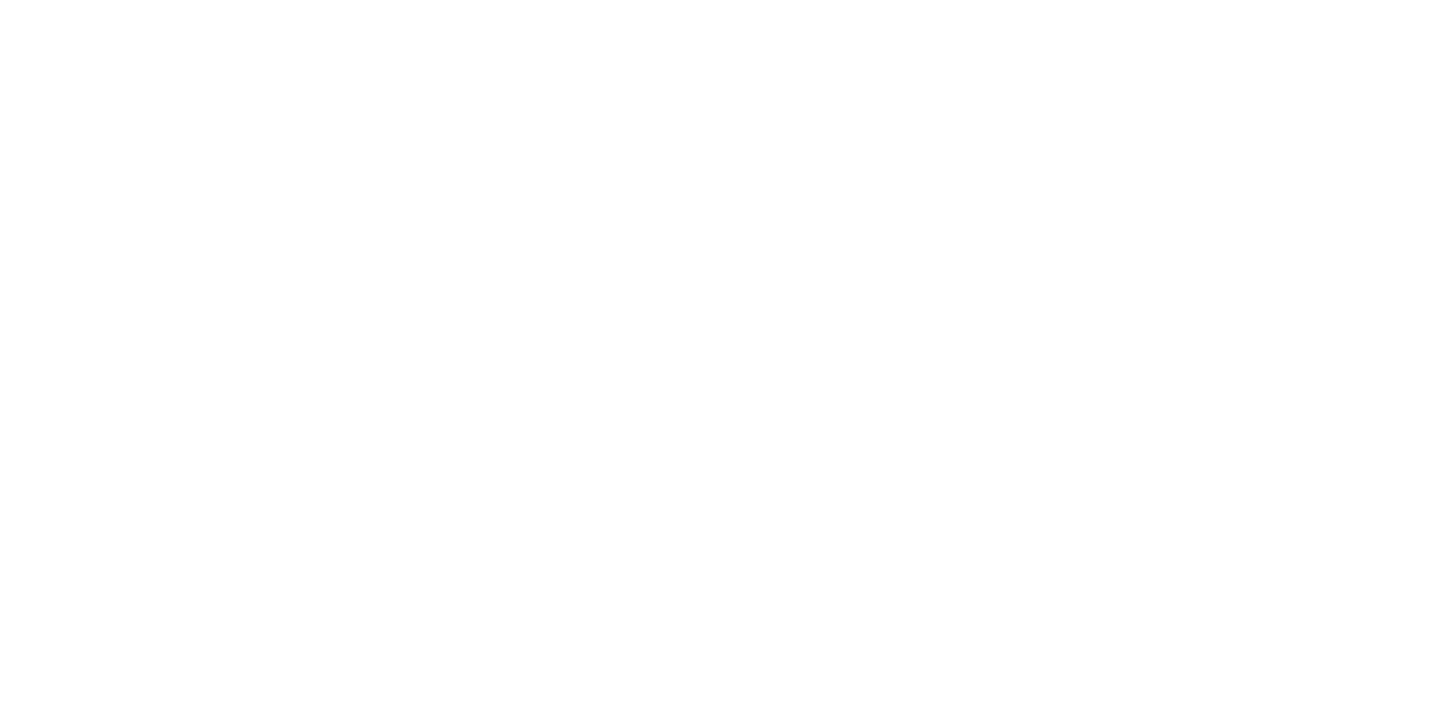scroll, scrollTop: 0, scrollLeft: 0, axis: both 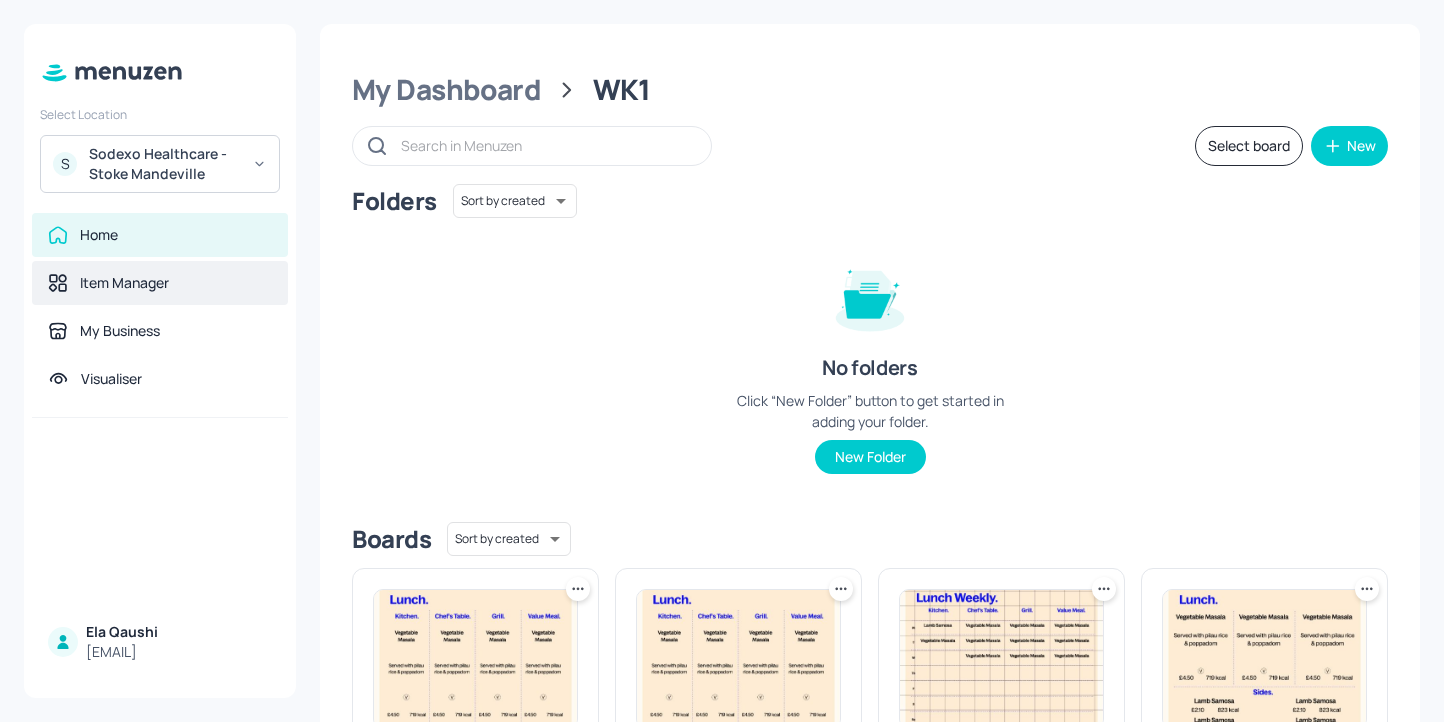 click on "Item Manager" at bounding box center [124, 283] 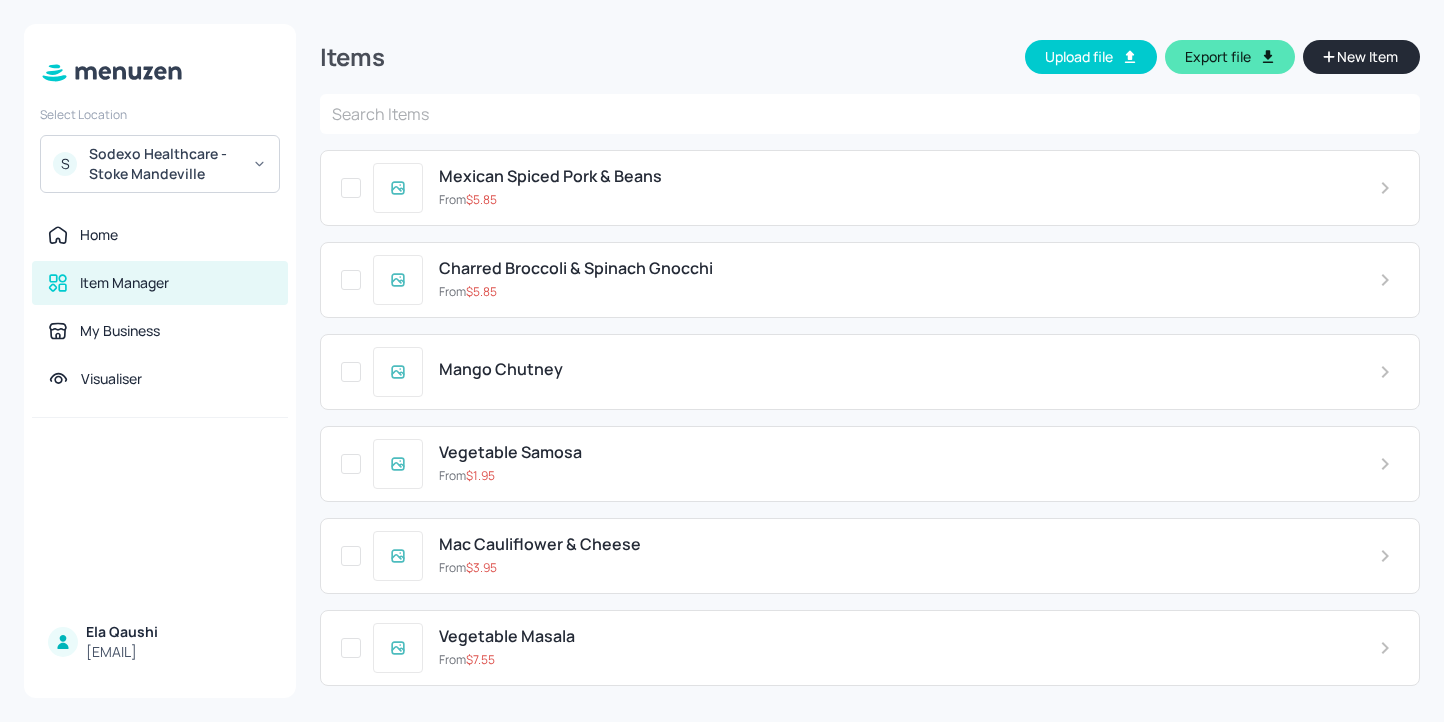 click on "Mexican Spiced Pork & Beans" at bounding box center (893, 176) 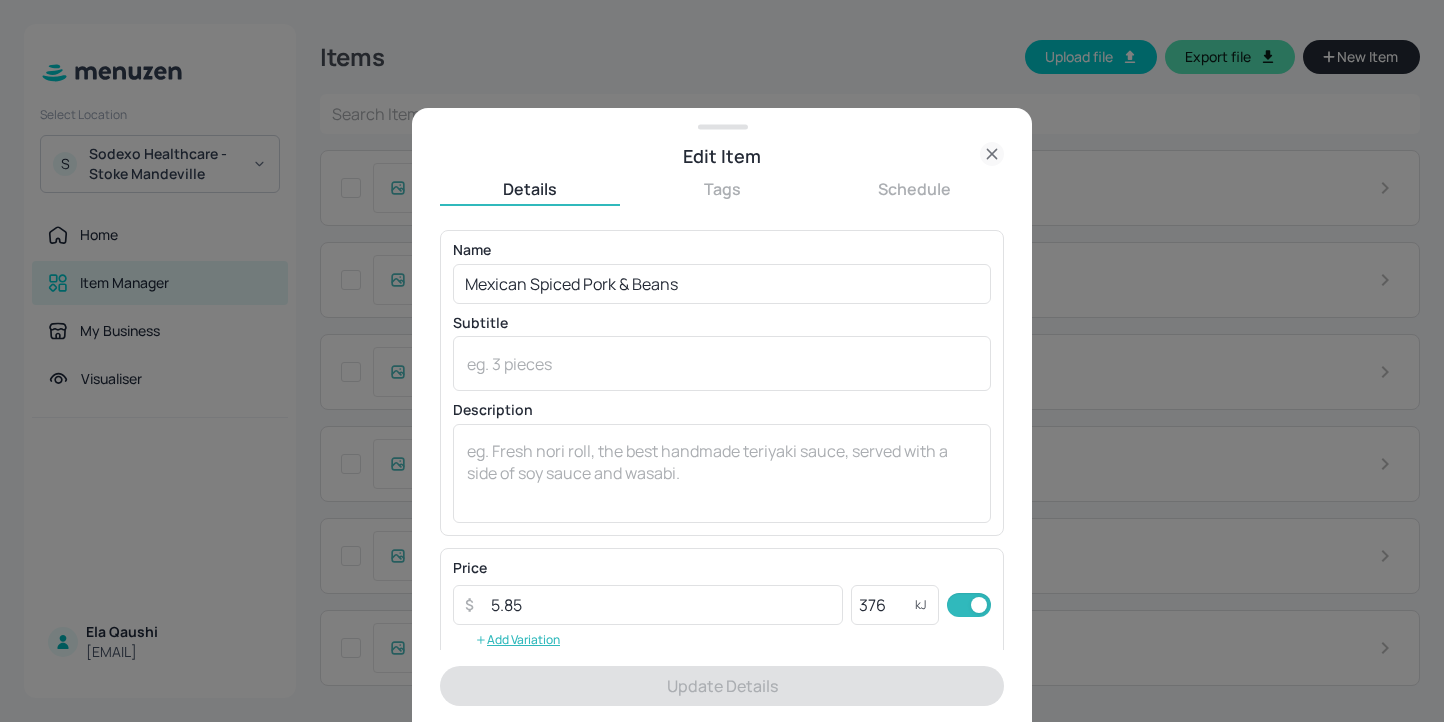 click 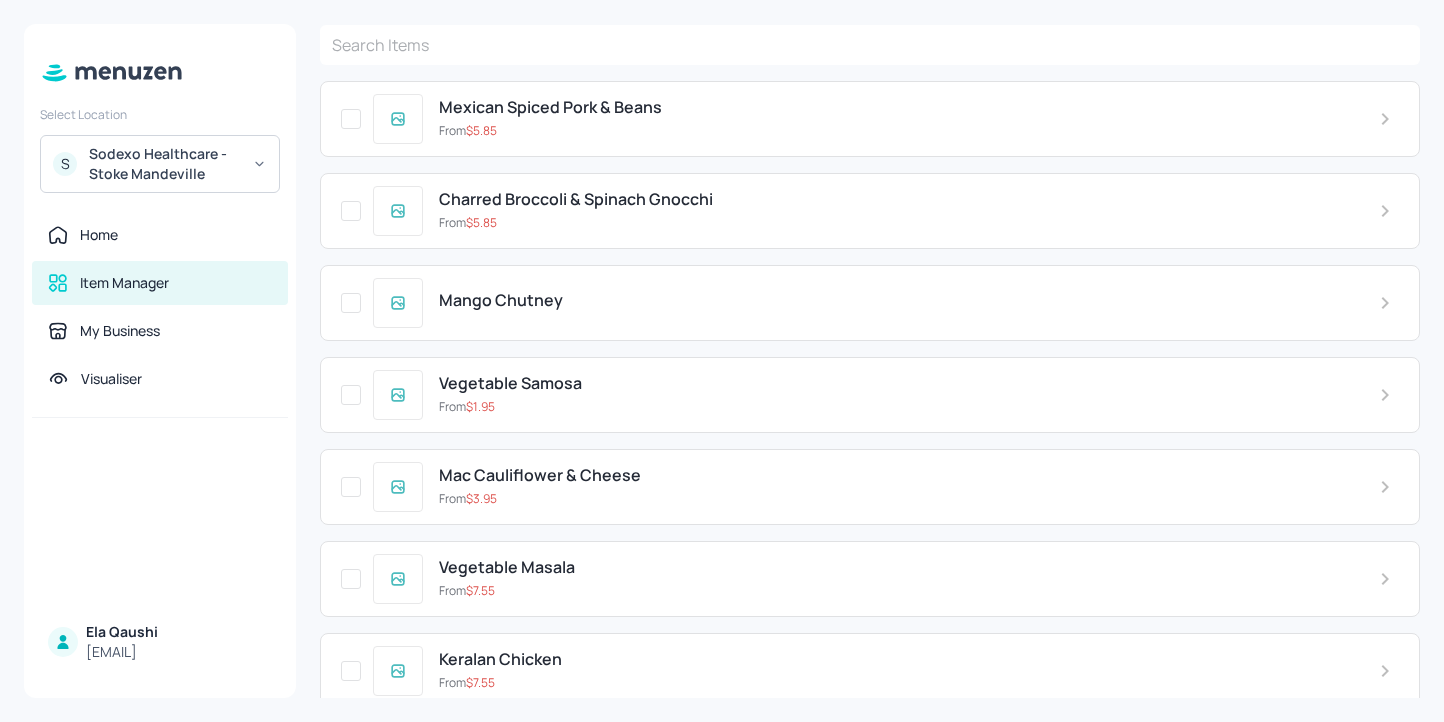 scroll, scrollTop: 83, scrollLeft: 0, axis: vertical 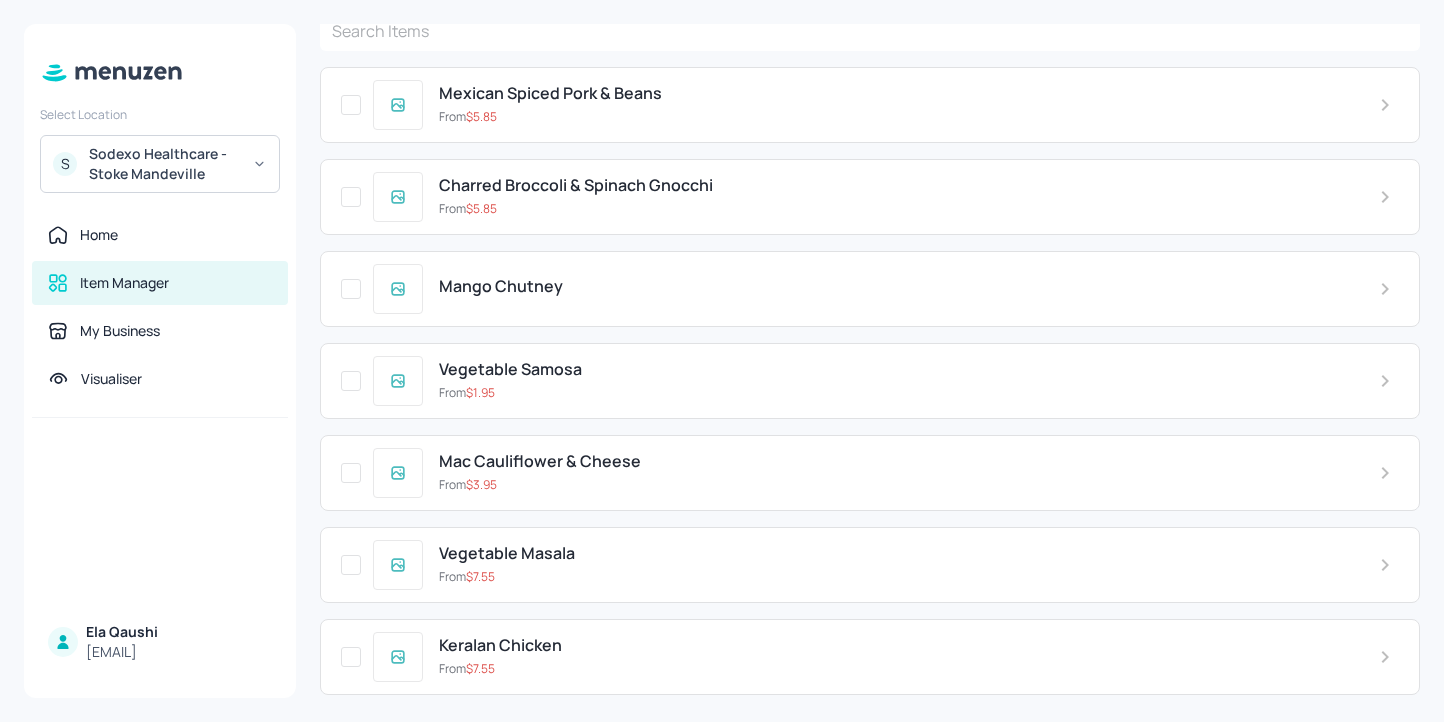 click on "Mac Cauliflower & Cheese" at bounding box center [893, 461] 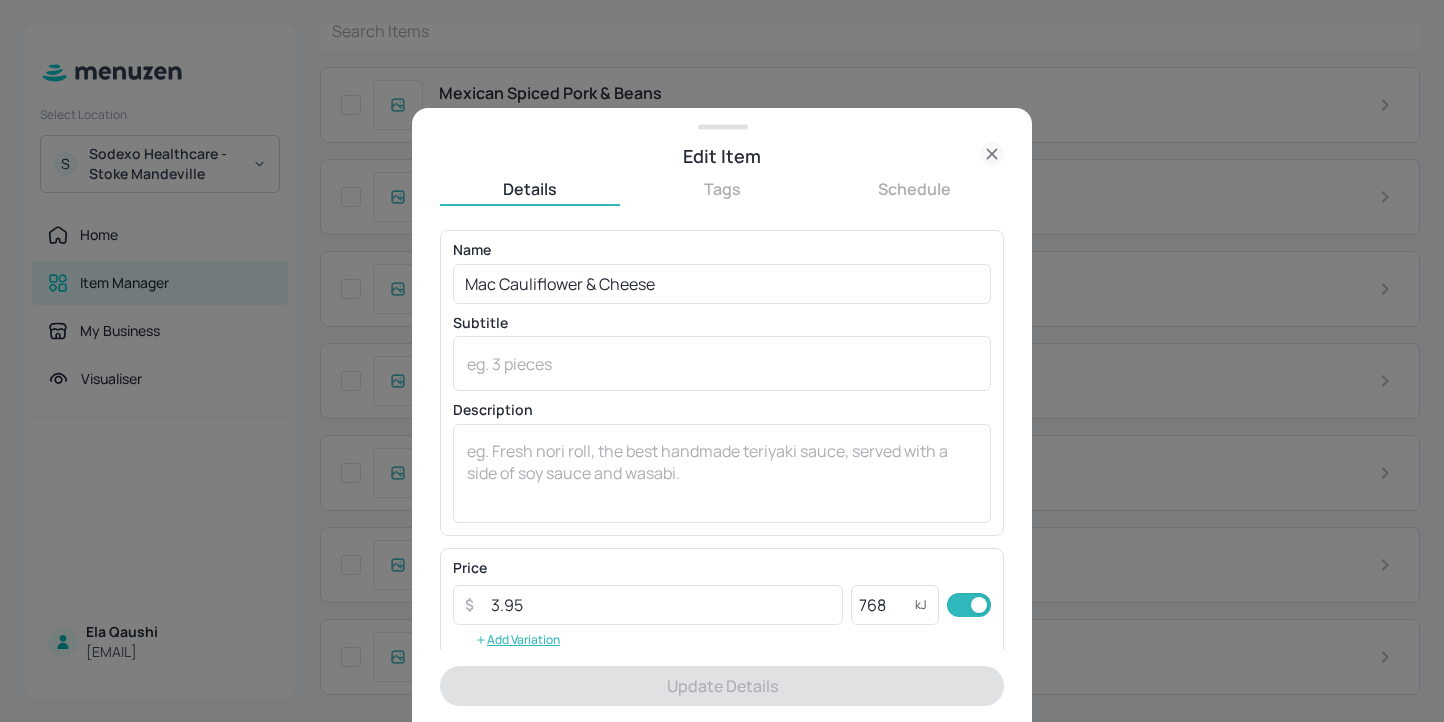 click at bounding box center [722, 361] 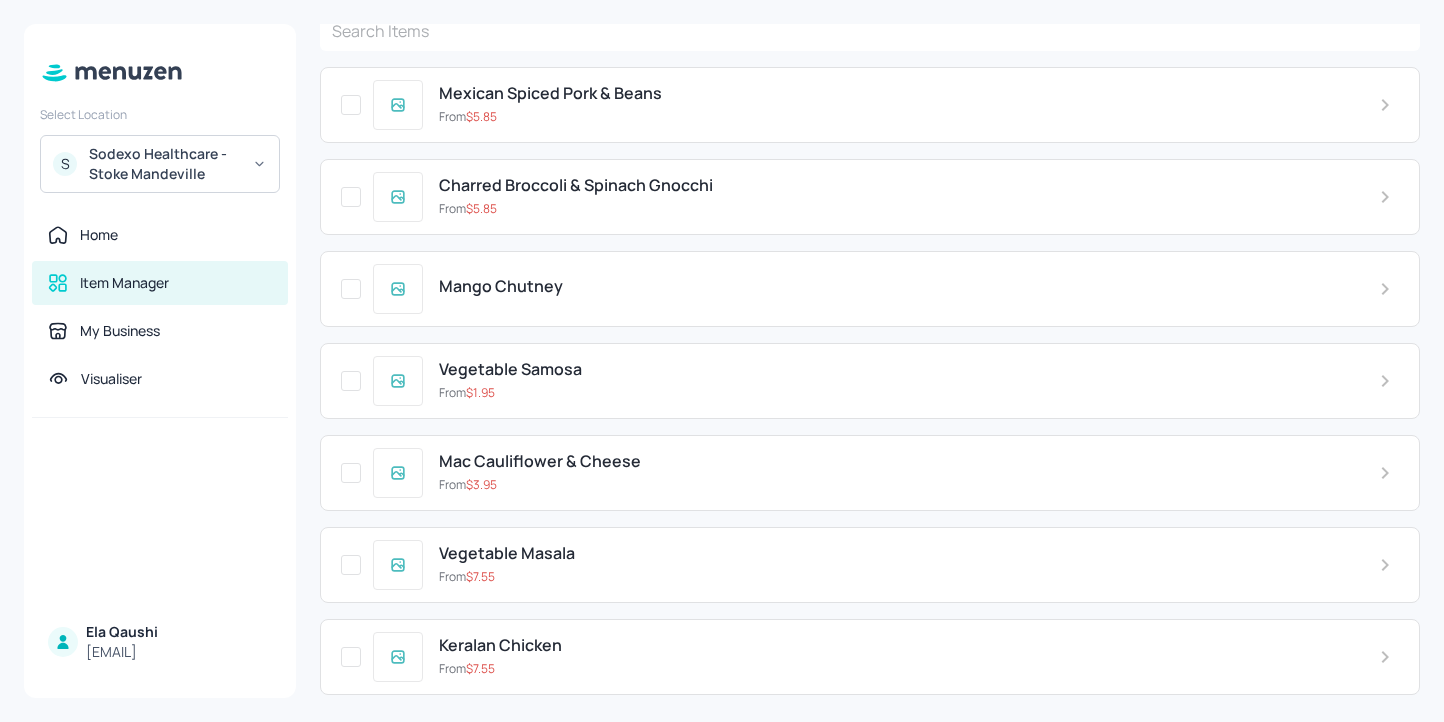 click on "From  $ 1.95" at bounding box center [893, 393] 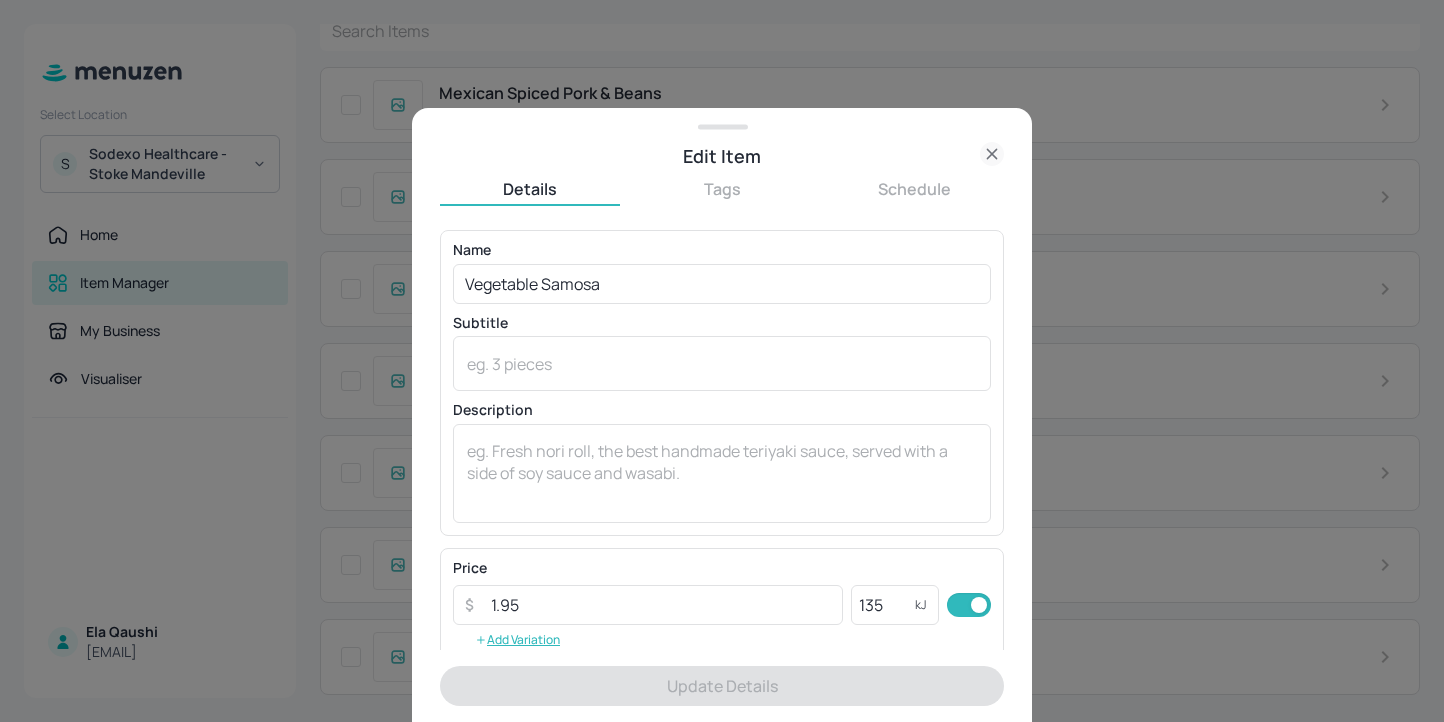 click at bounding box center [722, 361] 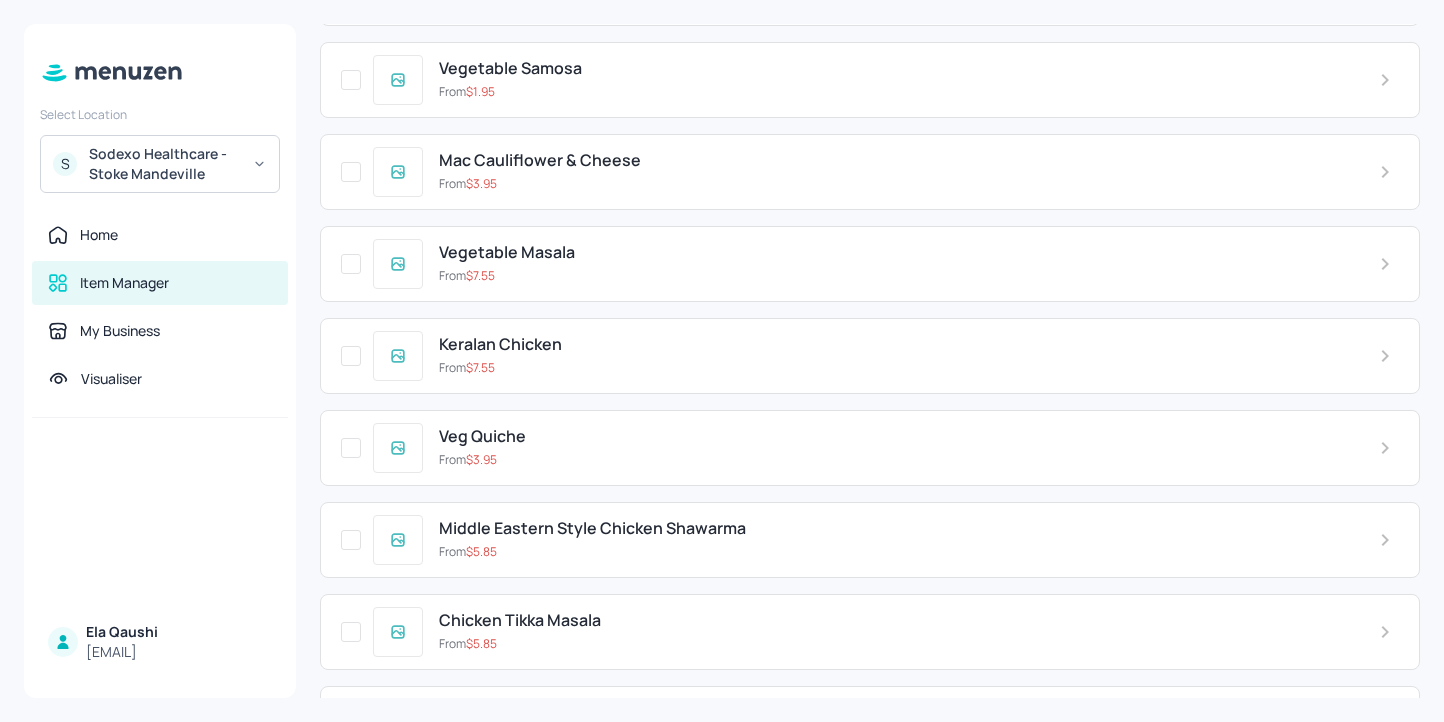scroll, scrollTop: 423, scrollLeft: 0, axis: vertical 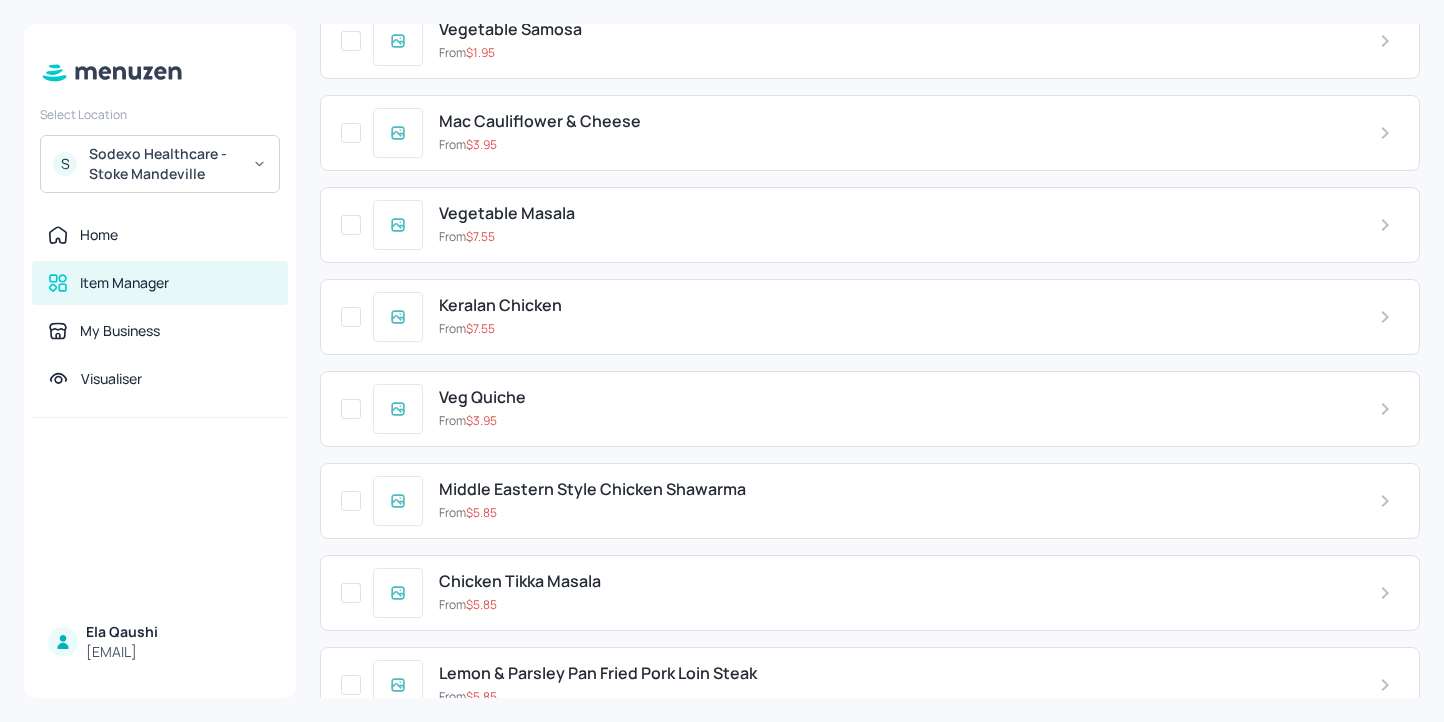 click on "From  $ 3.95" at bounding box center [893, 421] 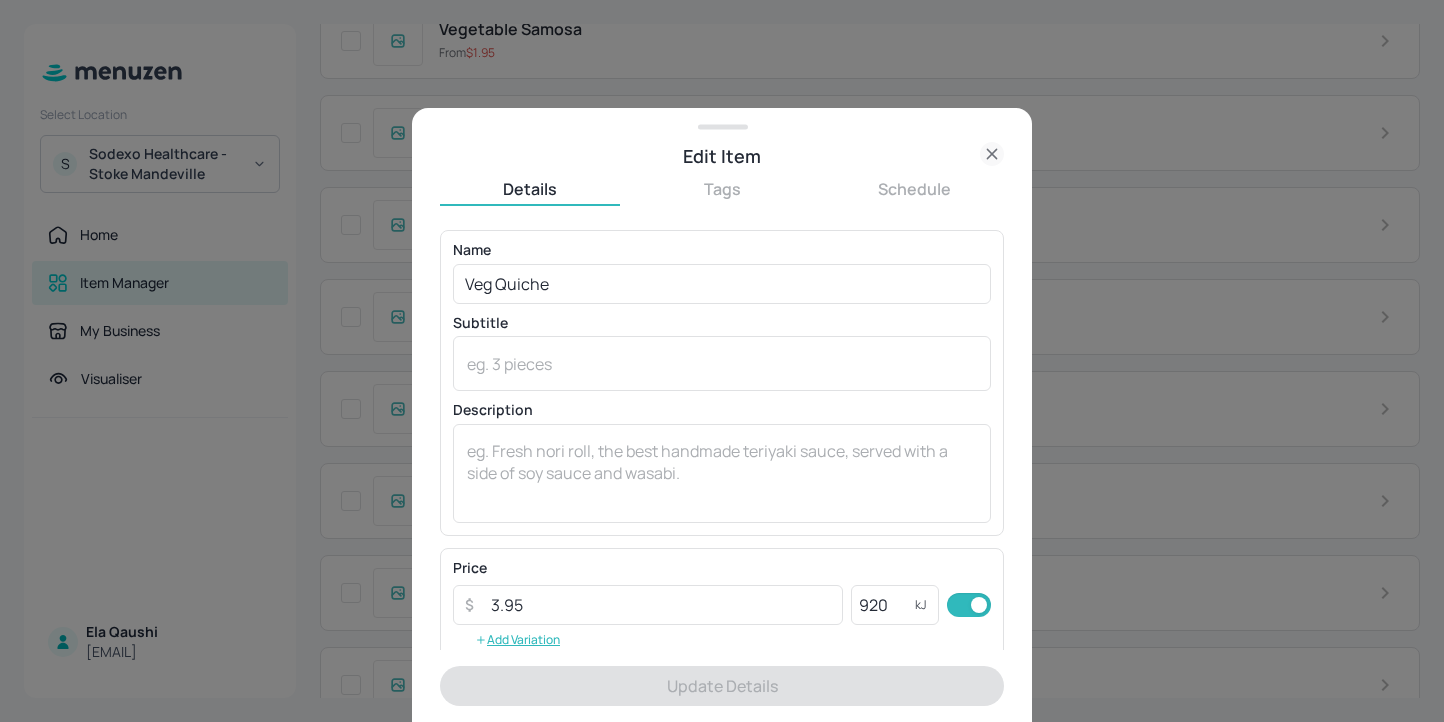 click at bounding box center [722, 361] 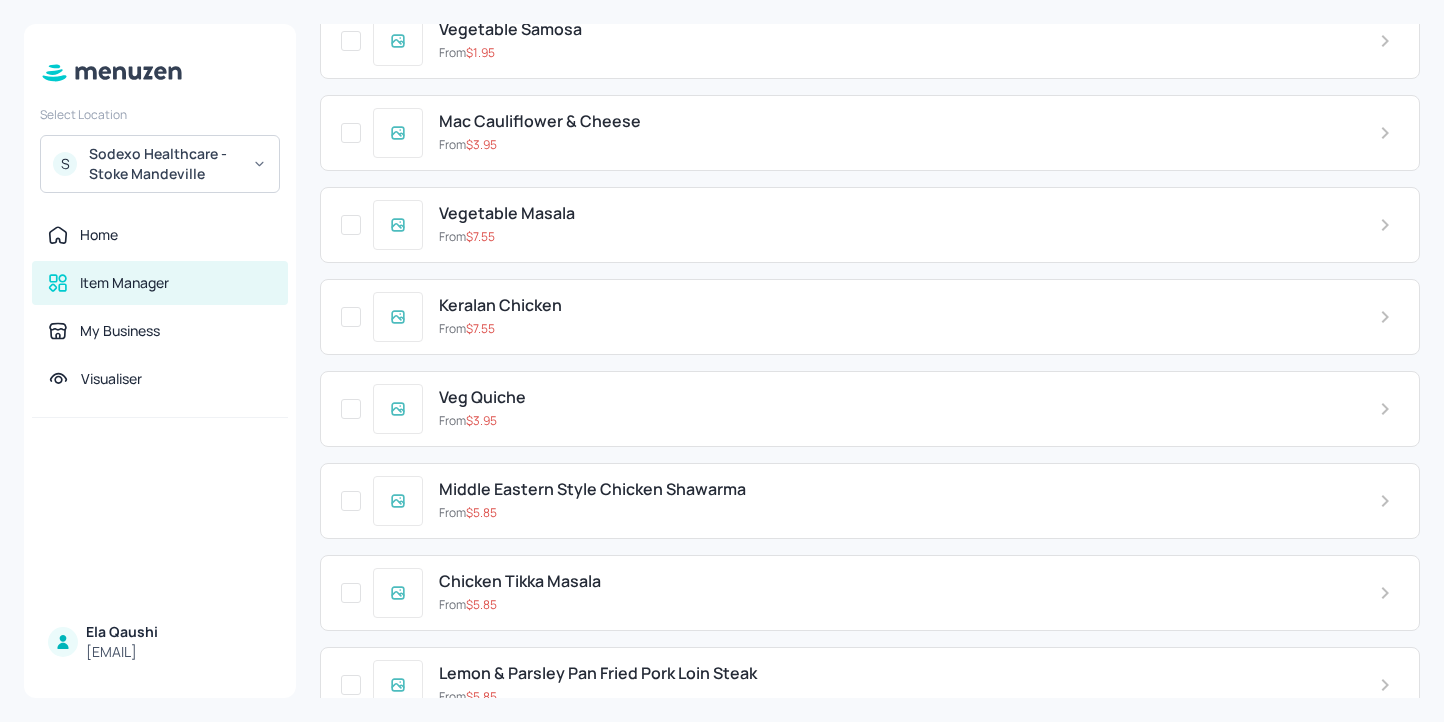 click on "From  $ 5.85" at bounding box center (893, 513) 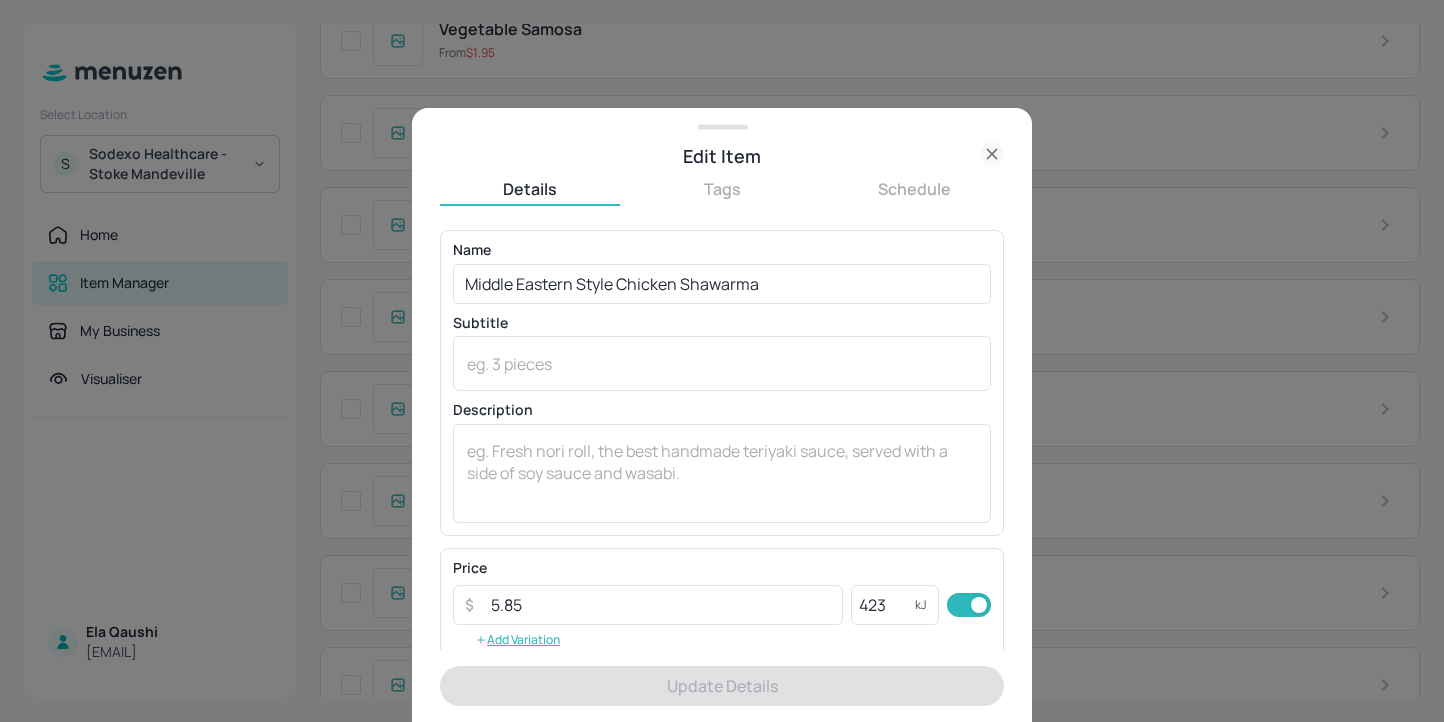 click at bounding box center [722, 361] 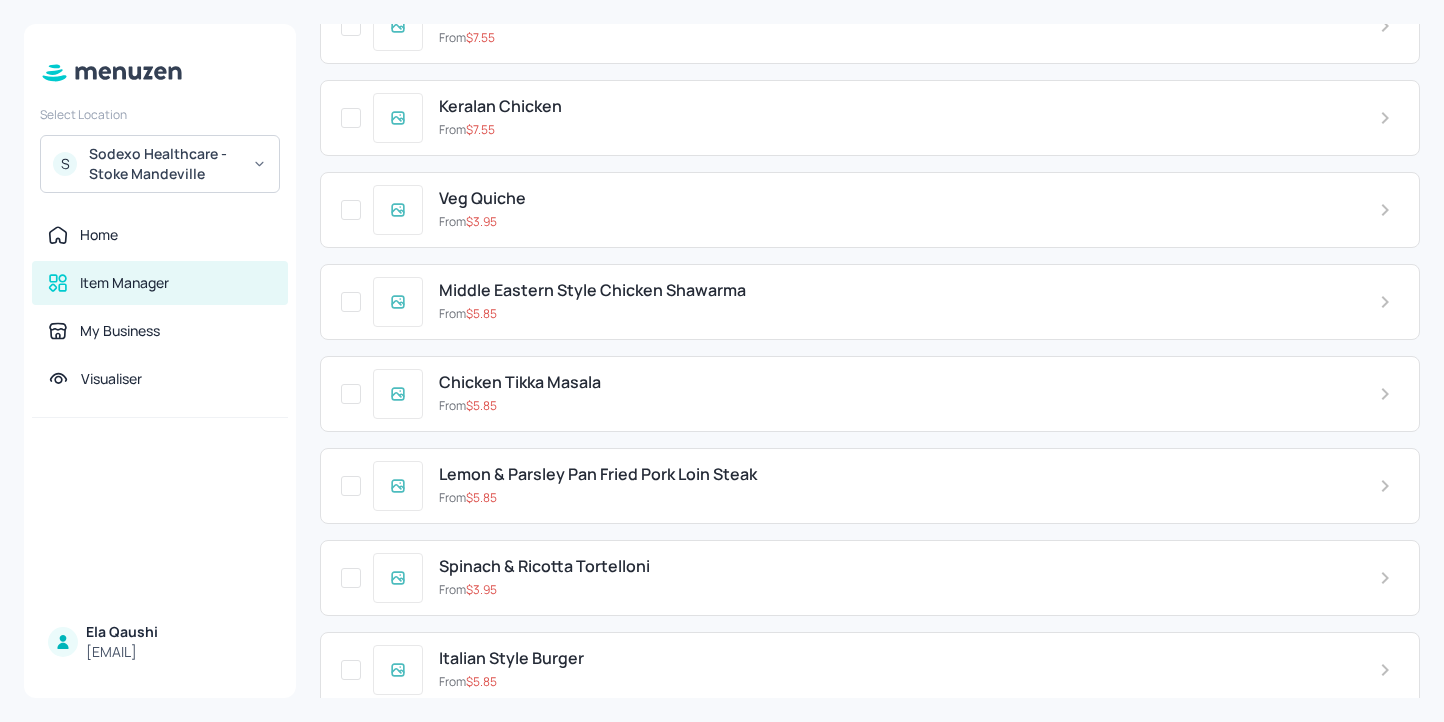 scroll, scrollTop: 636, scrollLeft: 0, axis: vertical 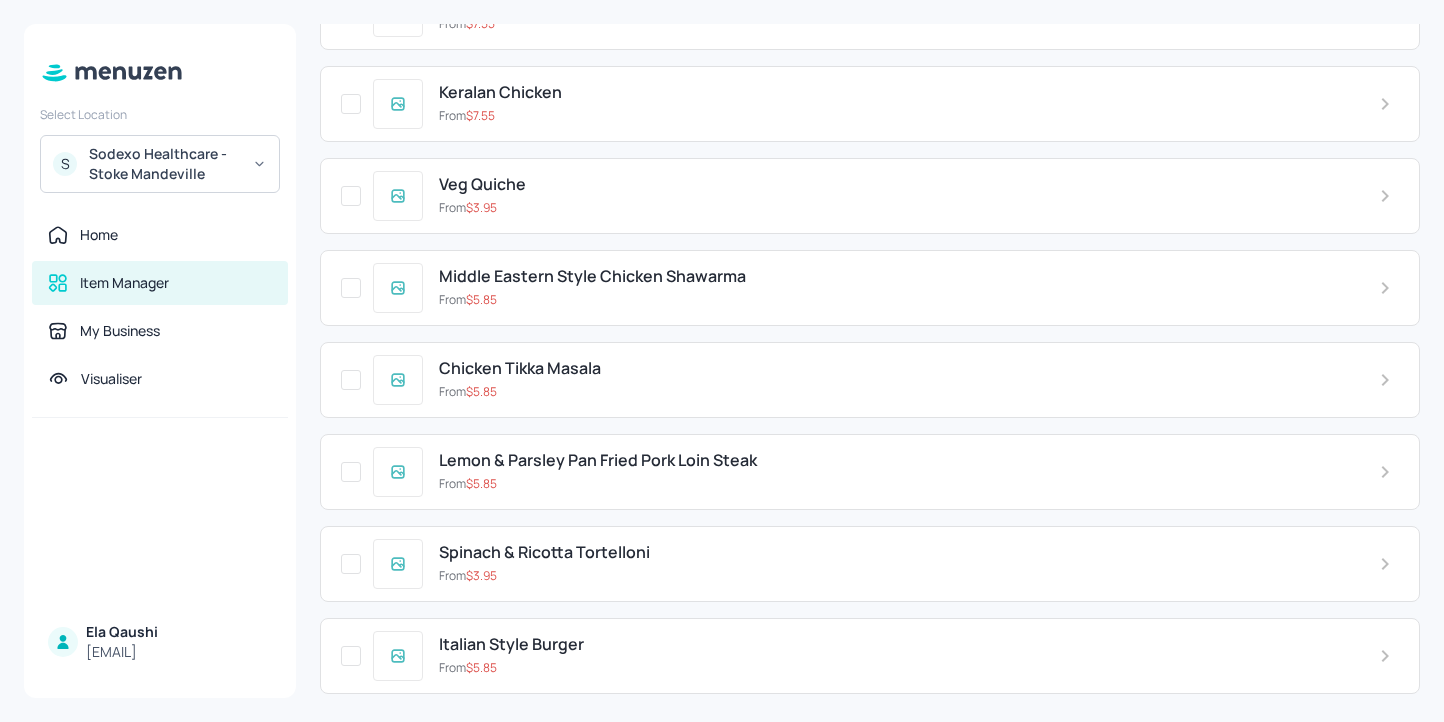 click on "Lemon & Parsley Pan Fried Pork Loin Steak" at bounding box center (893, 460) 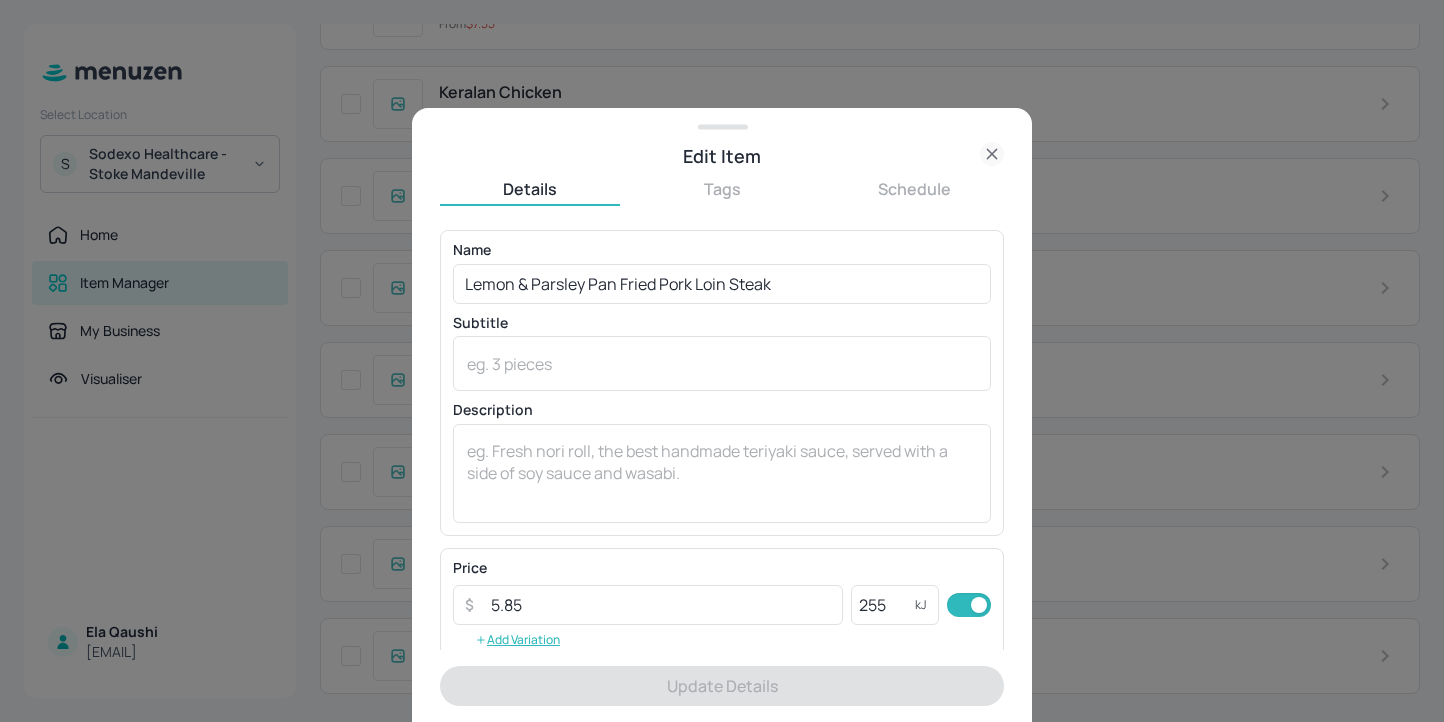 click at bounding box center [722, 361] 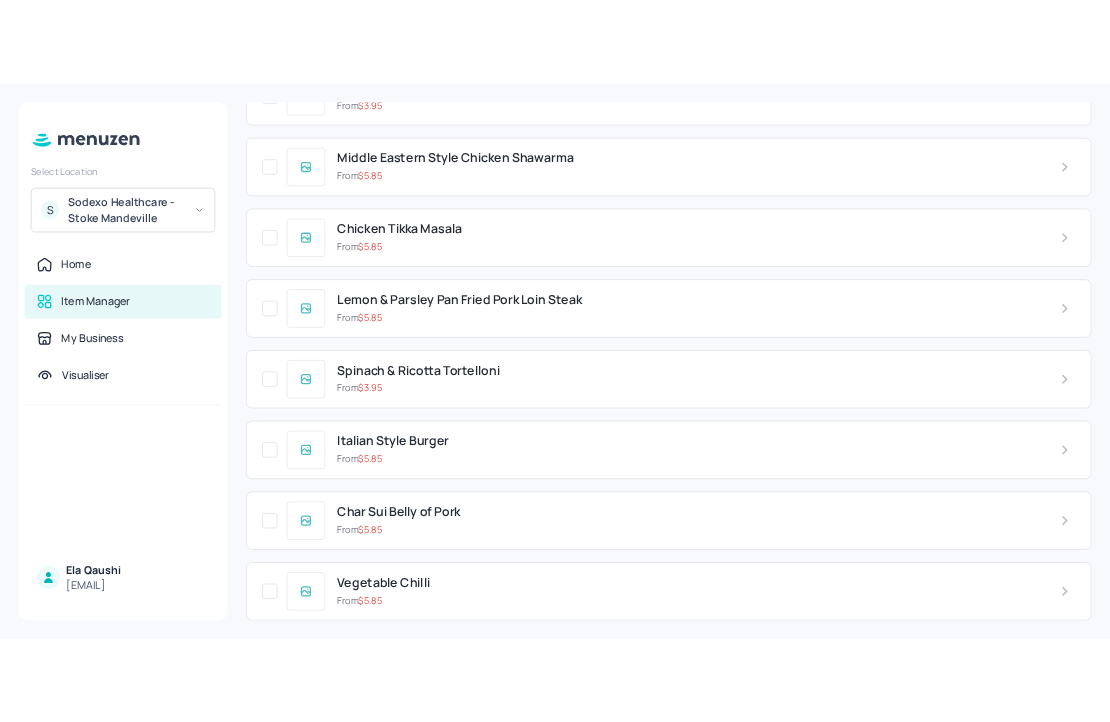 scroll, scrollTop: 916, scrollLeft: 0, axis: vertical 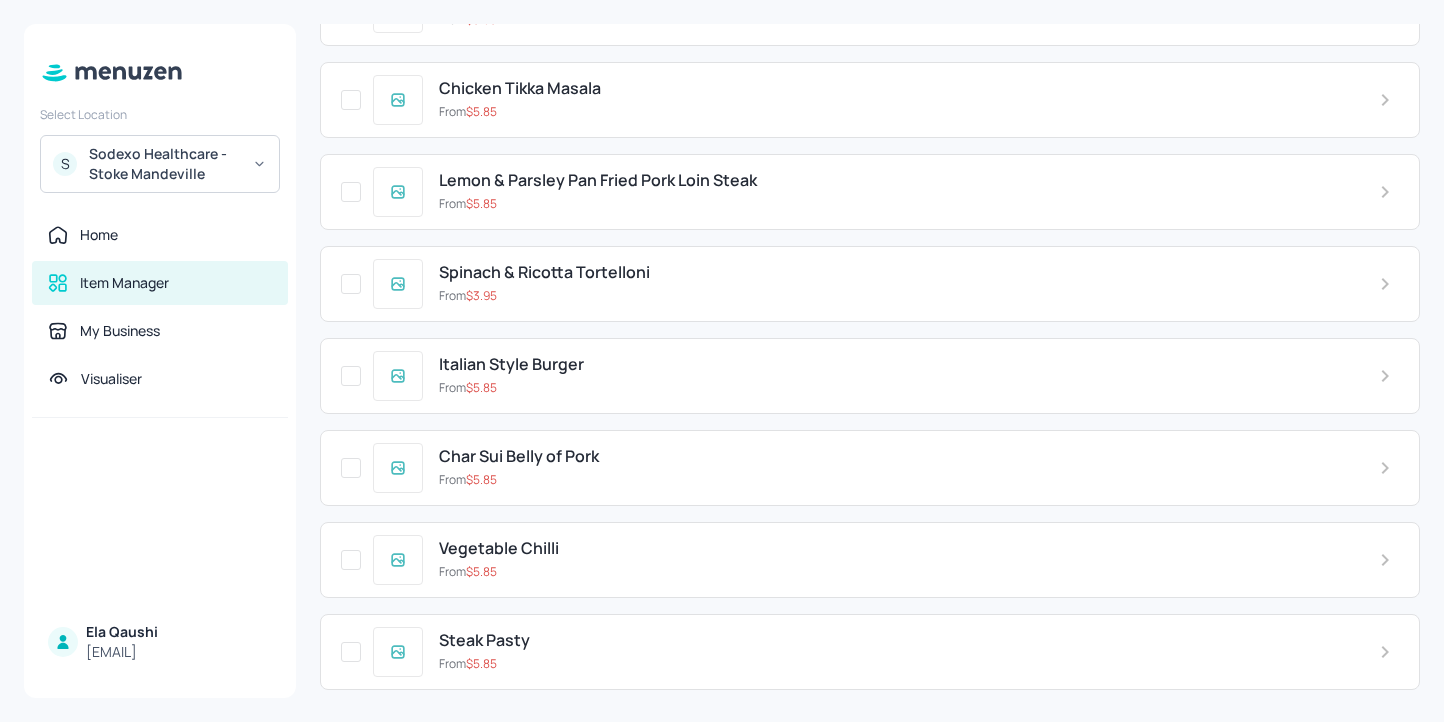 click on "From  $ 3.95" at bounding box center [893, 296] 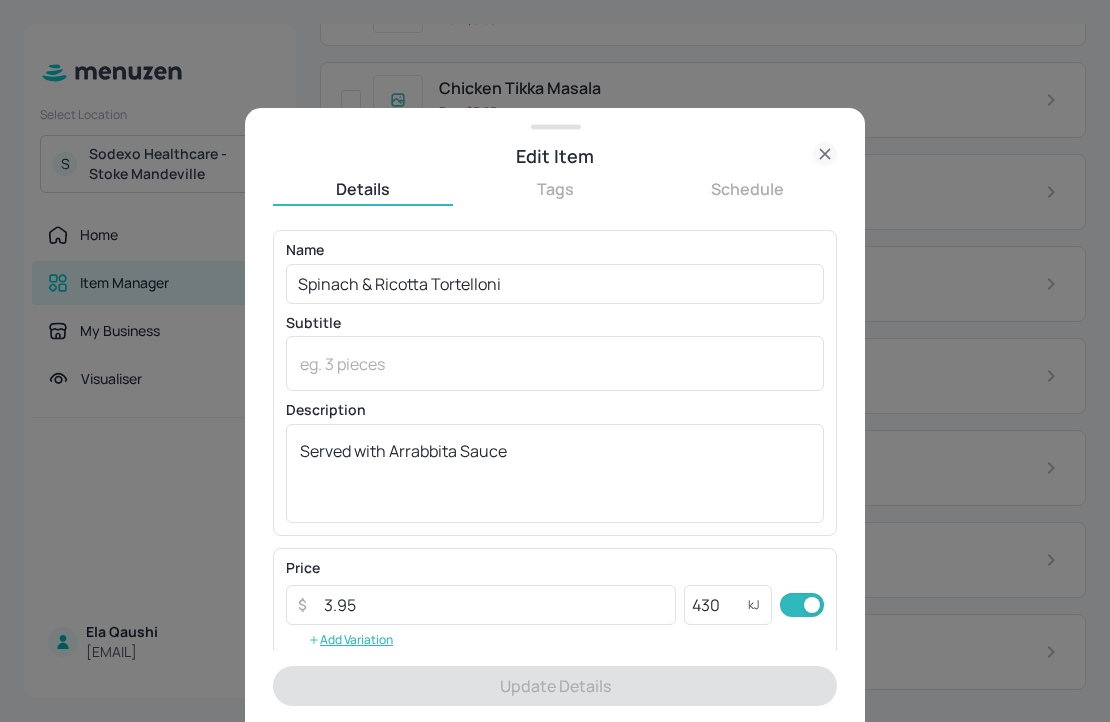 click at bounding box center [555, 361] 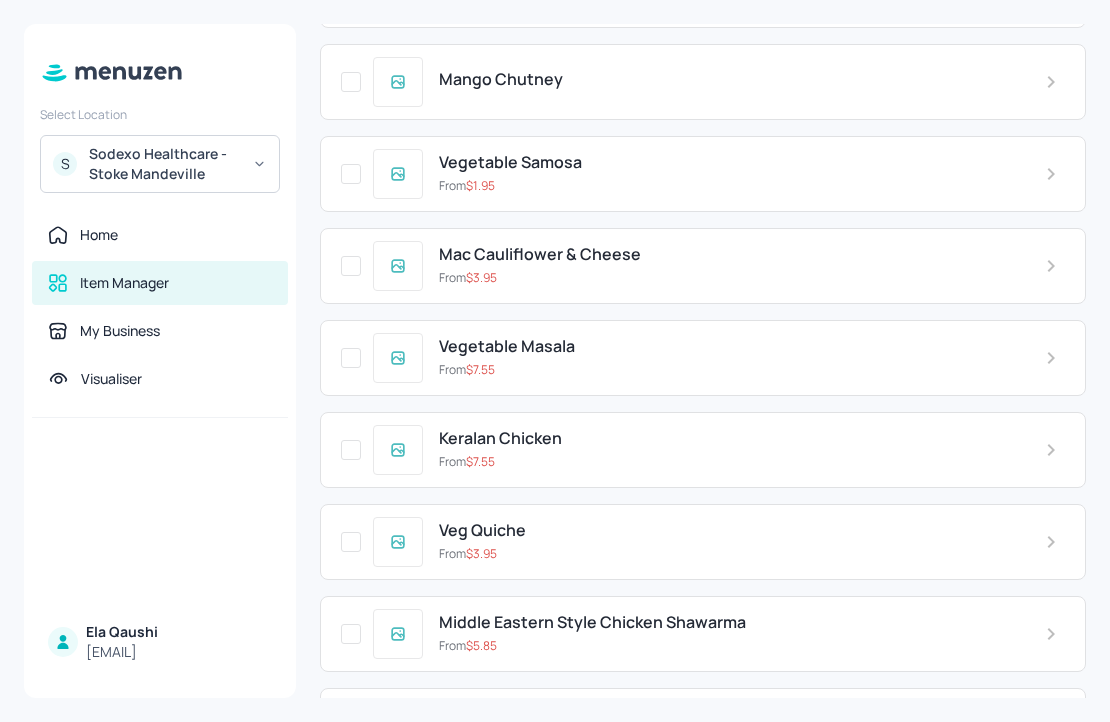 scroll, scrollTop: 0, scrollLeft: 0, axis: both 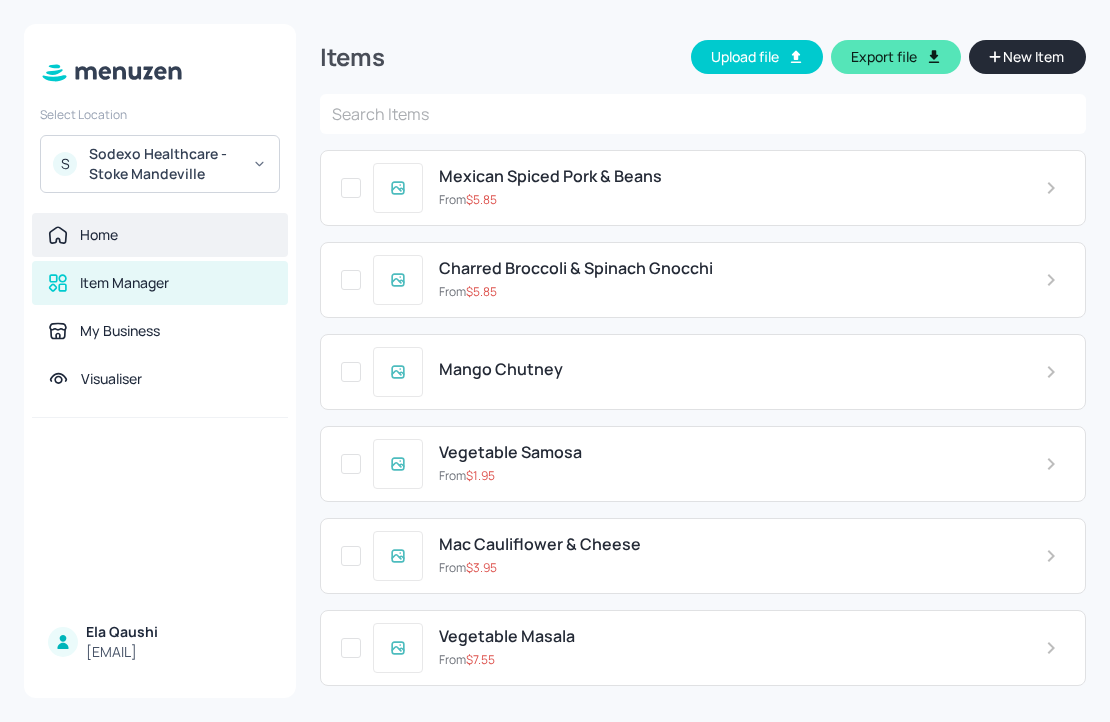 click on "Home" at bounding box center (160, 235) 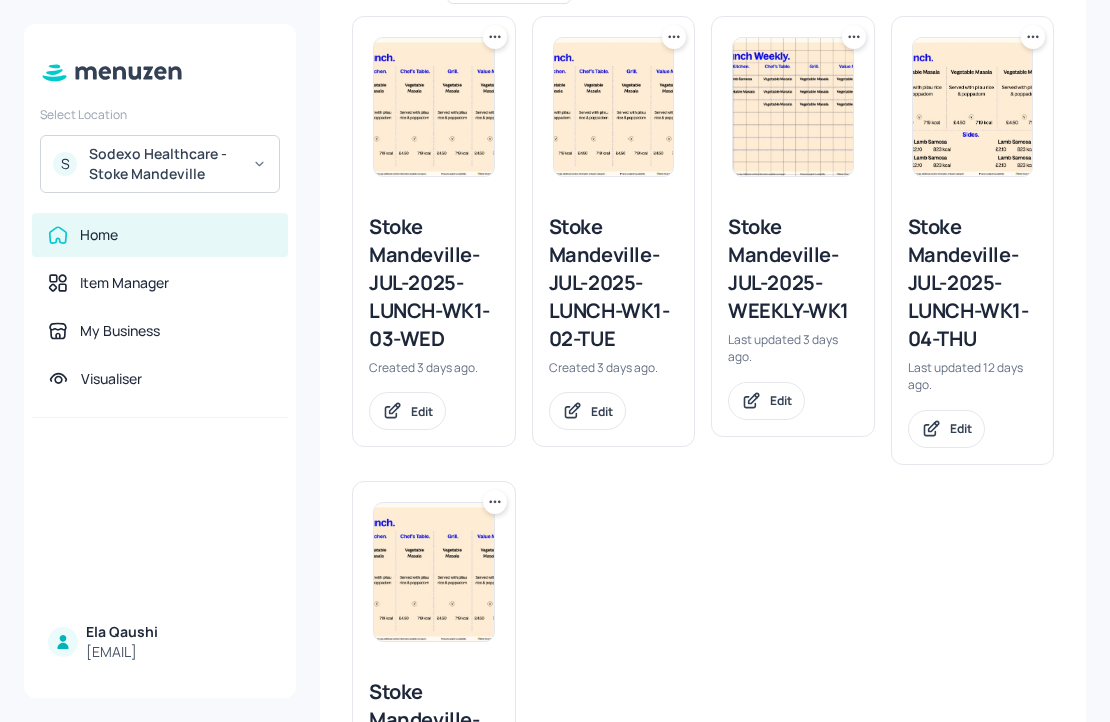 scroll, scrollTop: 613, scrollLeft: 0, axis: vertical 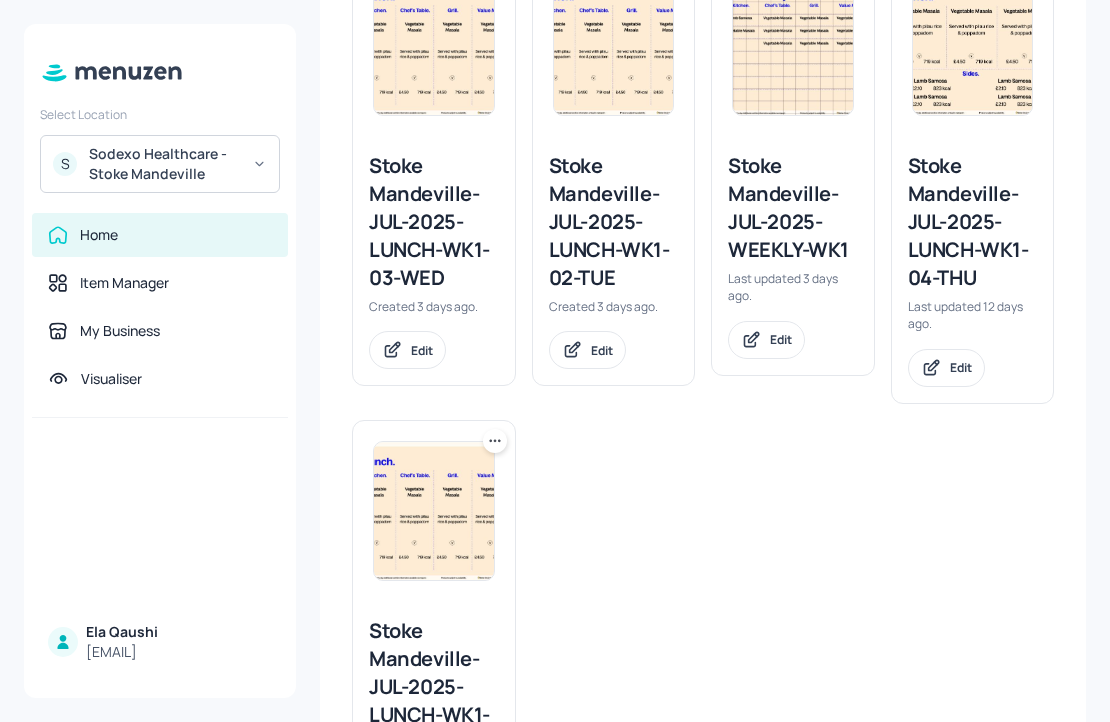 click on "Stoke Mandeville-JUL-2025-LUNCH-WK1-04-THU" at bounding box center (973, 222) 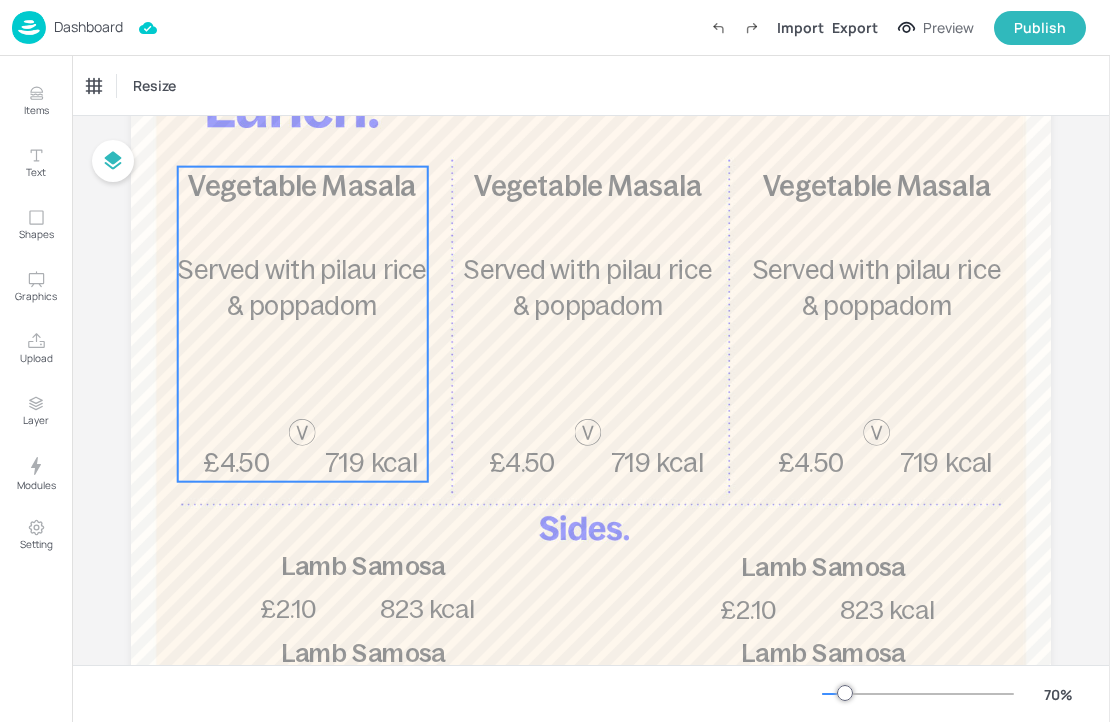 scroll, scrollTop: 181, scrollLeft: 0, axis: vertical 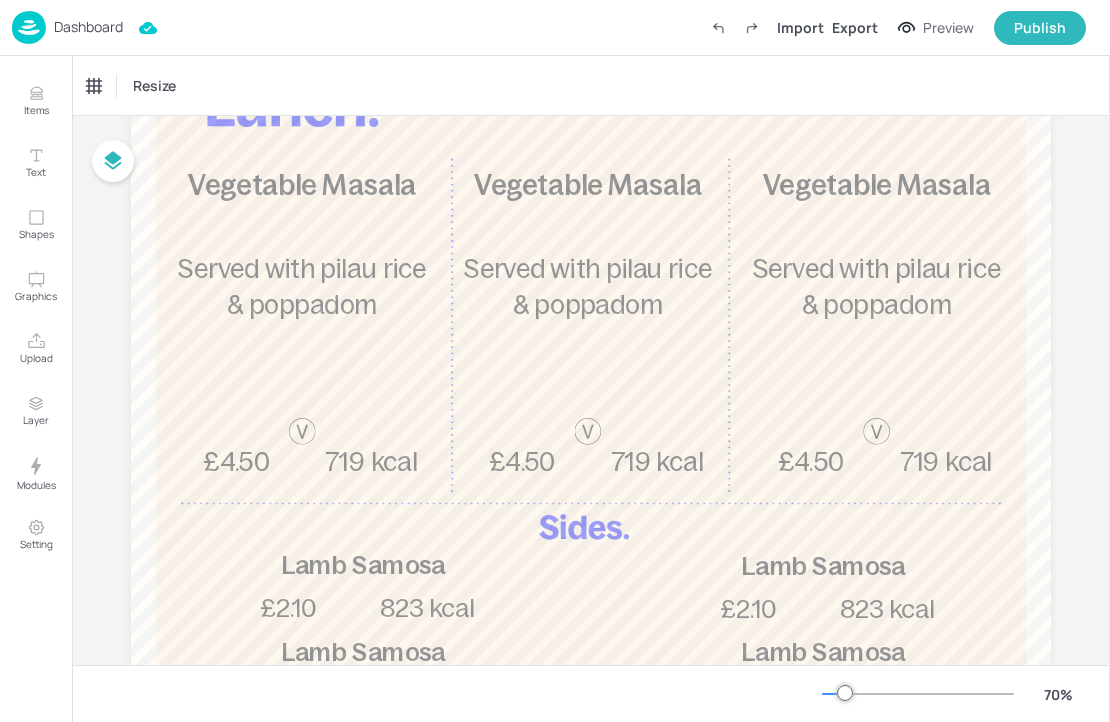 click on "Dashboard" at bounding box center [88, 27] 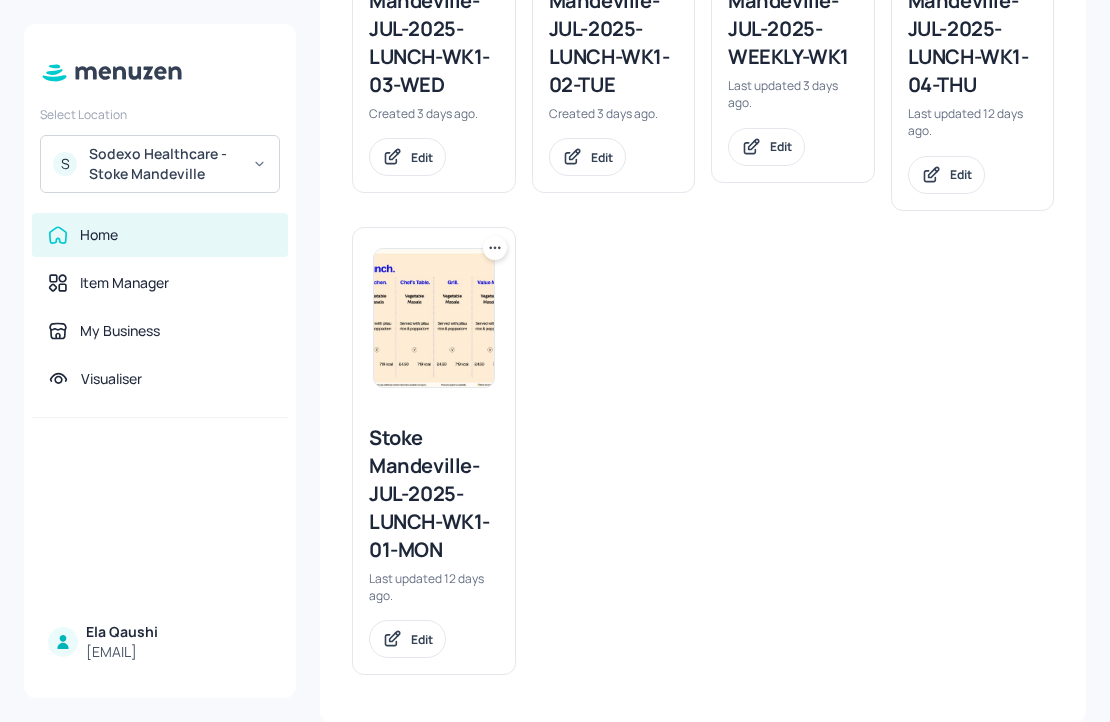 scroll, scrollTop: 807, scrollLeft: 0, axis: vertical 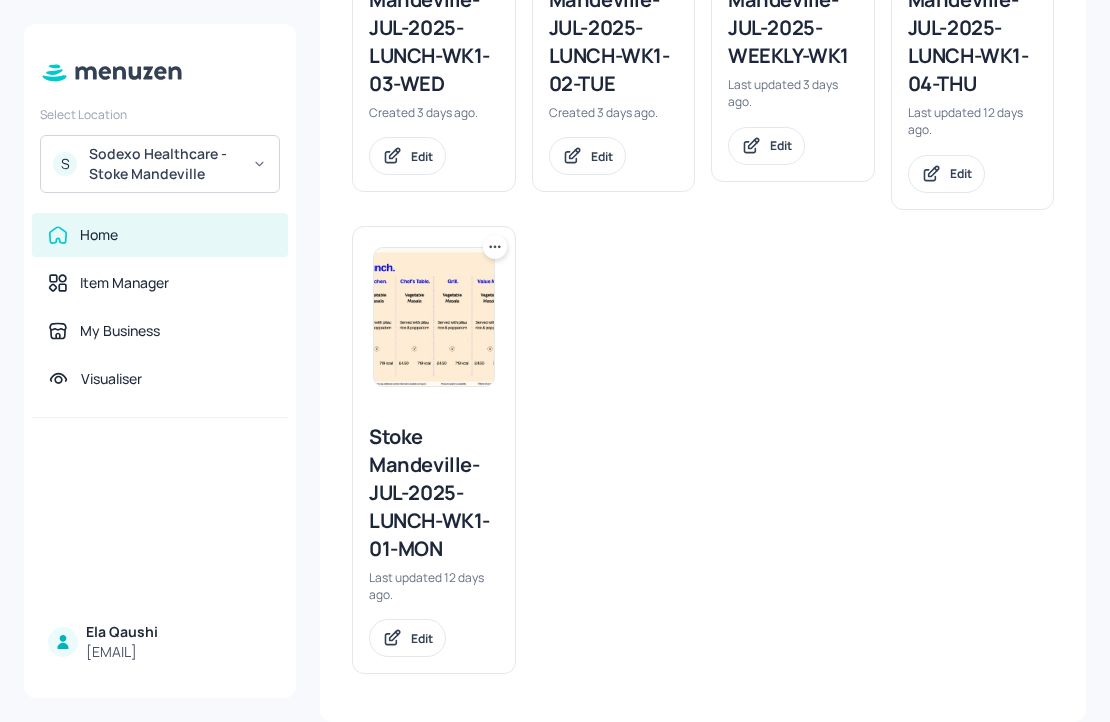 click on "Stoke Mandeville-JUL-2025-LUNCH-WK1-01-MON" at bounding box center (434, 493) 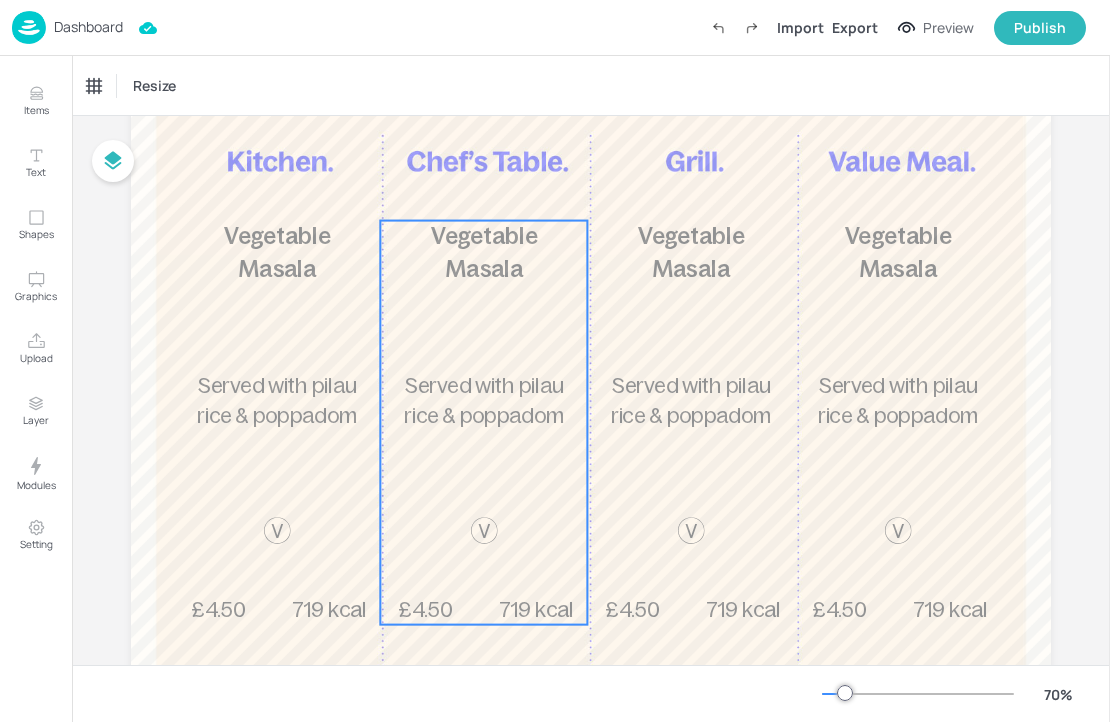 scroll, scrollTop: 204, scrollLeft: 0, axis: vertical 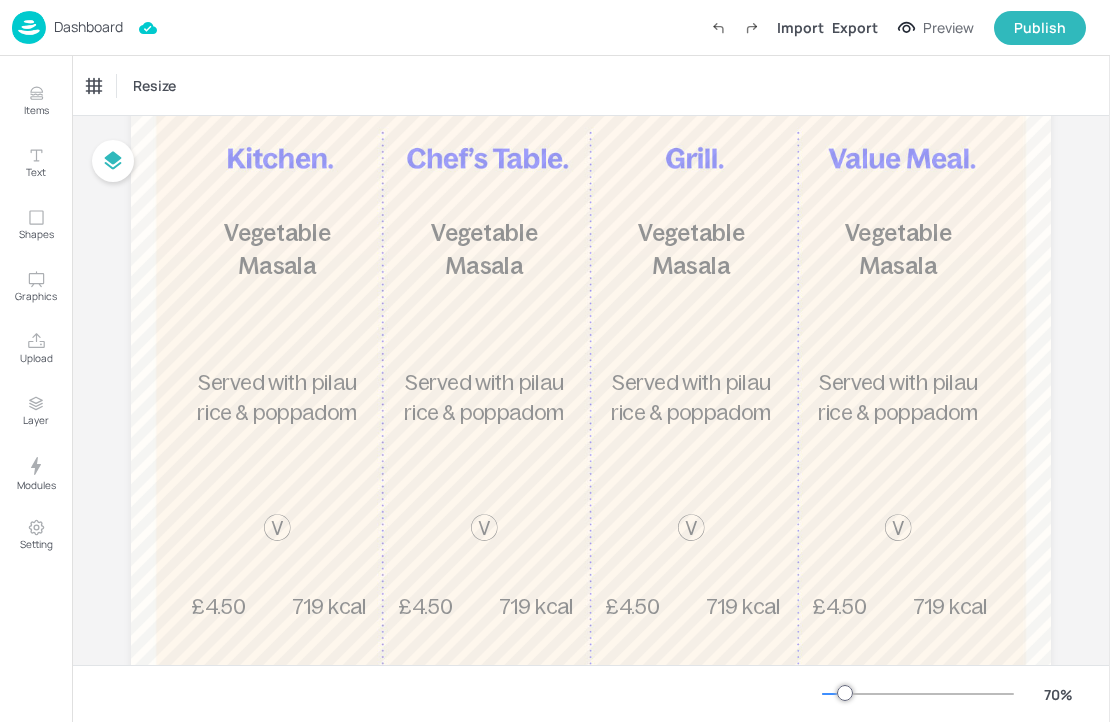 click on "Dashboard" at bounding box center [88, 27] 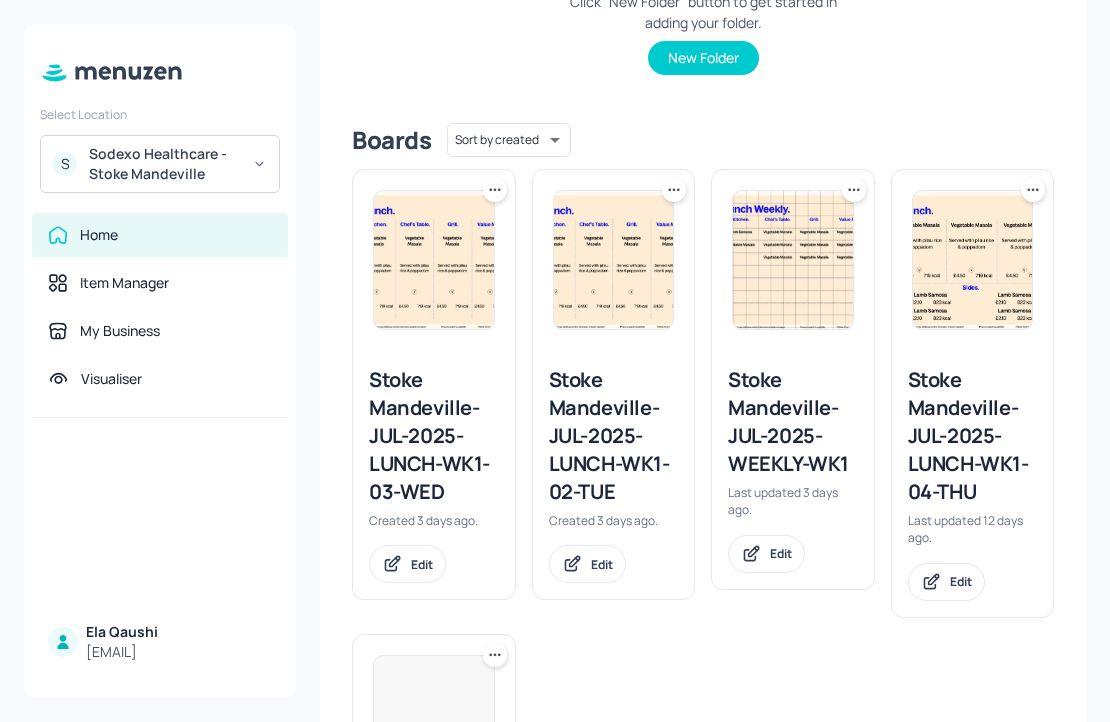 scroll, scrollTop: 444, scrollLeft: 0, axis: vertical 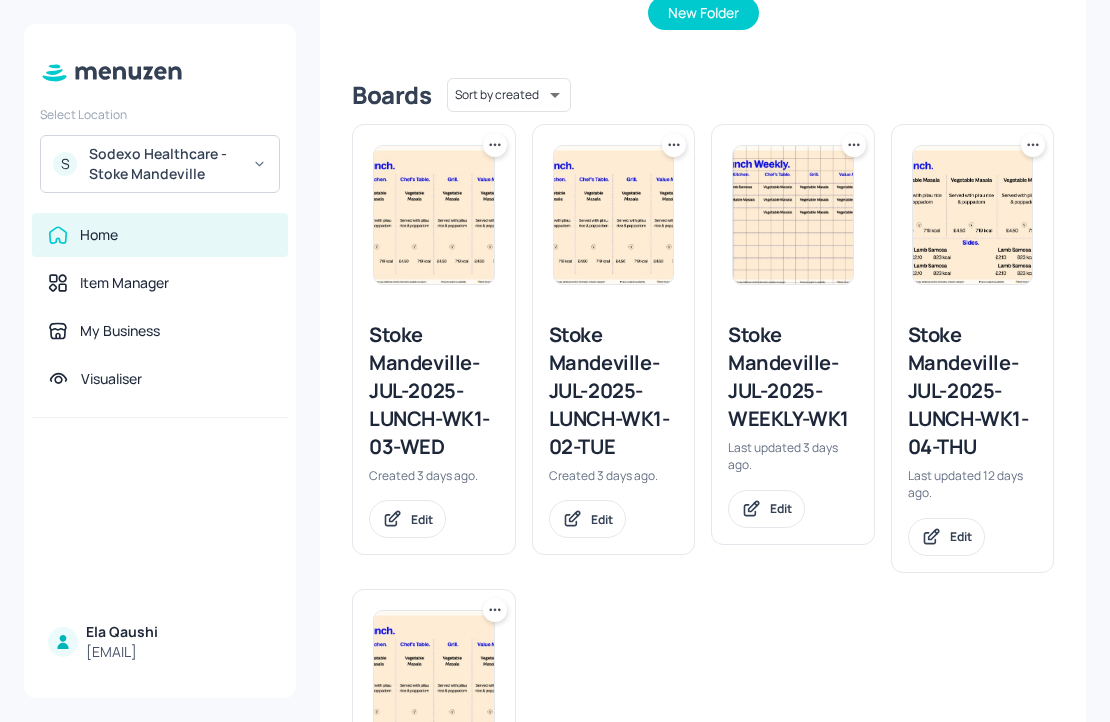 click 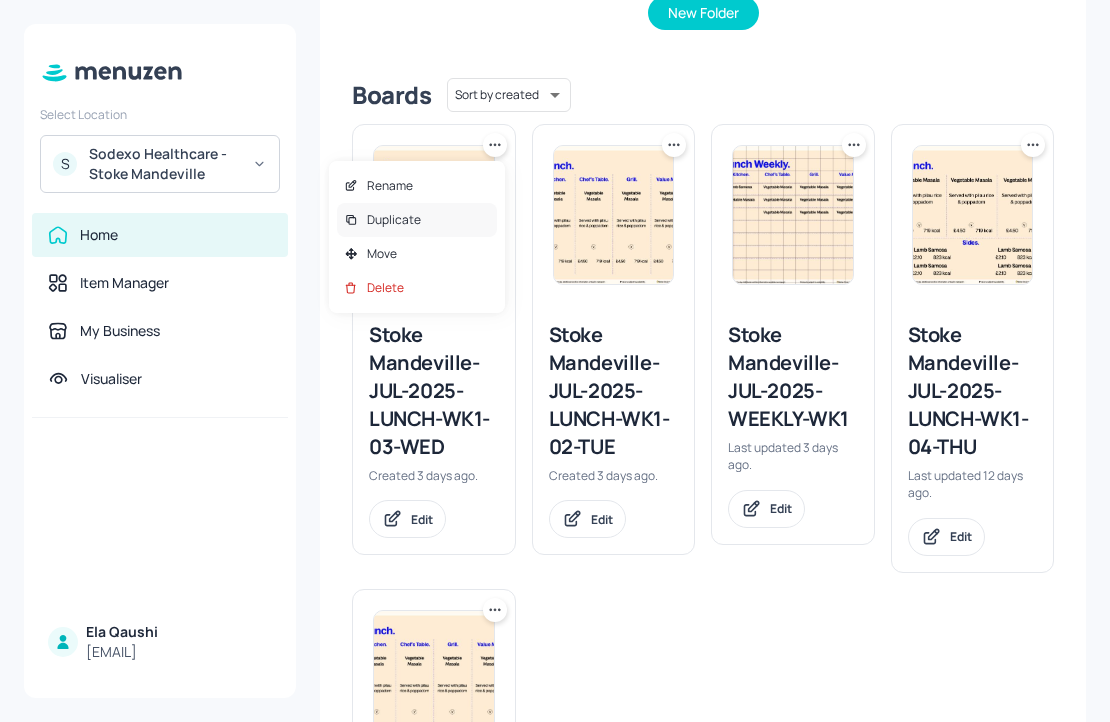 click on "Duplicate" at bounding box center [417, 220] 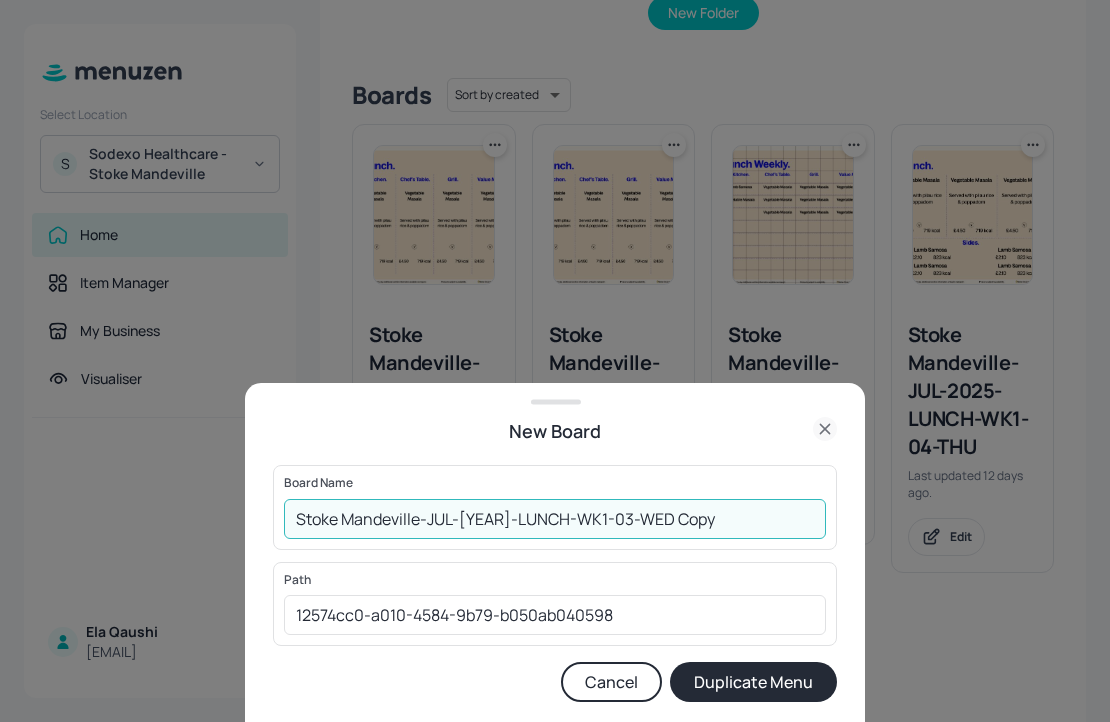 drag, startPoint x: 730, startPoint y: 515, endPoint x: 504, endPoint y: 504, distance: 226.26755 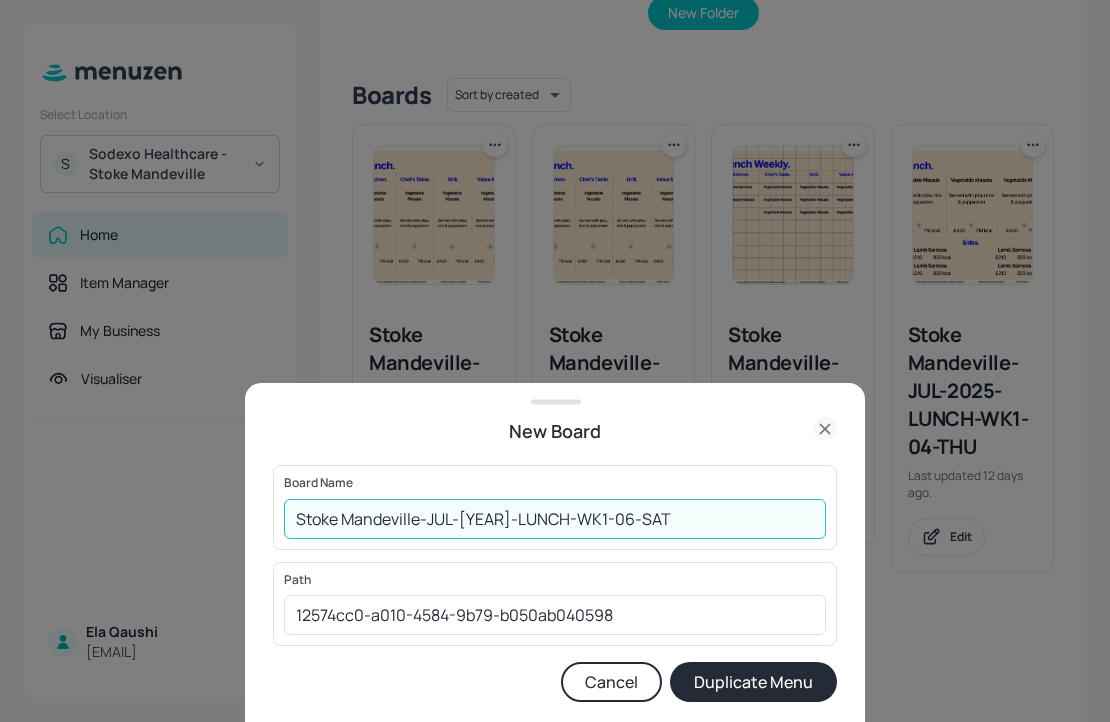type on "Stoke Mandeville-JUL-2025-LUNCH-WK1-06-SAT" 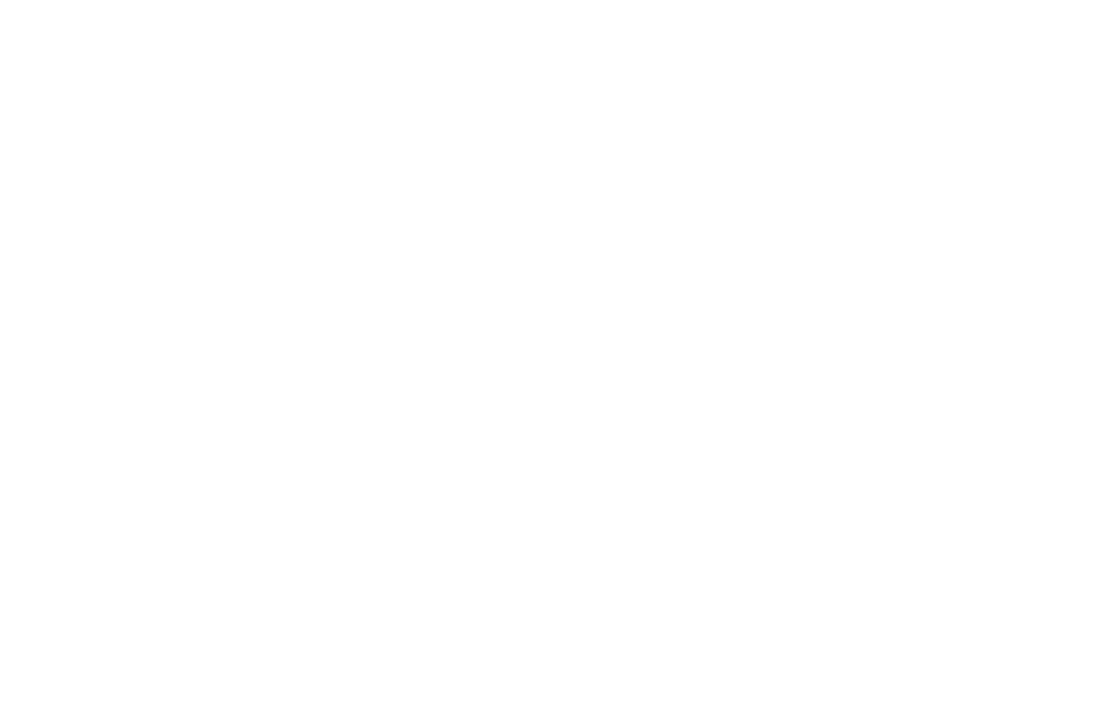 scroll, scrollTop: 0, scrollLeft: 0, axis: both 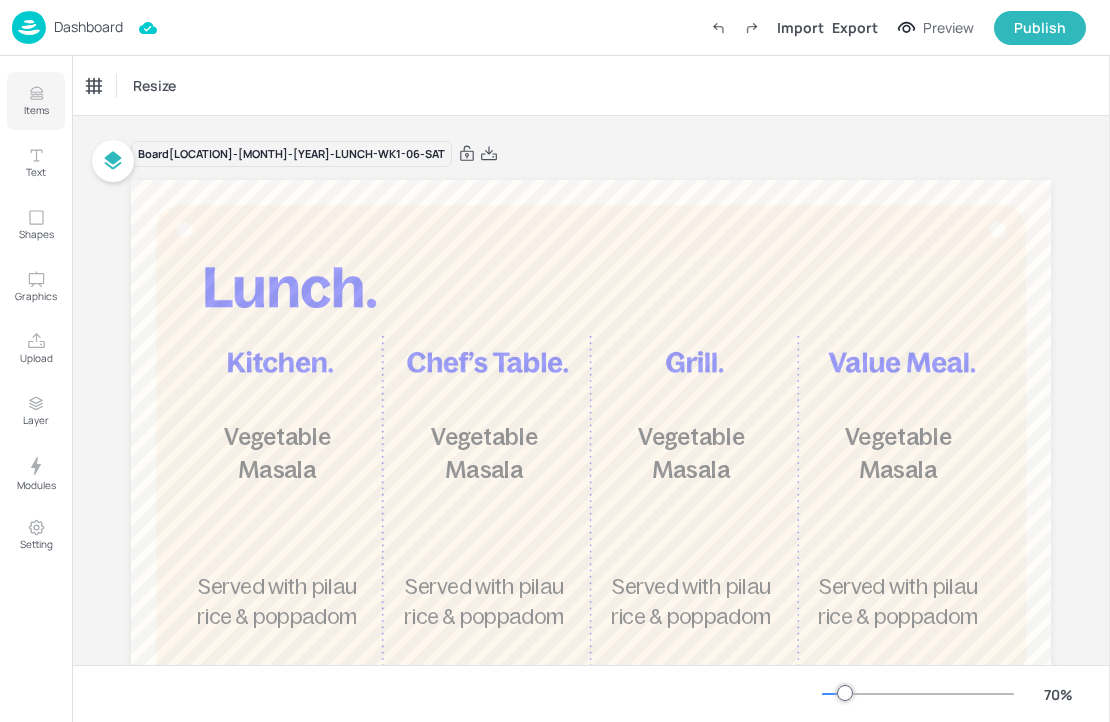 click 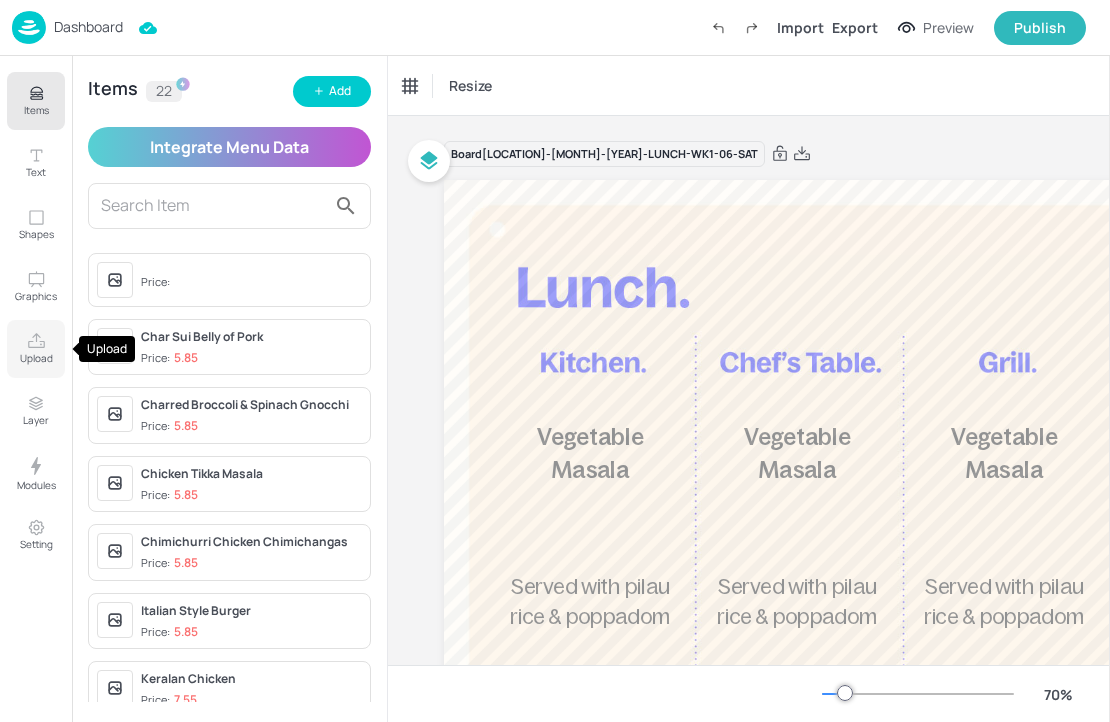 click on "Upload" at bounding box center (36, 349) 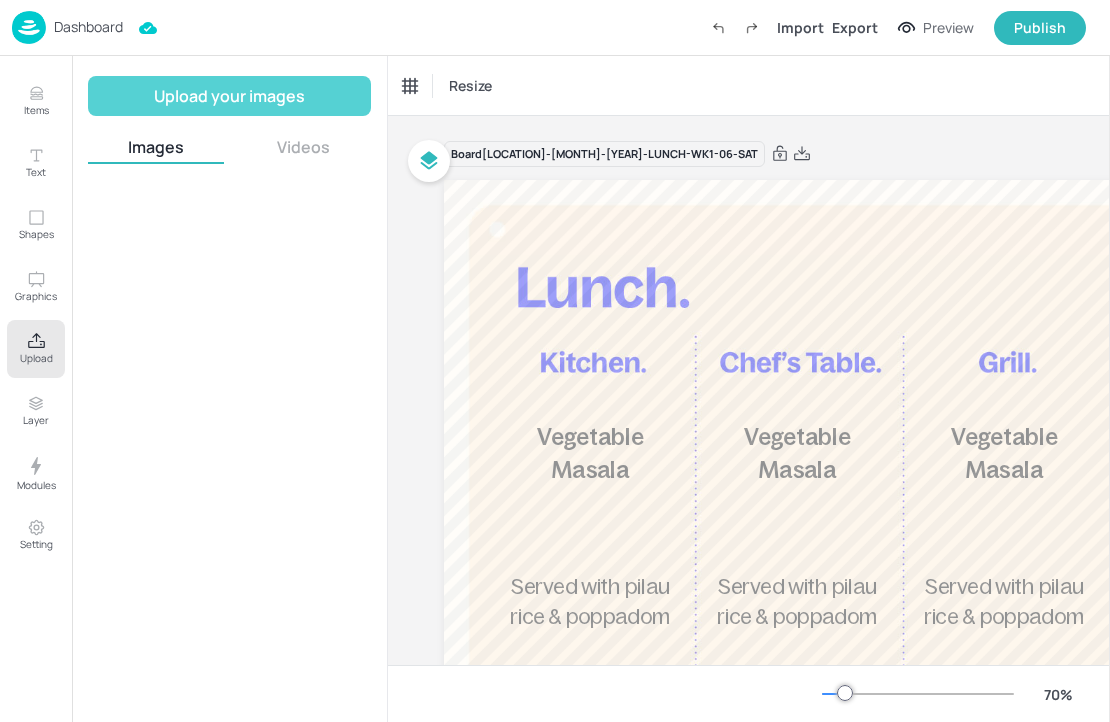 click on "Upload your images" at bounding box center [229, 96] 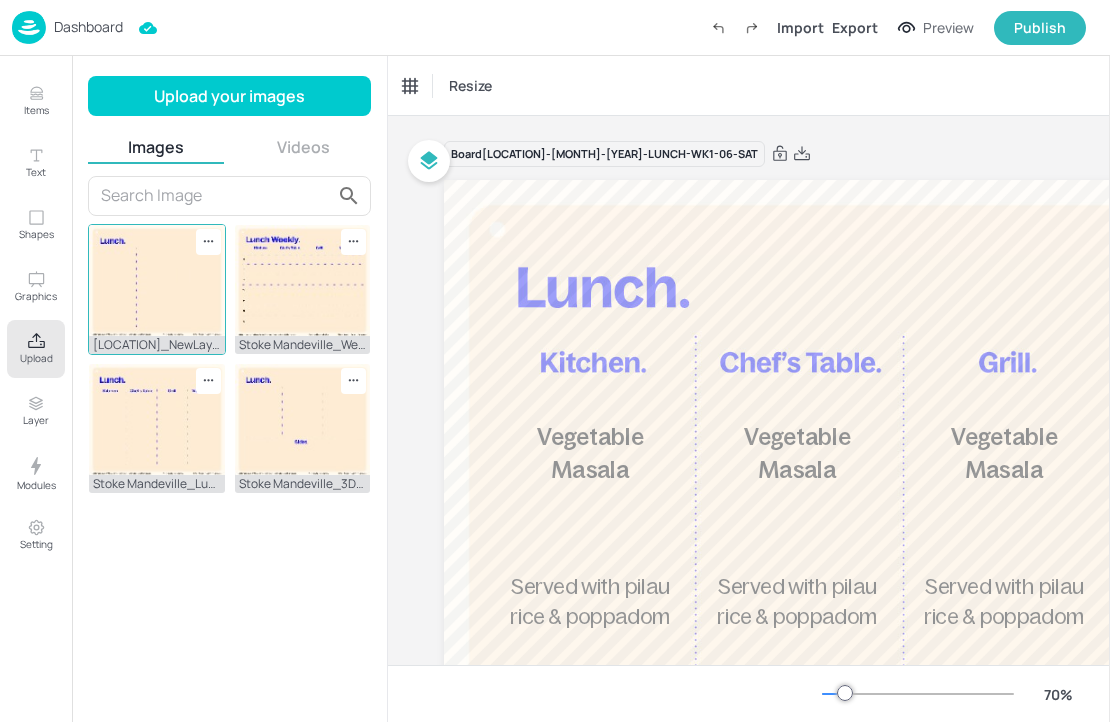 click at bounding box center [157, 280] 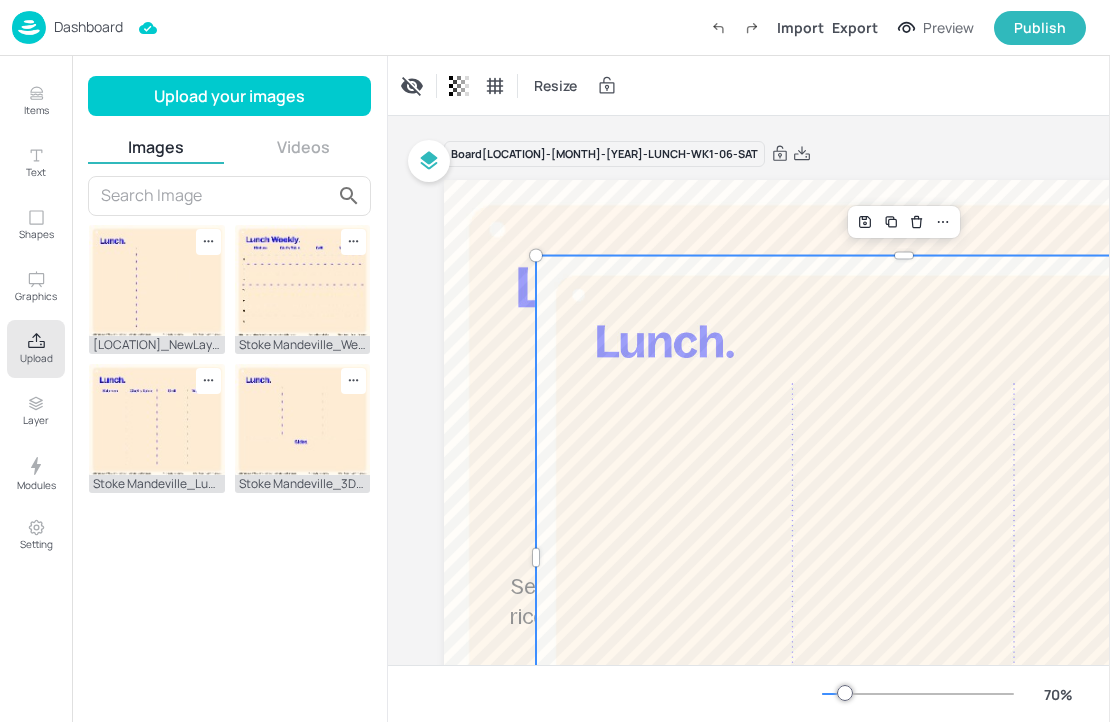 click 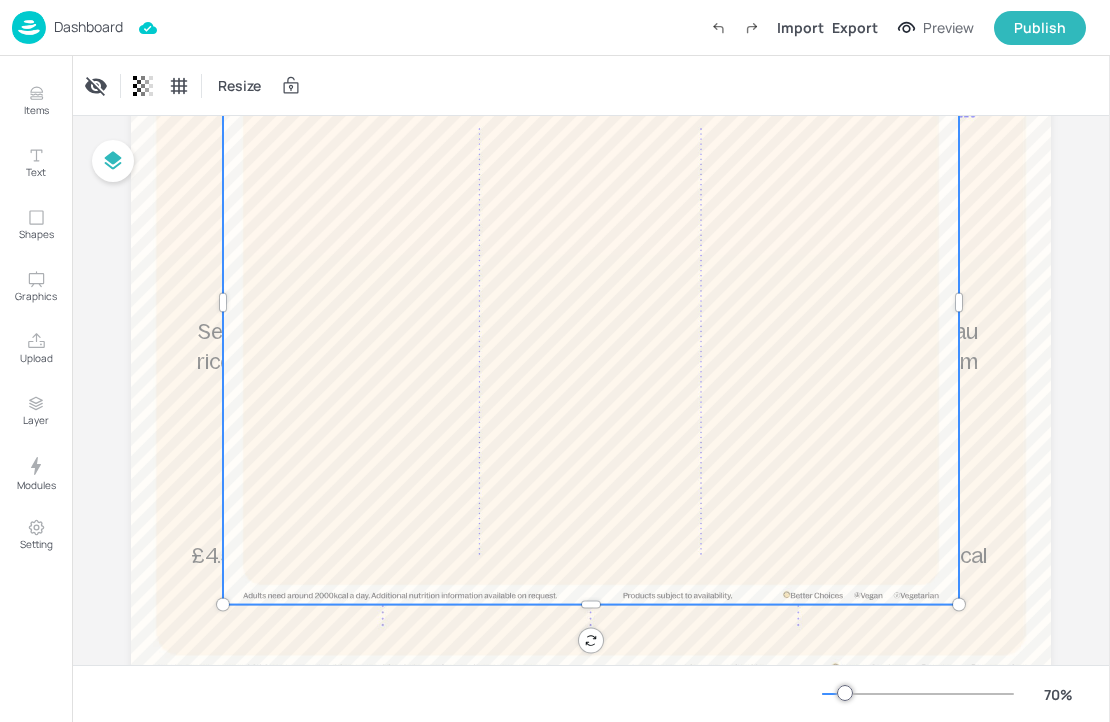 scroll, scrollTop: 320, scrollLeft: 0, axis: vertical 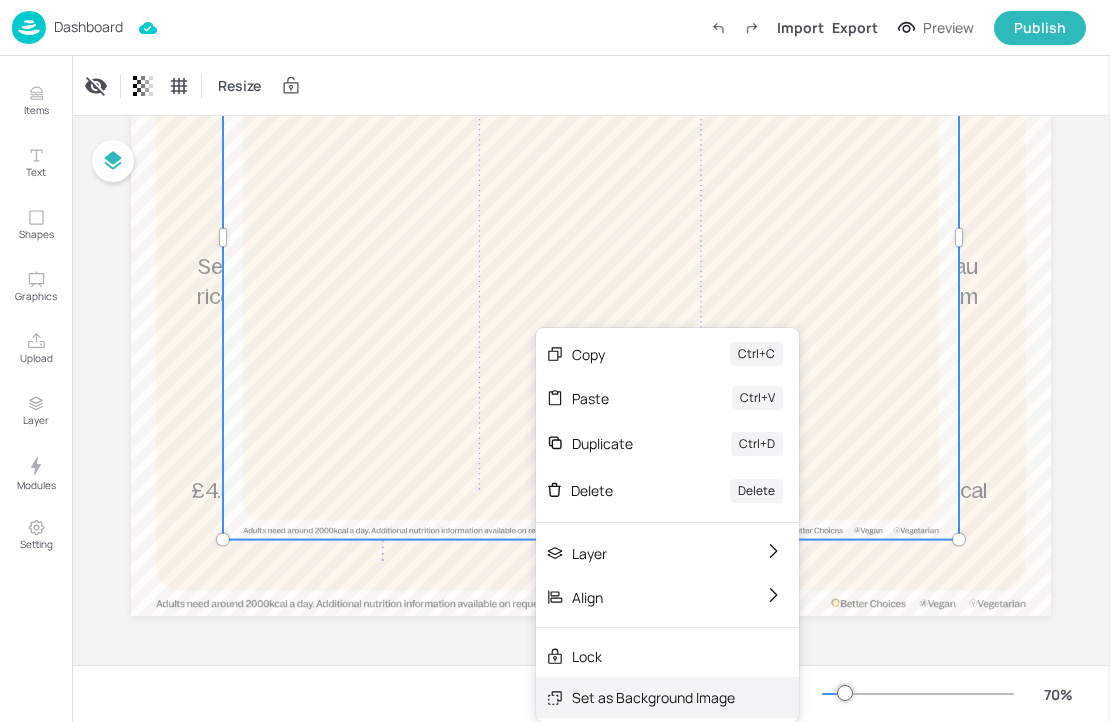 click on "Set as Background Image" at bounding box center (653, 697) 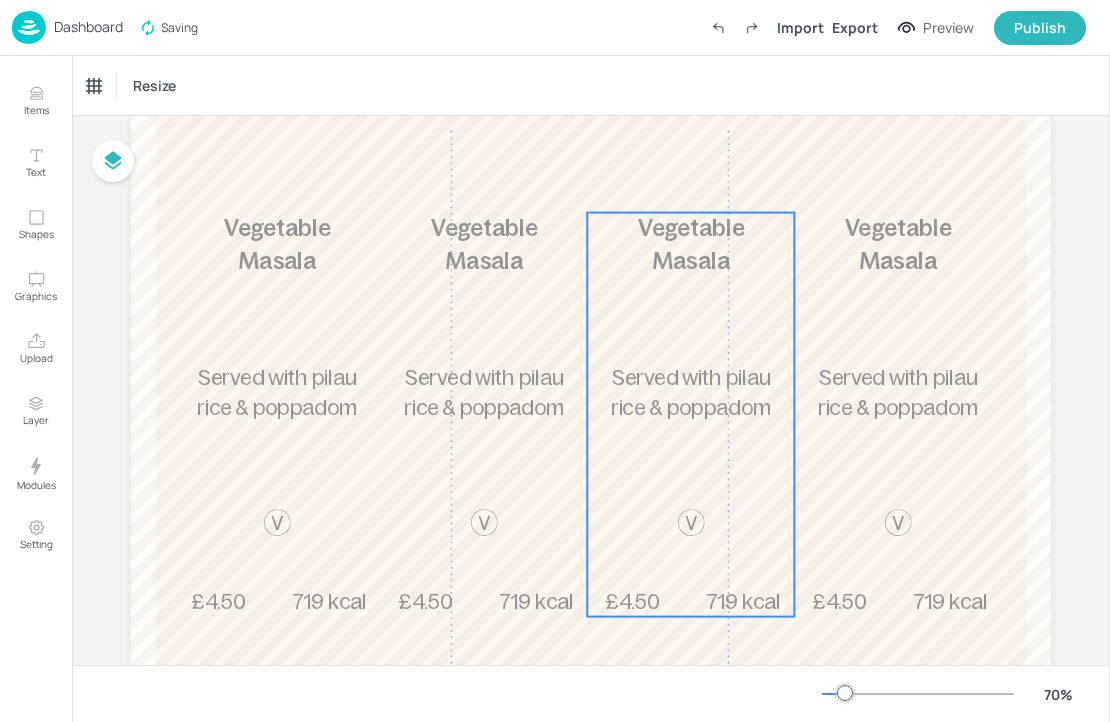 scroll, scrollTop: 203, scrollLeft: 0, axis: vertical 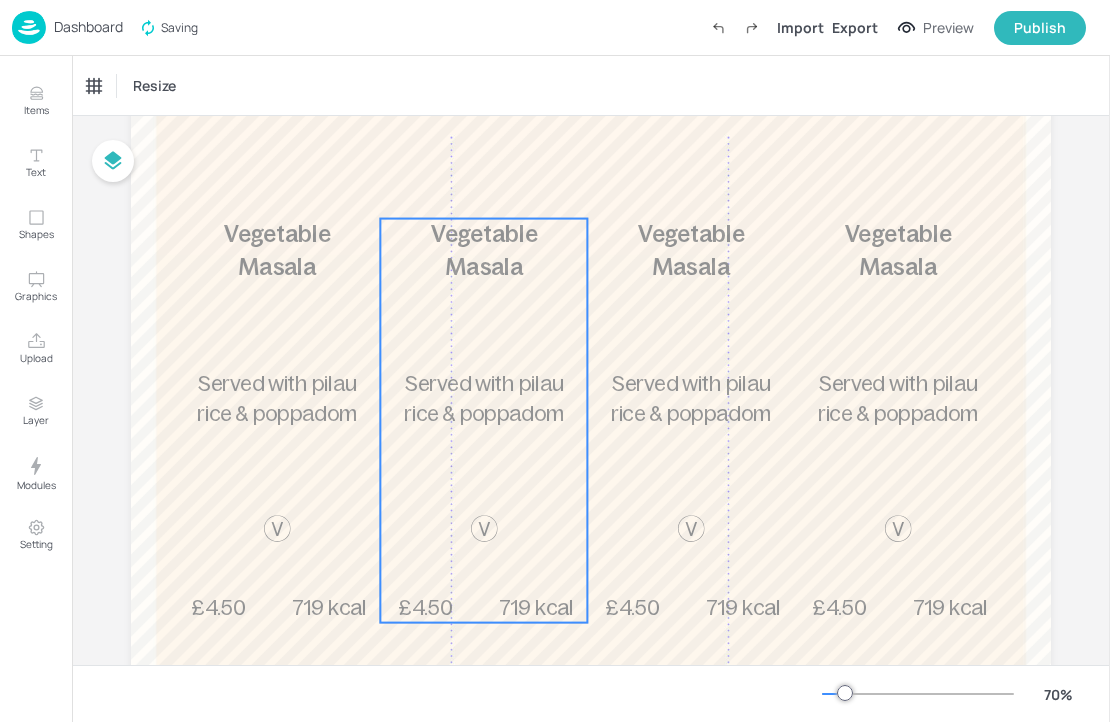 click on "£4.50 Vegetable Masala Served with pilau rice & poppadom 719 kcal" at bounding box center (483, 421) 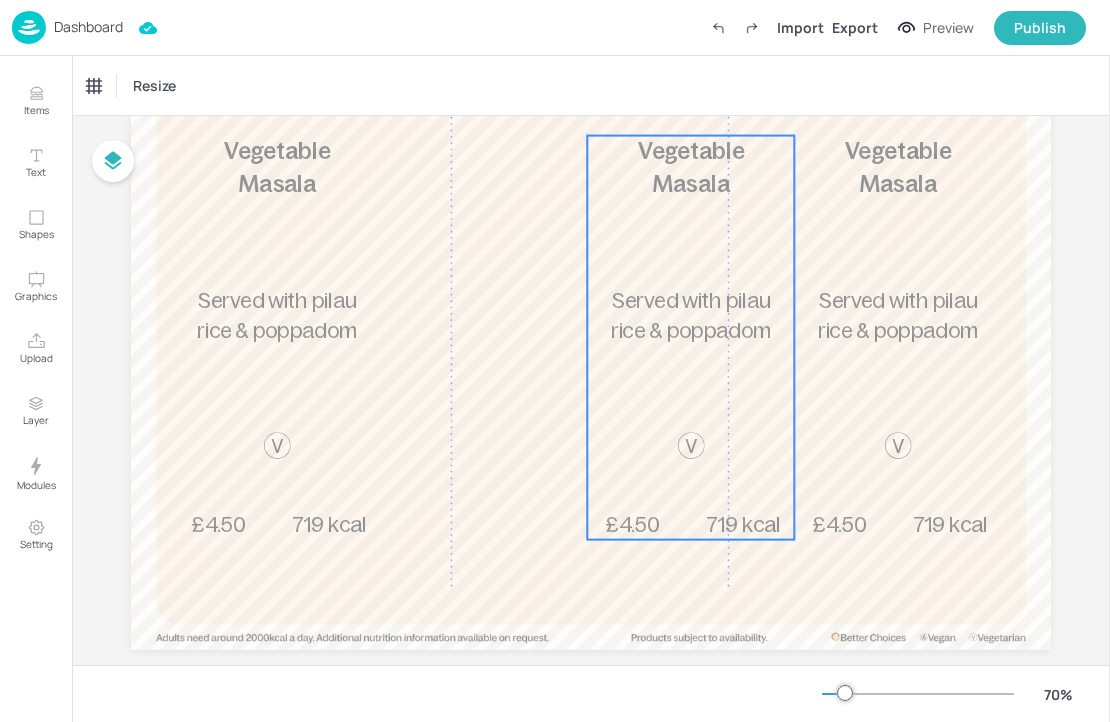 scroll, scrollTop: 289, scrollLeft: 0, axis: vertical 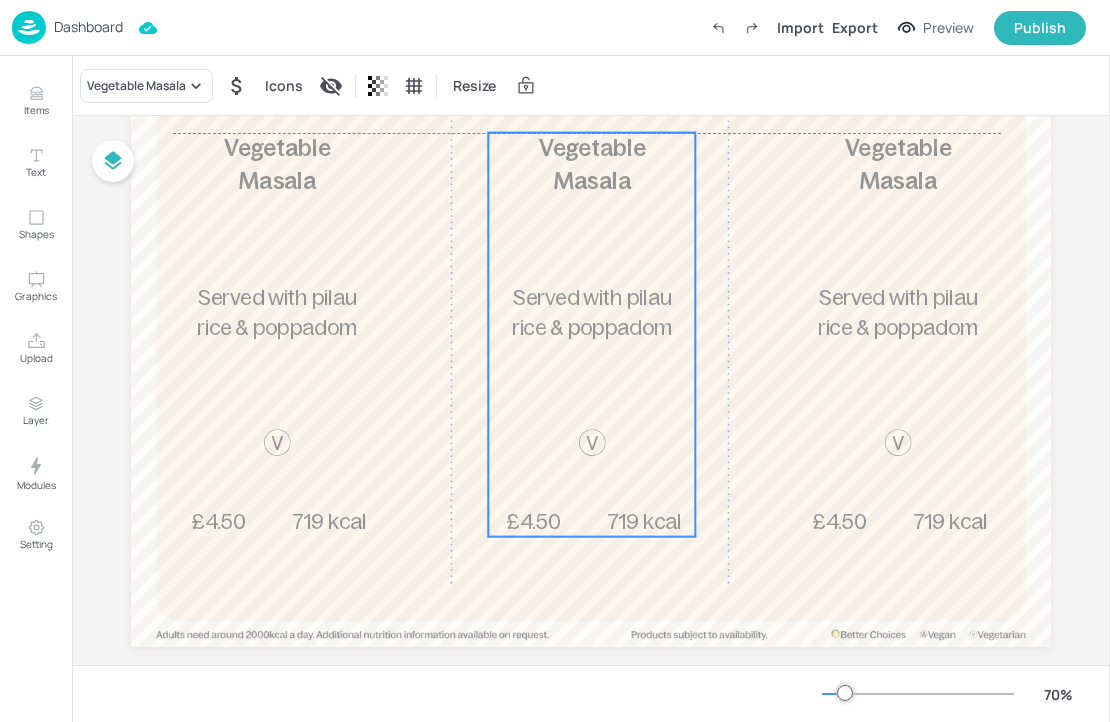 drag, startPoint x: 697, startPoint y: 412, endPoint x: 598, endPoint y: 408, distance: 99.08077 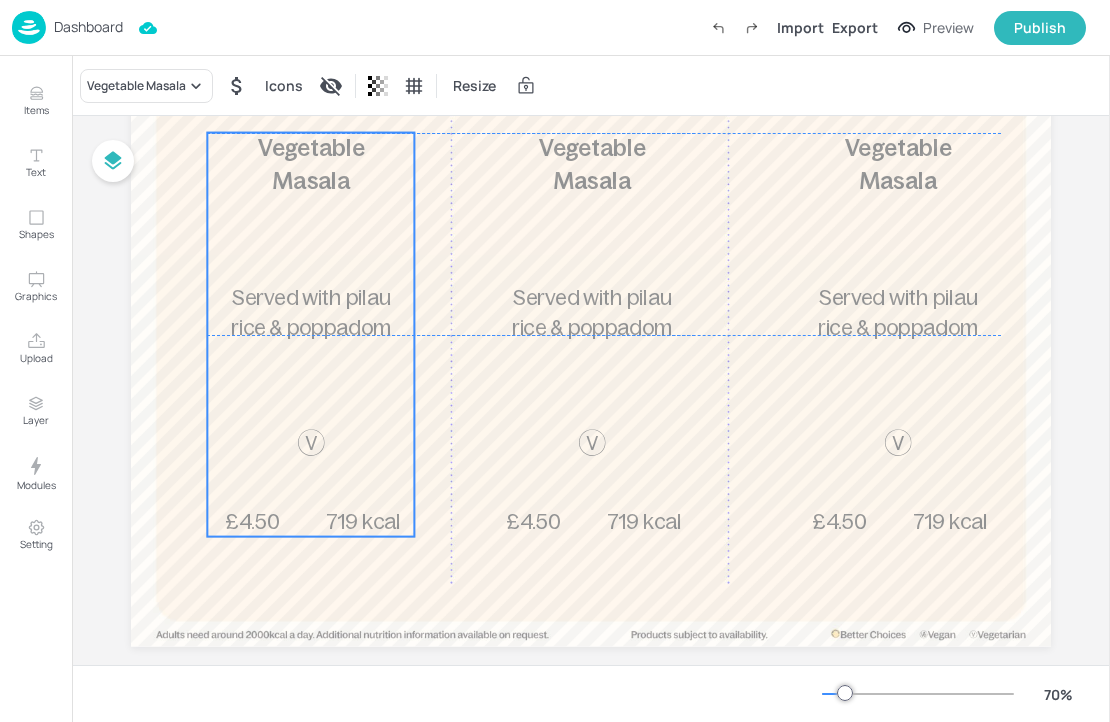 drag, startPoint x: 318, startPoint y: 361, endPoint x: 352, endPoint y: 362, distance: 34.0147 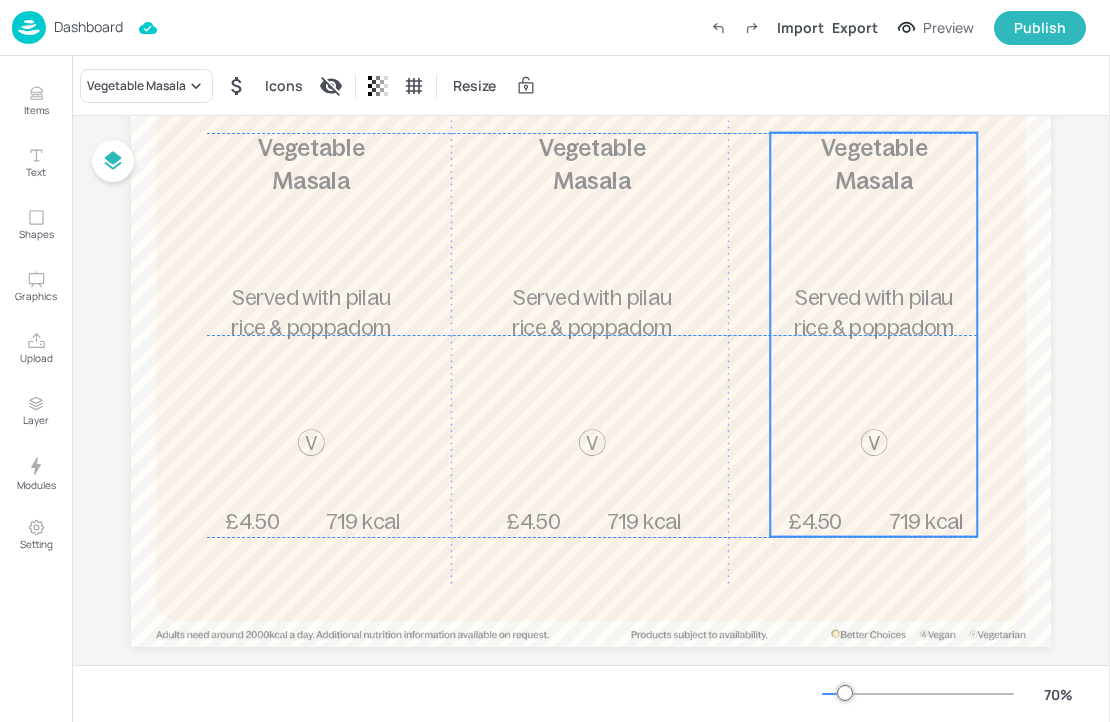 drag, startPoint x: 937, startPoint y: 312, endPoint x: 914, endPoint y: 311, distance: 23.021729 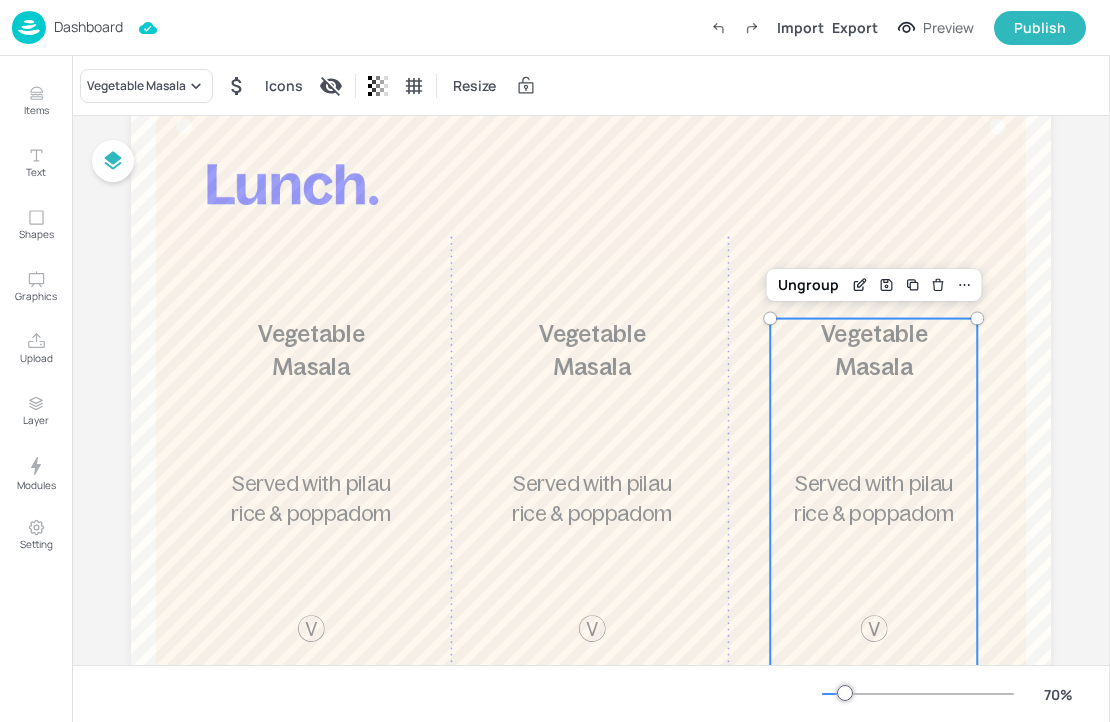 scroll, scrollTop: 84, scrollLeft: 0, axis: vertical 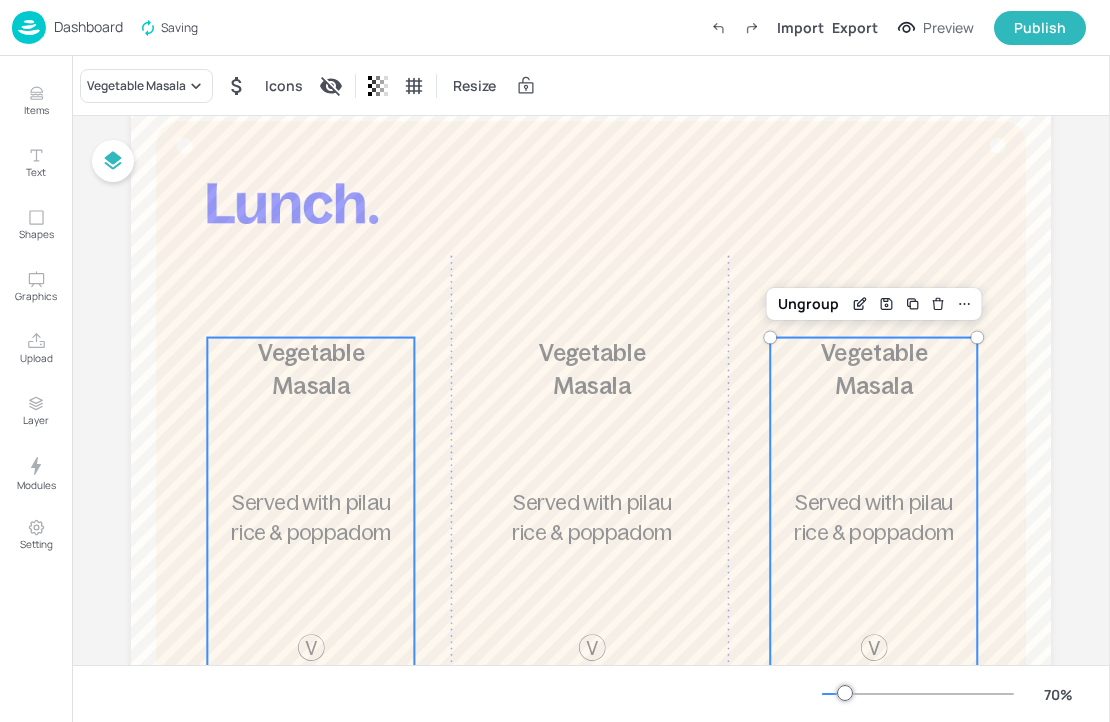 click on "£4.50 Vegetable Masala Served with pilau rice & poppadom 719 kcal" at bounding box center (310, 540) 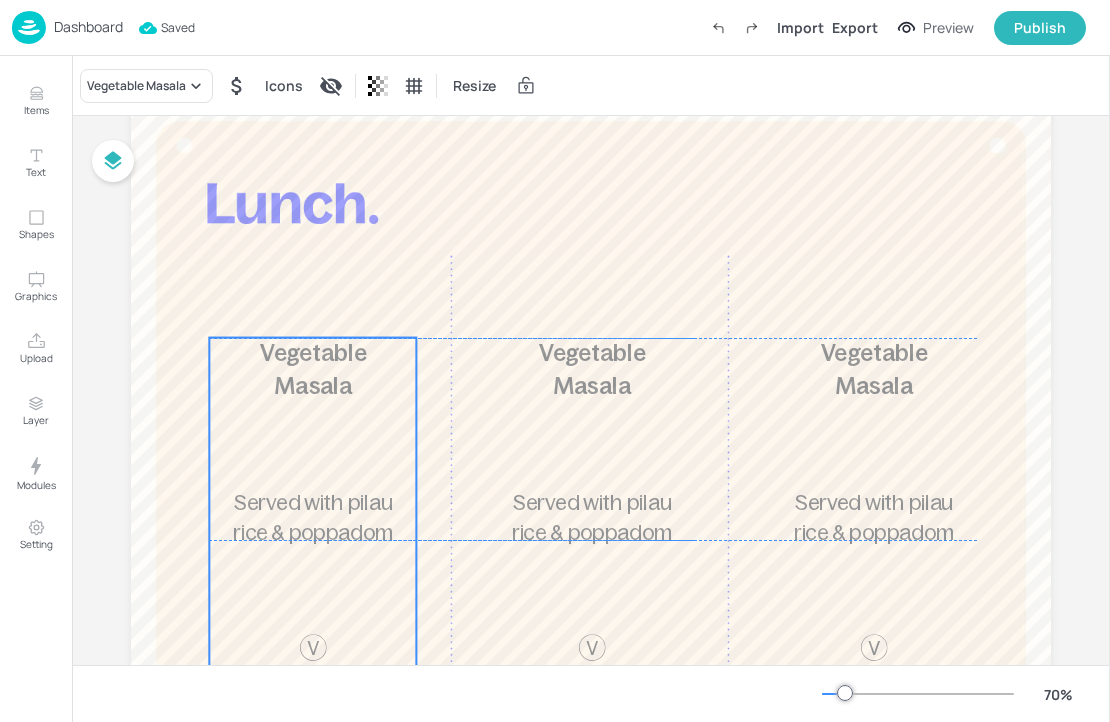 click on "£4.50 Vegetable Masala Served with pilau rice & poppadom 719 kcal" at bounding box center [312, 540] 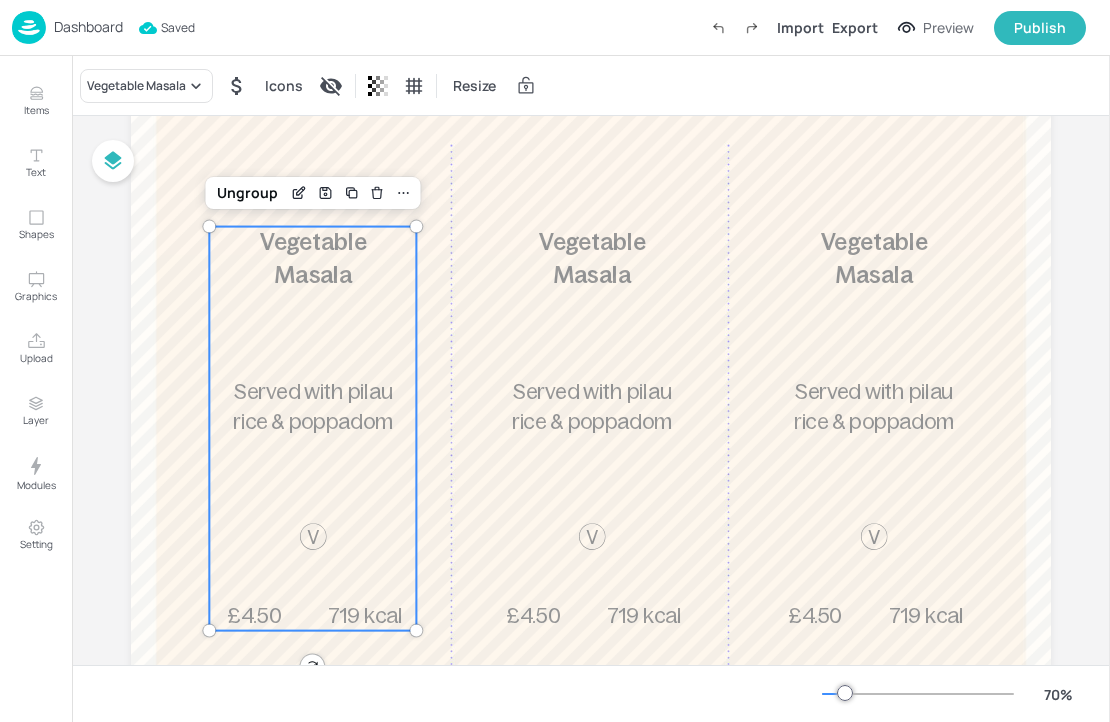 scroll, scrollTop: 199, scrollLeft: 0, axis: vertical 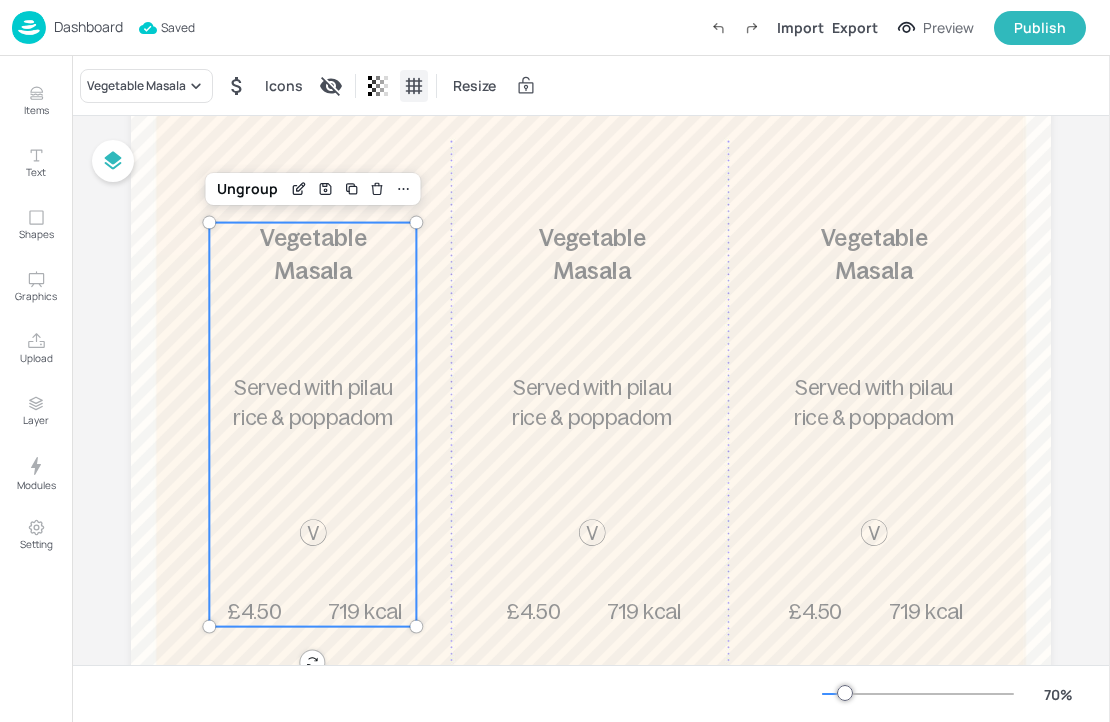click 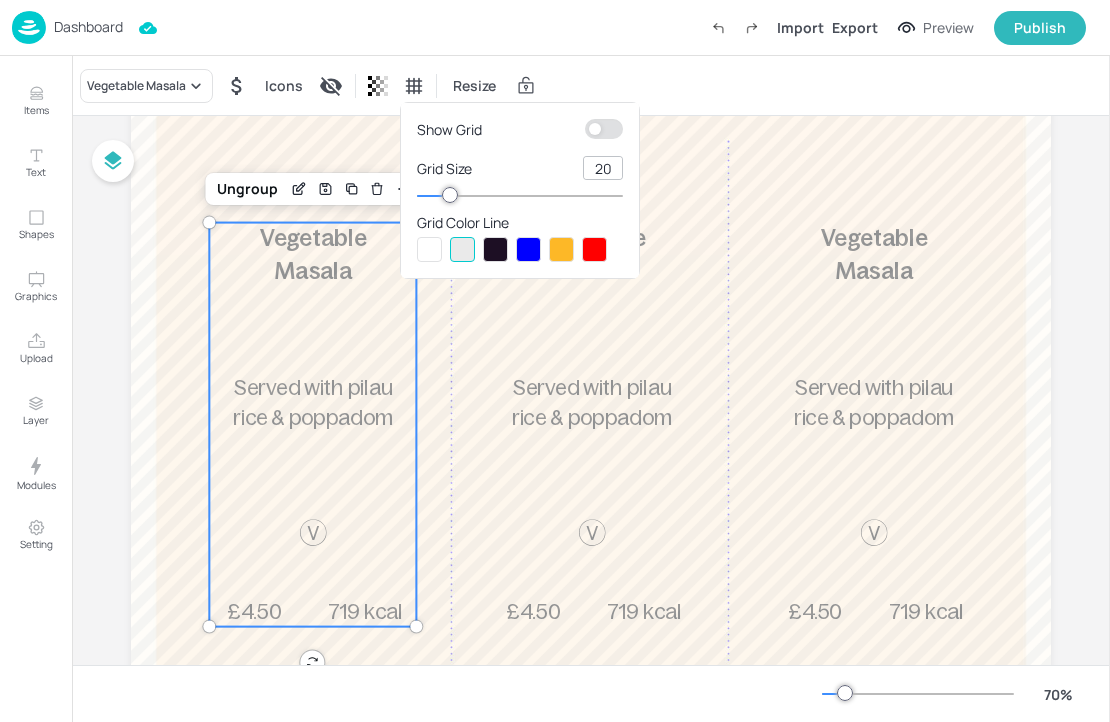 click at bounding box center (595, 129) 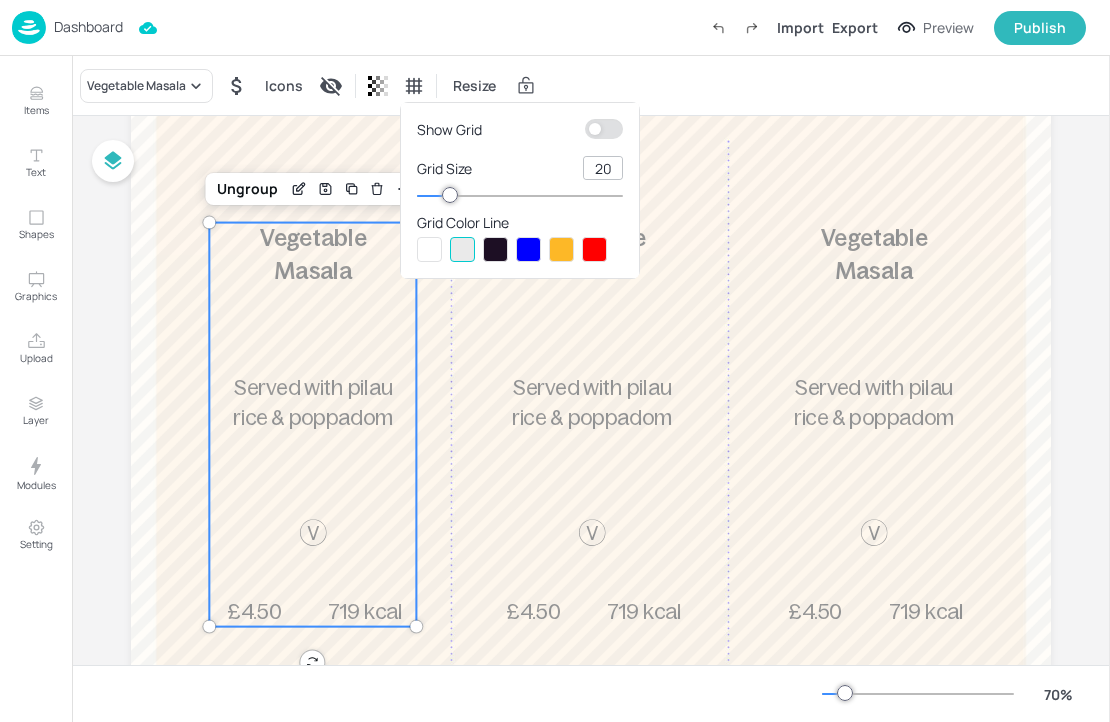 checkbox on "true" 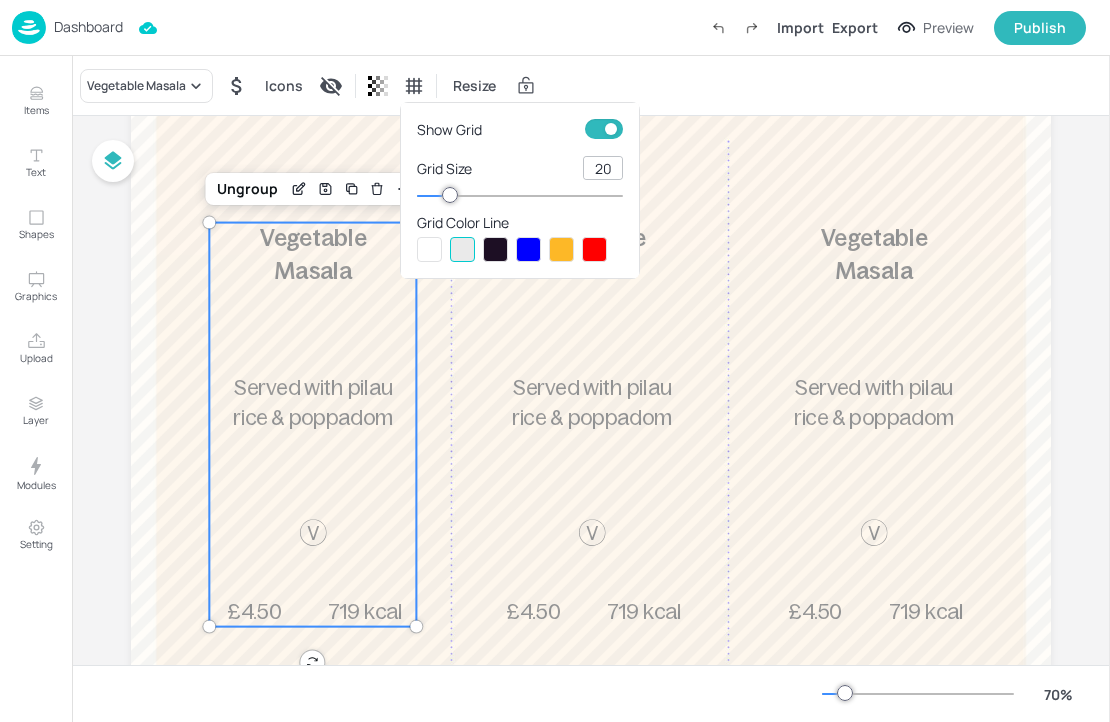 drag, startPoint x: 614, startPoint y: 167, endPoint x: 575, endPoint y: 166, distance: 39.012817 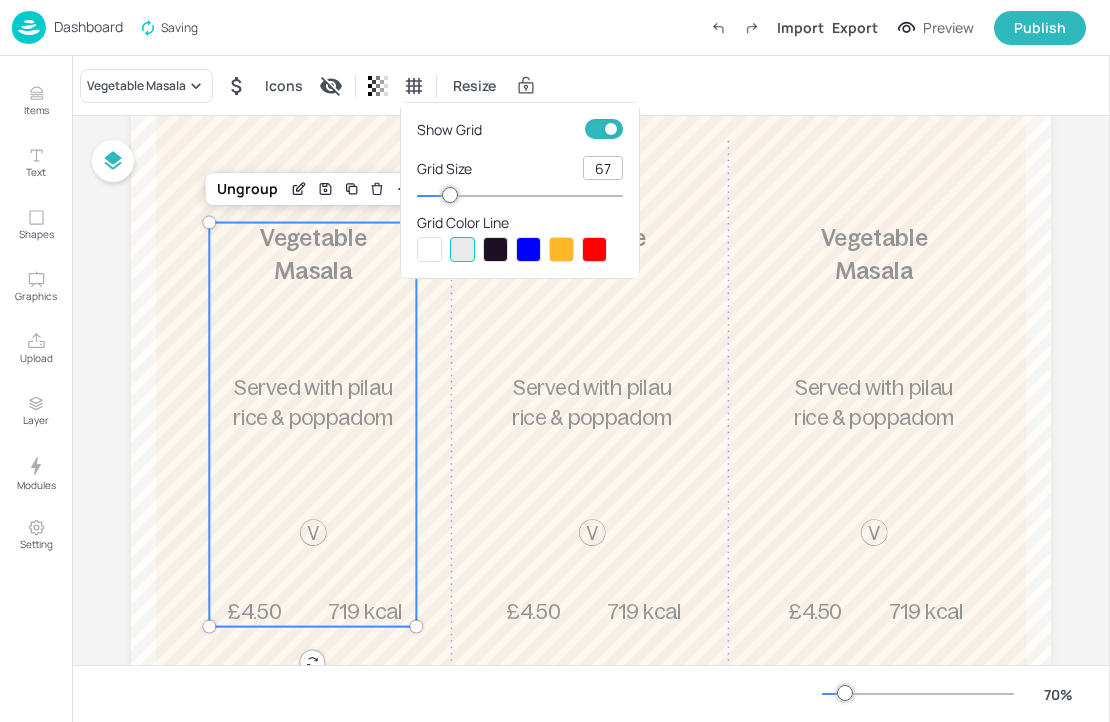 type on "67" 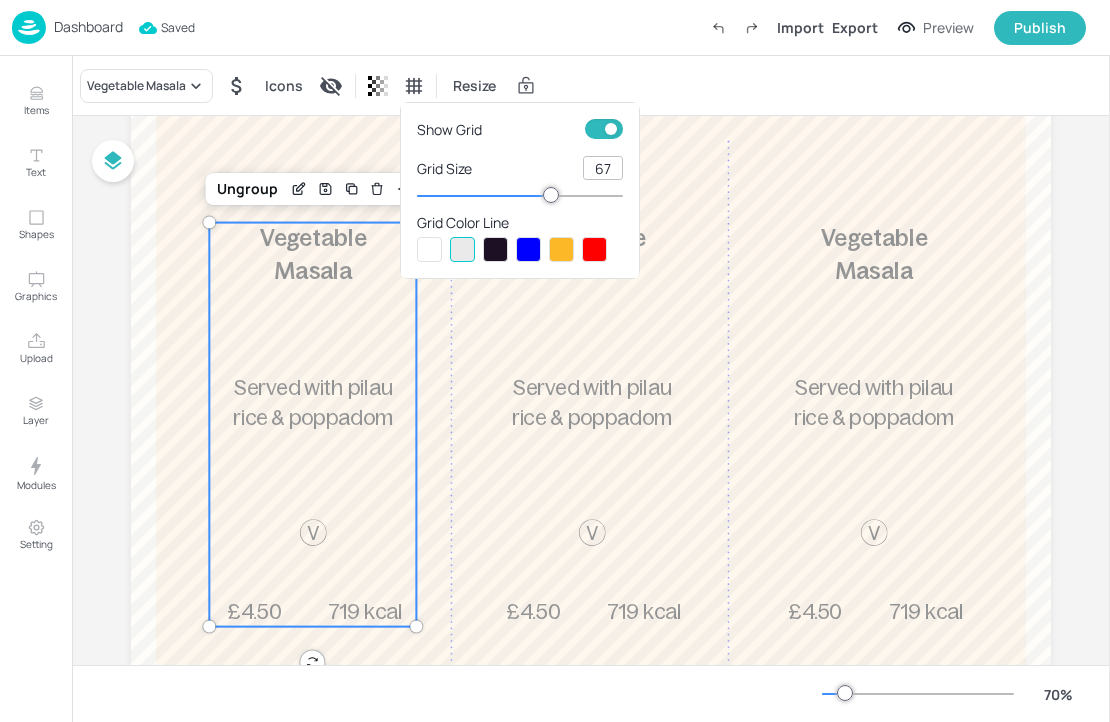 click at bounding box center (495, 249) 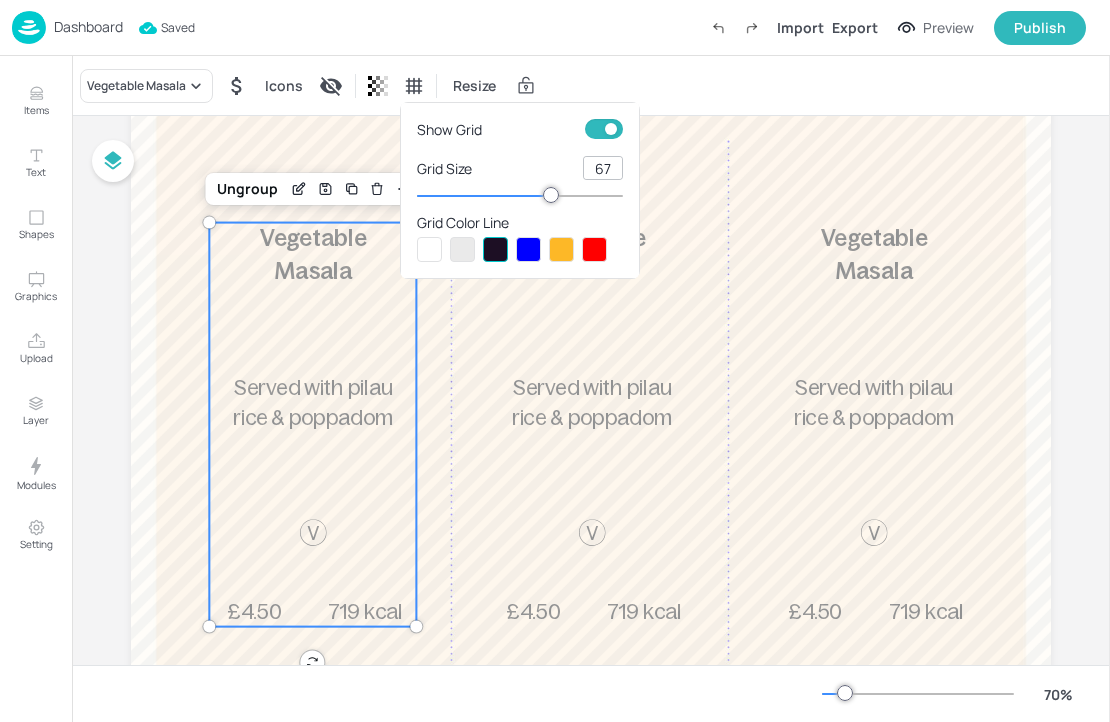 click at bounding box center [555, 361] 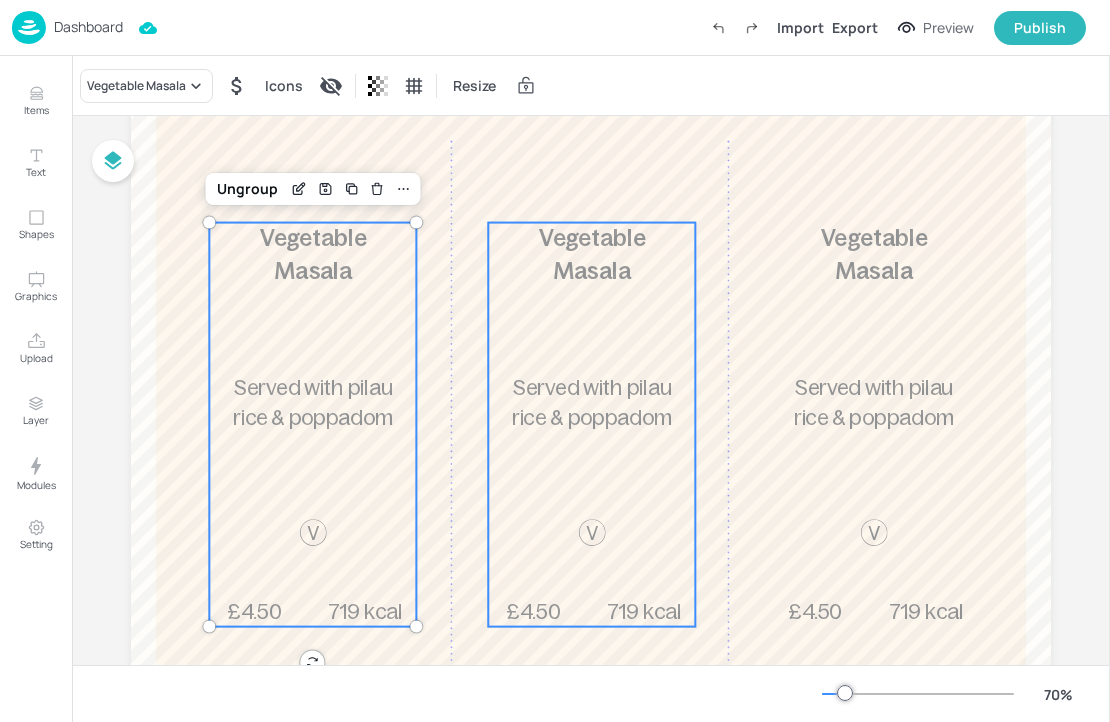 scroll, scrollTop: 153, scrollLeft: 0, axis: vertical 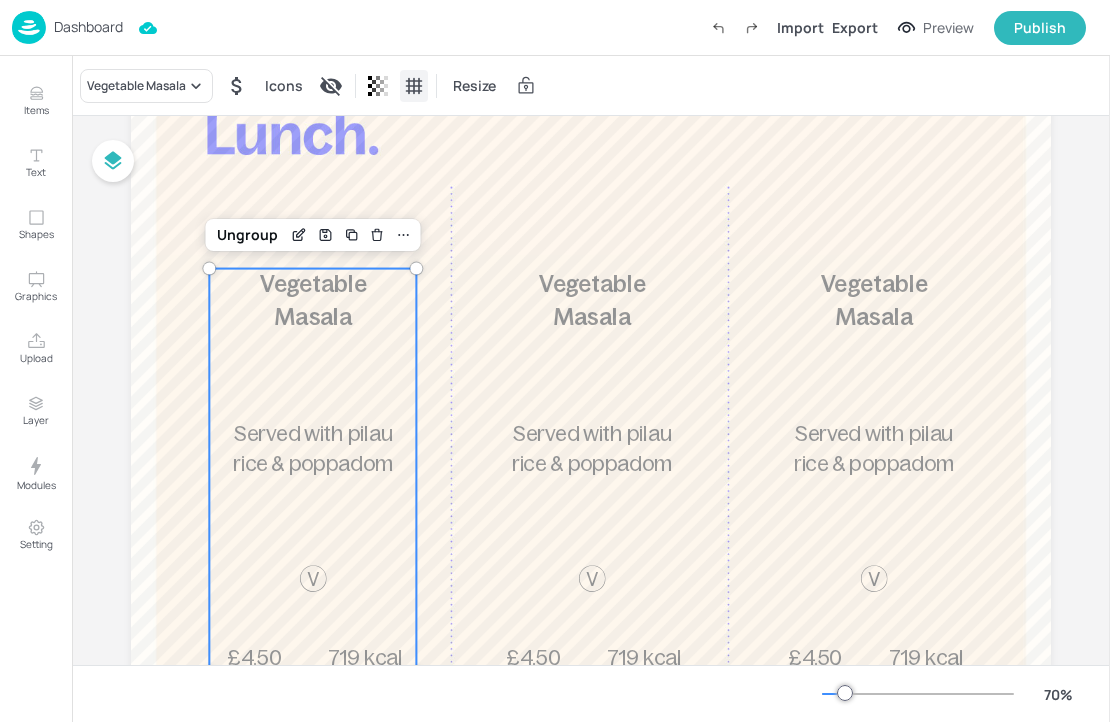 click 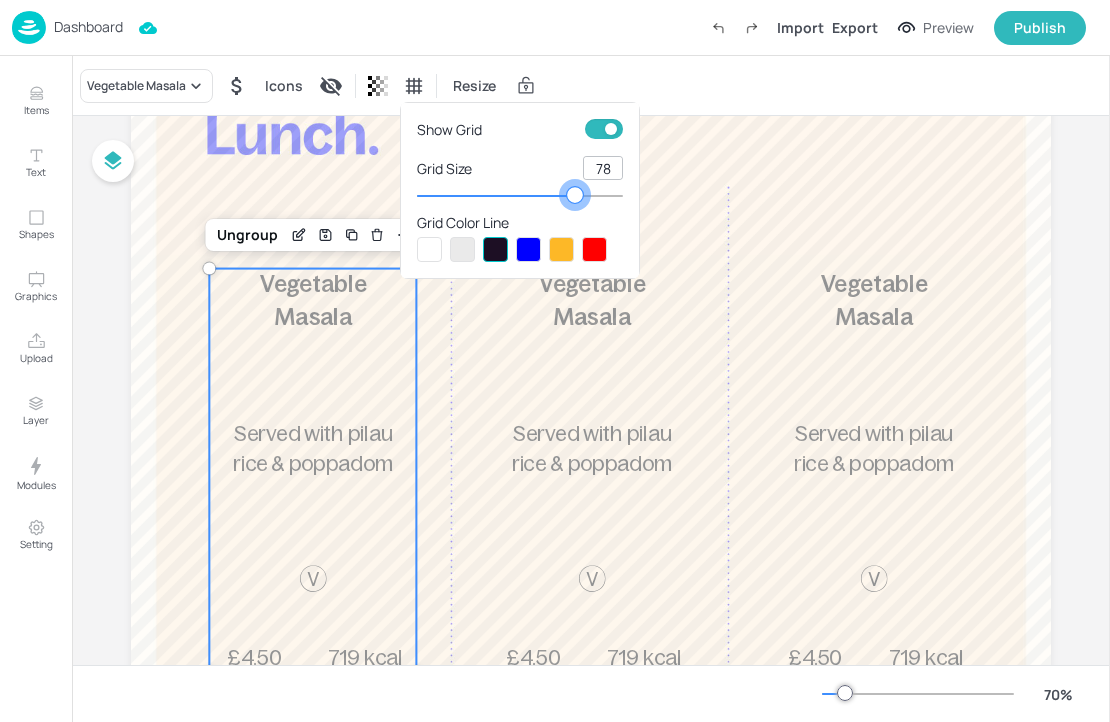 type on "77" 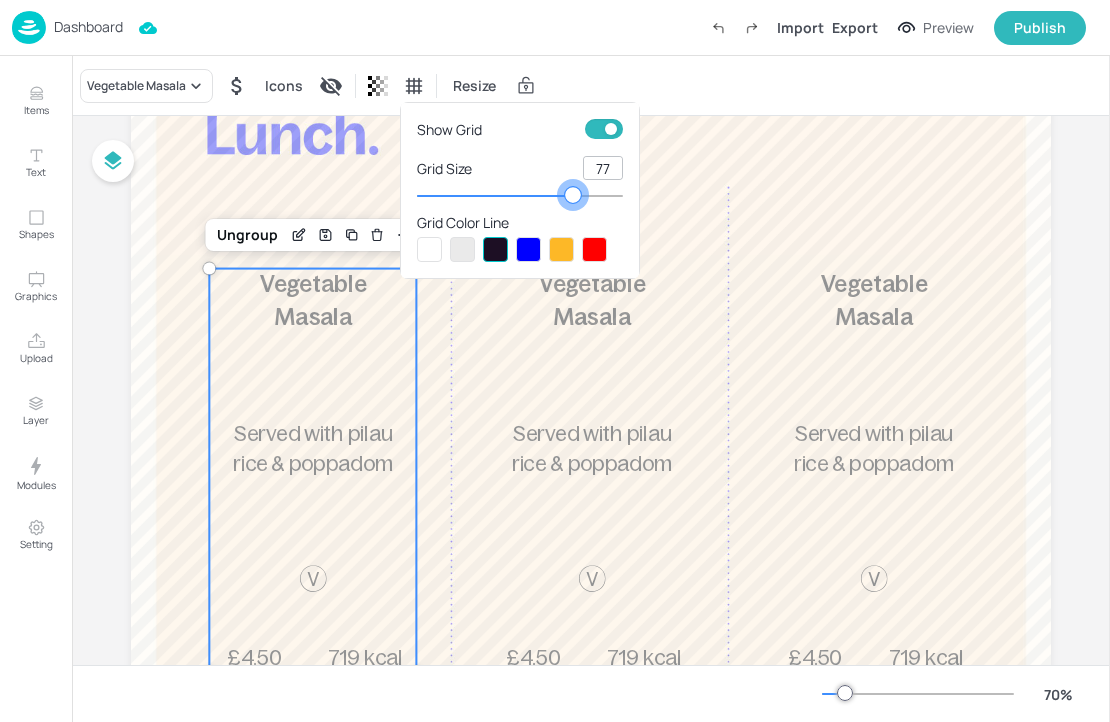 drag, startPoint x: 555, startPoint y: 193, endPoint x: 573, endPoint y: 193, distance: 18 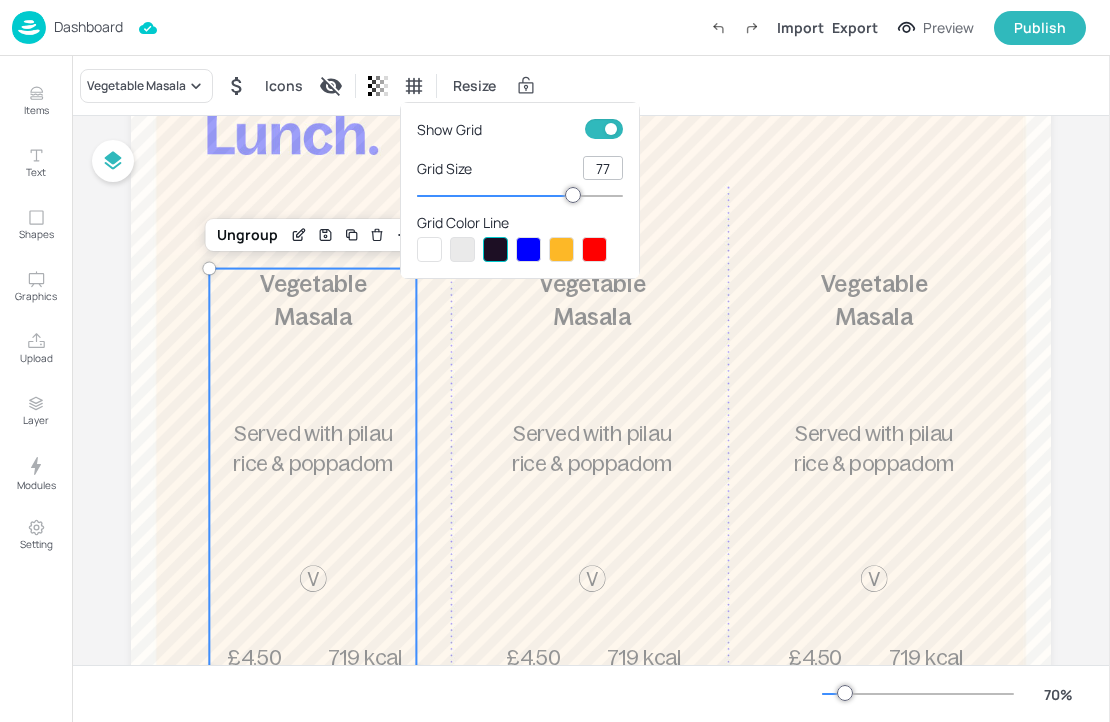 click at bounding box center [555, 361] 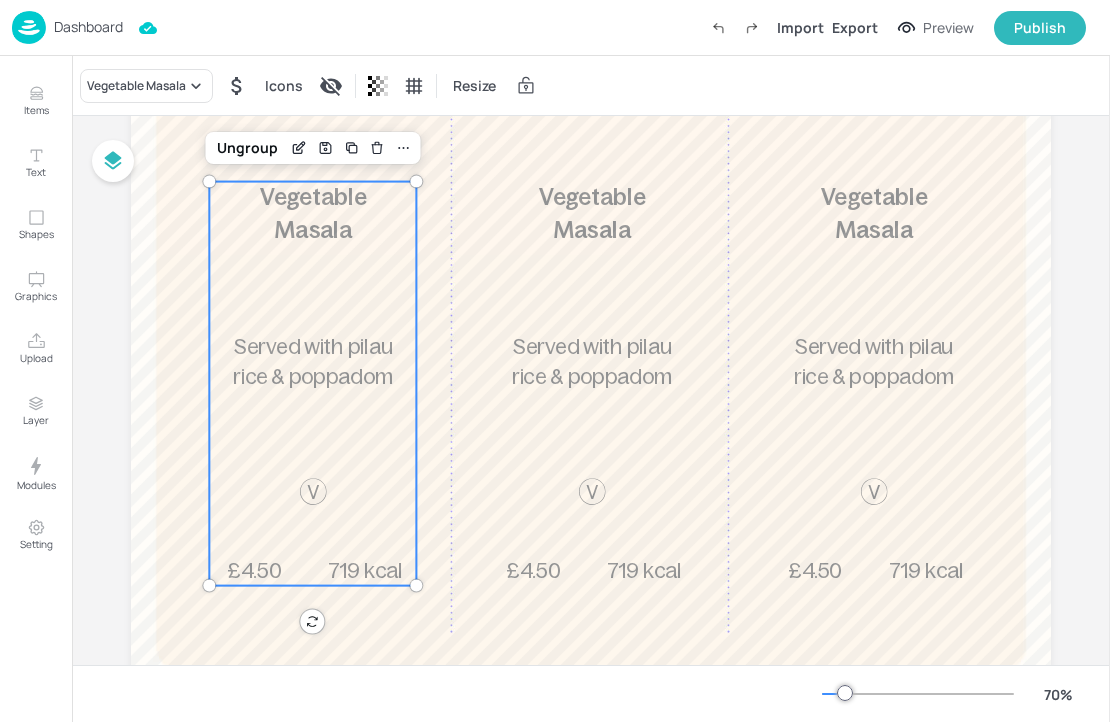 scroll, scrollTop: 244, scrollLeft: 0, axis: vertical 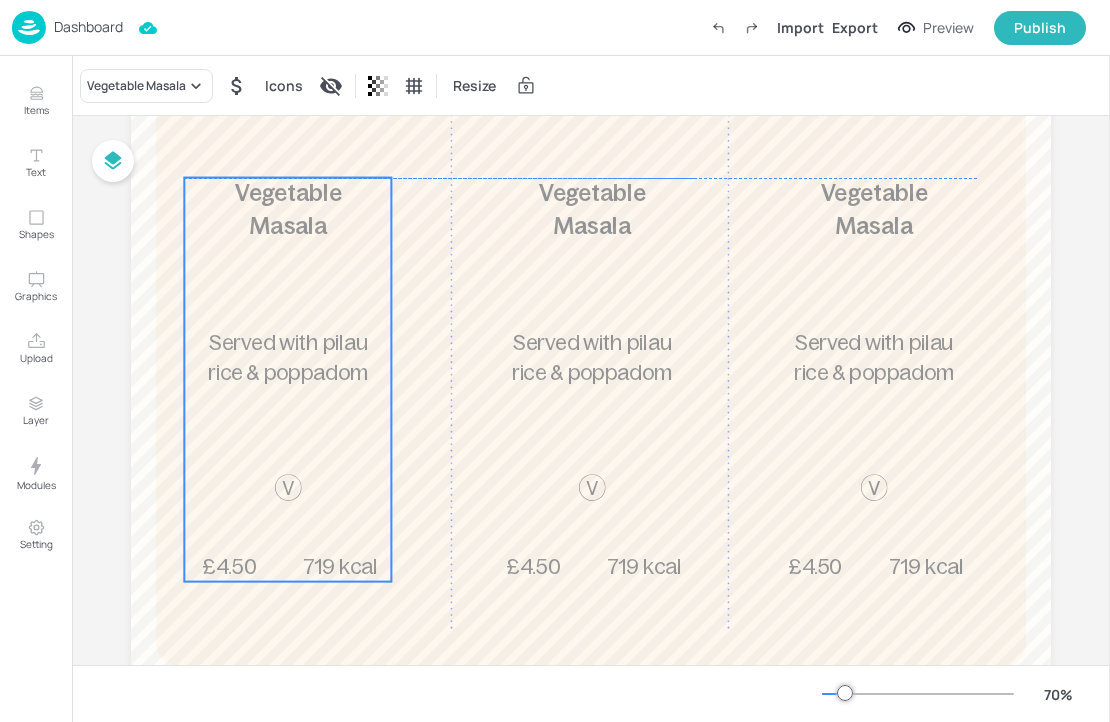 drag, startPoint x: 347, startPoint y: 450, endPoint x: 322, endPoint y: 446, distance: 25.317978 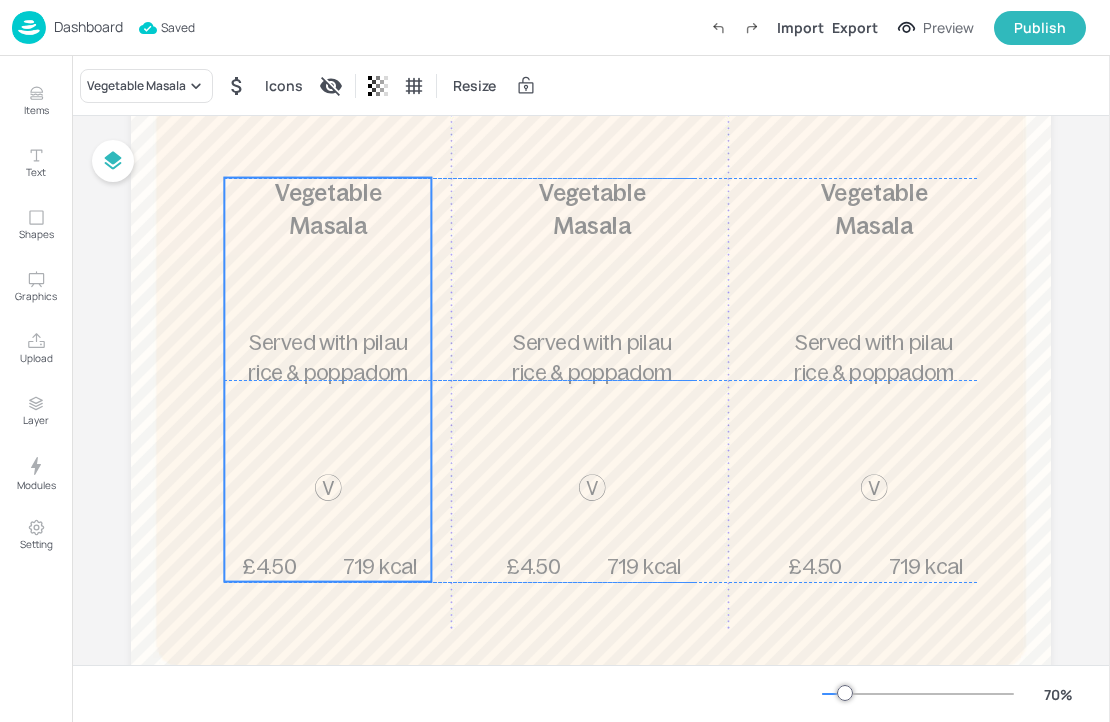 drag, startPoint x: 297, startPoint y: 325, endPoint x: 337, endPoint y: 325, distance: 40 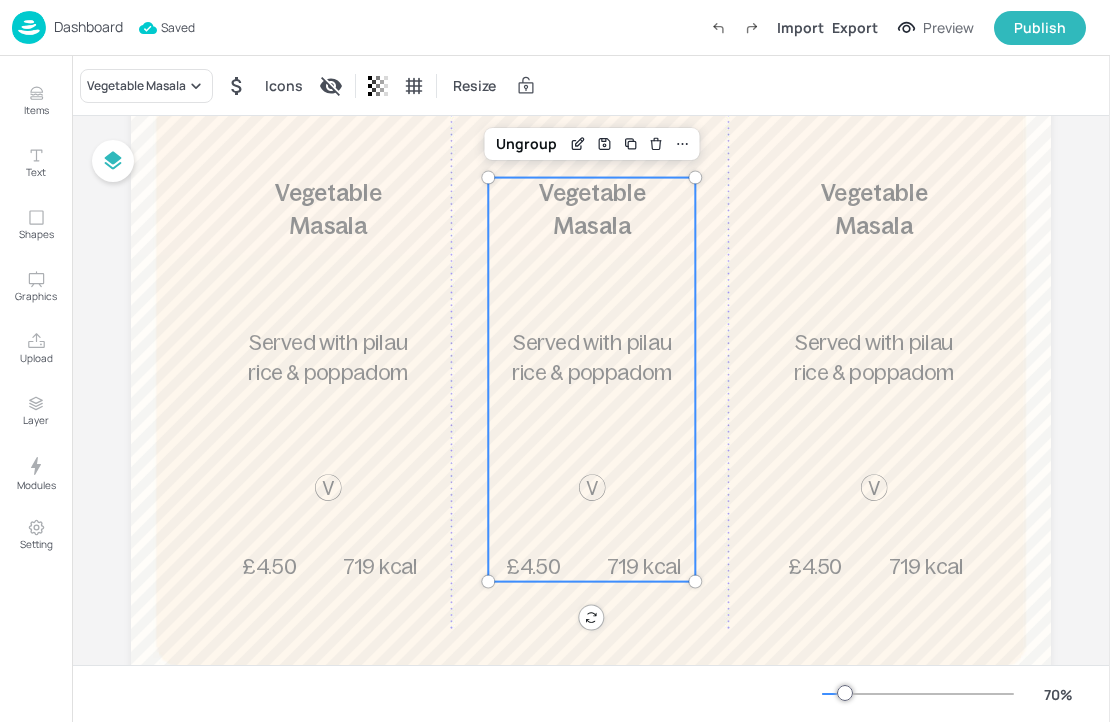 click on "£4.50 Vegetable Masala Served with pilau rice & poppadom 719 kcal" at bounding box center (591, 380) 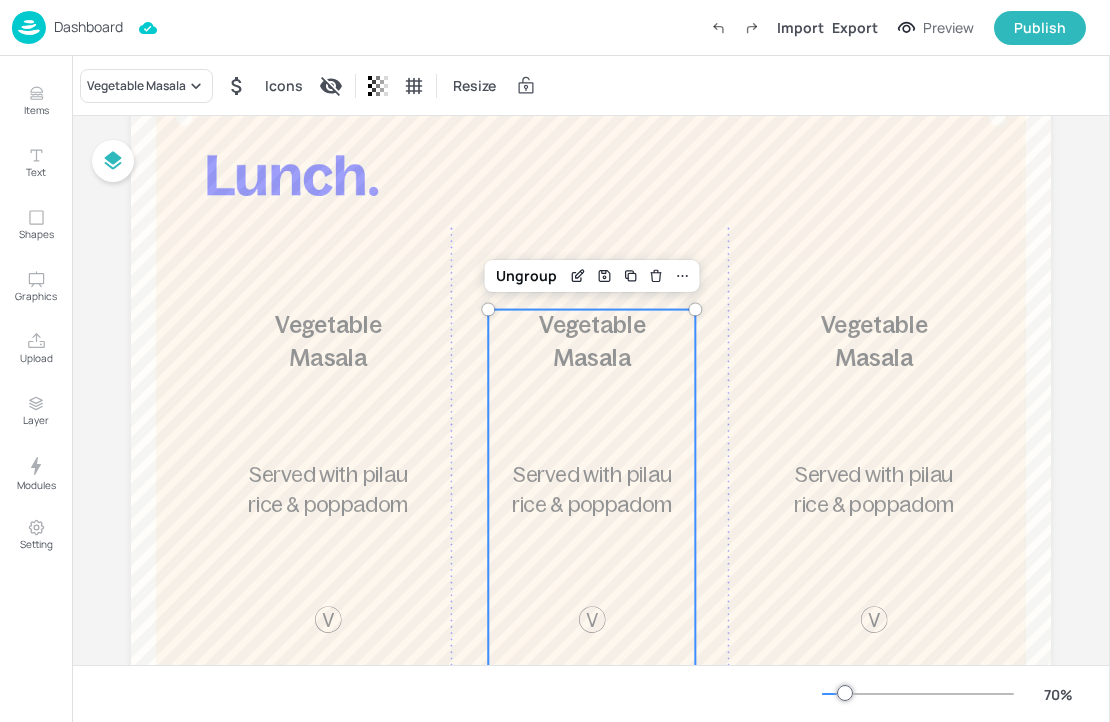 scroll, scrollTop: 111, scrollLeft: 0, axis: vertical 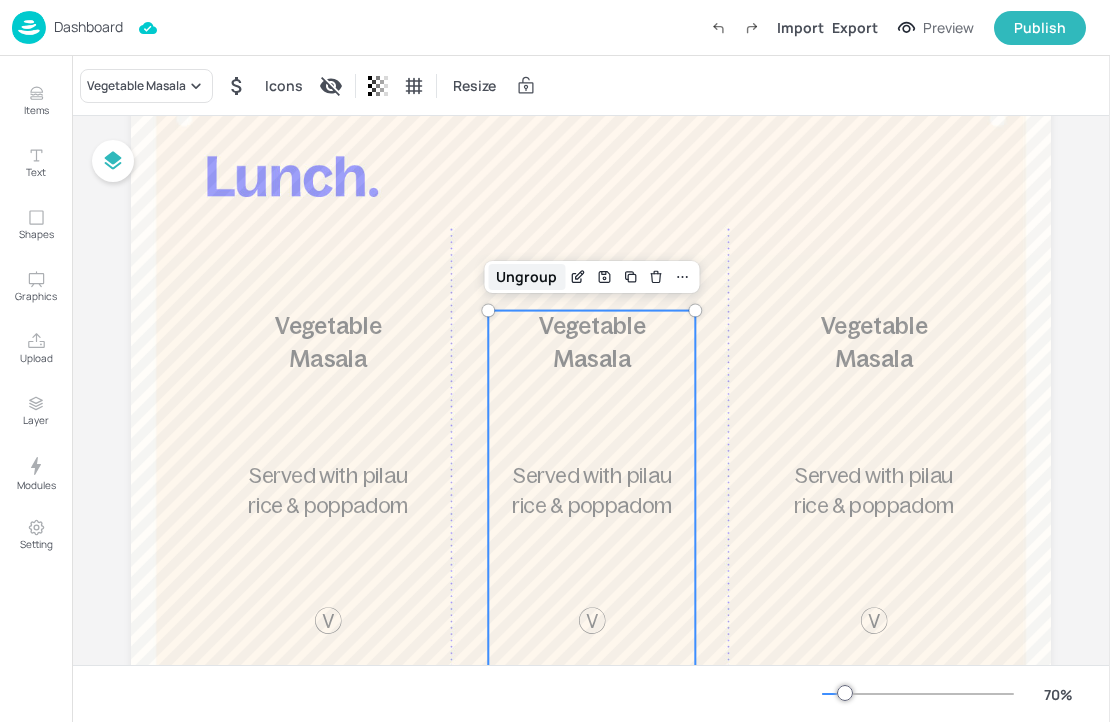 click on "Ungroup" at bounding box center [526, 277] 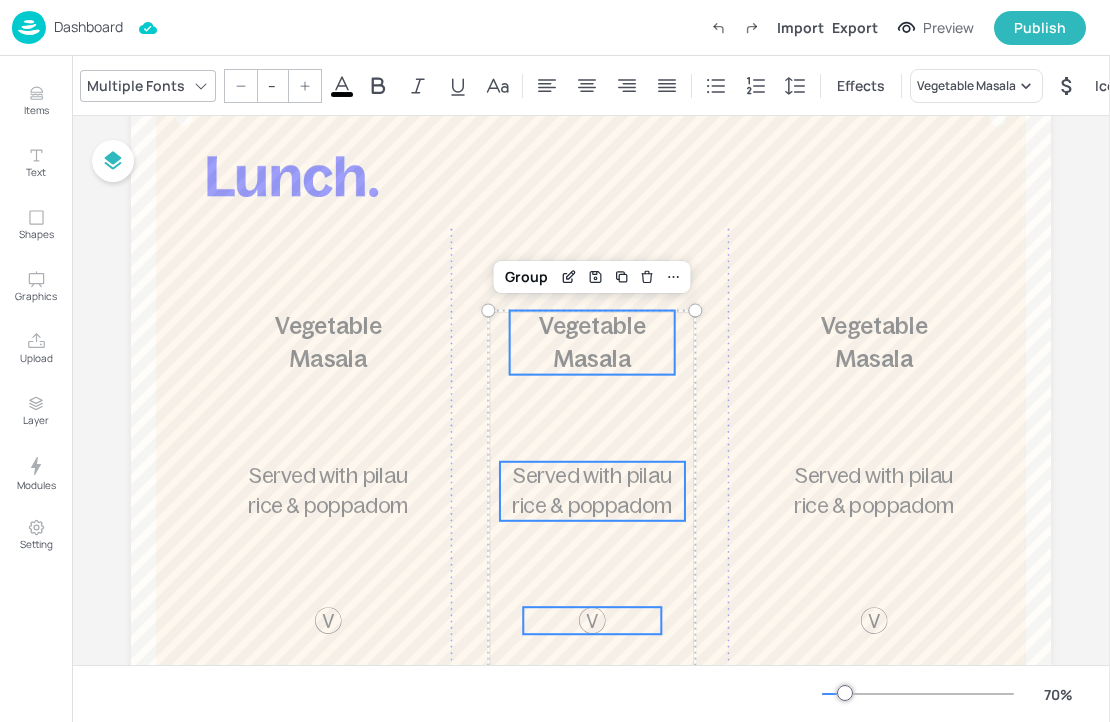 click on "Vegetable Masala" at bounding box center (592, 342) 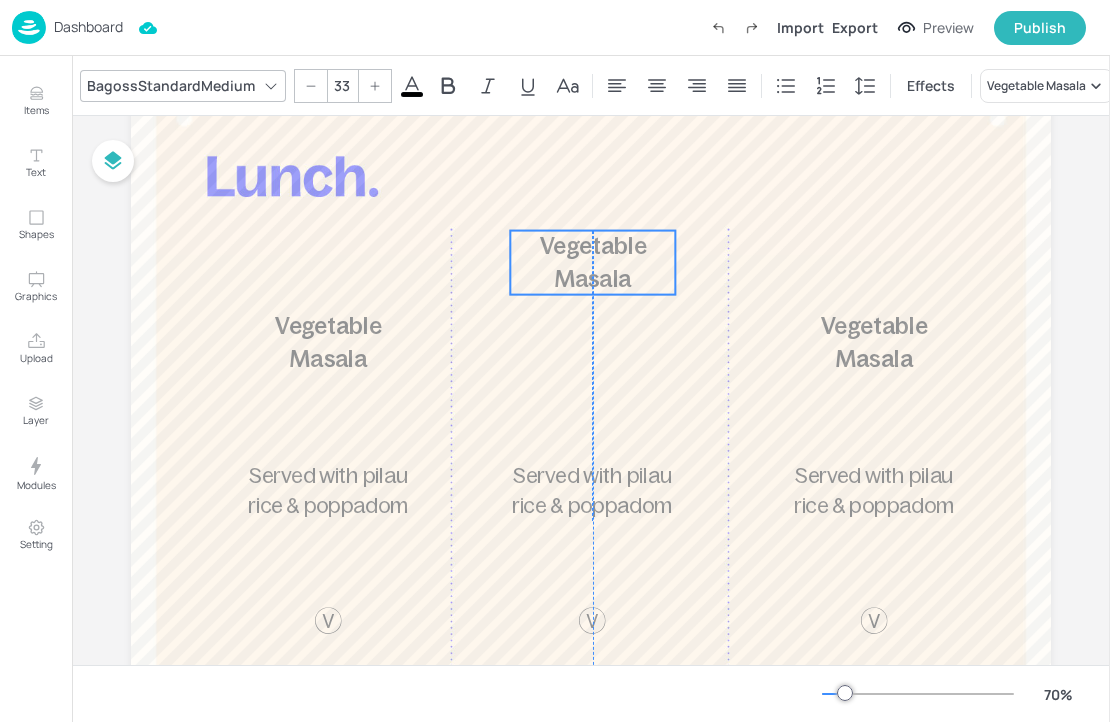 drag, startPoint x: 576, startPoint y: 338, endPoint x: 575, endPoint y: 258, distance: 80.00625 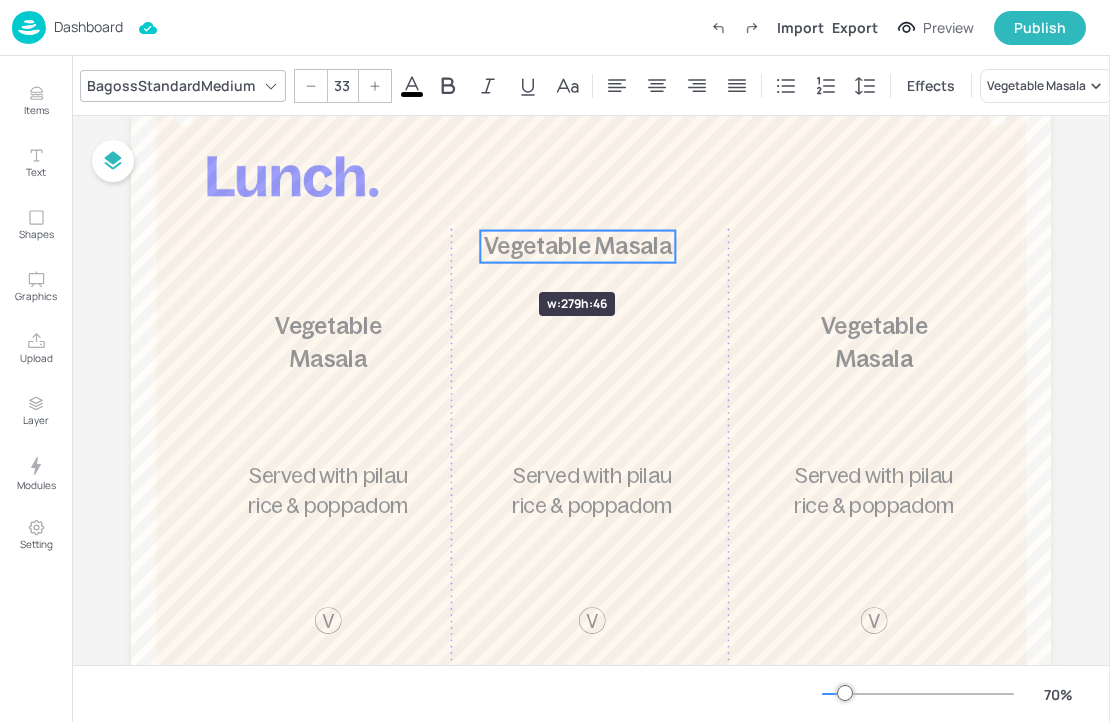 drag, startPoint x: 509, startPoint y: 259, endPoint x: 479, endPoint y: 256, distance: 30.149628 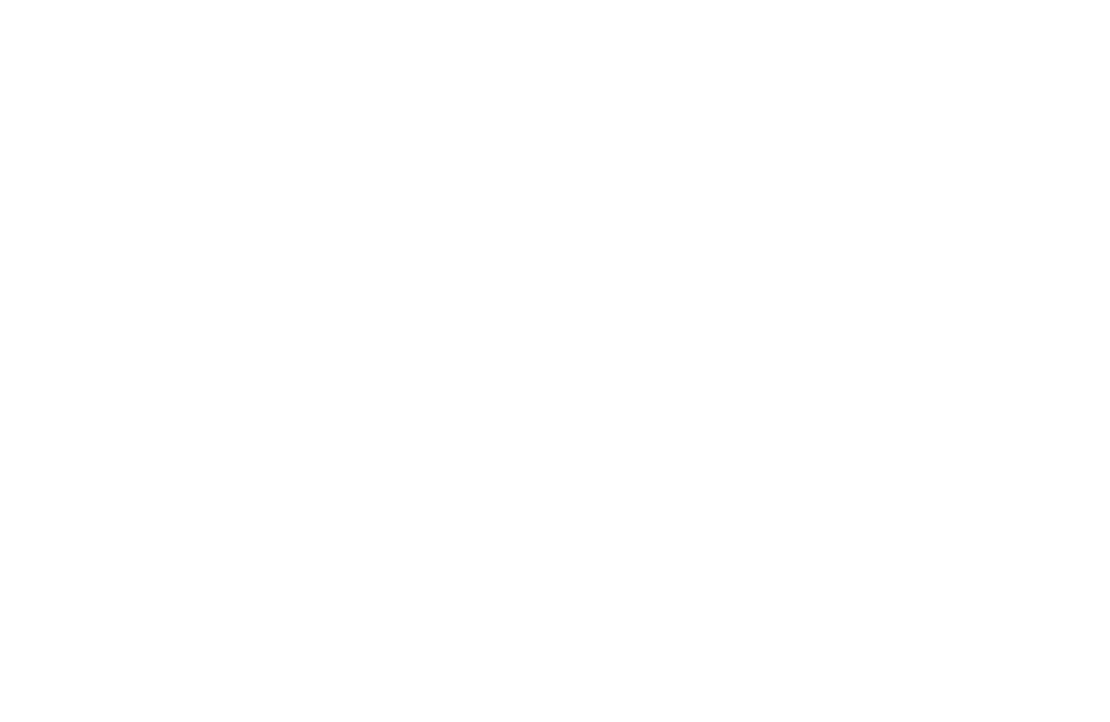 scroll, scrollTop: 0, scrollLeft: 0, axis: both 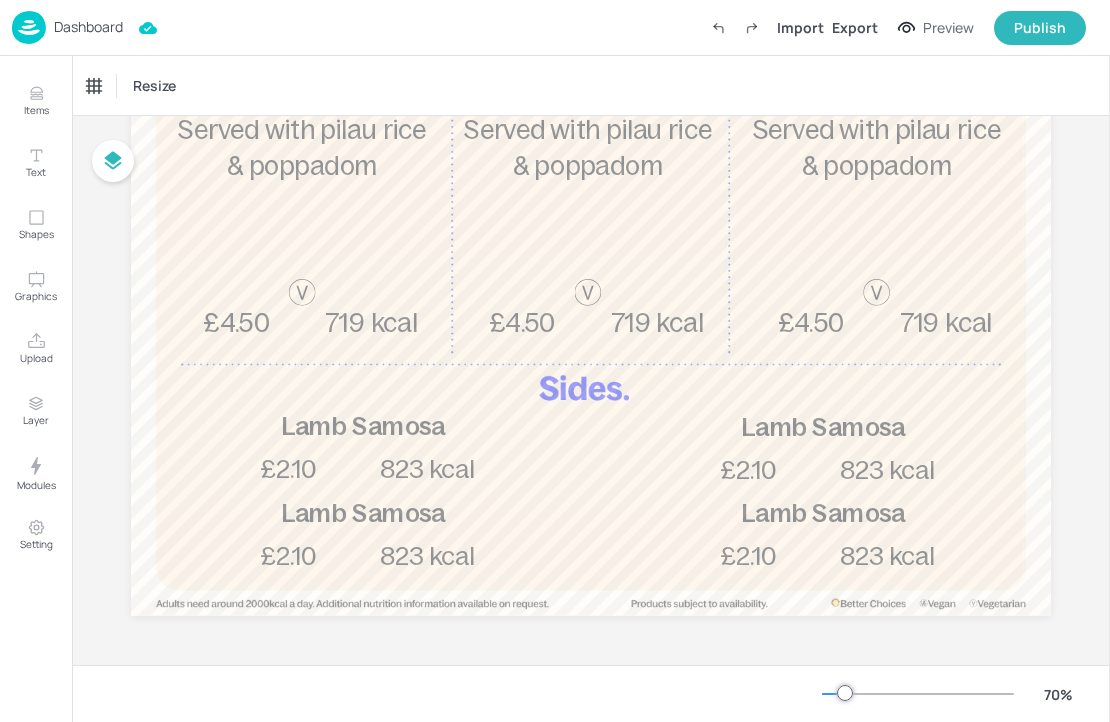 click on "Dashboard Import Export Preview Publish" at bounding box center (549, 27) 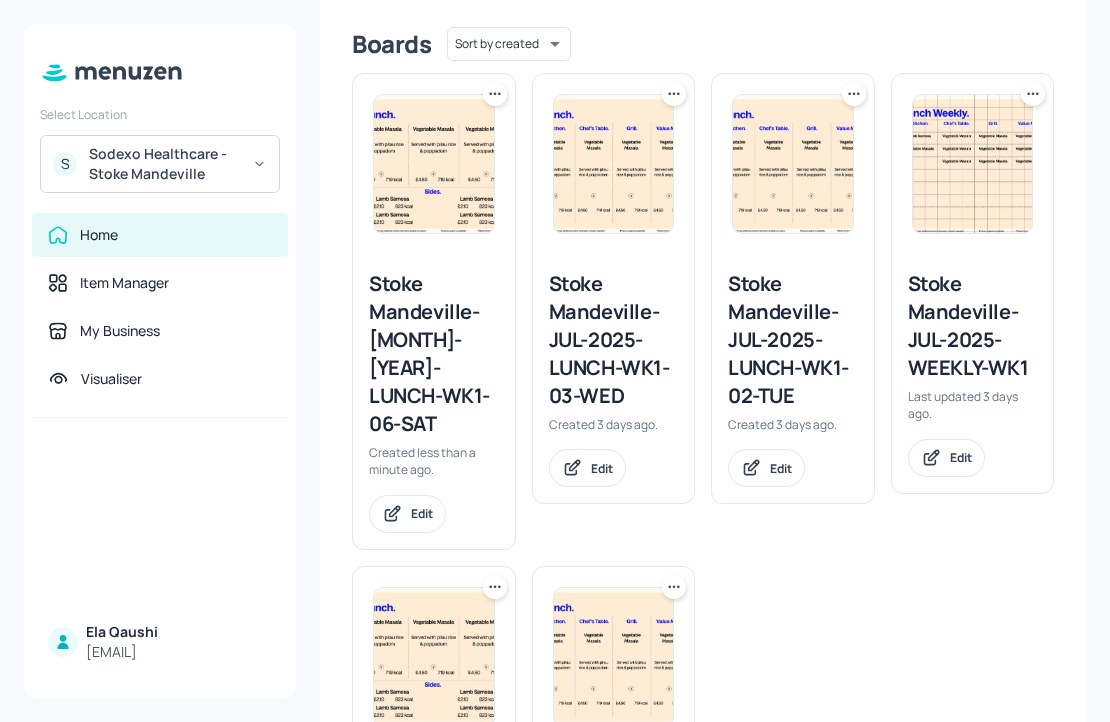 scroll, scrollTop: 503, scrollLeft: 0, axis: vertical 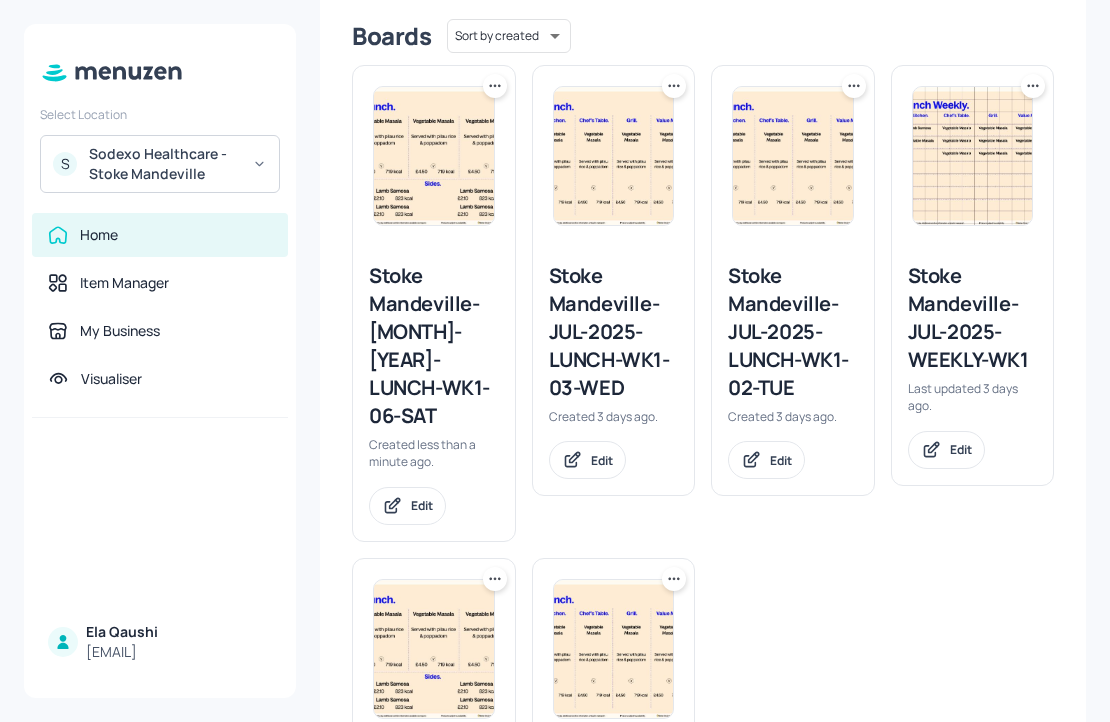click 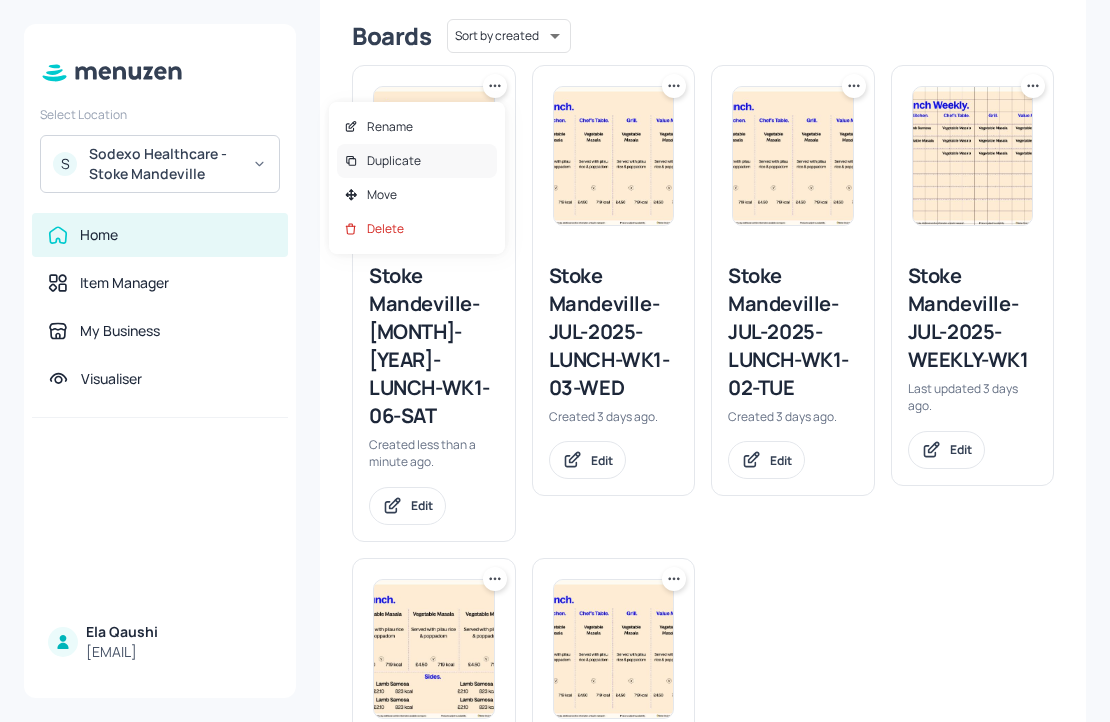 click on "Duplicate" at bounding box center [417, 161] 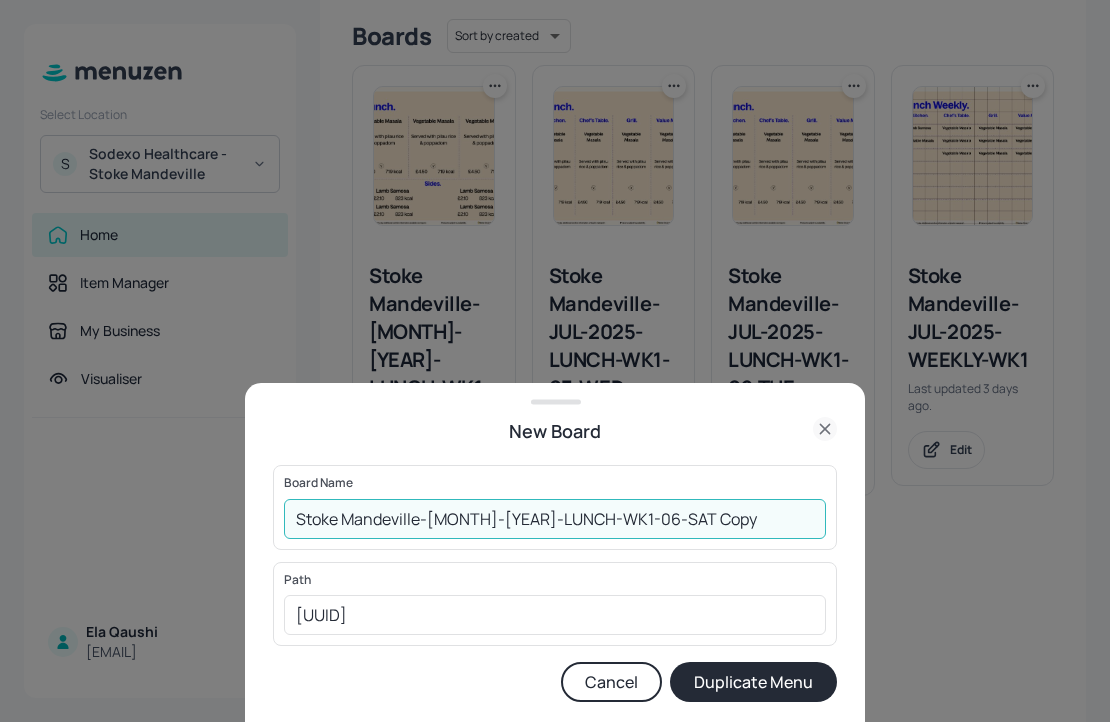 drag, startPoint x: 716, startPoint y: 514, endPoint x: 611, endPoint y: 512, distance: 105.01904 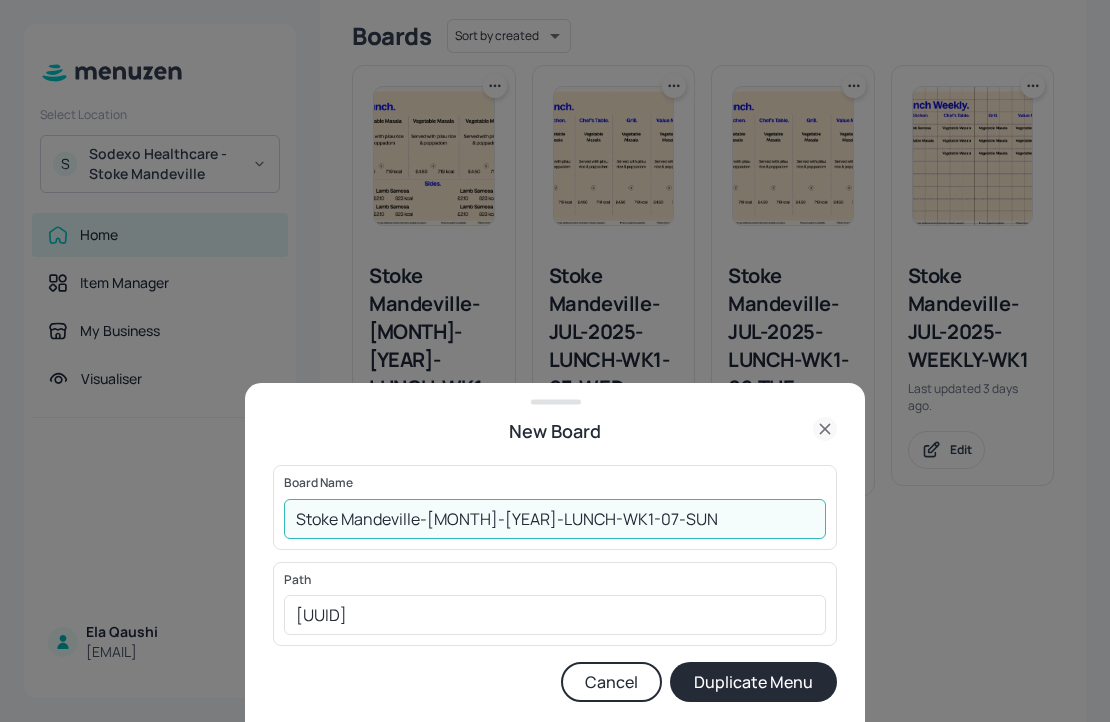 type on "Stoke Mandeville-JUL-2025-LUNCH-WK1-07-SUN" 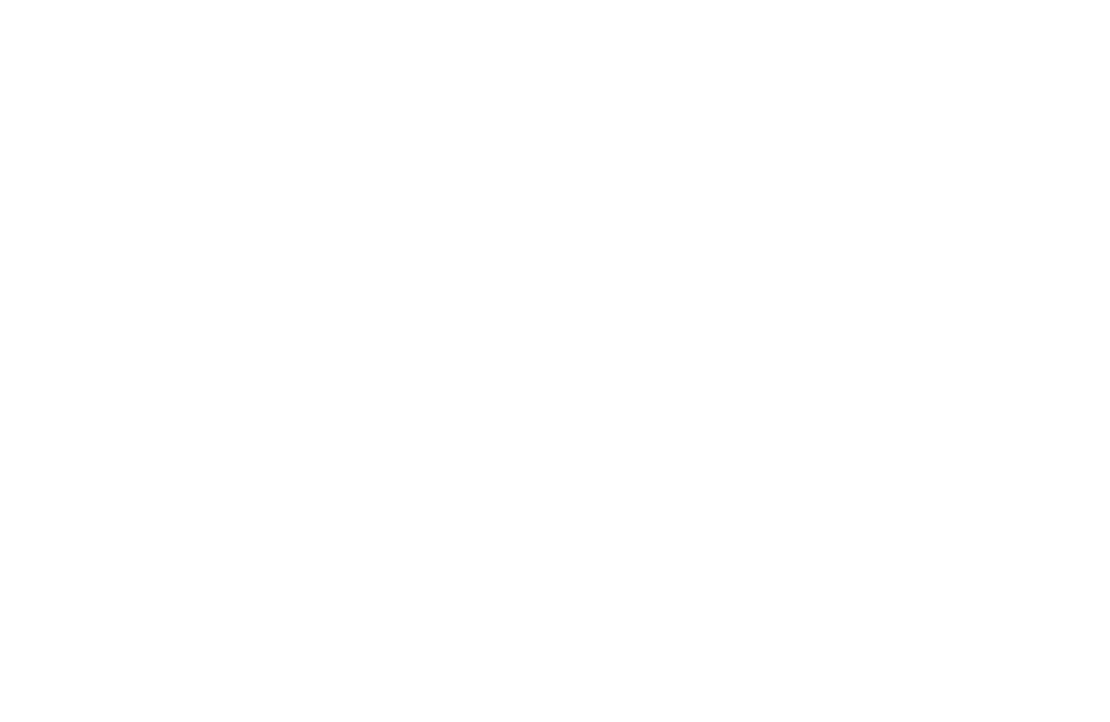 scroll, scrollTop: 0, scrollLeft: 0, axis: both 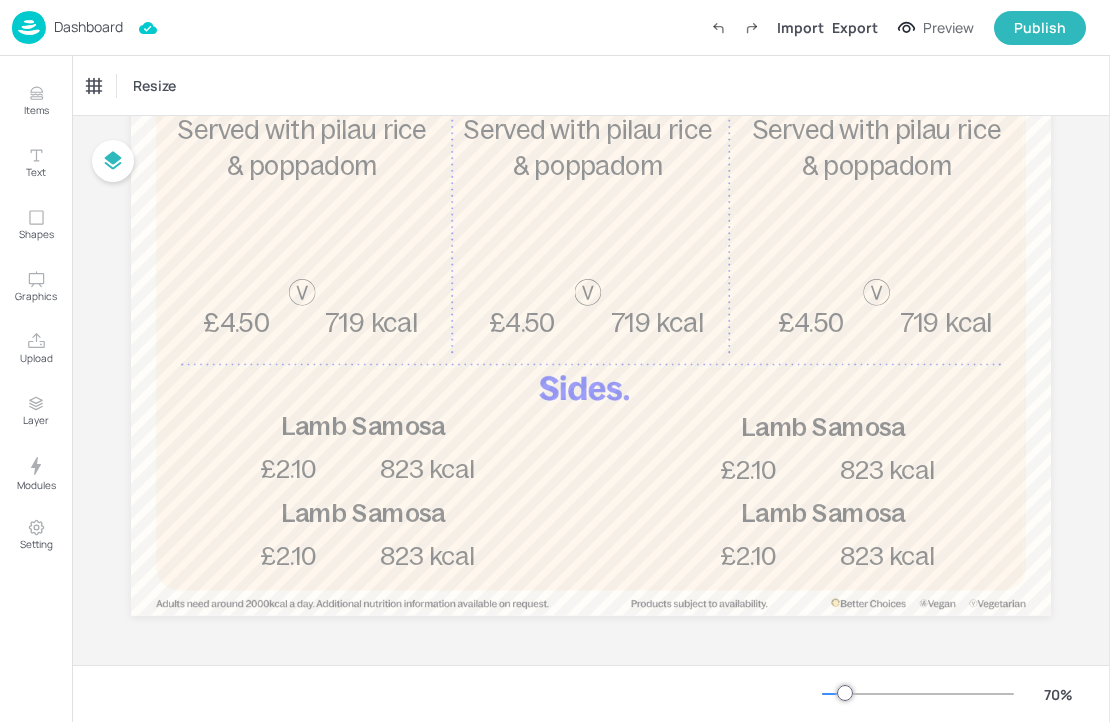 click on "Dashboard" at bounding box center (88, 27) 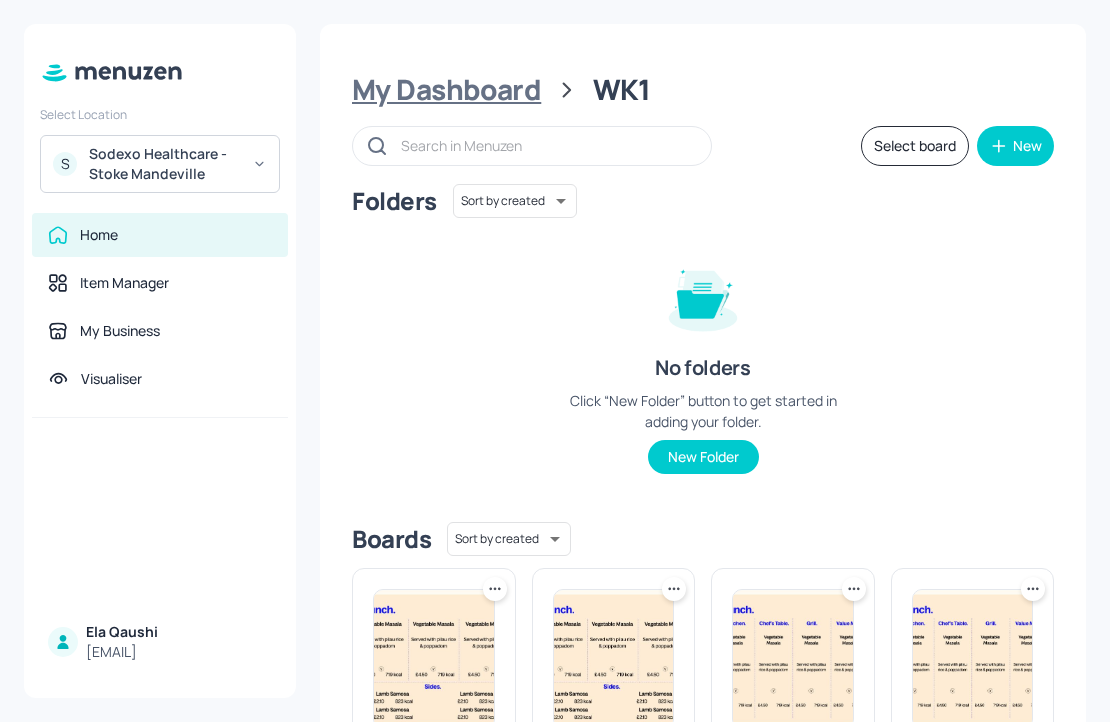 click on "My Dashboard" at bounding box center (446, 90) 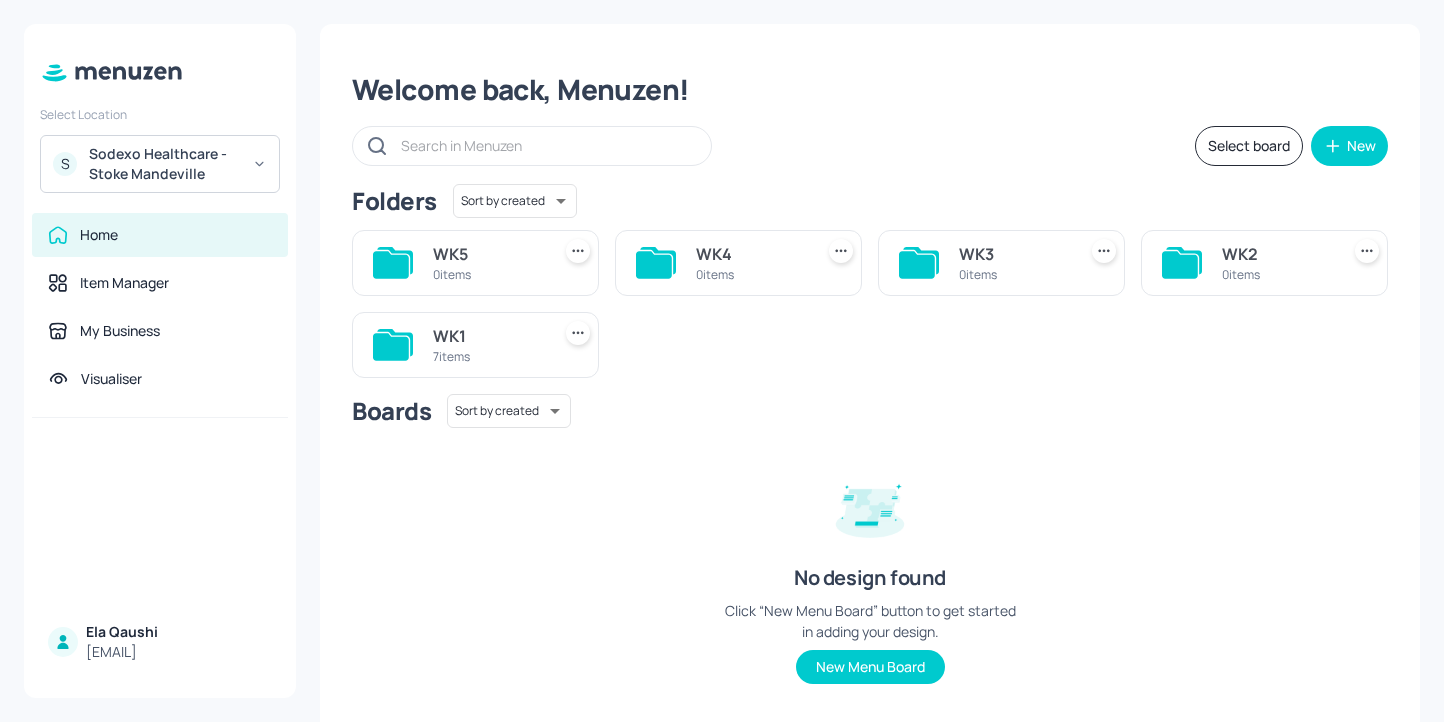 click on "Select Location" at bounding box center [160, 114] 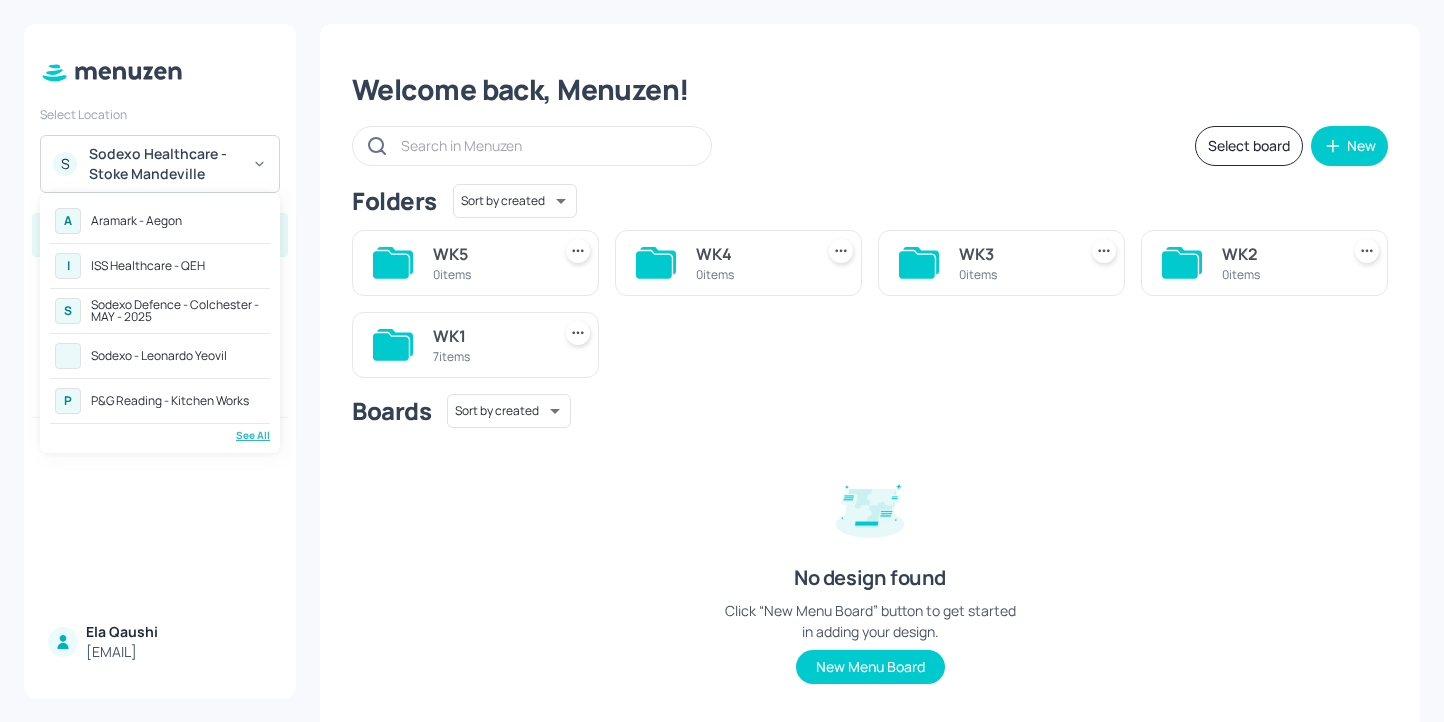 click on "A Aramark - Aegon" at bounding box center [160, 221] 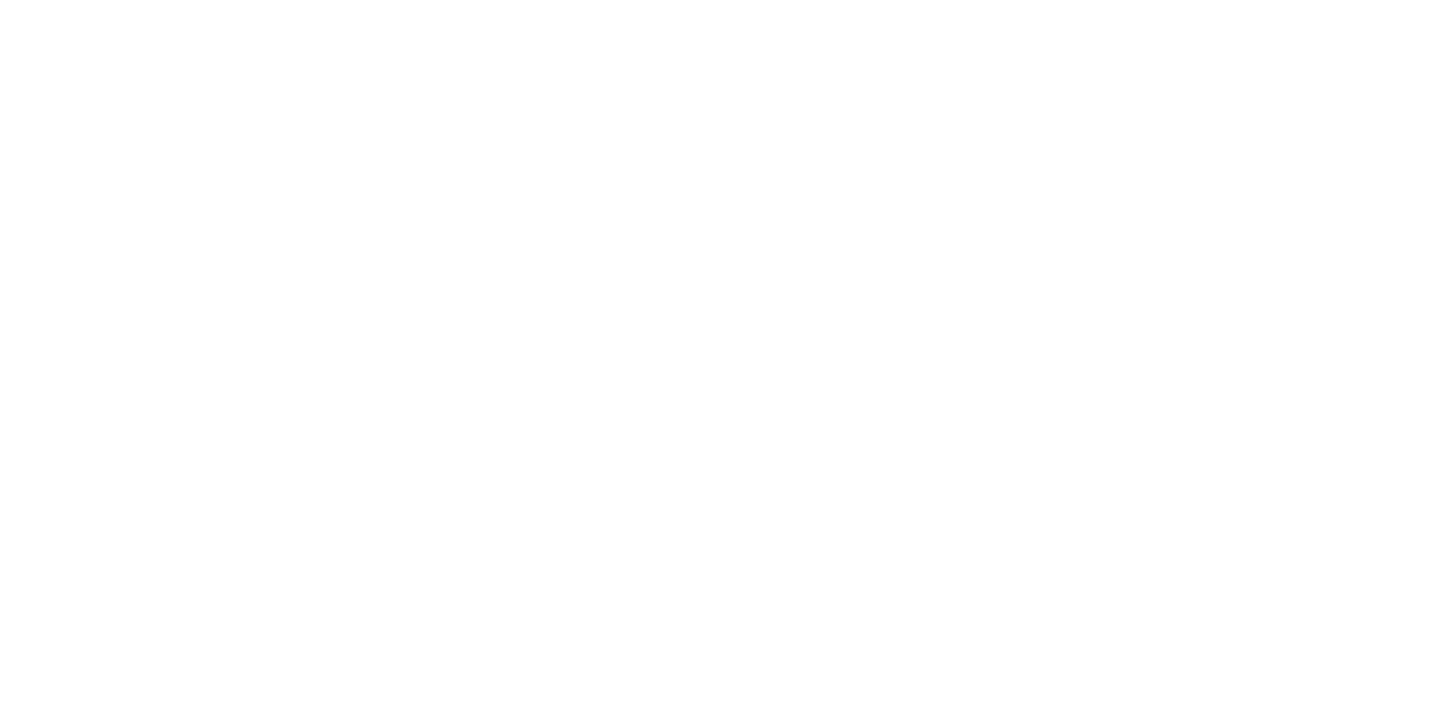 scroll, scrollTop: 0, scrollLeft: 0, axis: both 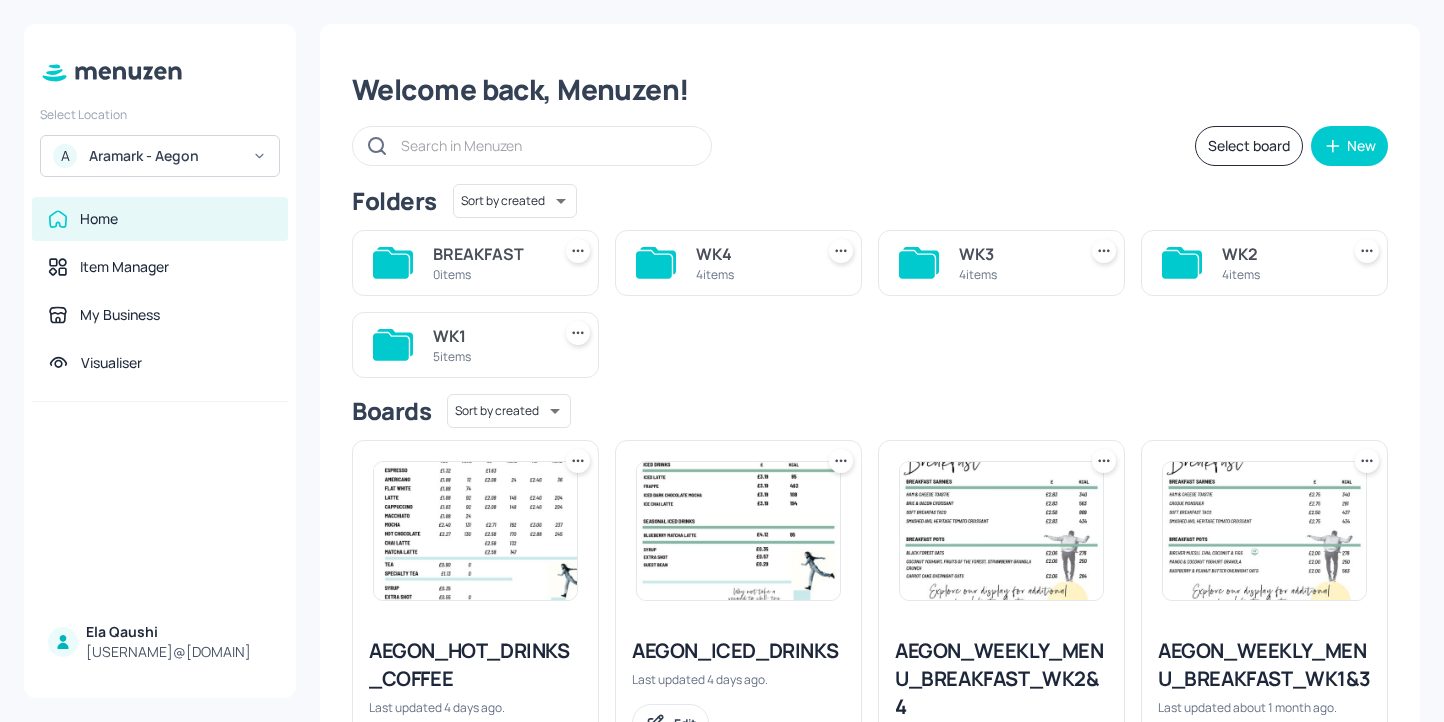 click on "0  items" at bounding box center [487, 274] 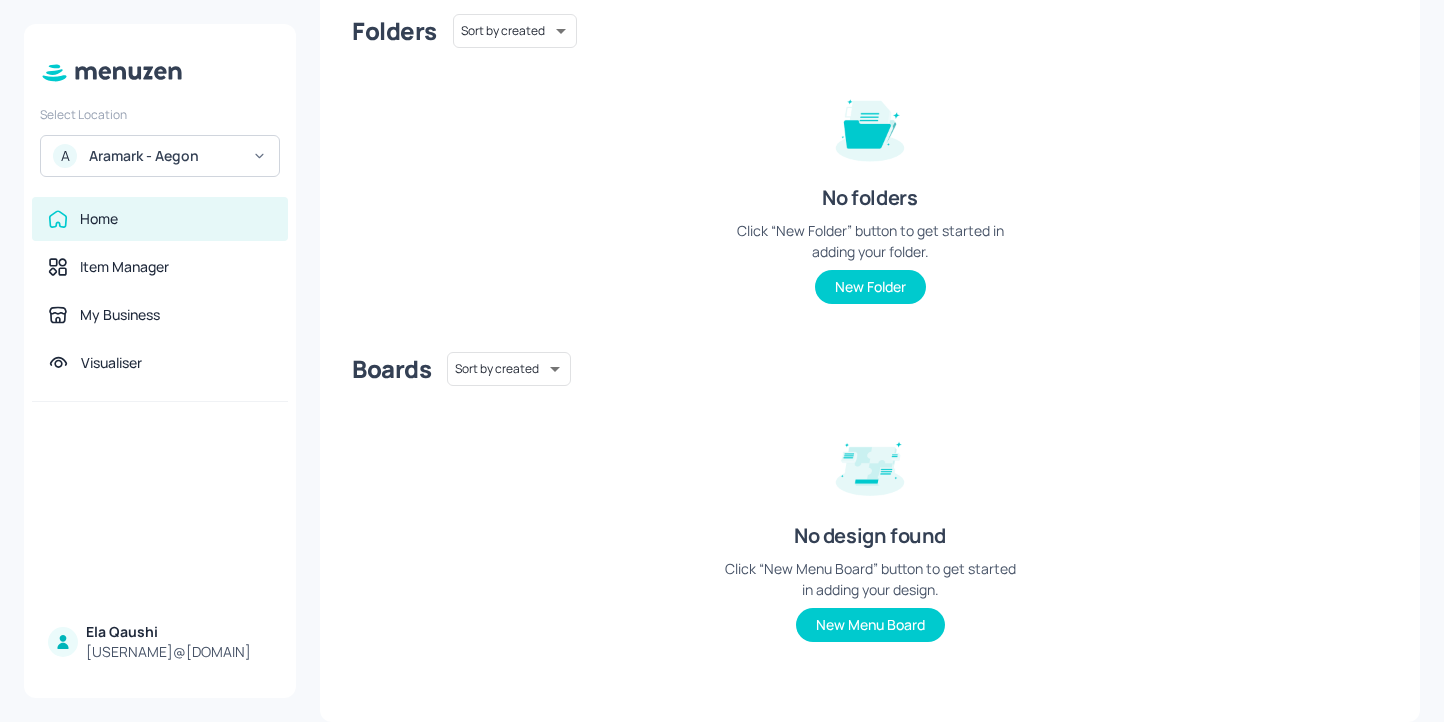 scroll, scrollTop: 0, scrollLeft: 0, axis: both 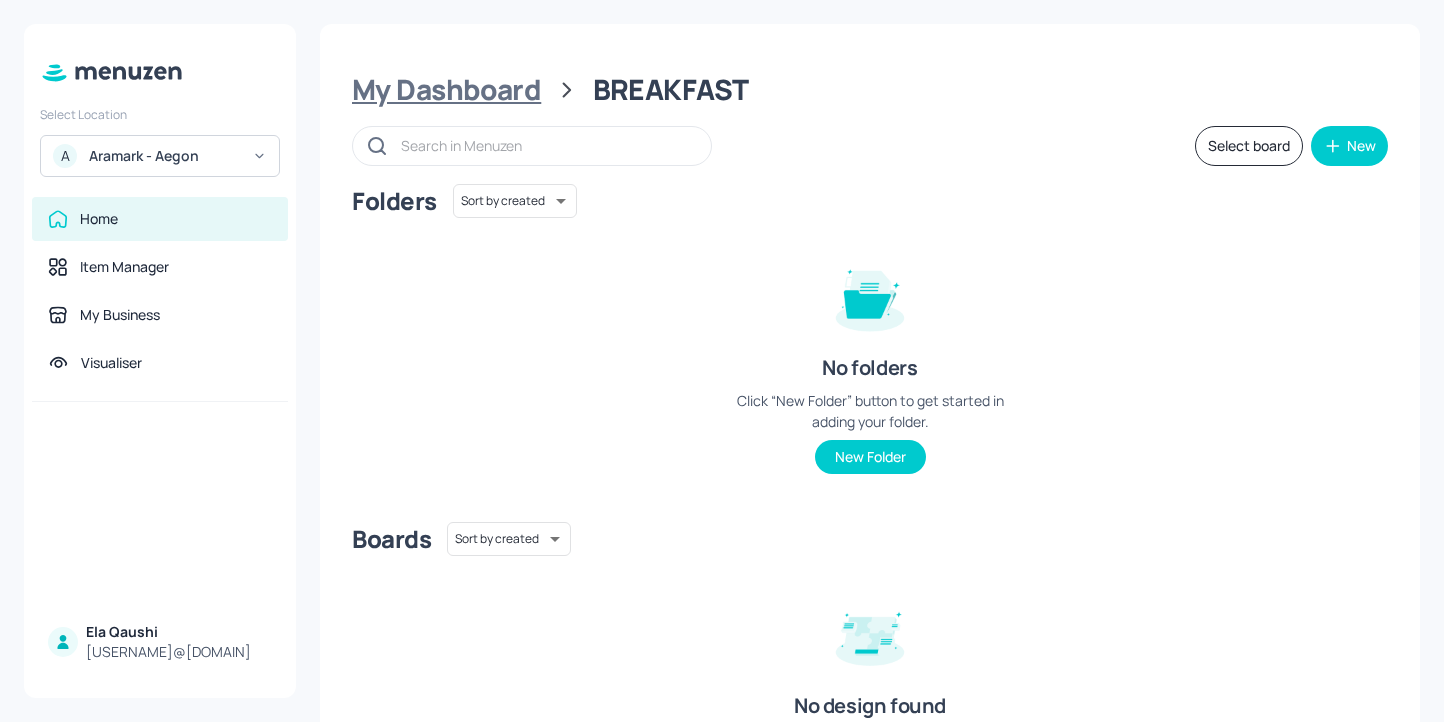 click on "My Dashboard" at bounding box center [446, 90] 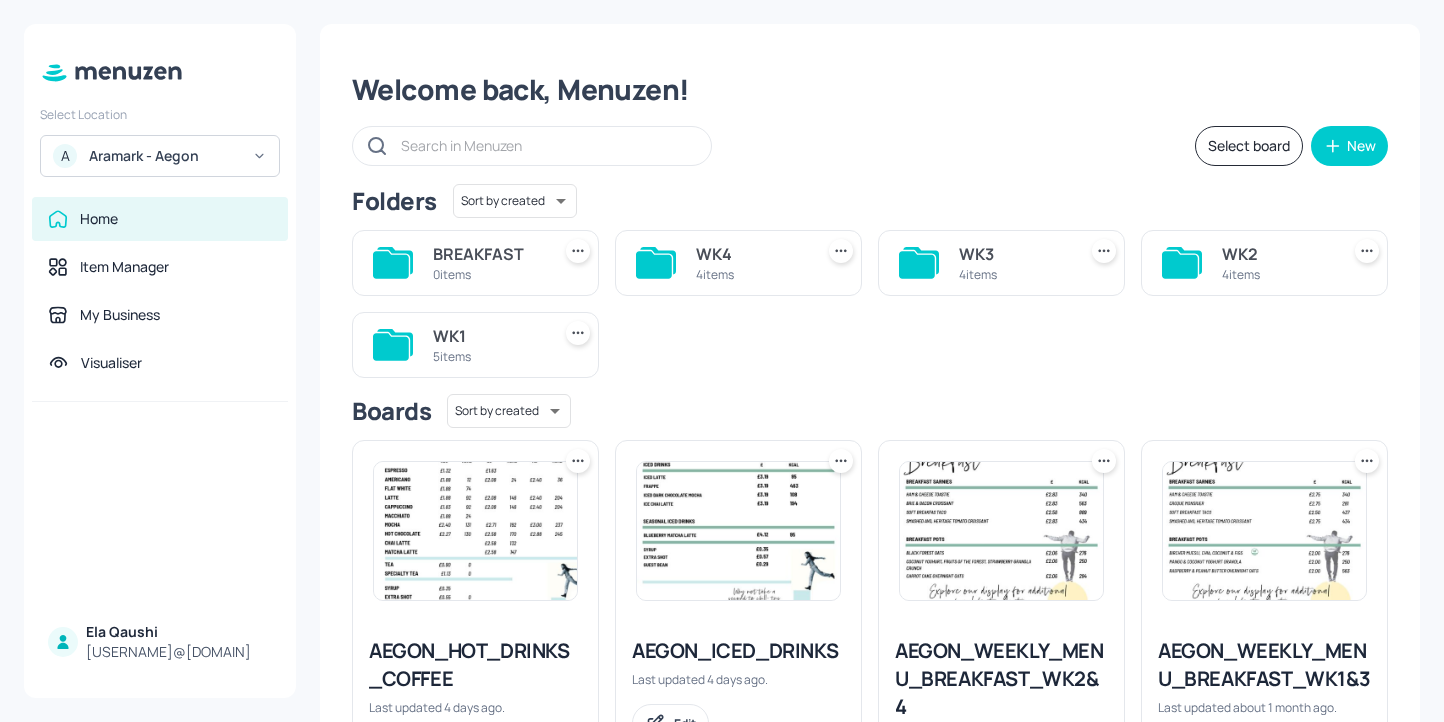 click on "WK1" at bounding box center (487, 336) 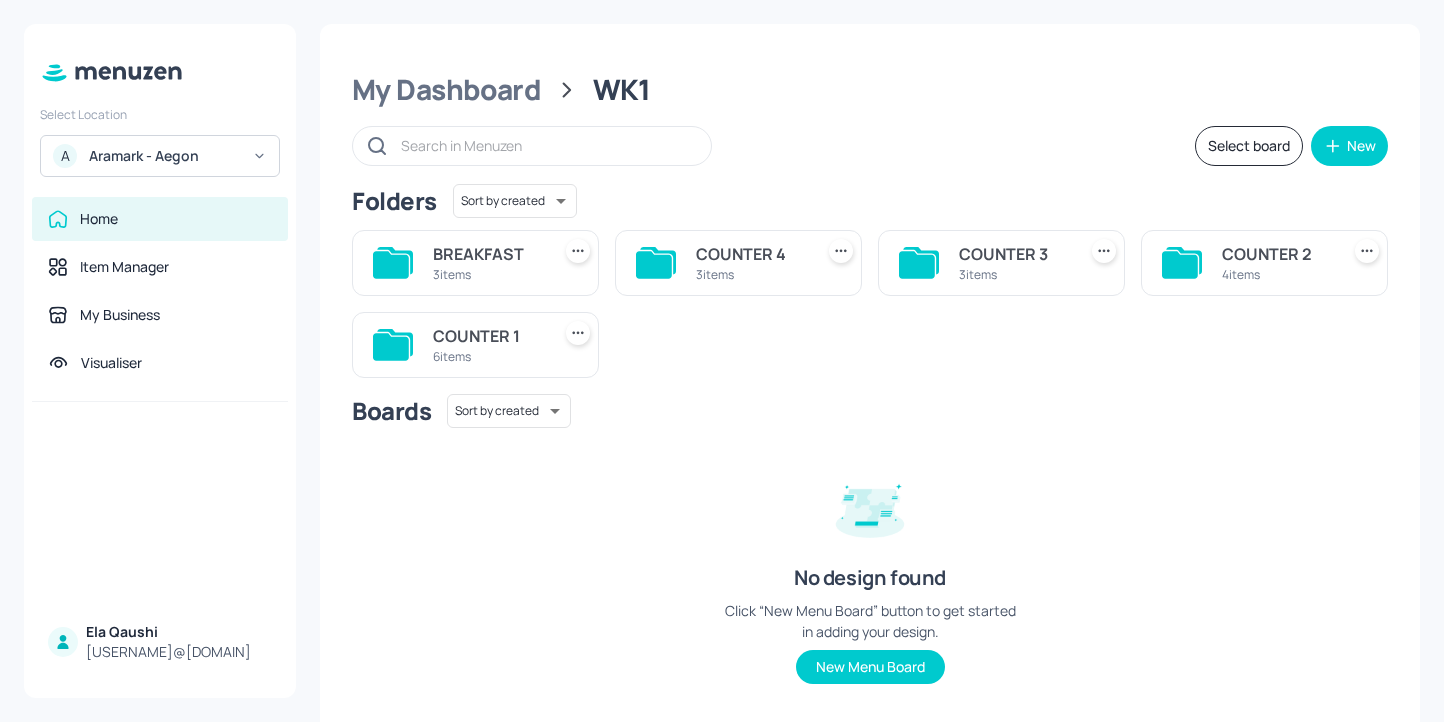 click on "3  items" at bounding box center (487, 274) 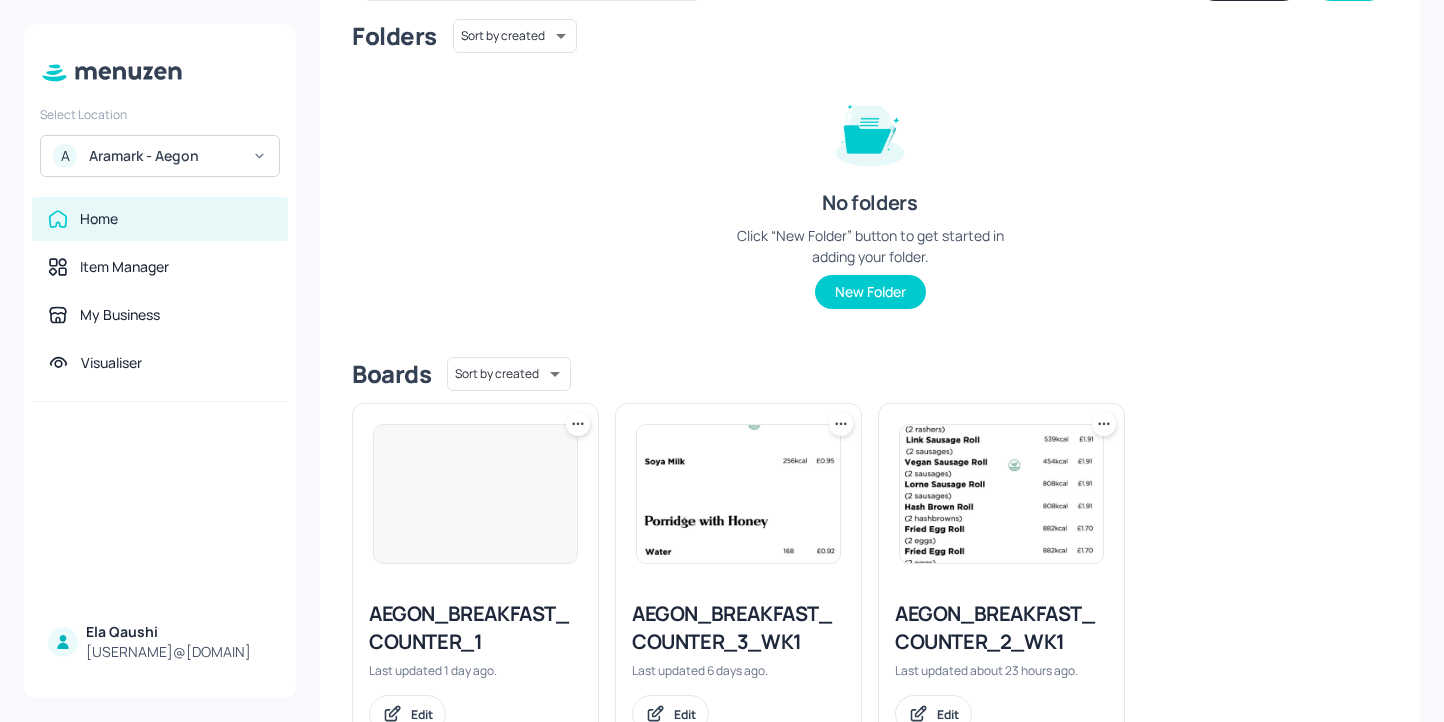 scroll, scrollTop: 241, scrollLeft: 0, axis: vertical 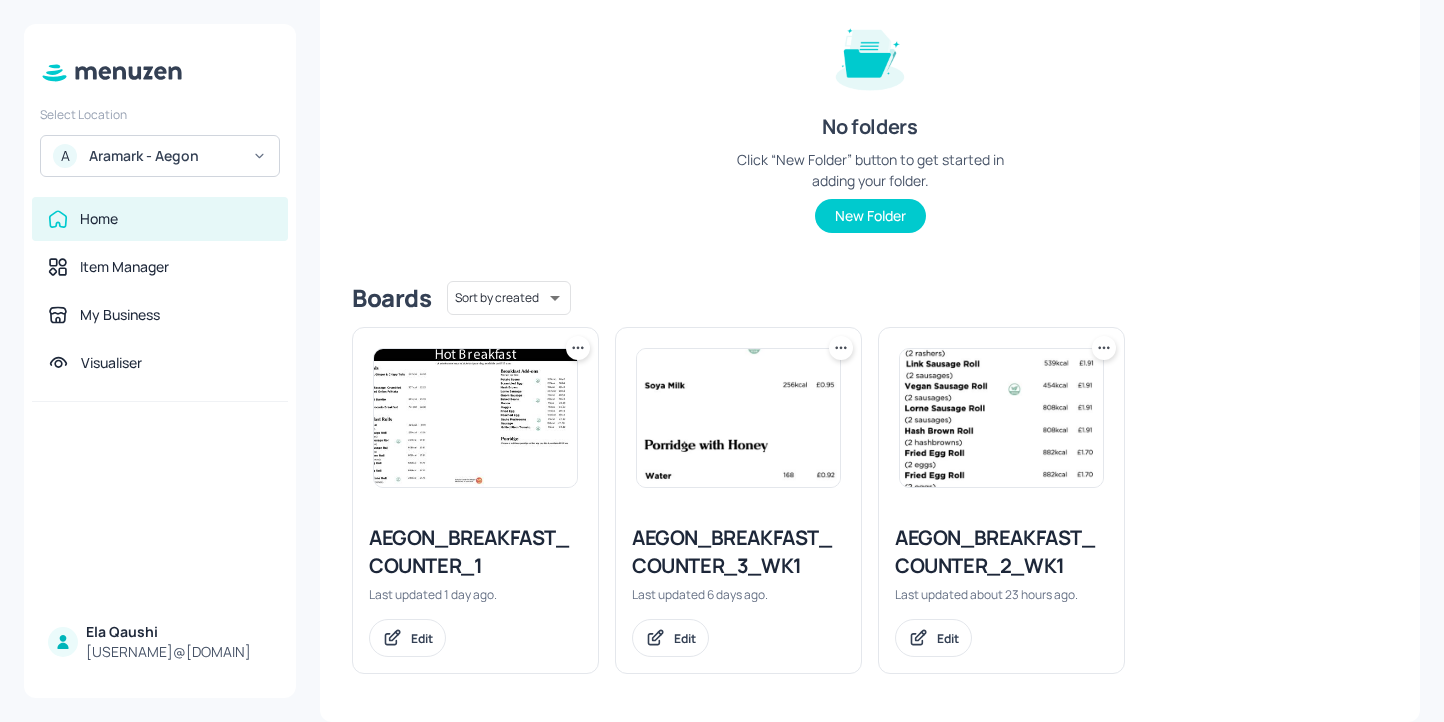click on "AEGON_BREAKFAST_COUNTER_1" at bounding box center (475, 552) 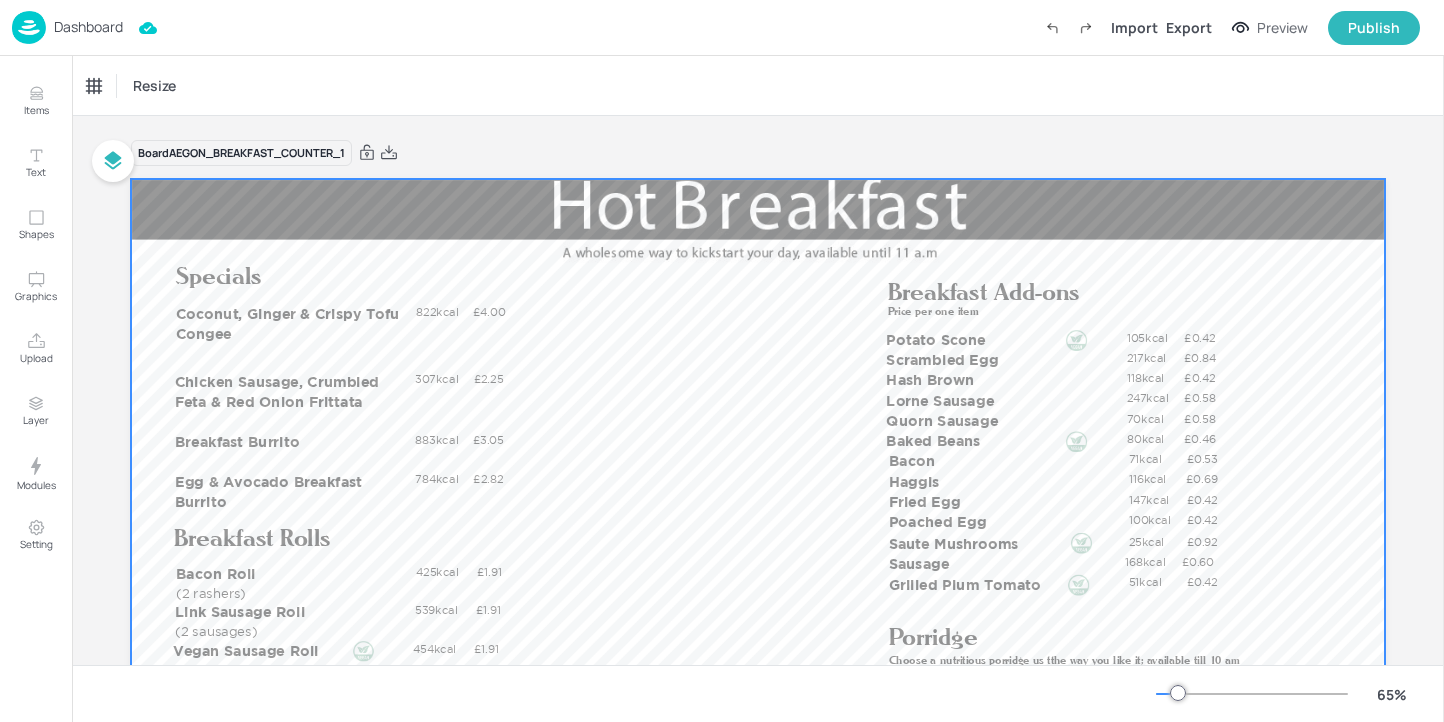 scroll, scrollTop: 0, scrollLeft: 0, axis: both 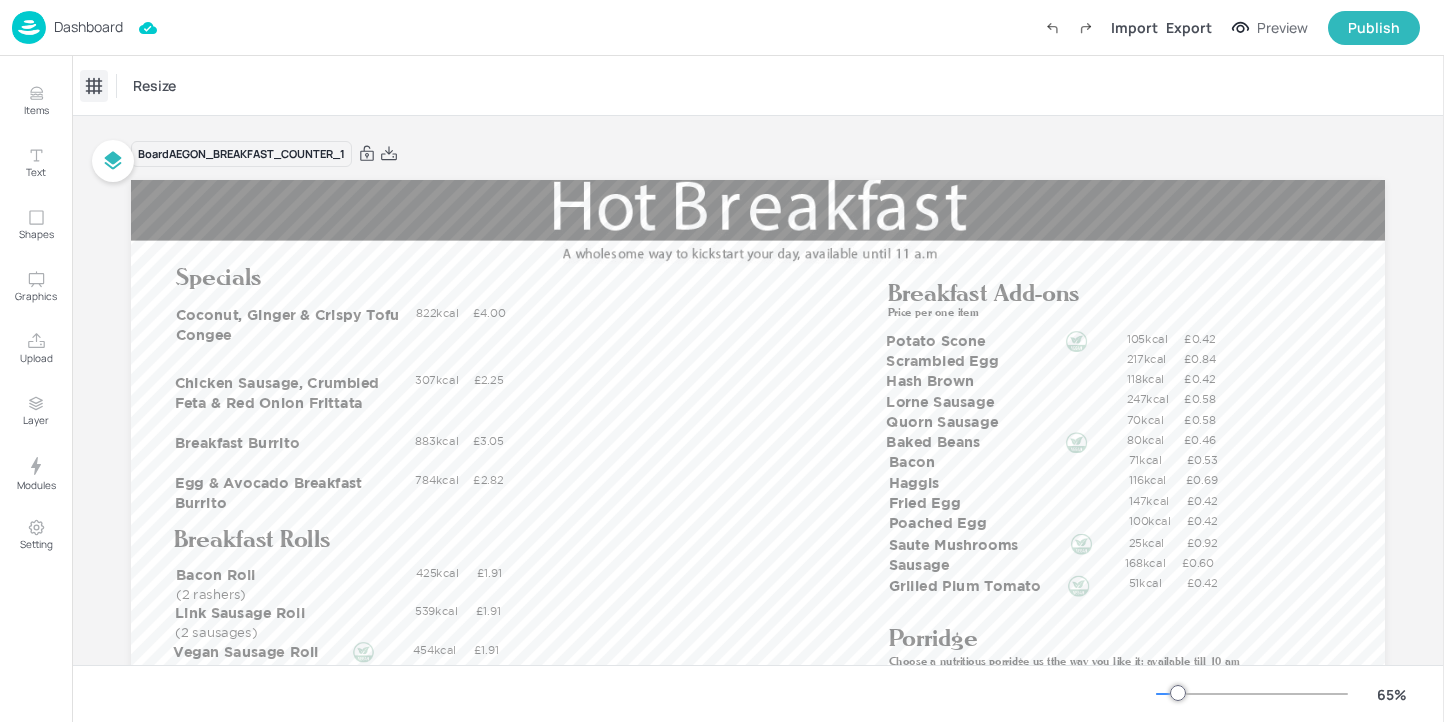 click 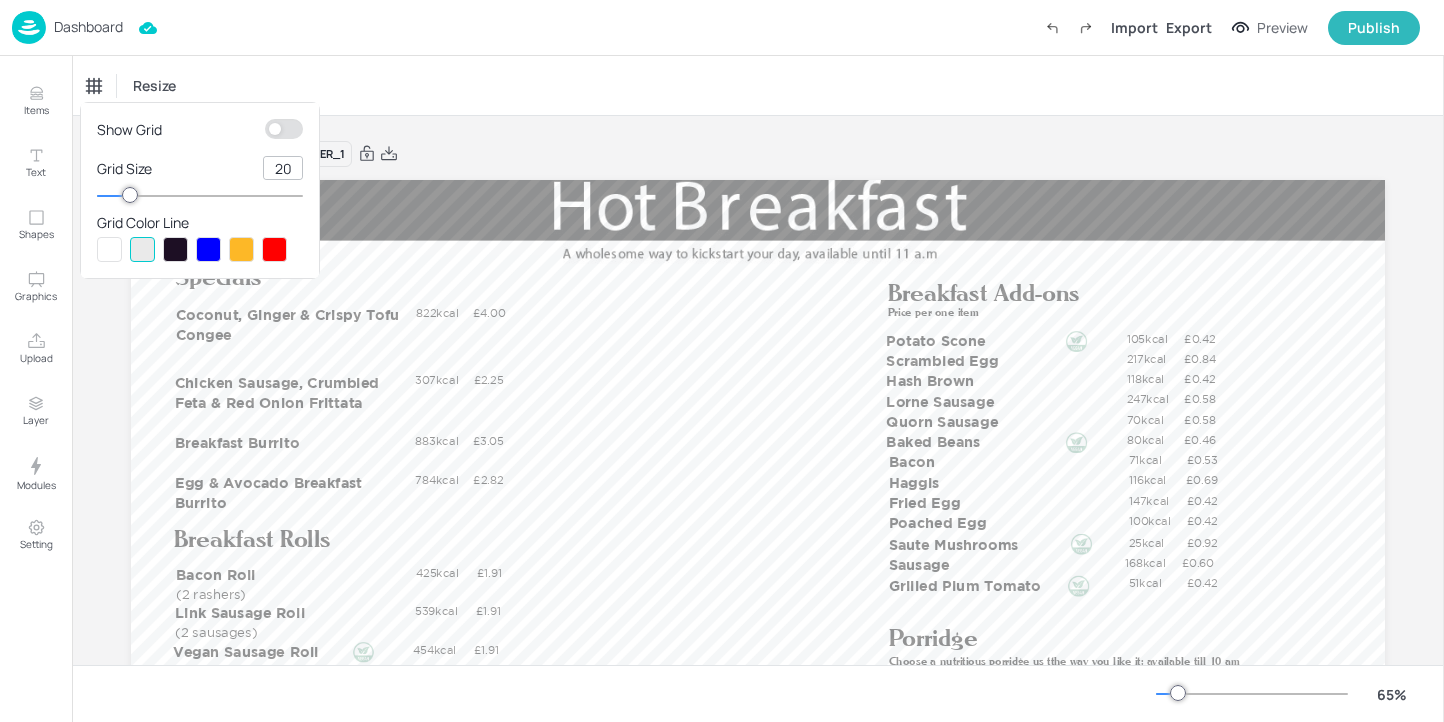click at bounding box center [275, 129] 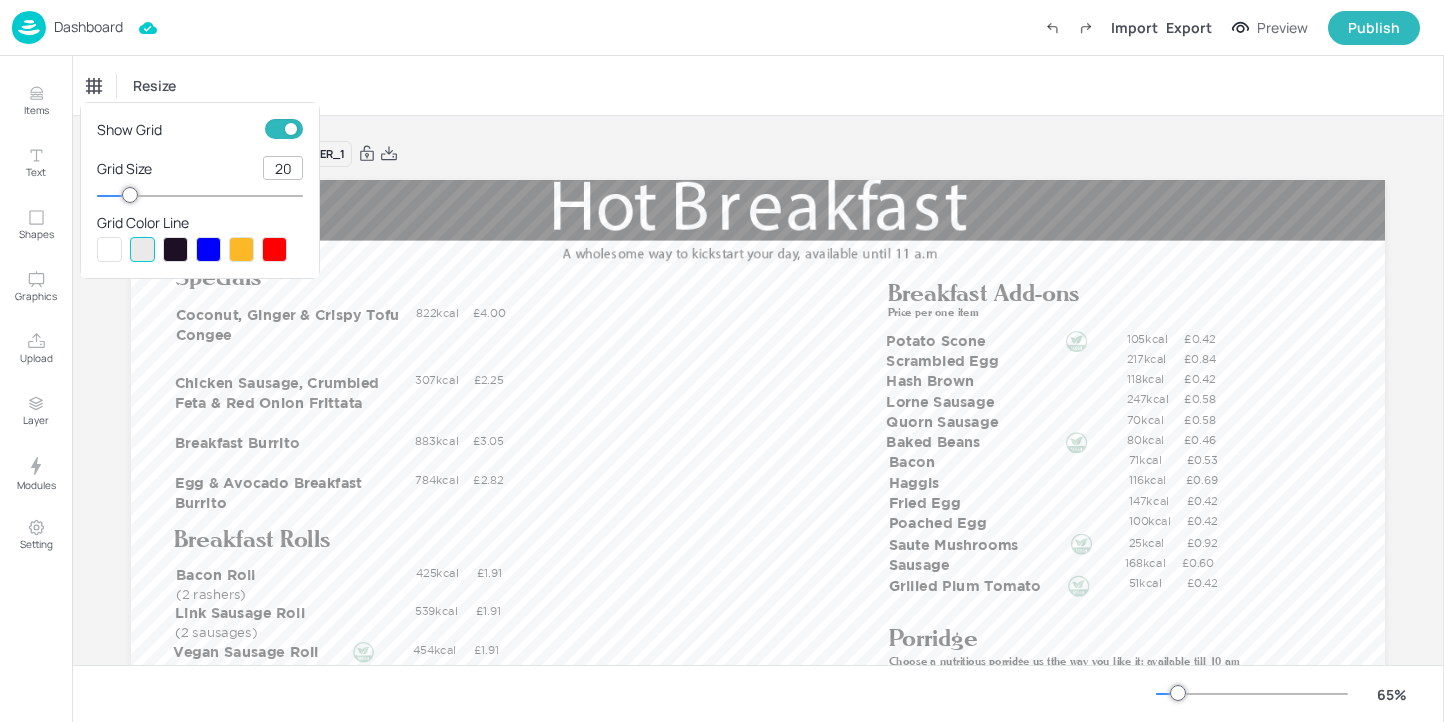 click at bounding box center [175, 249] 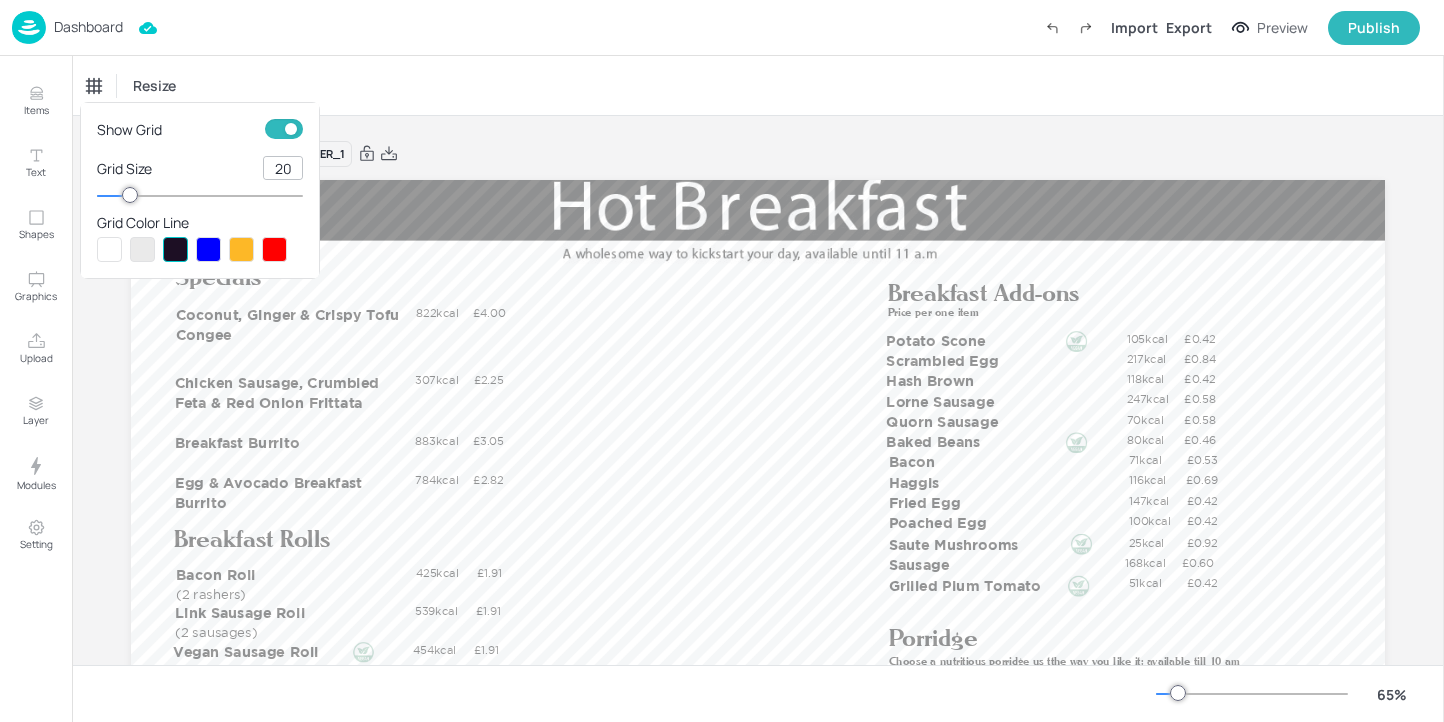 drag, startPoint x: 271, startPoint y: 170, endPoint x: 380, endPoint y: 172, distance: 109.01835 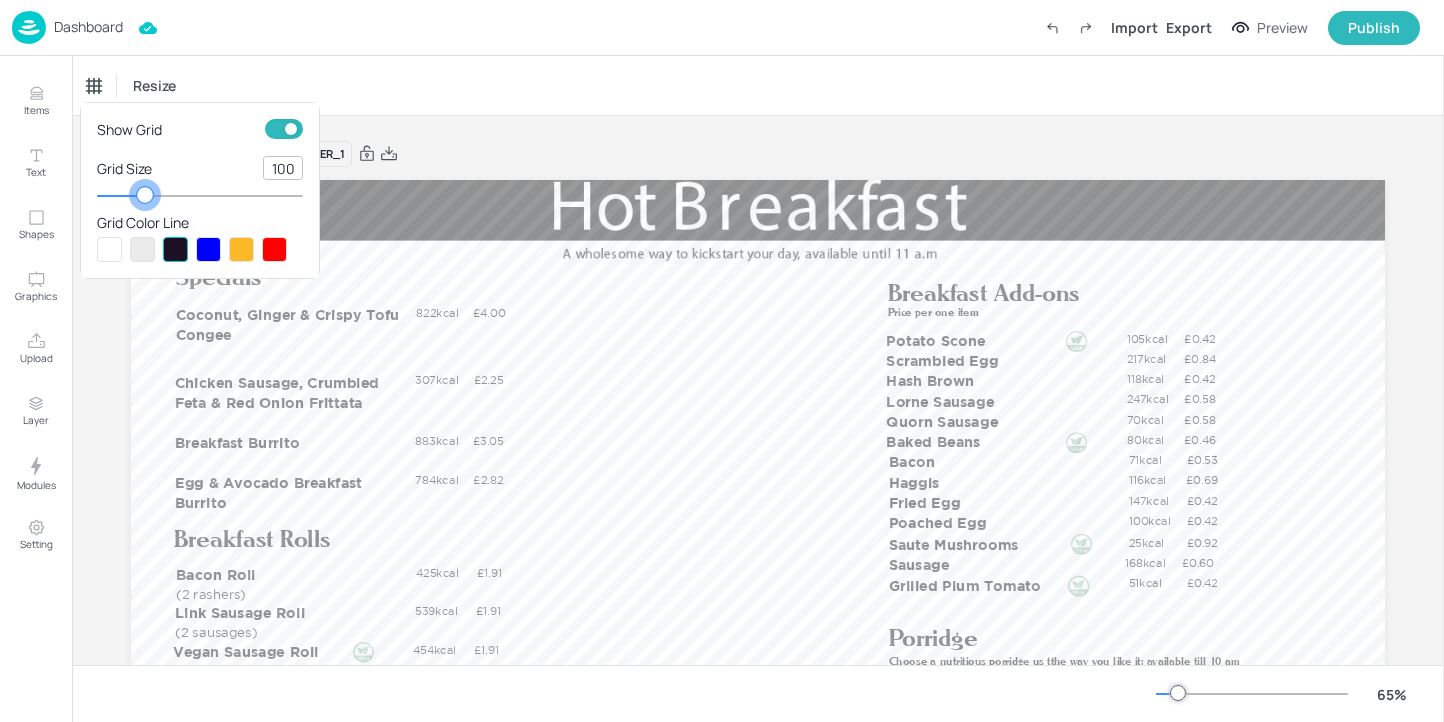 type on "100" 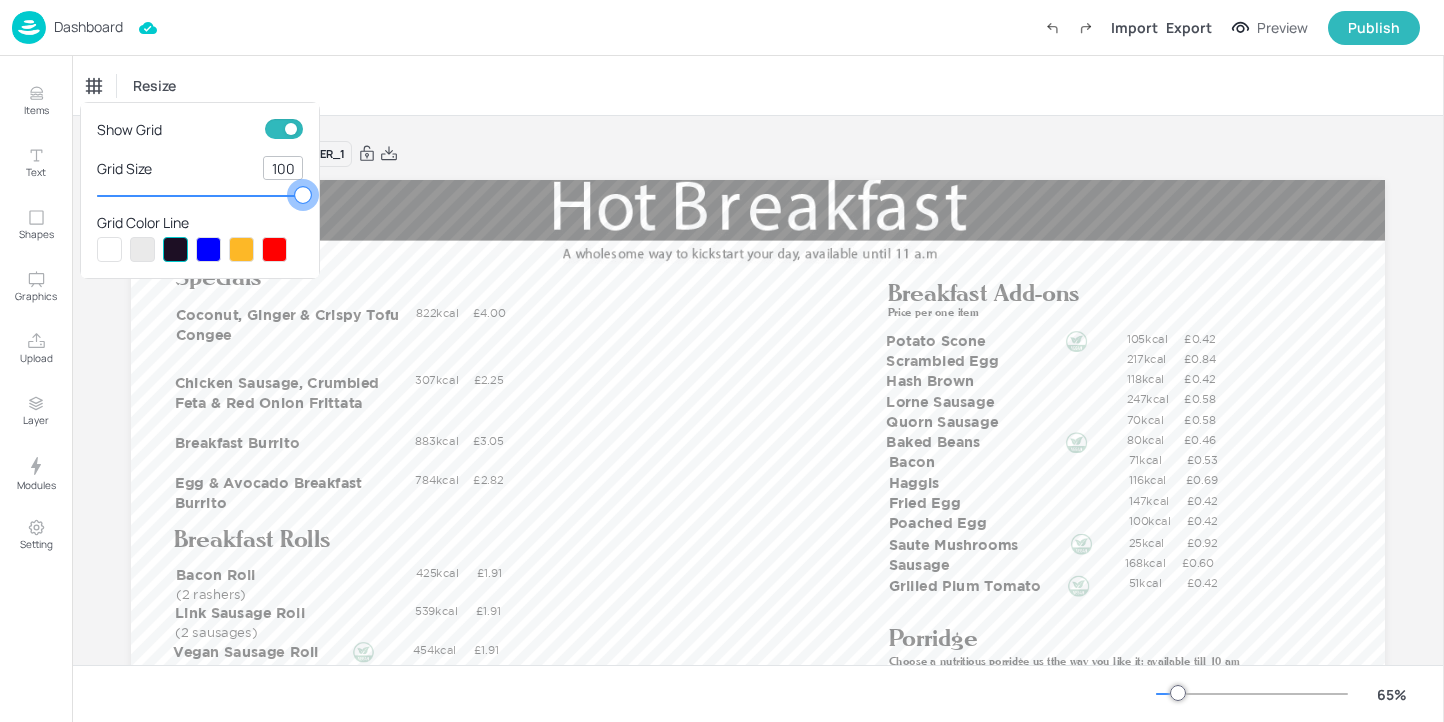 drag, startPoint x: 137, startPoint y: 197, endPoint x: 532, endPoint y: 231, distance: 396.4606 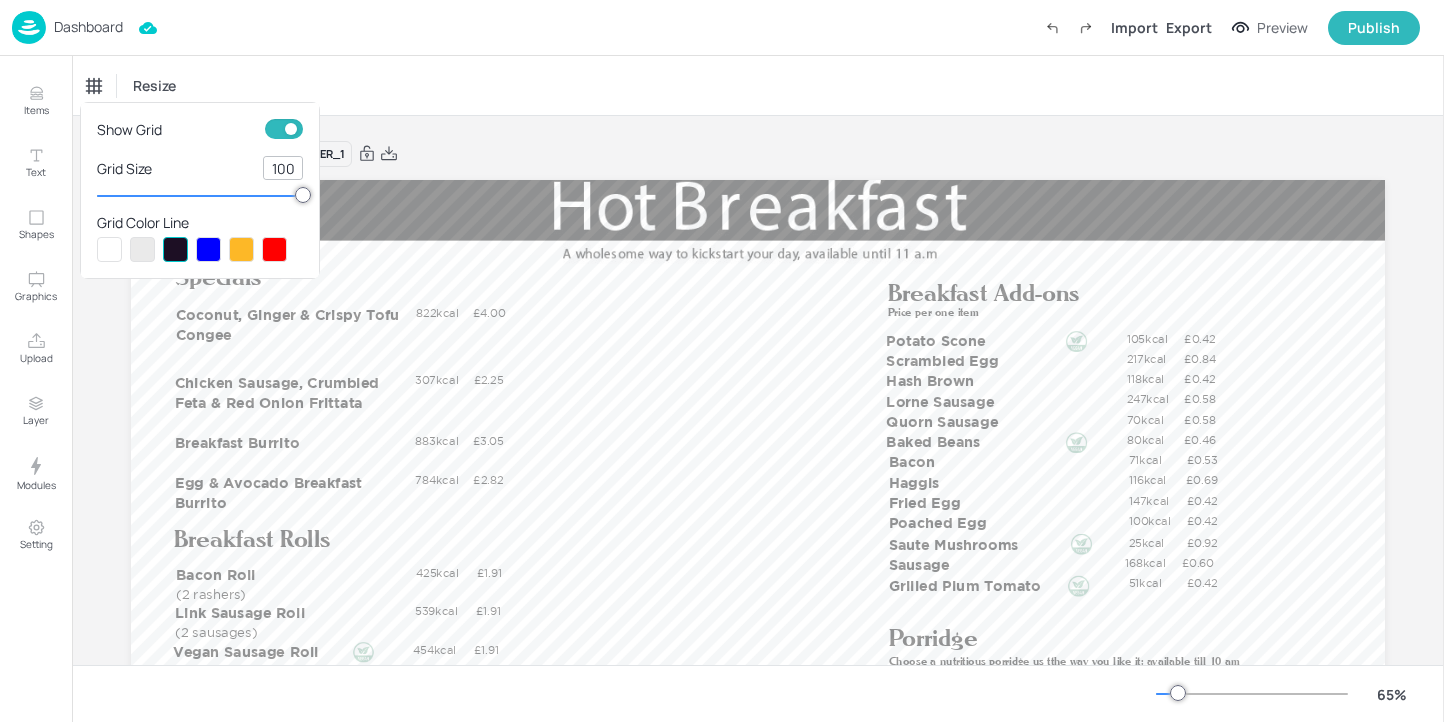 click at bounding box center (722, 361) 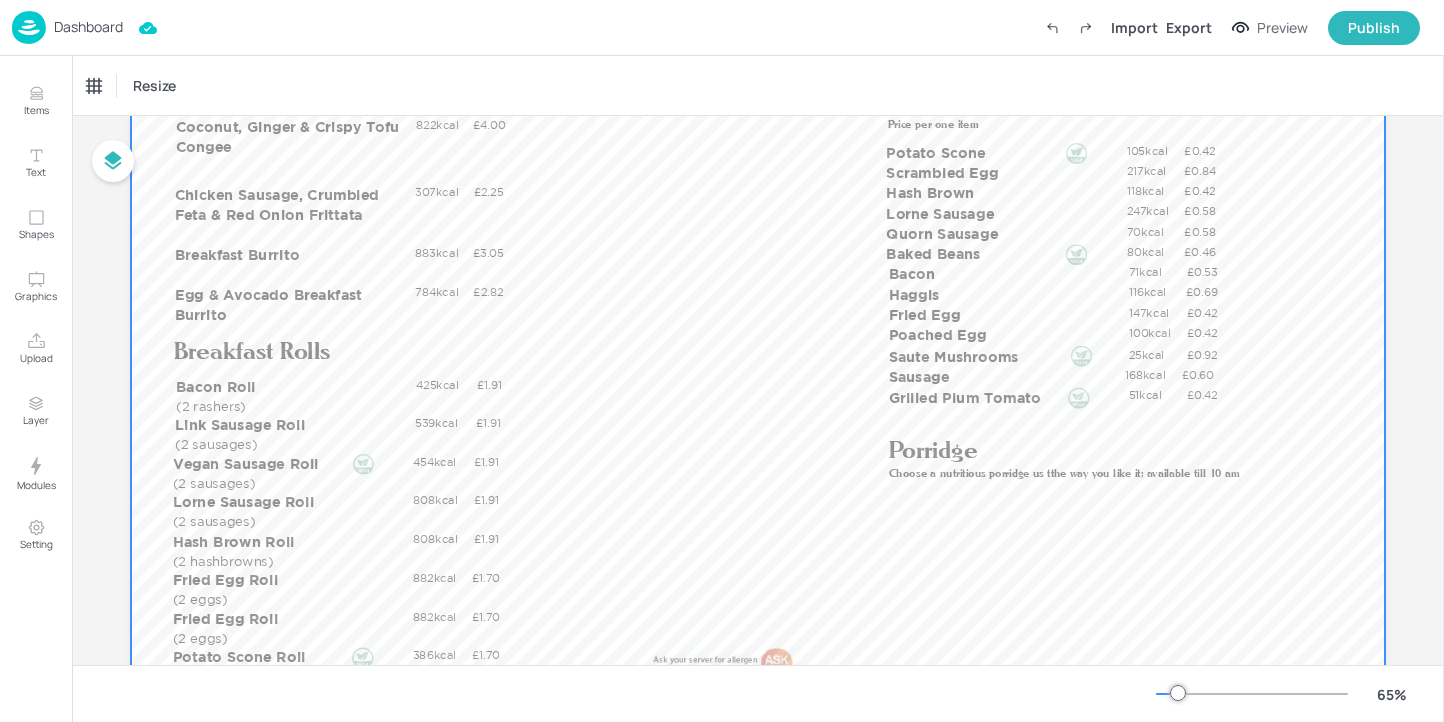 scroll, scrollTop: 270, scrollLeft: 0, axis: vertical 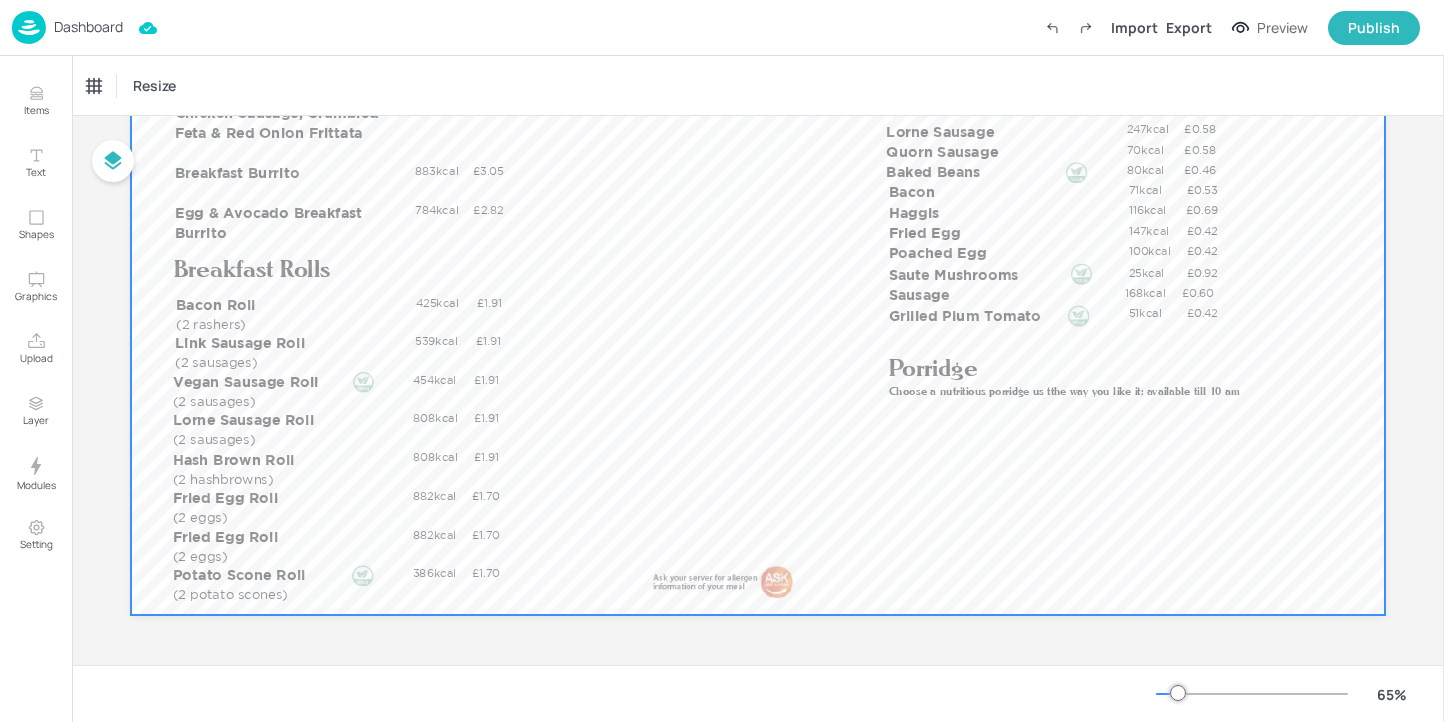 click at bounding box center [758, 262] 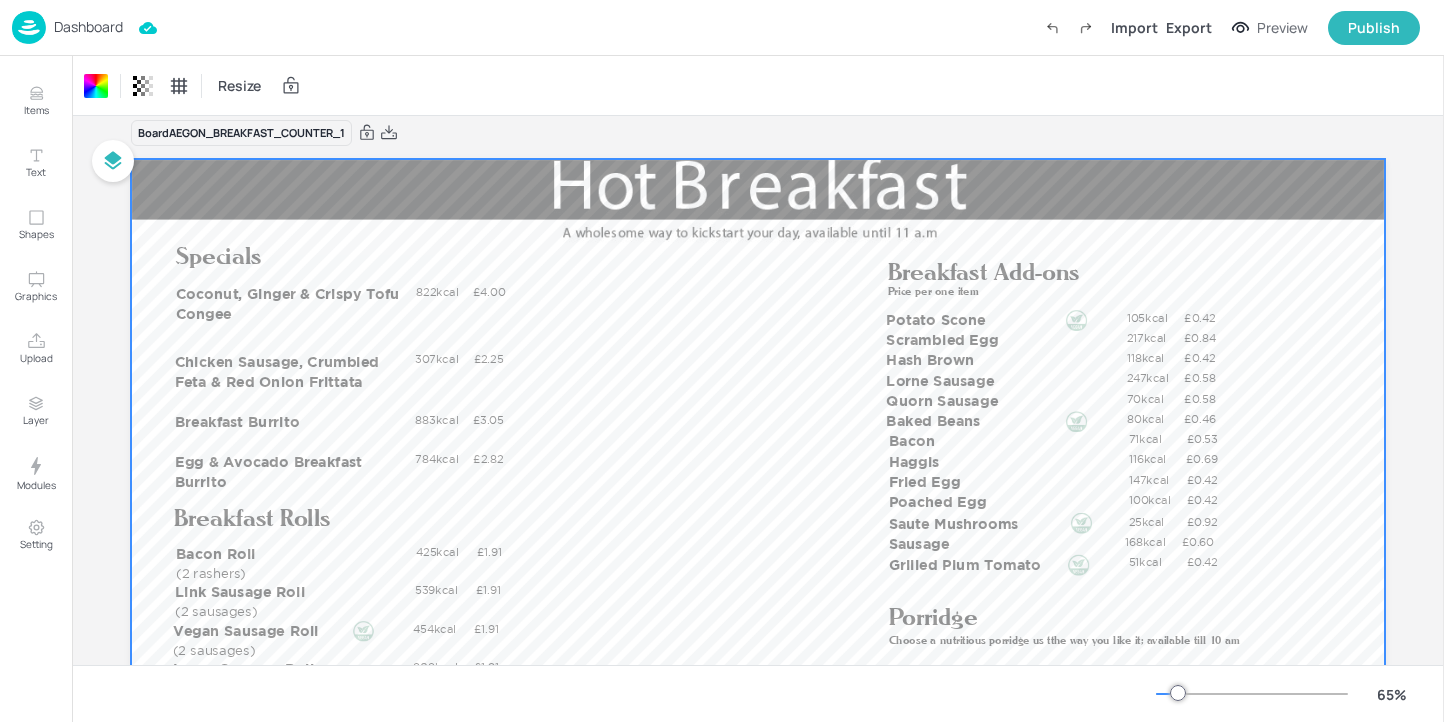 scroll, scrollTop: 23, scrollLeft: 0, axis: vertical 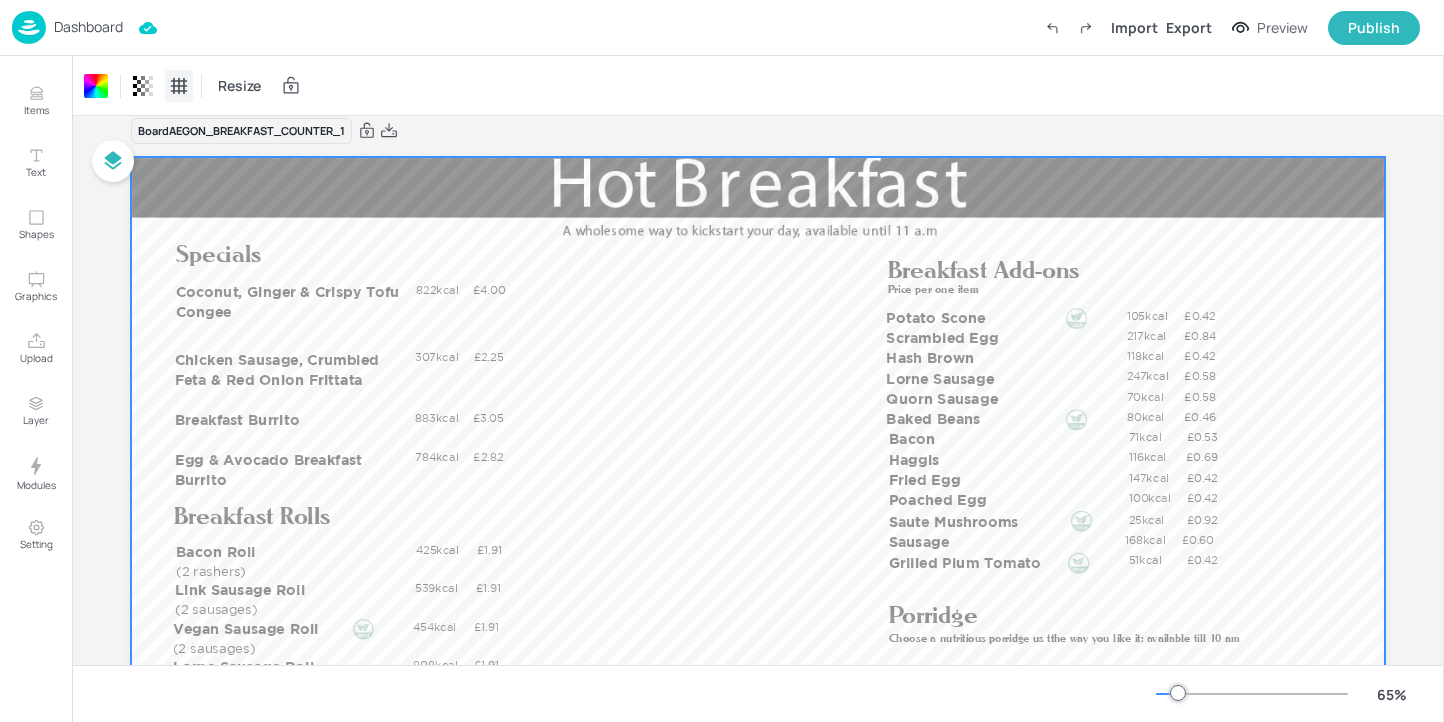 click 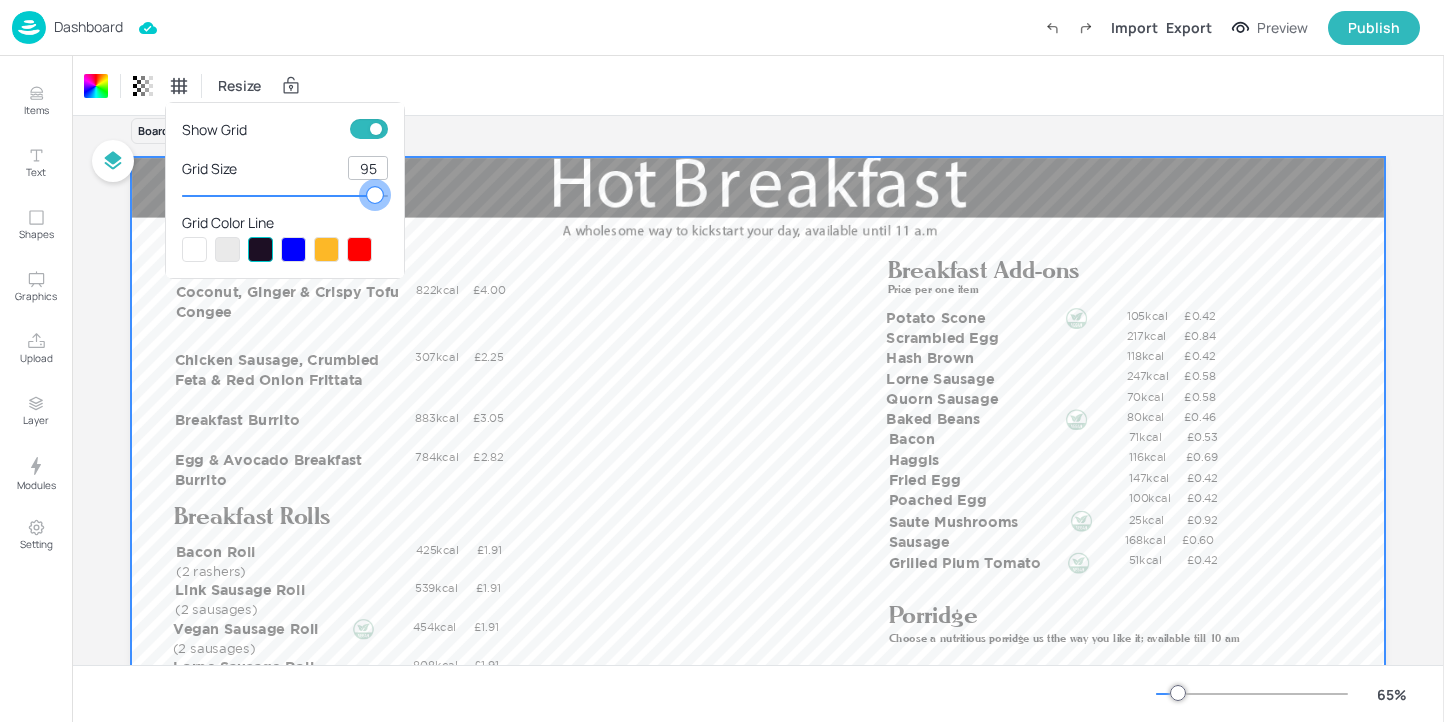 type on "96" 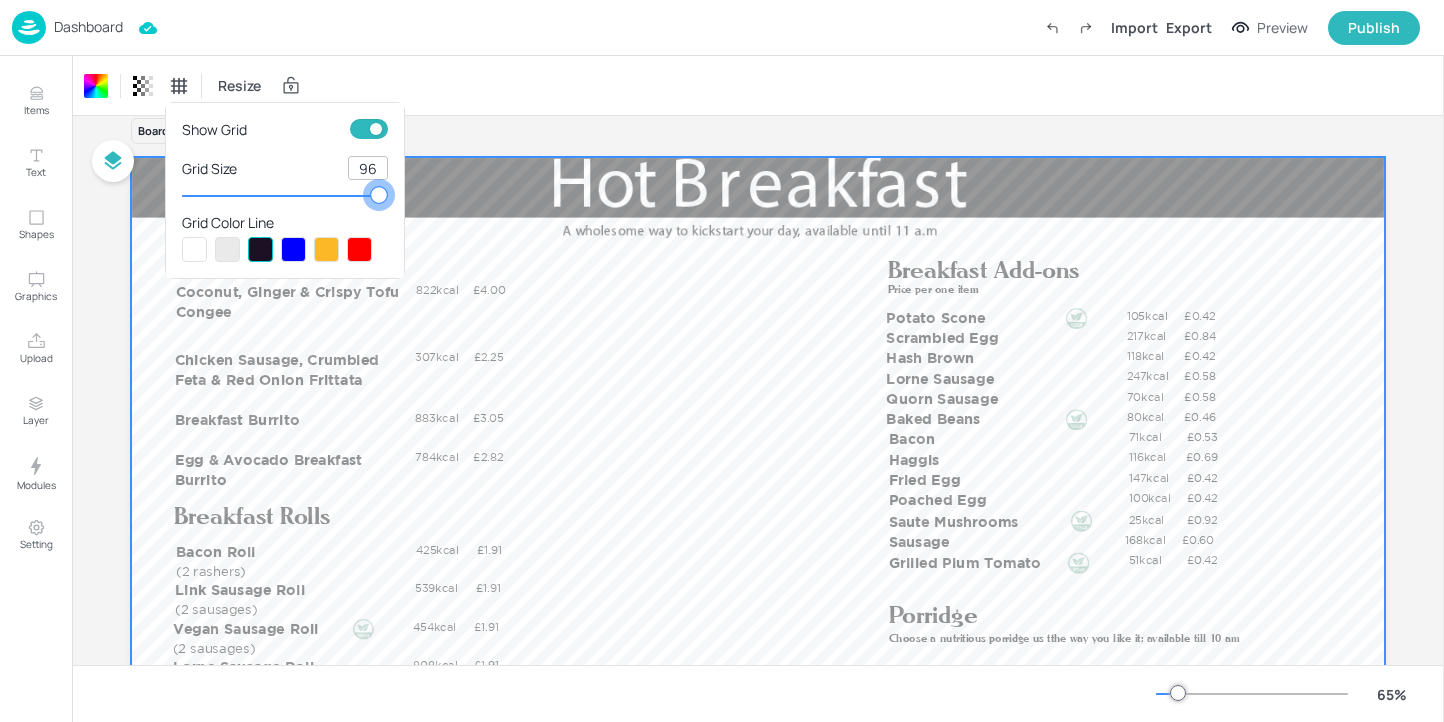 click at bounding box center [379, 195] 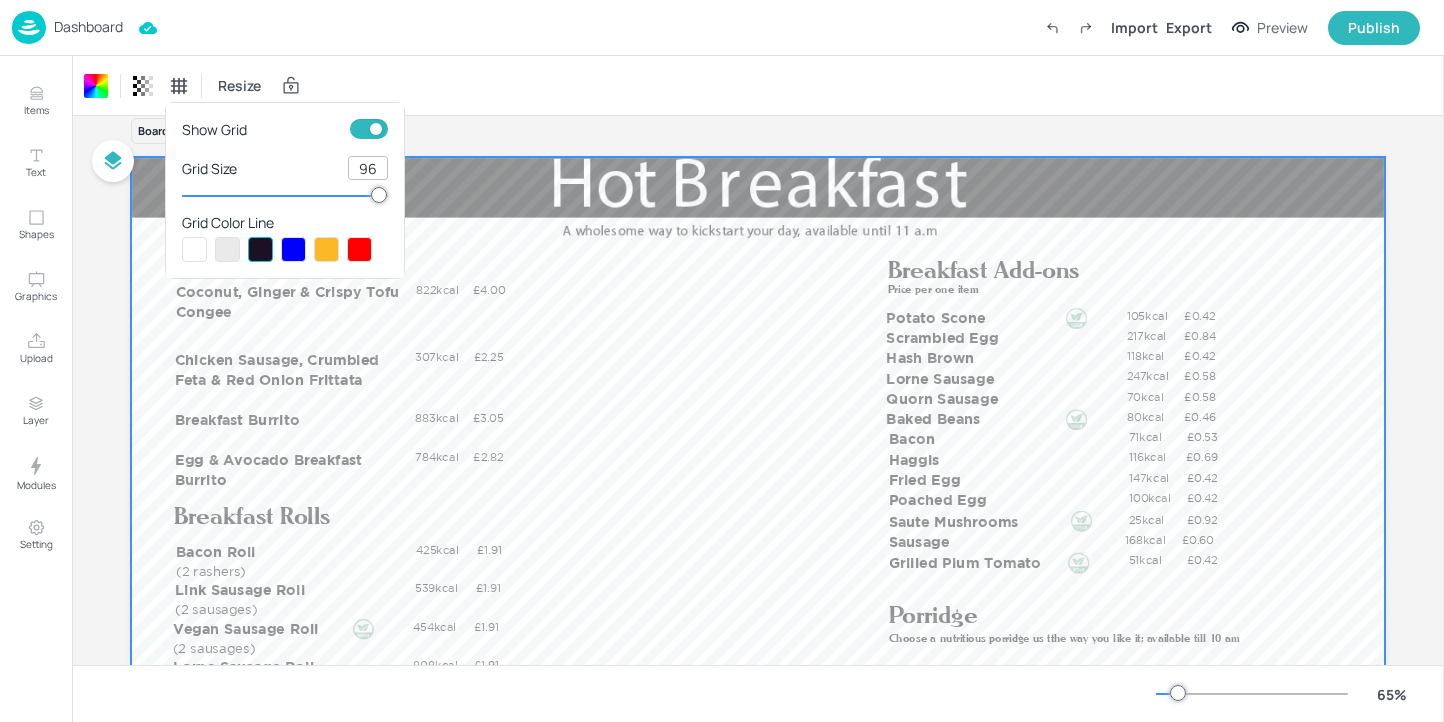 click at bounding box center (722, 361) 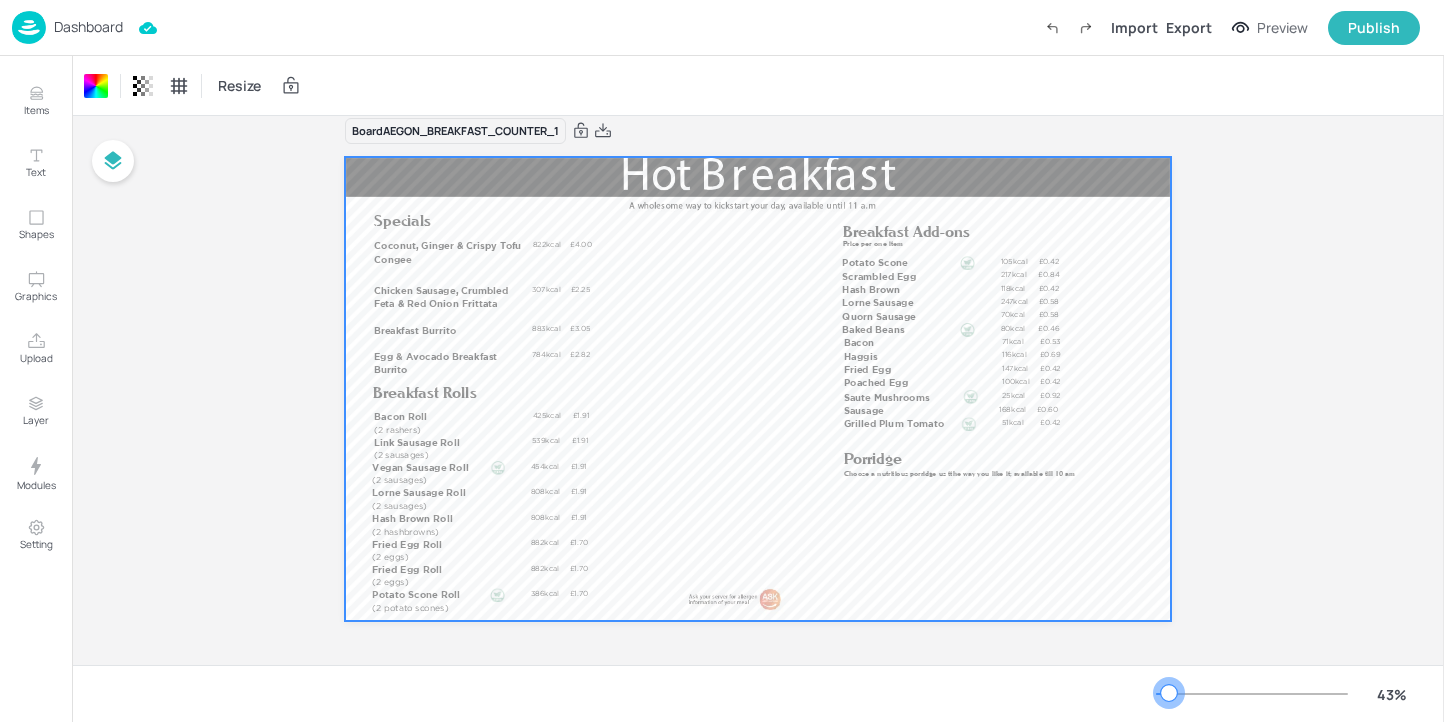 click at bounding box center [1169, 693] 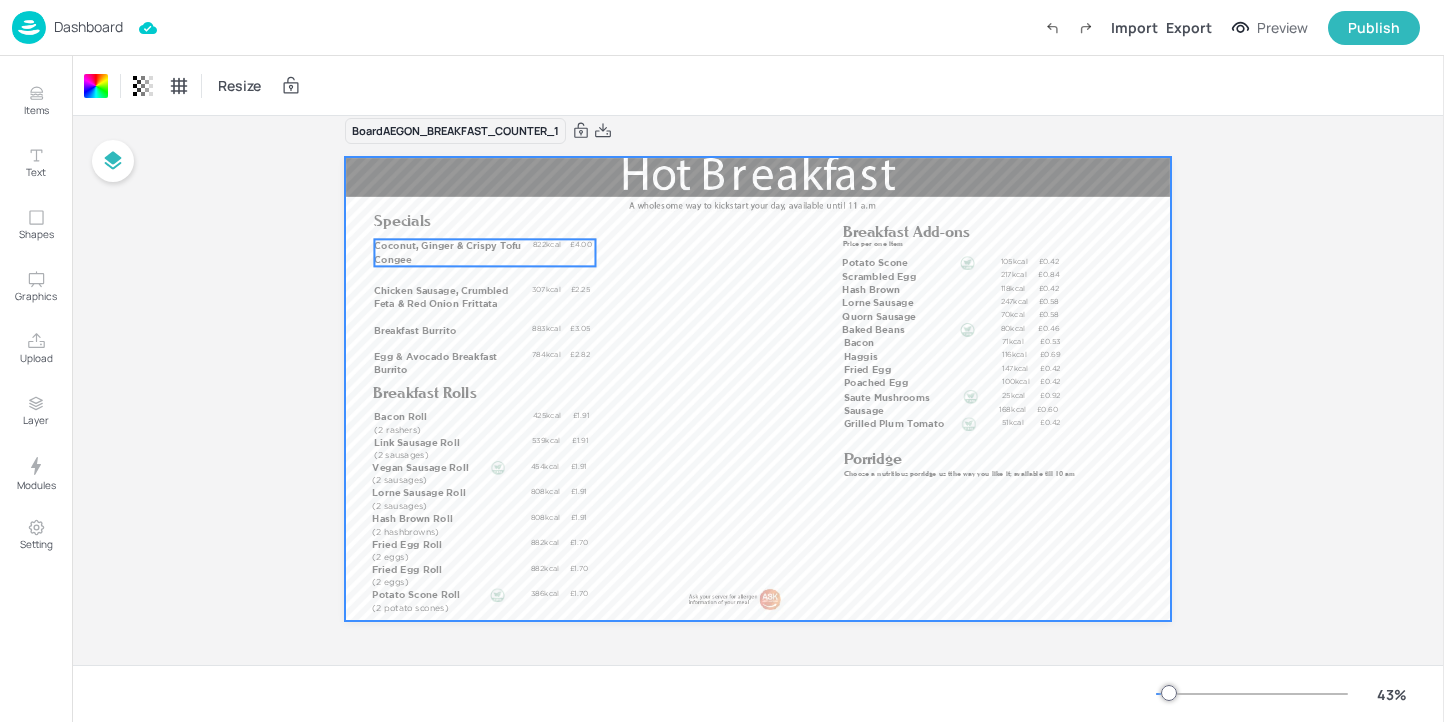 click on "822kcal" at bounding box center (550, 244) 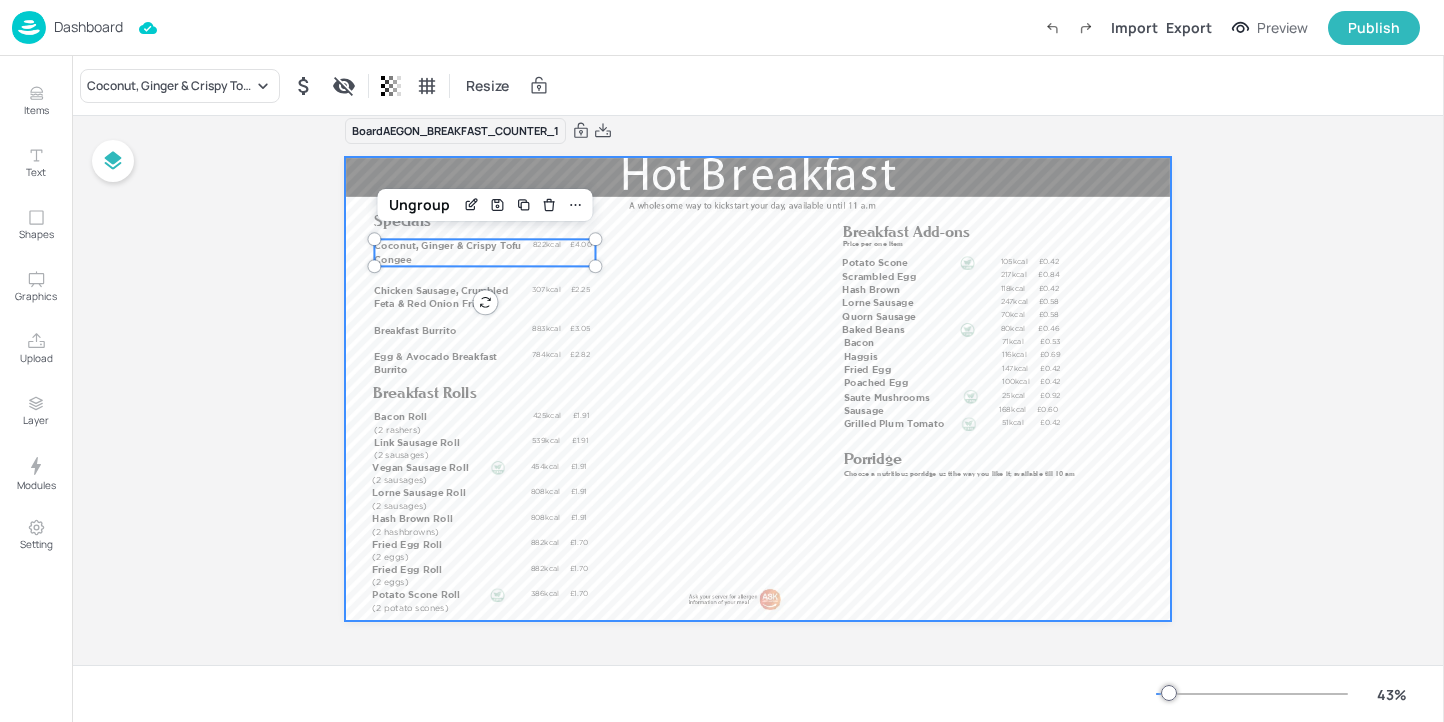 click at bounding box center (758, 389) 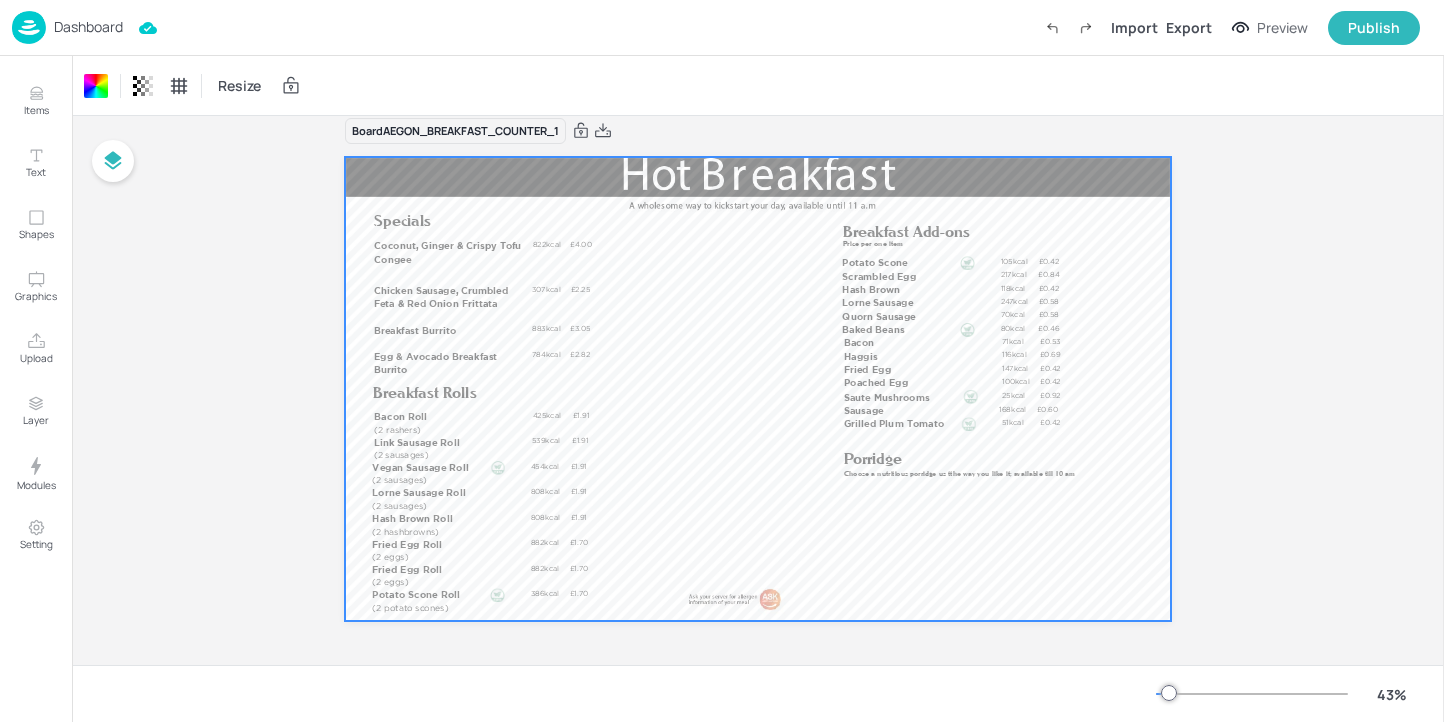 click on "Dashboard Import Export Preview Publish" at bounding box center (716, 27) 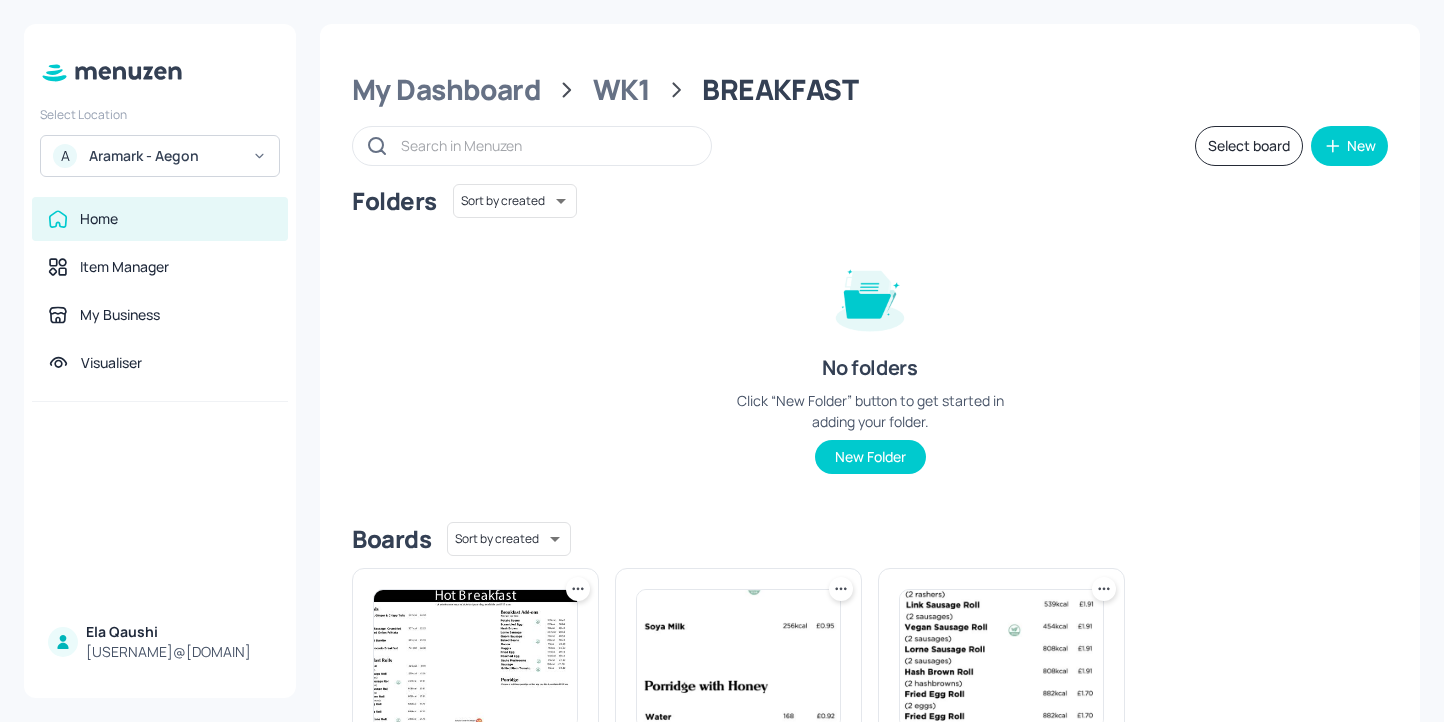 click on "Aramark - Aegon" at bounding box center (164, 156) 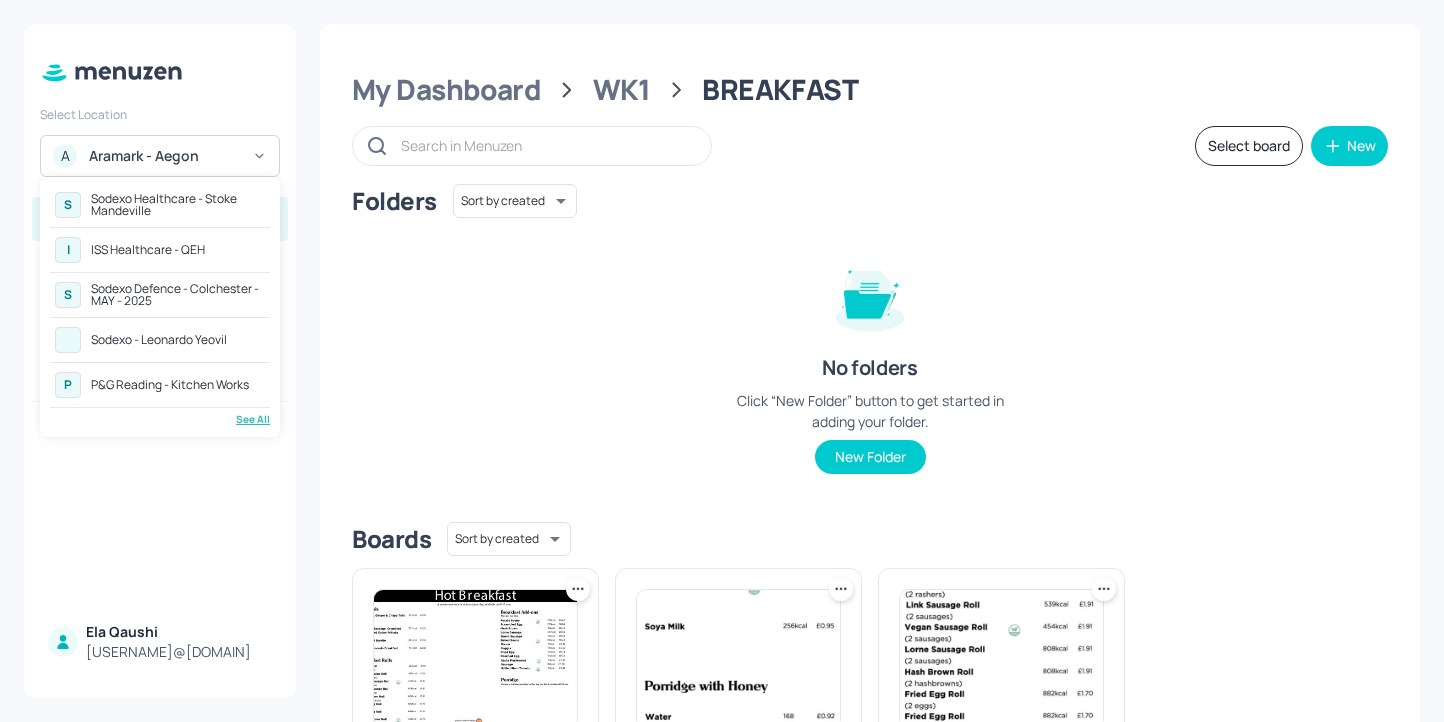 click on "See All" at bounding box center [160, 419] 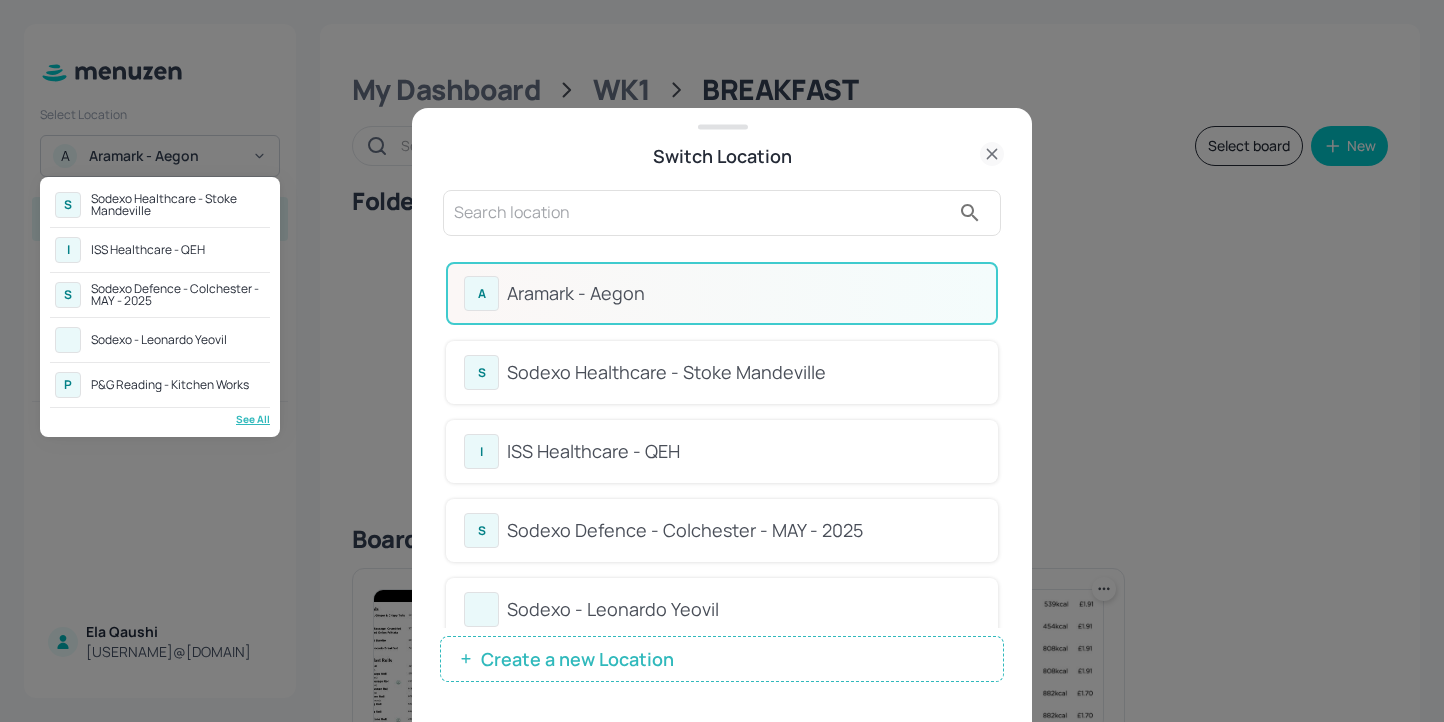 click at bounding box center (722, 361) 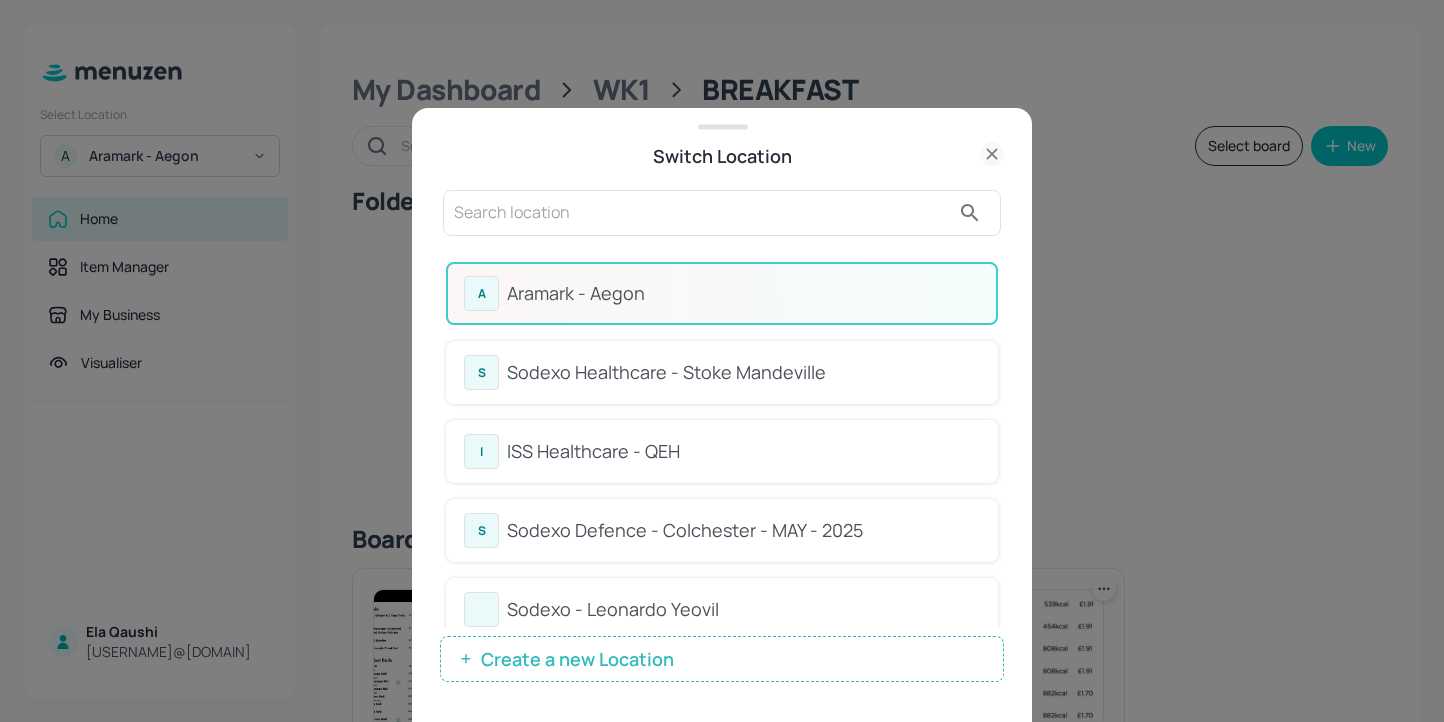 click on "Create a new Location" at bounding box center [722, 659] 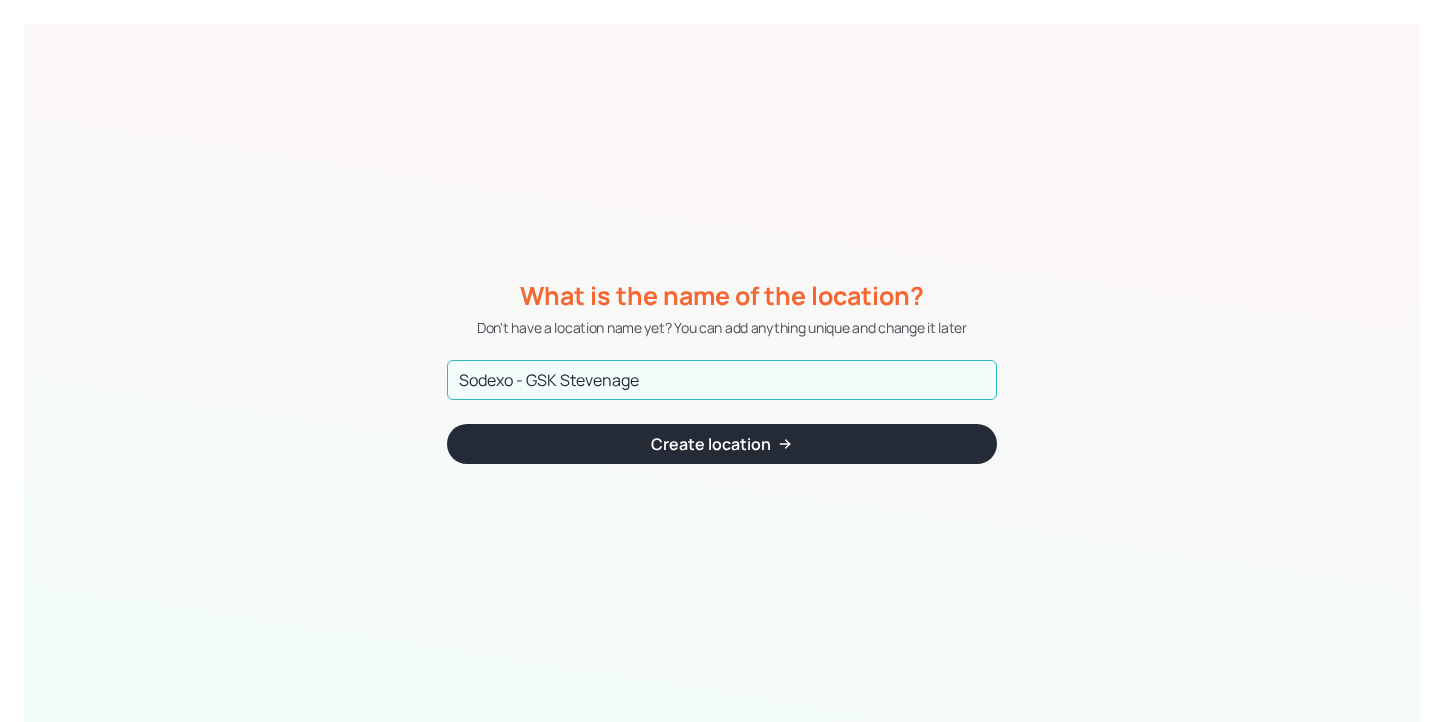 type on "Sodexo - GSK Stevenage" 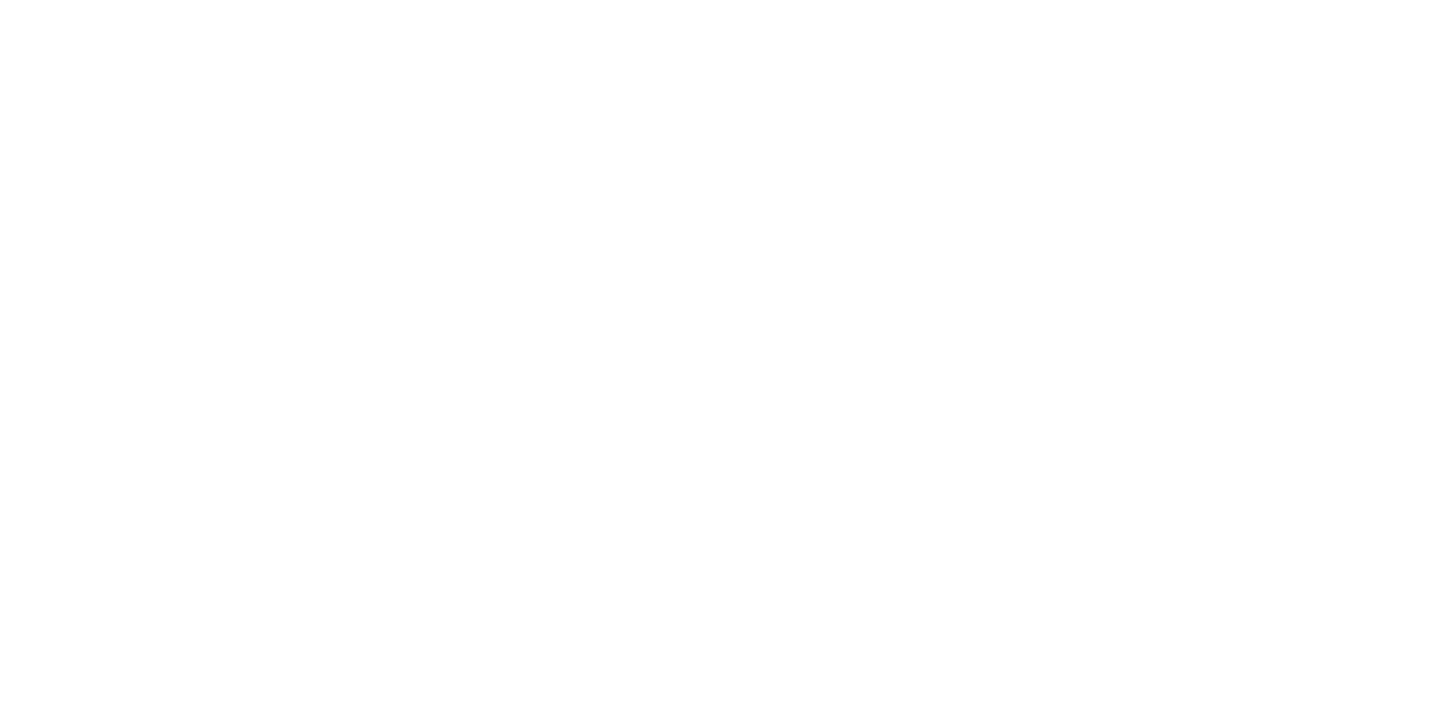 scroll, scrollTop: 0, scrollLeft: 0, axis: both 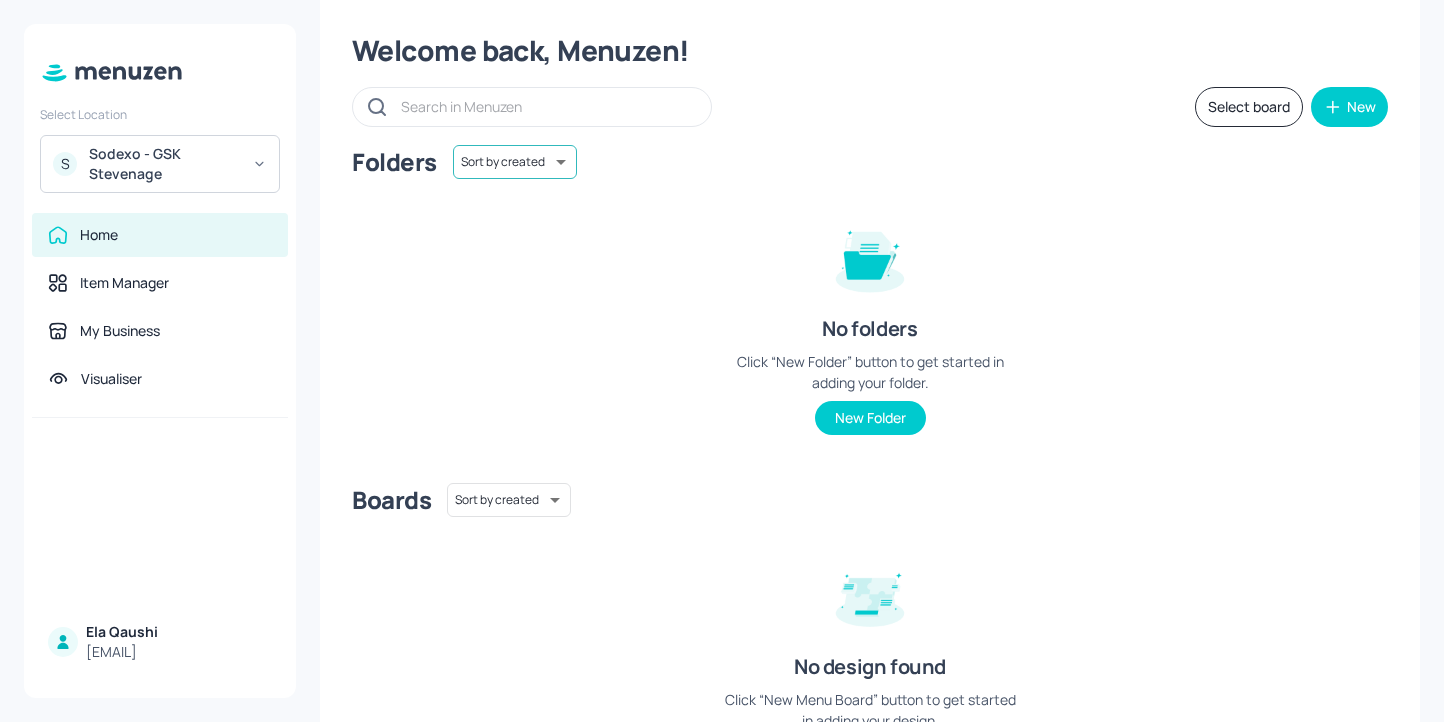 click on "Select Location S Sodexo - GSK Stevenage Home Item Manager My Business Visualiser [FIRST] [LAST] [EMAIL] Welcome back, Menuzen! Select board New Folders Sort by created id ​​ No folders Click “New Folder” button to get started in adding your folder. New Folder Boards Sort by created id ​​ No design found Click “New Menu Board” button to get started in adding your design. New Menu Board" at bounding box center [722, 361] 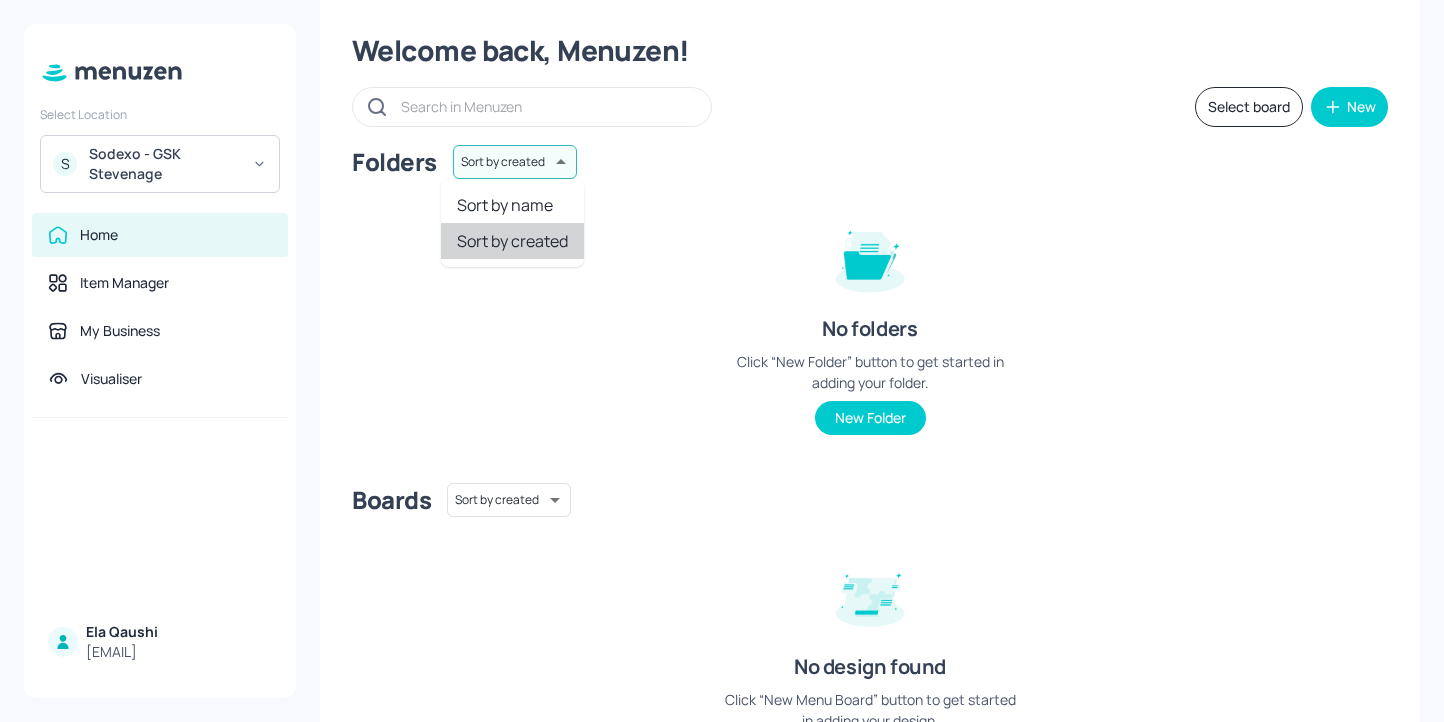click at bounding box center (722, 361) 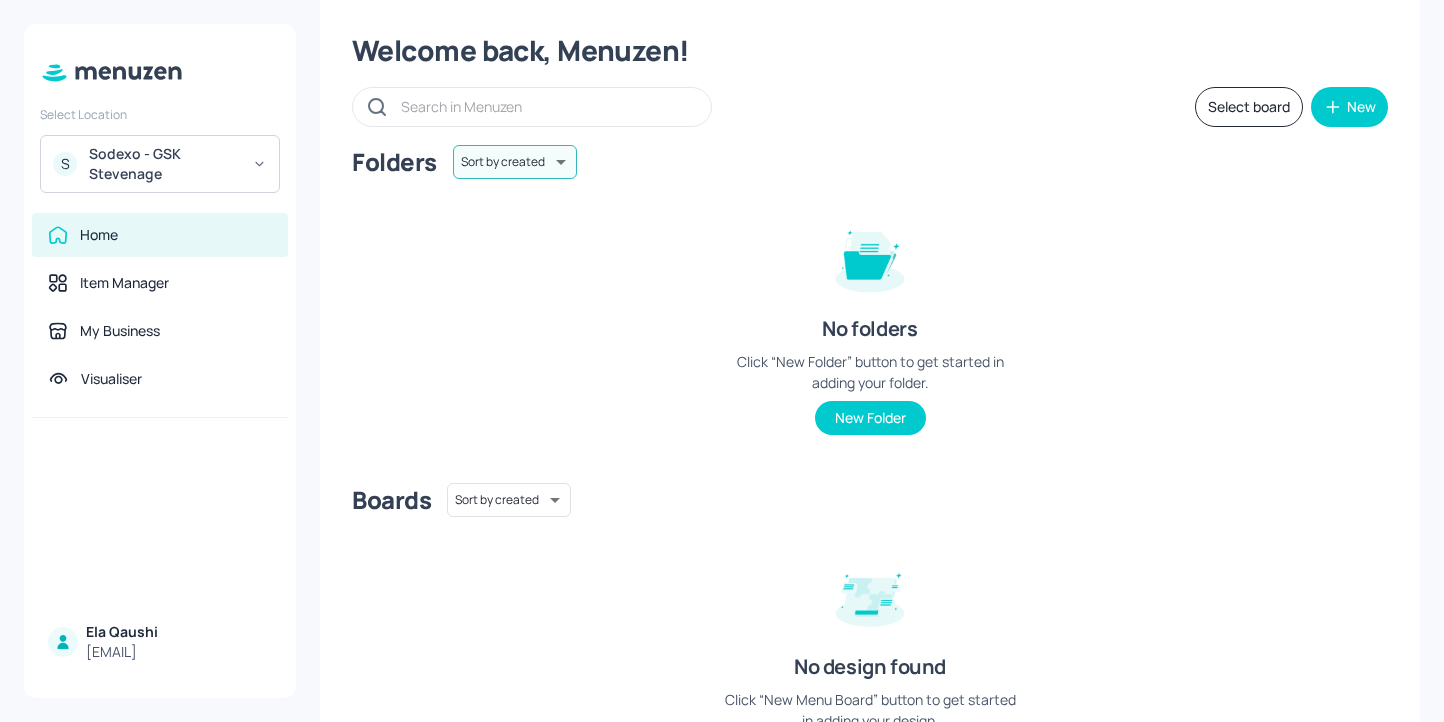 scroll, scrollTop: 170, scrollLeft: 0, axis: vertical 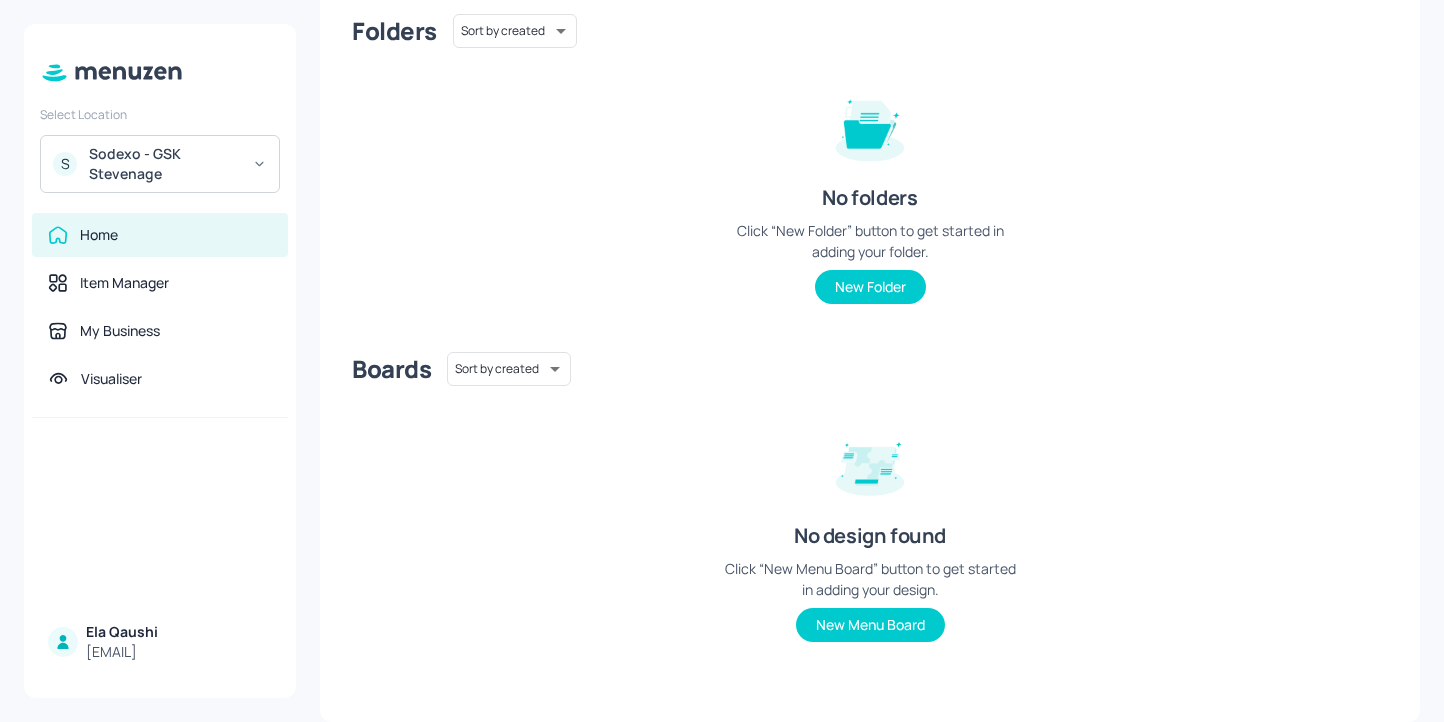 click on "No design found Click “New Menu Board” button to get started in adding your design. New Menu Board" at bounding box center (870, 528) 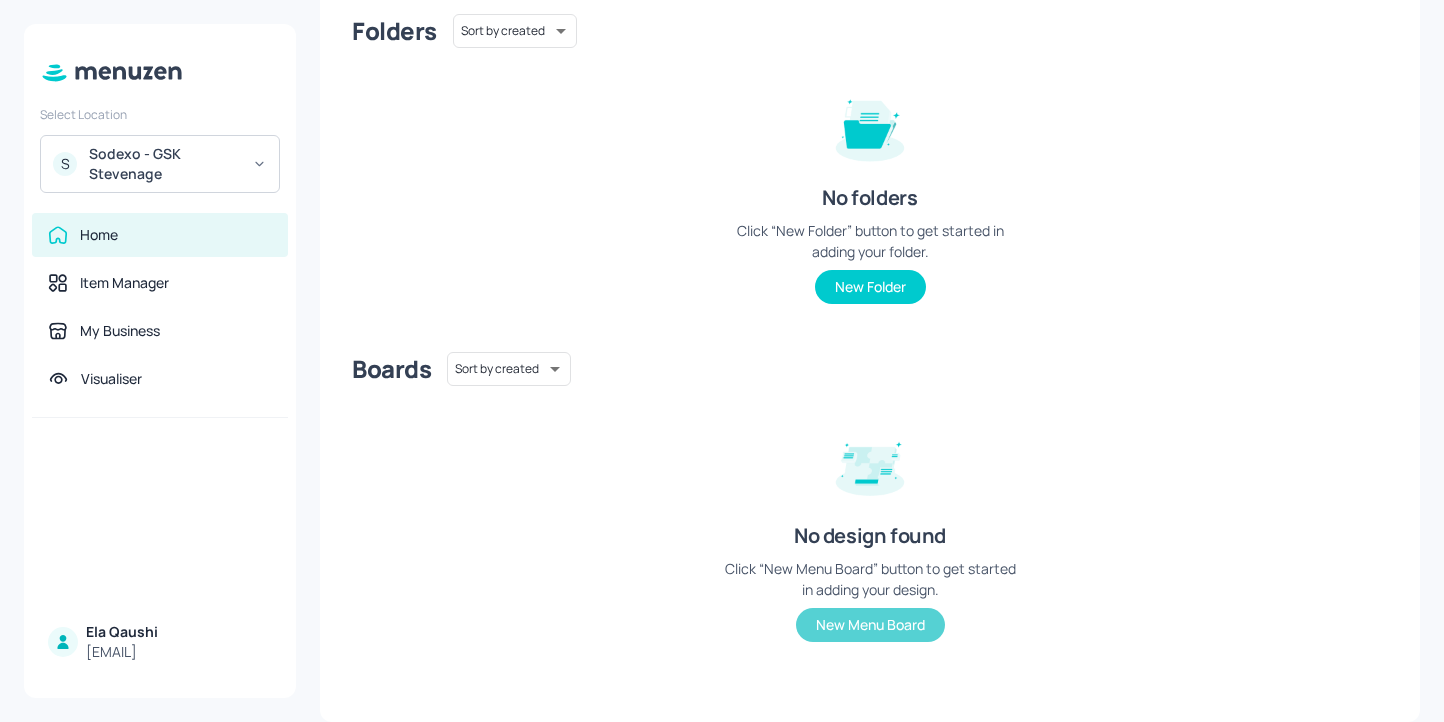 click on "New Menu Board" at bounding box center (870, 625) 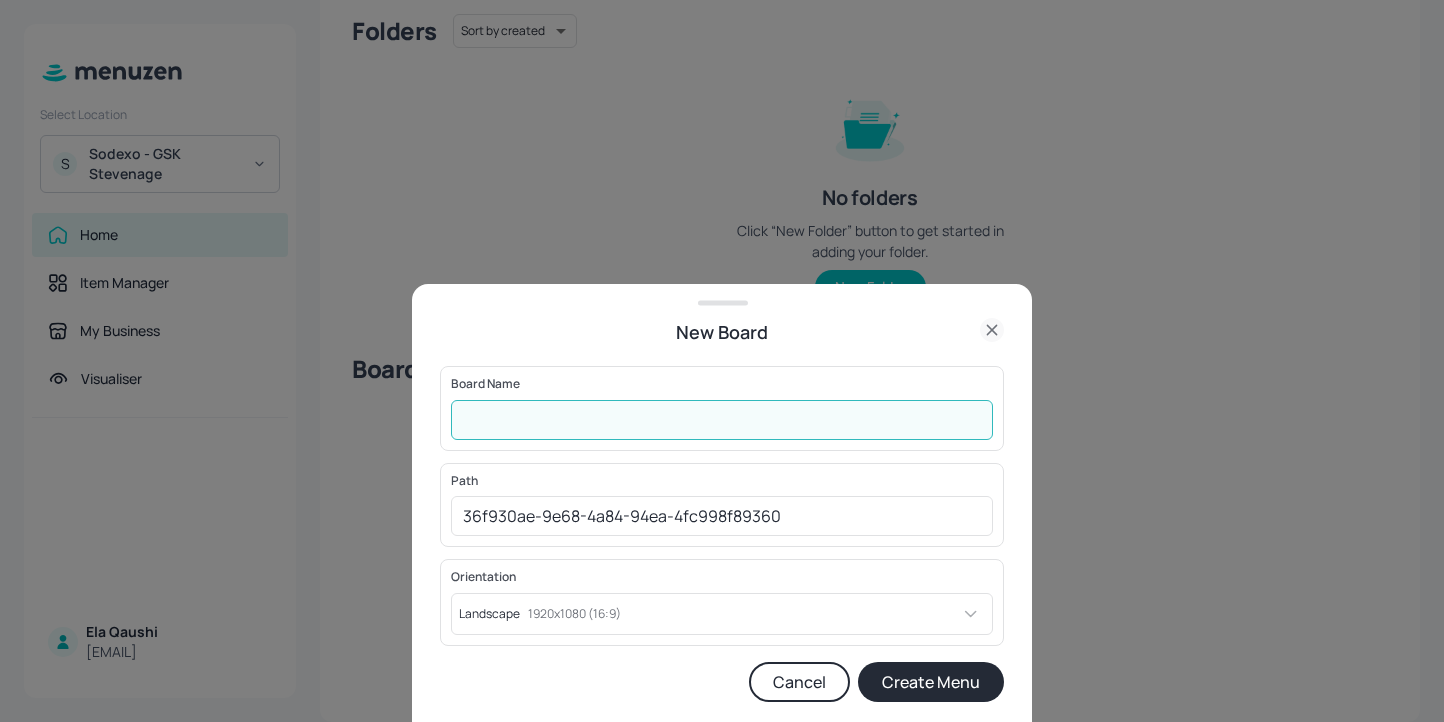 click at bounding box center [722, 420] 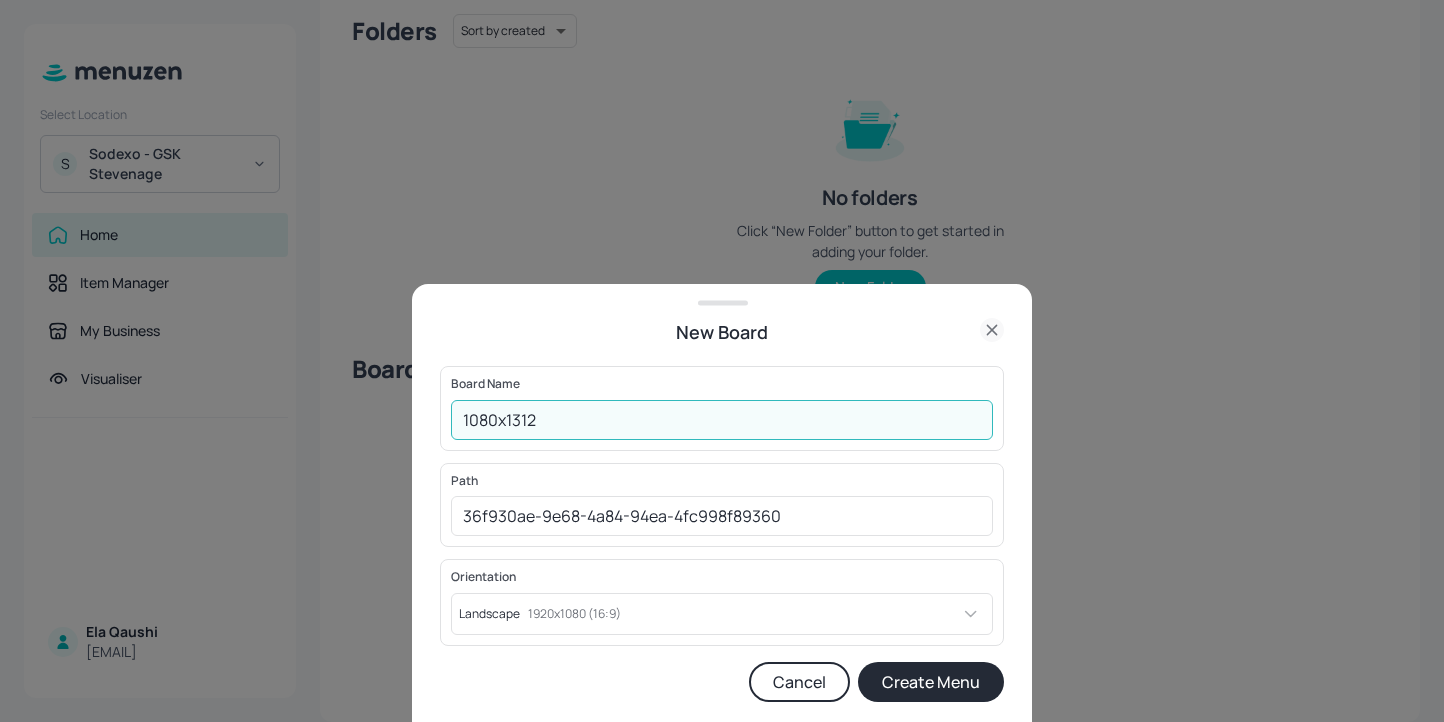 drag, startPoint x: 544, startPoint y: 421, endPoint x: 270, endPoint y: 403, distance: 274.5906 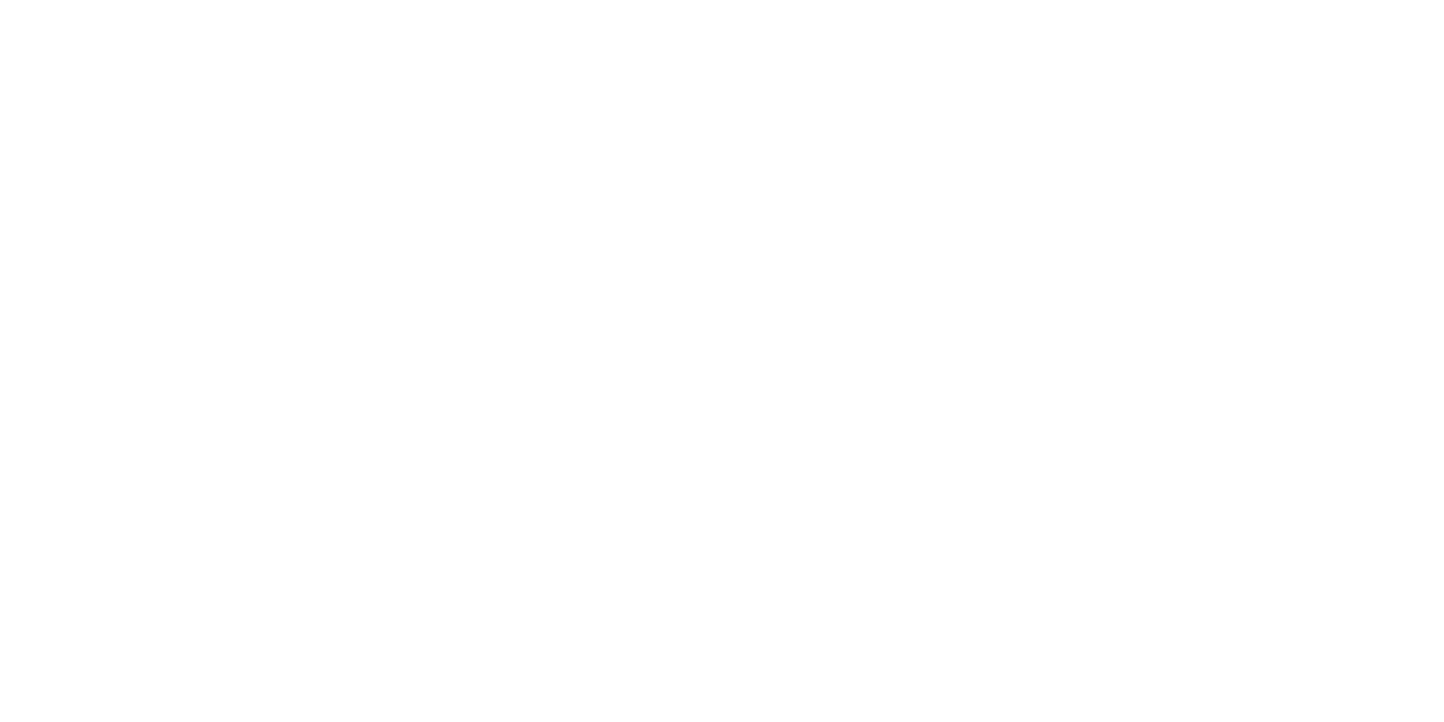 scroll, scrollTop: 0, scrollLeft: 0, axis: both 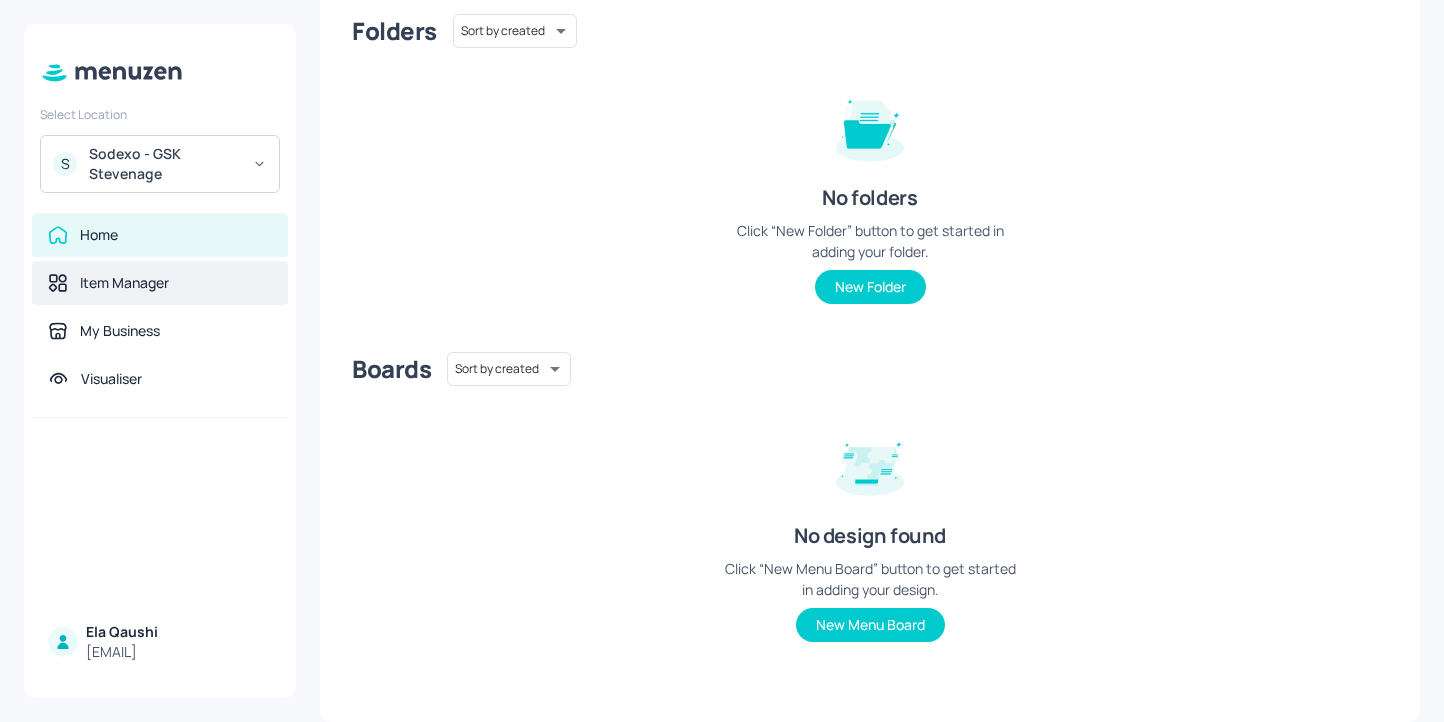 click on "Item Manager" at bounding box center (160, 283) 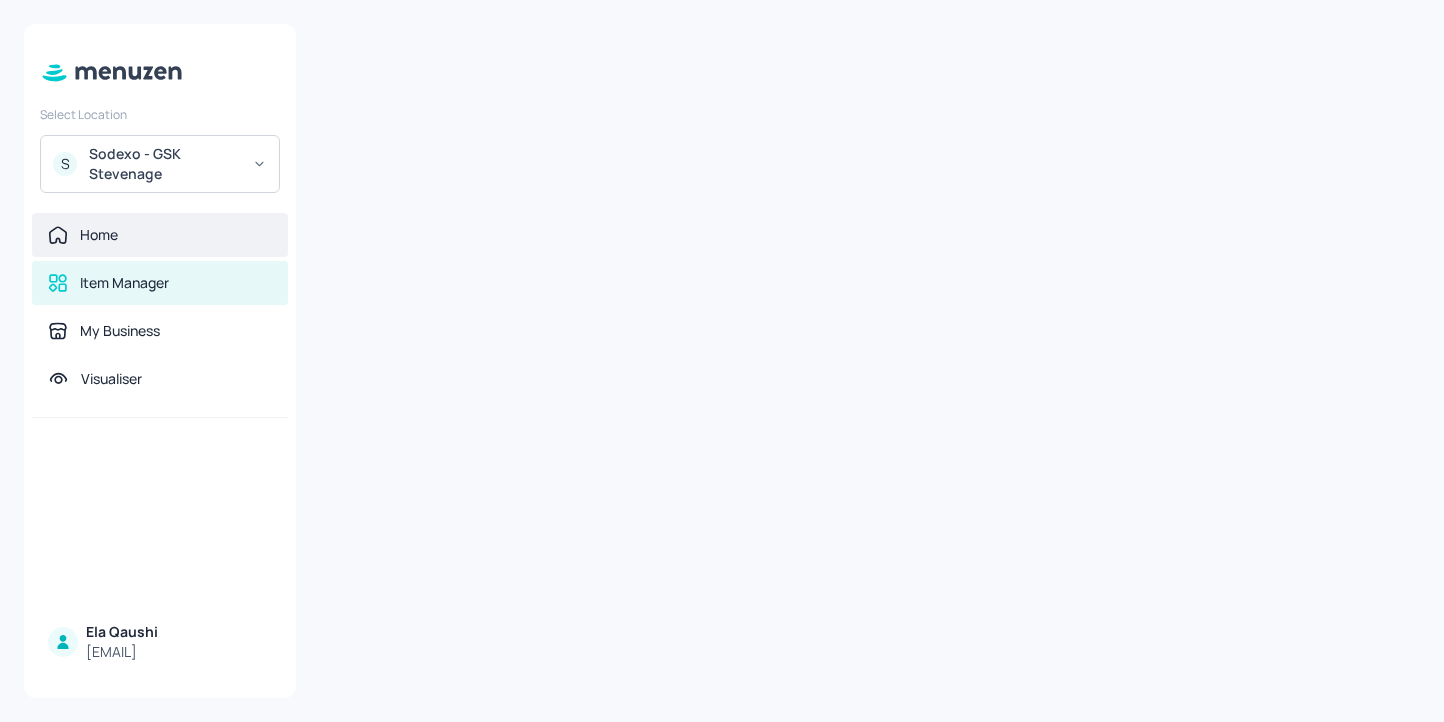 click on "Home" at bounding box center (160, 235) 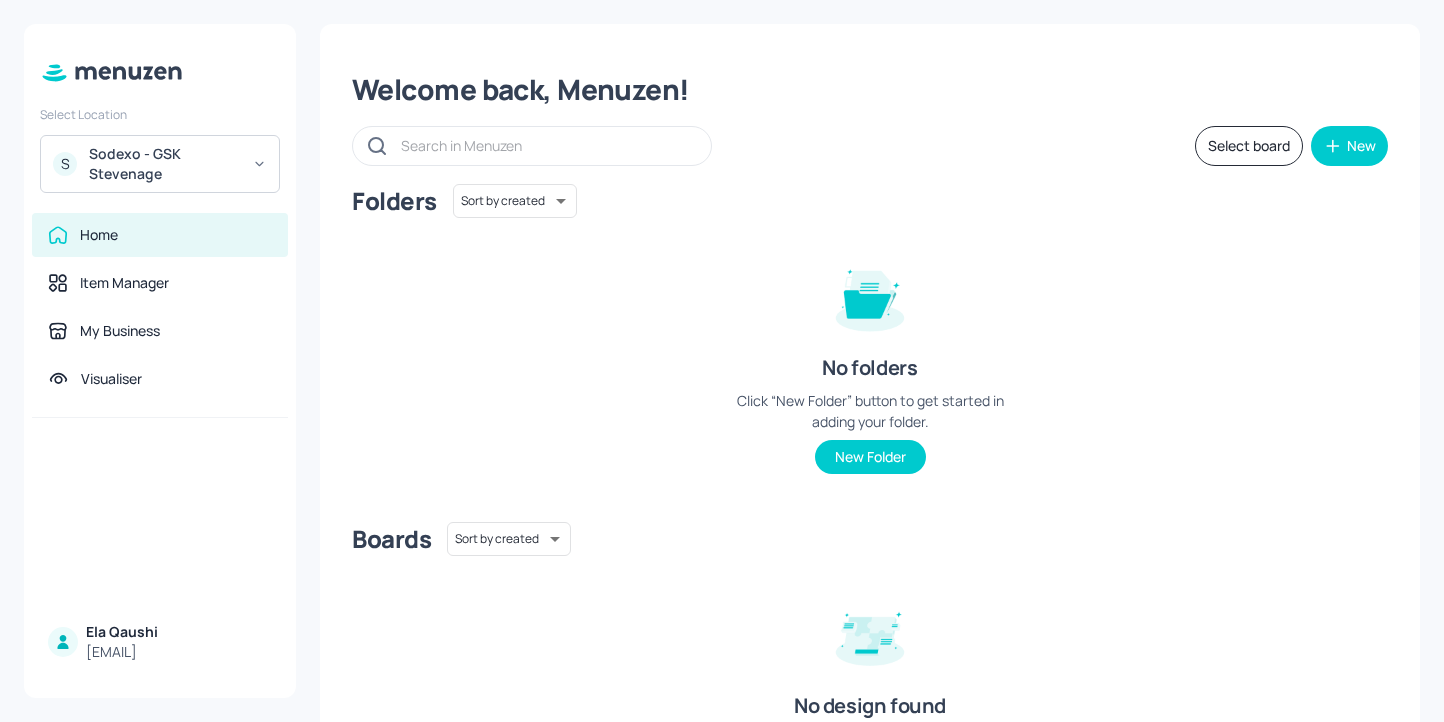 click on "Home" at bounding box center (160, 235) 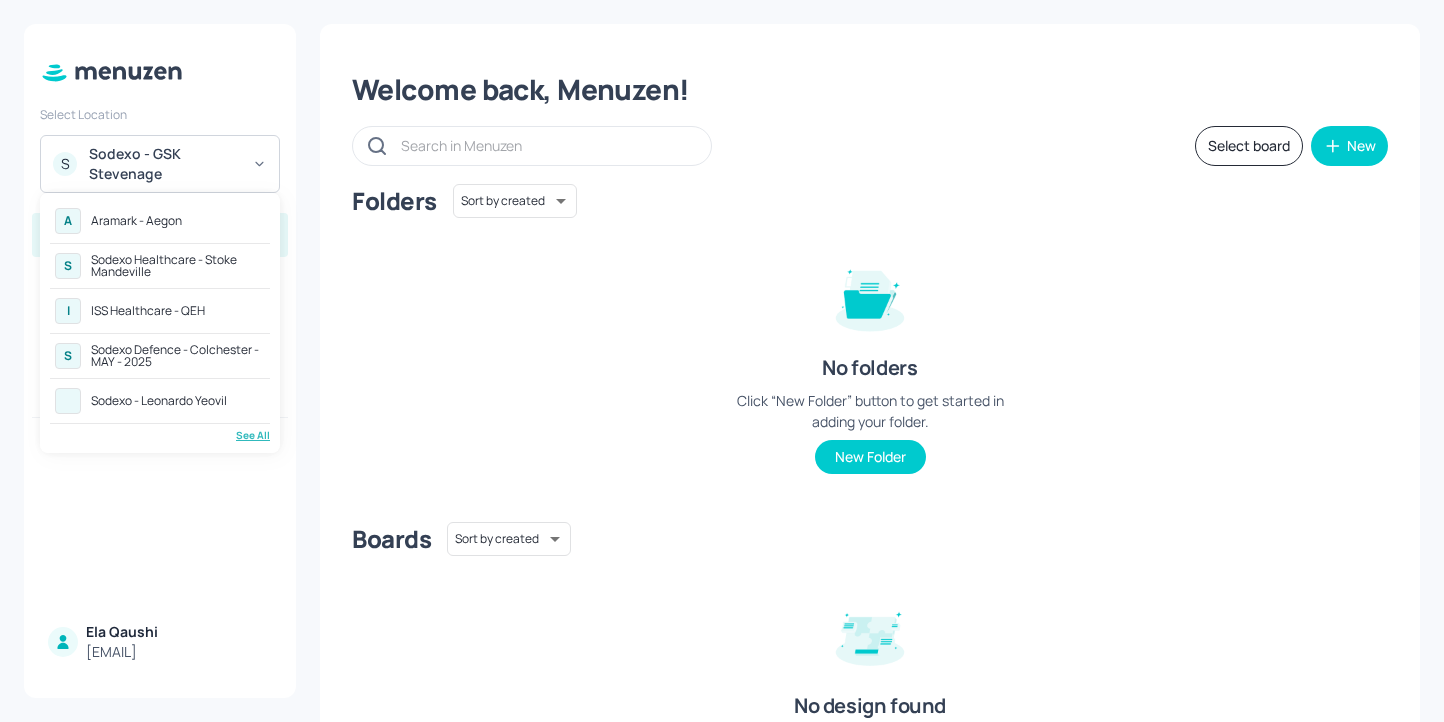 click on "Sodexo Healthcare - Stoke Mandeville" at bounding box center (178, 266) 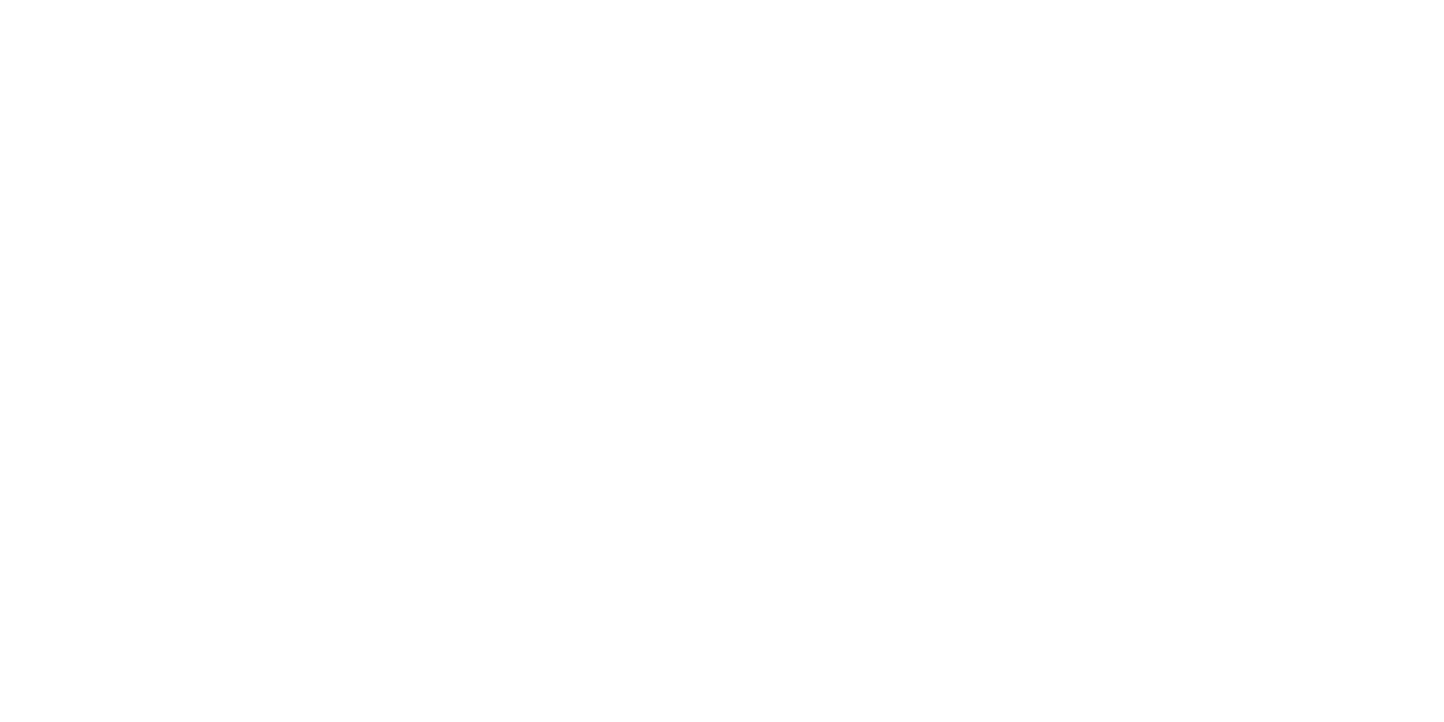scroll, scrollTop: 0, scrollLeft: 0, axis: both 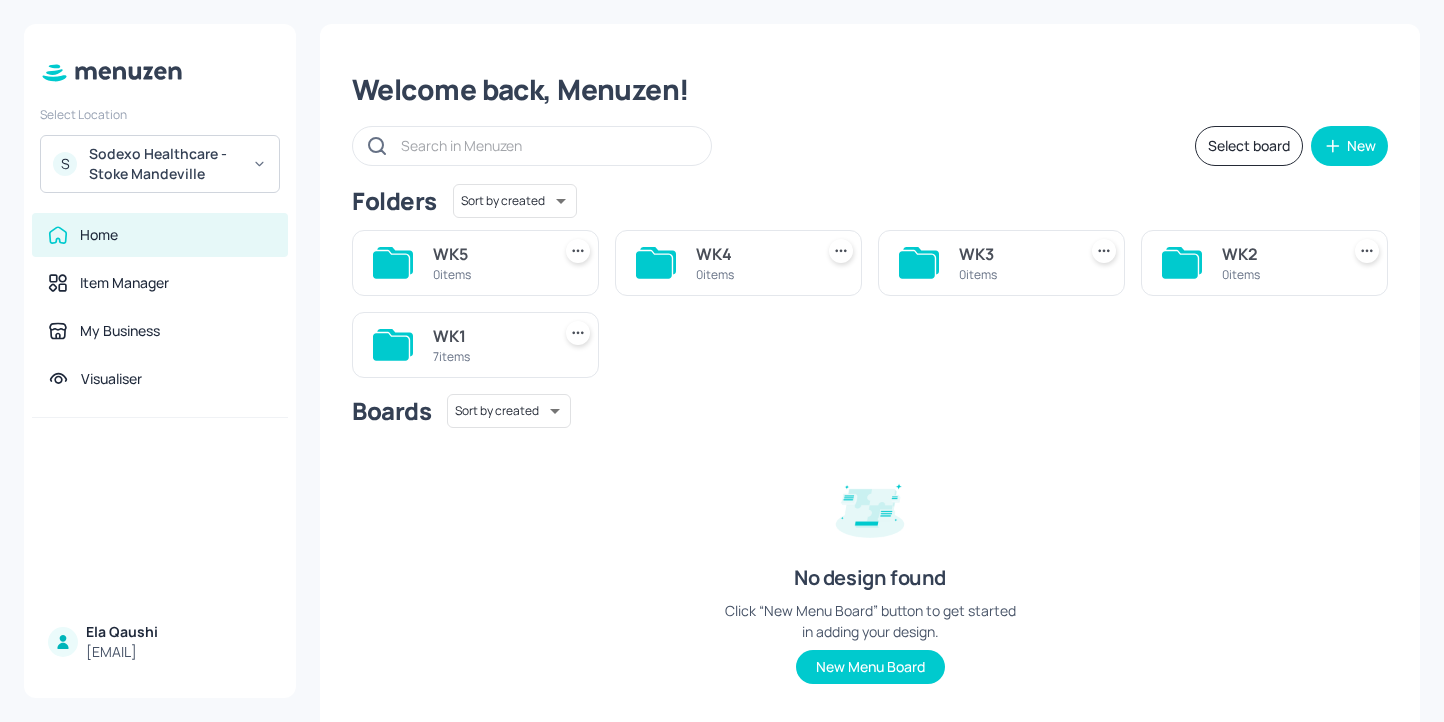 click on "7  items" at bounding box center [487, 356] 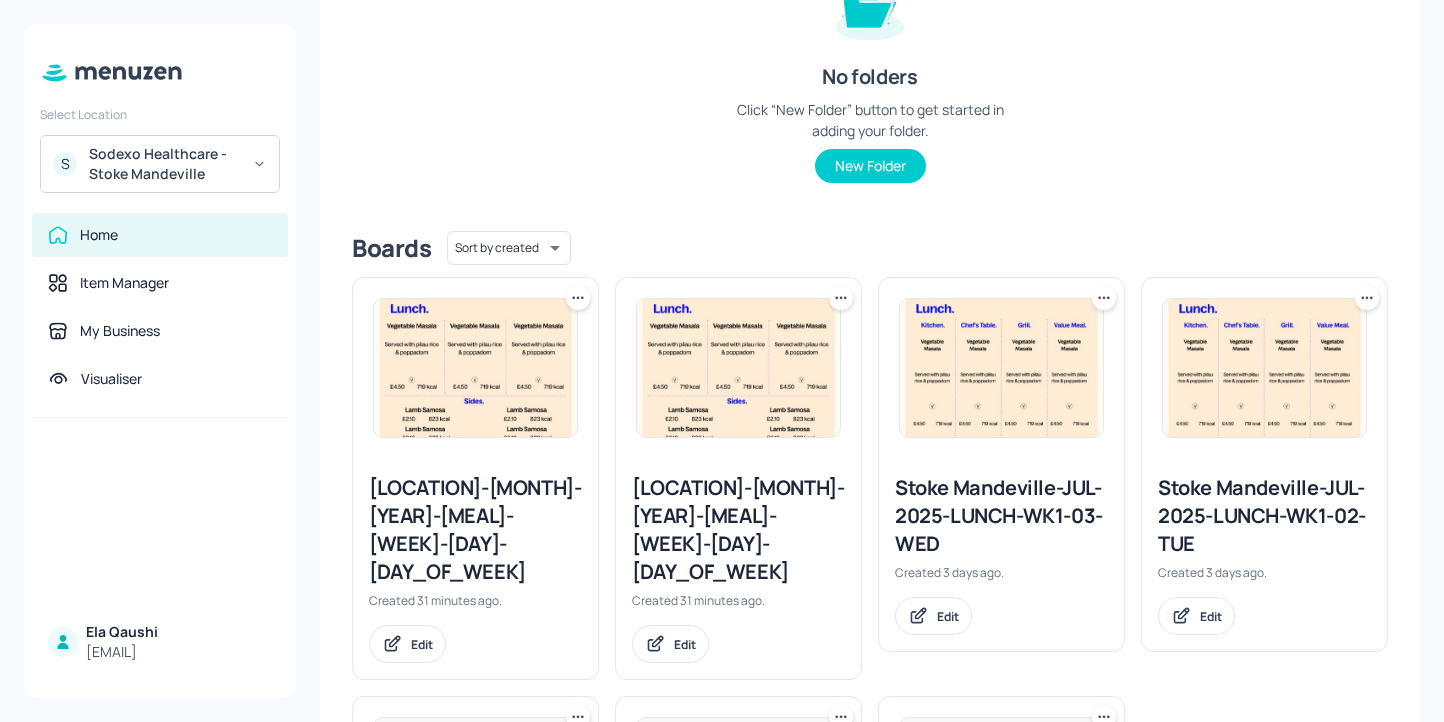 scroll, scrollTop: 353, scrollLeft: 0, axis: vertical 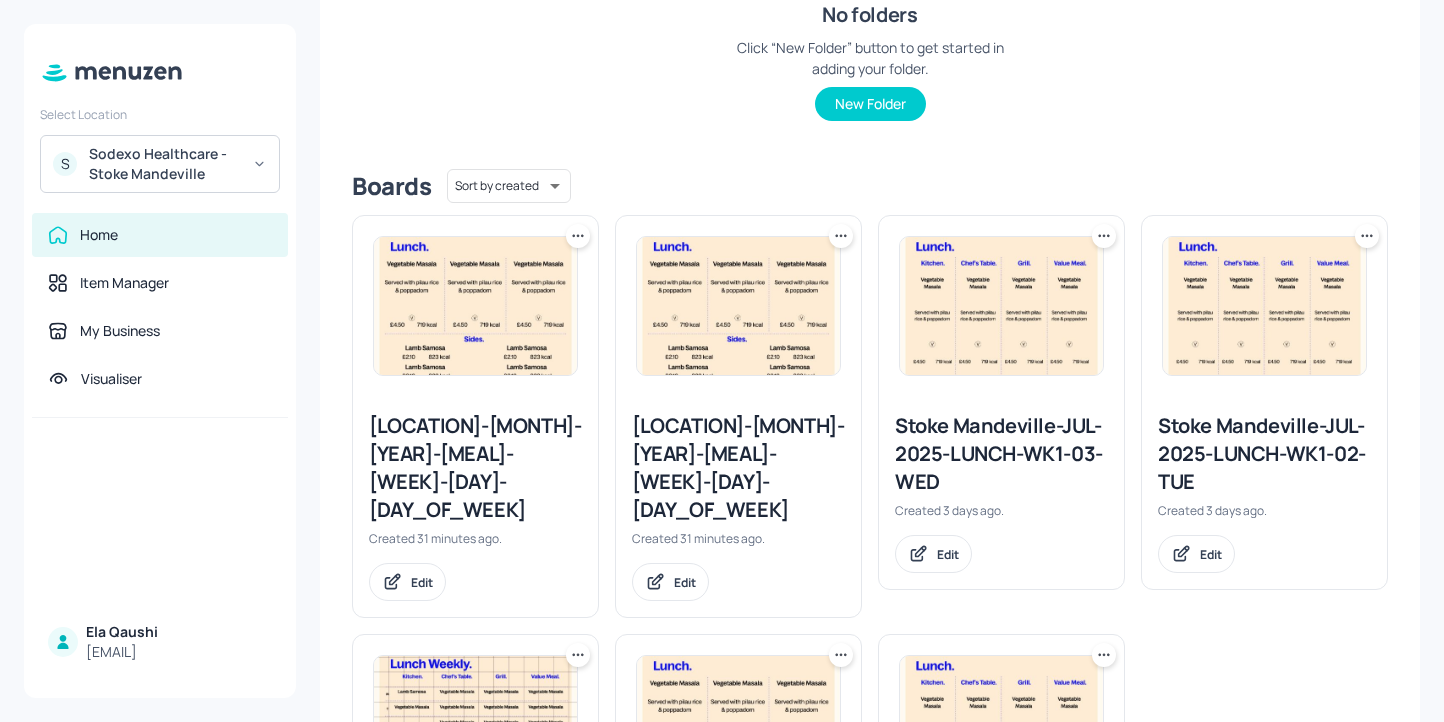 click 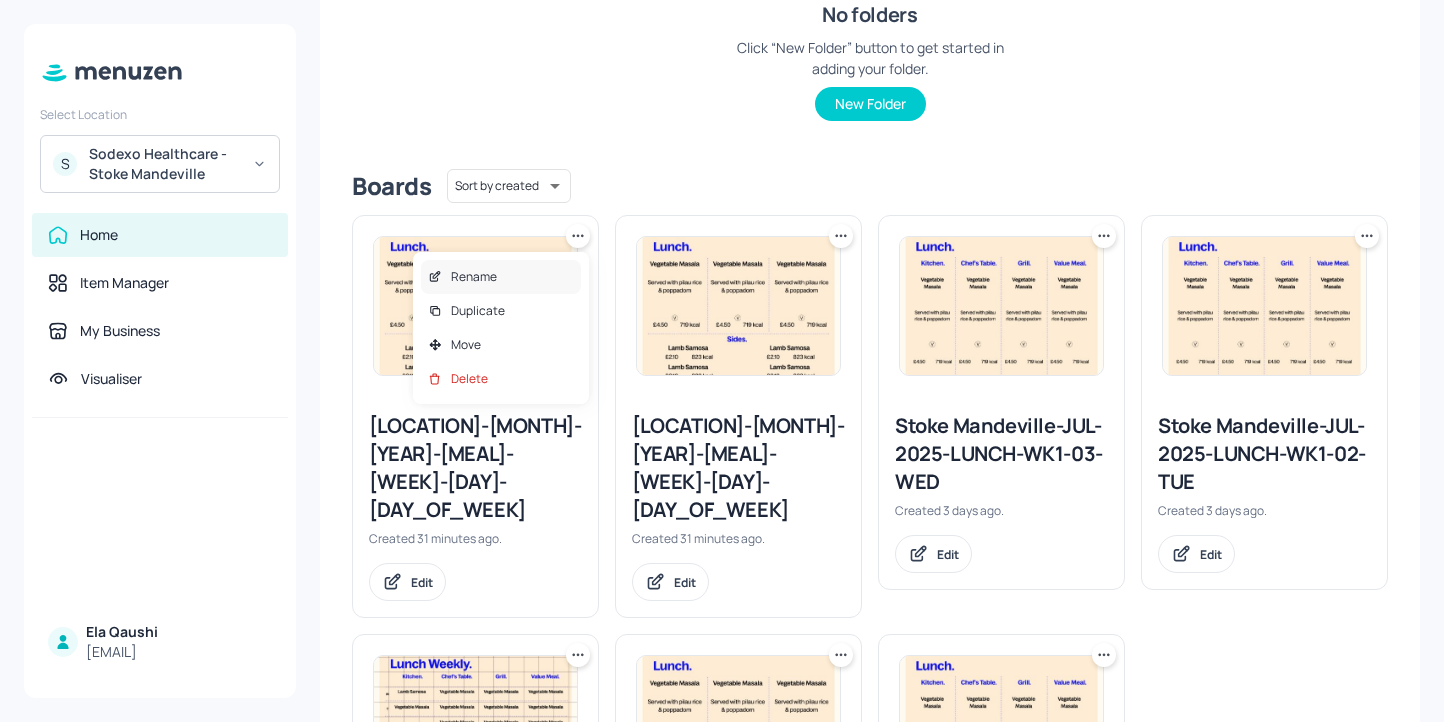 click on "Rename" at bounding box center [501, 277] 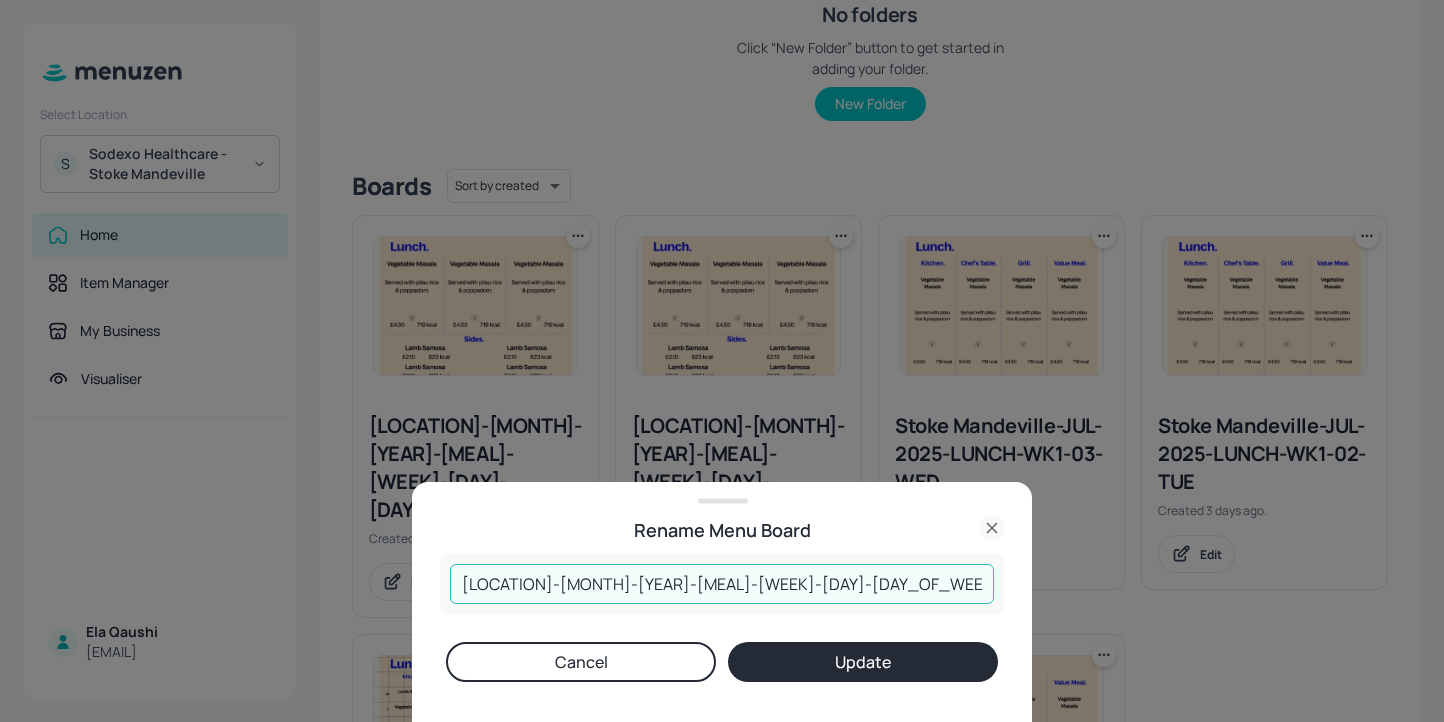 drag, startPoint x: 841, startPoint y: 580, endPoint x: 437, endPoint y: 577, distance: 404.01114 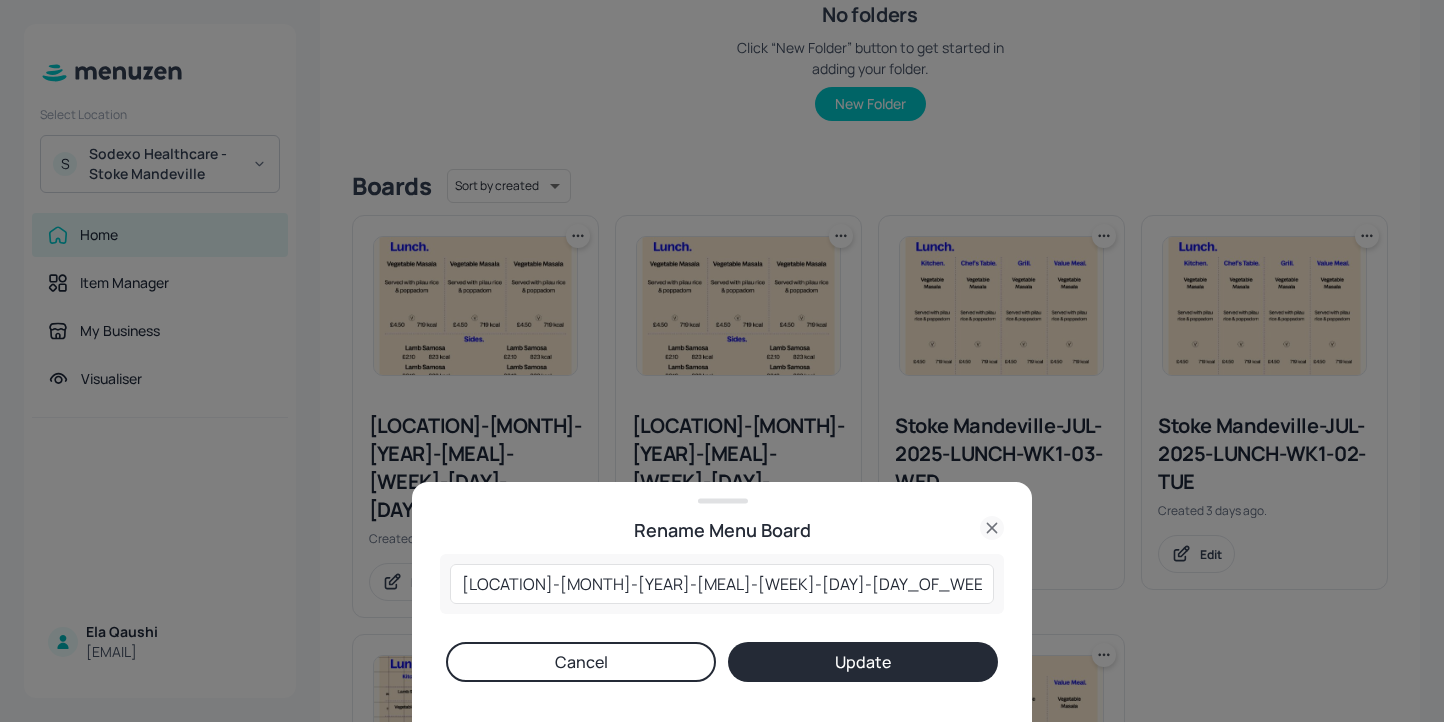 click at bounding box center (722, 361) 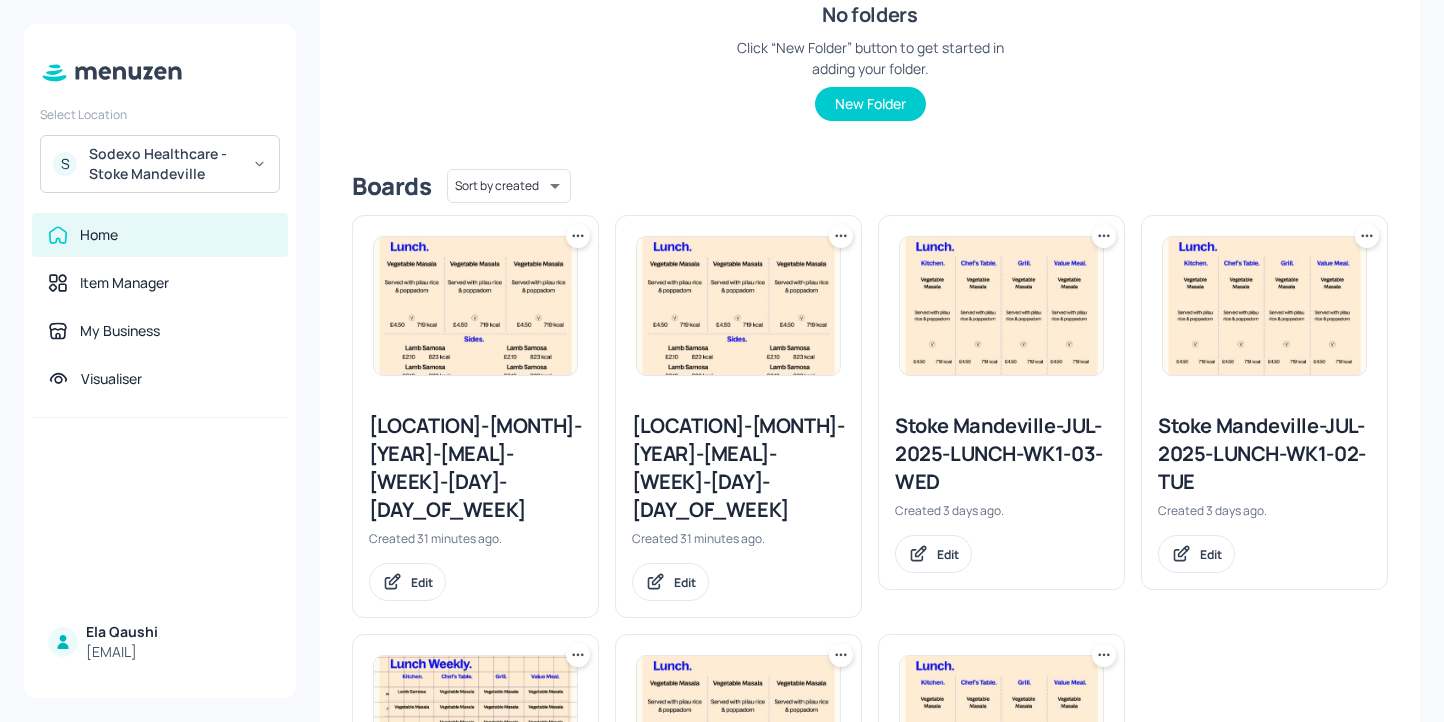 click on "S Sodexo Healthcare - Stoke Mandeville" at bounding box center (160, 164) 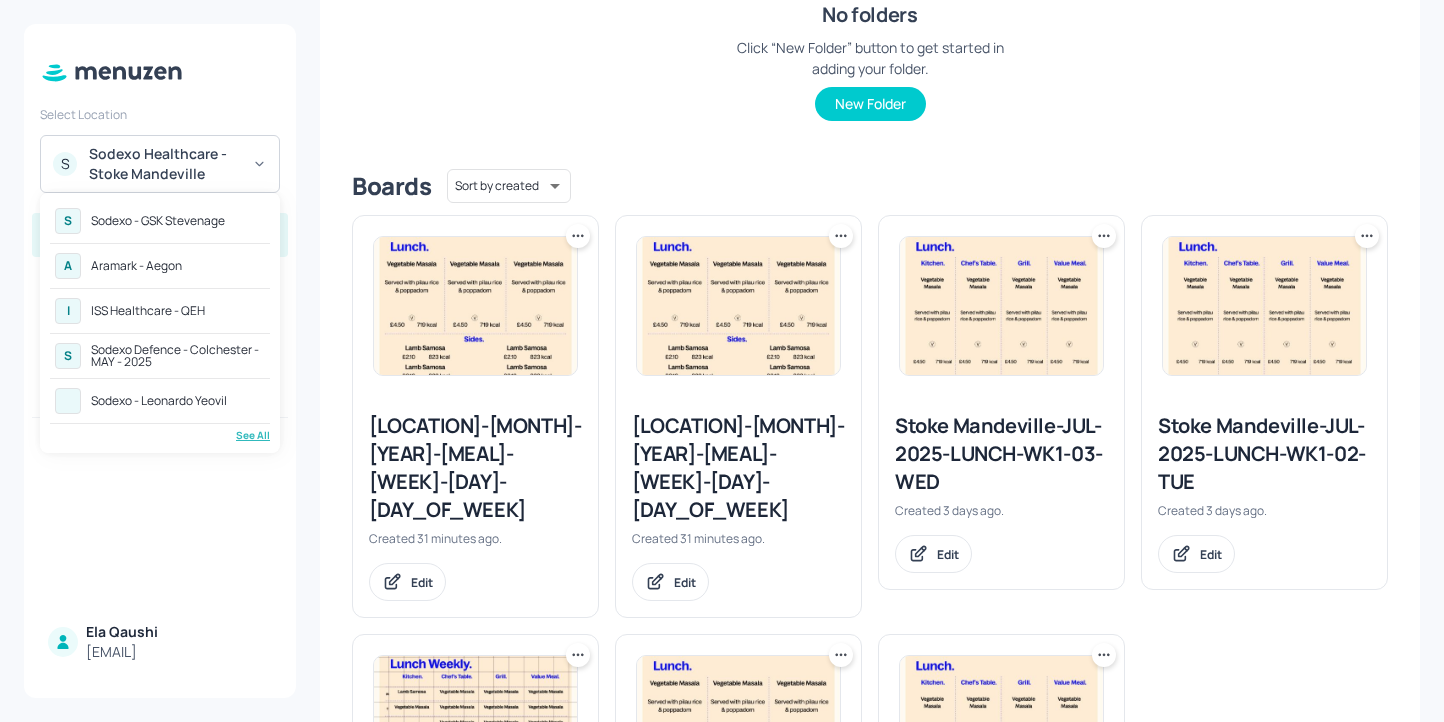 click on "Sodexo - GSK Stevenage" at bounding box center (158, 221) 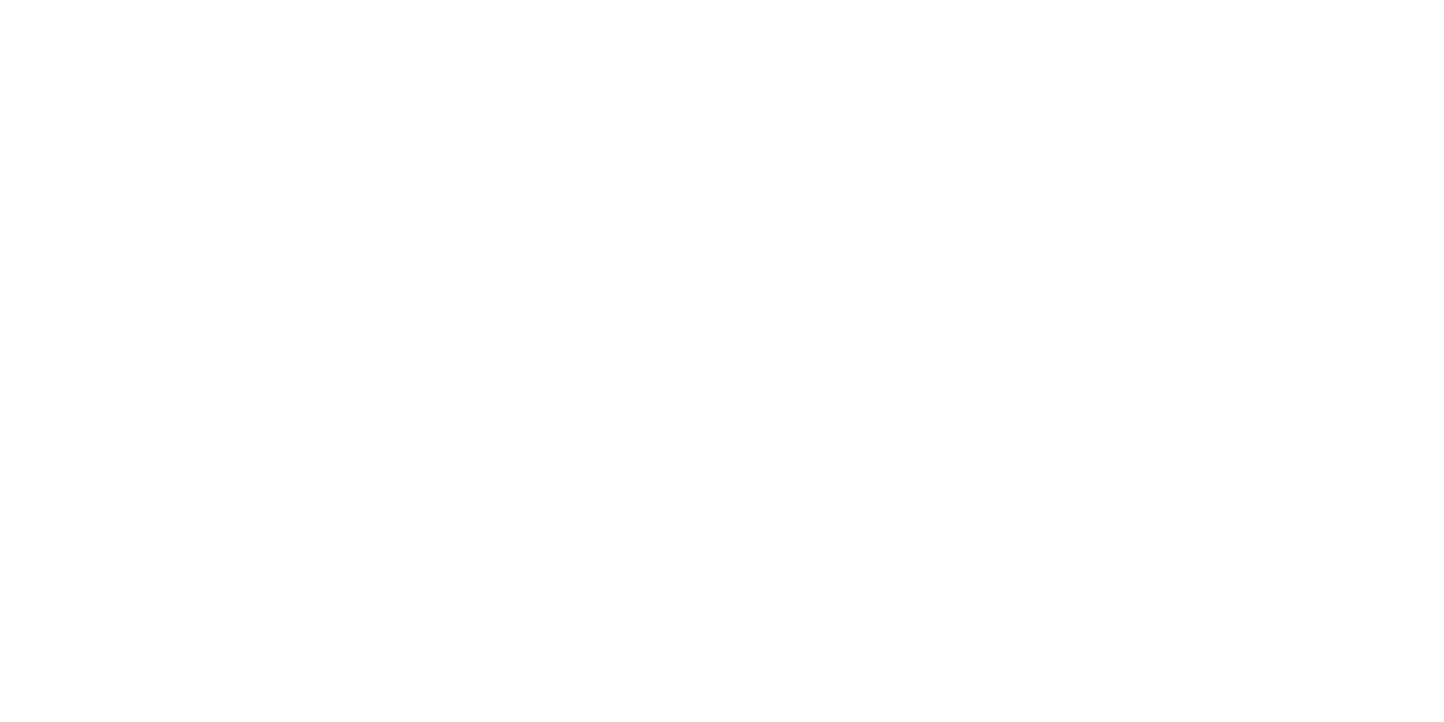 scroll, scrollTop: 0, scrollLeft: 0, axis: both 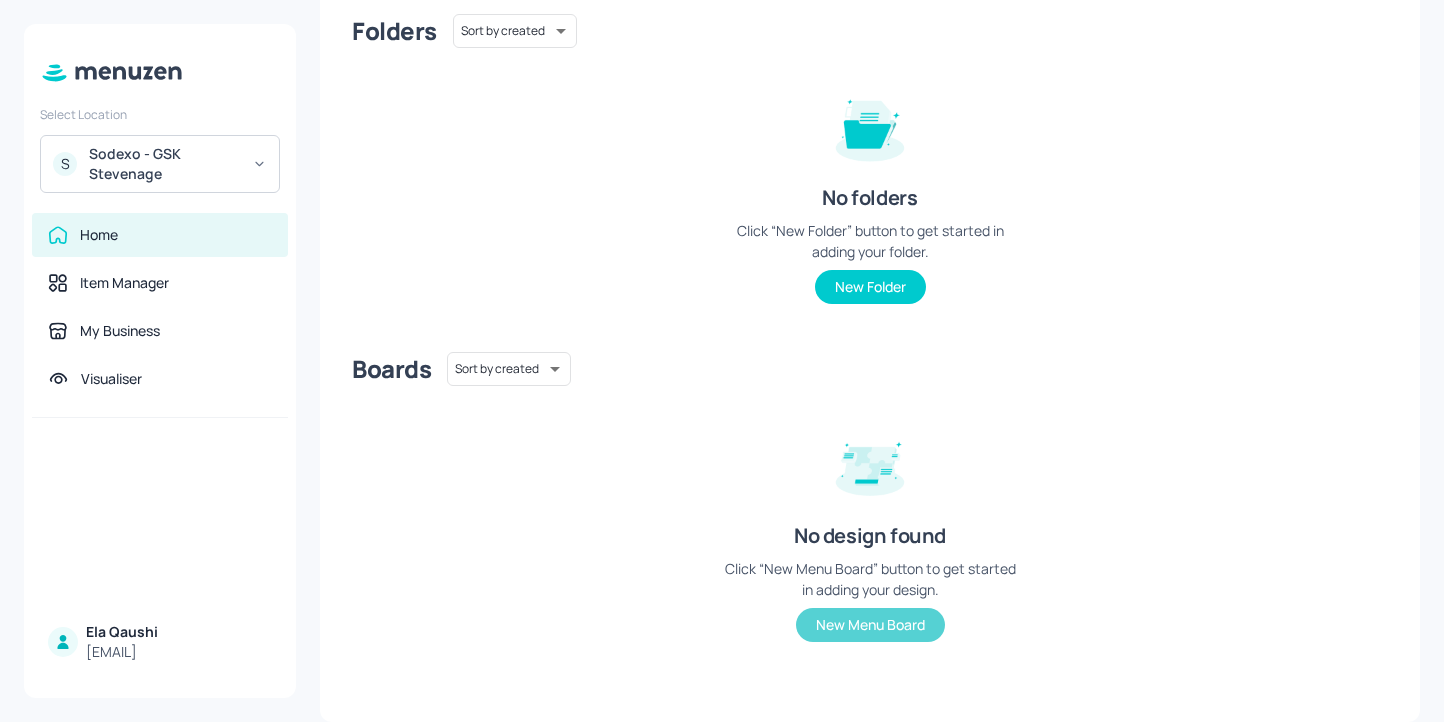 click on "New Menu Board" at bounding box center (870, 625) 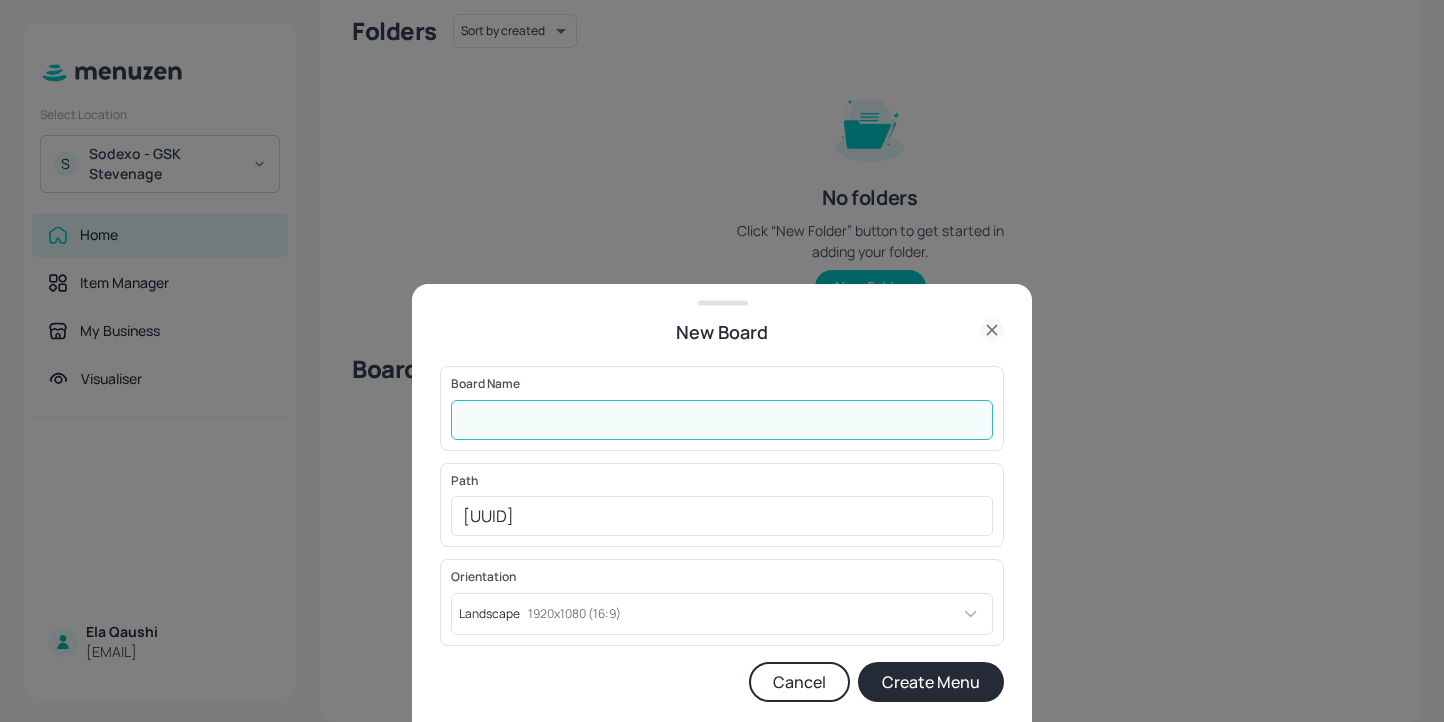 click at bounding box center (722, 420) 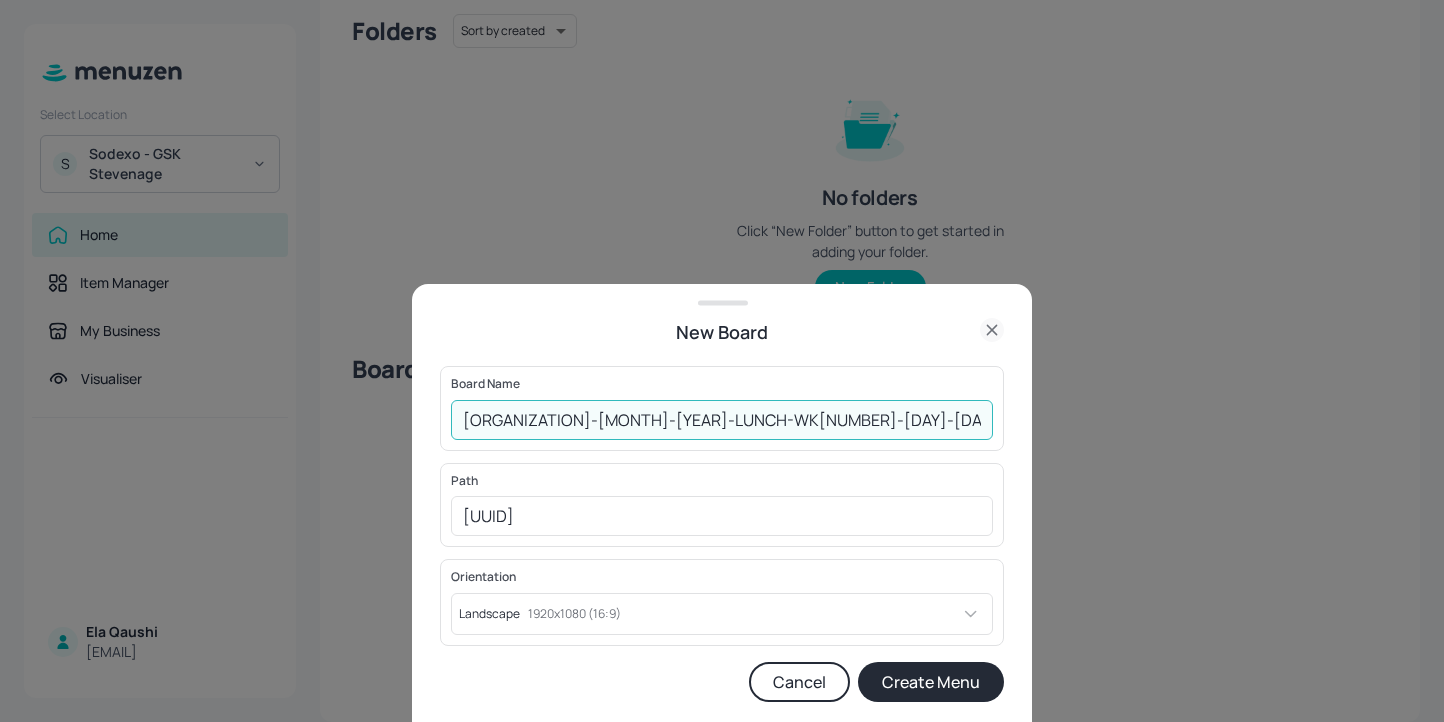 drag, startPoint x: 585, startPoint y: 420, endPoint x: 346, endPoint y: 390, distance: 240.87549 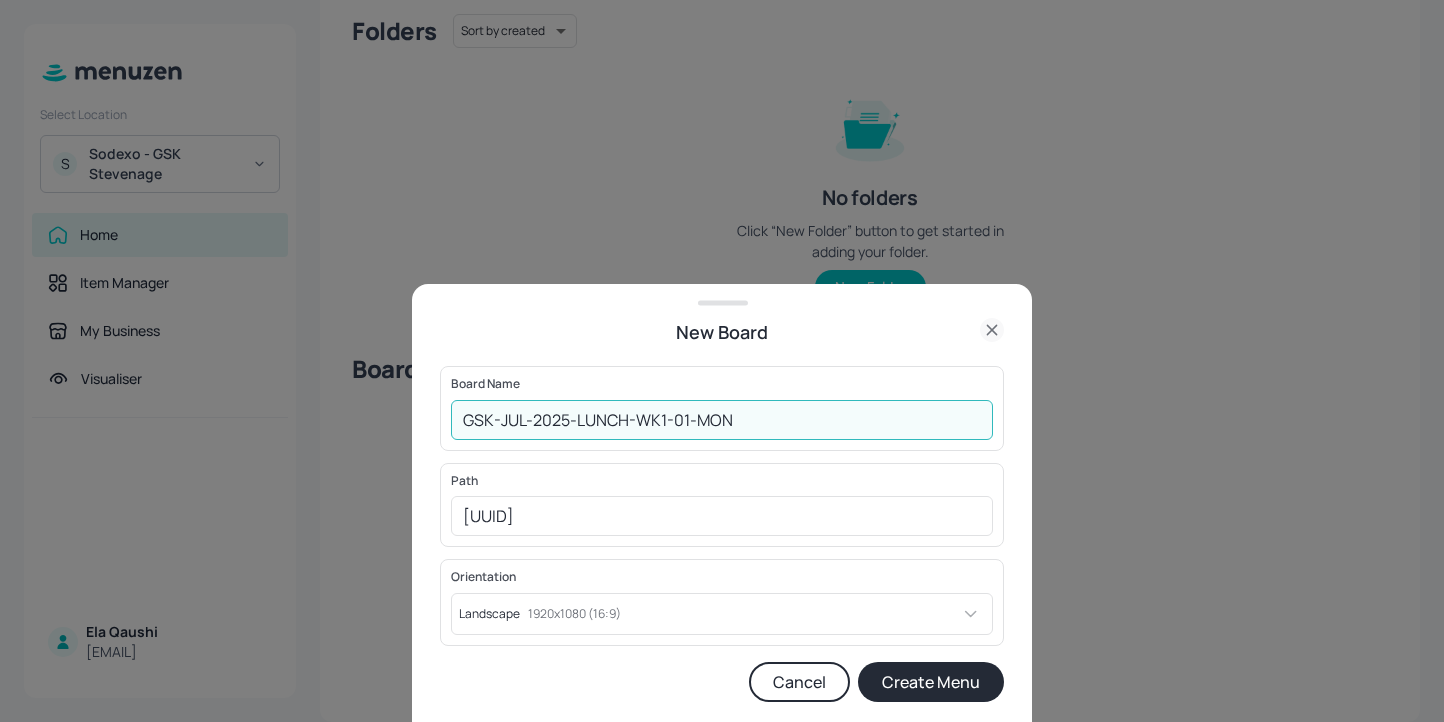 type on "GSK-JUL-2025-LUNCH-WK1-01-MON" 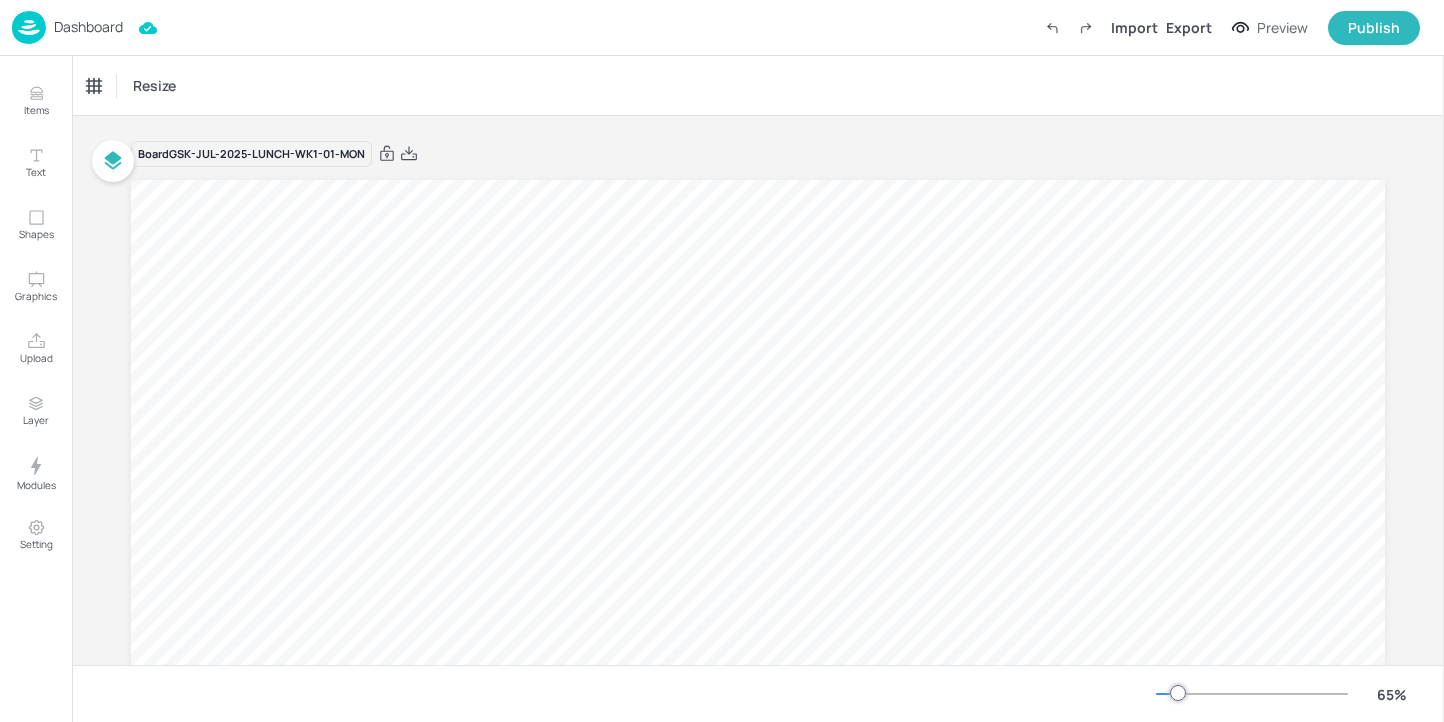 scroll, scrollTop: 0, scrollLeft: 0, axis: both 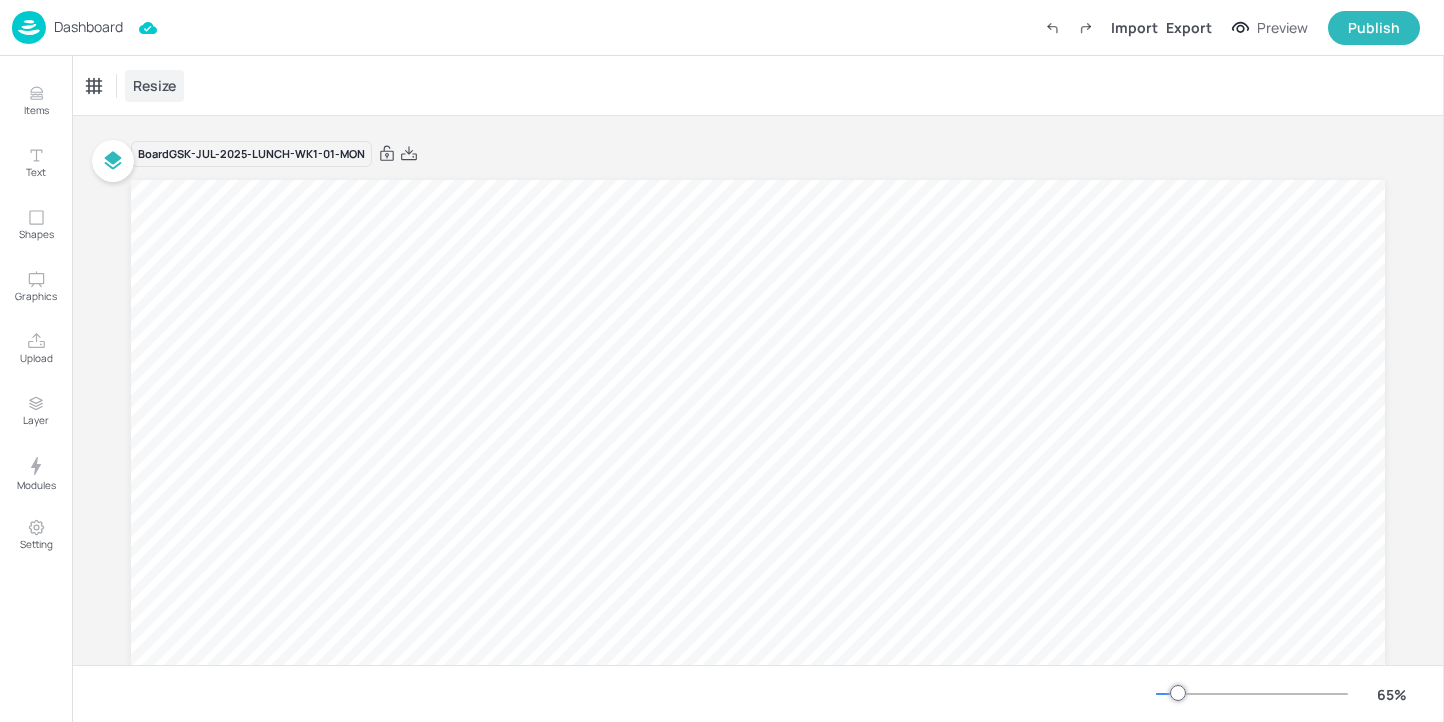 click on "Resize" at bounding box center [154, 85] 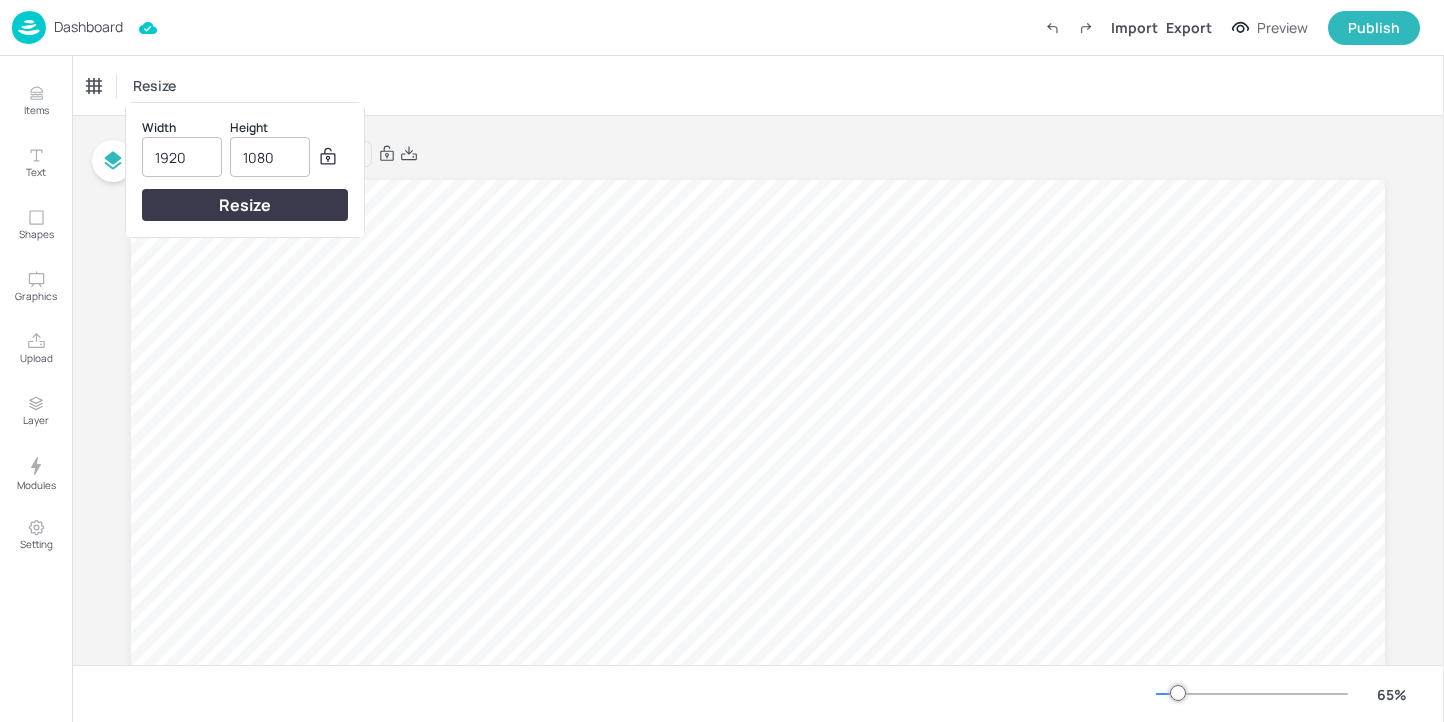 drag, startPoint x: 216, startPoint y: 160, endPoint x: 199, endPoint y: 160, distance: 17 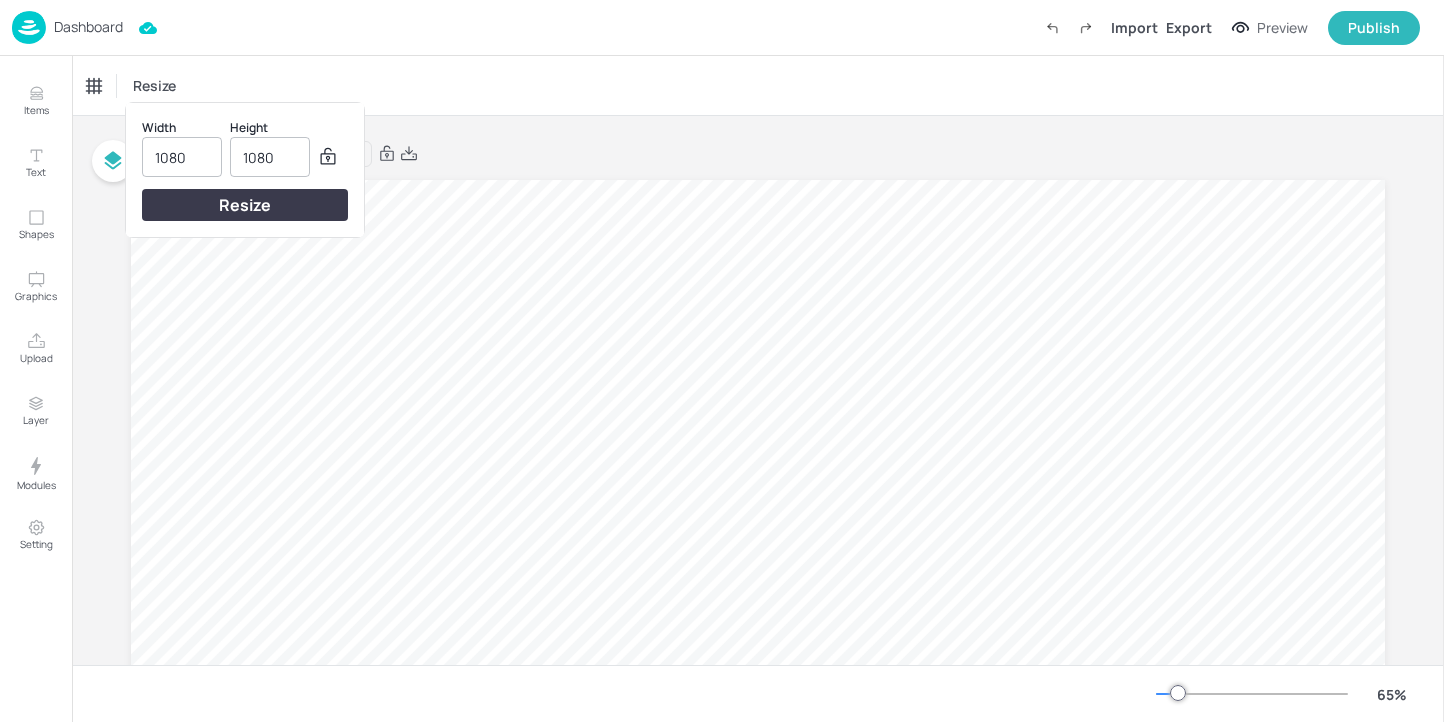 type on "1080" 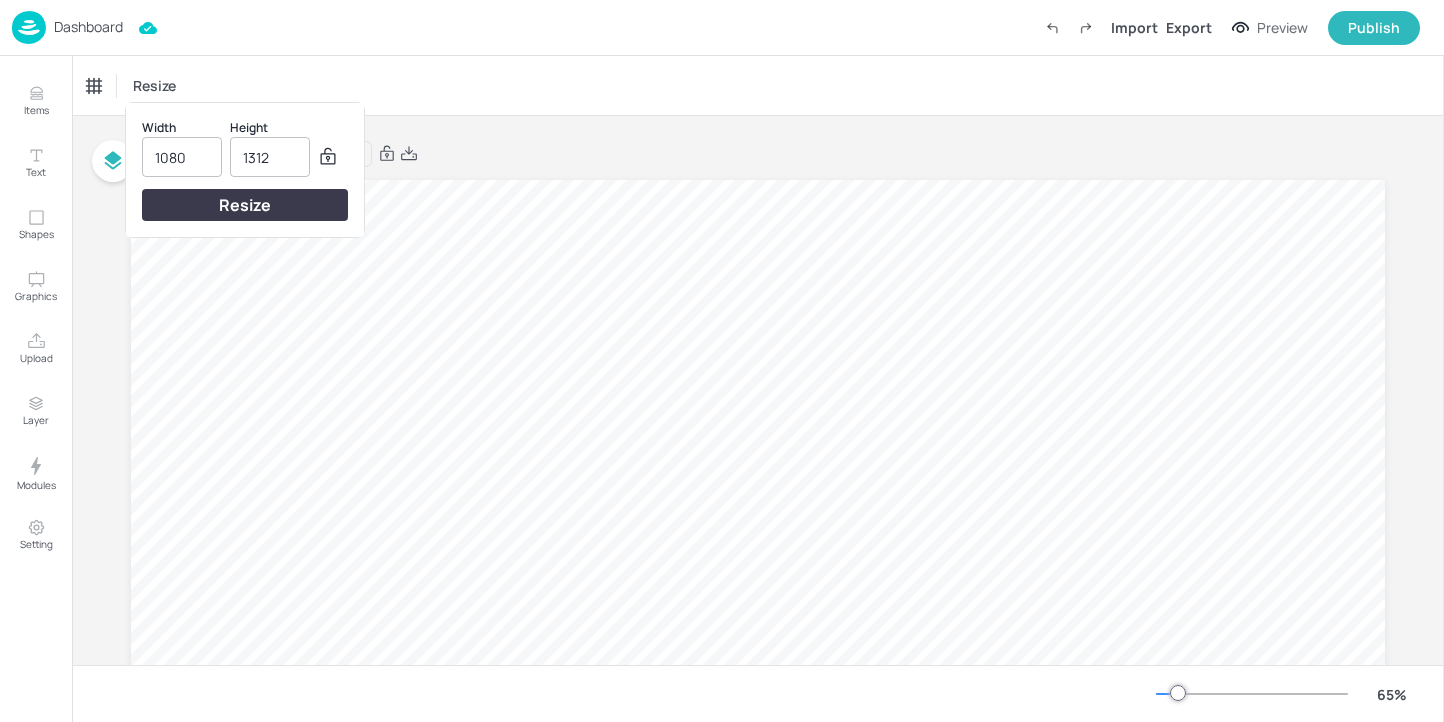 type on "1312" 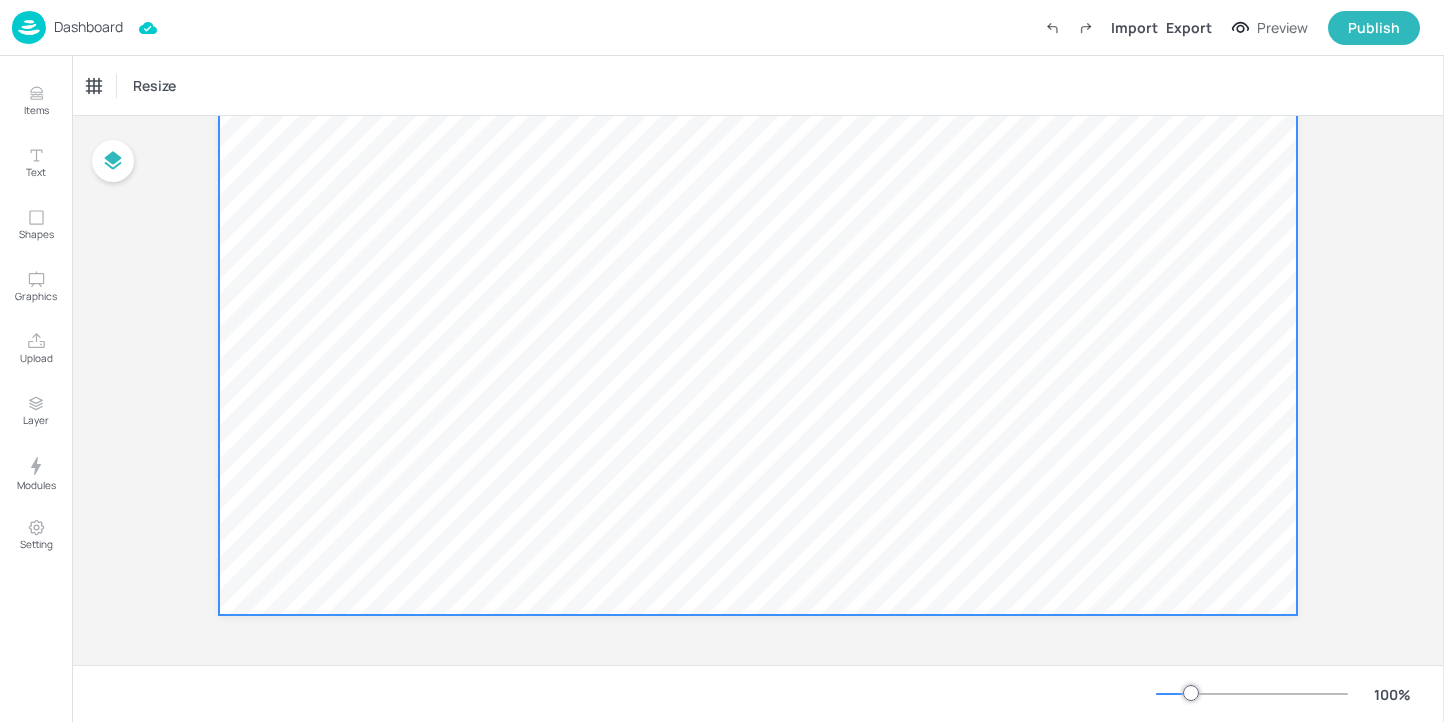scroll, scrollTop: 764, scrollLeft: 0, axis: vertical 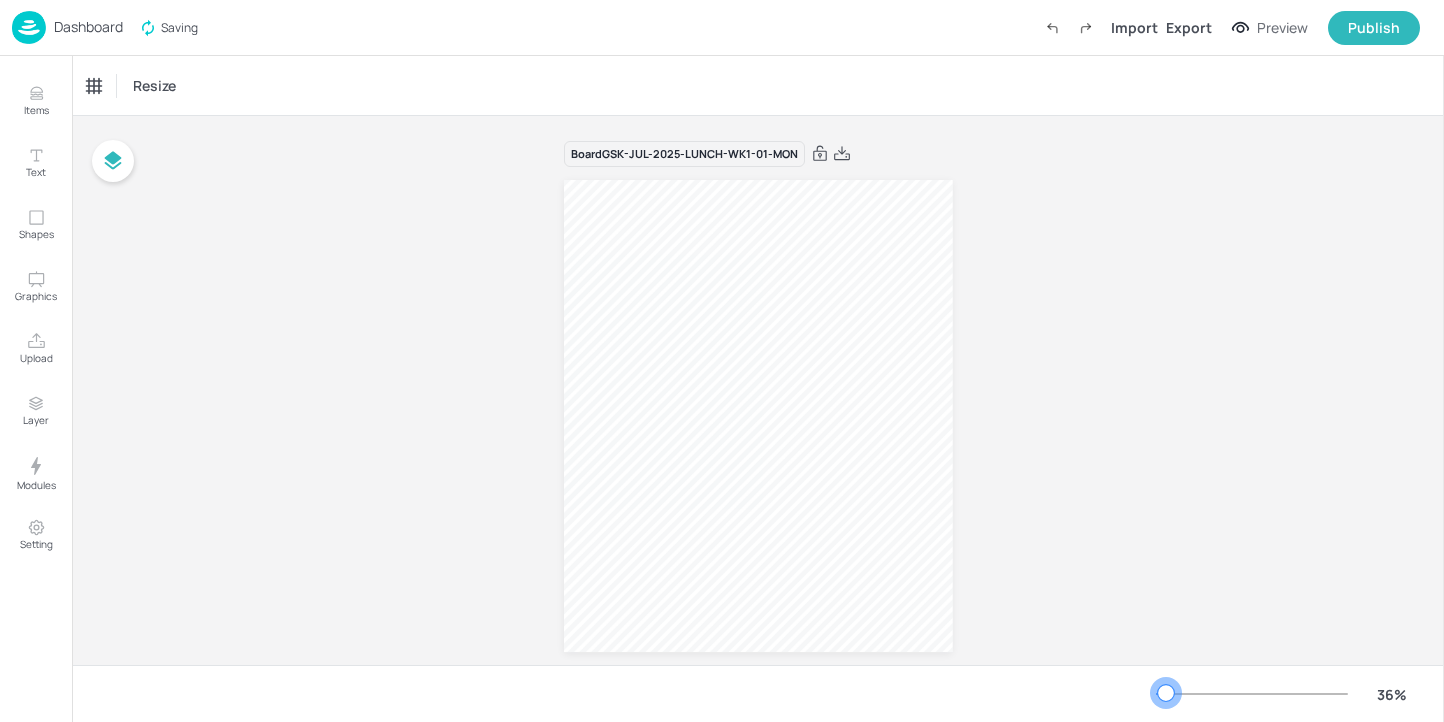 drag, startPoint x: 1186, startPoint y: 691, endPoint x: 1166, endPoint y: 692, distance: 20.024984 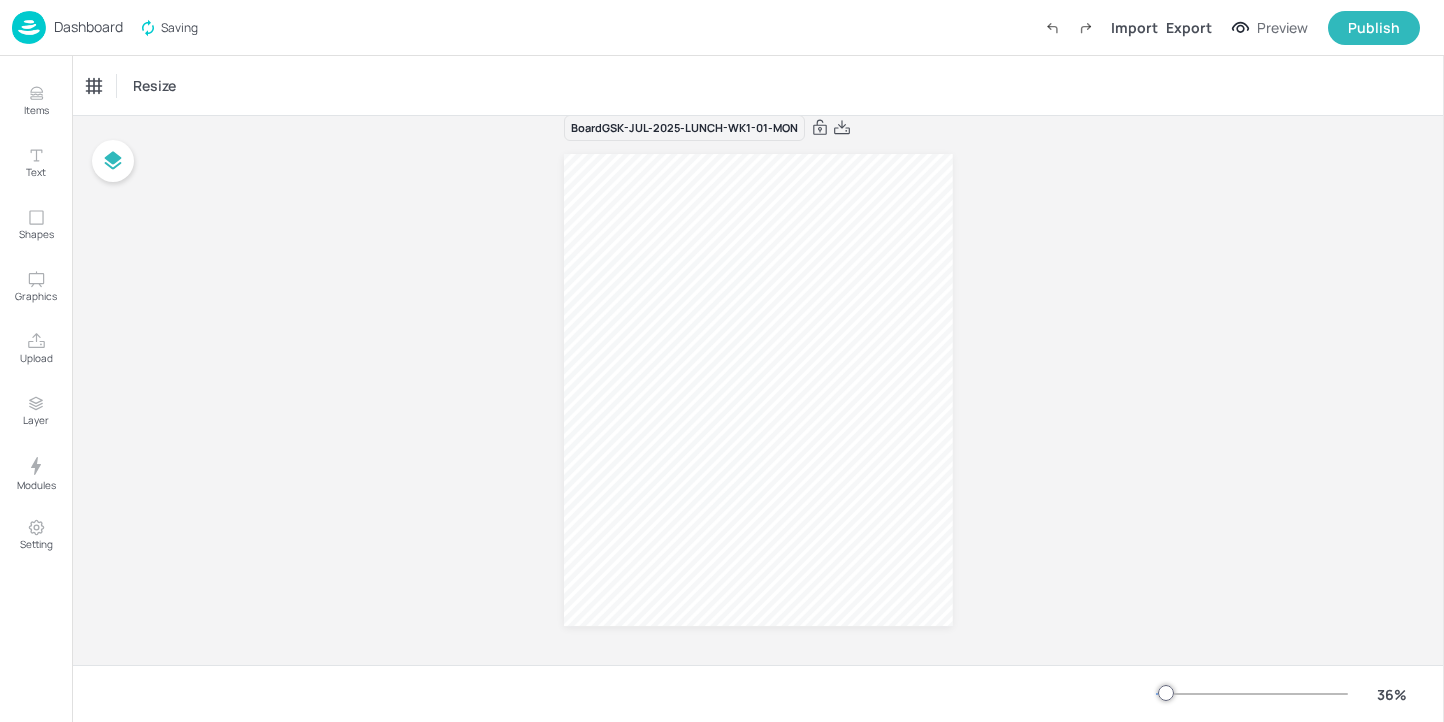 scroll, scrollTop: 30, scrollLeft: 0, axis: vertical 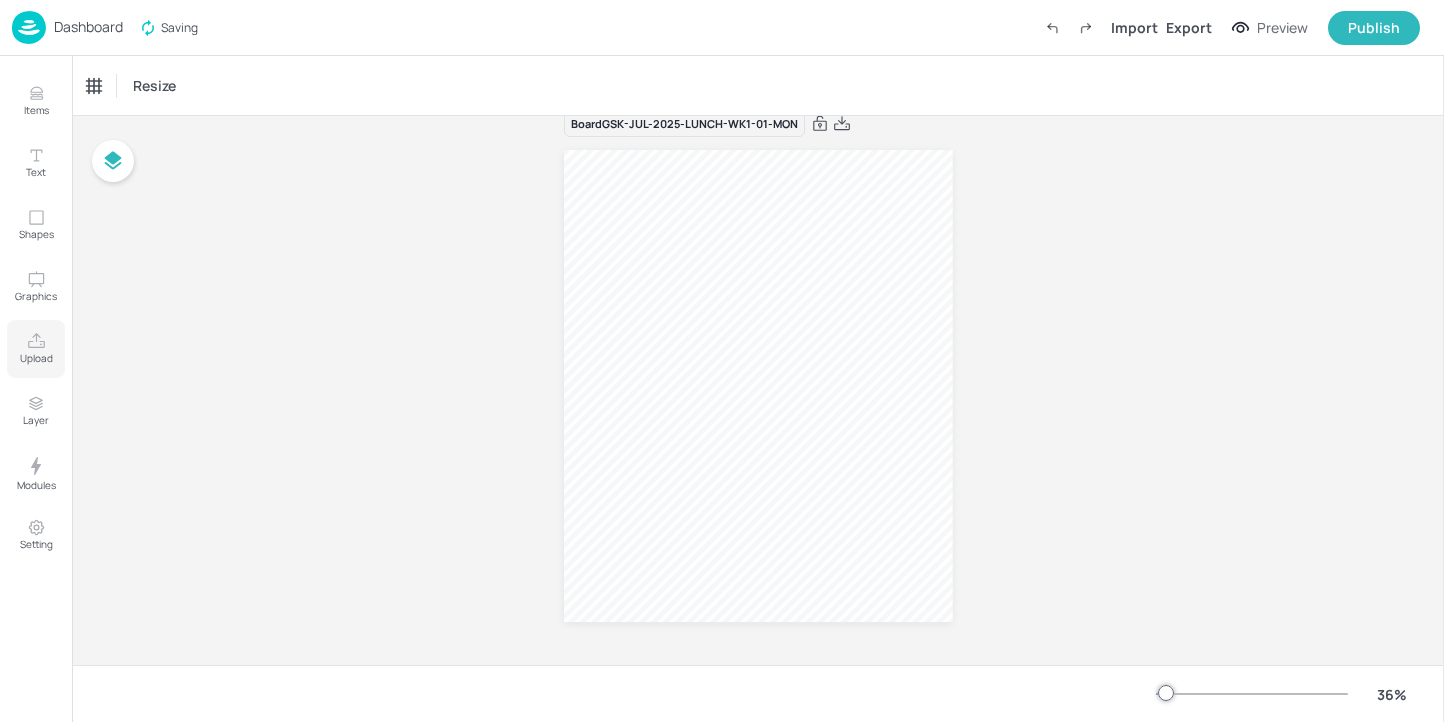click 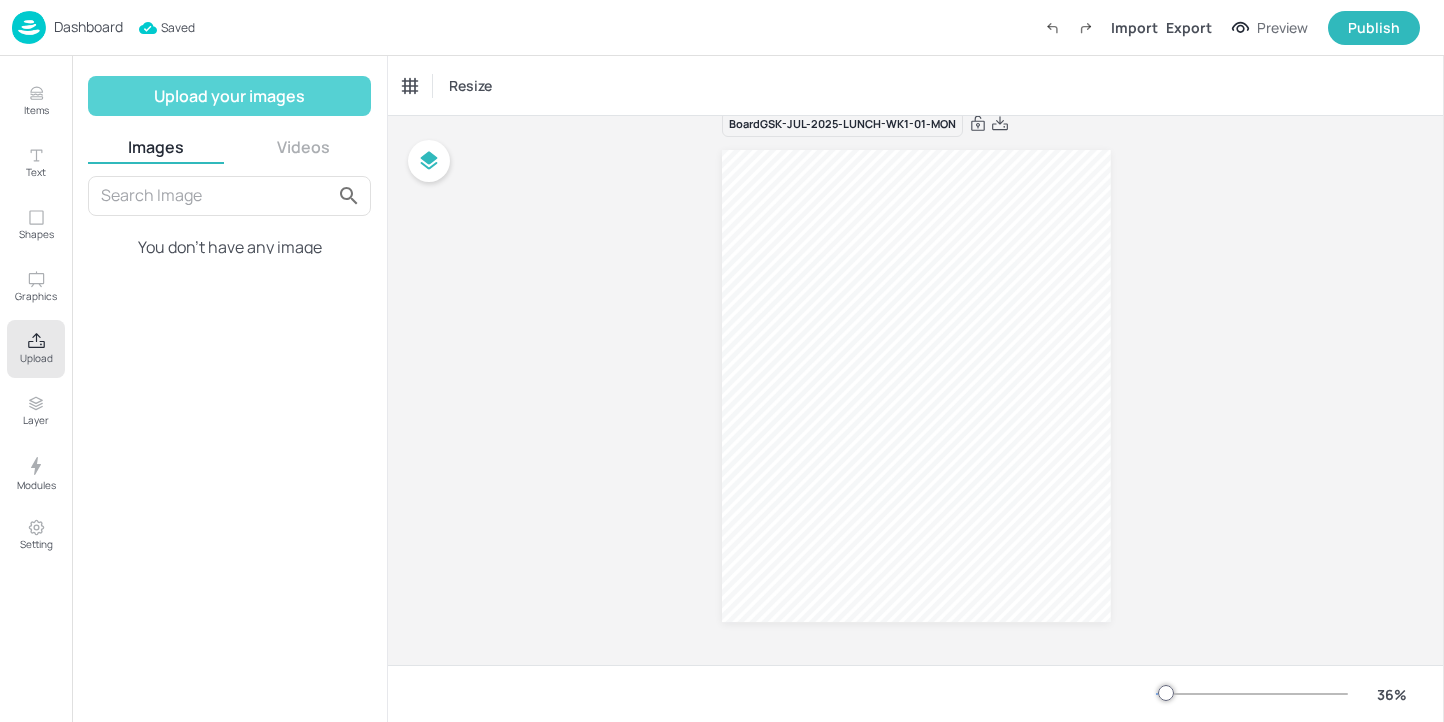 click on "Upload your images" at bounding box center [229, 96] 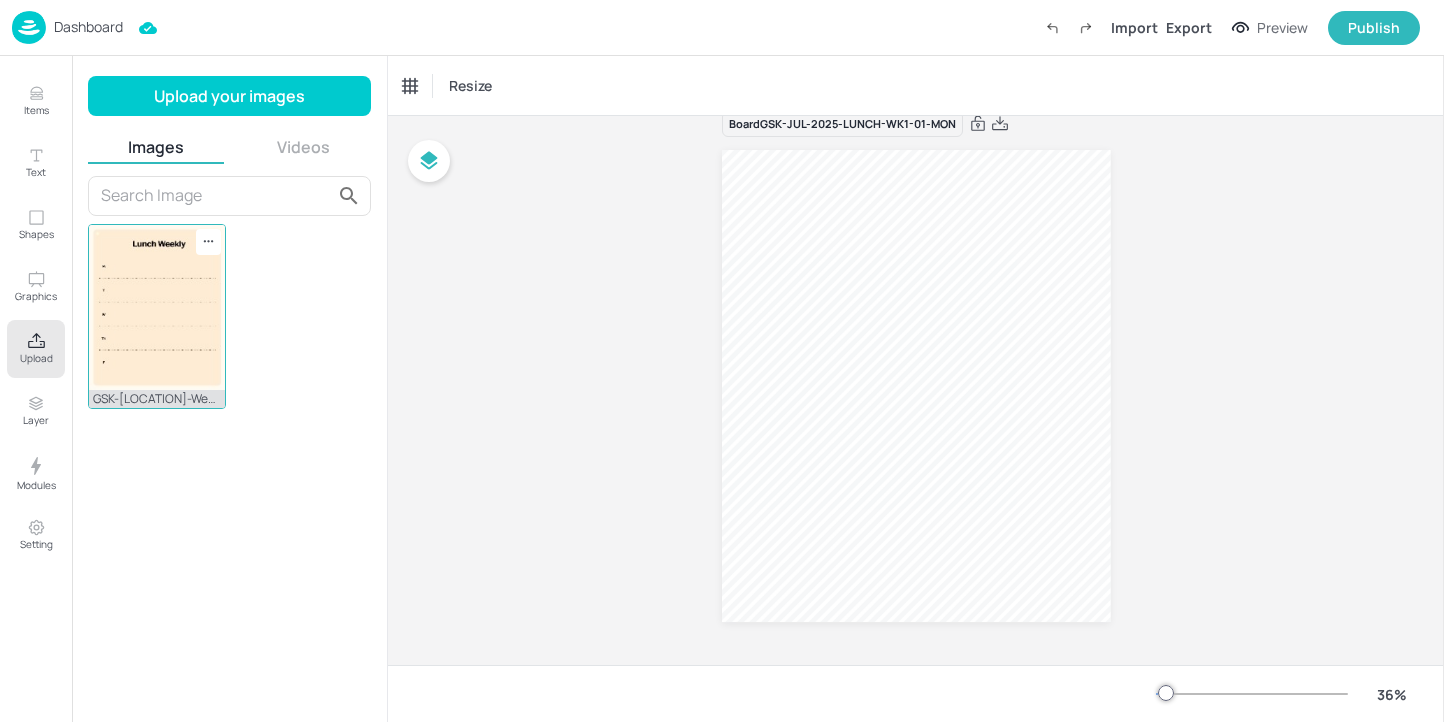 click at bounding box center [157, 307] 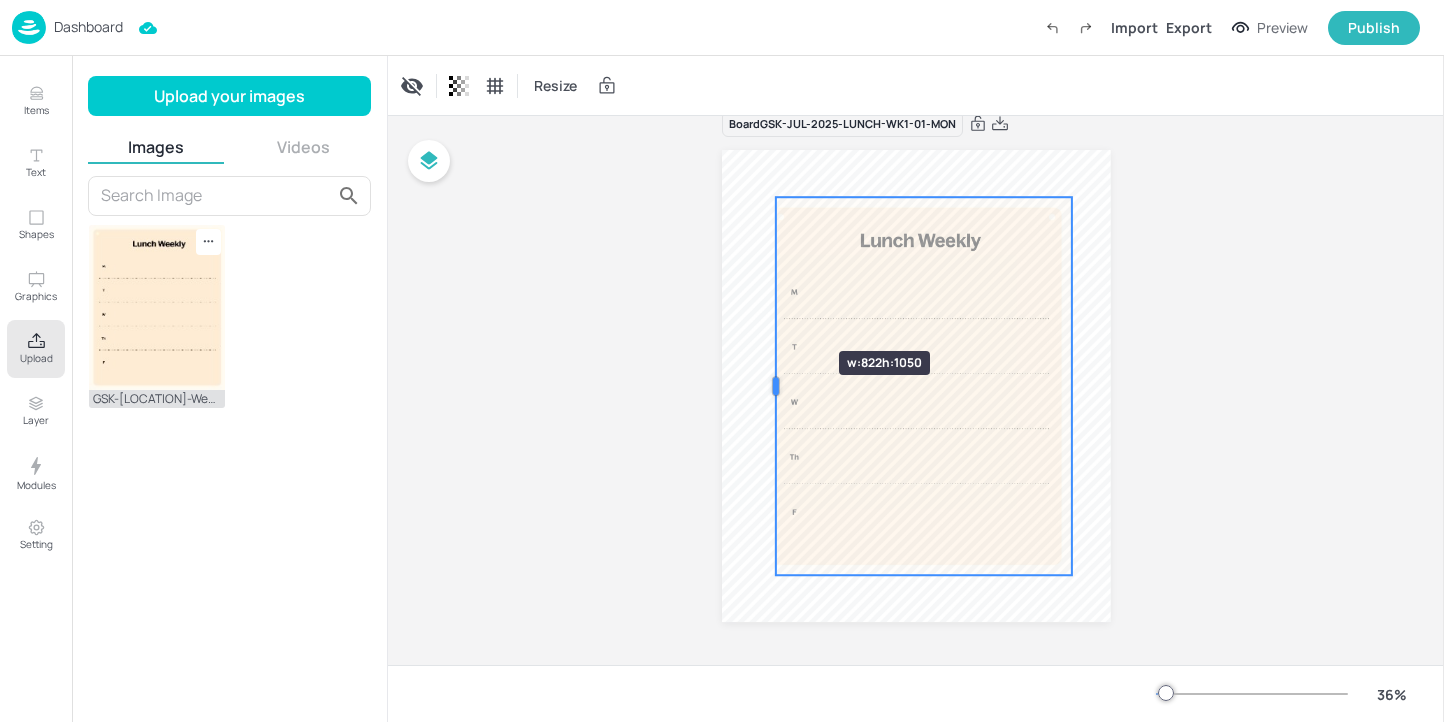 click at bounding box center (775, 386) 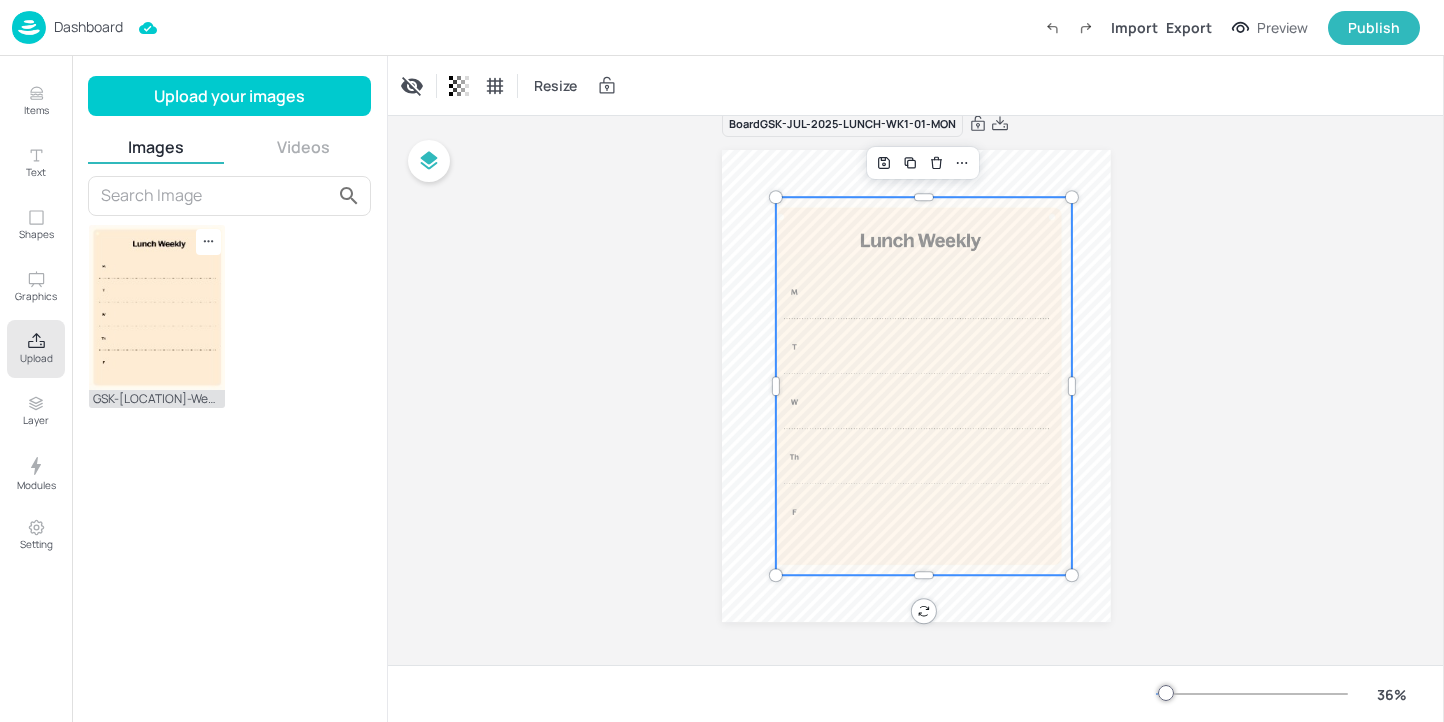 click at bounding box center (915, 386) 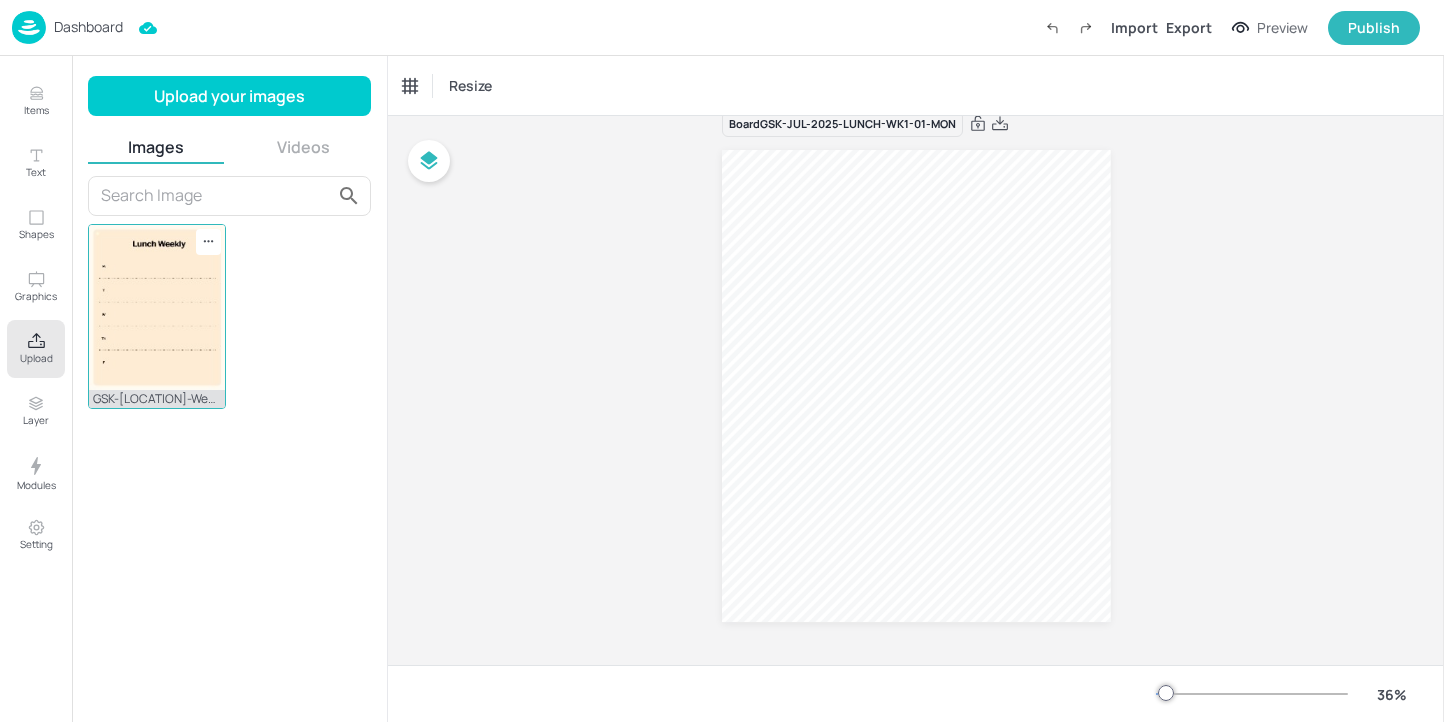 click at bounding box center (157, 307) 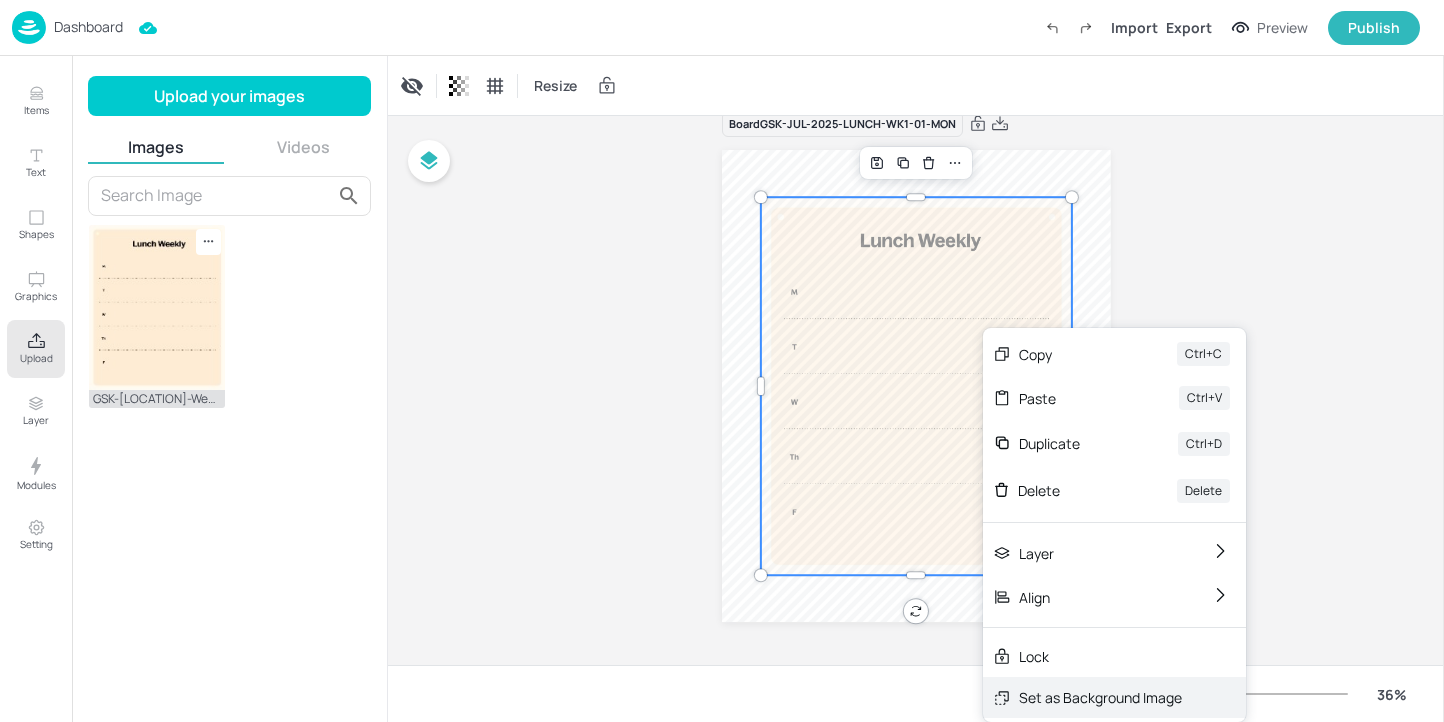 click on "Set as Background Image" at bounding box center [1100, 697] 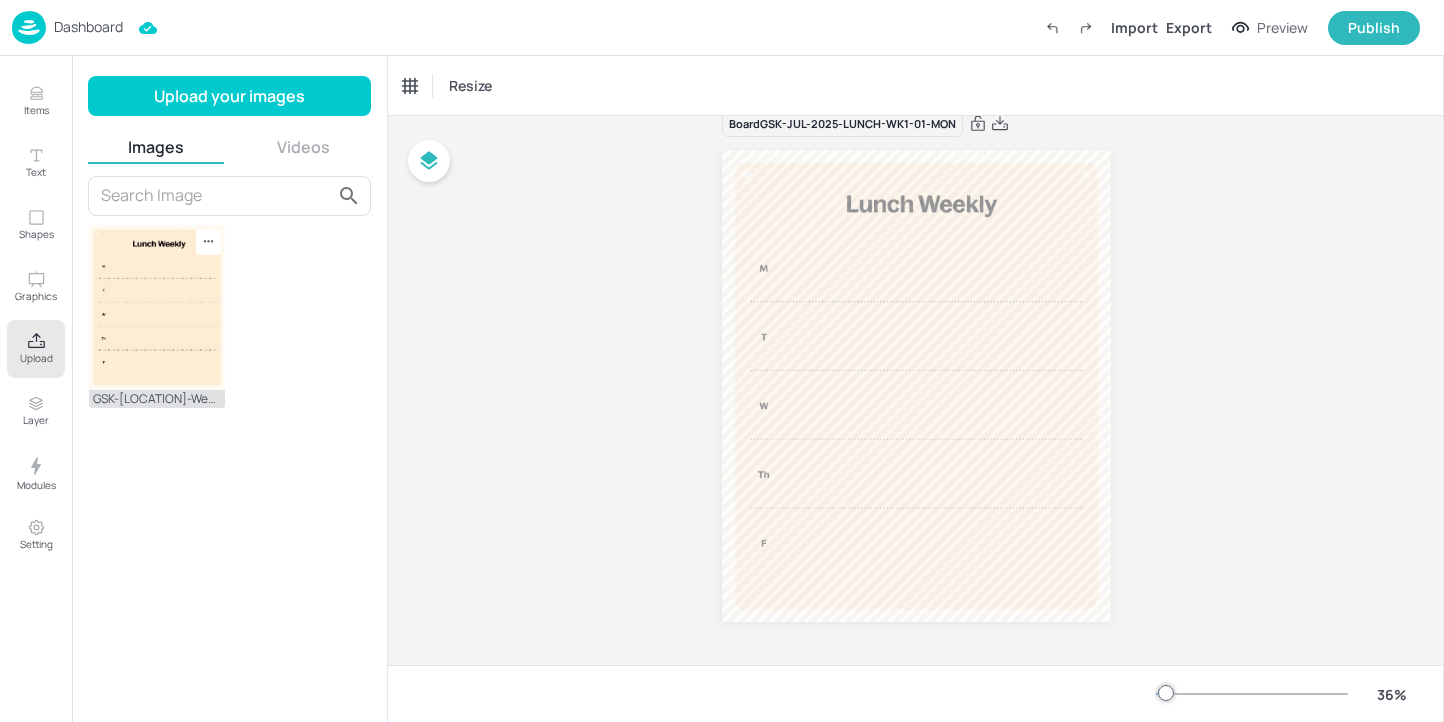 click on "Board  GSK-JUL-2025-LUNCH-WK1-01-MON" at bounding box center (916, 379) 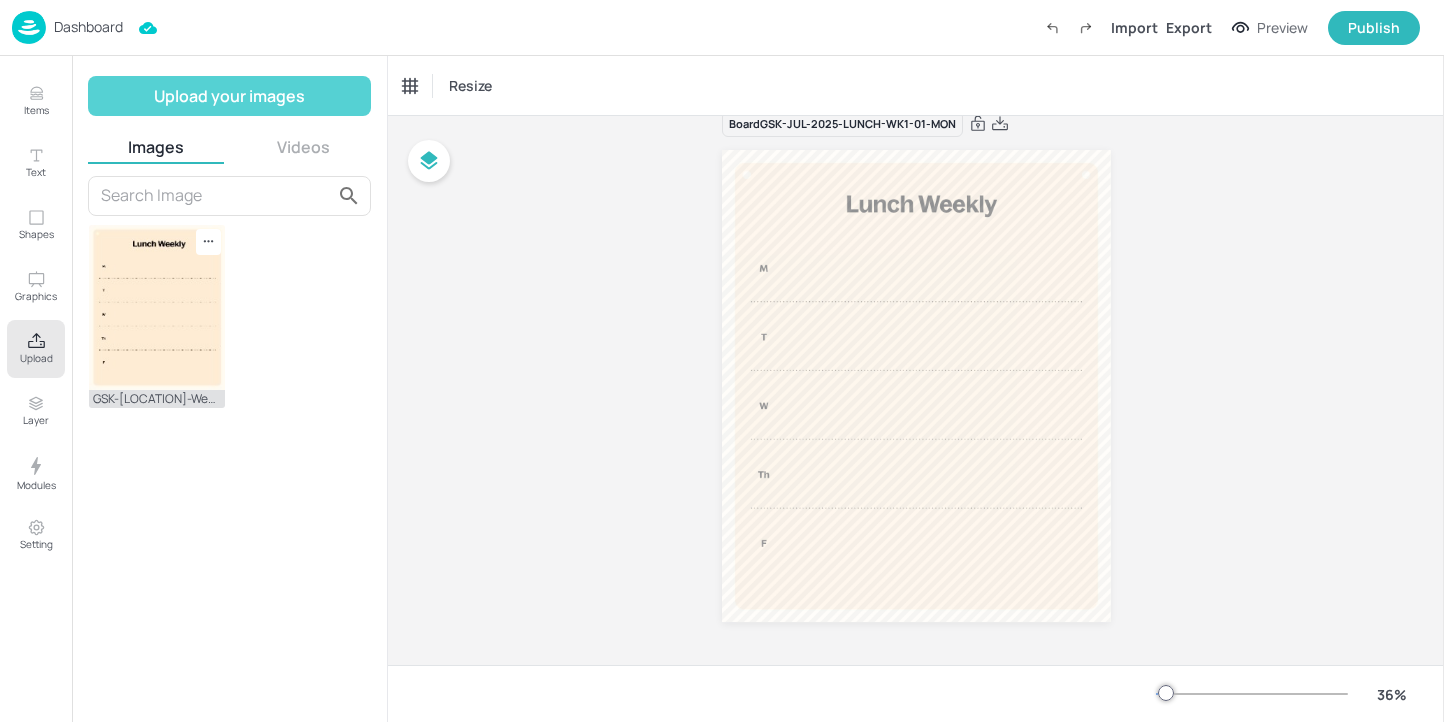 click on "Upload your images" at bounding box center (229, 96) 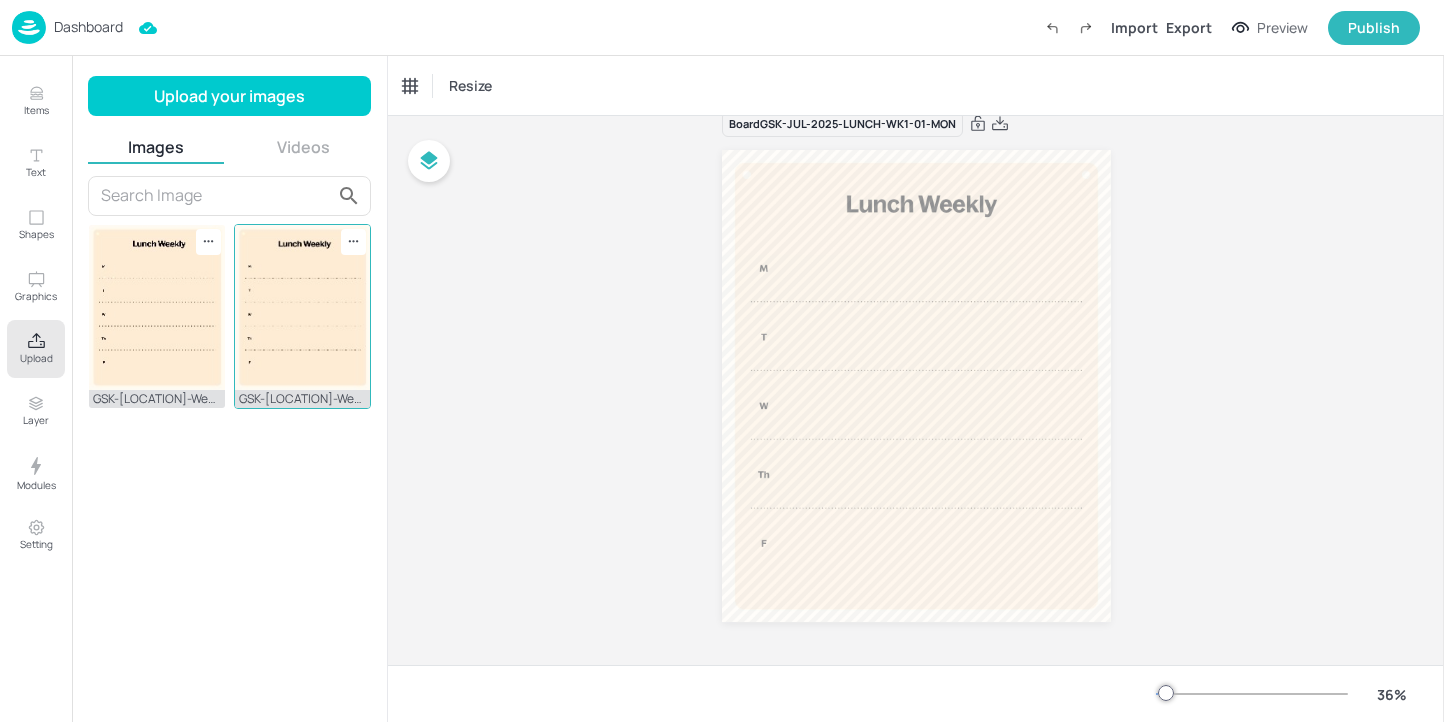 click at bounding box center (303, 307) 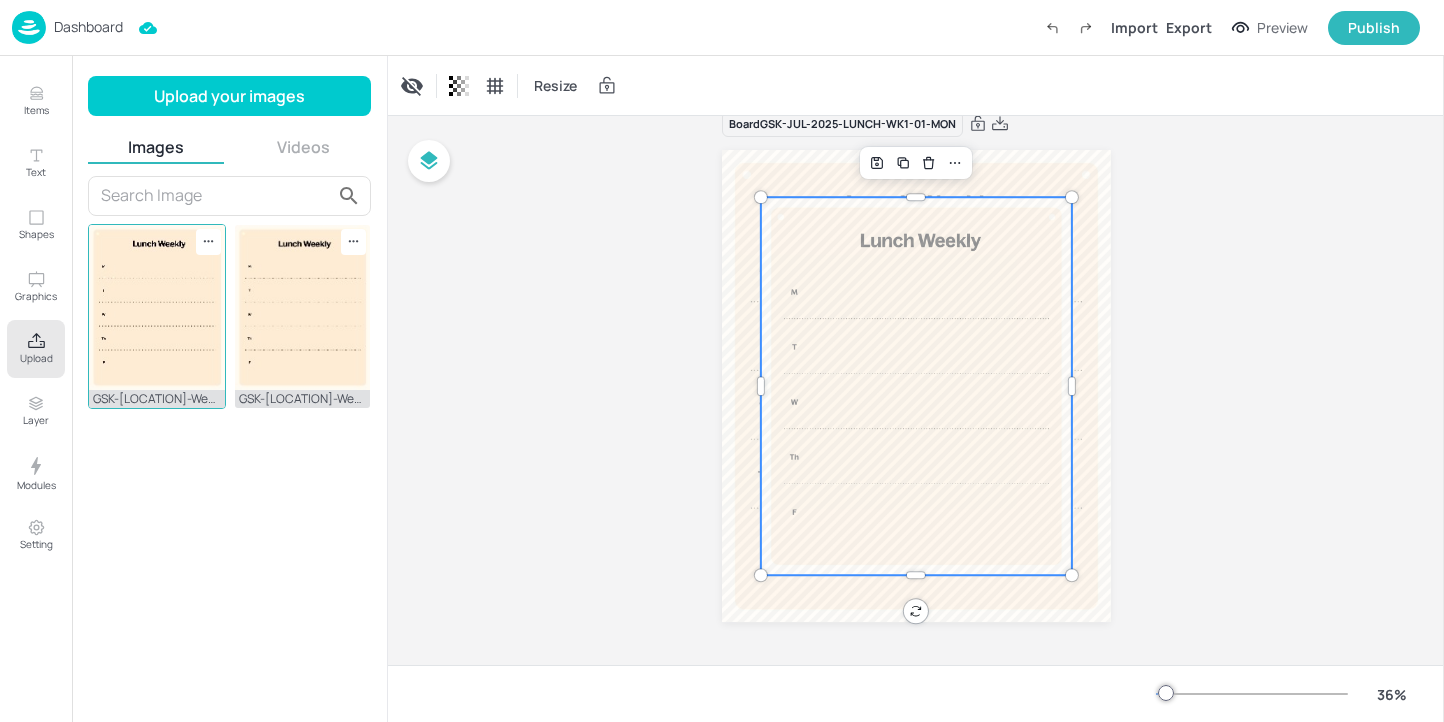 click at bounding box center [157, 307] 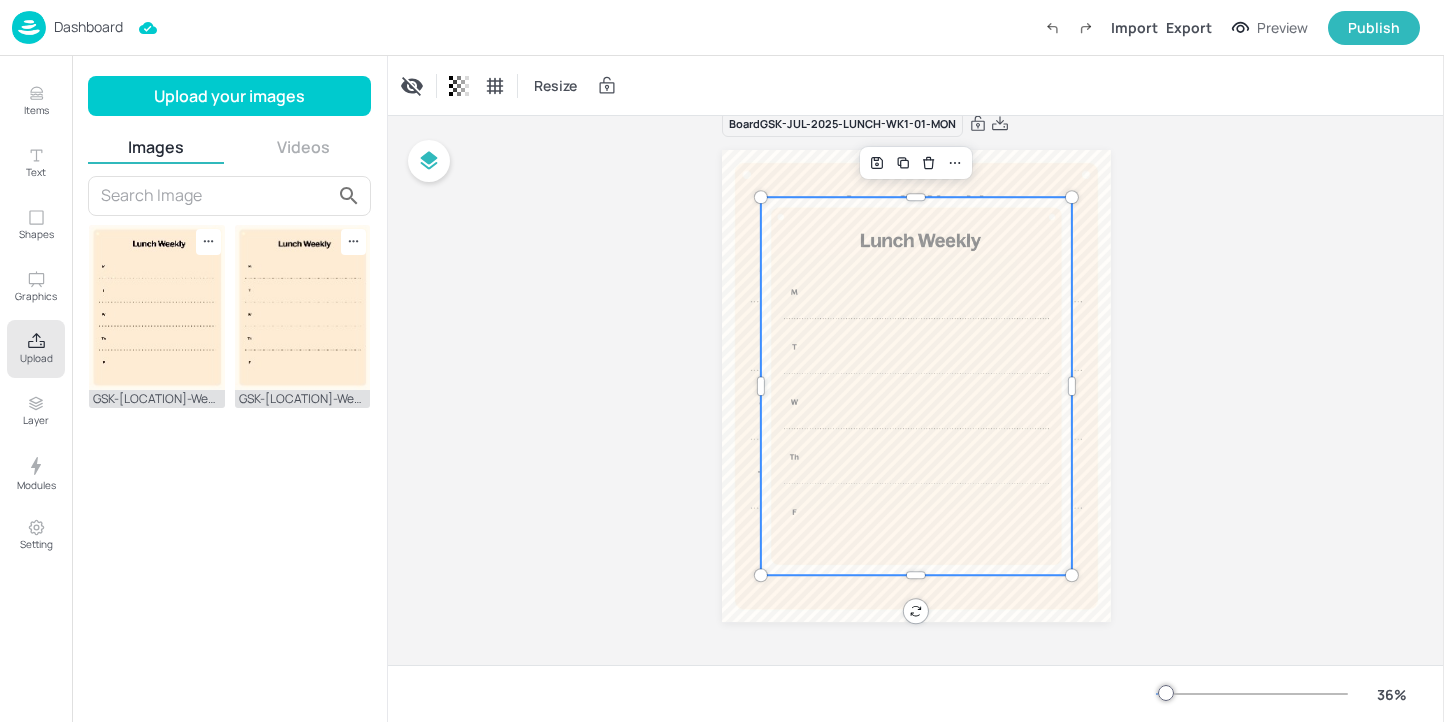 click at bounding box center (915, 386) 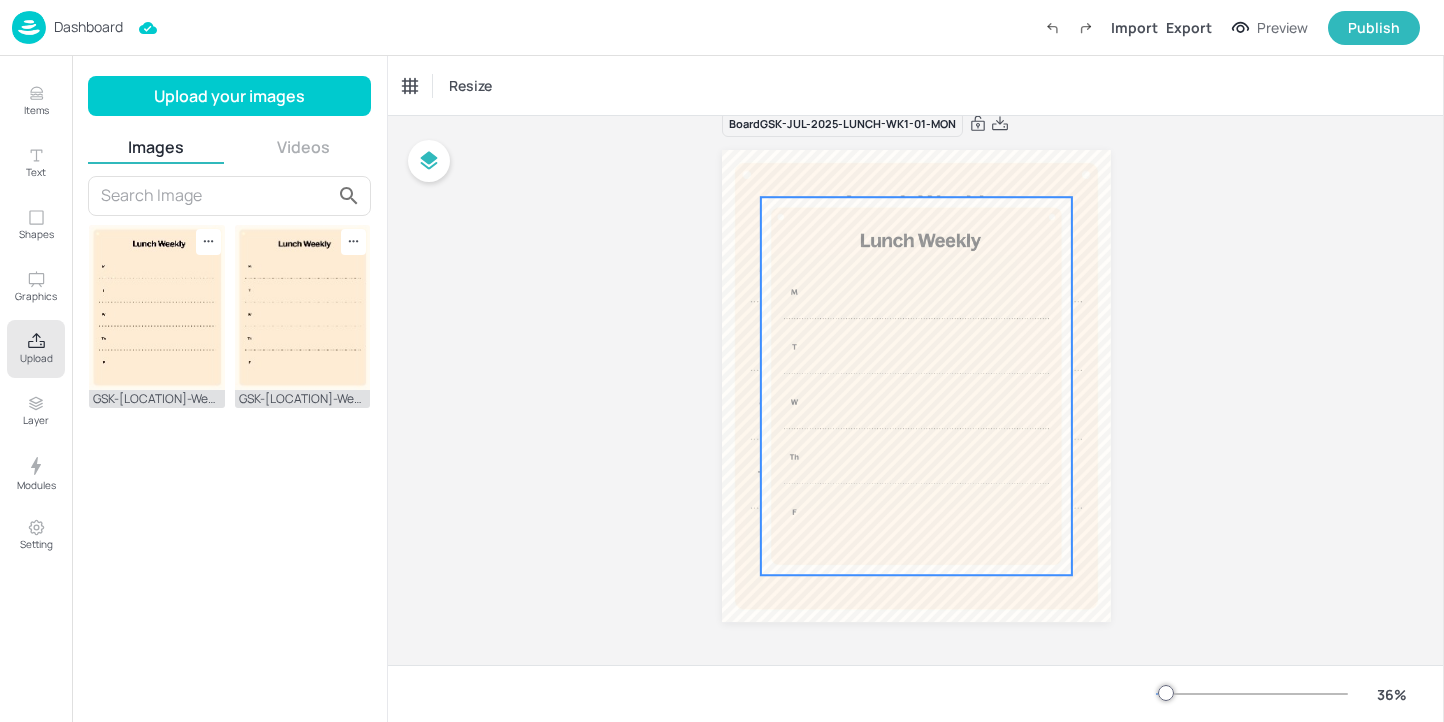 click at bounding box center (915, 386) 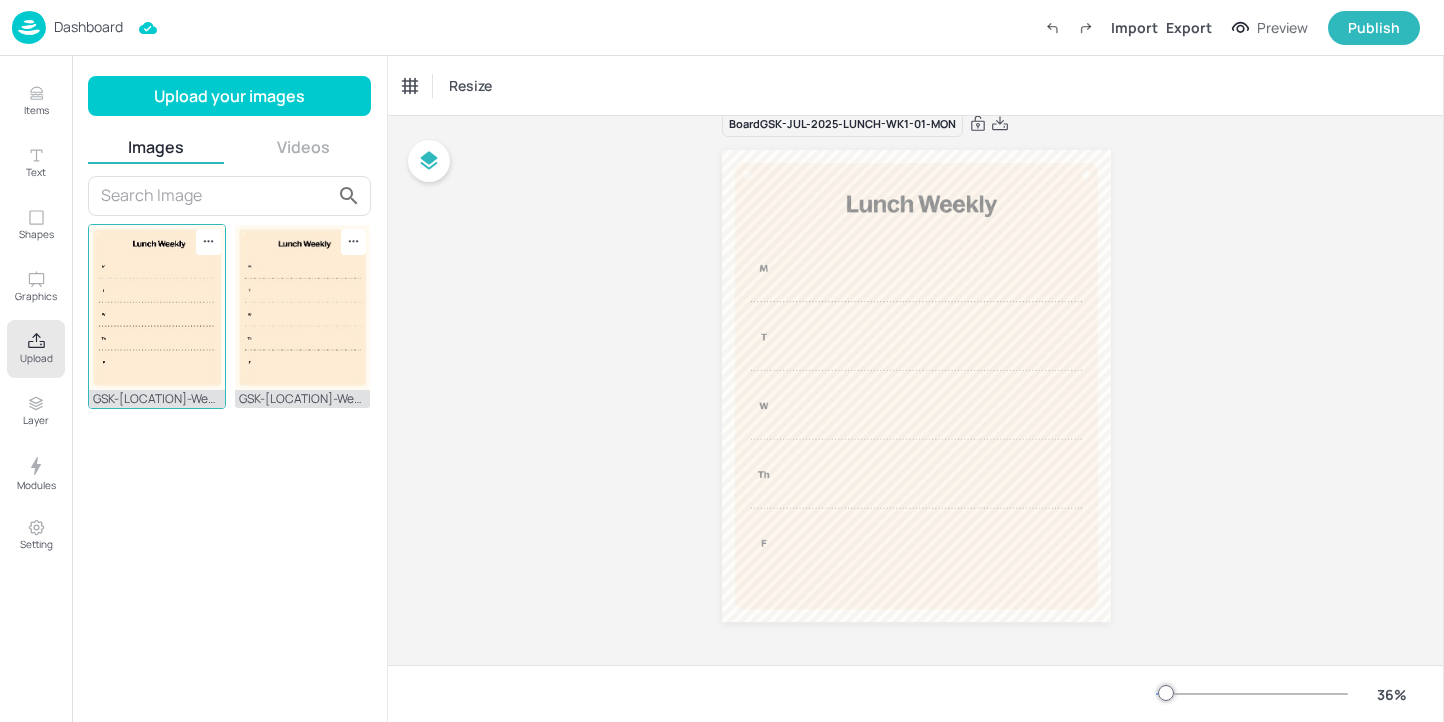 click 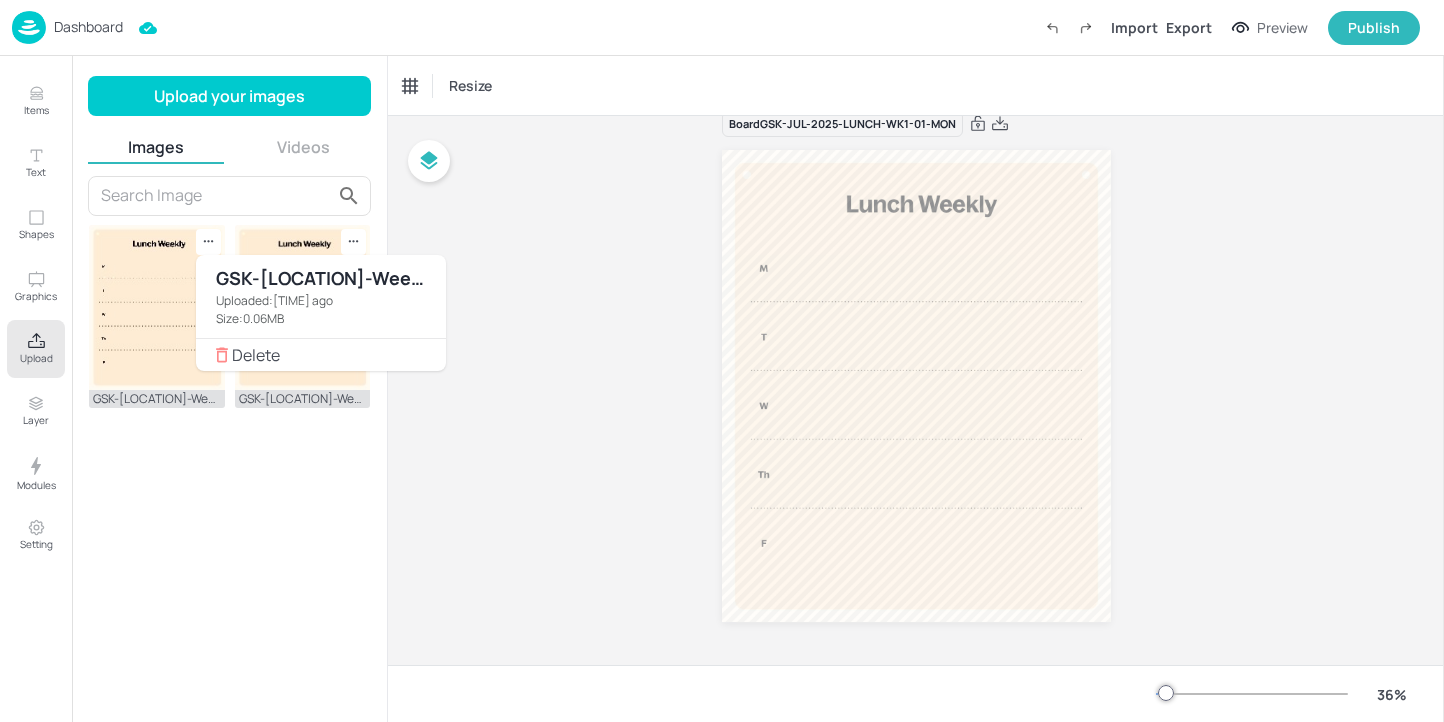 click on "Delete" at bounding box center (331, 355) 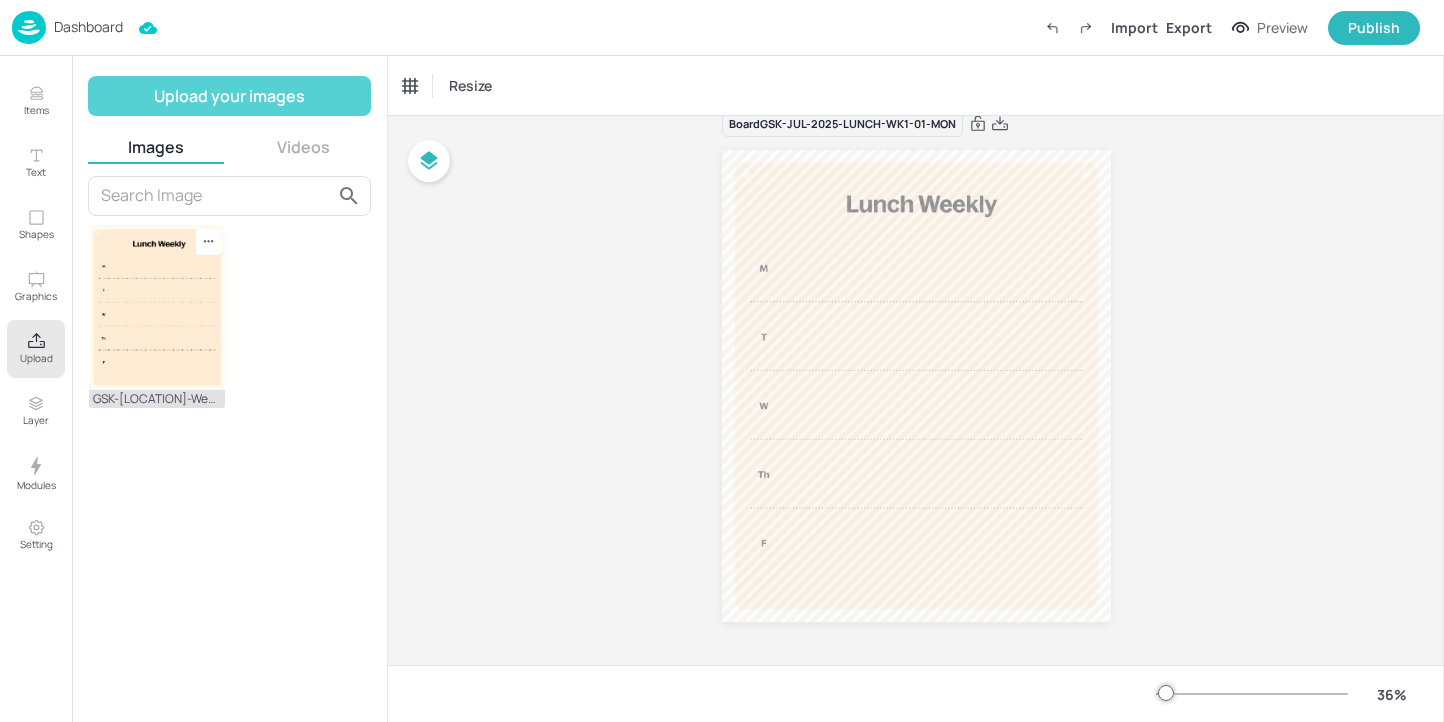 click on "Upload your images" at bounding box center [229, 96] 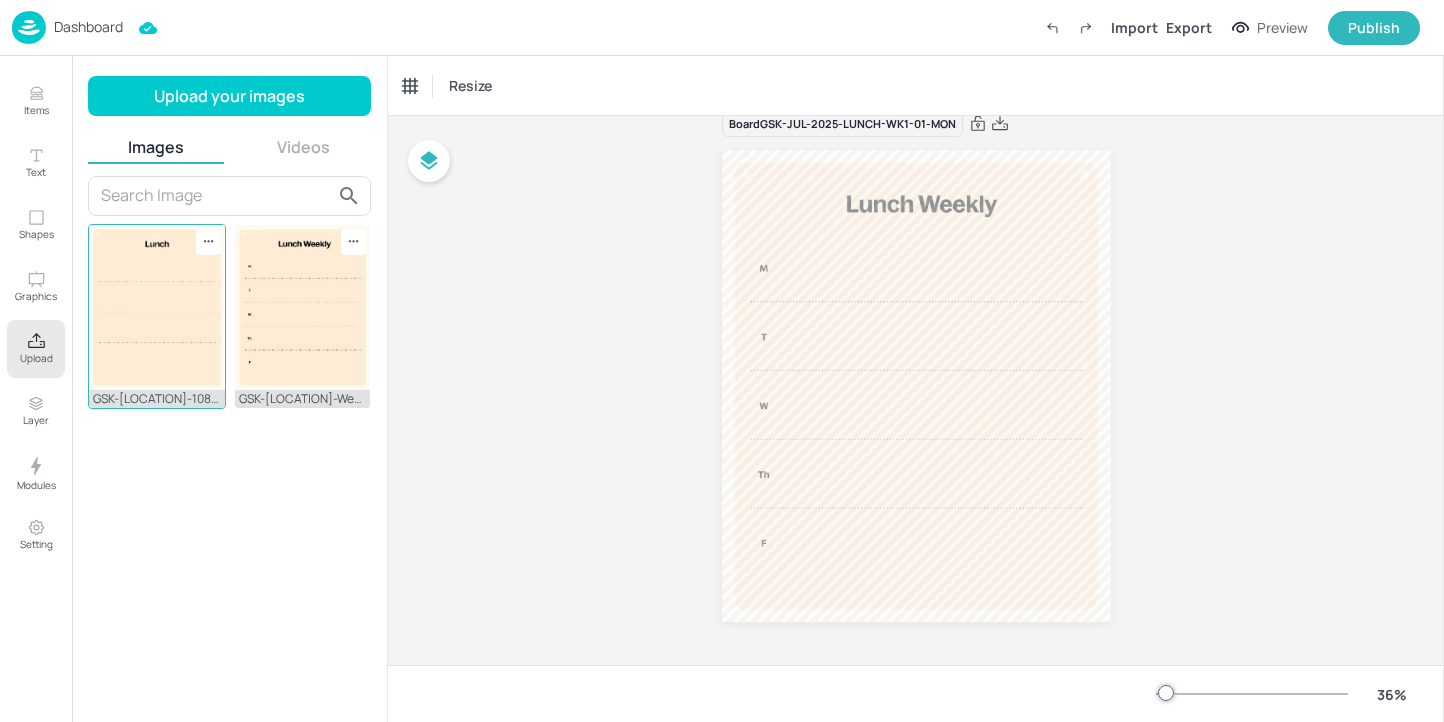 click at bounding box center [157, 307] 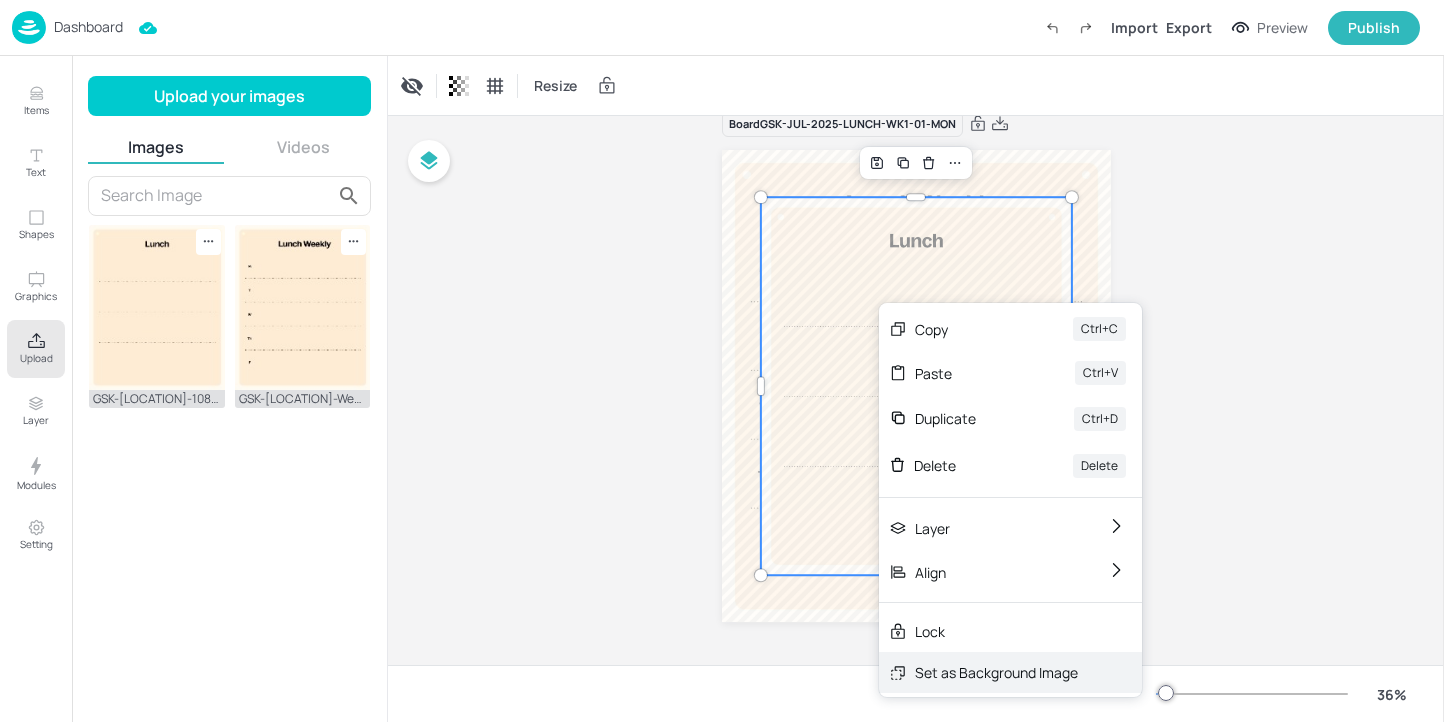 click on "Set as Background Image" at bounding box center (996, 672) 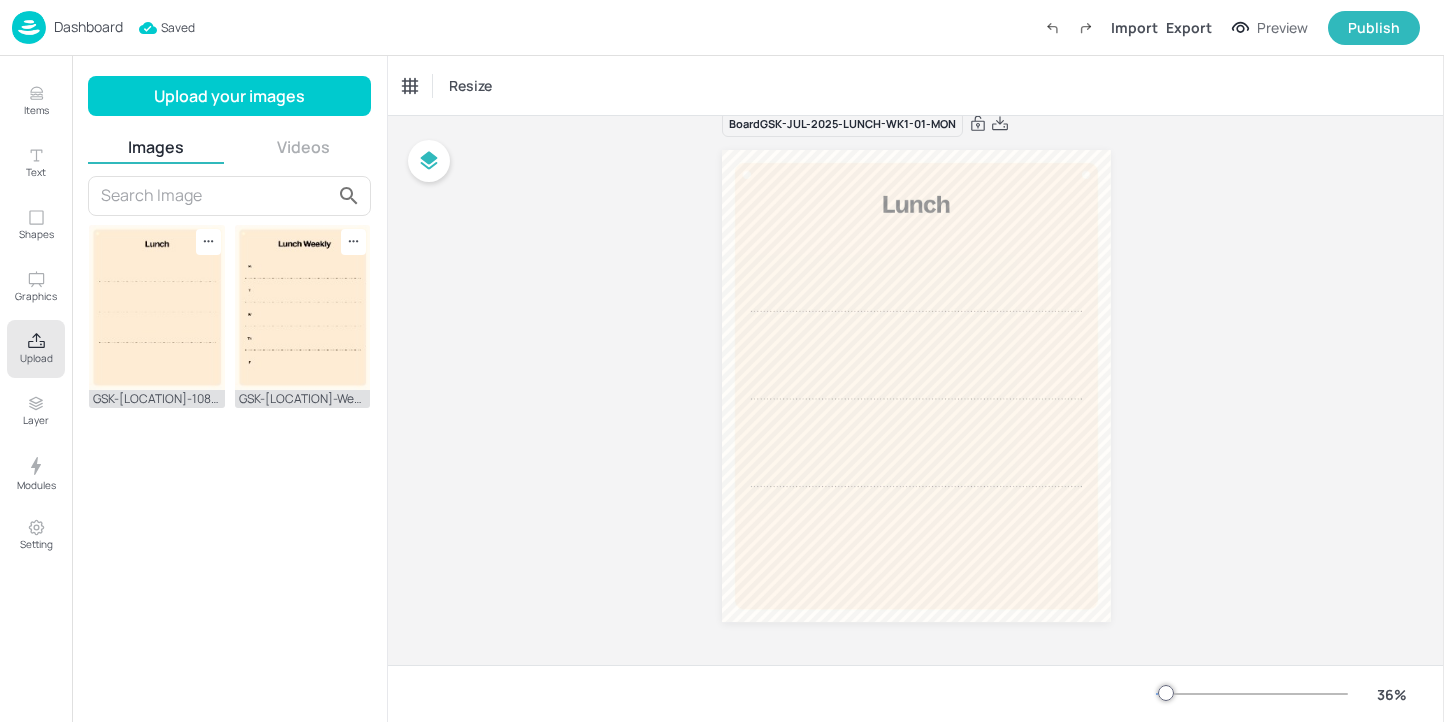 click on "Dashboard" at bounding box center [88, 27] 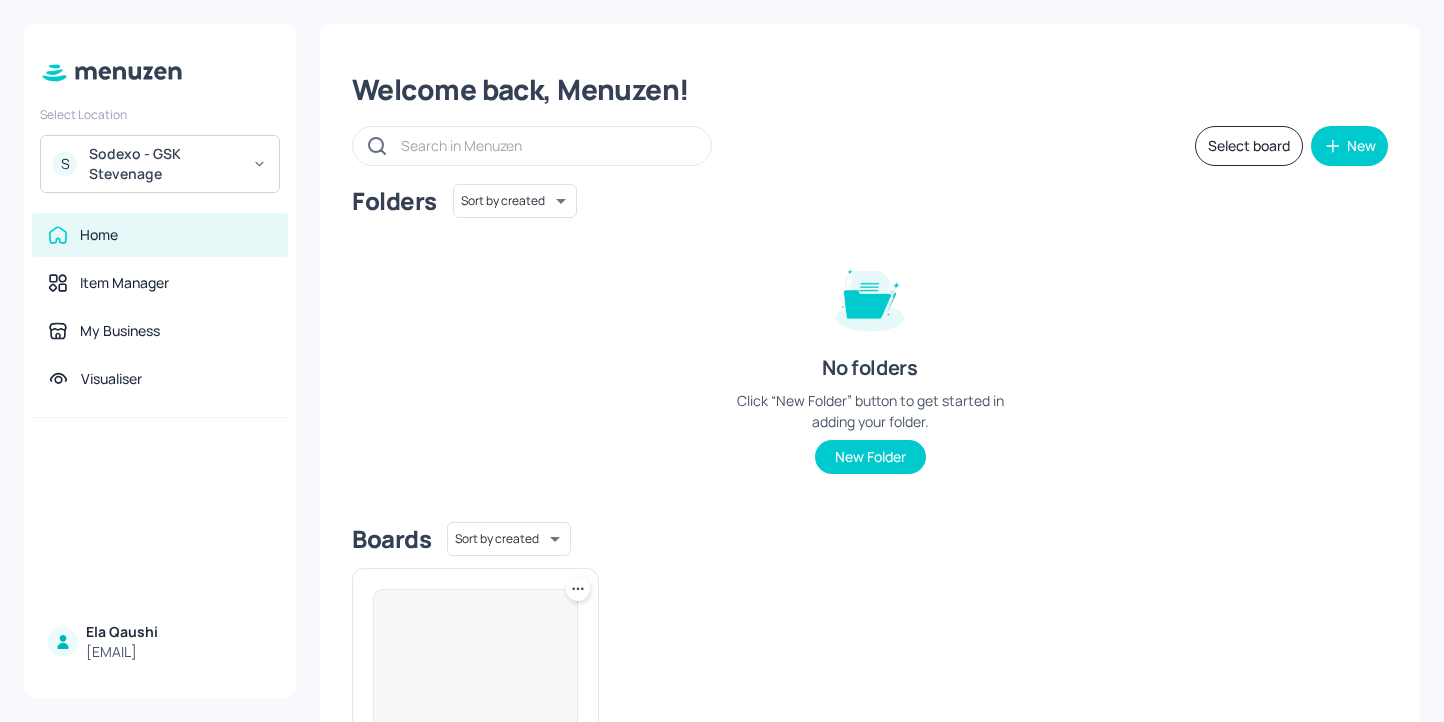 scroll, scrollTop: 241, scrollLeft: 0, axis: vertical 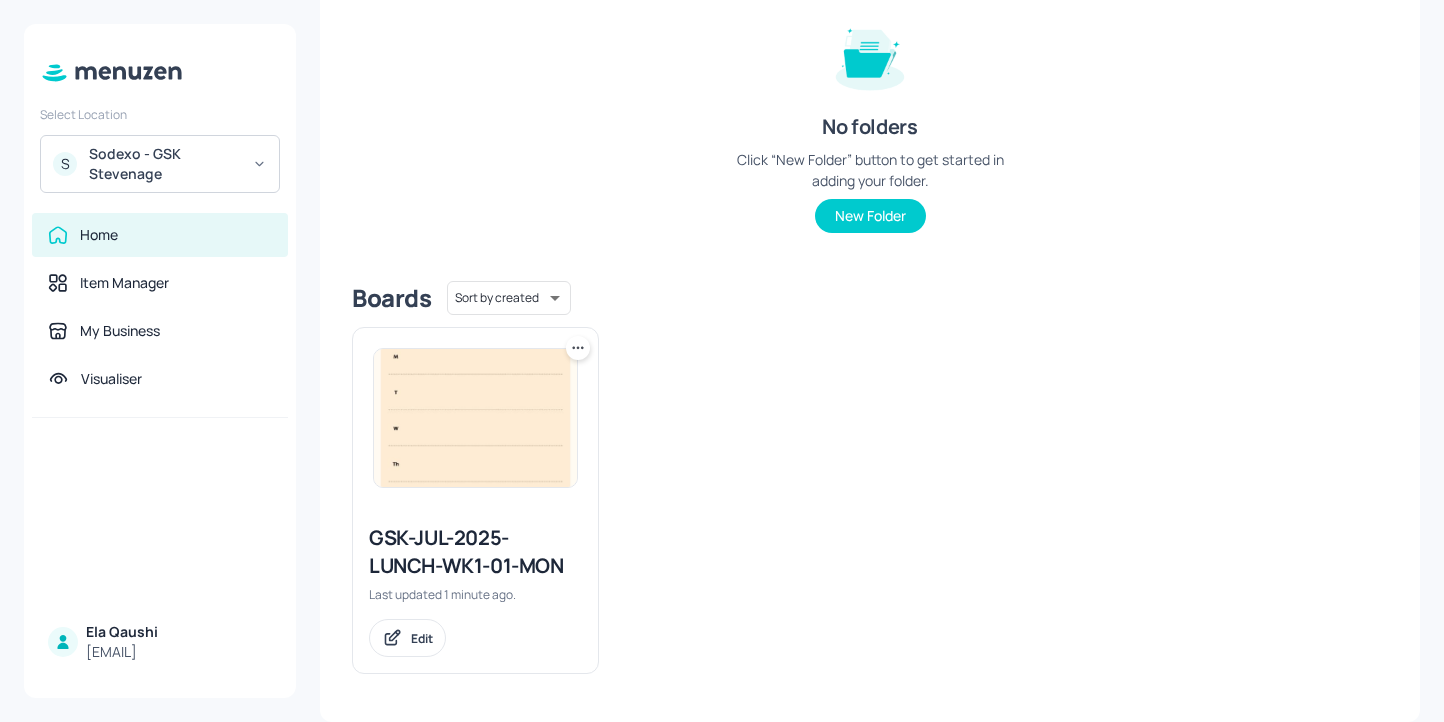 click 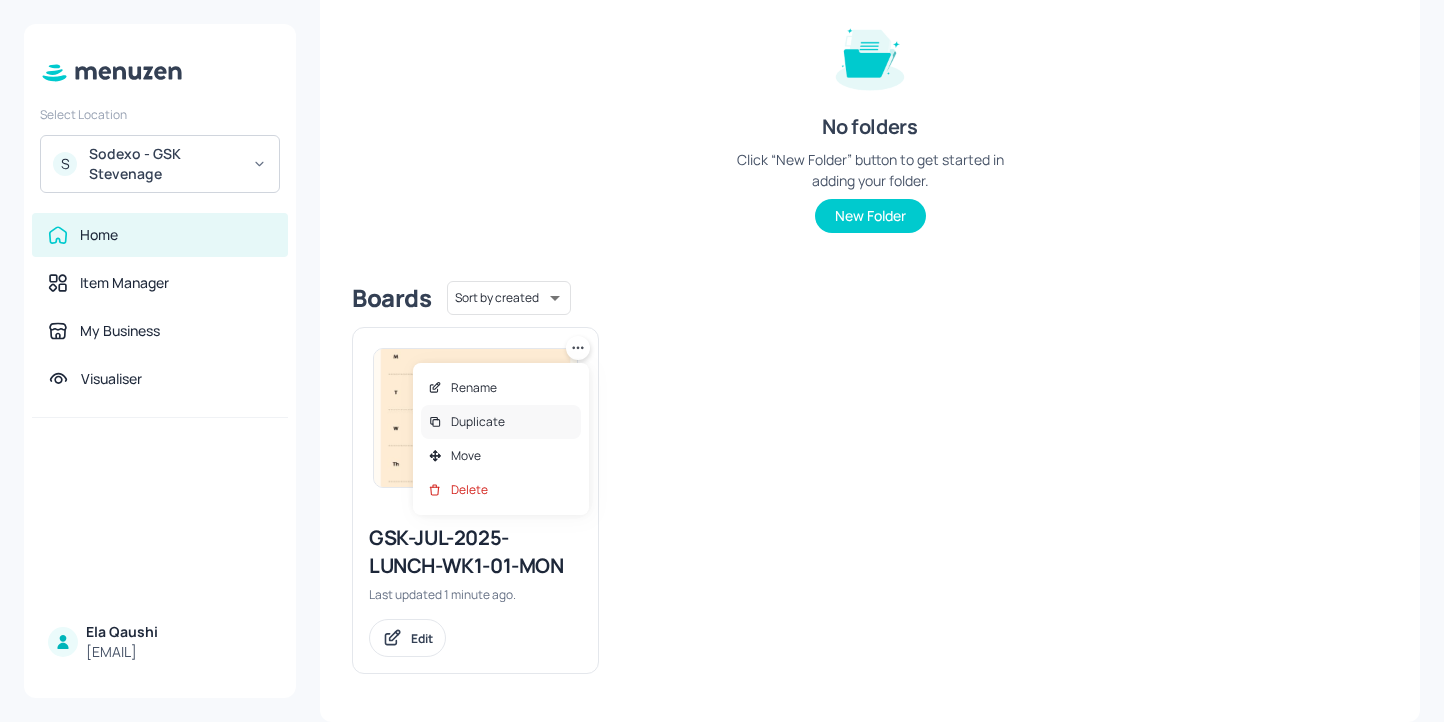 click on "Duplicate" at bounding box center [501, 422] 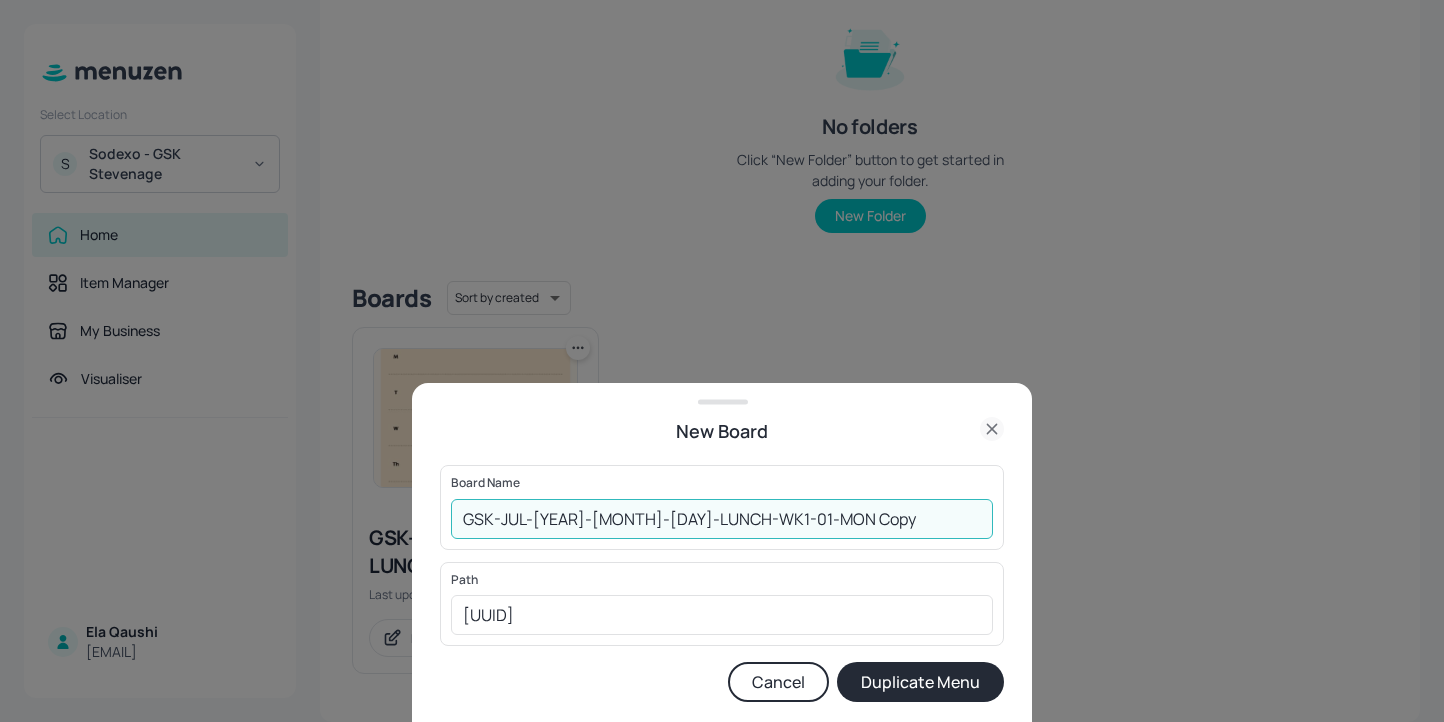 drag, startPoint x: 781, startPoint y: 515, endPoint x: 666, endPoint y: 513, distance: 115.01739 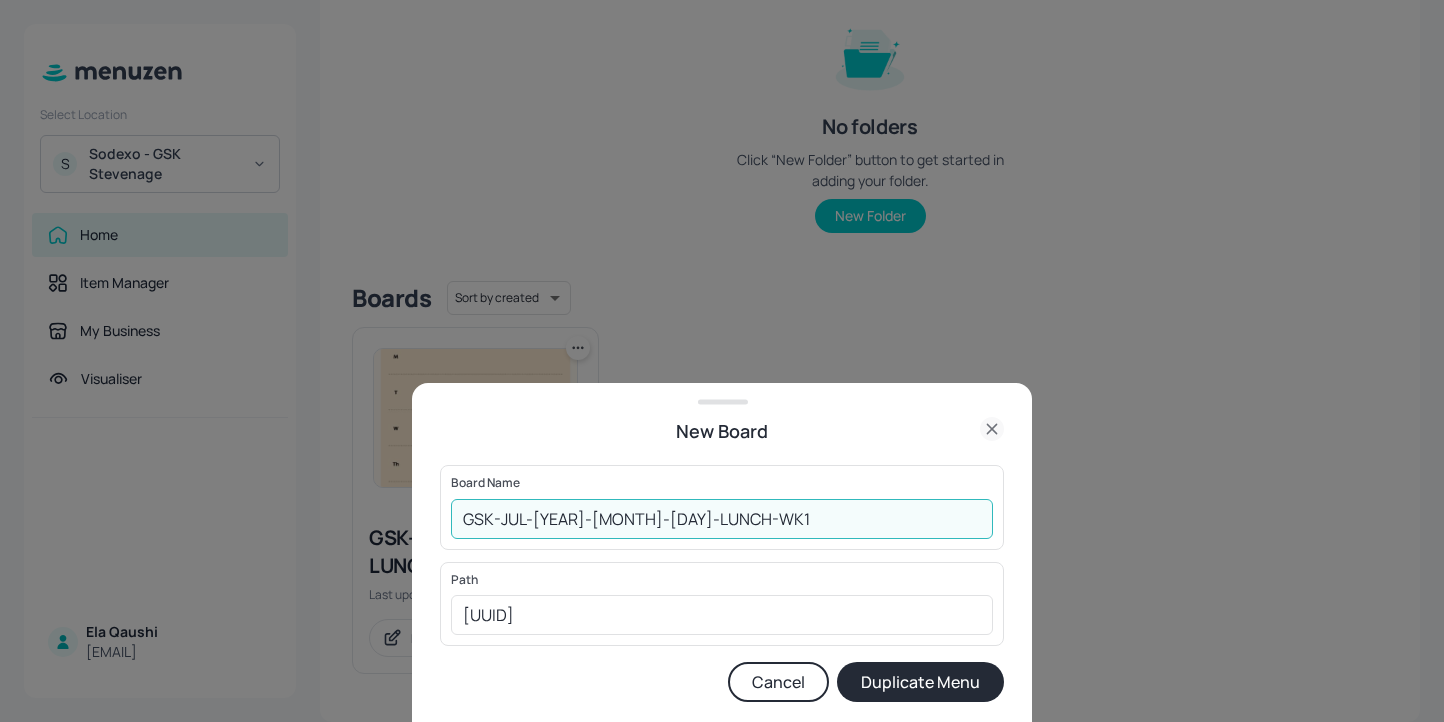 drag, startPoint x: 624, startPoint y: 522, endPoint x: 578, endPoint y: 524, distance: 46.043457 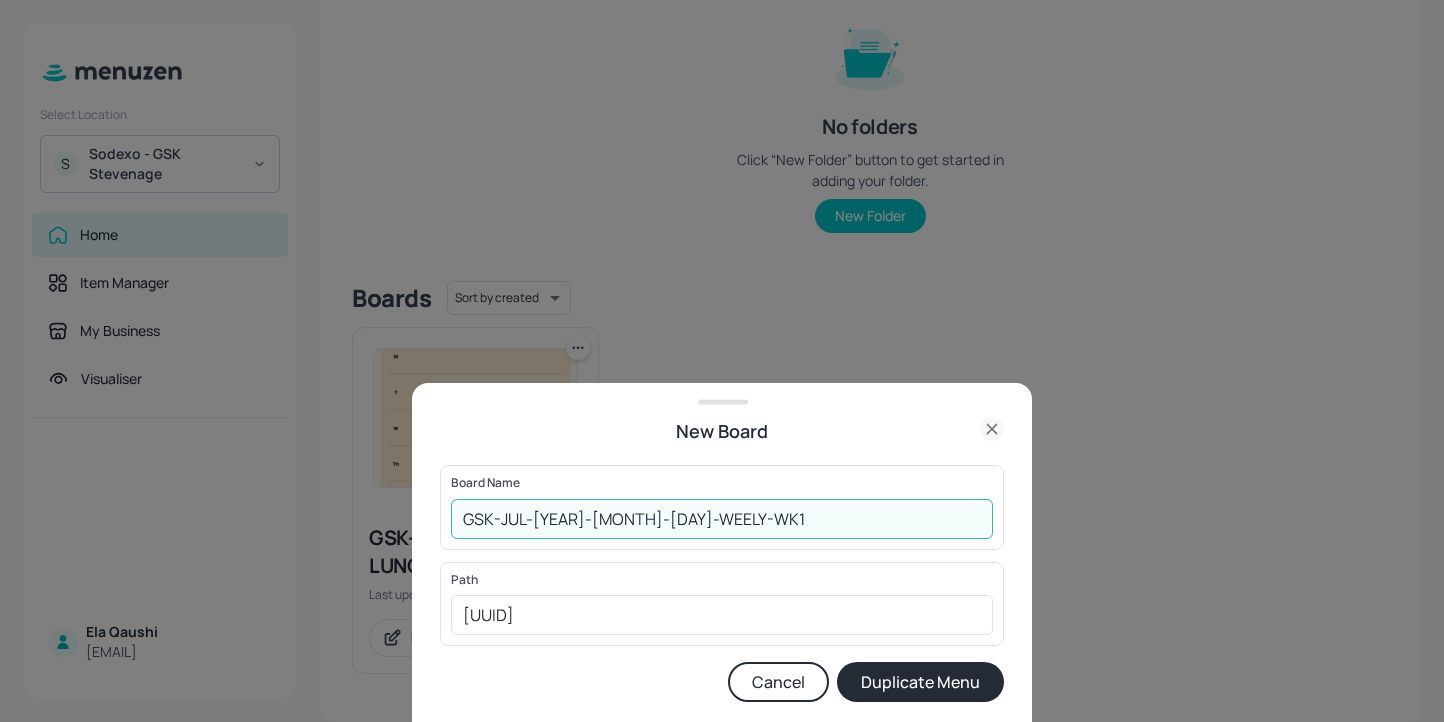 click on "GSK-JUL-2025-WEELY-WK1" at bounding box center (722, 519) 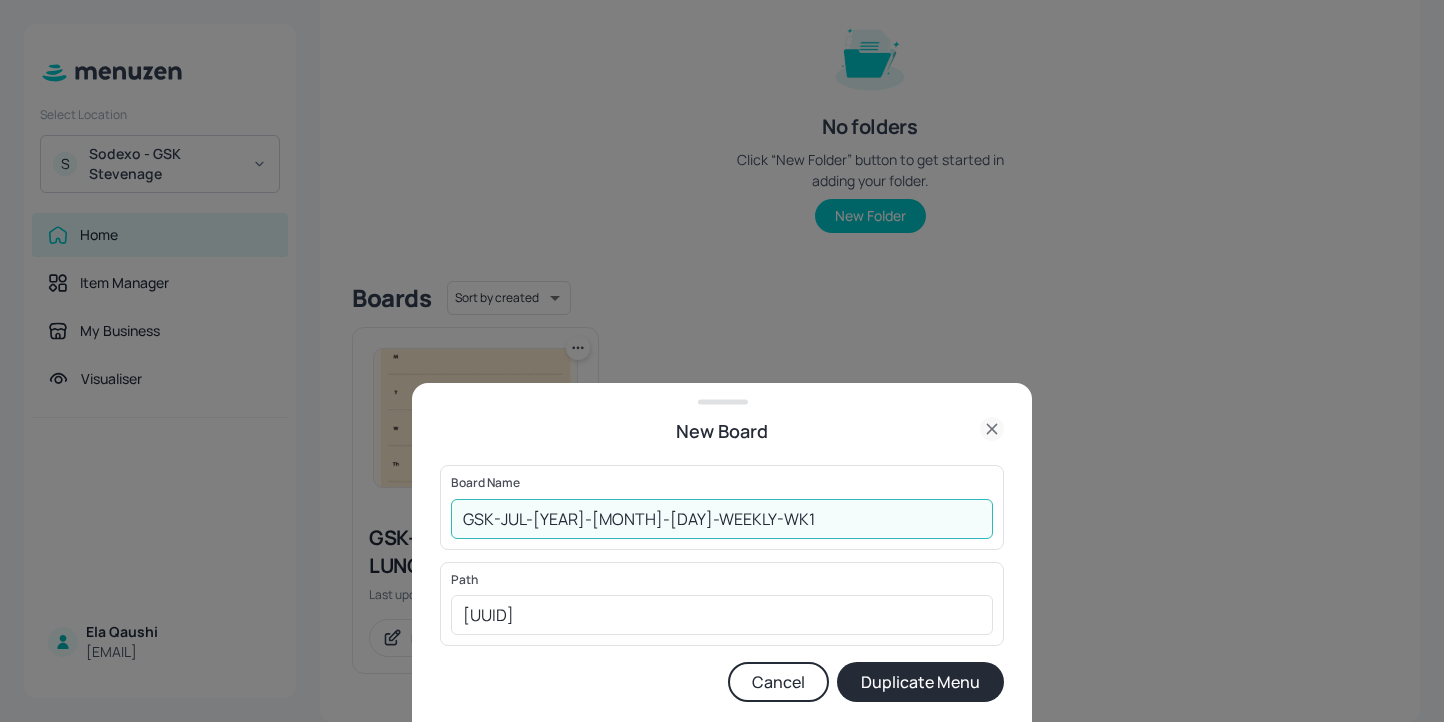 click on "GSK-JUL-2025-WEEKLY-WK1" at bounding box center [722, 519] 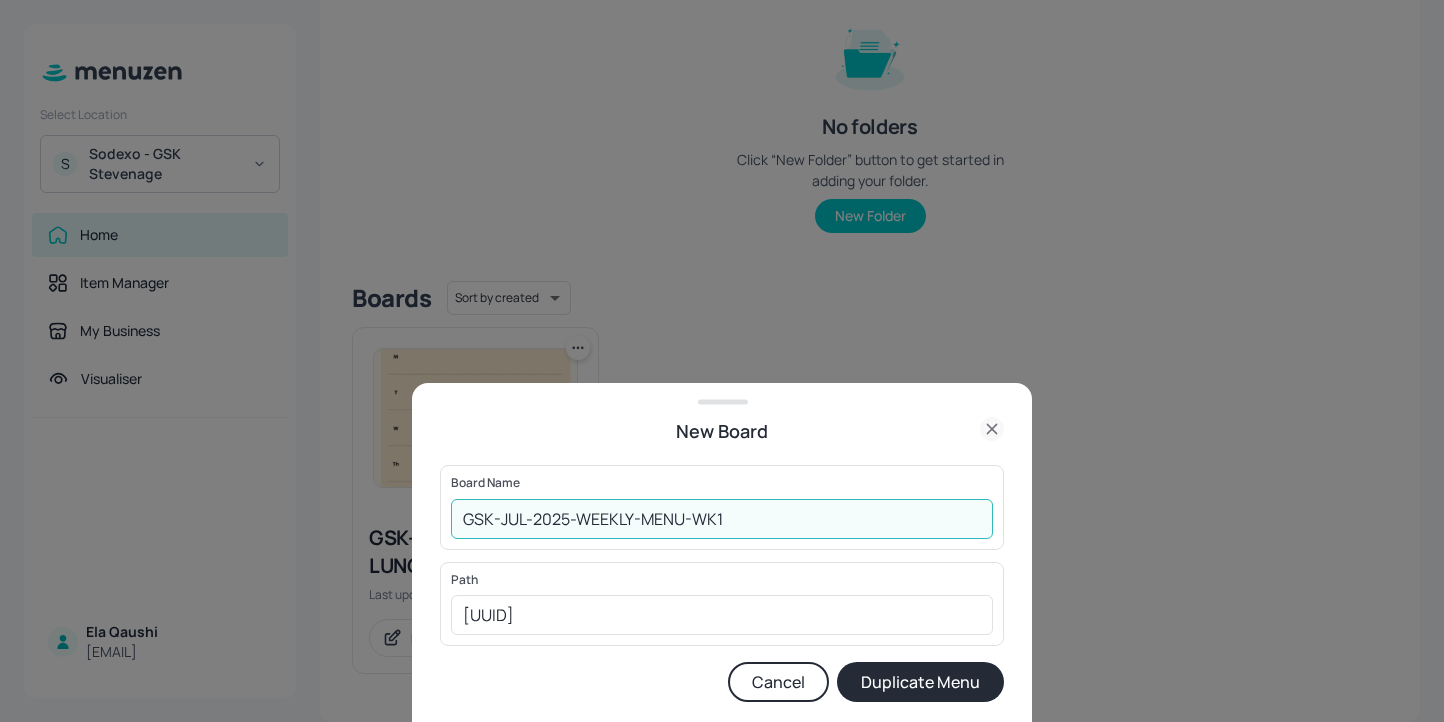 type on "GSK-JUL-2025-WEEKLY-MENU-WK1" 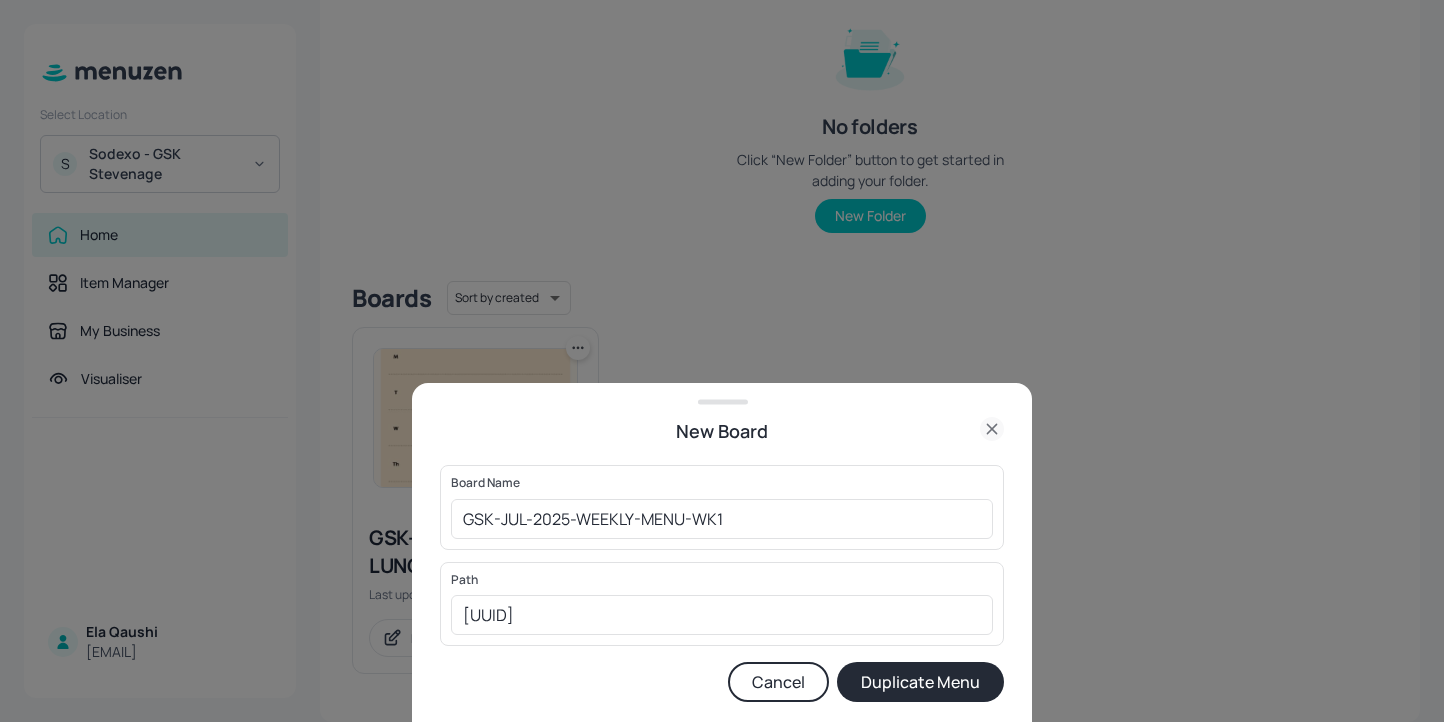 click on "Duplicate Menu" at bounding box center (920, 682) 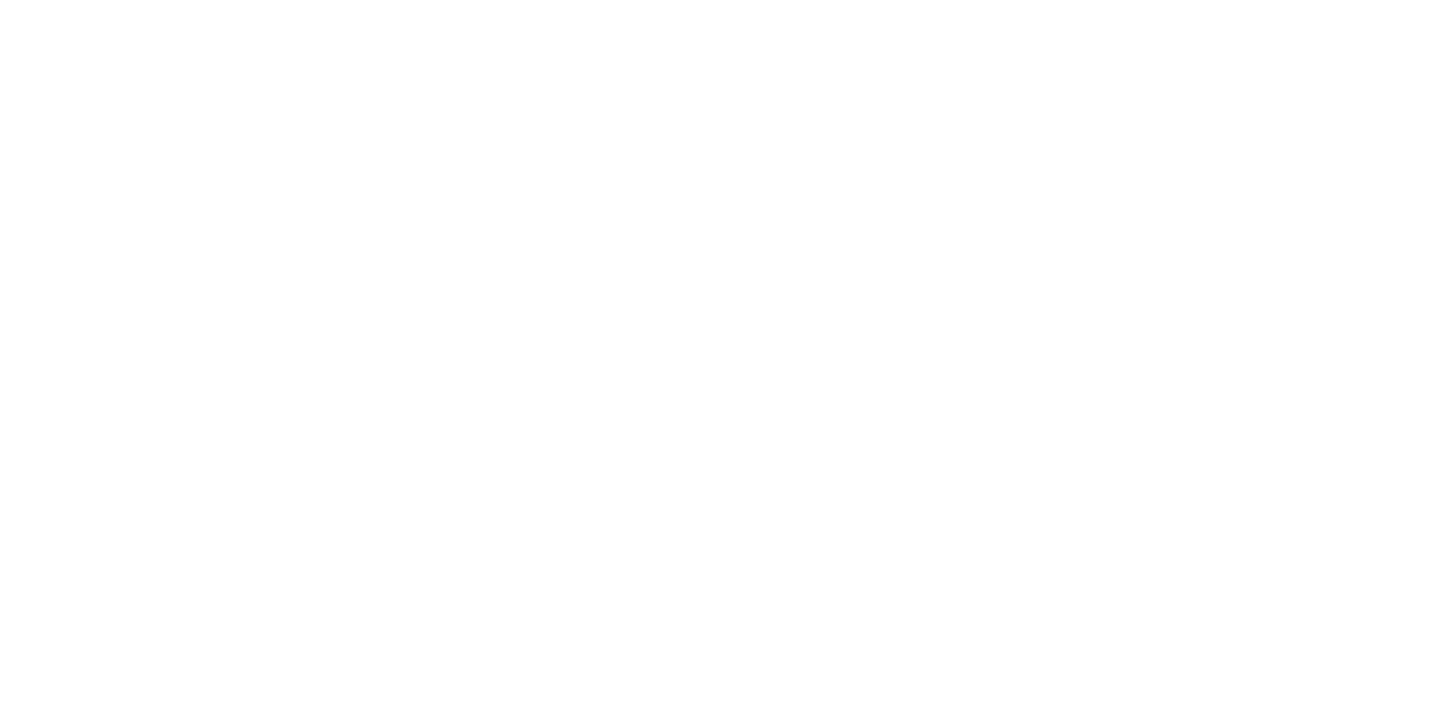 scroll, scrollTop: 0, scrollLeft: 0, axis: both 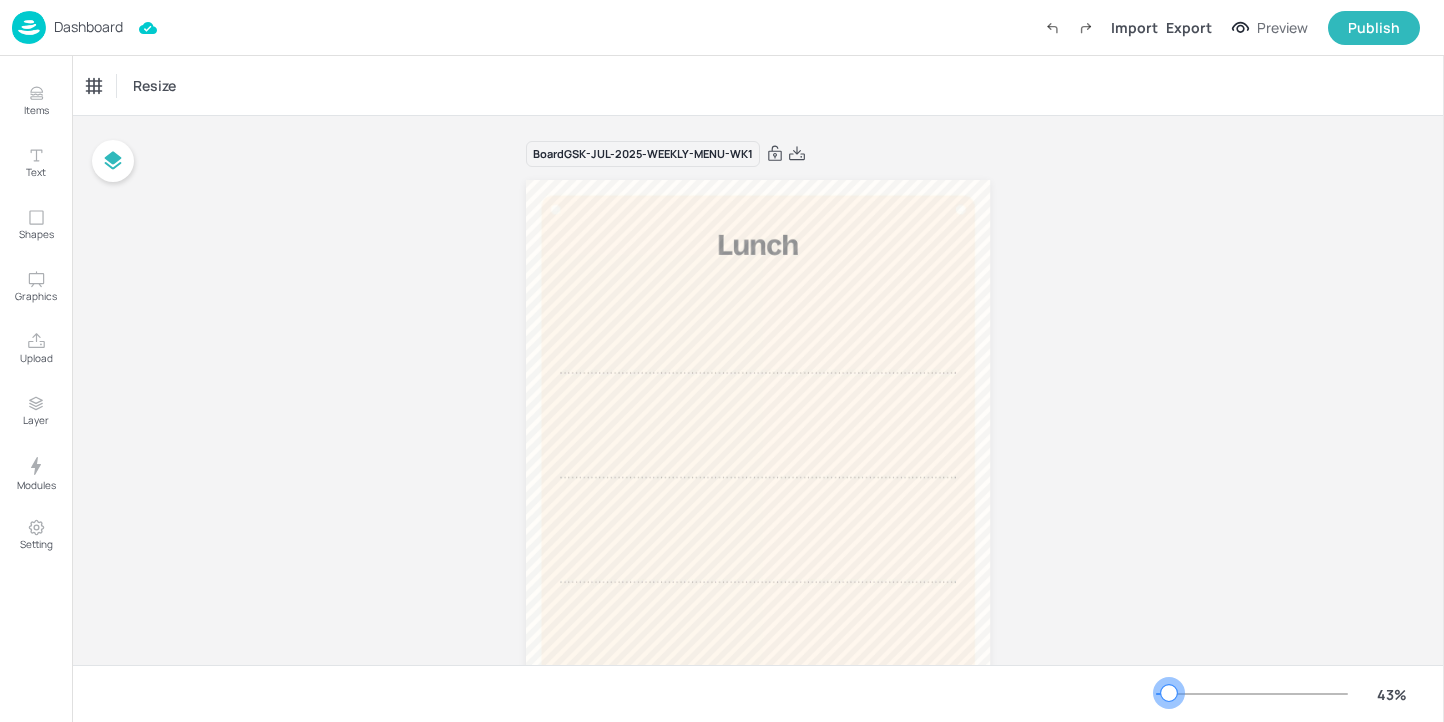 drag, startPoint x: 1194, startPoint y: 692, endPoint x: 1169, endPoint y: 690, distance: 25.079872 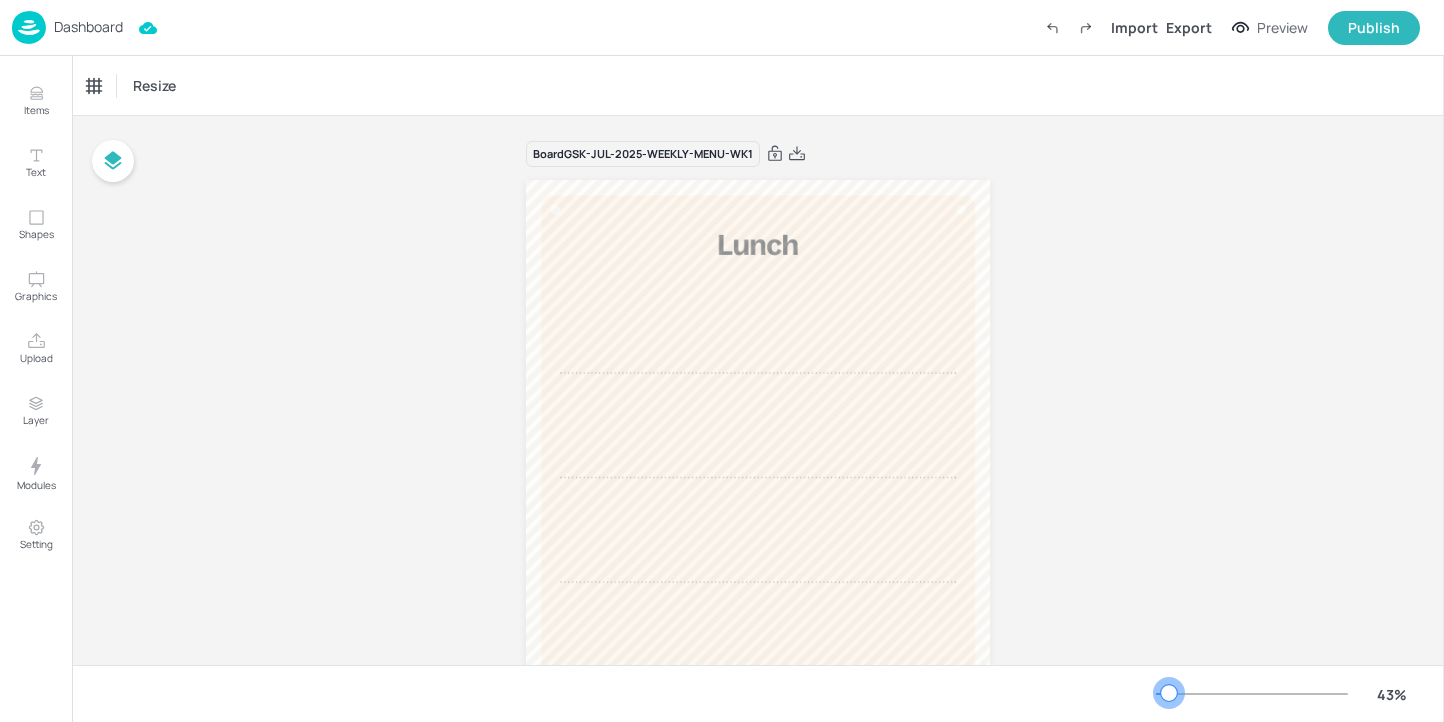 click at bounding box center (1169, 693) 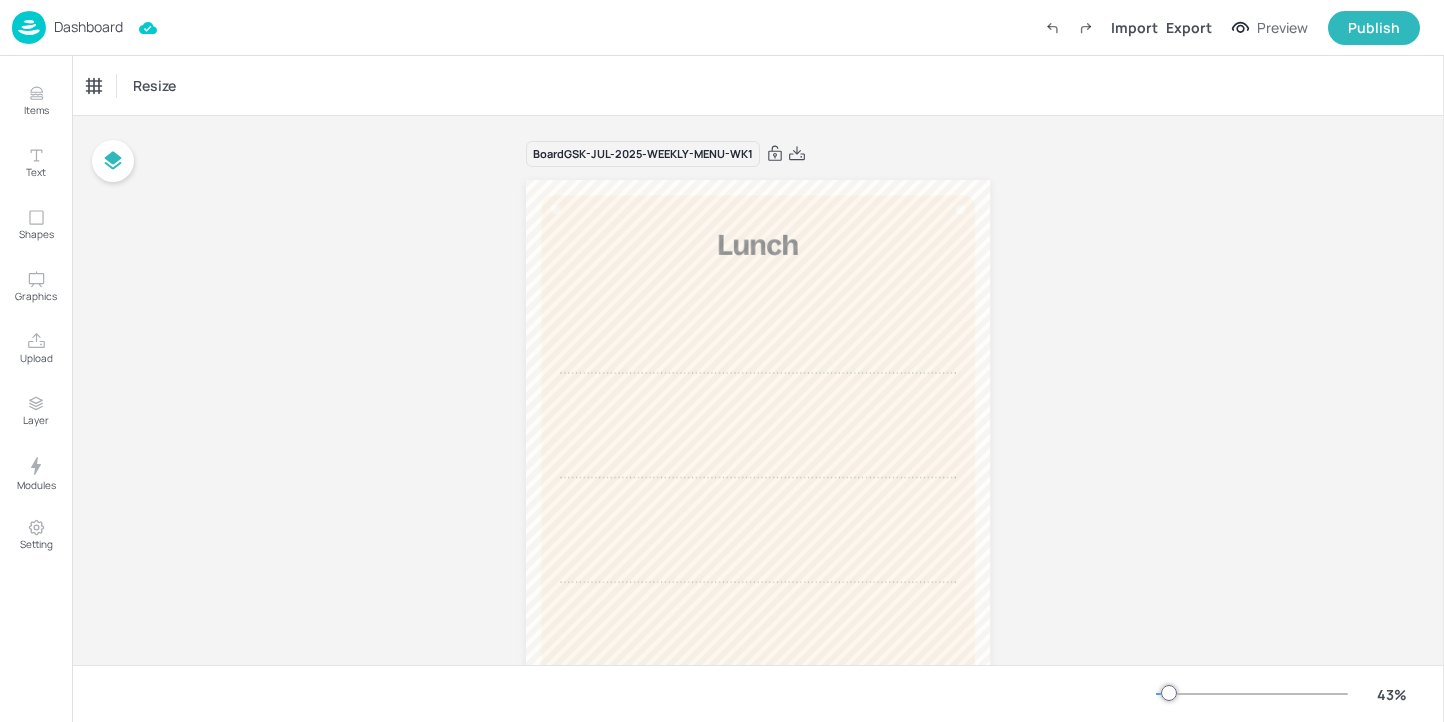 click on "Dashboard" at bounding box center [88, 27] 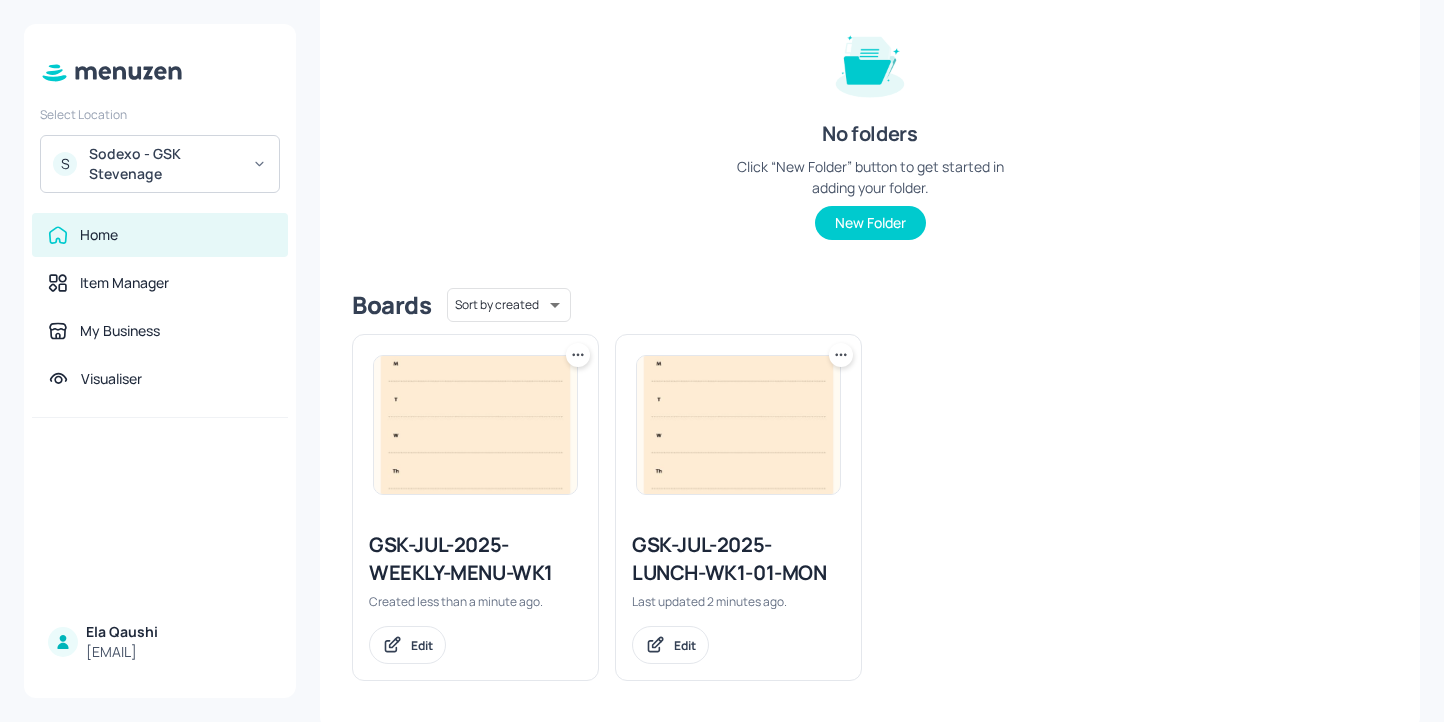 scroll, scrollTop: 241, scrollLeft: 0, axis: vertical 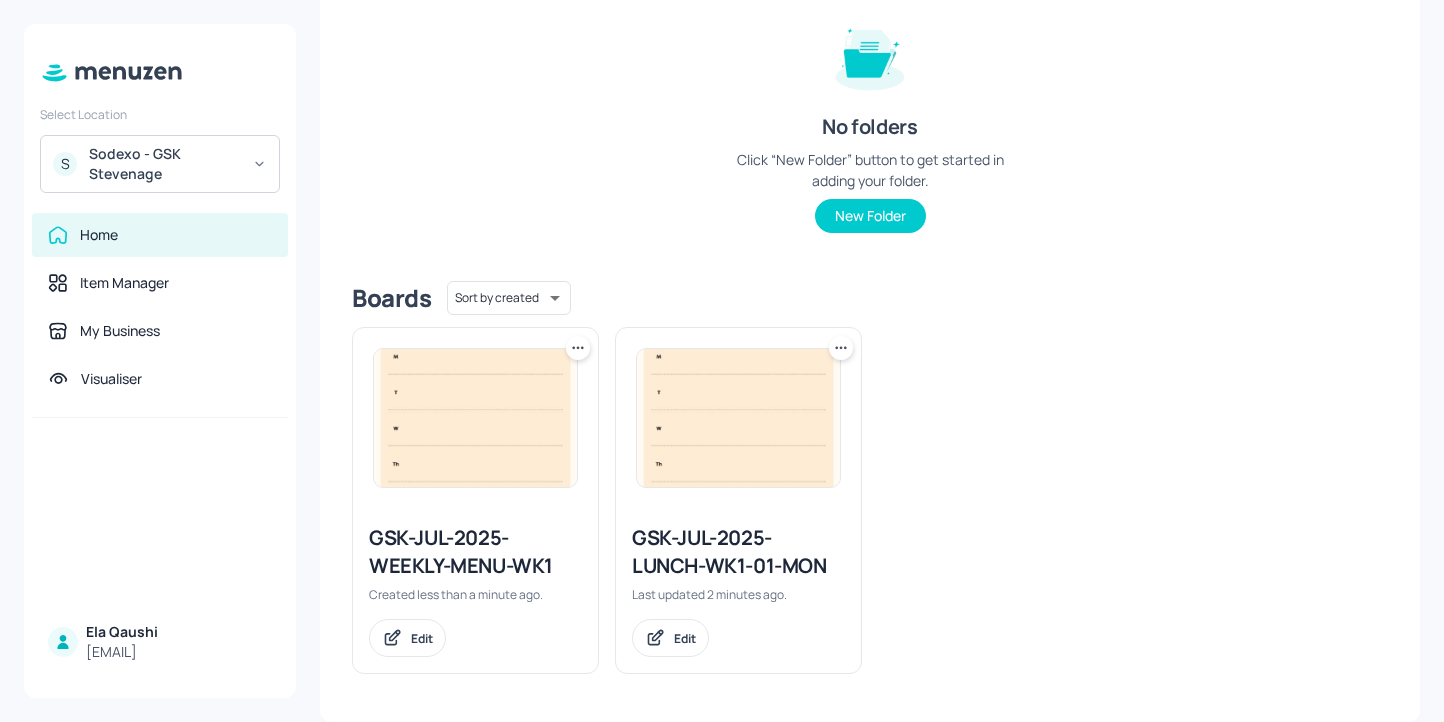 click on "GSK-JUL-2025-LUNCH-WK1-01-MON" at bounding box center (738, 552) 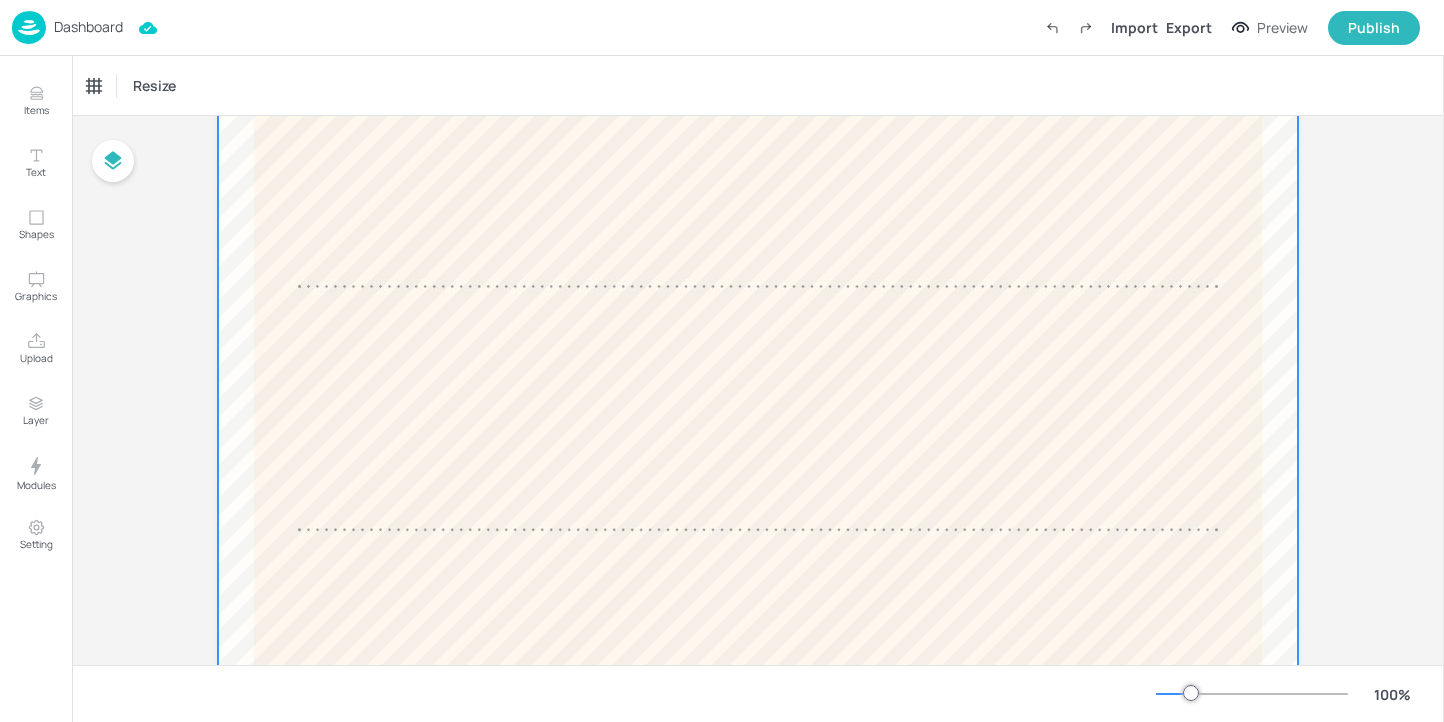 scroll, scrollTop: 373, scrollLeft: 0, axis: vertical 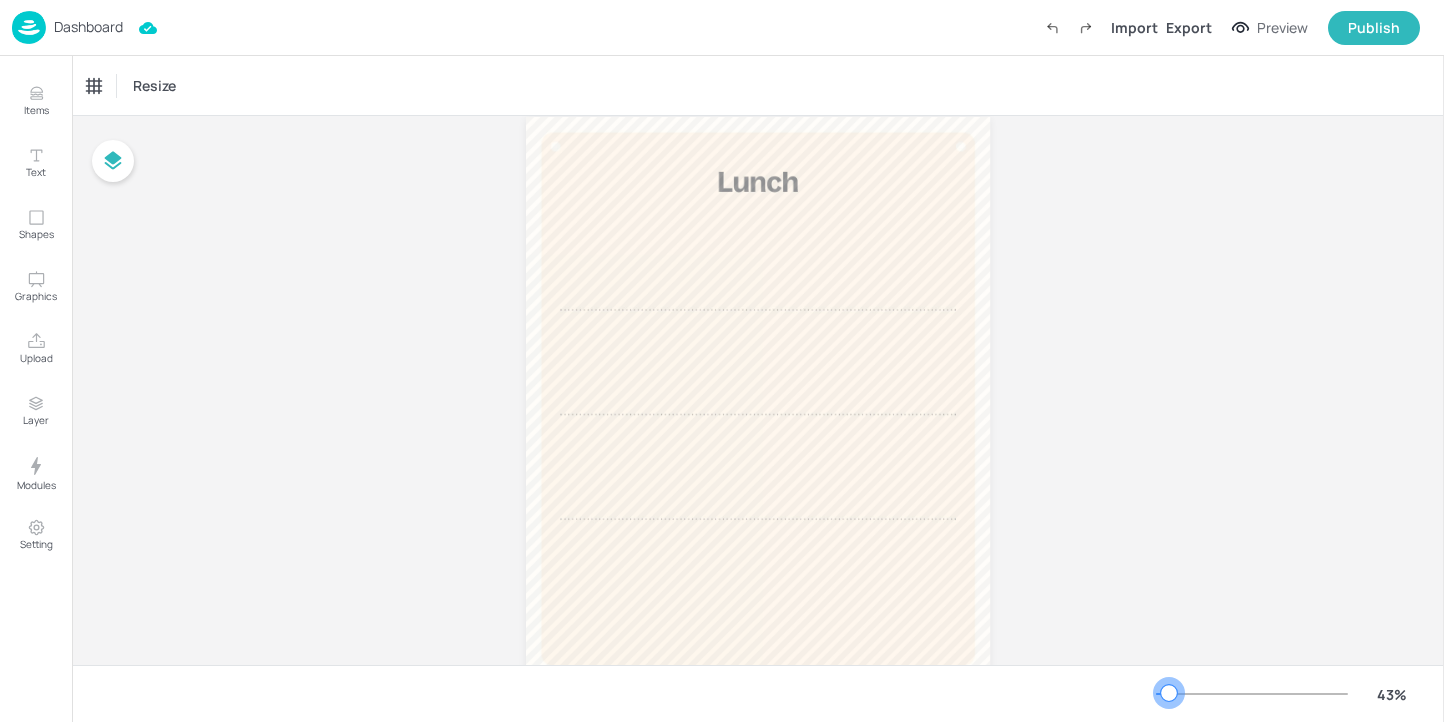 drag, startPoint x: 1192, startPoint y: 693, endPoint x: 1167, endPoint y: 699, distance: 25.70992 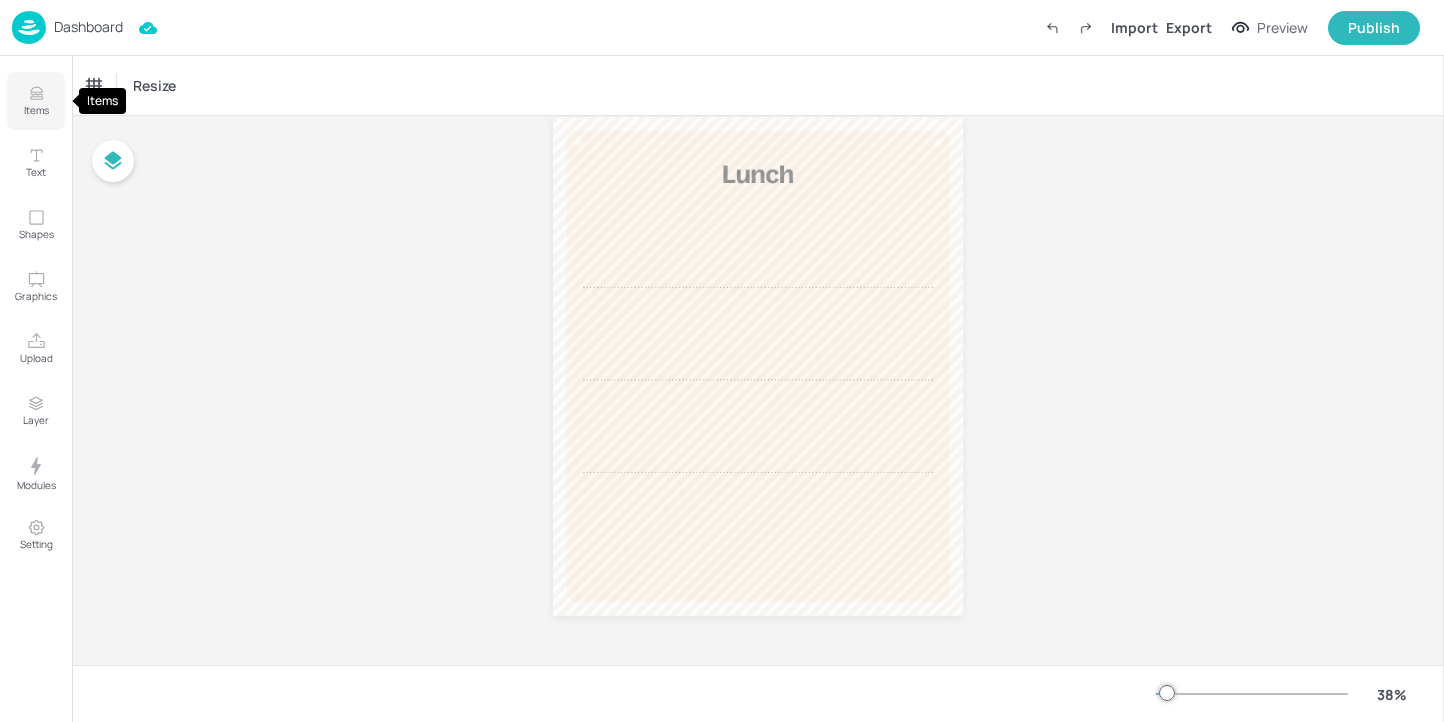 click on "Items" at bounding box center (36, 101) 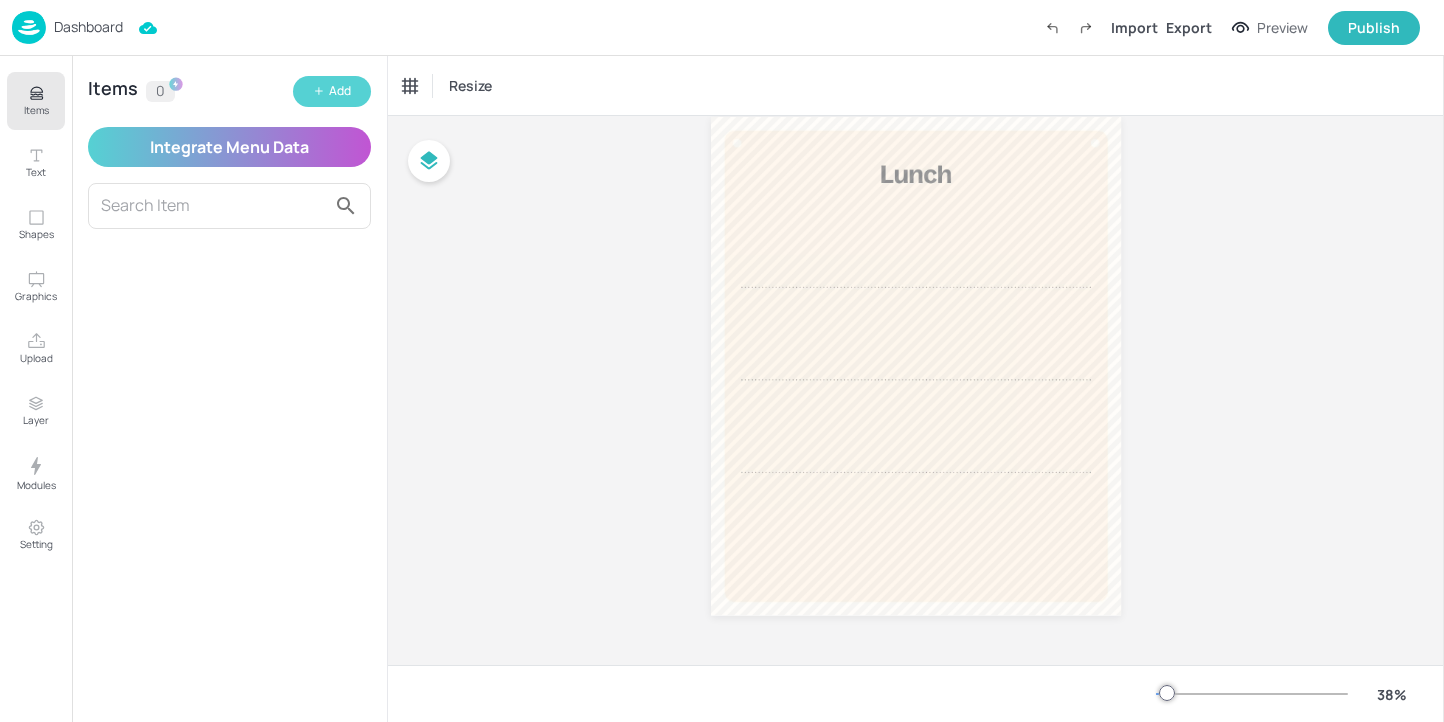 click on "Add" at bounding box center (332, 91) 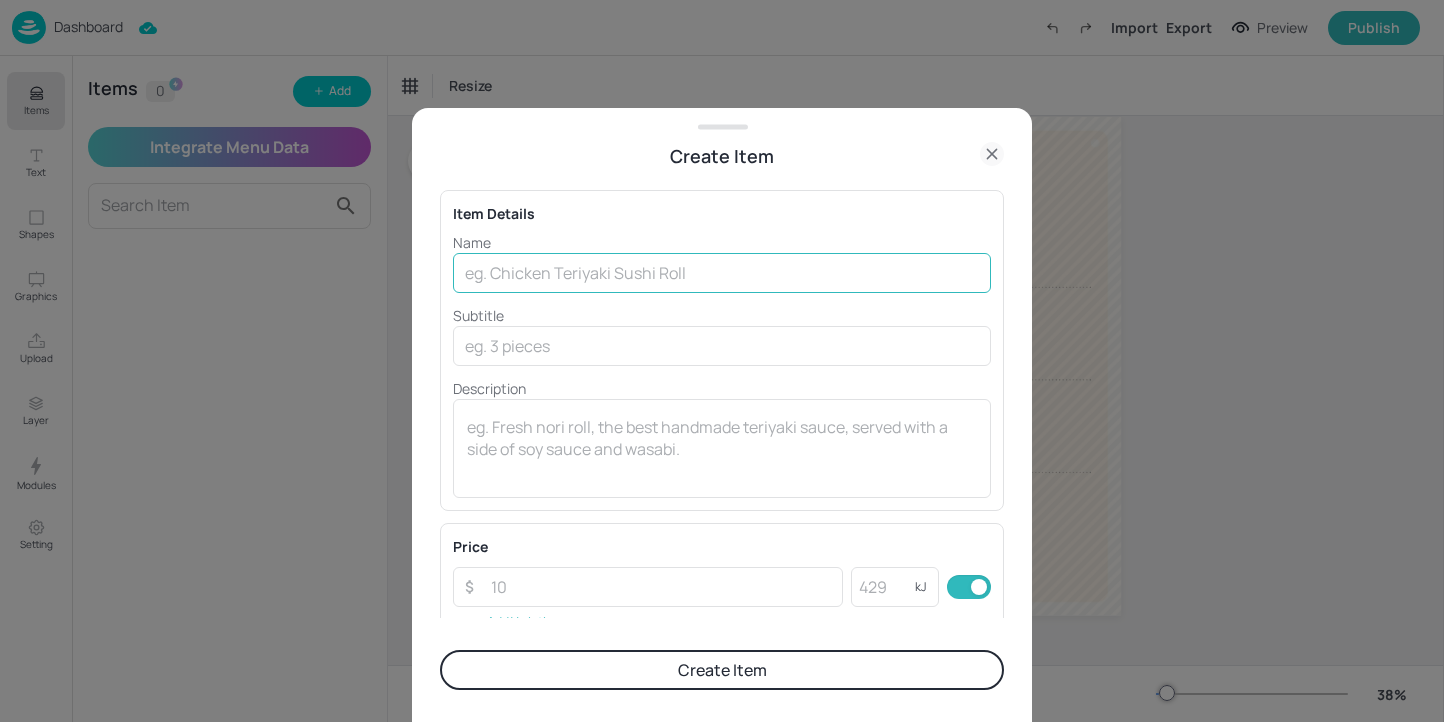 click at bounding box center (722, 273) 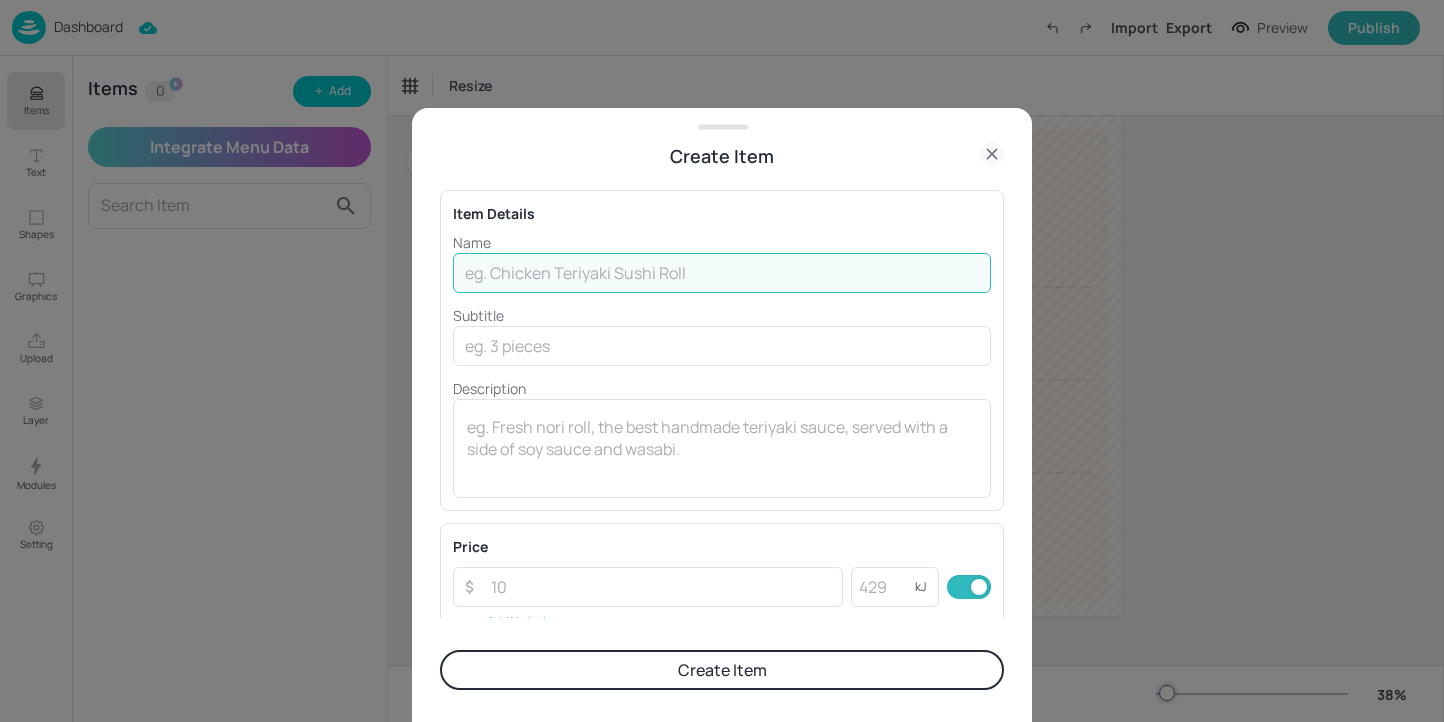 click at bounding box center (722, 273) 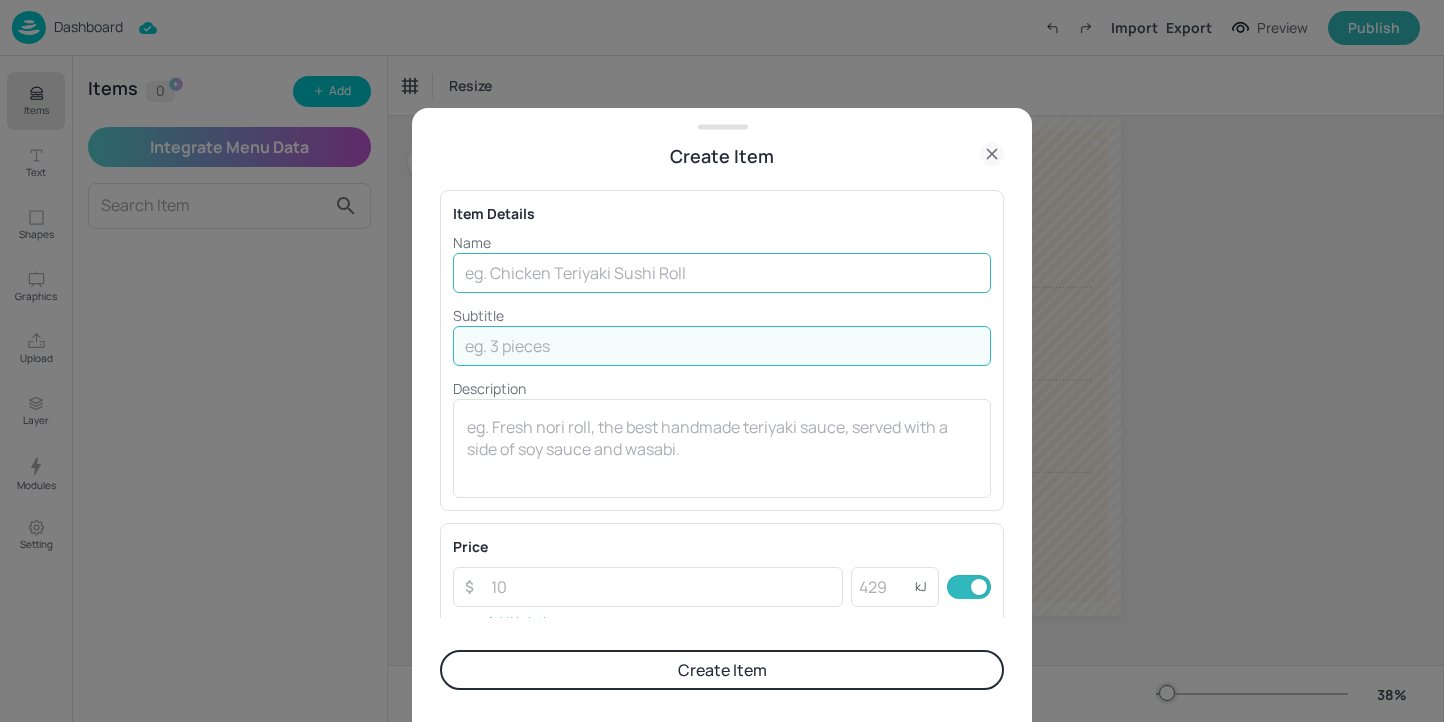 click at bounding box center [722, 273] 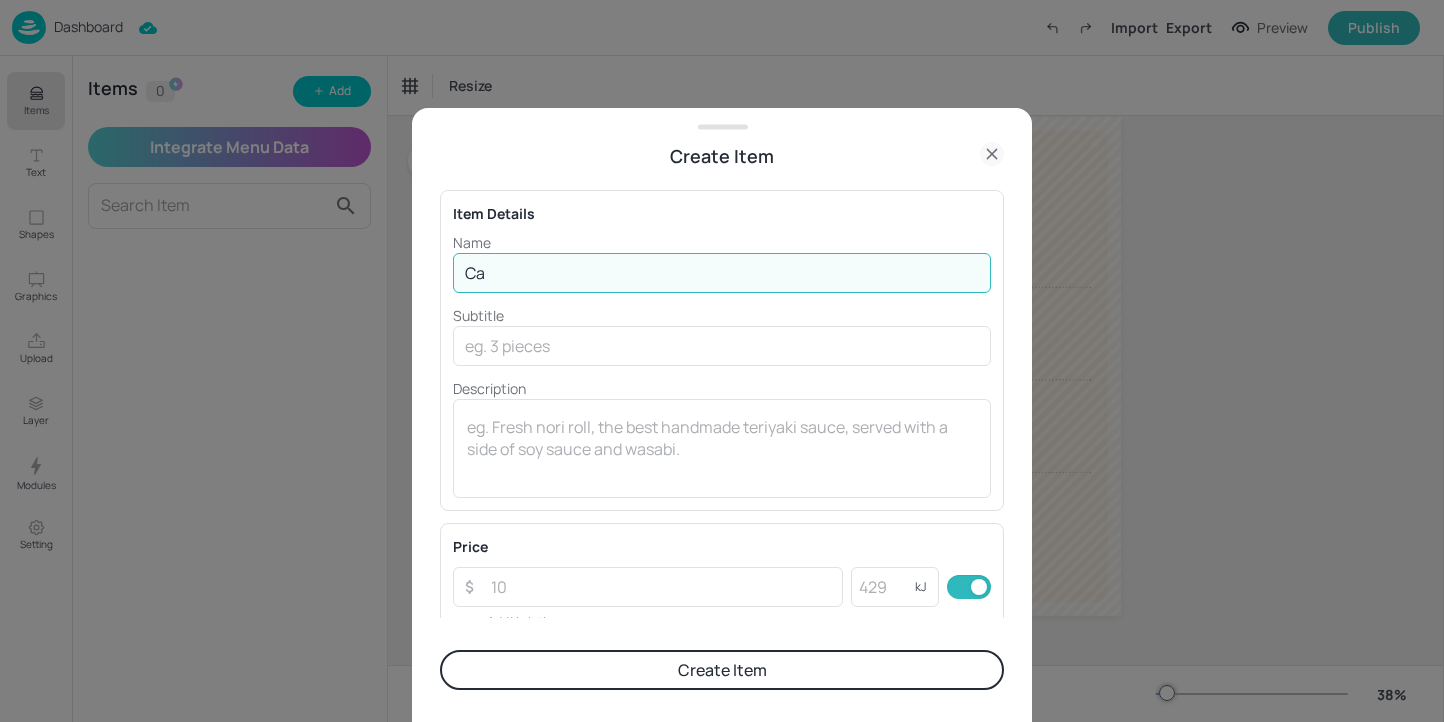 type on "Caribbean Style BBQ Pork Loaded Wedges" 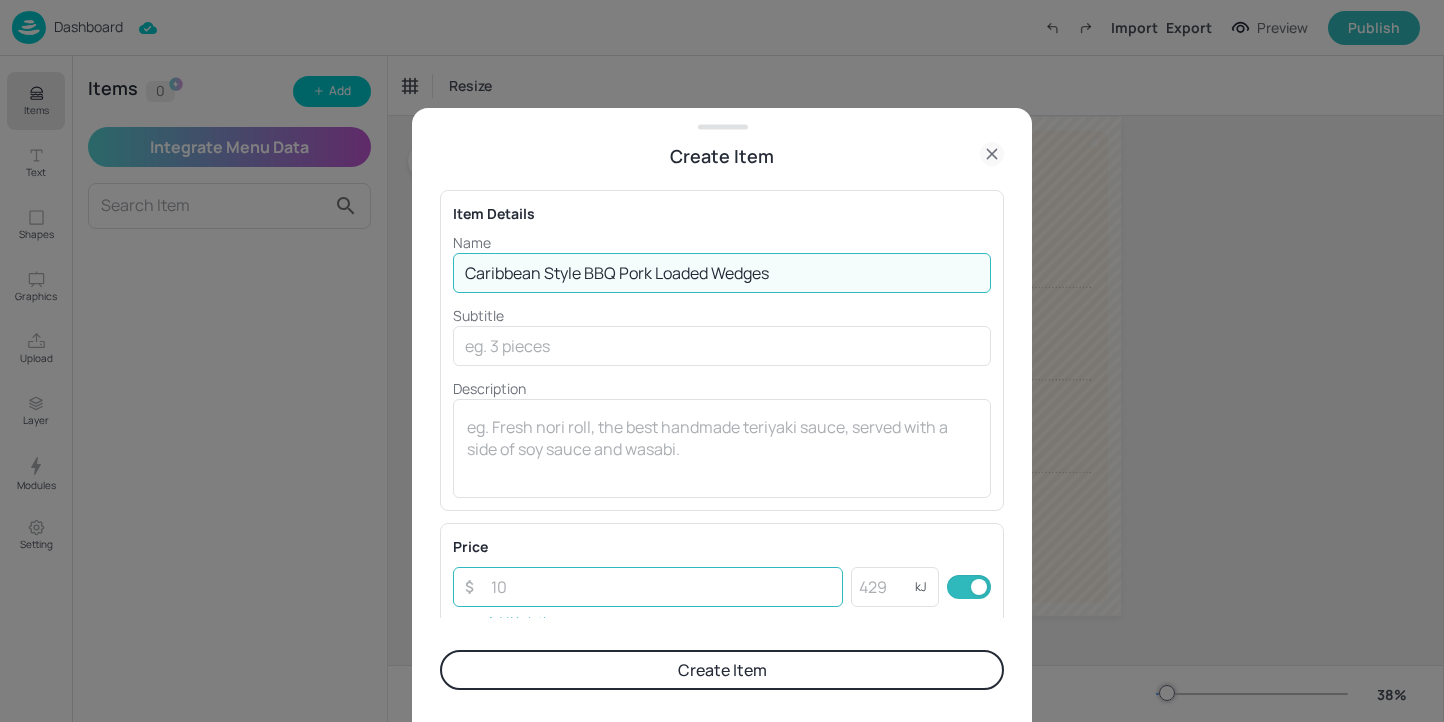 click at bounding box center (661, 587) 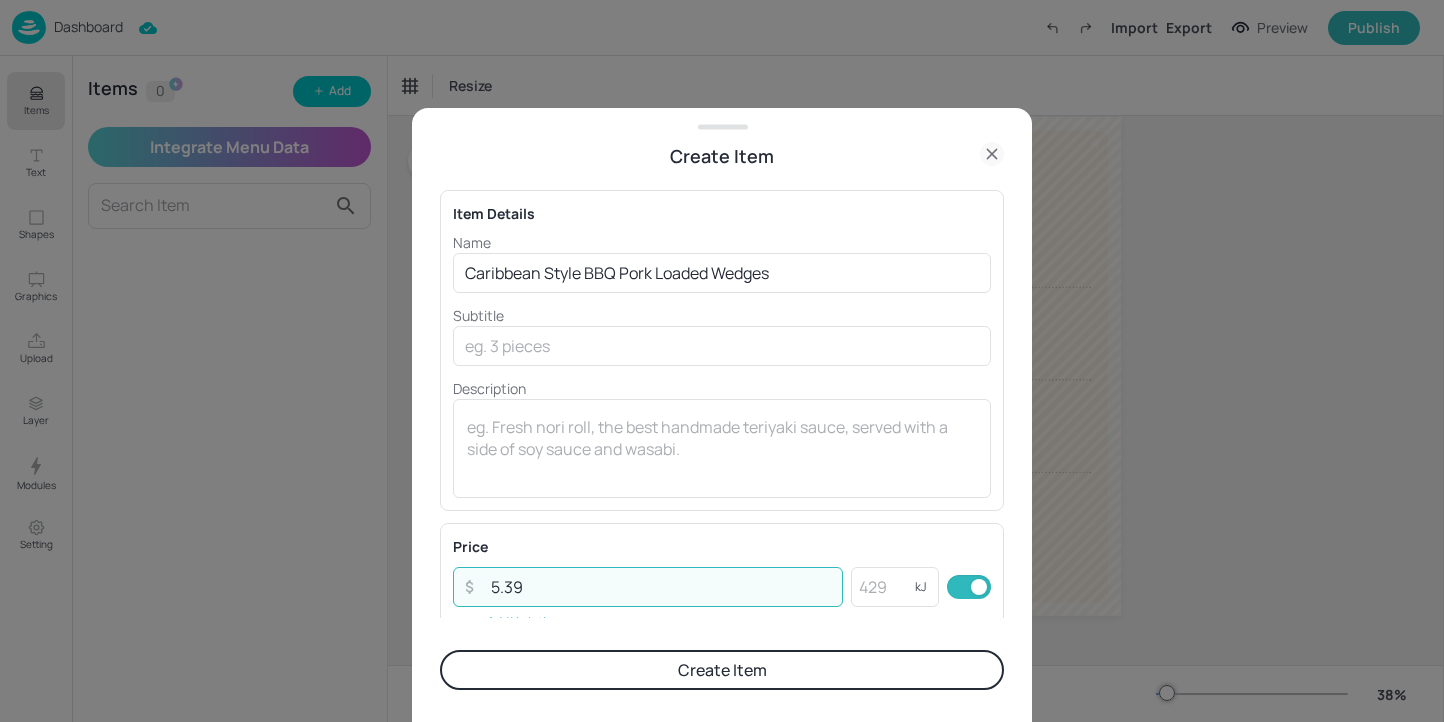type on "5.39" 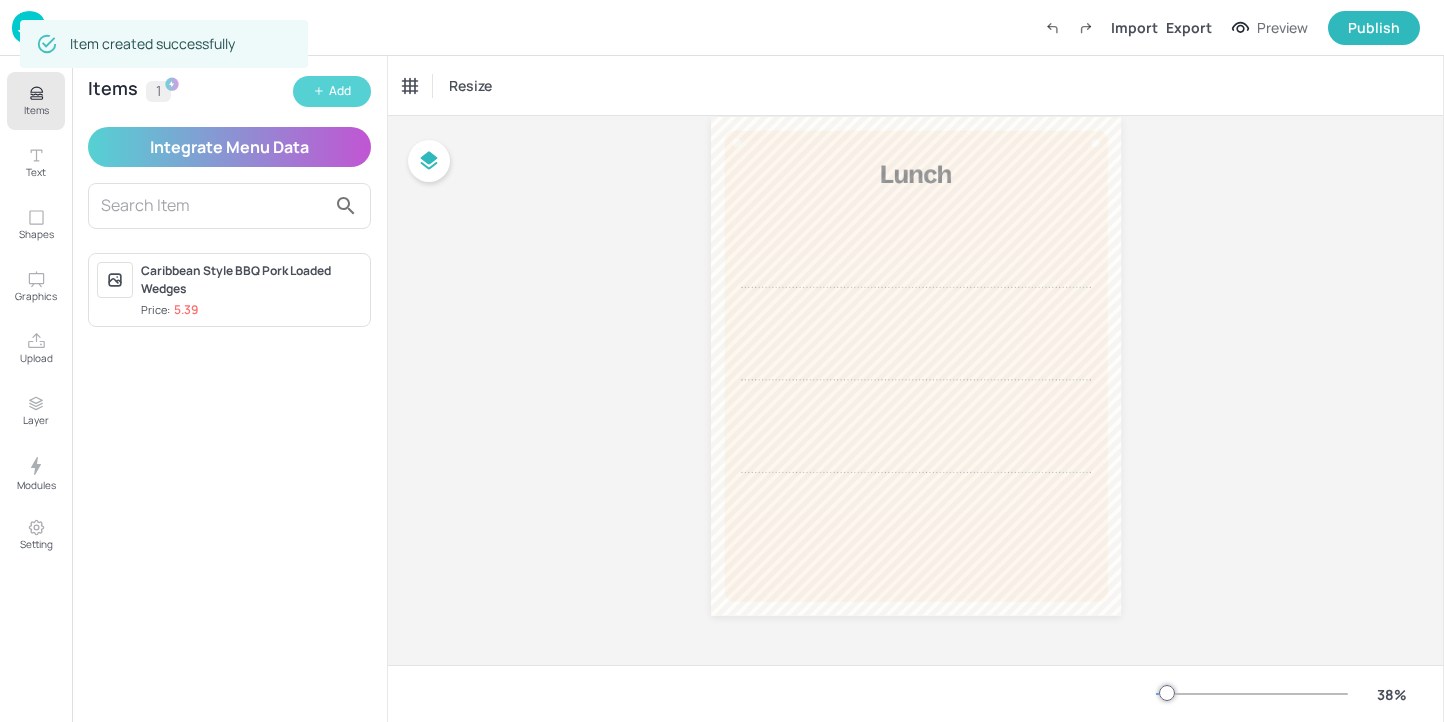 click on "Add" at bounding box center (332, 91) 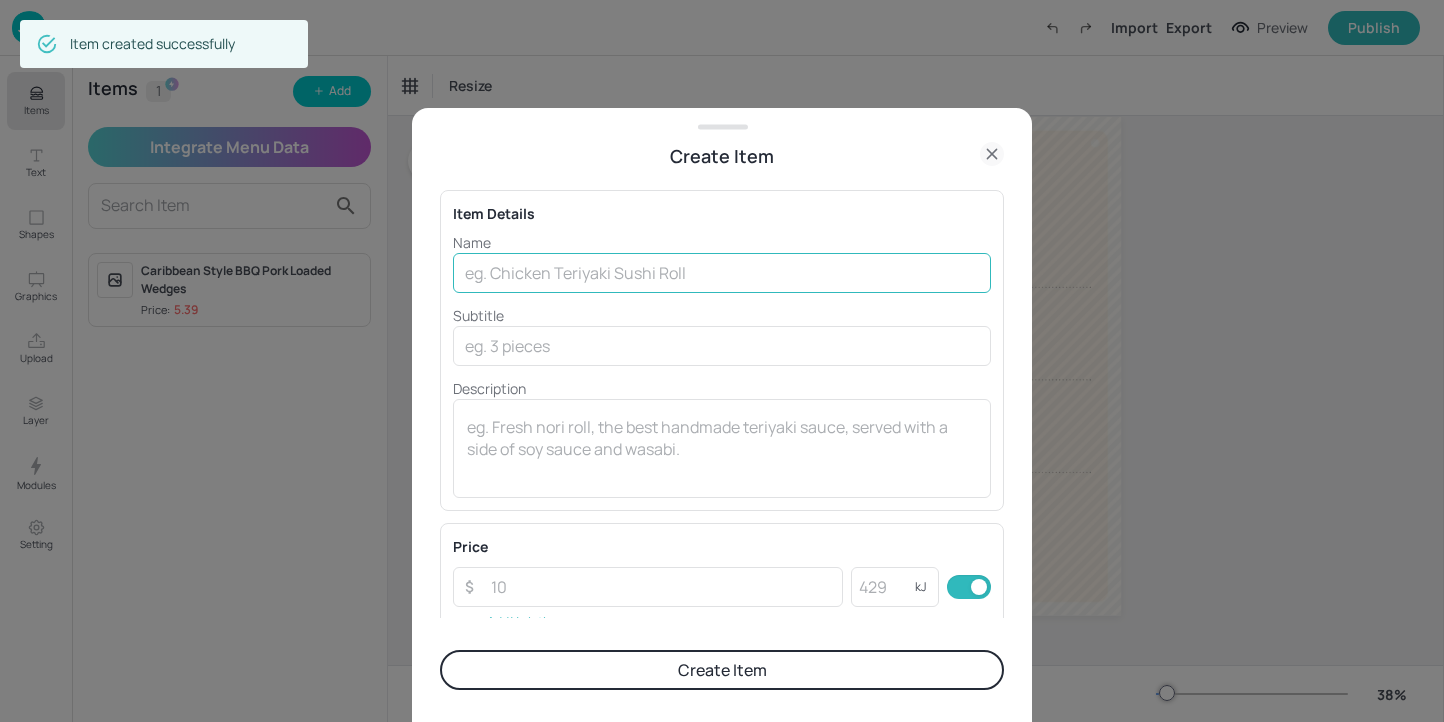 click at bounding box center [722, 273] 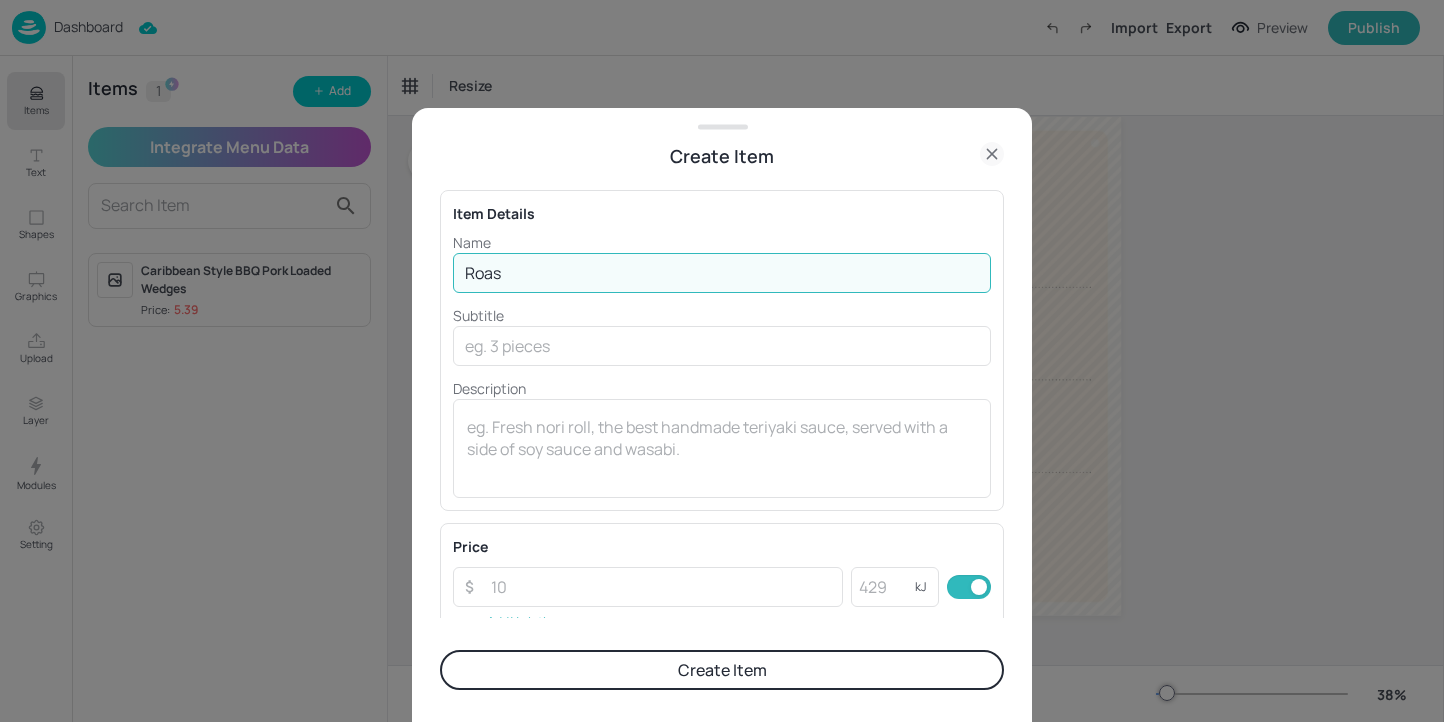 type on "Roasted Mediterranean Vegetable Lasagne" 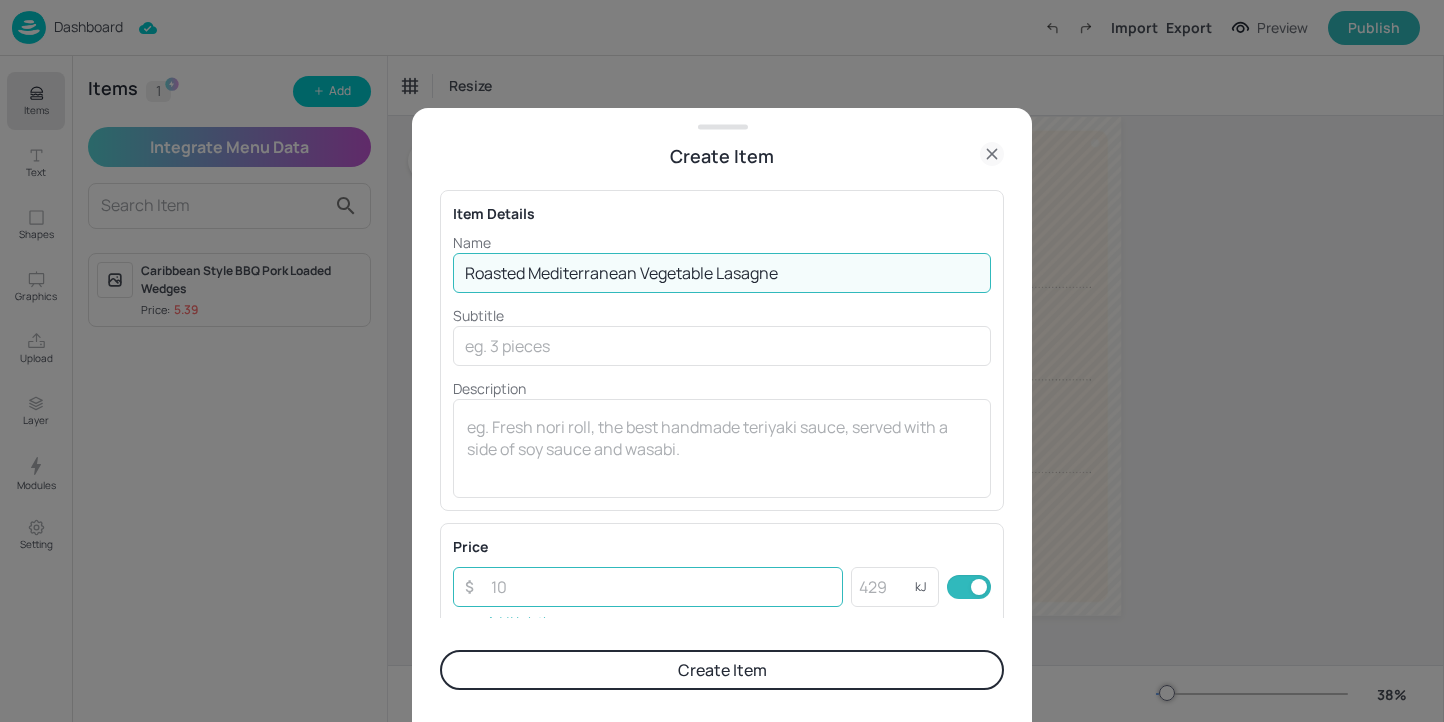 click at bounding box center [661, 587] 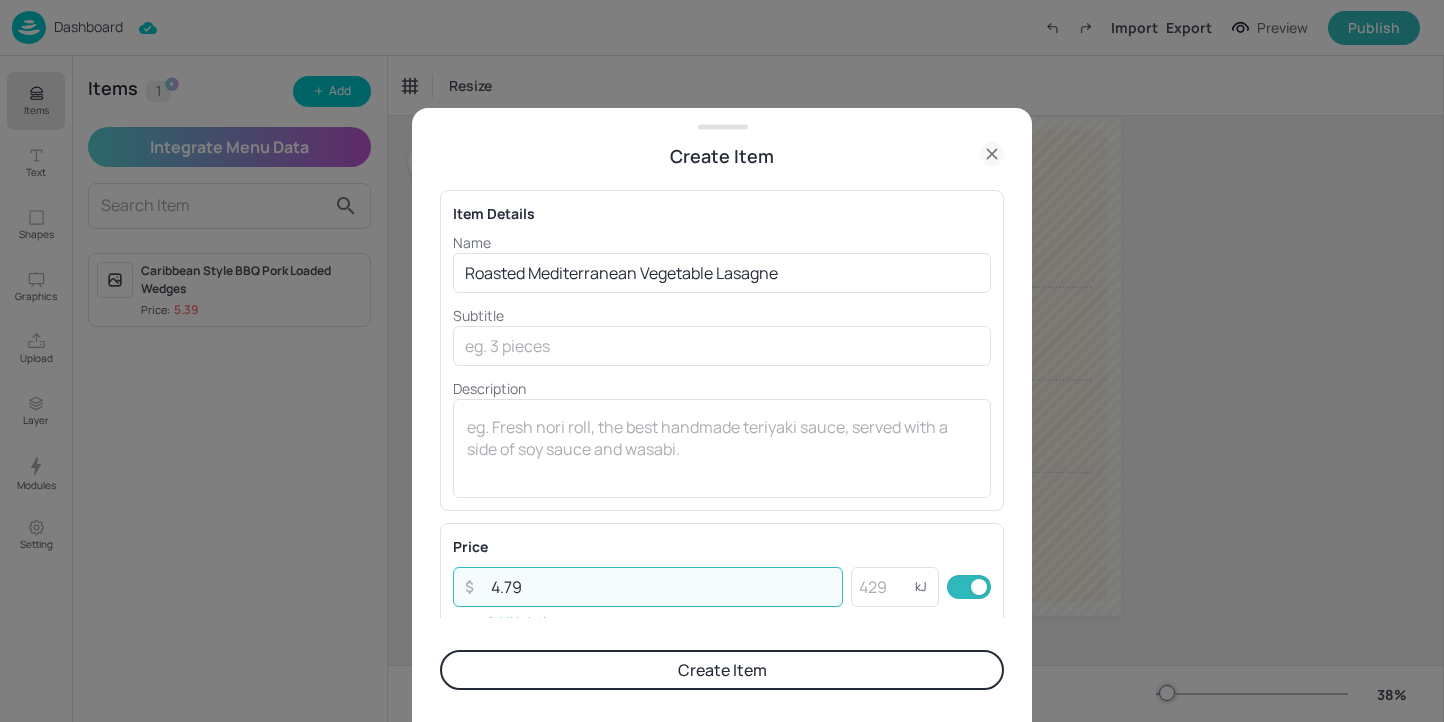 type on "4.79" 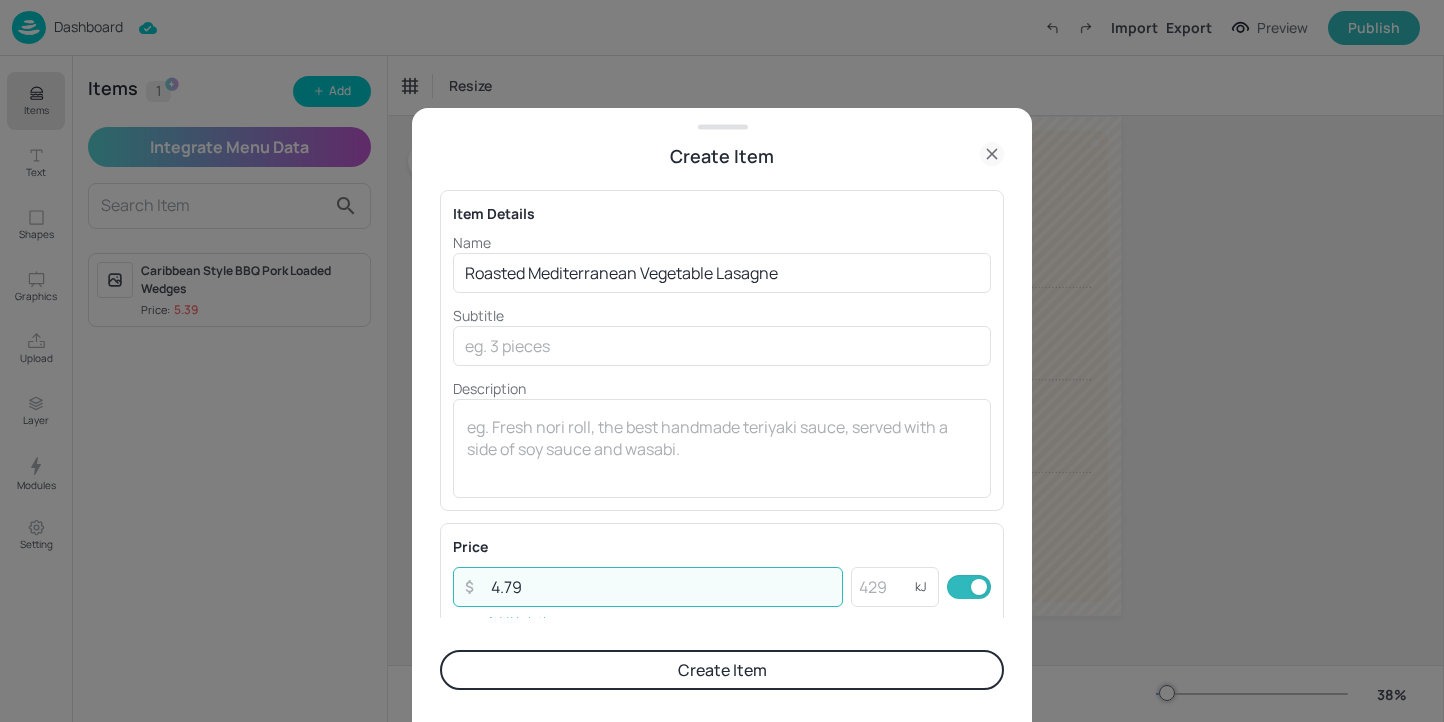 click on "Create Item" at bounding box center [722, 670] 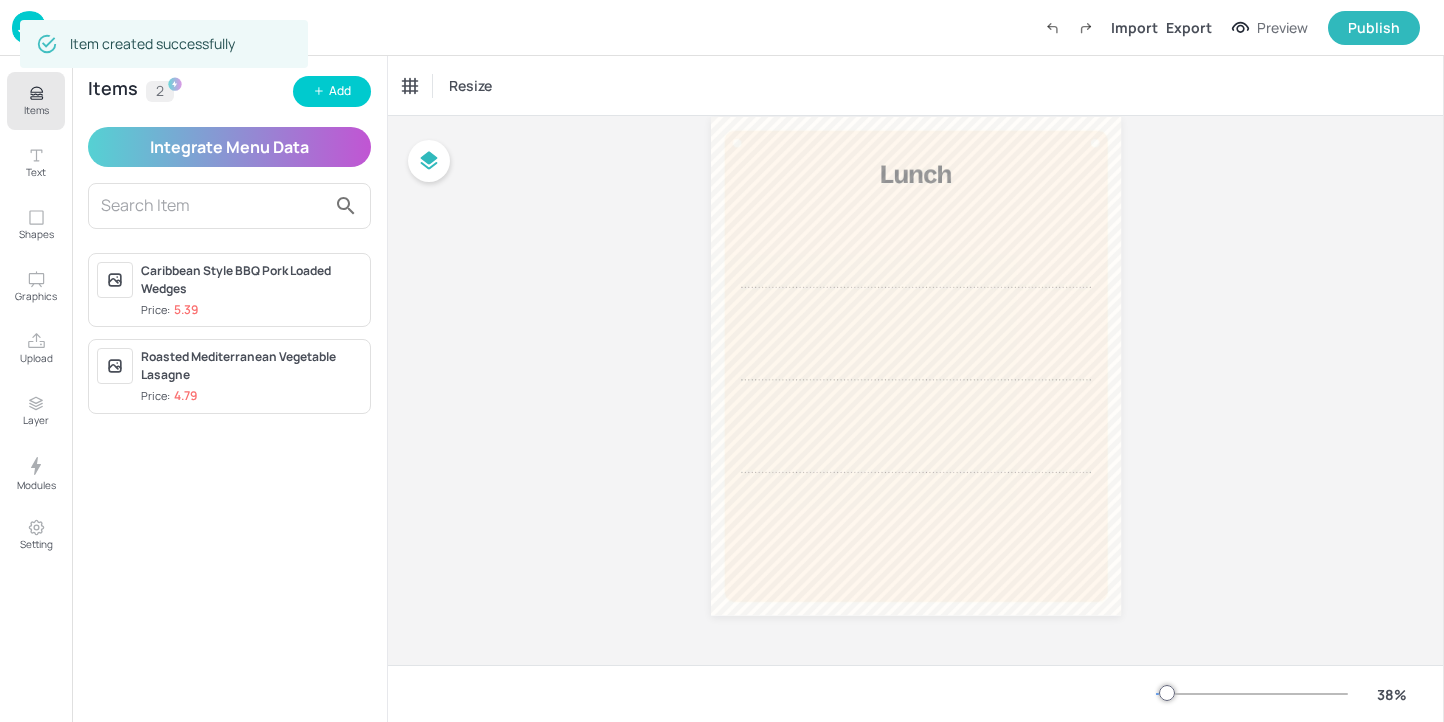 click on "38 %" at bounding box center (916, 693) 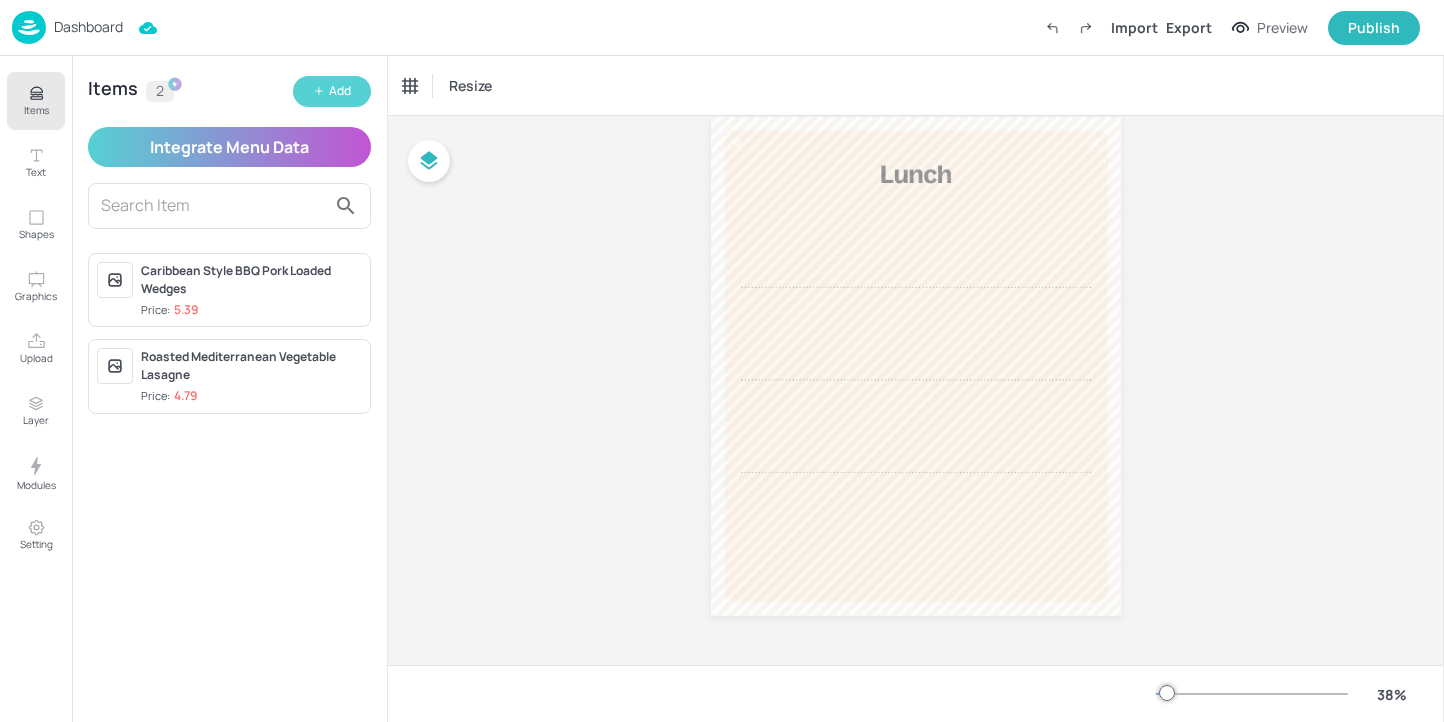 click on "Add" at bounding box center [332, 91] 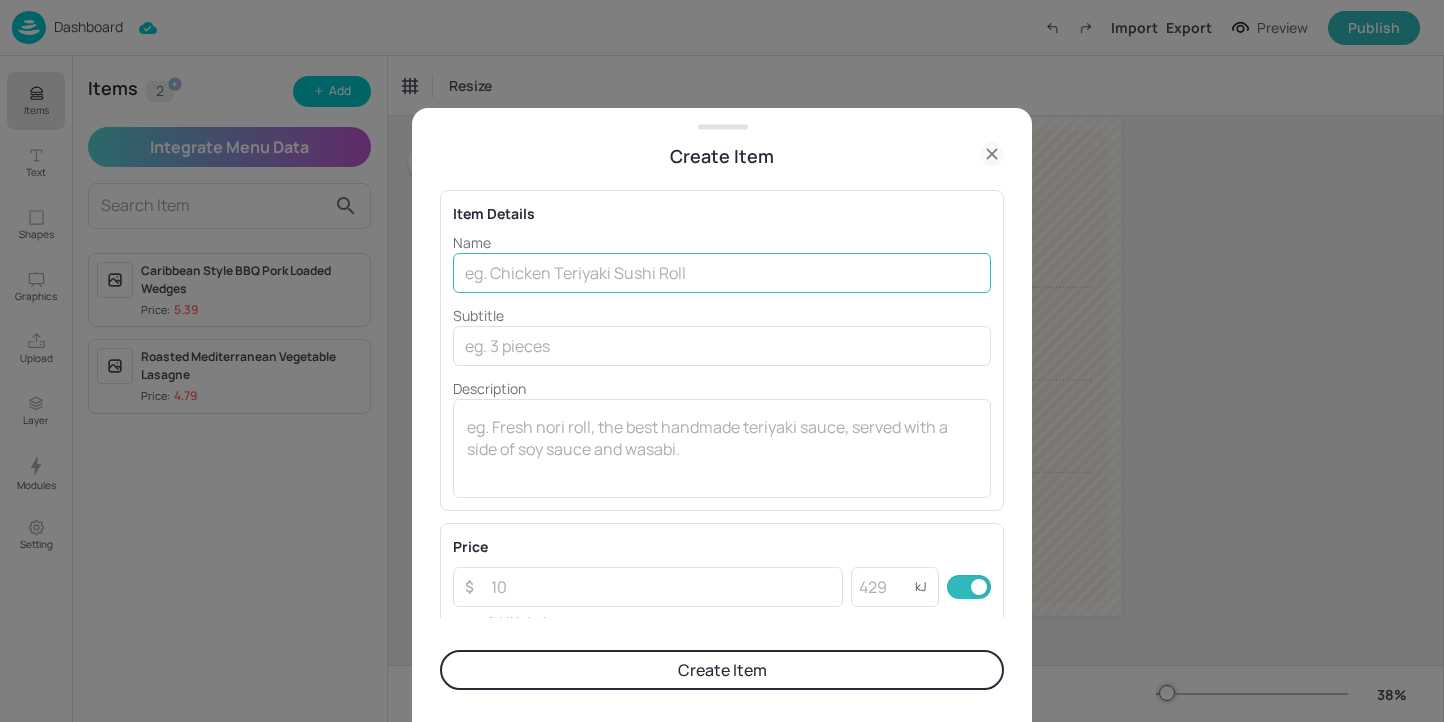 click at bounding box center [722, 273] 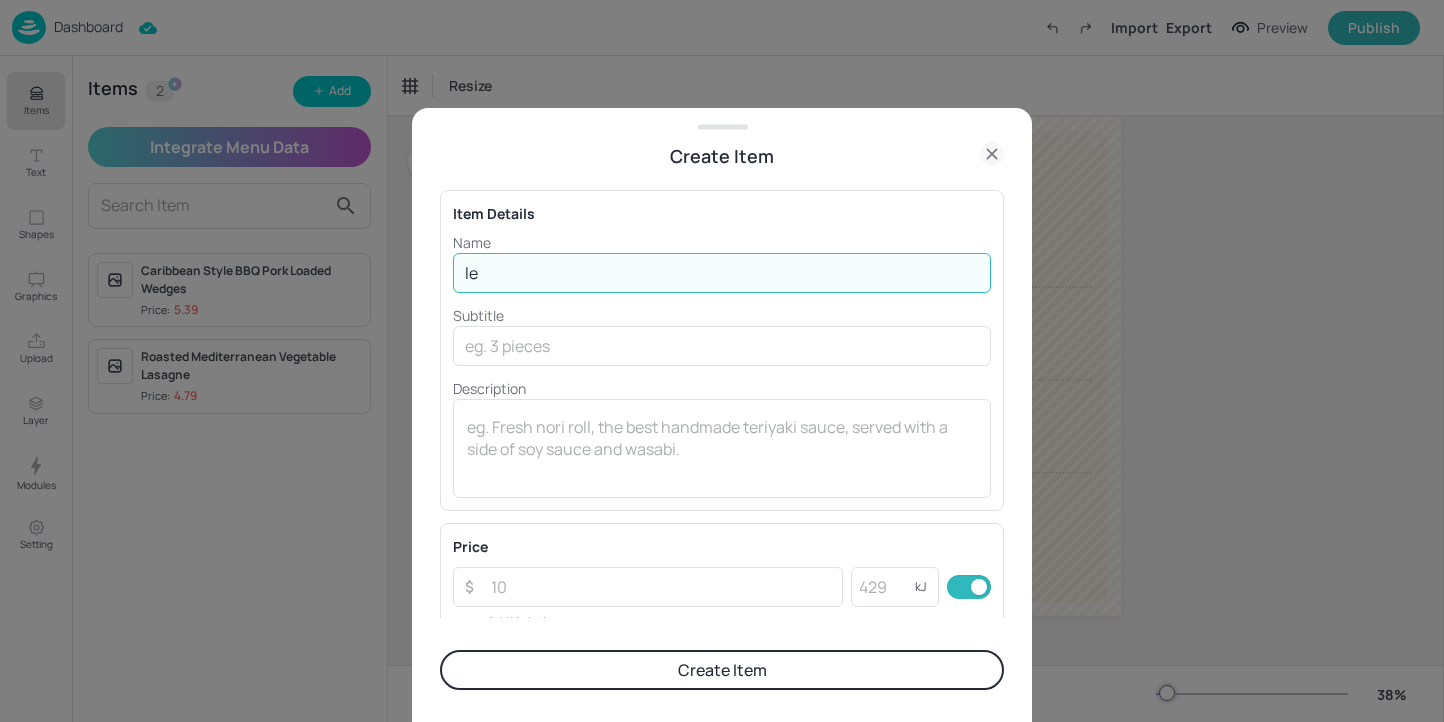 type on "l" 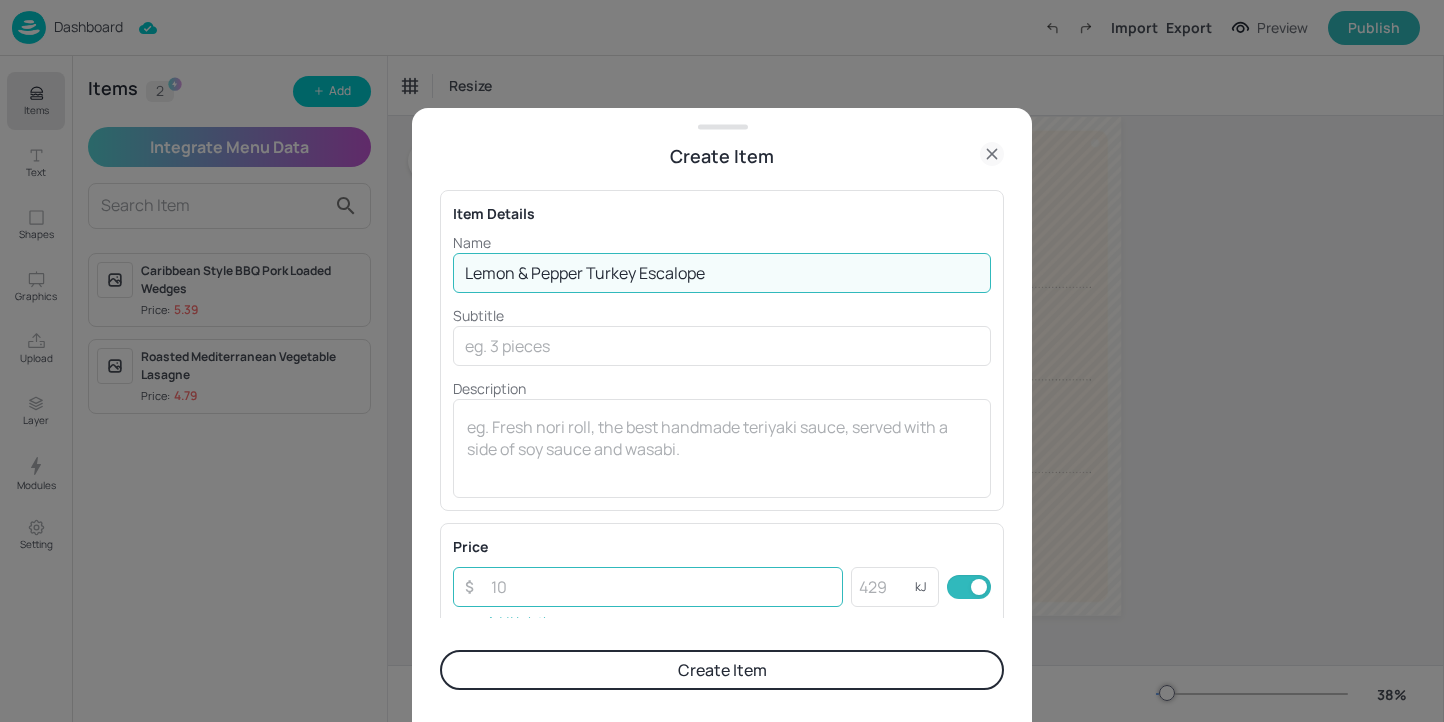 type on "Lemon & Pepper Turkey Escalope" 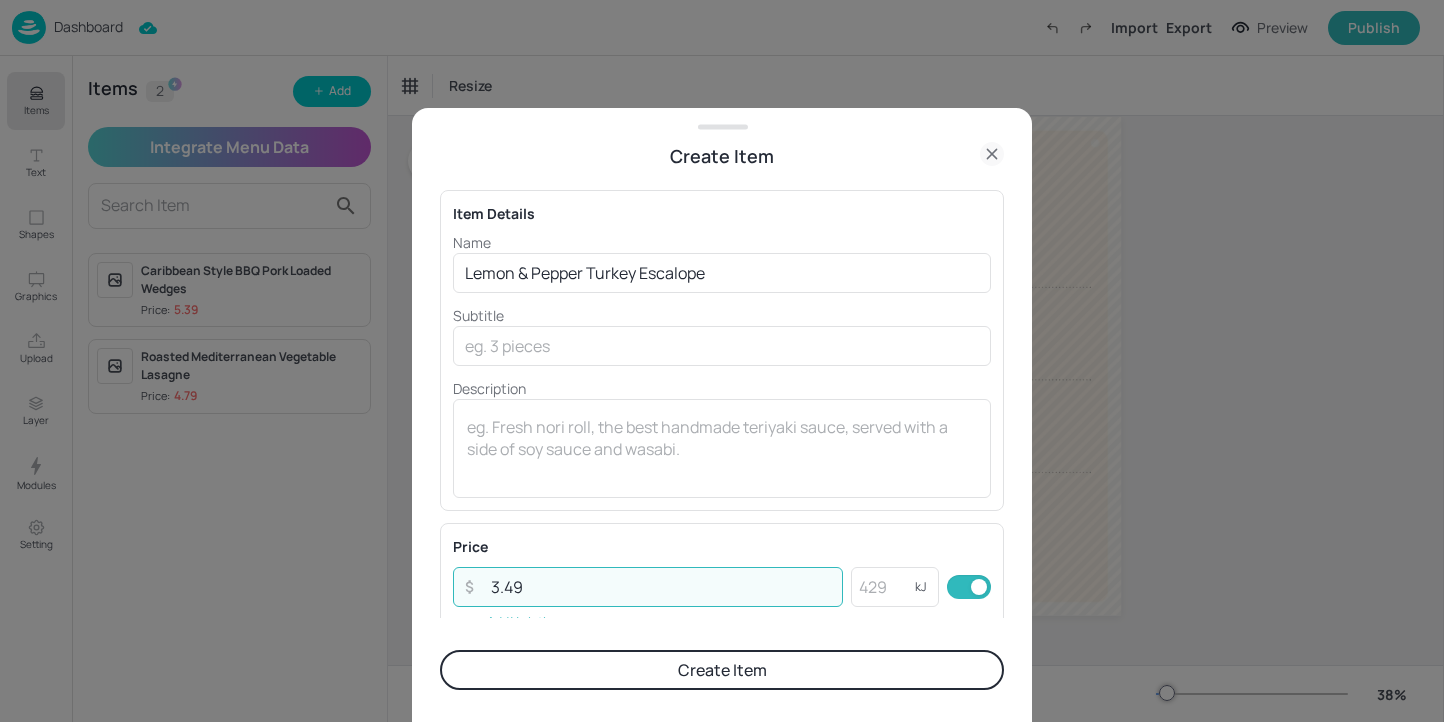 type on "3.49" 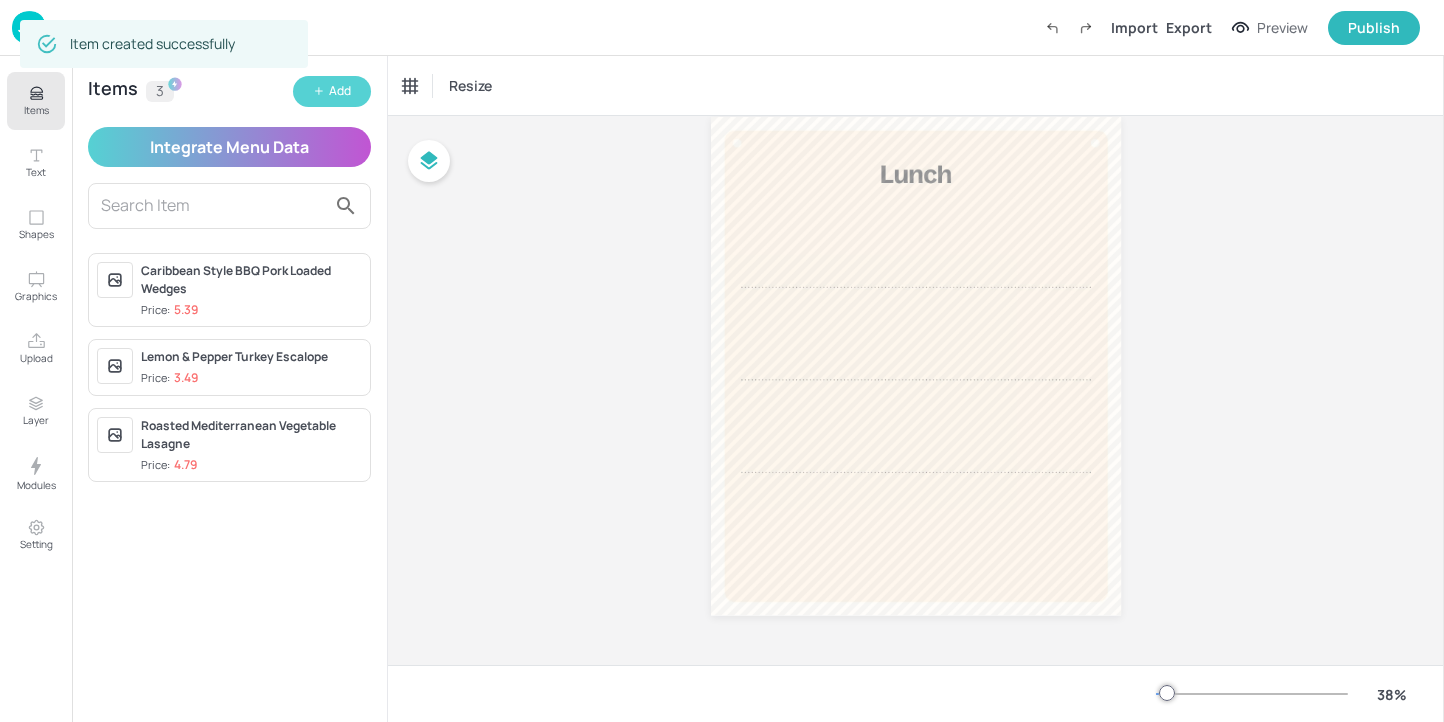 click on "Add" at bounding box center (340, 91) 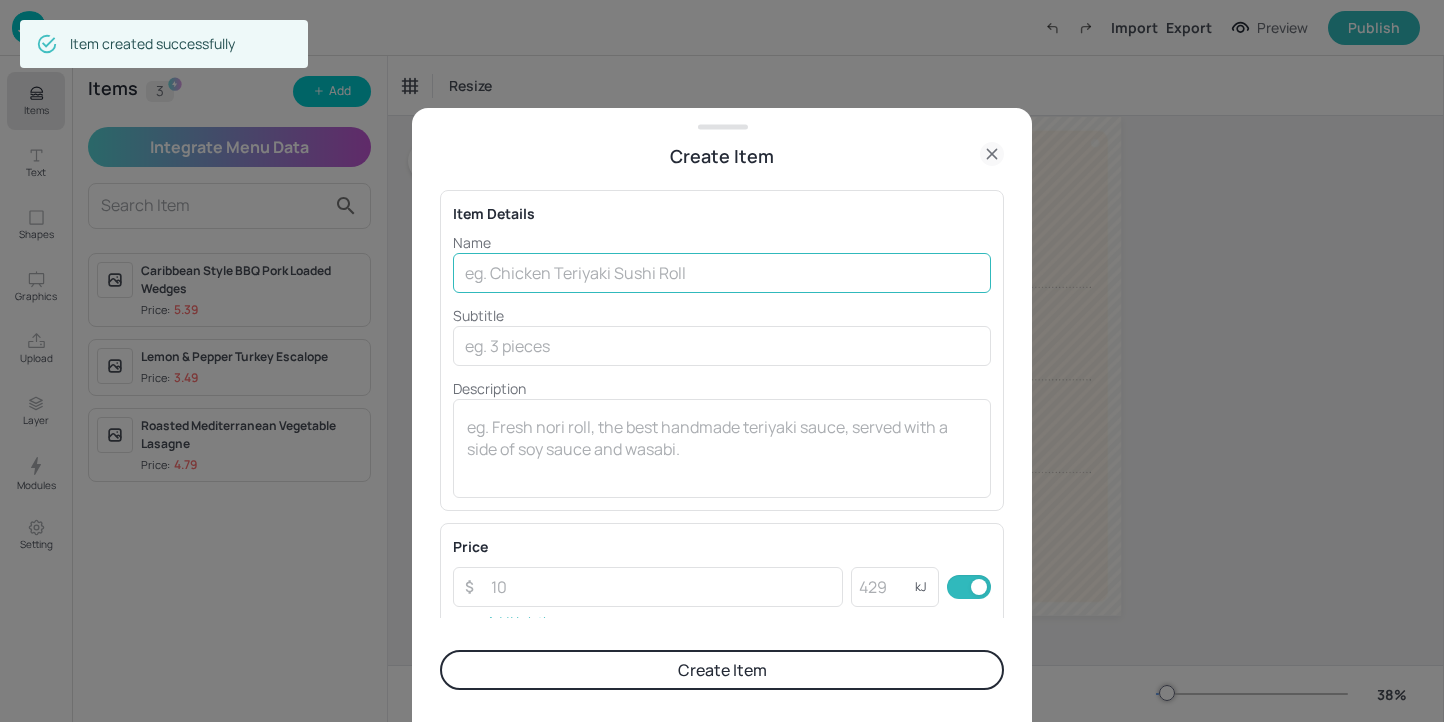 click at bounding box center (722, 273) 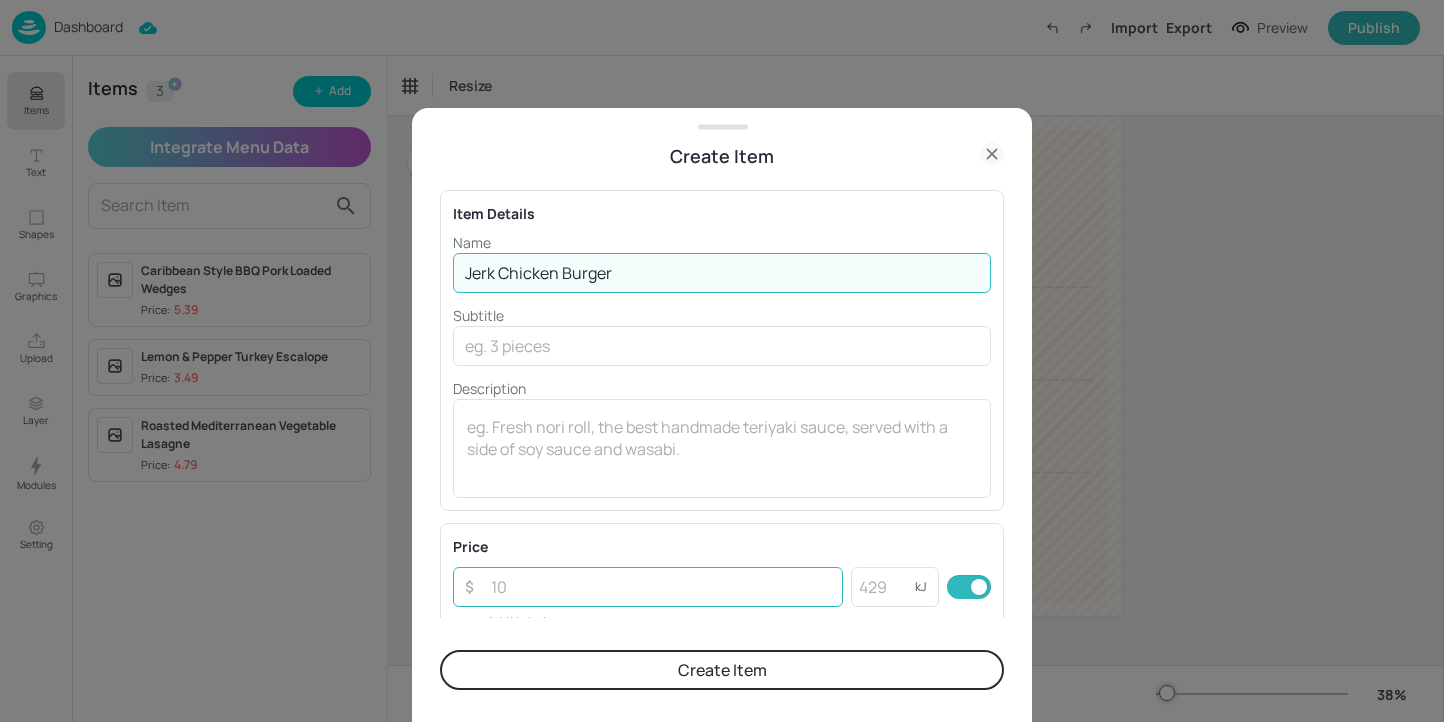 type on "Jerk Chicken Burger" 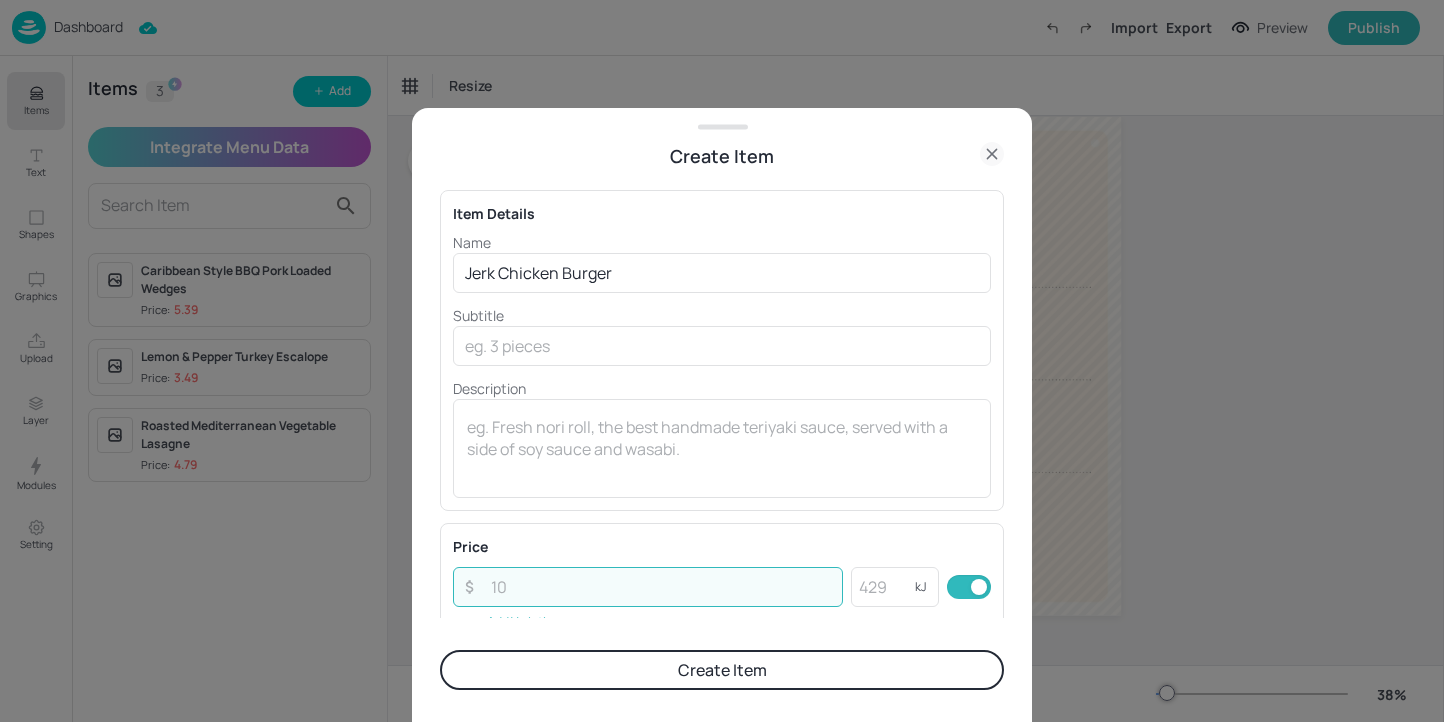 type on "5" 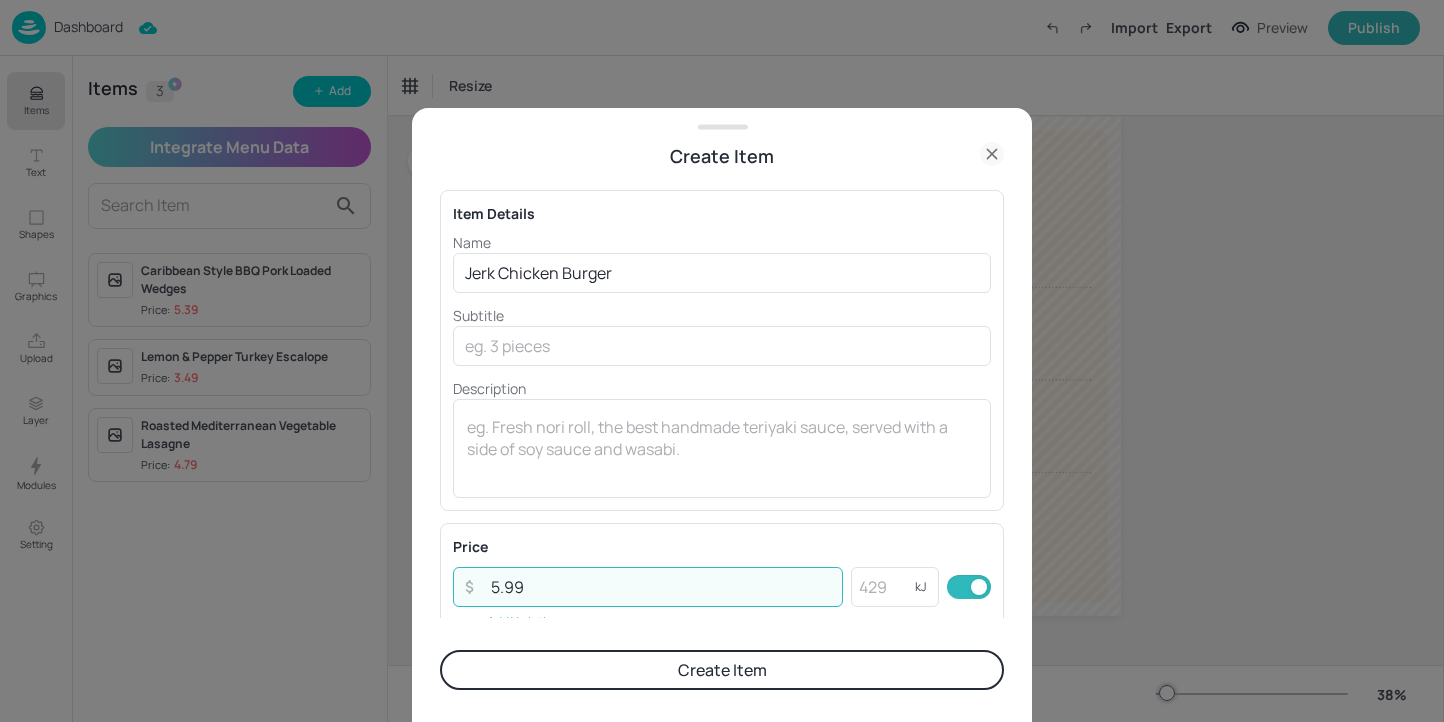 type on "5.99" 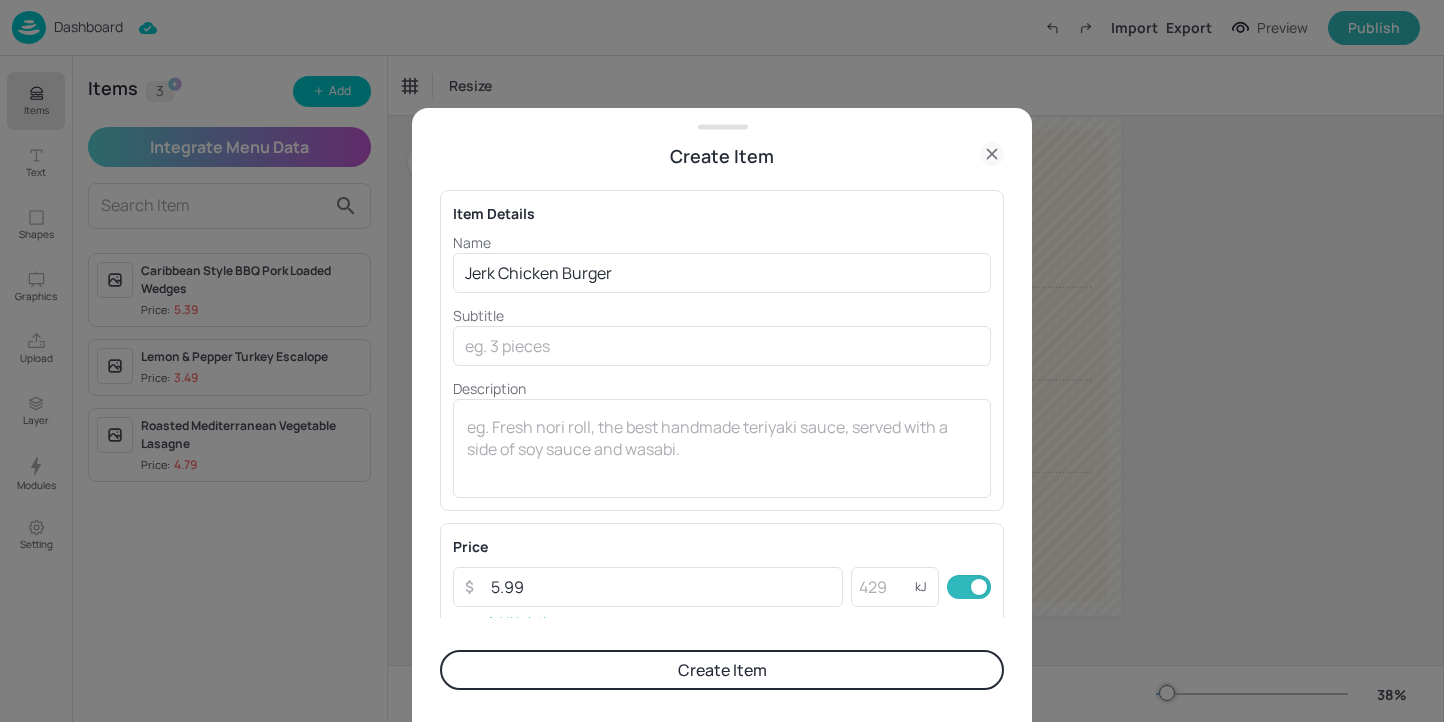 click on "Create Item" at bounding box center (722, 670) 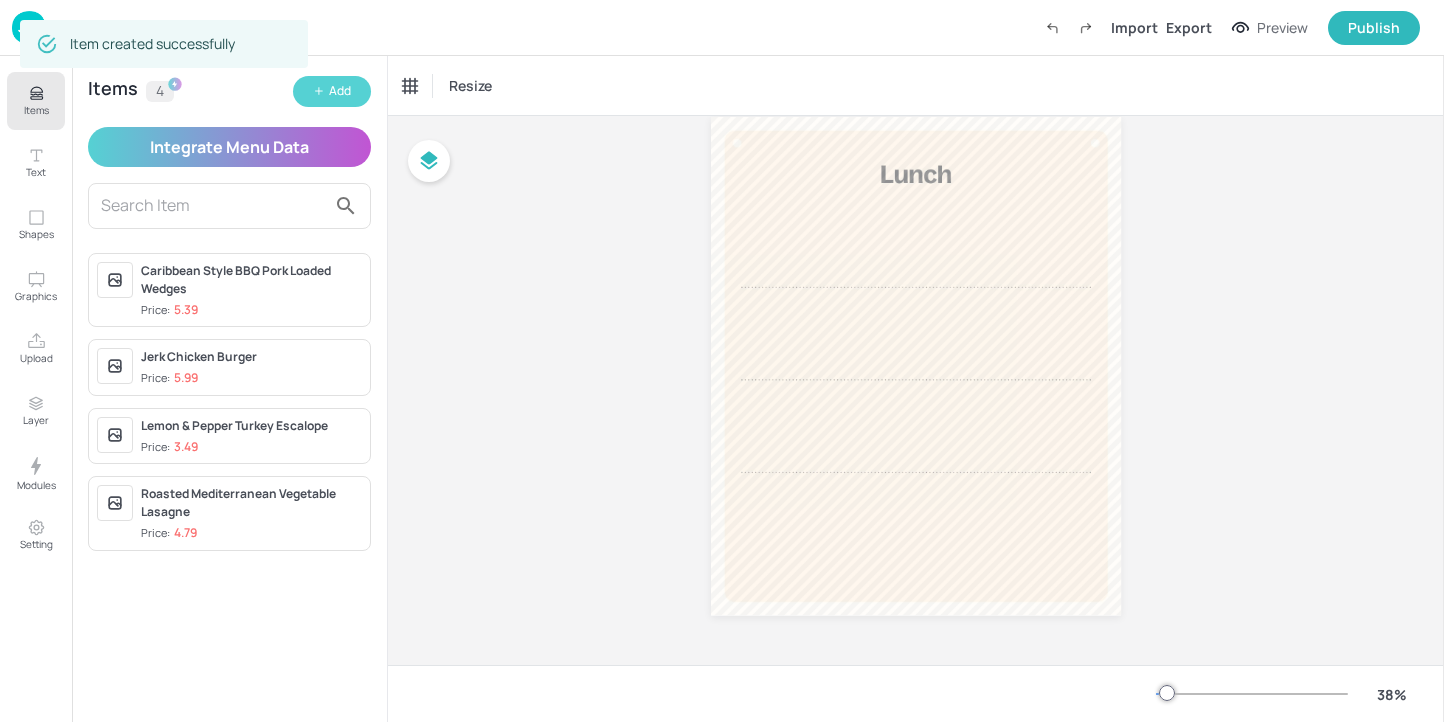 click on "Add" at bounding box center [340, 91] 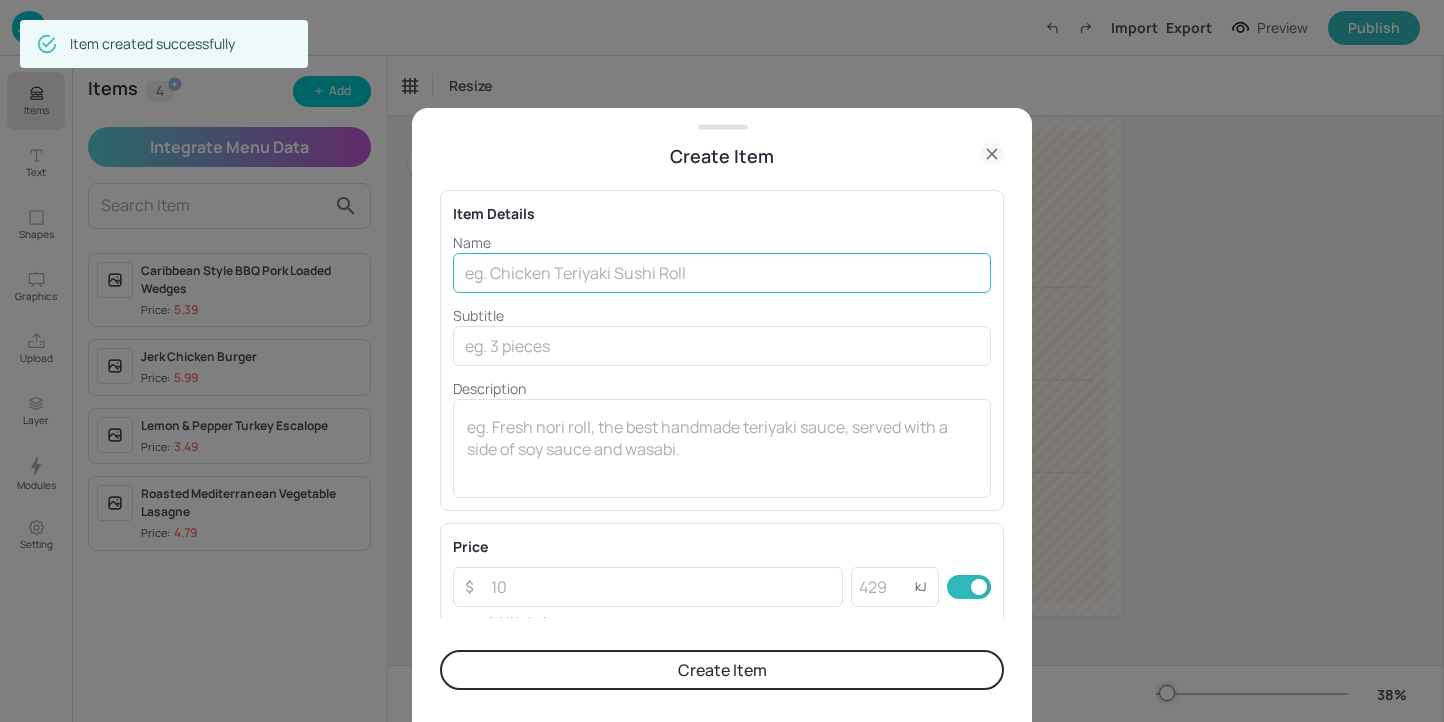 click at bounding box center (722, 273) 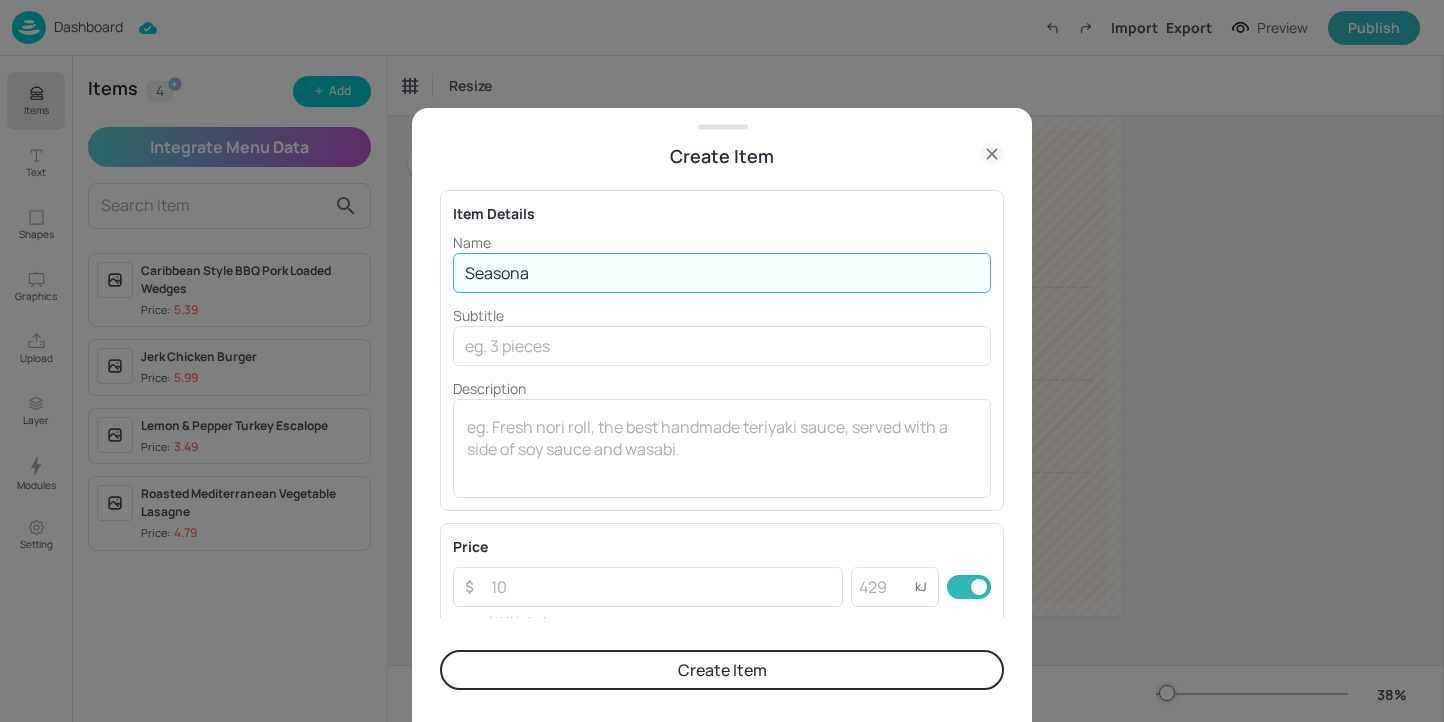 type on "Seasonal Green Pasta" 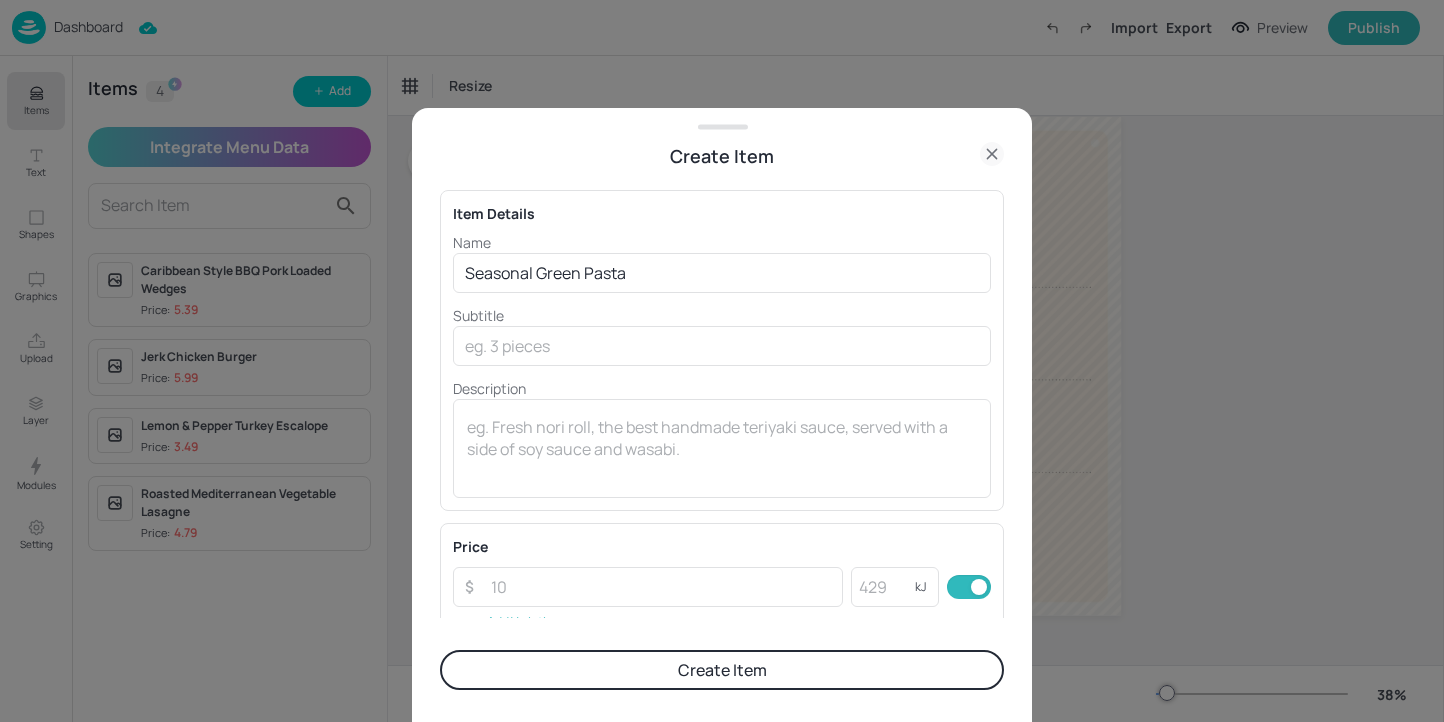 click on "Price ​ ​ kJ ​  Add Variation" at bounding box center (722, 586) 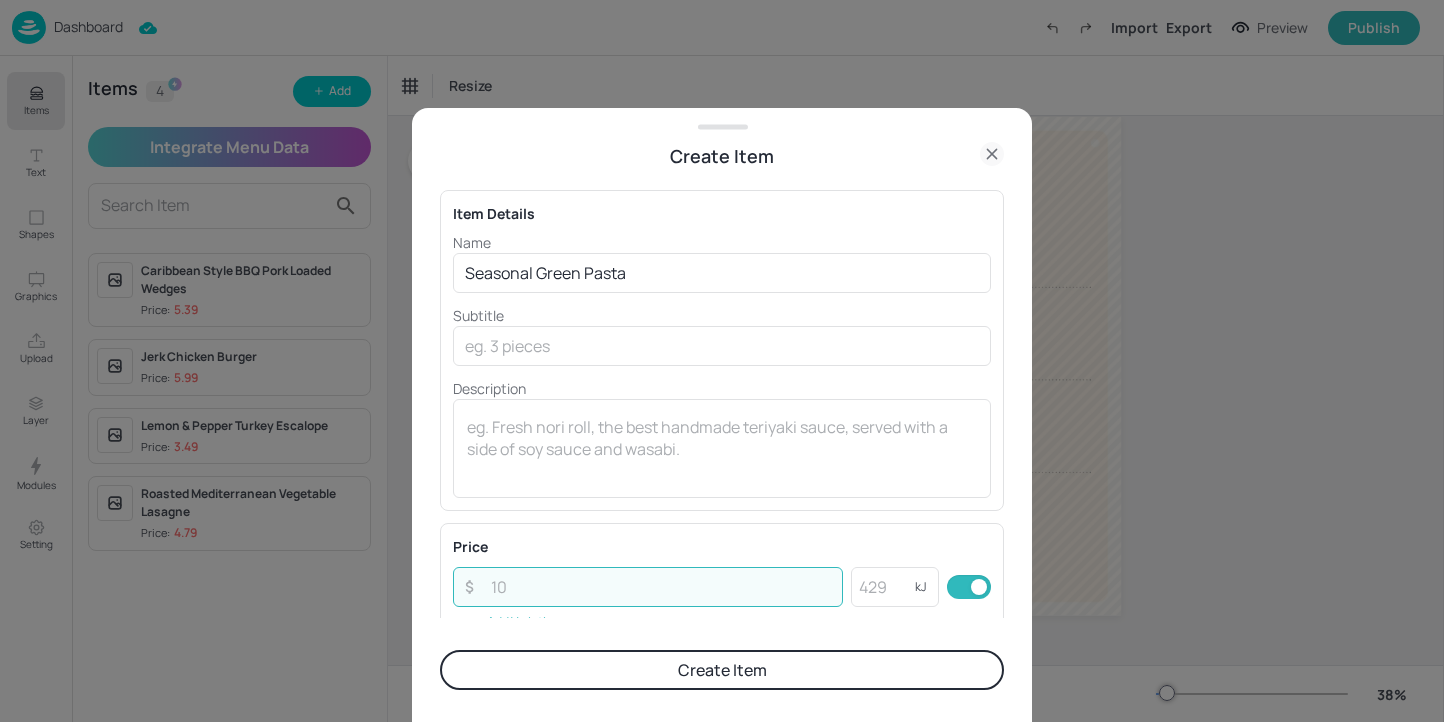 click at bounding box center [661, 587] 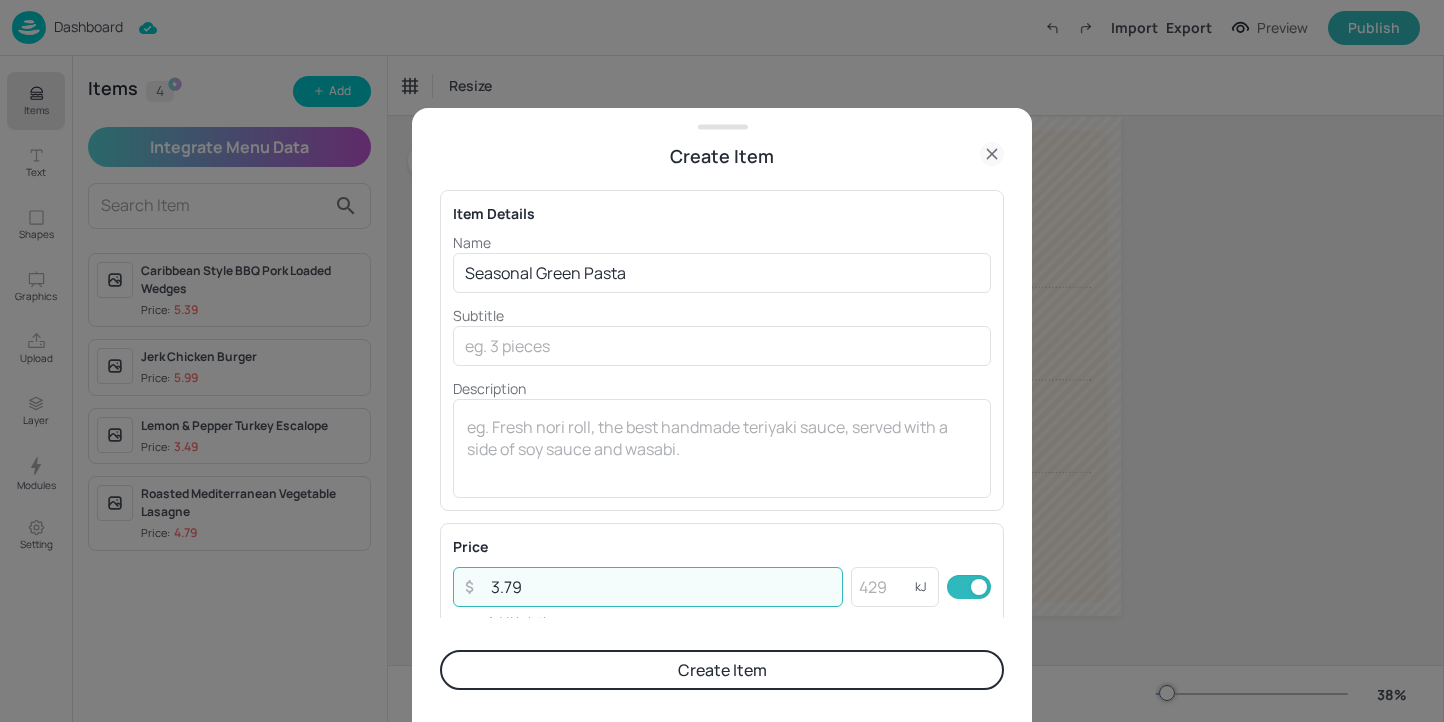 type on "3.79" 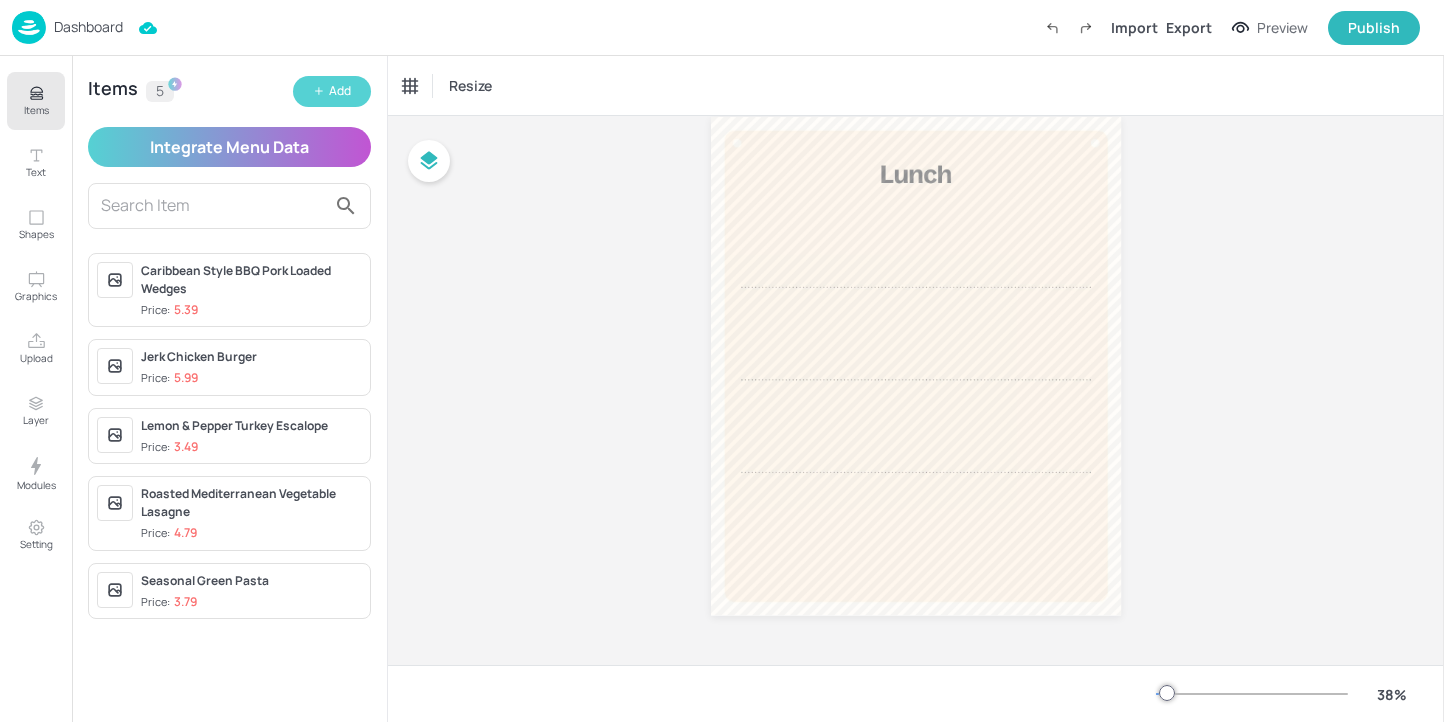 click on "Add" at bounding box center (332, 91) 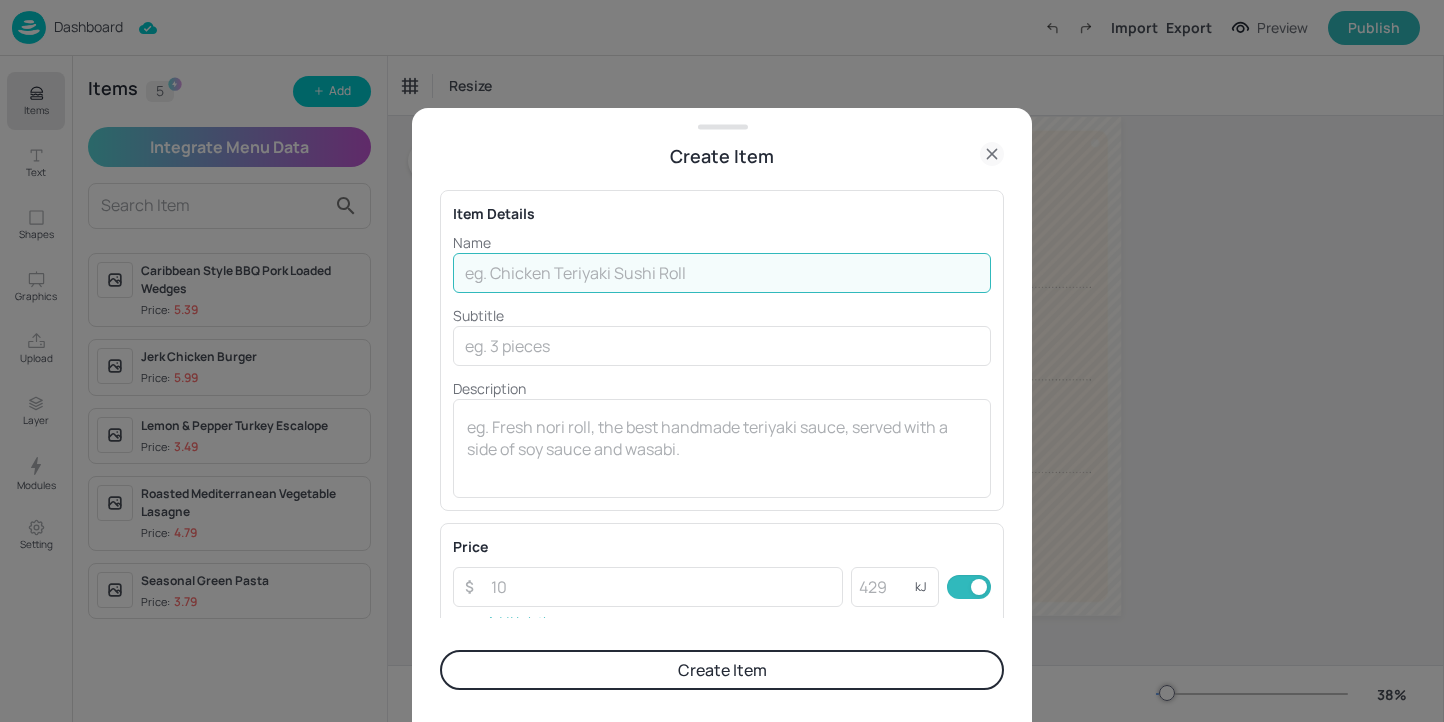 click at bounding box center (722, 273) 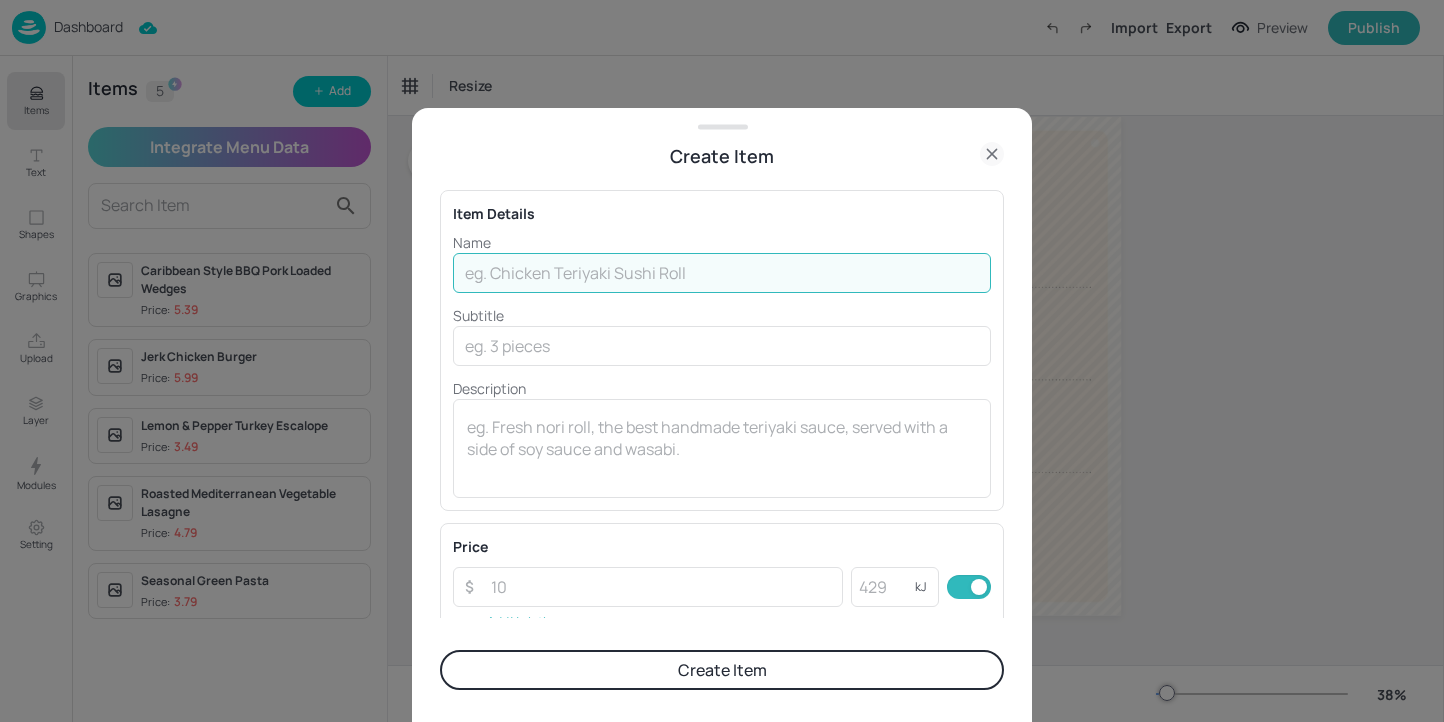 type on "p" 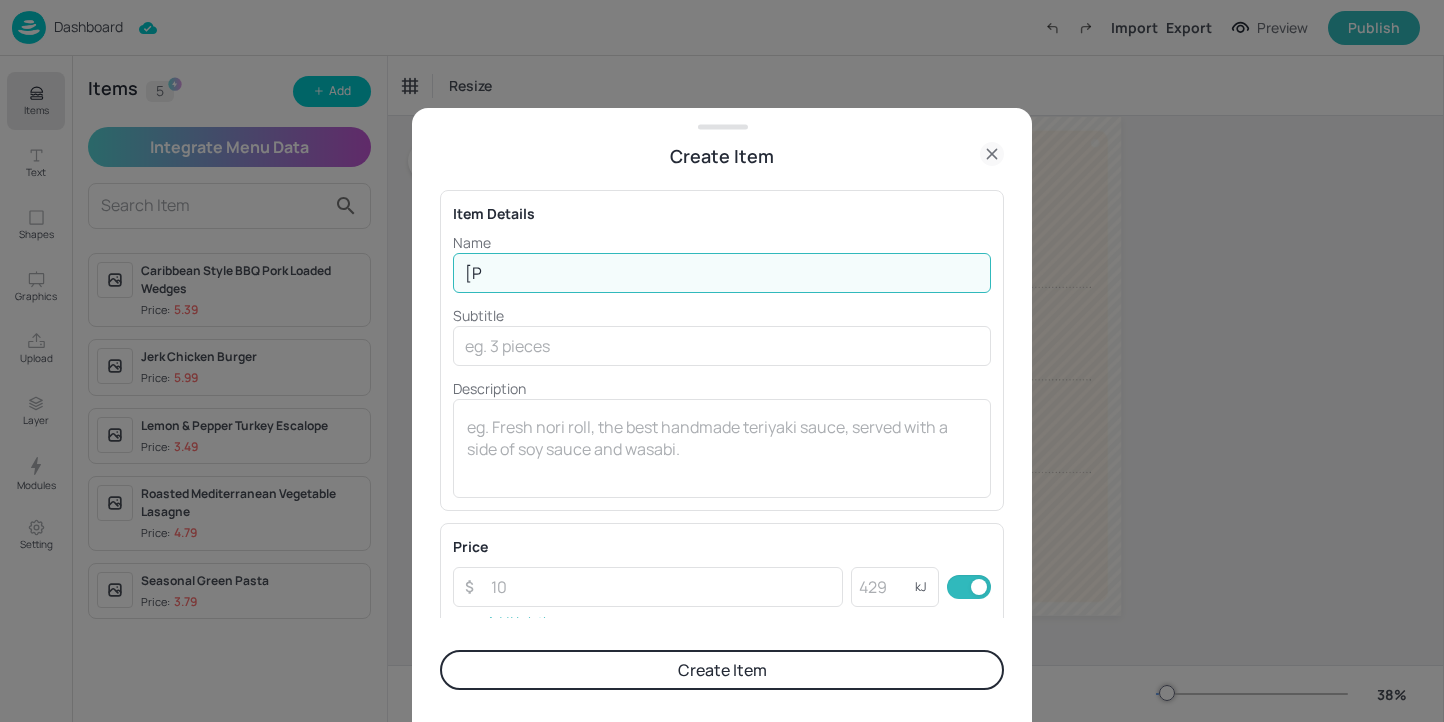 type on "[" 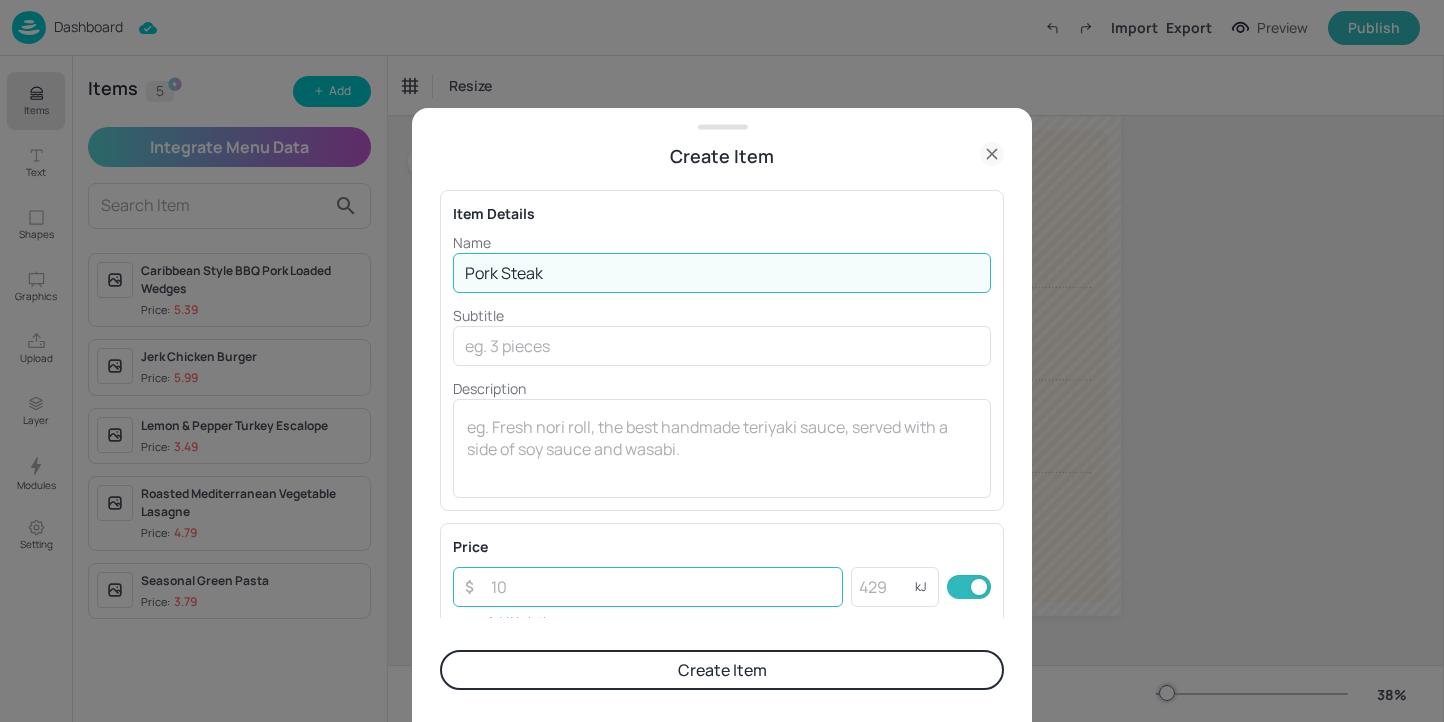 type on "Pork Steak" 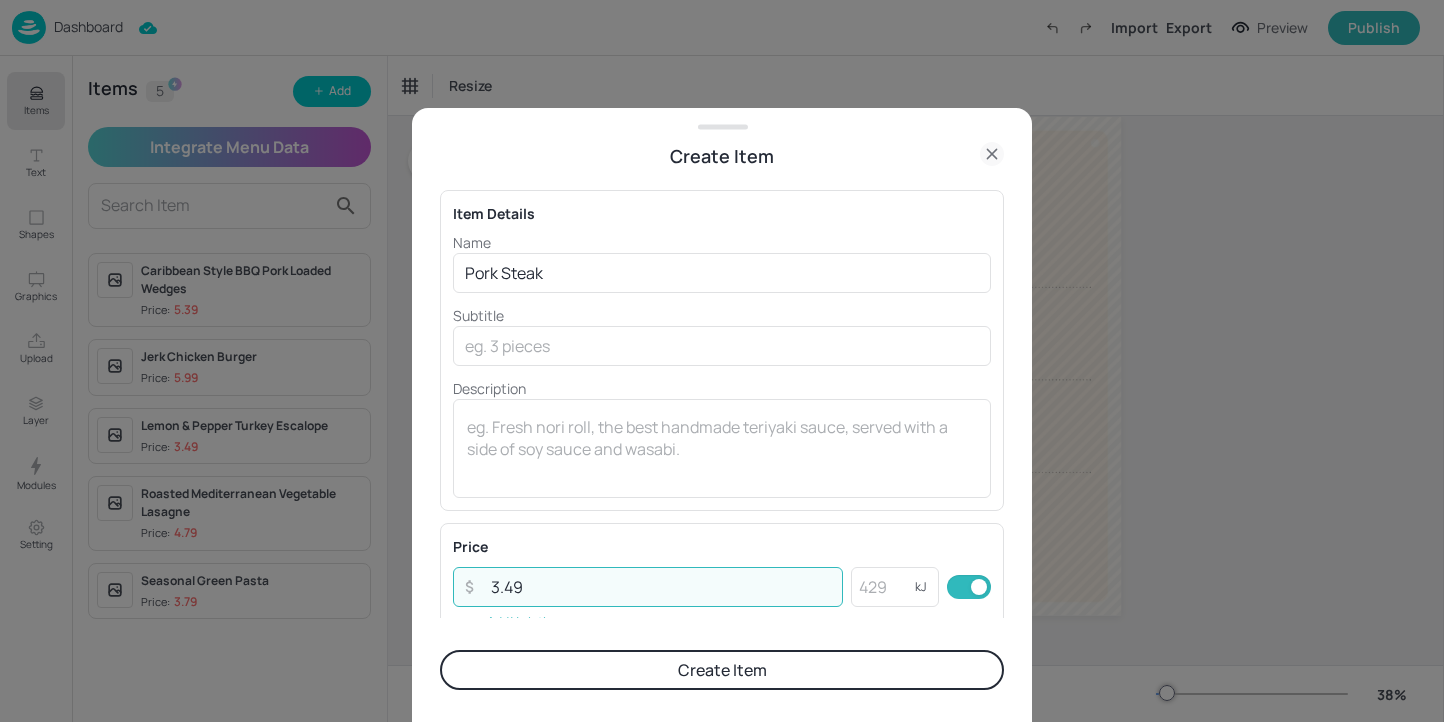 type on "3.49" 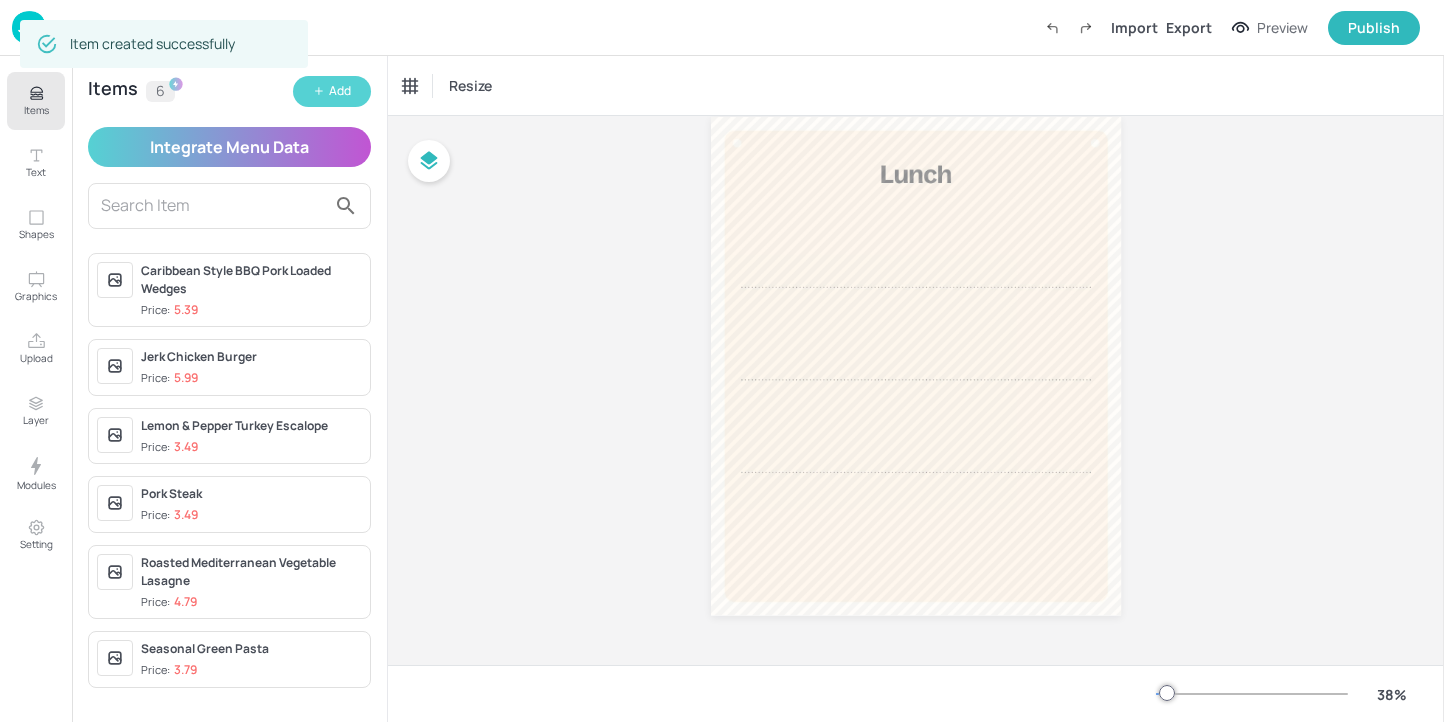 click on "Add" at bounding box center [340, 91] 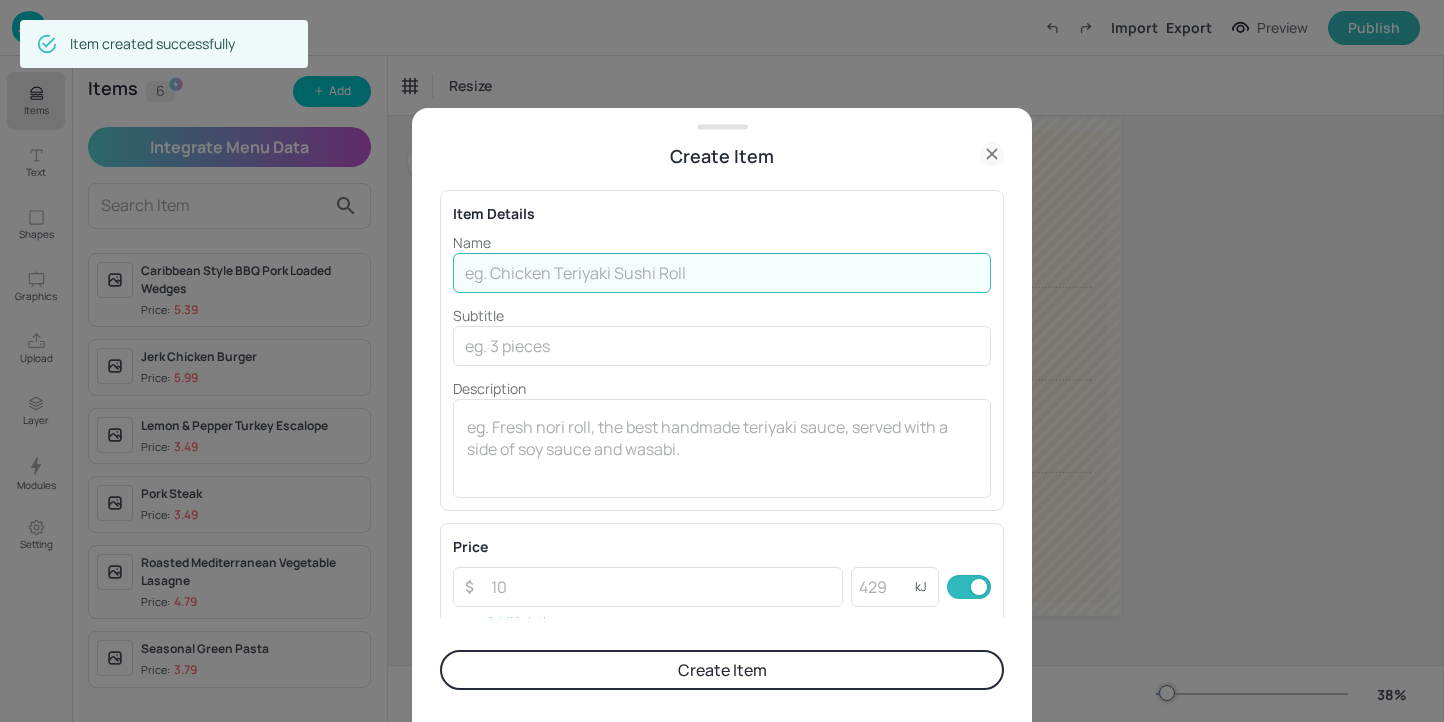 click at bounding box center (722, 273) 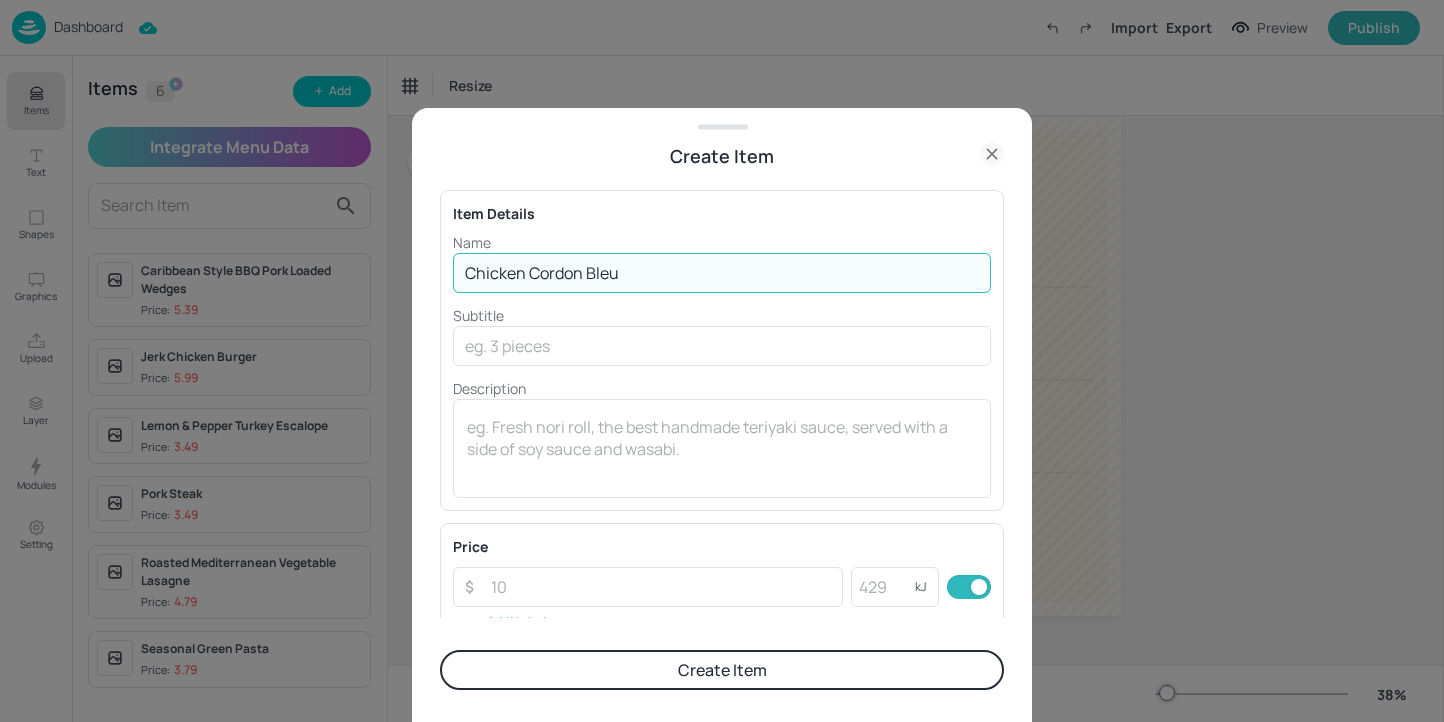 type on "Chicken Cordon Bleu" 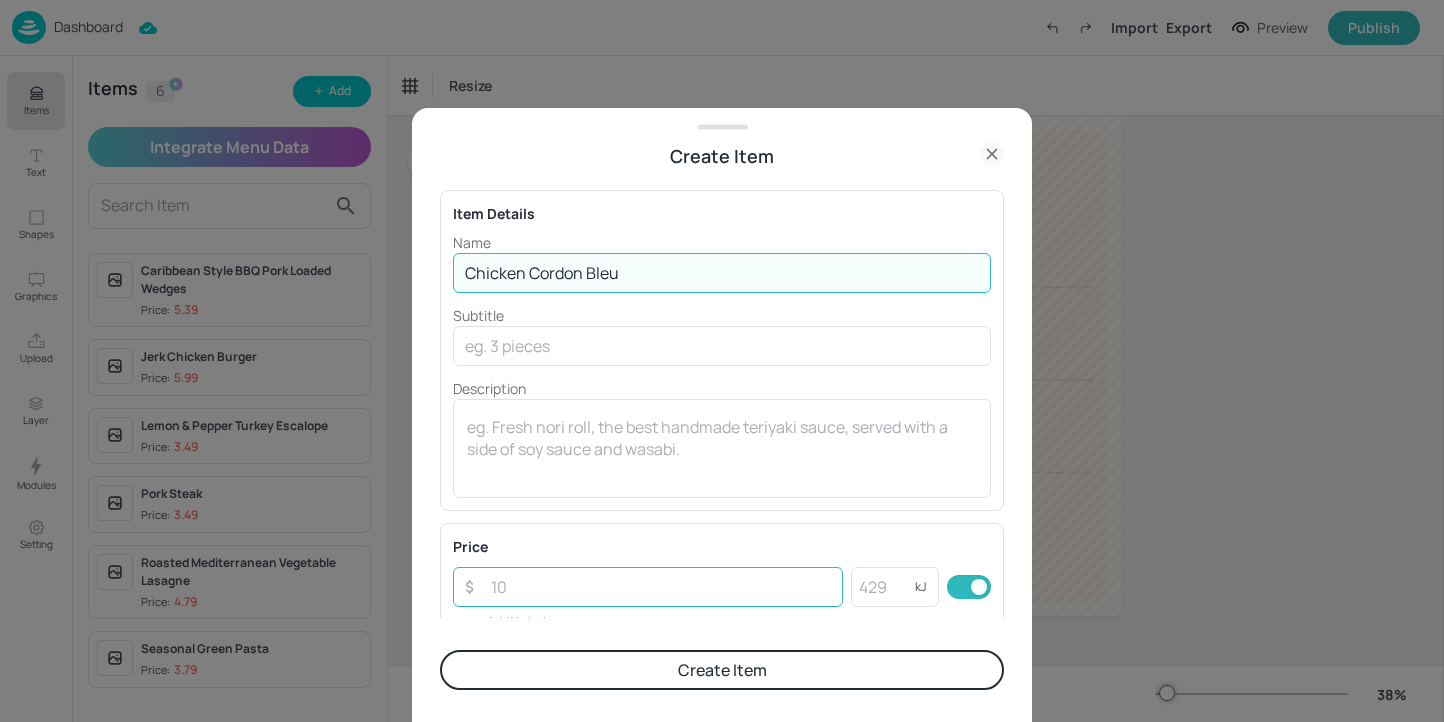 click at bounding box center [661, 587] 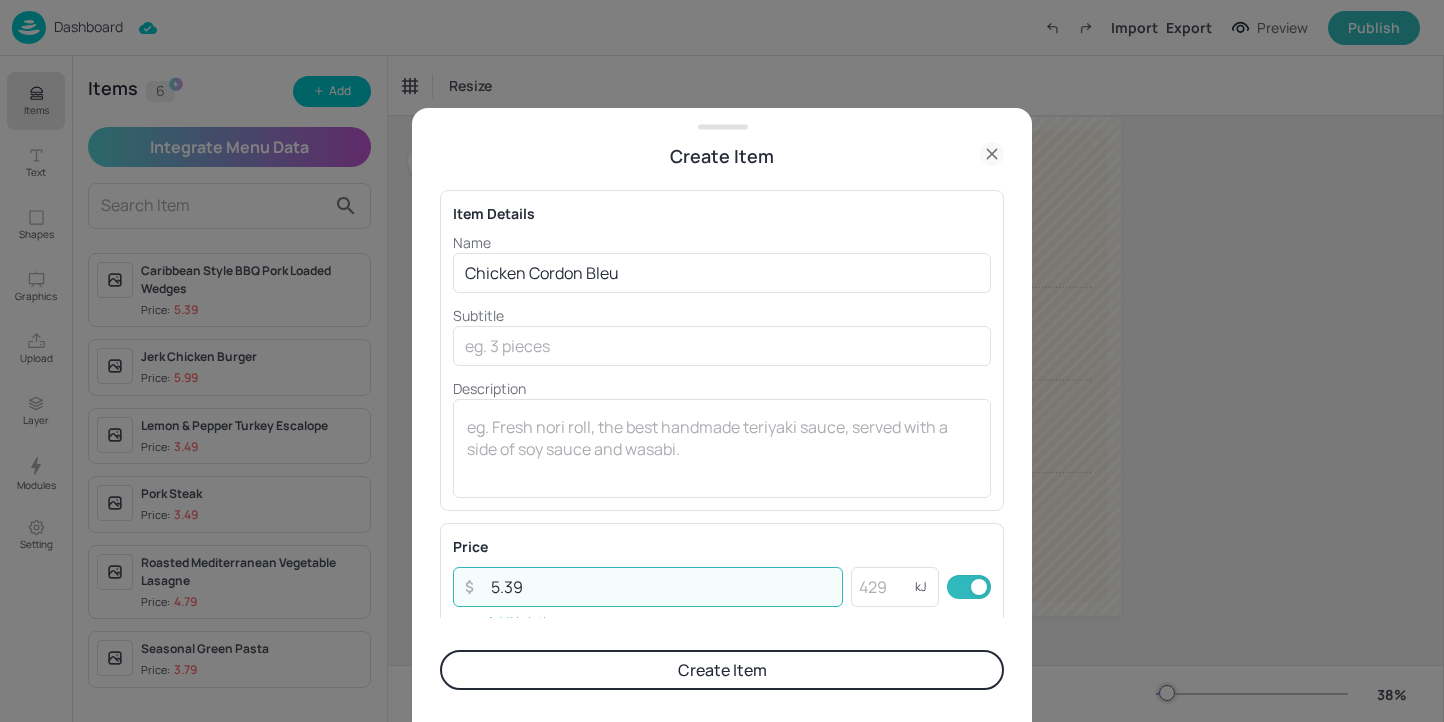 type on "5.39" 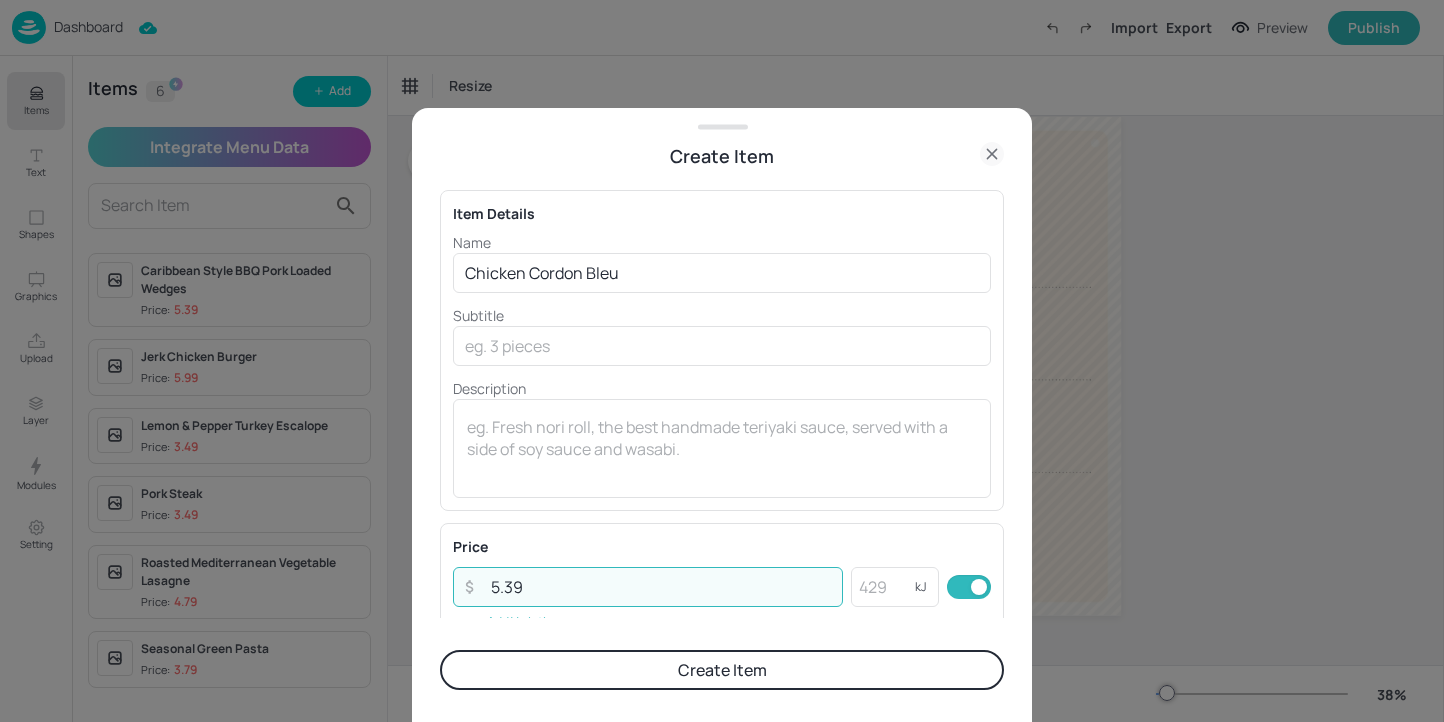 click on "Create Item" at bounding box center [722, 670] 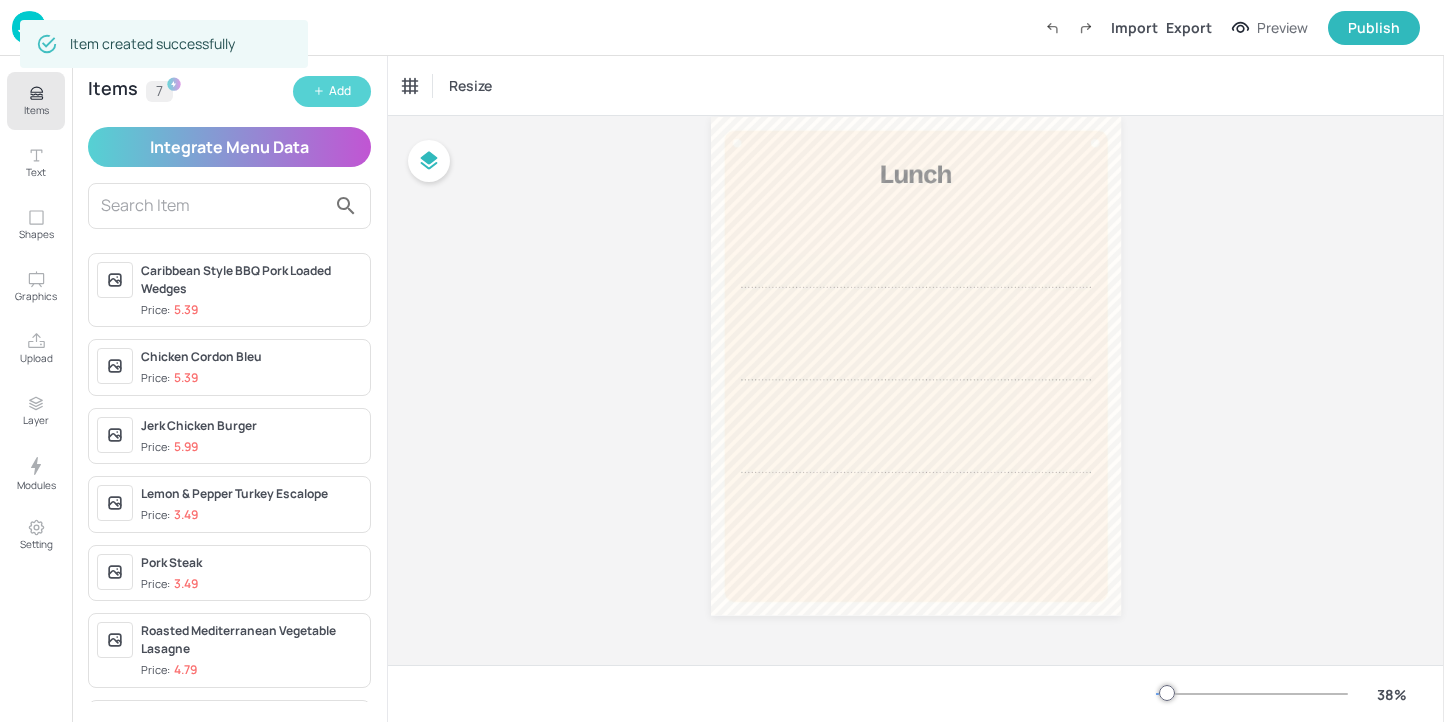 click on "Add" at bounding box center [340, 91] 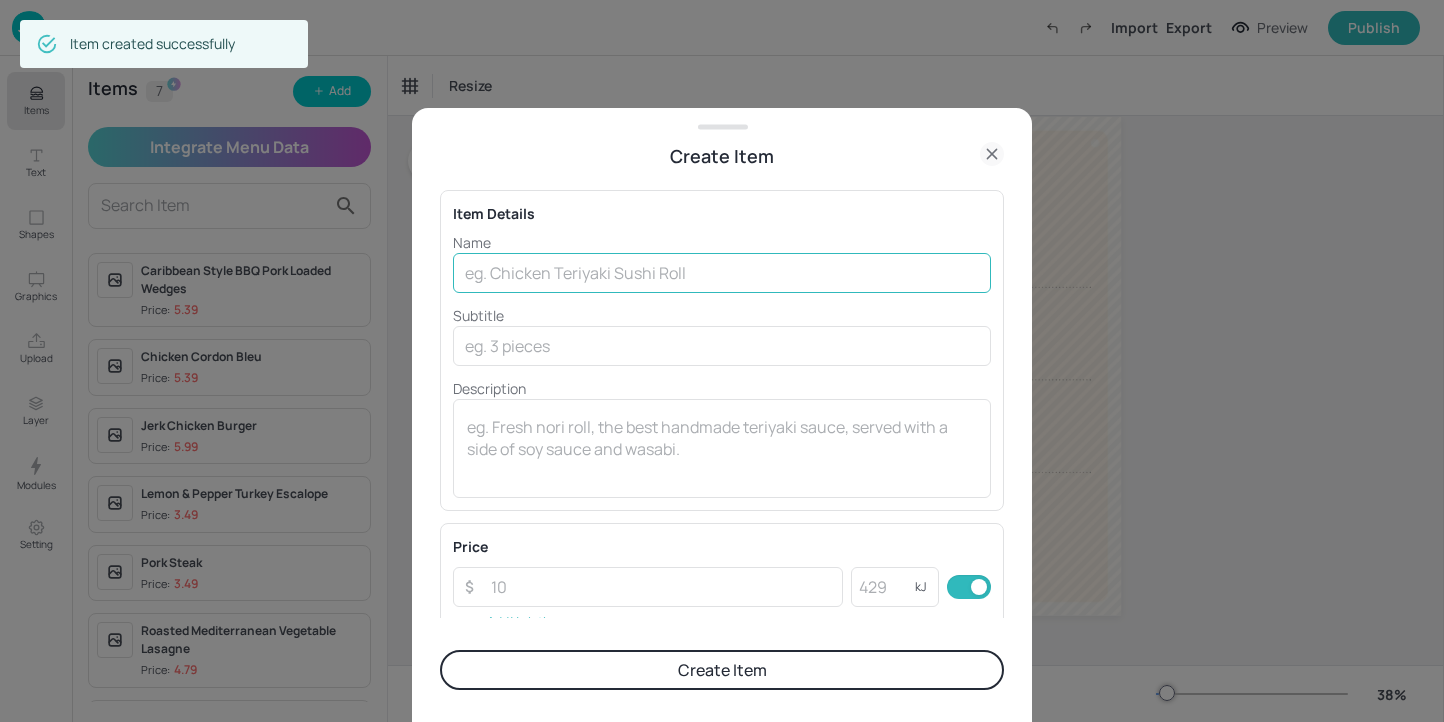 click at bounding box center (722, 273) 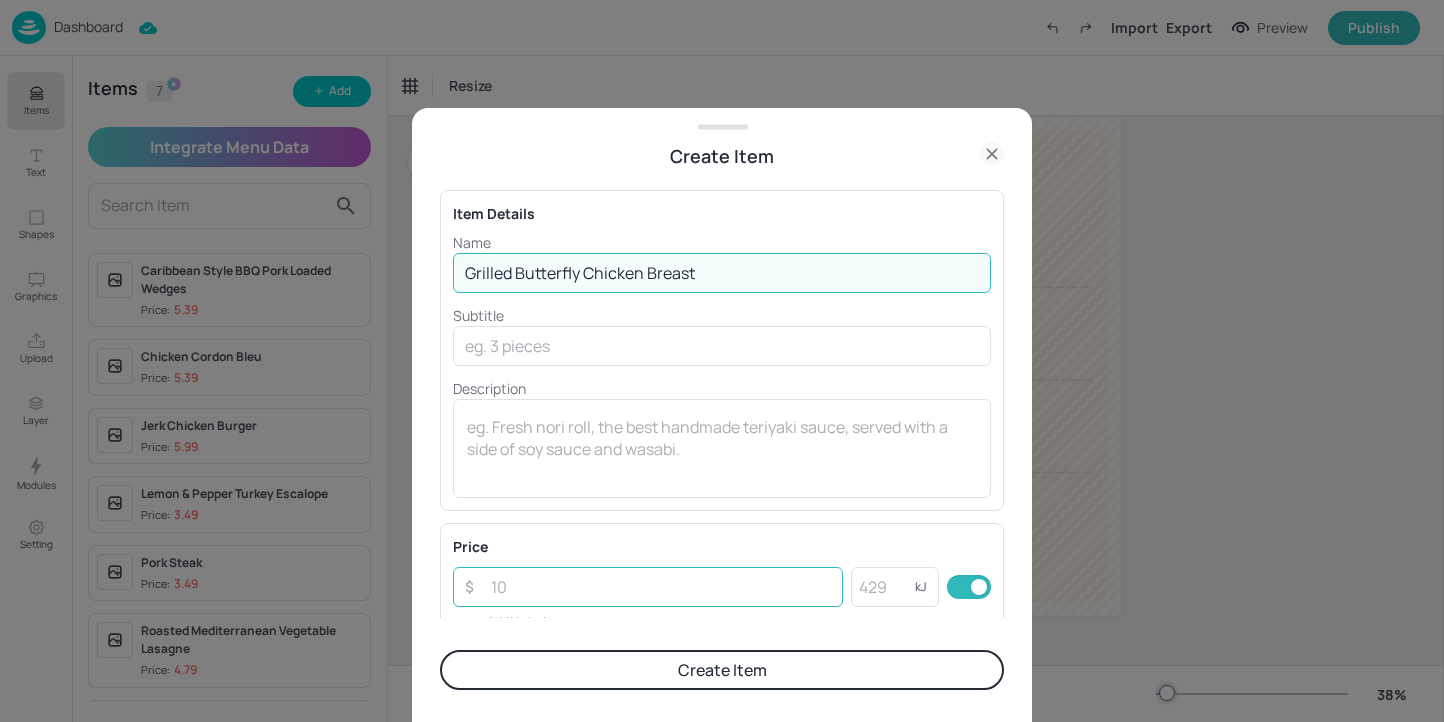 type on "Grilled Butterfly Chicken Breast" 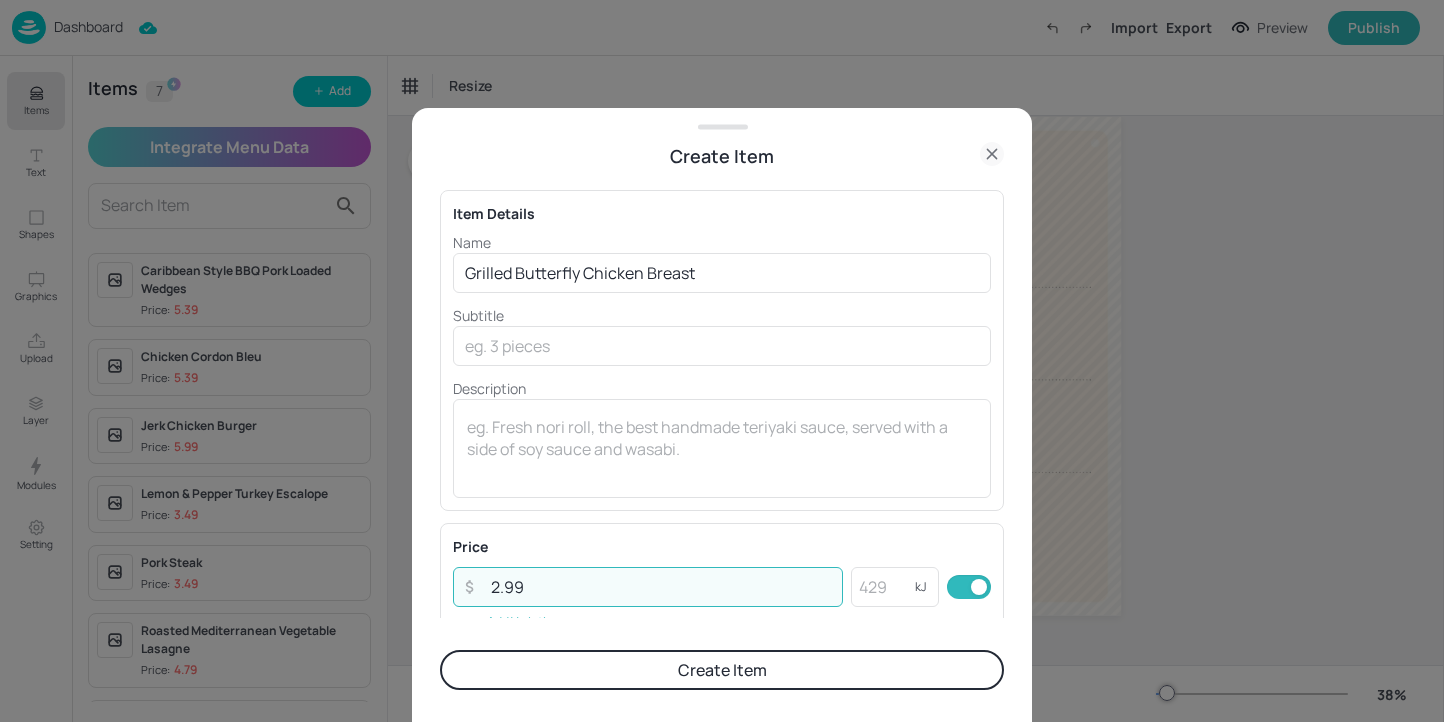 type on "2.99" 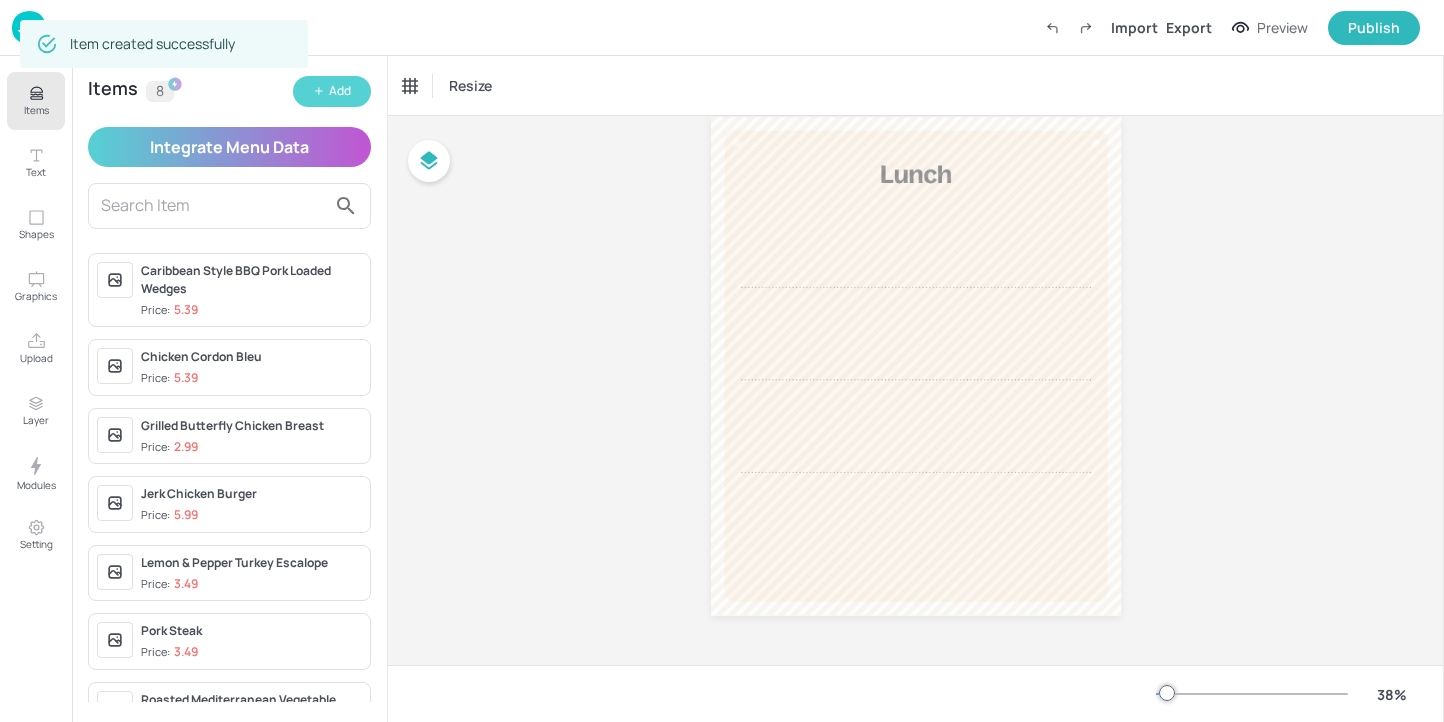 click on "Add" at bounding box center (340, 91) 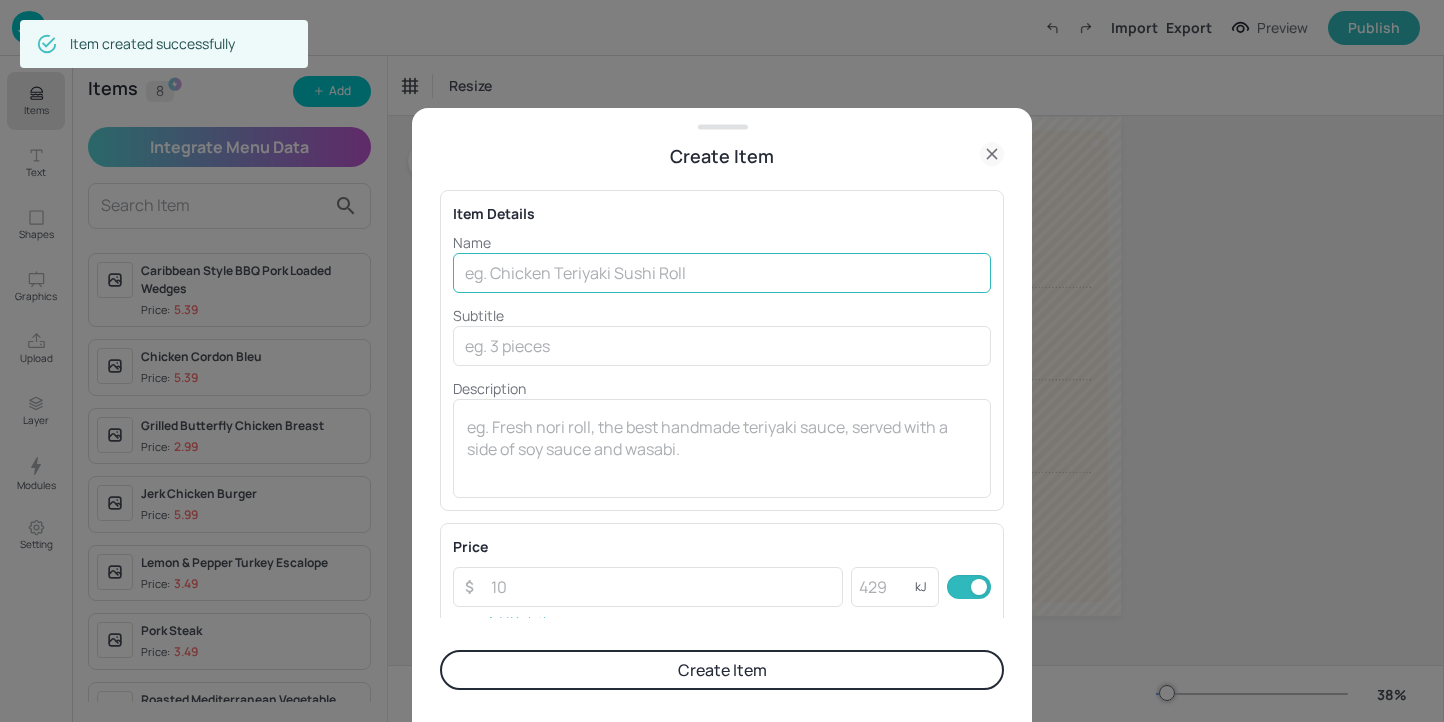 click at bounding box center (722, 273) 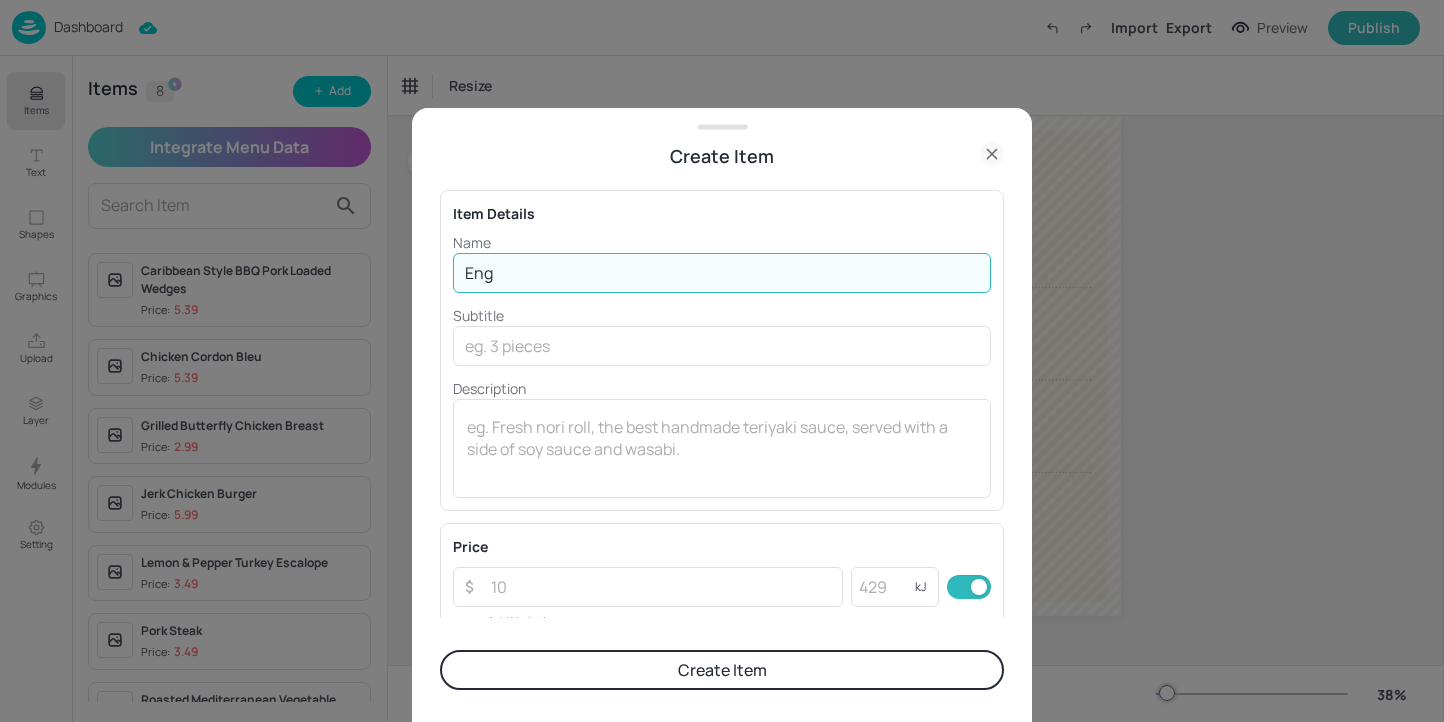 type on "English Fish Burger" 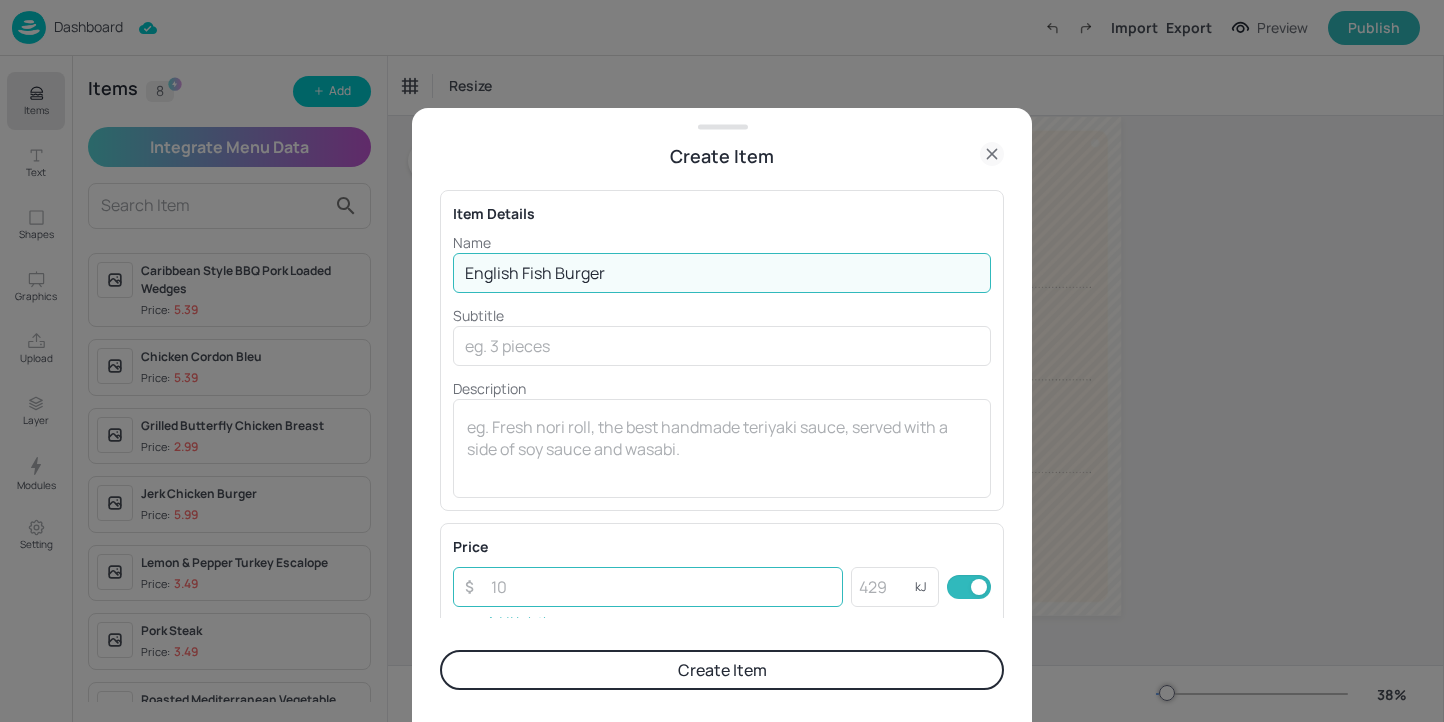 click at bounding box center (661, 587) 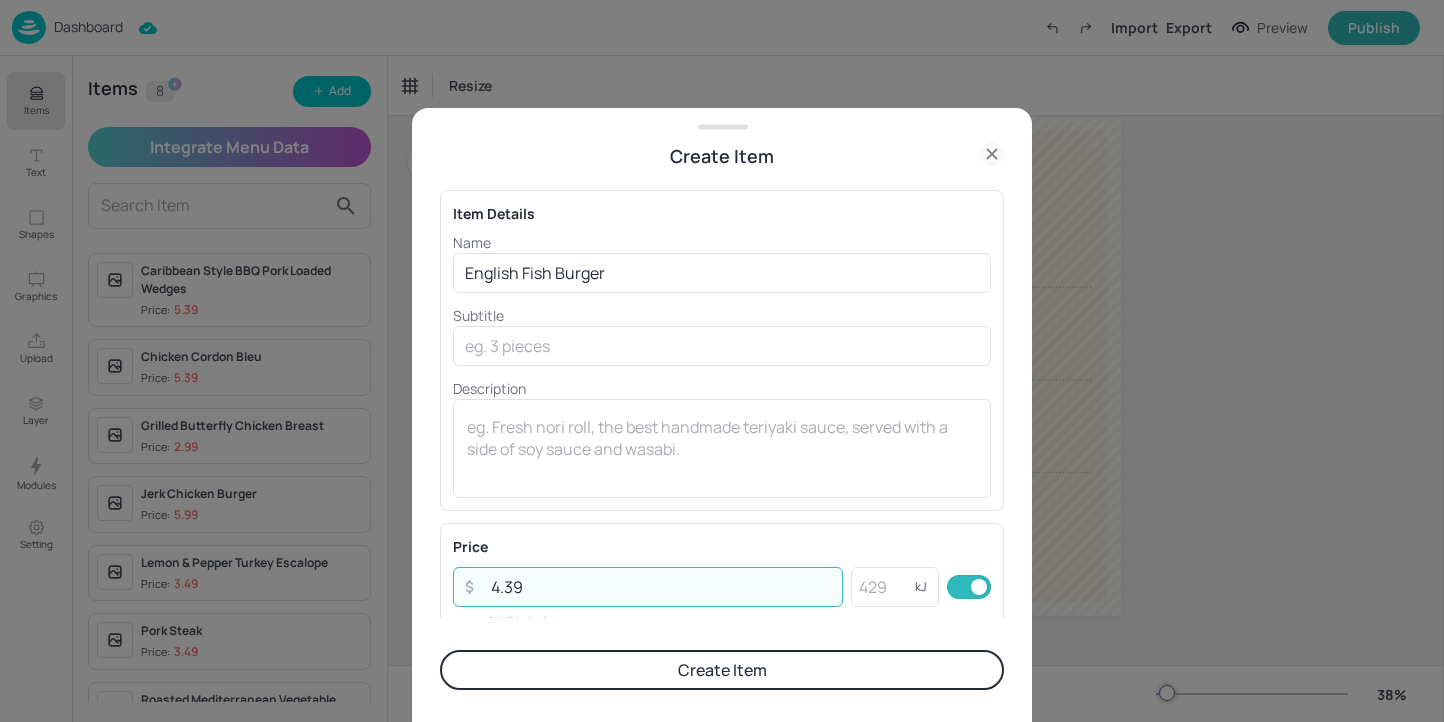 type on "4.39" 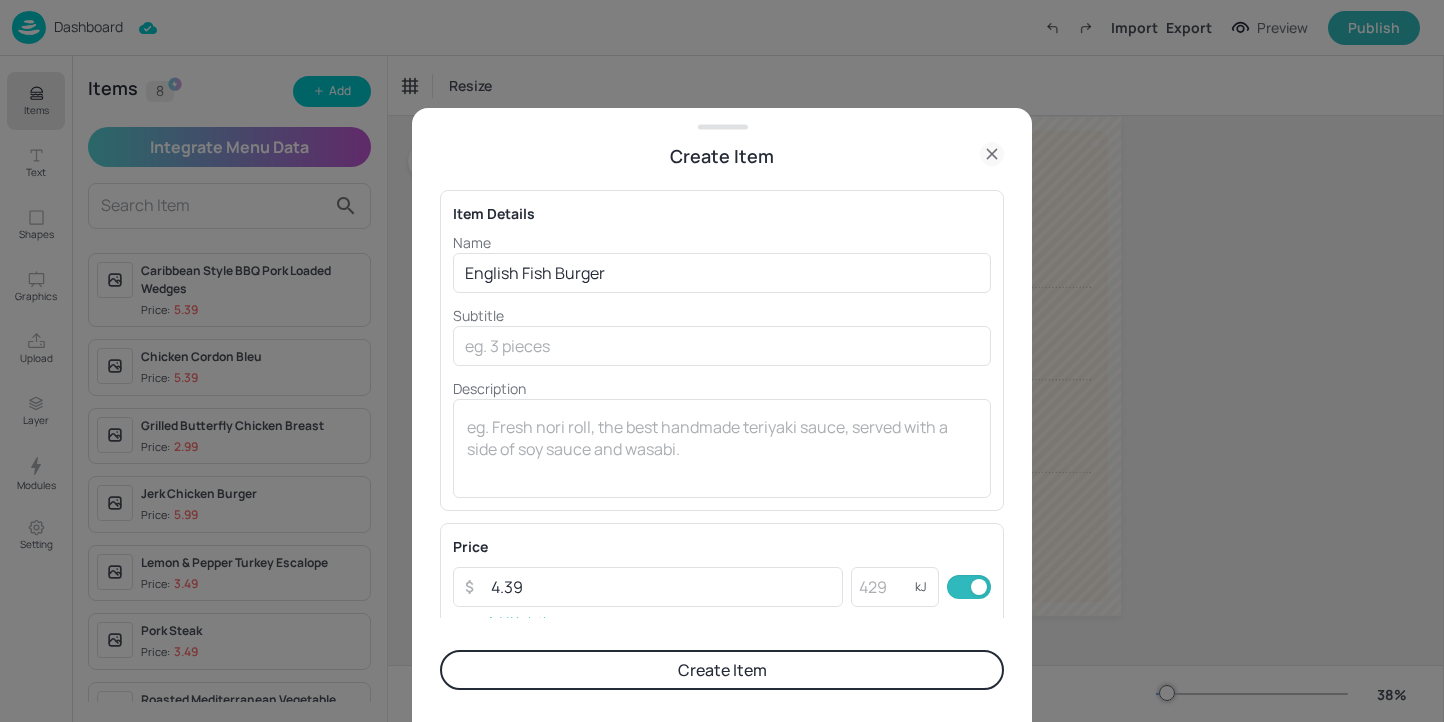 click on "Create Item" at bounding box center [722, 670] 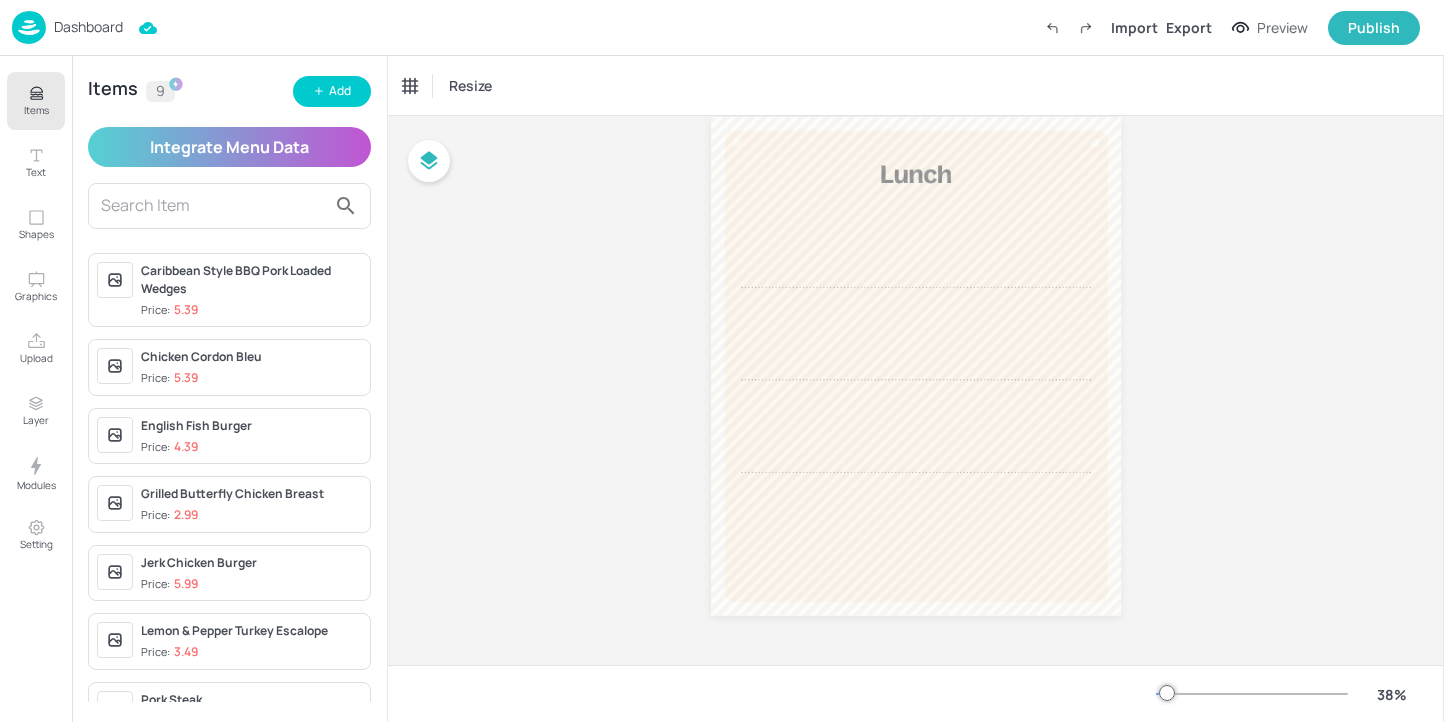 click on "Items 9 Add Integrate Menu Data Caribbean Style BBQ Pork Loaded Wedges Price: 5.39 Chicken Cordon Bleu Price: 5.39 English Fish Burger Price: 4.39 Grilled Butterfly Chicken Breast Price: 2.99 Jerk Chicken Burger Price: 5.99 Lemon & Pepper Turkey Escalope Price: 3.49 Pork Steak Price: 3.49 Roasted Mediterranean Vegetable Lasagne Price: 4.79 Seasonal Green Pasta Price: 3.79" at bounding box center (229, 389) 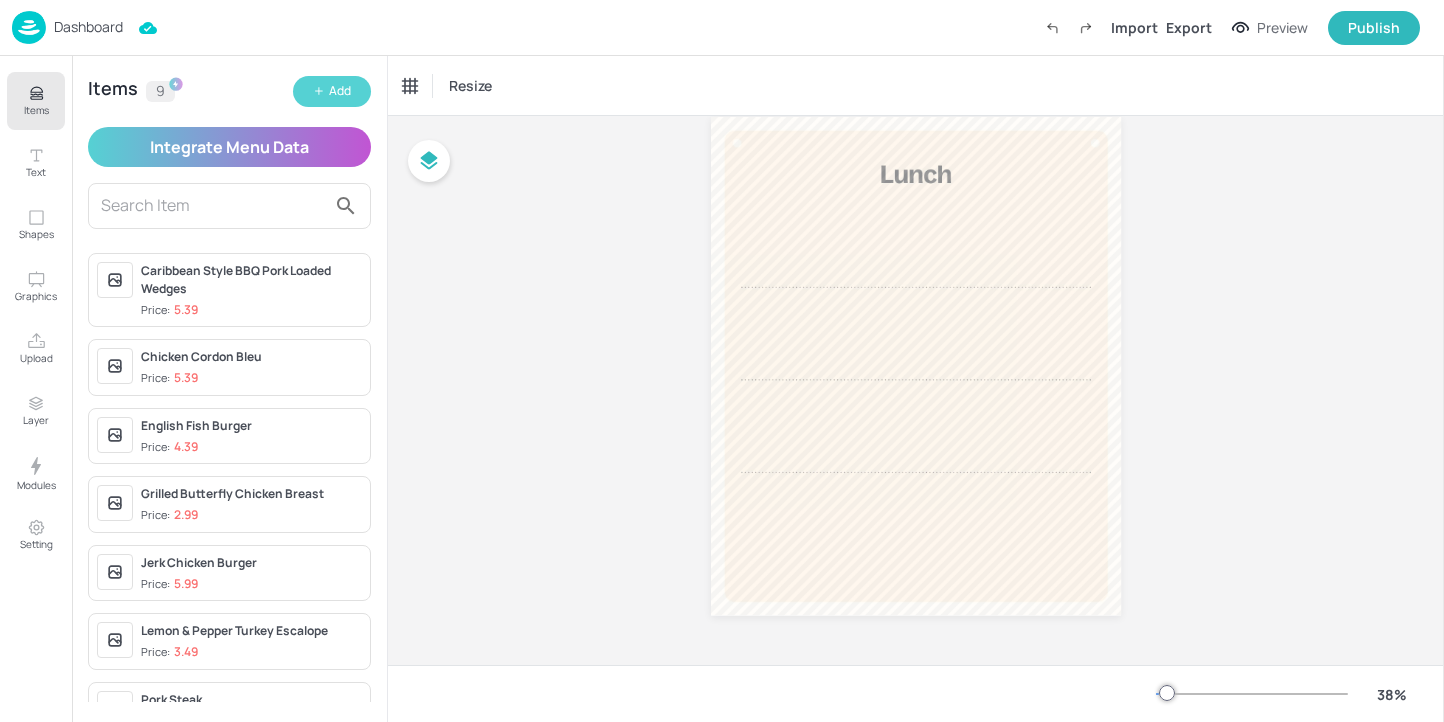 click on "Add" at bounding box center [332, 91] 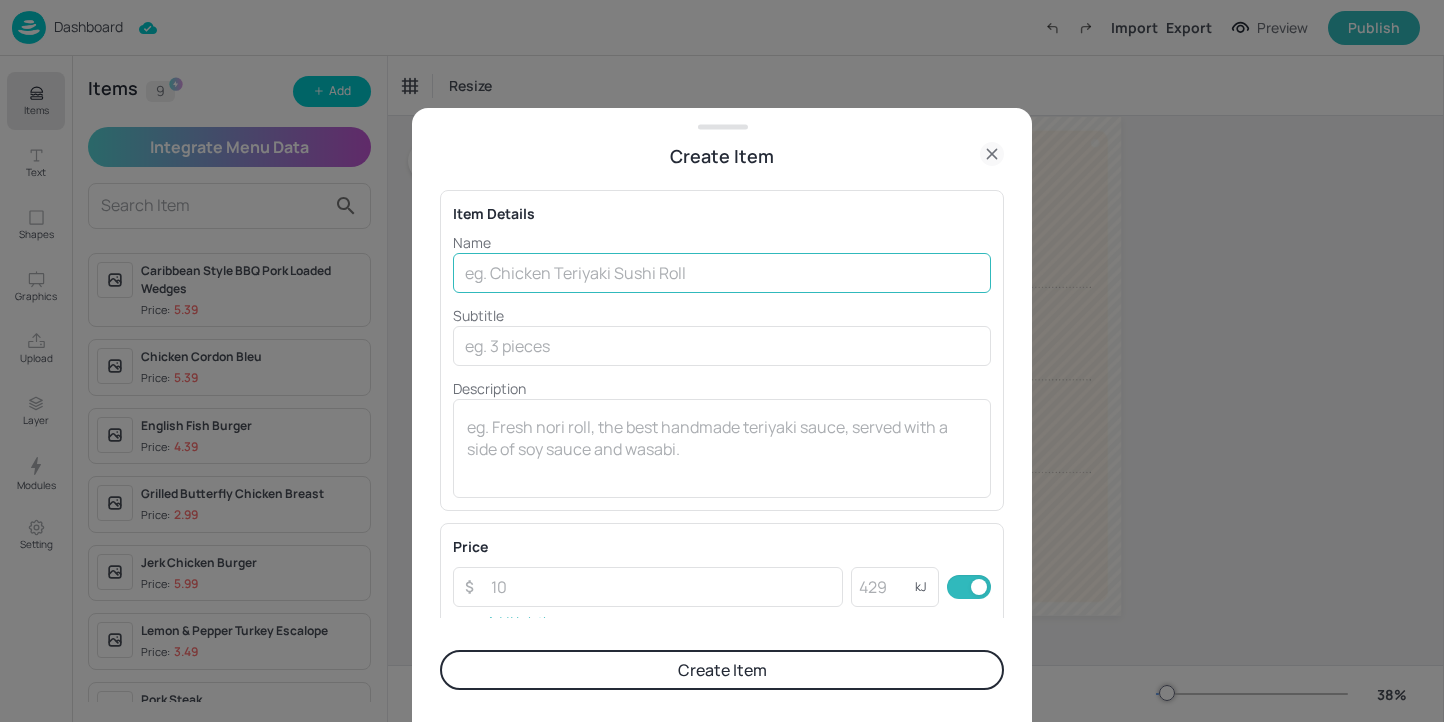click at bounding box center (722, 273) 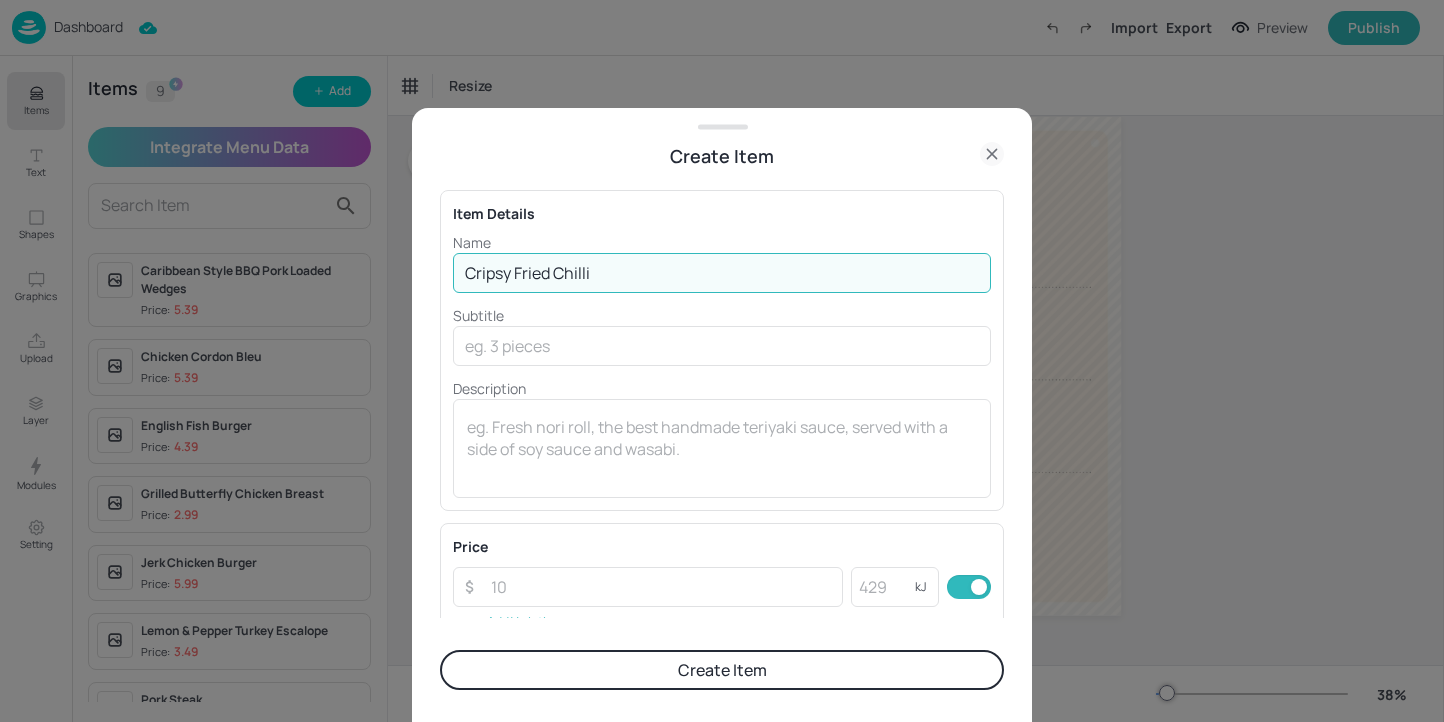 click on "Cripsy Fried Chilli" at bounding box center (722, 273) 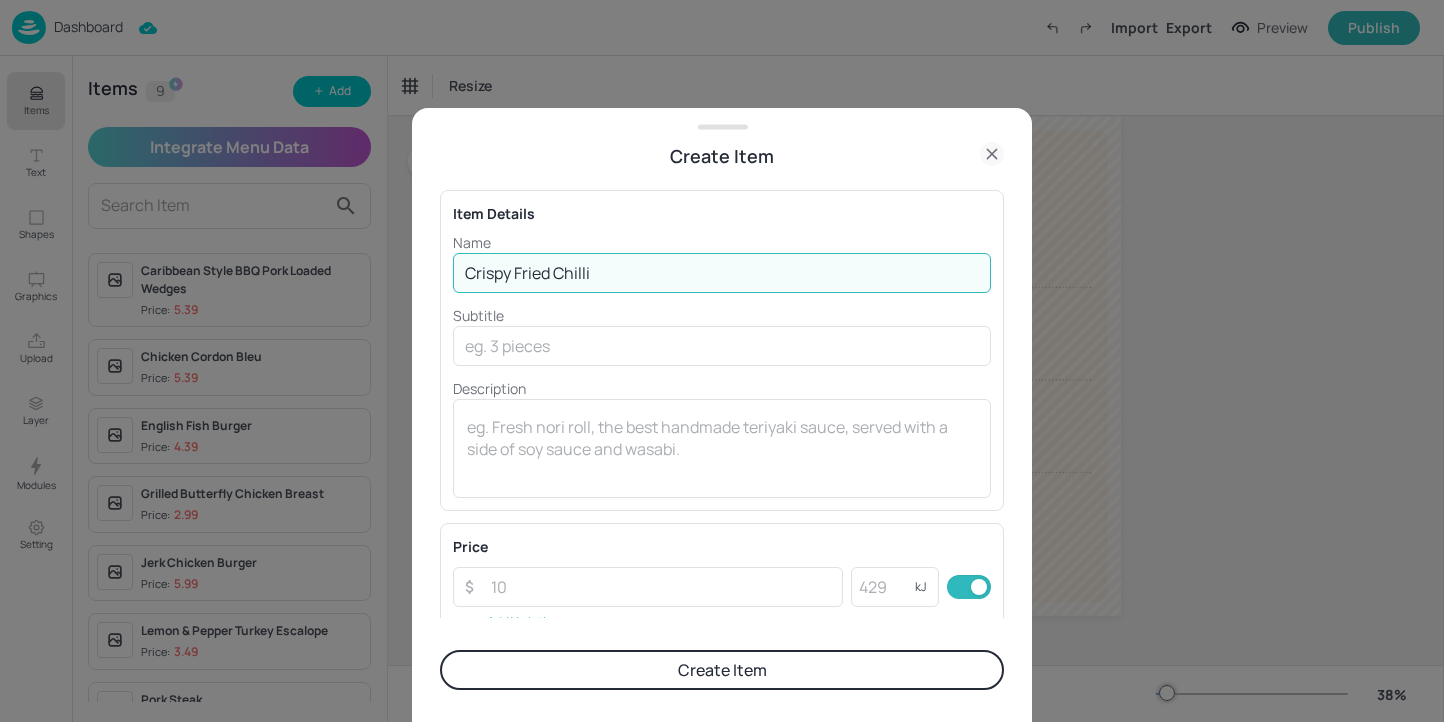 click on "Crispy Fried Chilli" at bounding box center [722, 273] 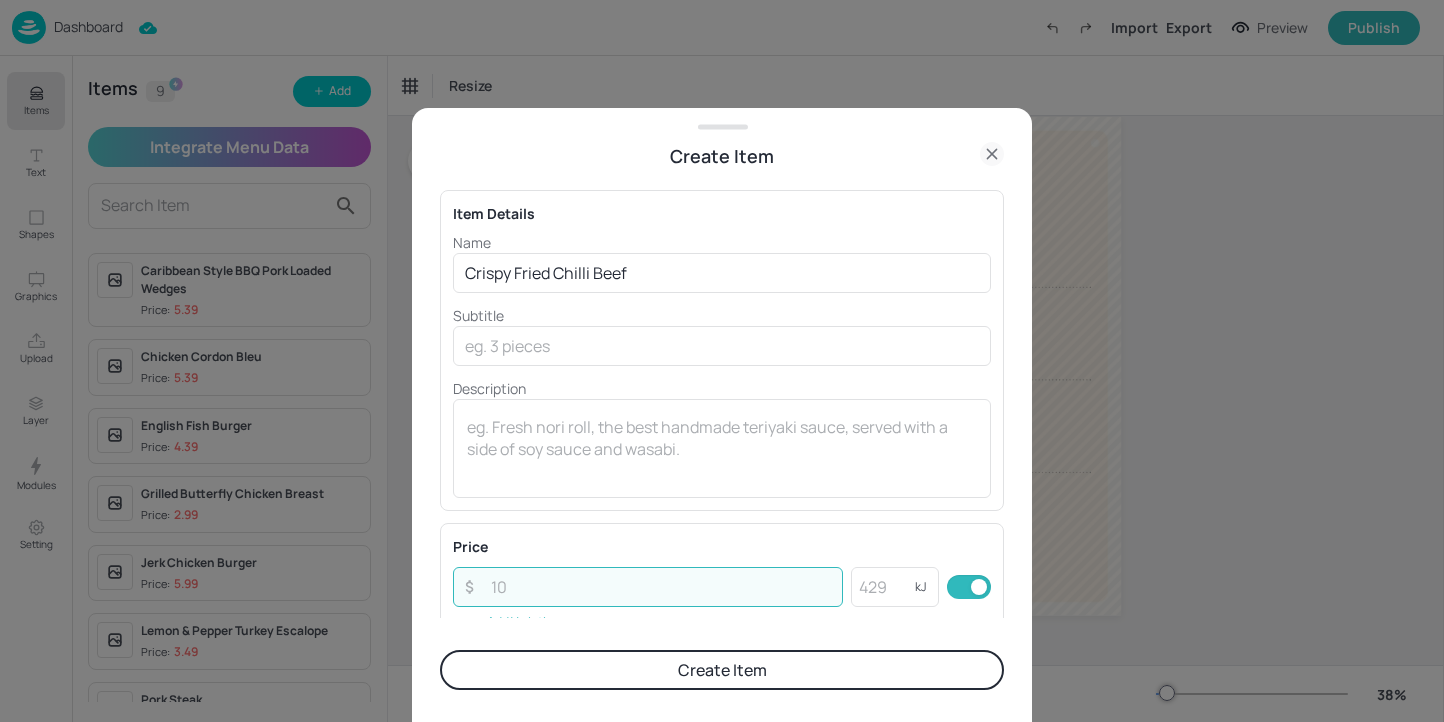 click at bounding box center (661, 587) 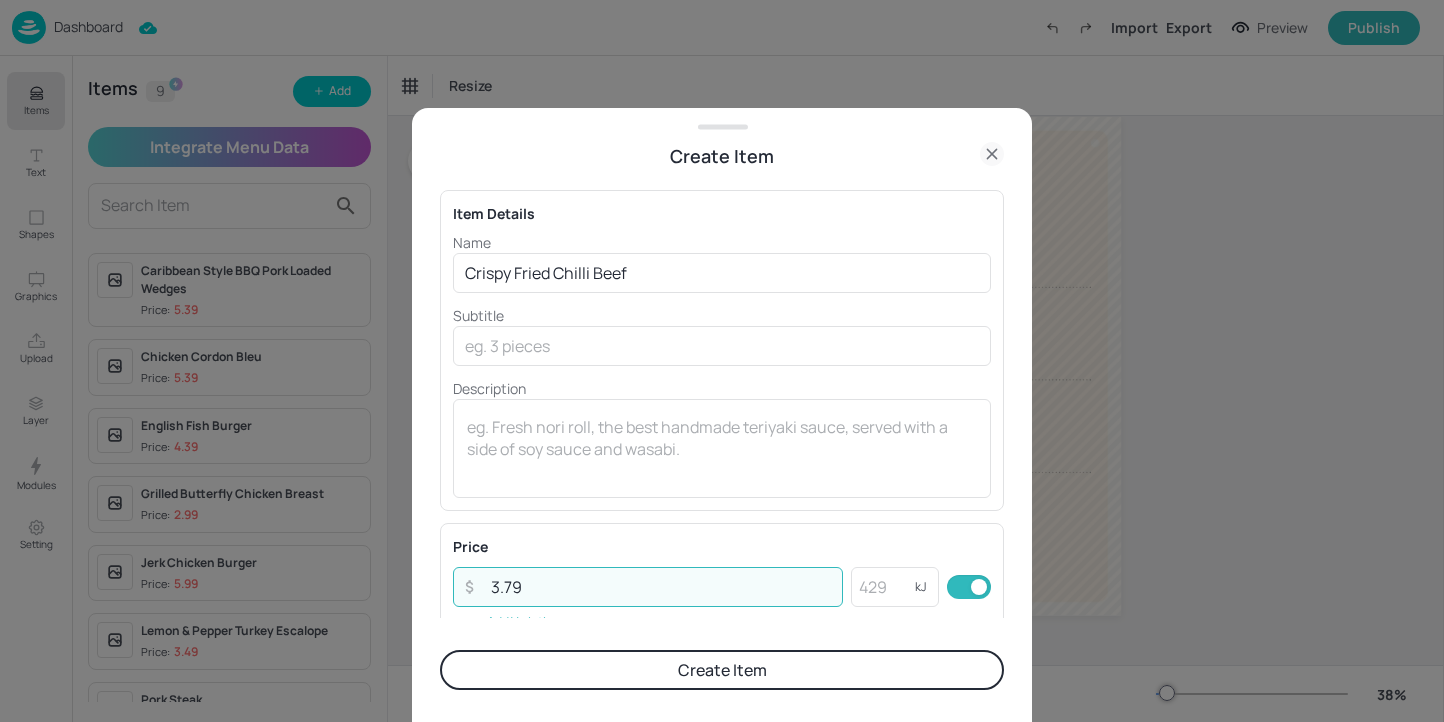 type on "3.79" 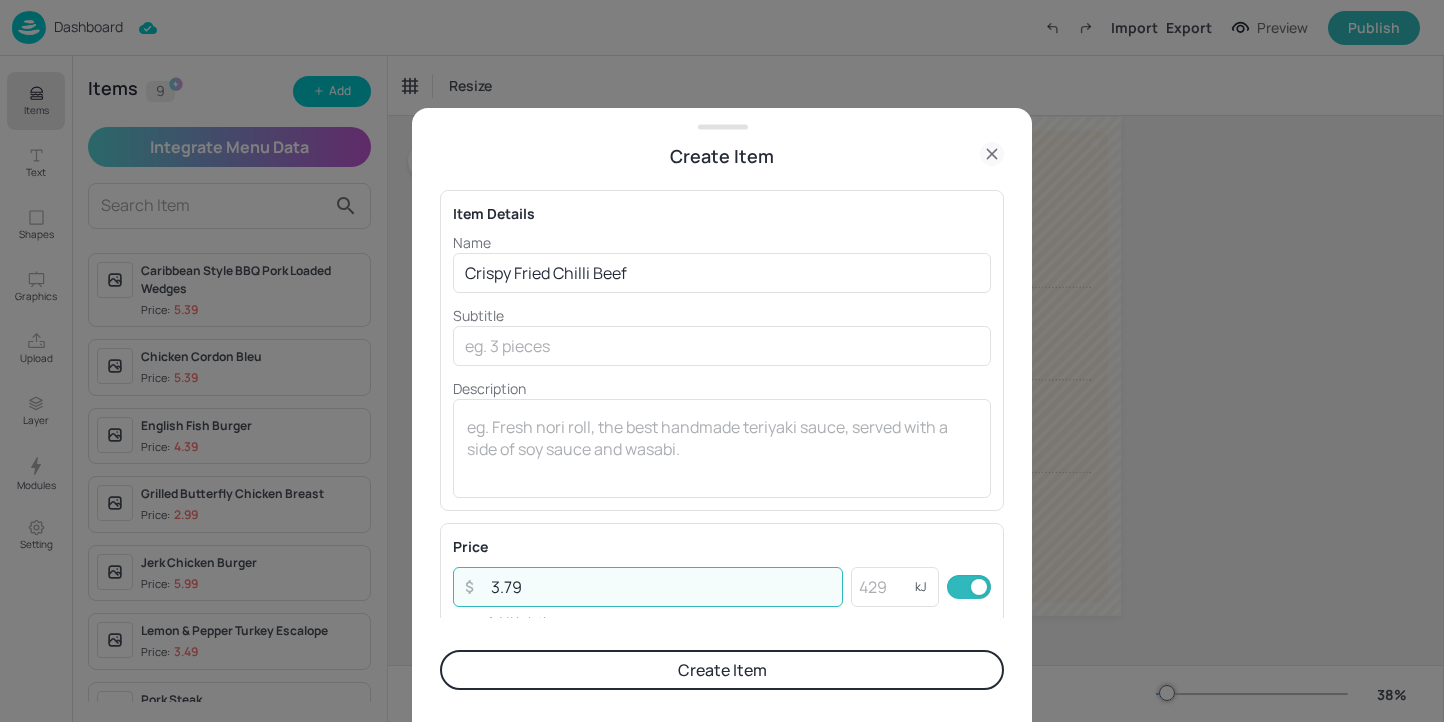 click on "Create Item" at bounding box center [722, 670] 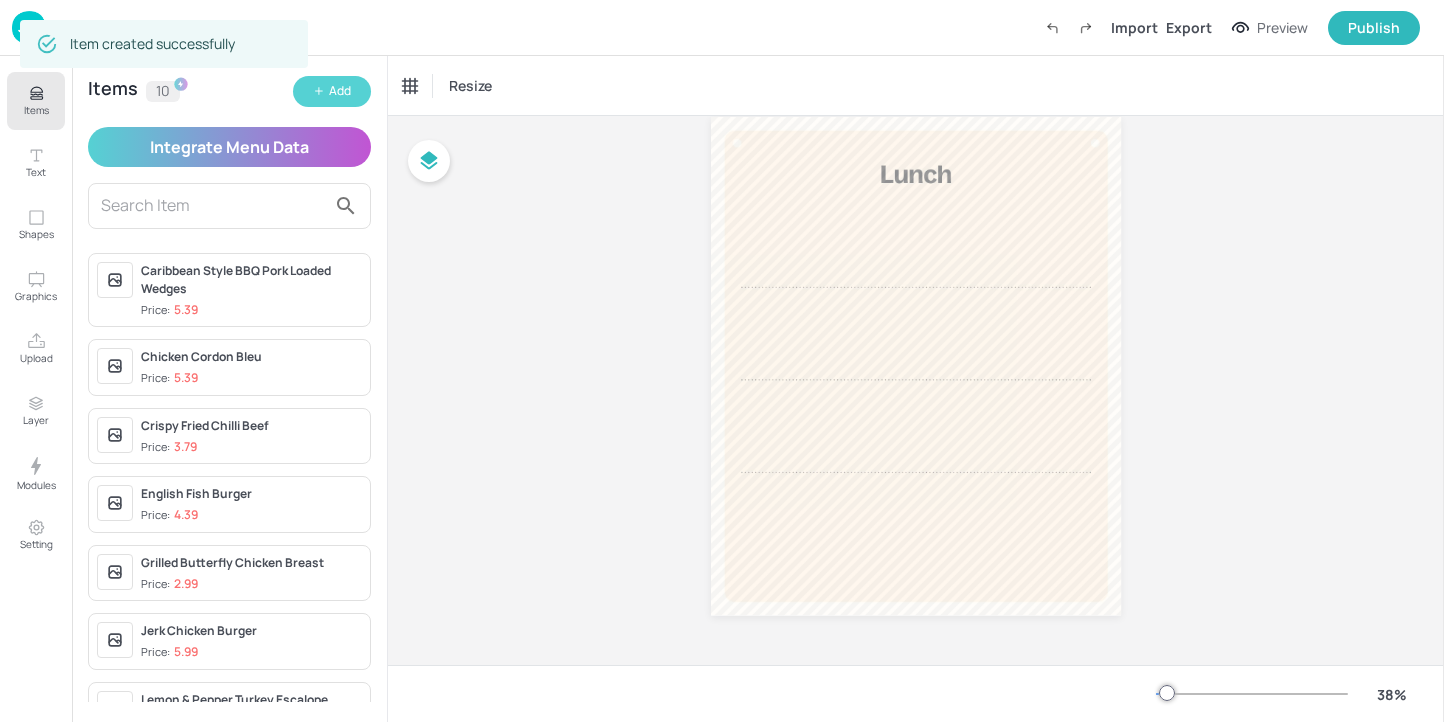 click on "Add" at bounding box center (340, 91) 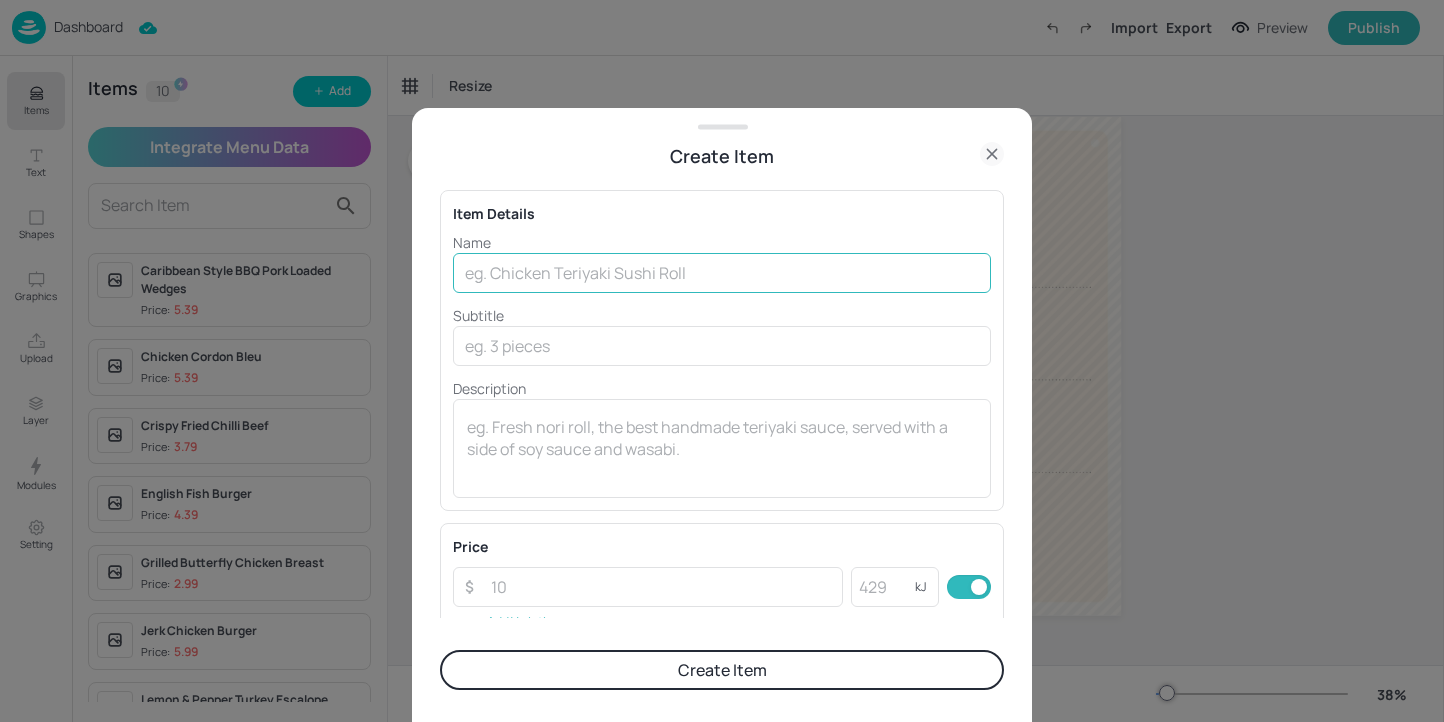 click at bounding box center (722, 273) 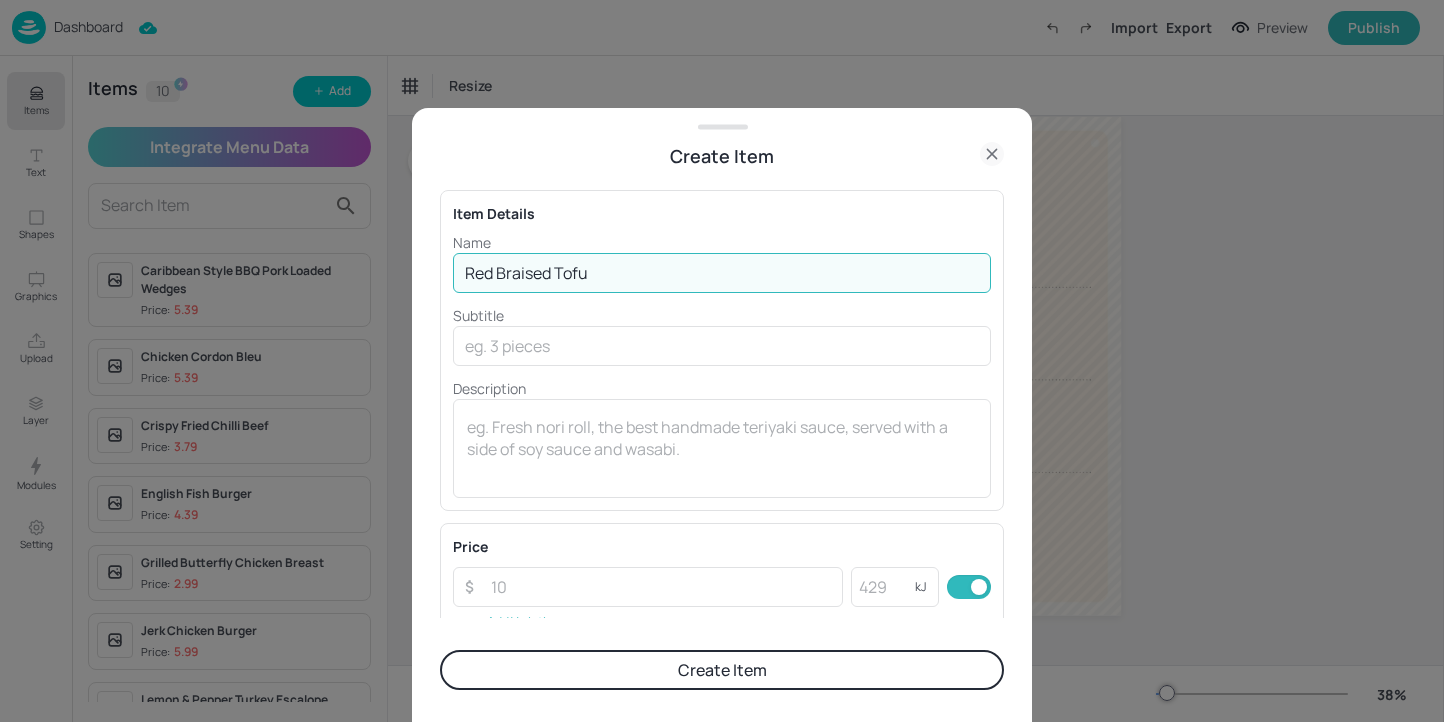type on "Red Braised Tofu" 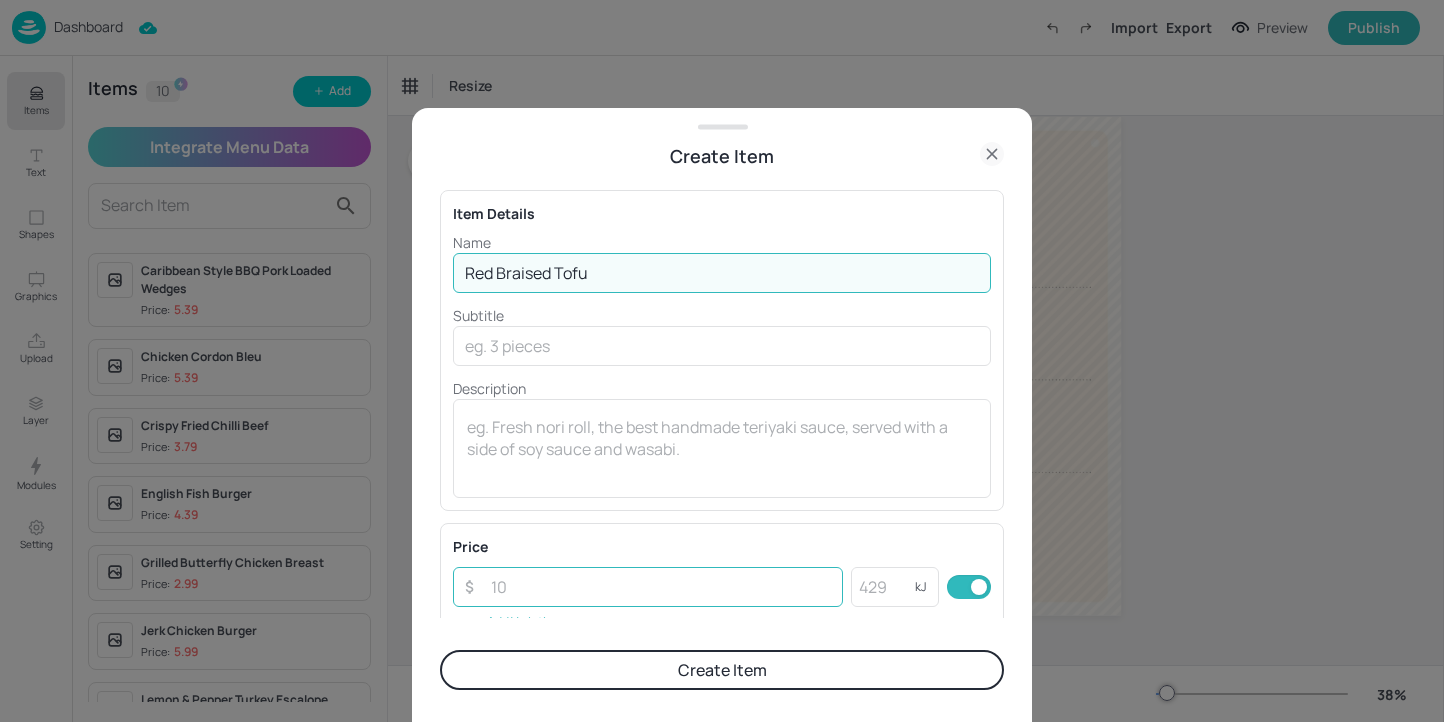 click at bounding box center [661, 587] 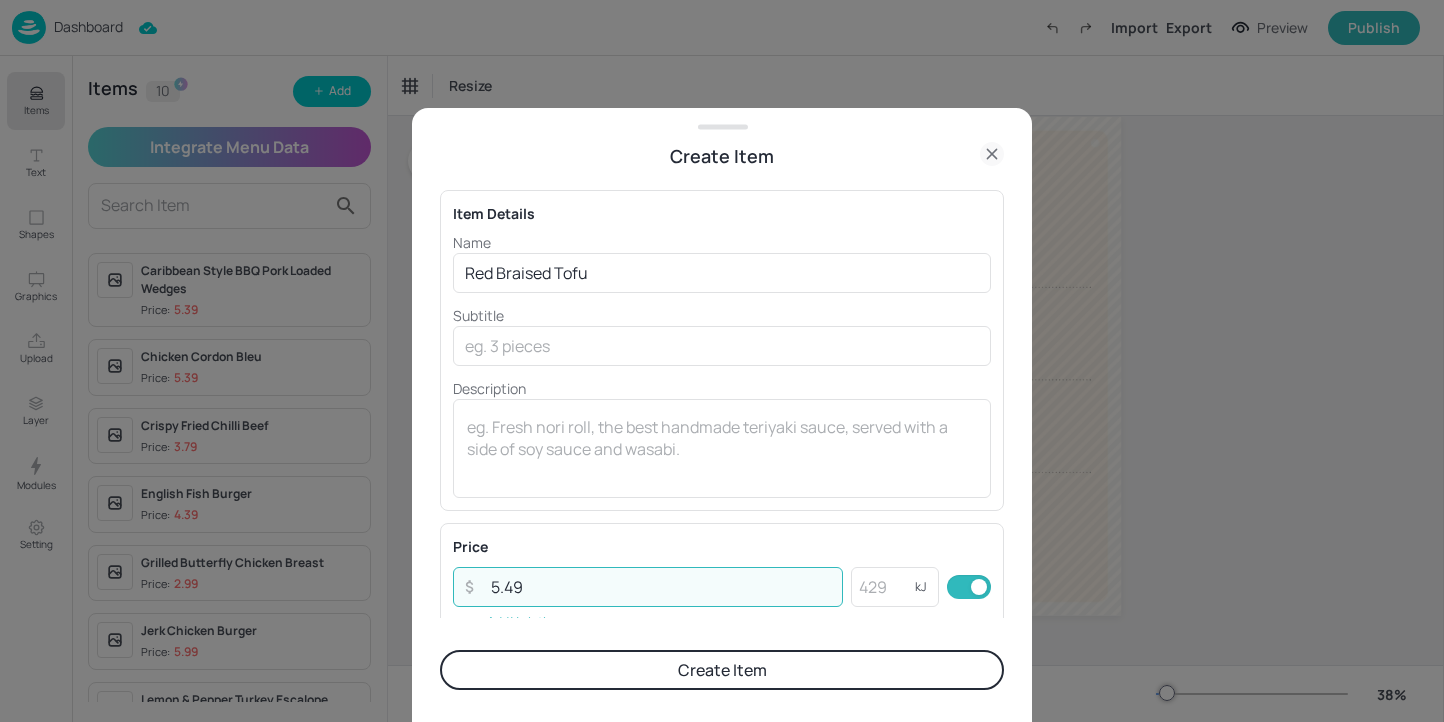 type on "5.49" 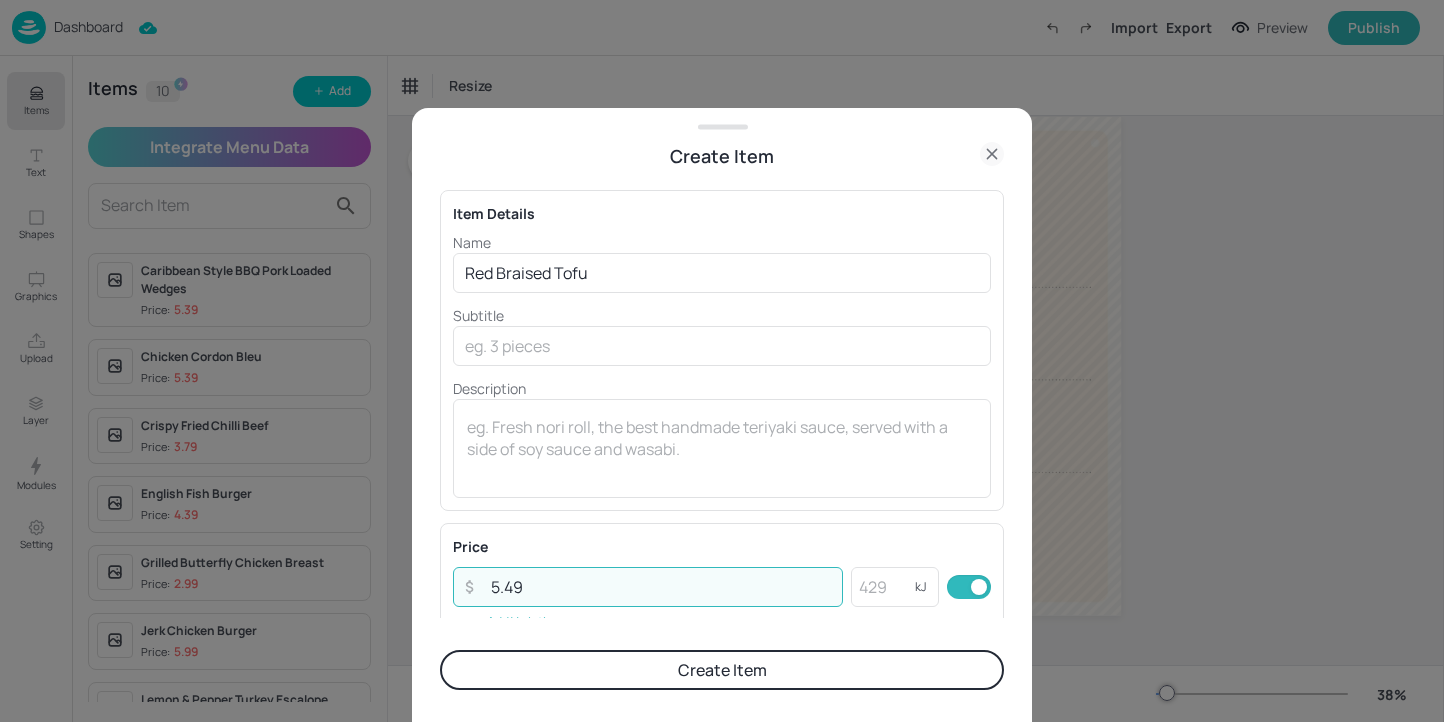 click on "Create Item" at bounding box center [722, 670] 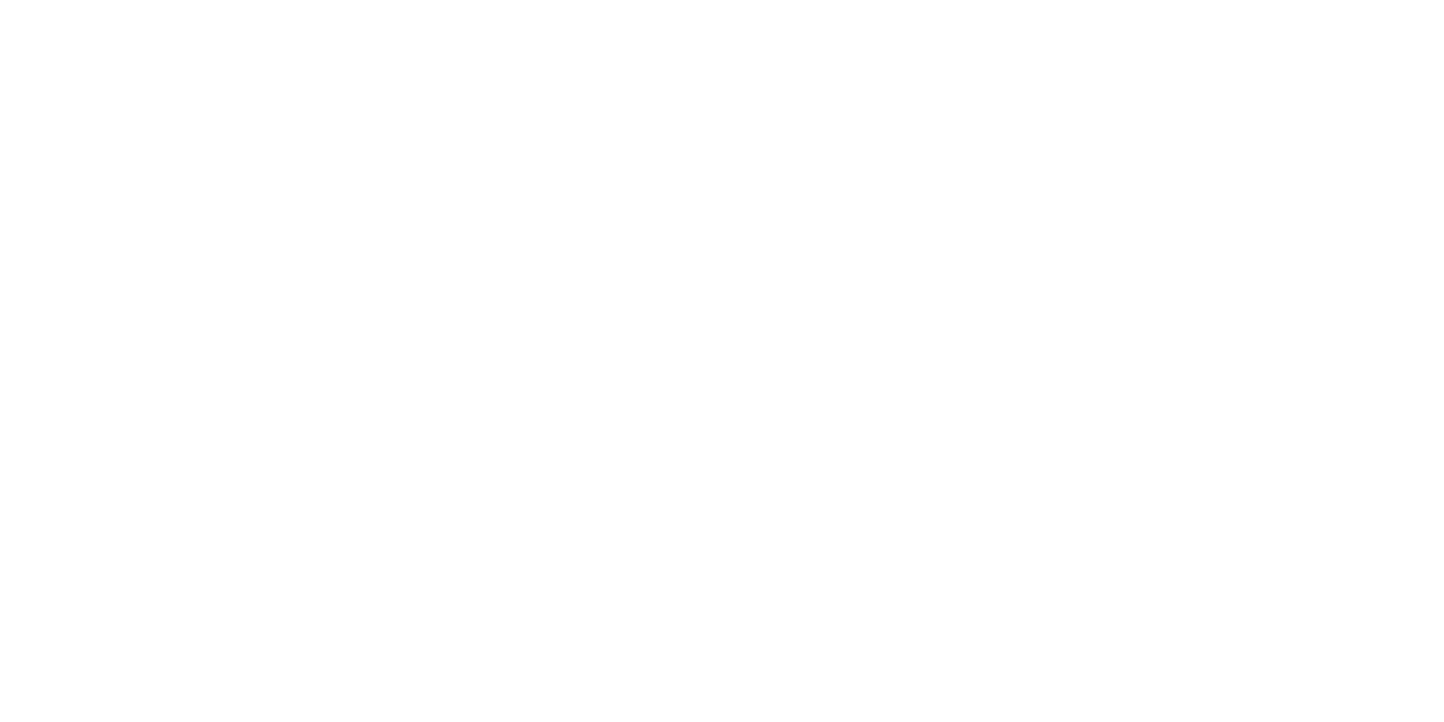 scroll, scrollTop: 0, scrollLeft: 0, axis: both 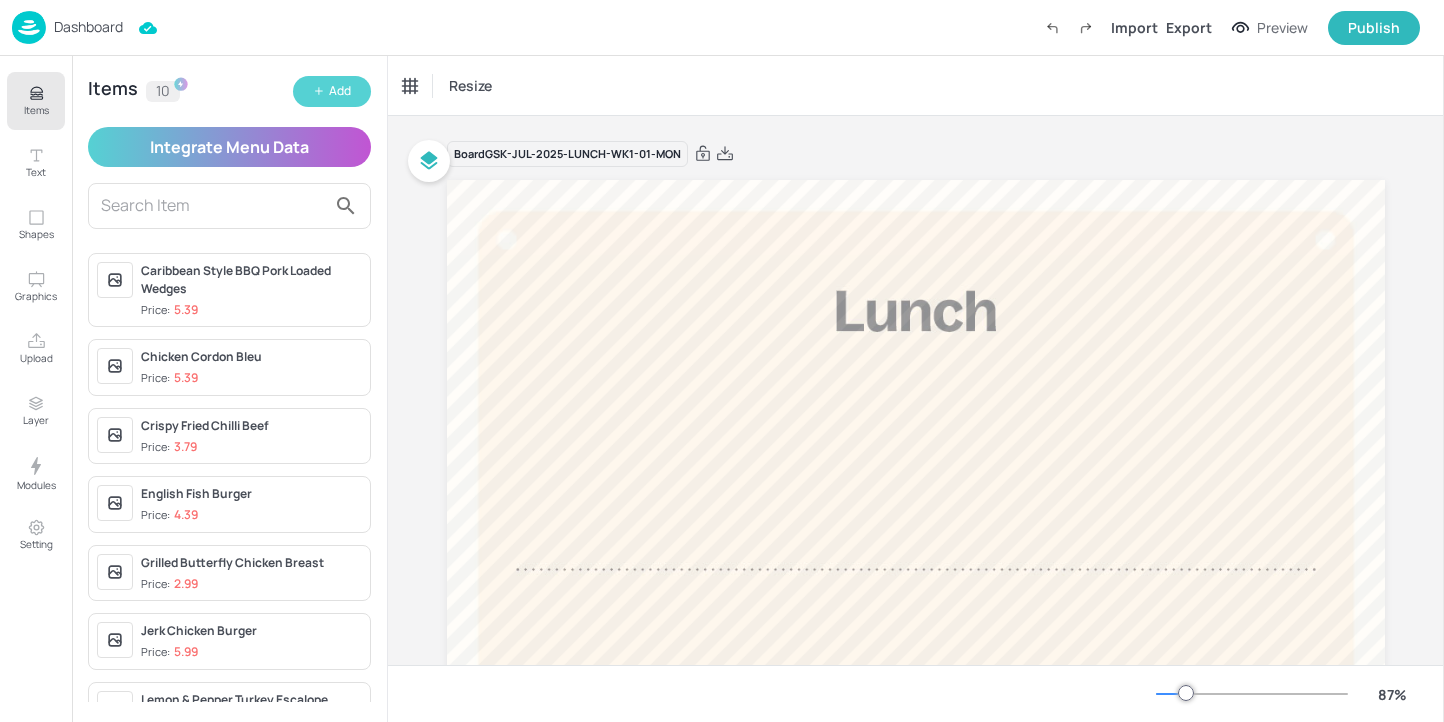 click on "Add" at bounding box center (340, 91) 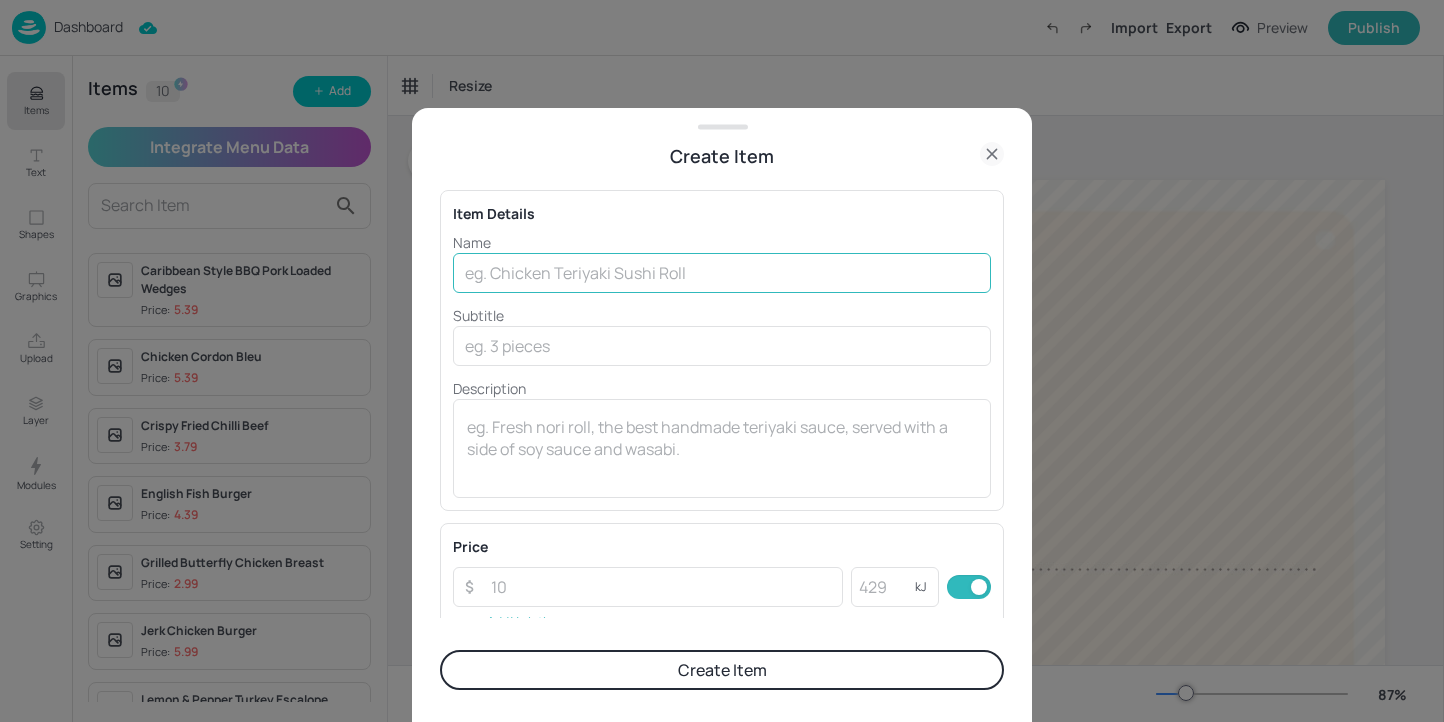 click at bounding box center (722, 273) 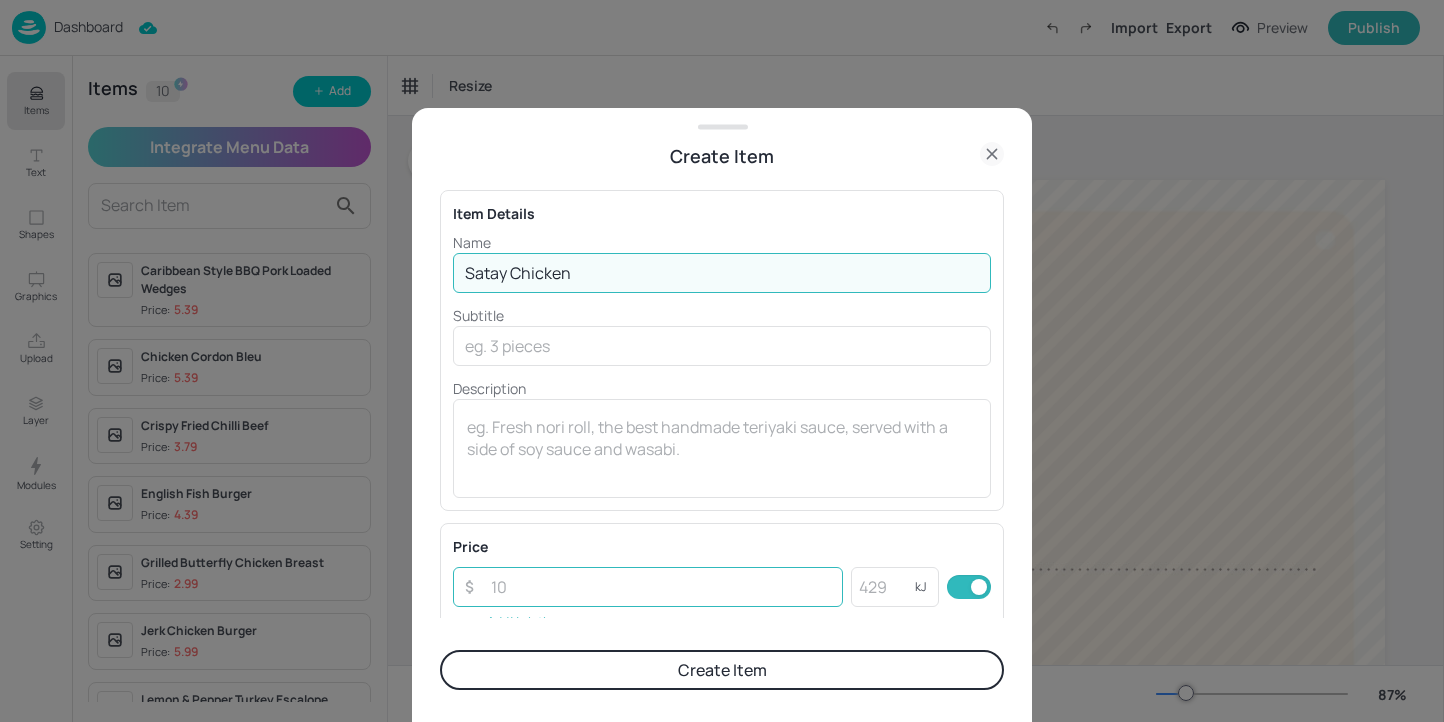 type on "Satay Chicken" 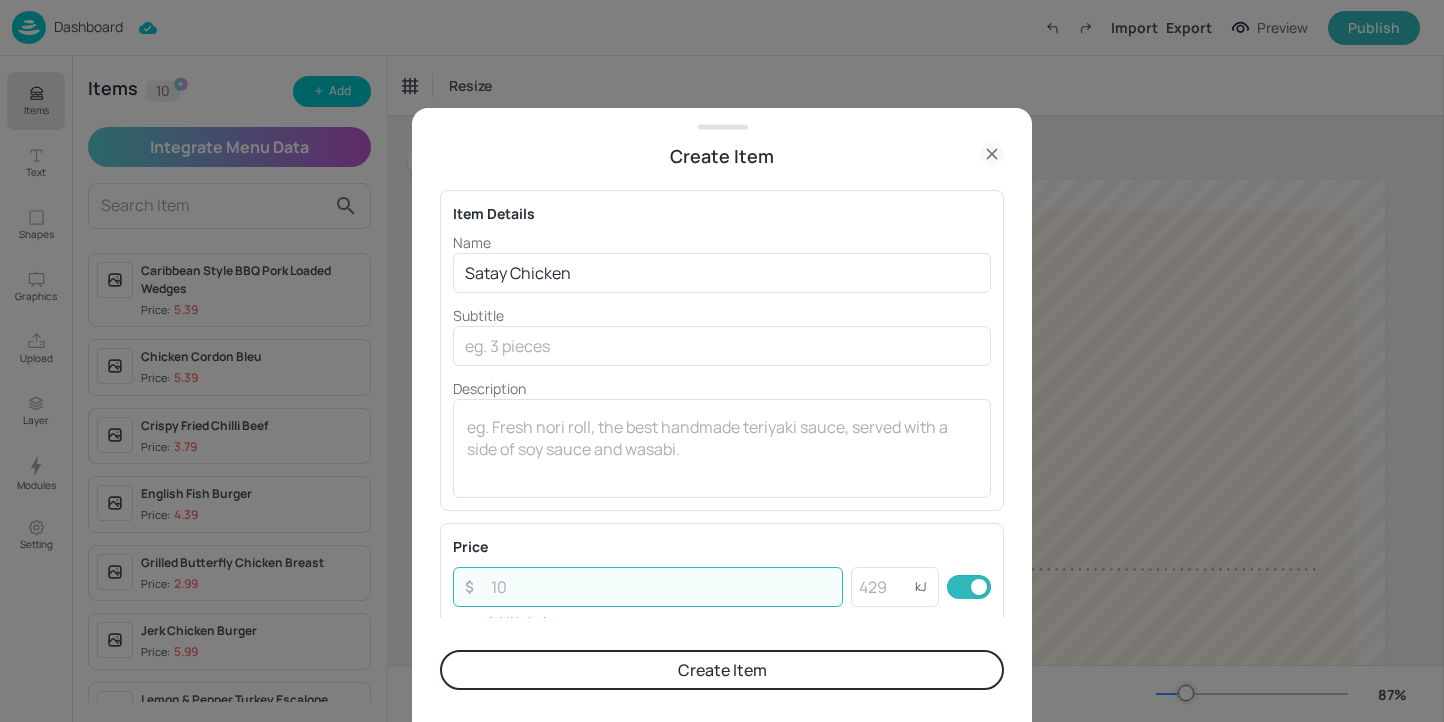 click at bounding box center (661, 587) 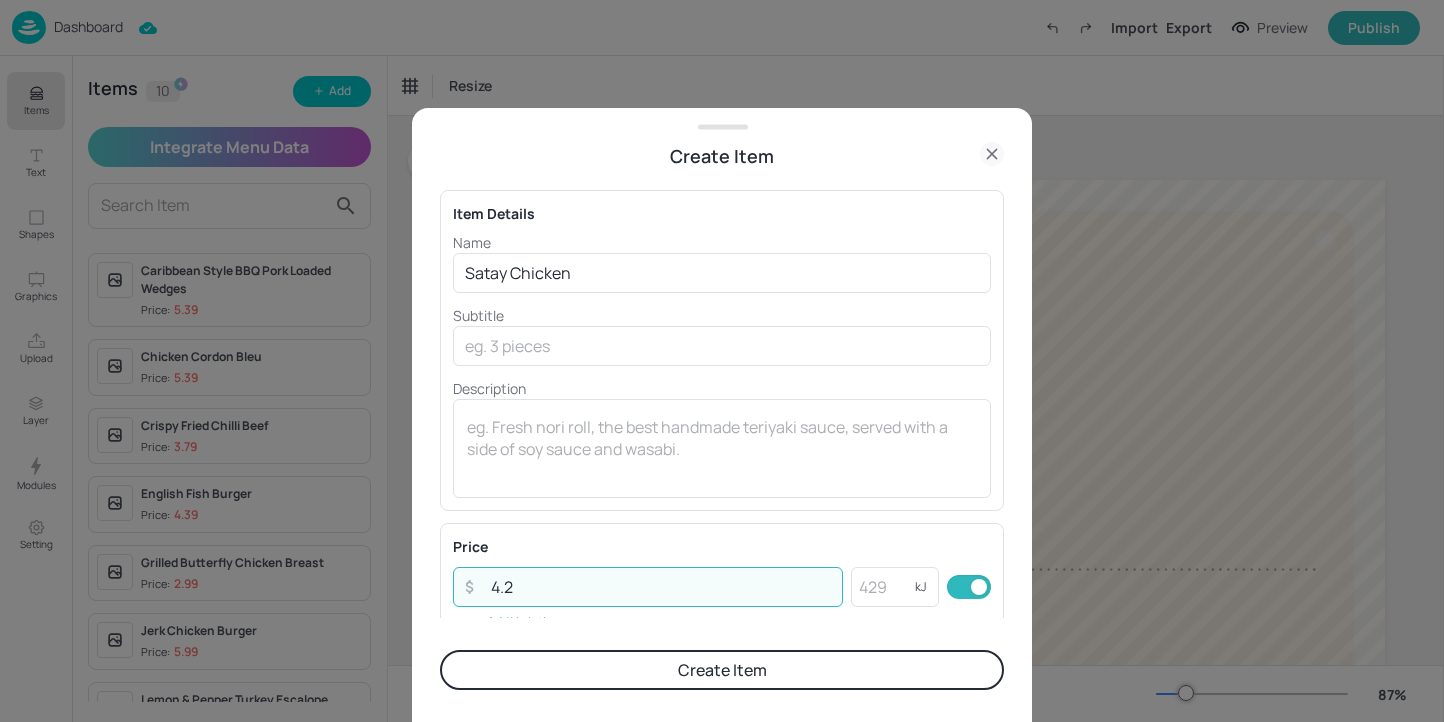 type on "4.2" 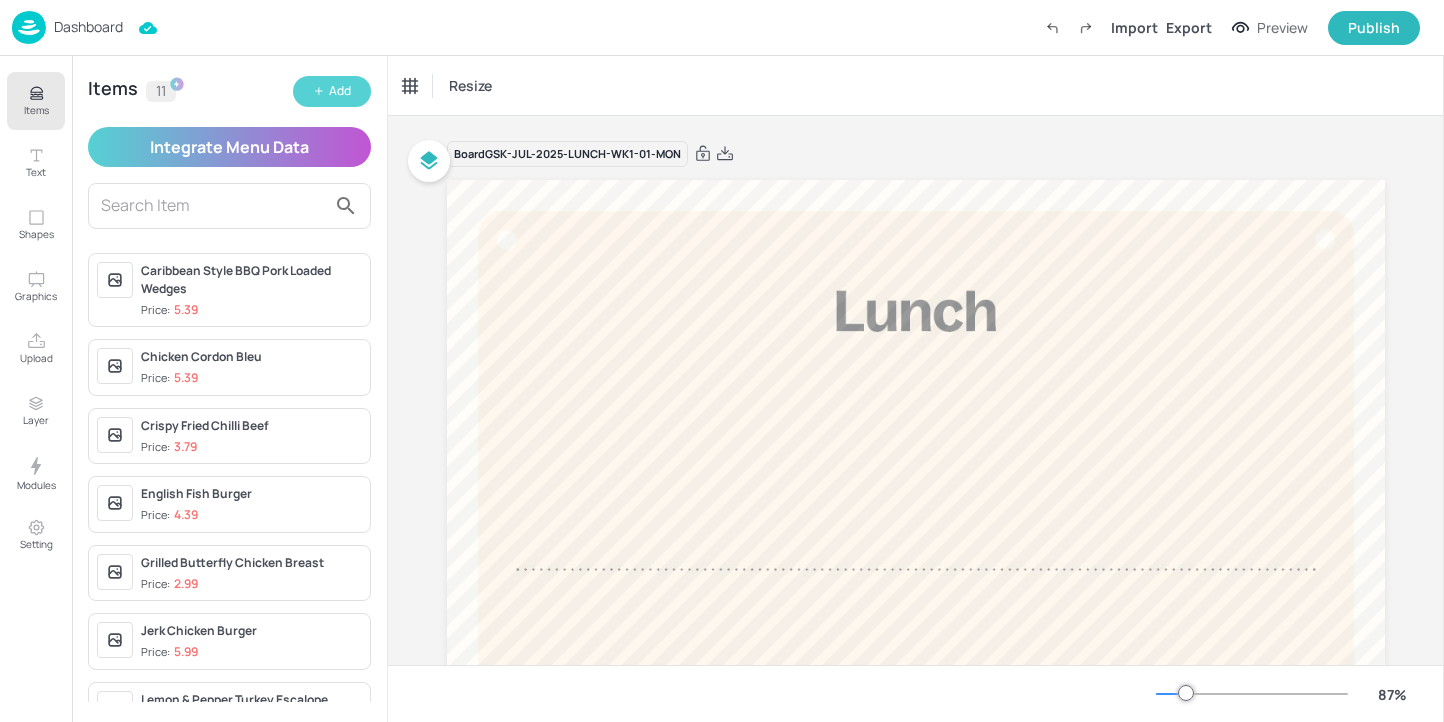 click on "Add" at bounding box center (332, 91) 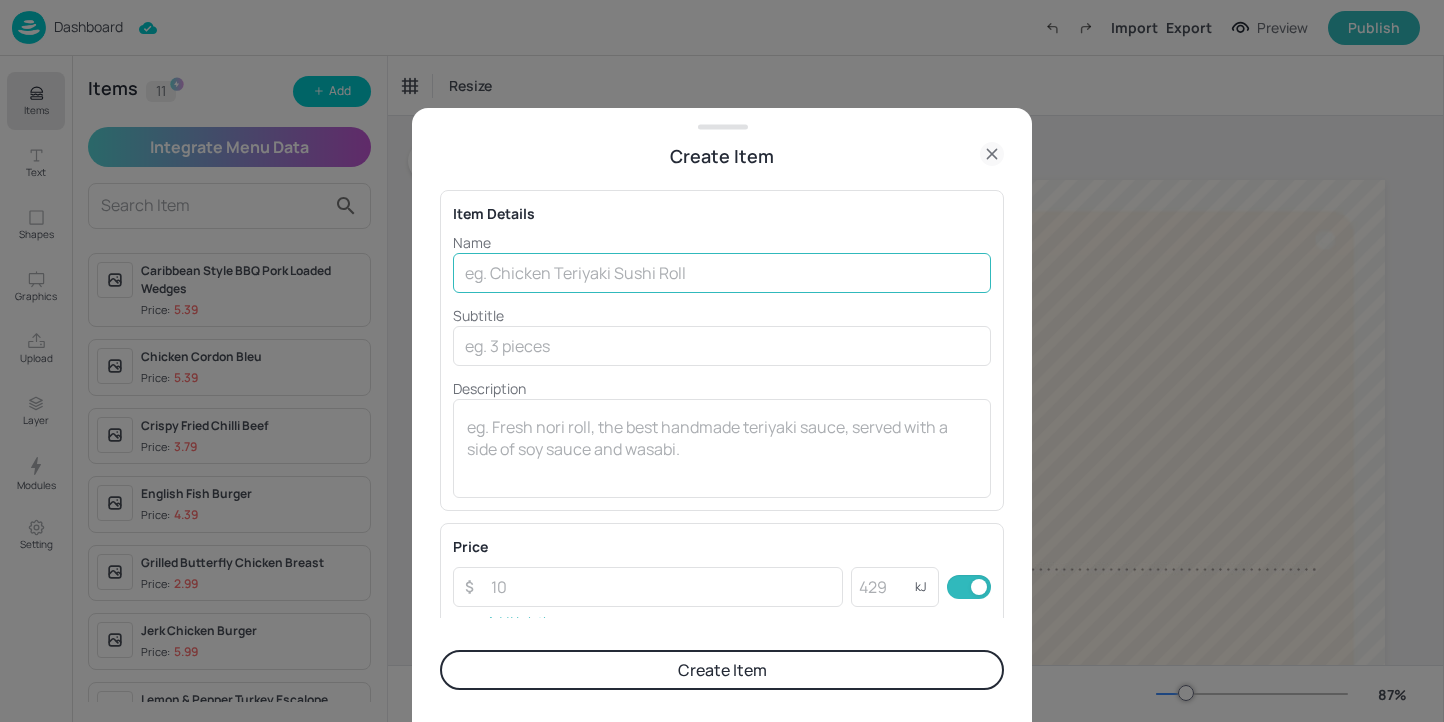 click at bounding box center [722, 273] 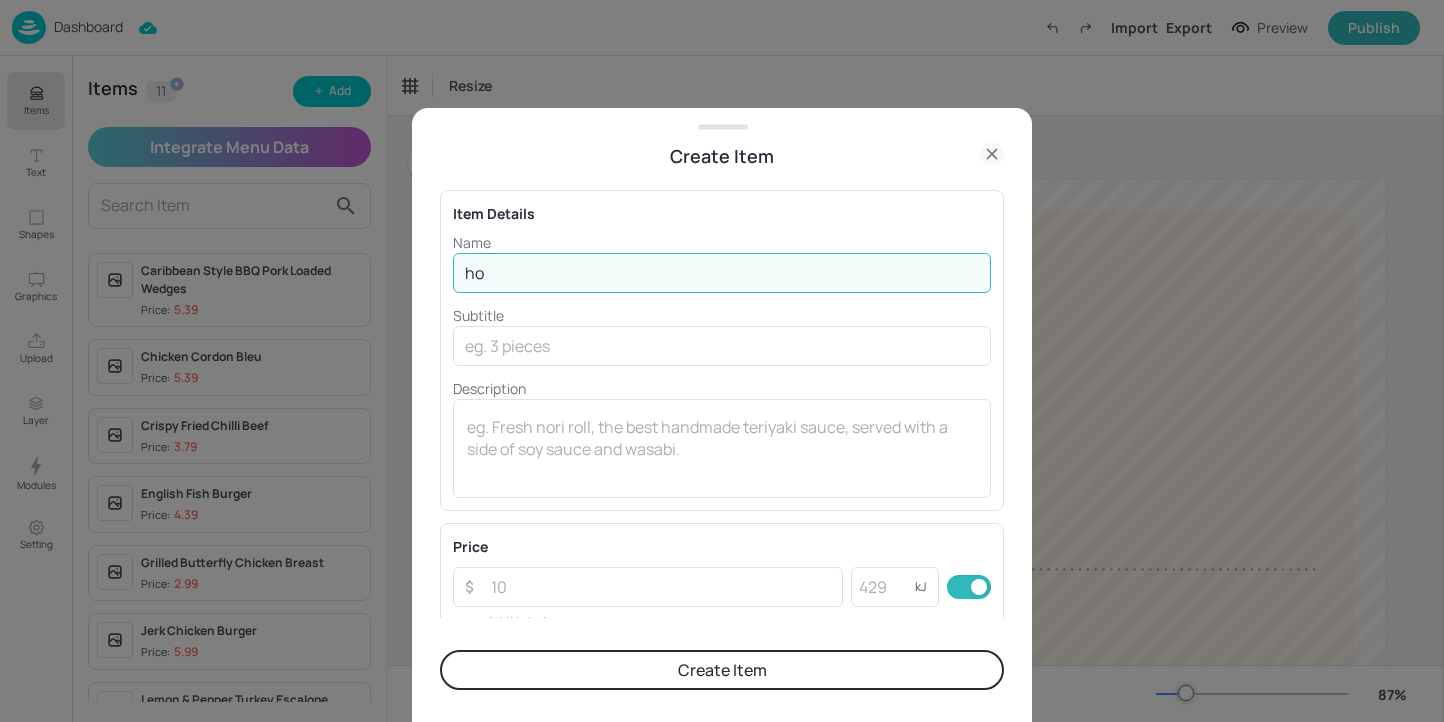 type on "h" 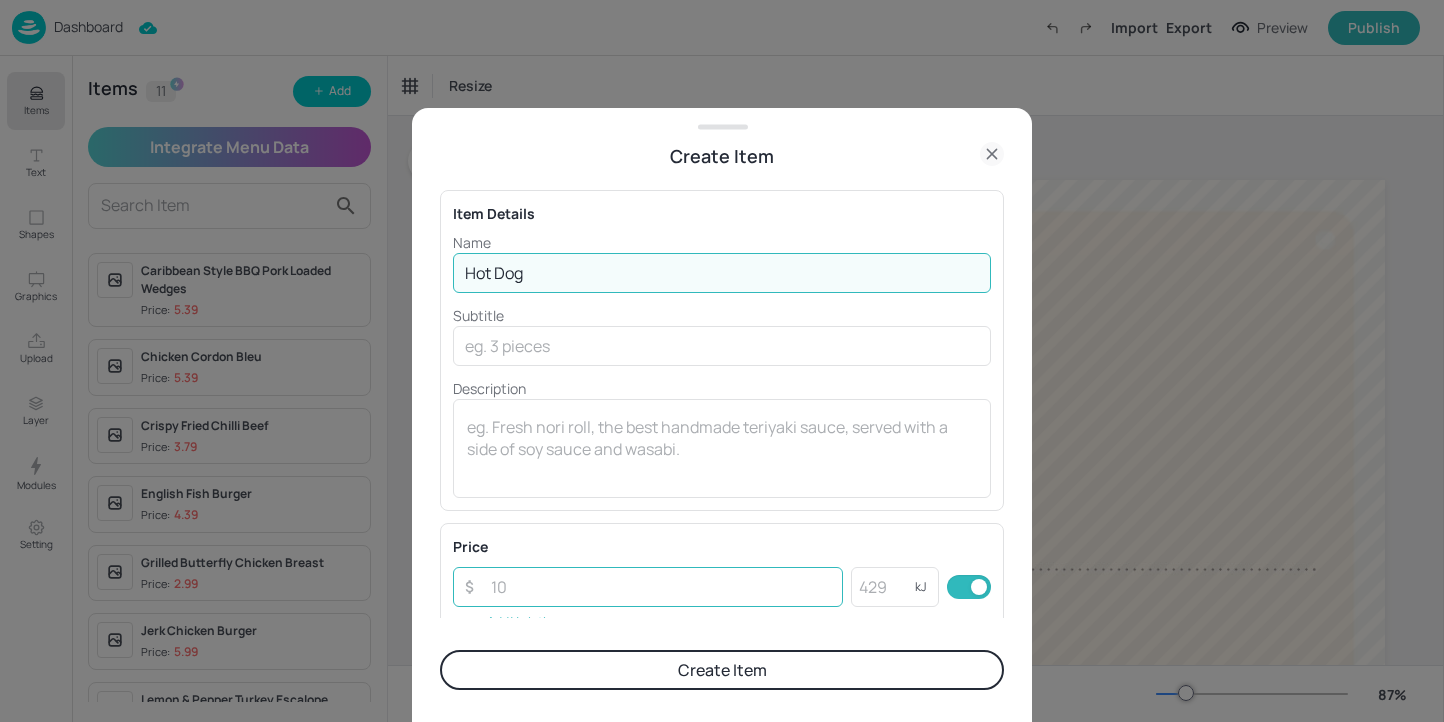 type on "Hot Dog" 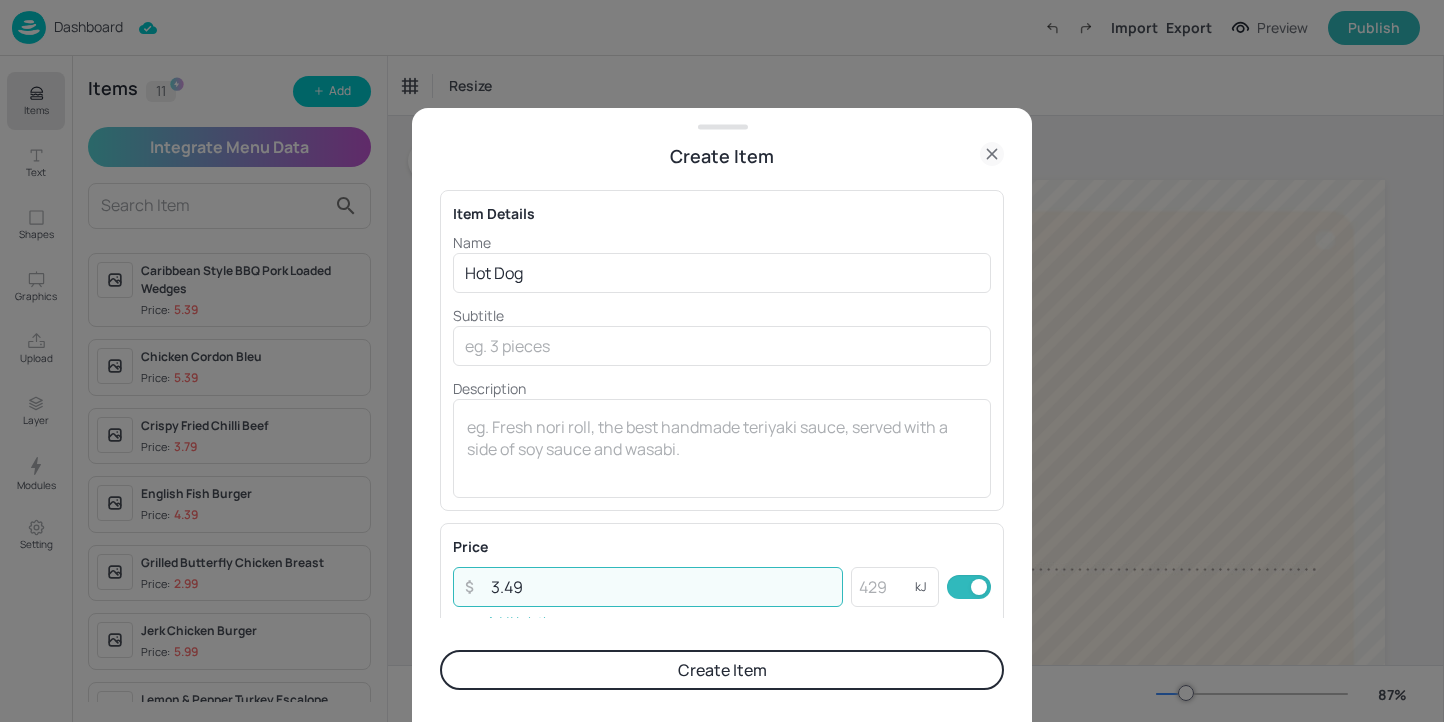 type on "3.49" 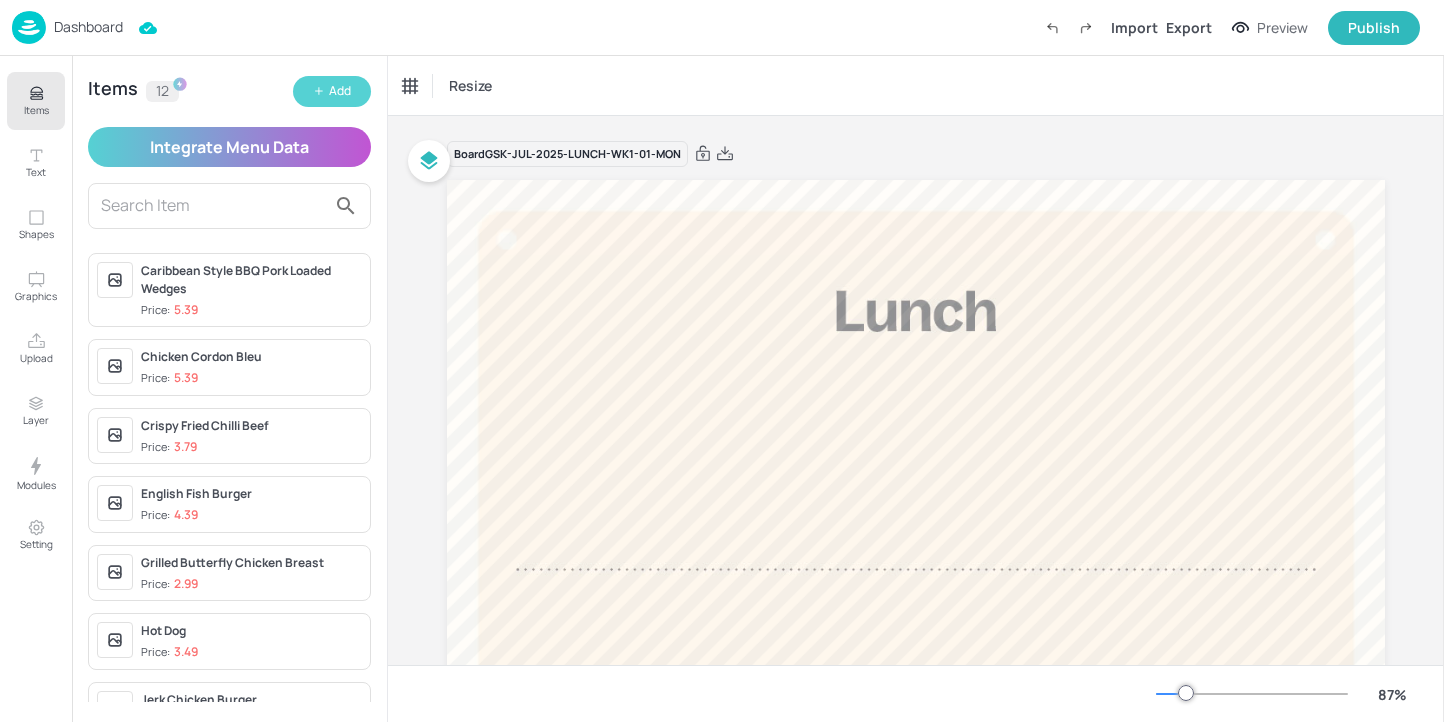 click 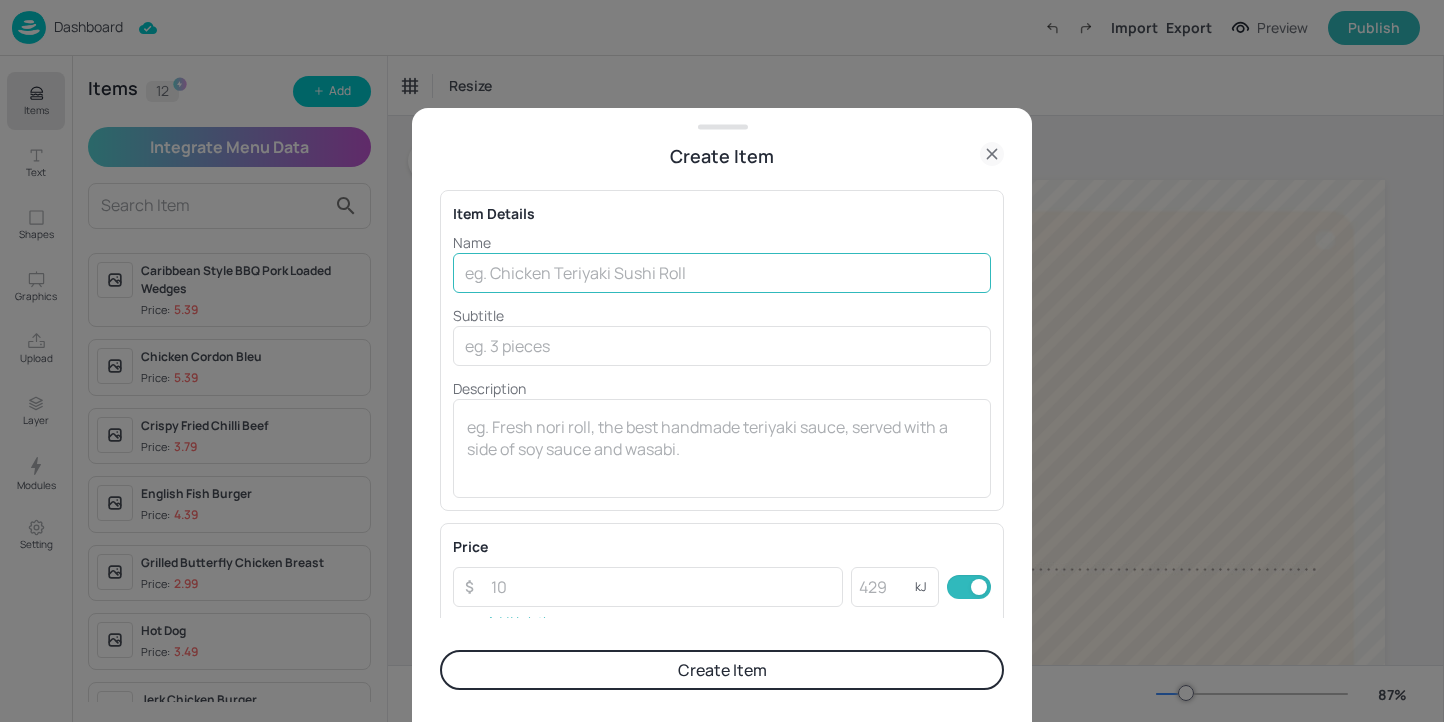 click at bounding box center [722, 273] 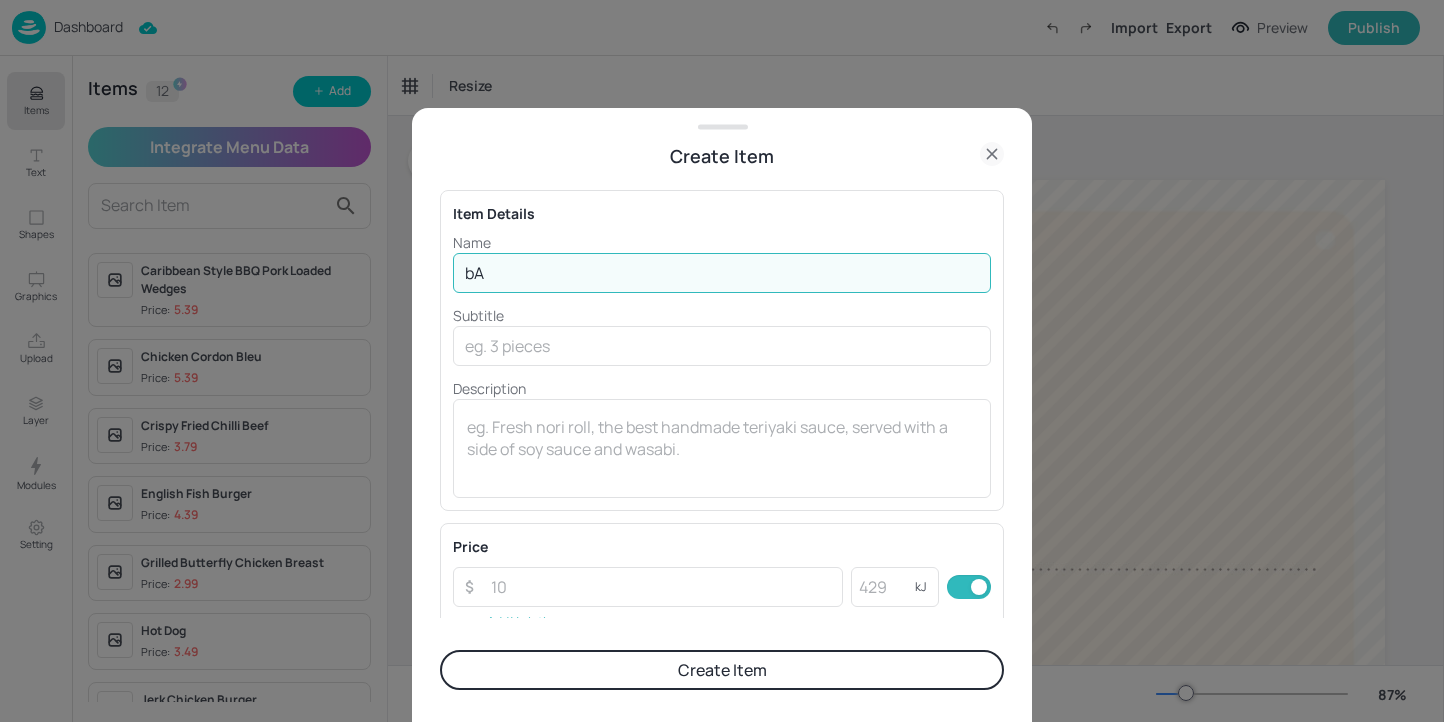 type on "b" 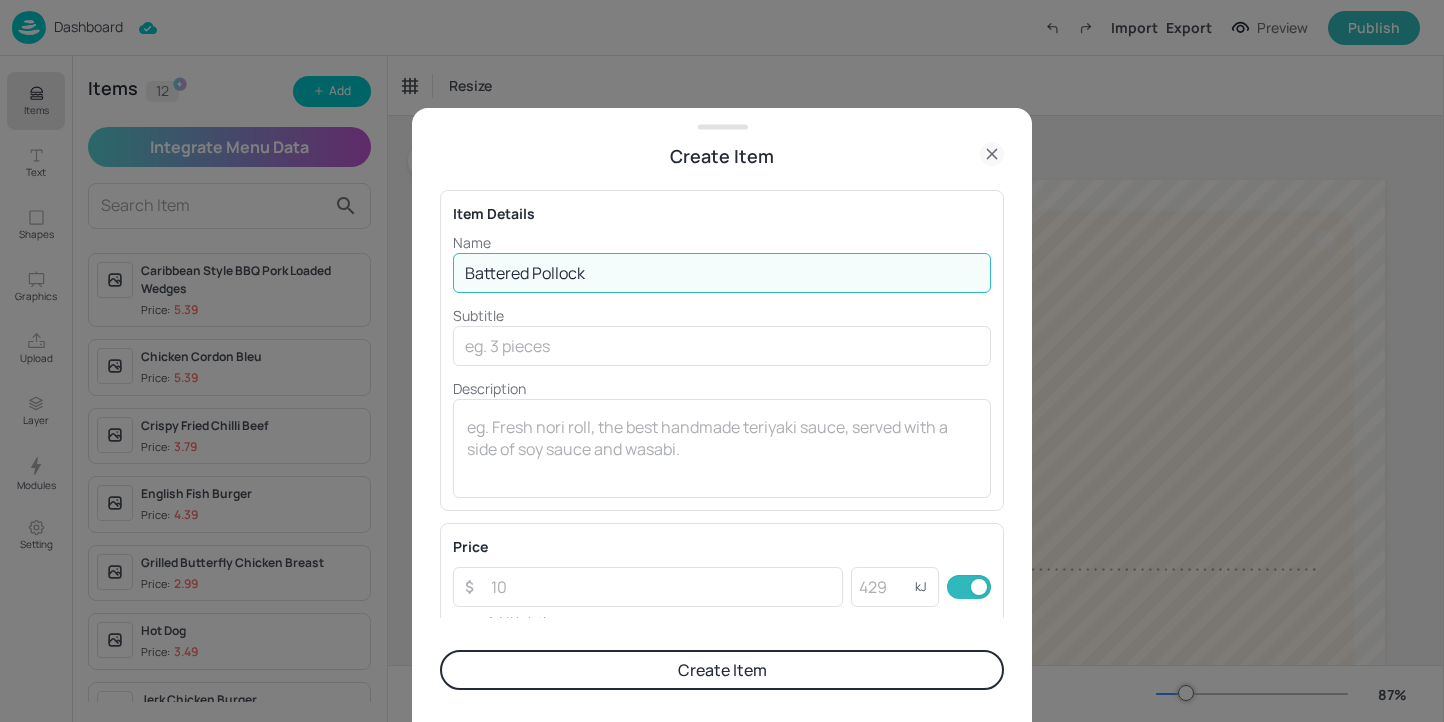 type on "Battered Pollock" 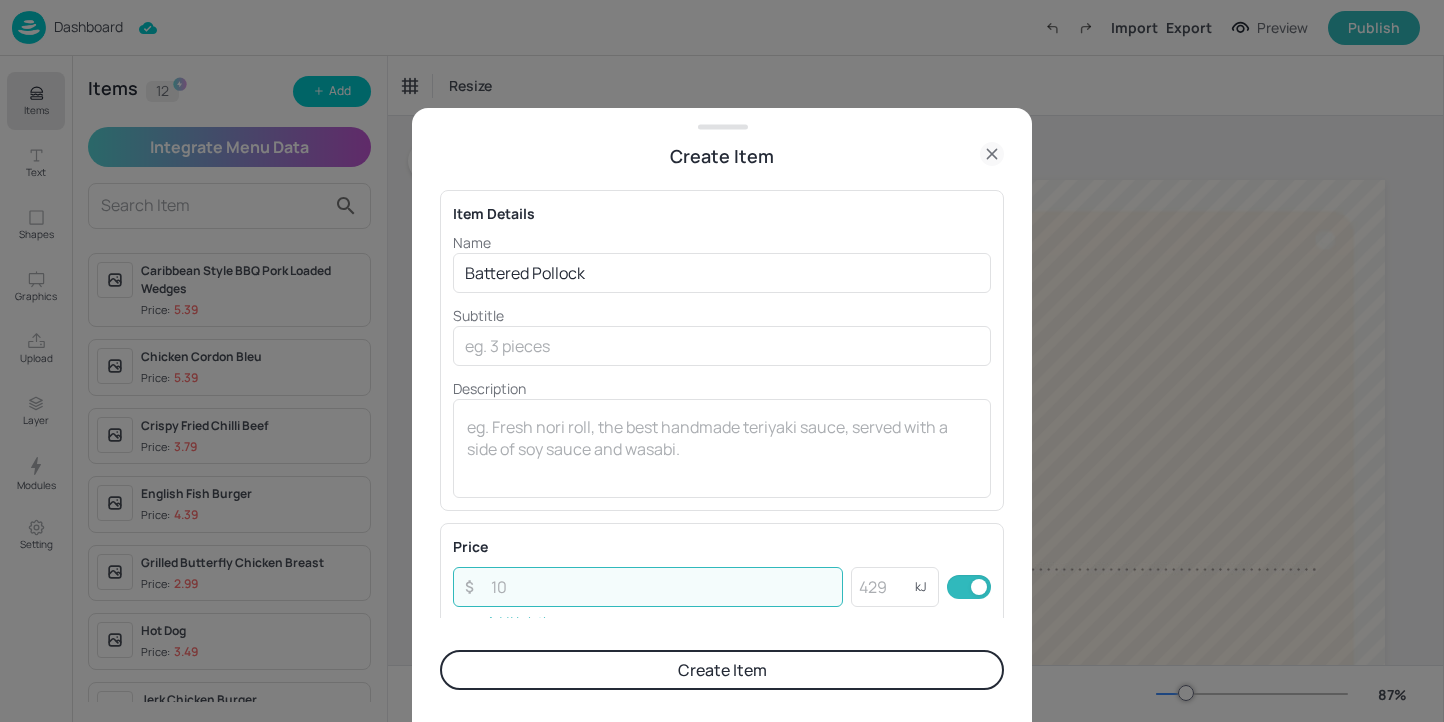 click at bounding box center [661, 587] 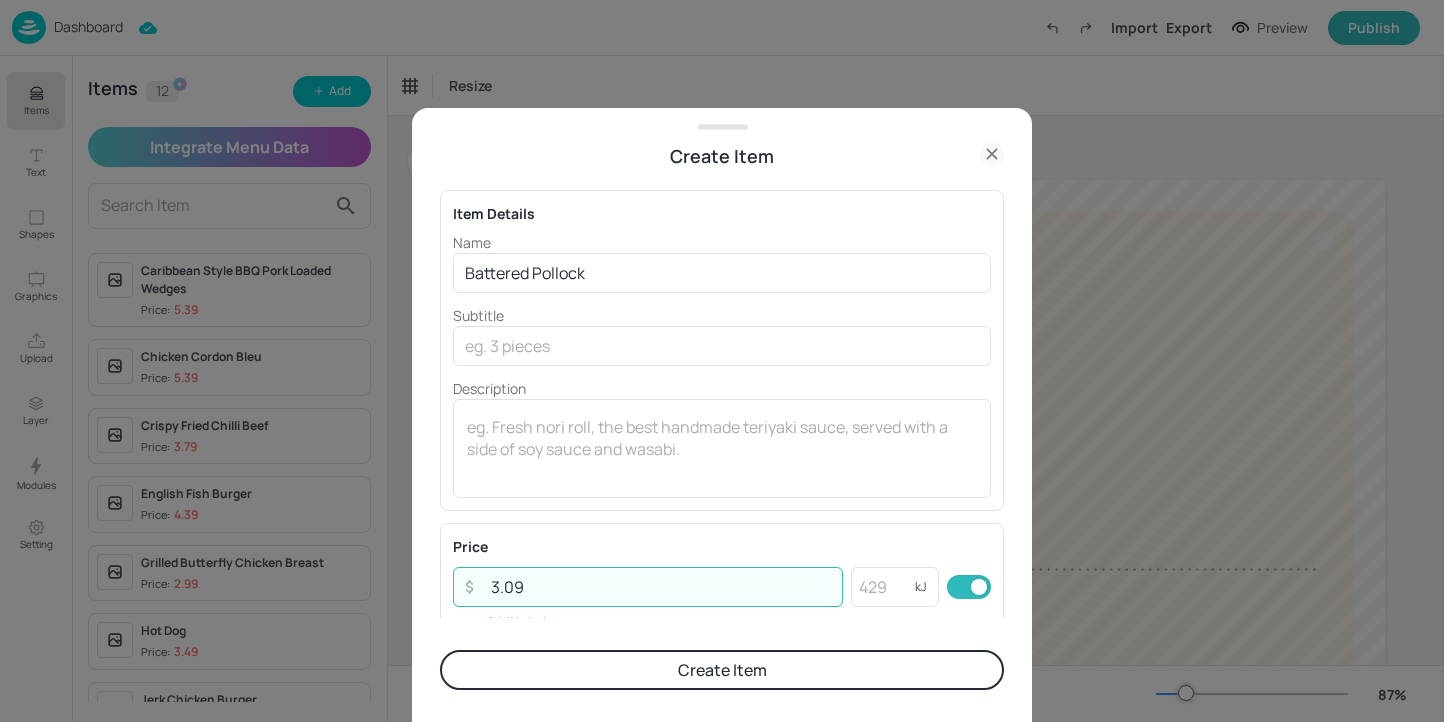 type on "3.09" 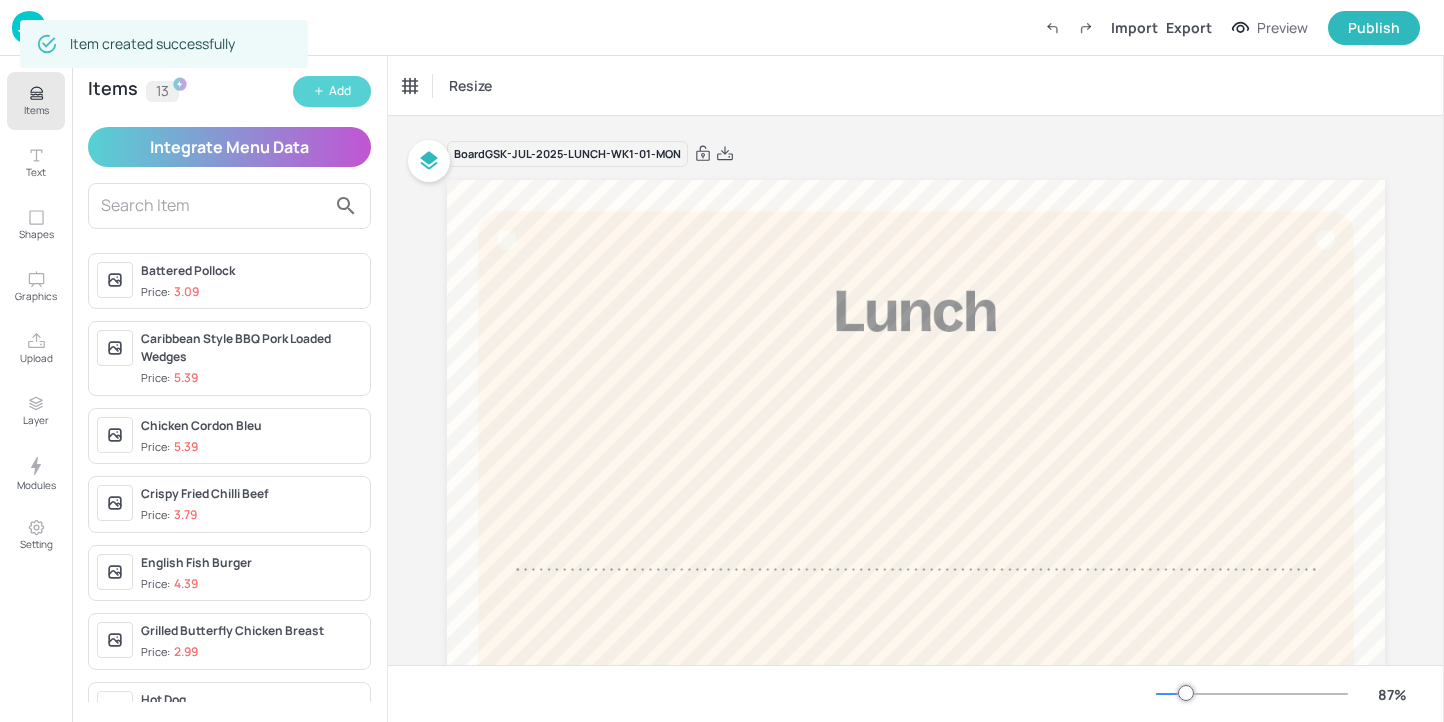 click on "Add" at bounding box center (332, 91) 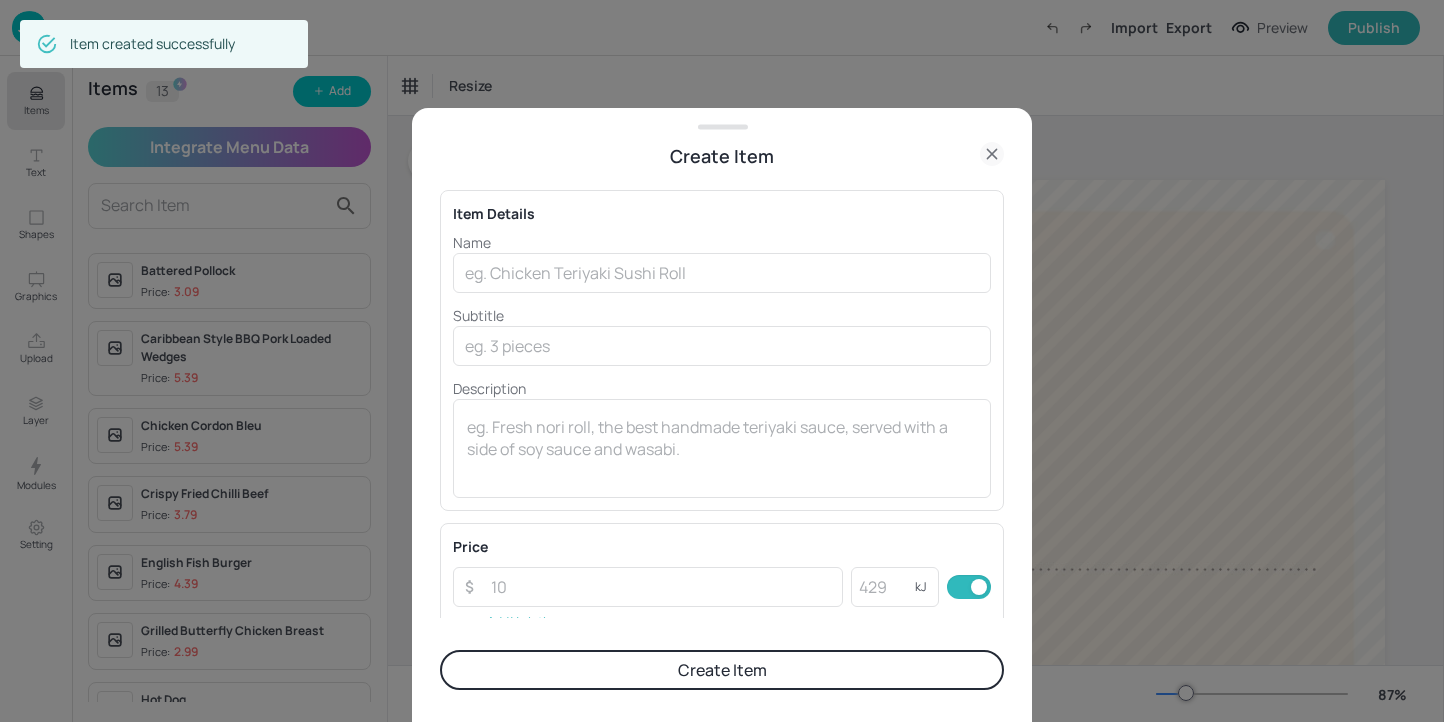 click on "Name" at bounding box center [722, 242] 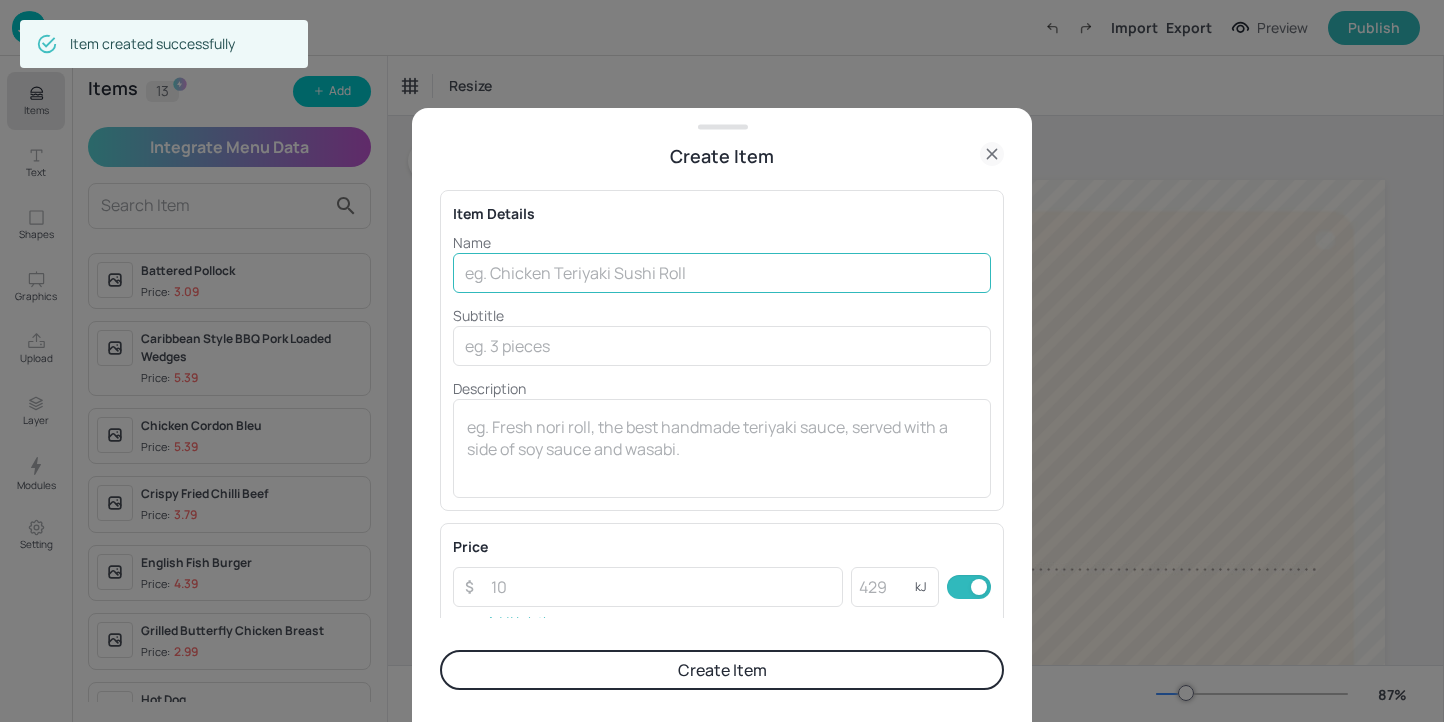 click at bounding box center (722, 273) 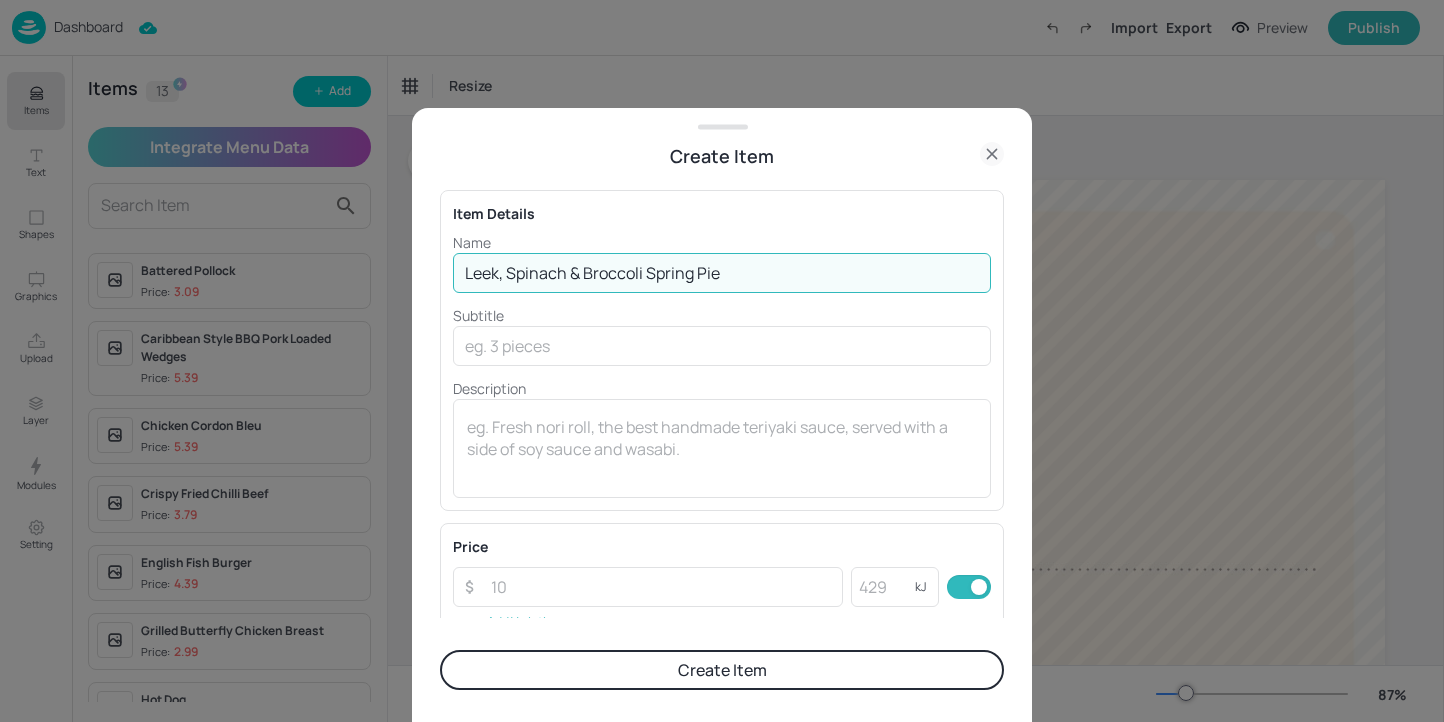 type on "Leek, Spinach & Broccoli Spring Pie" 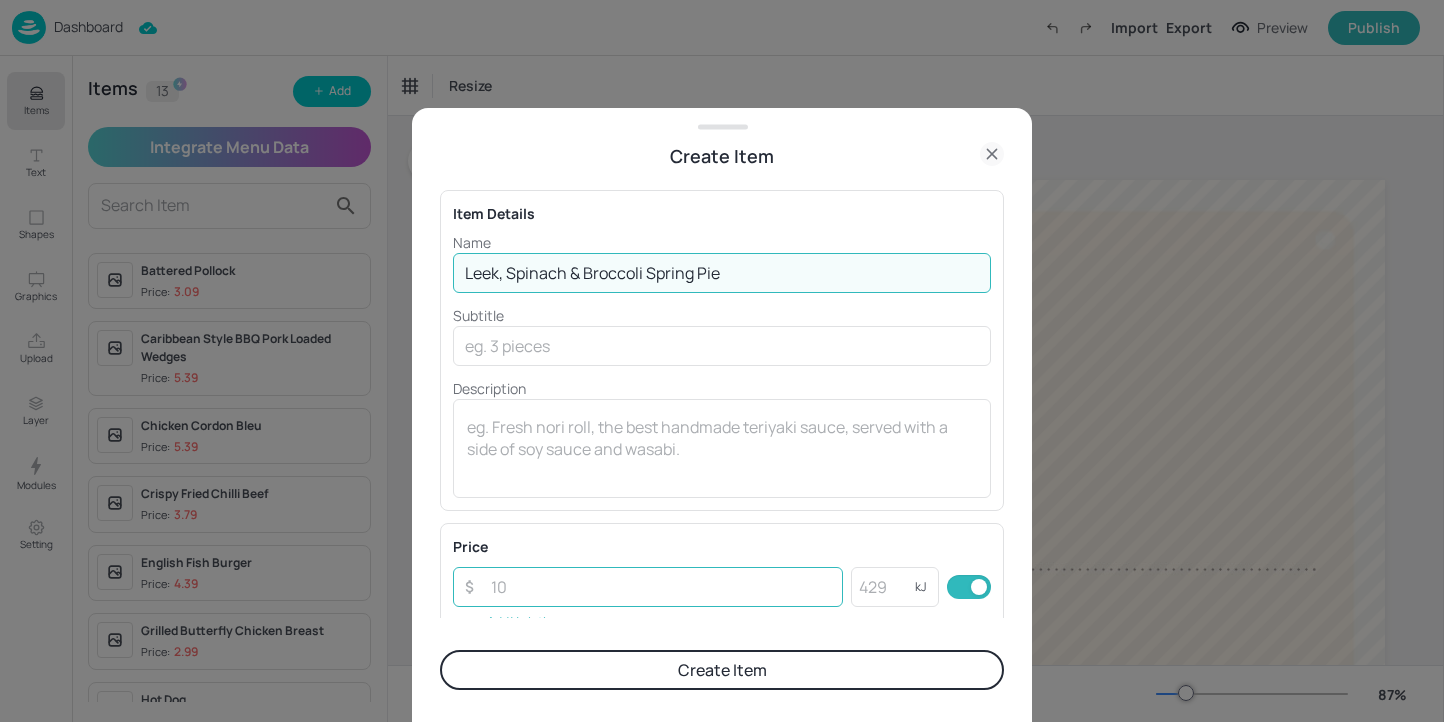 click at bounding box center (661, 587) 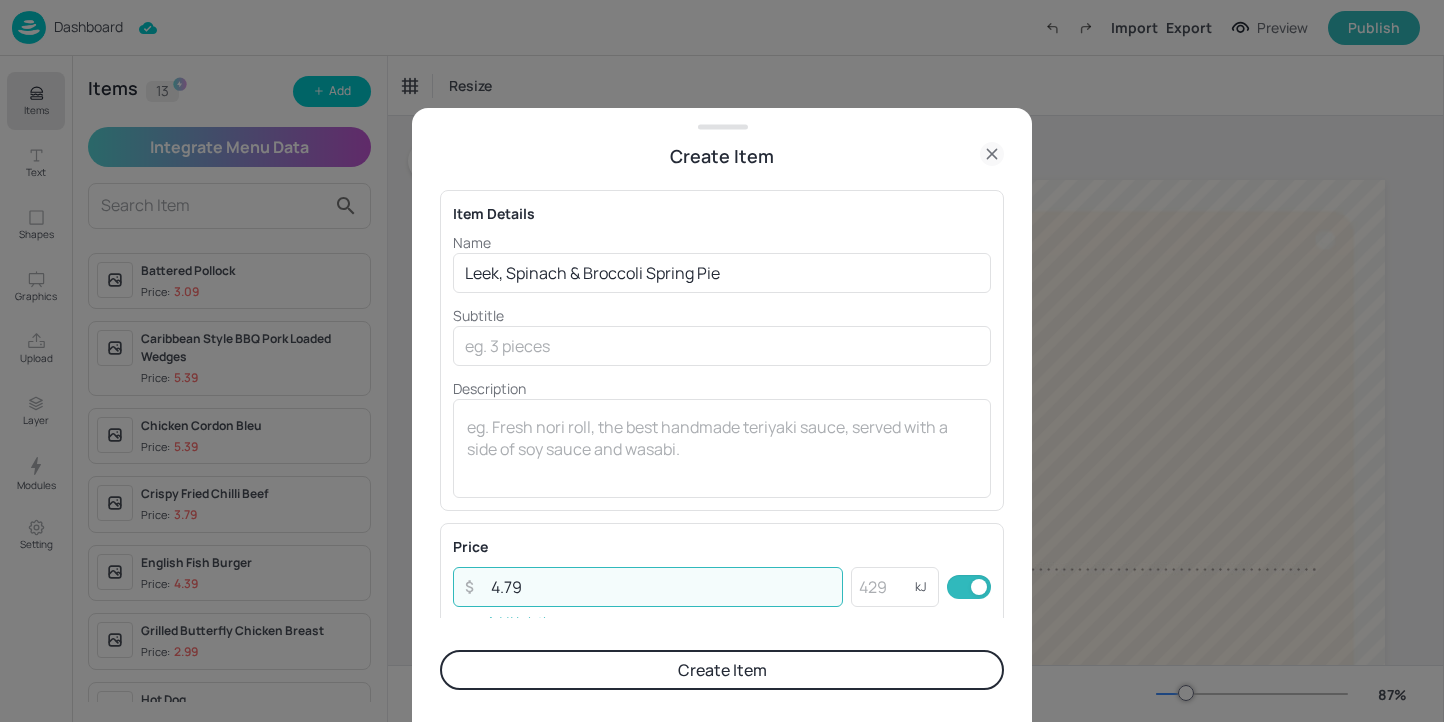 type on "4.79" 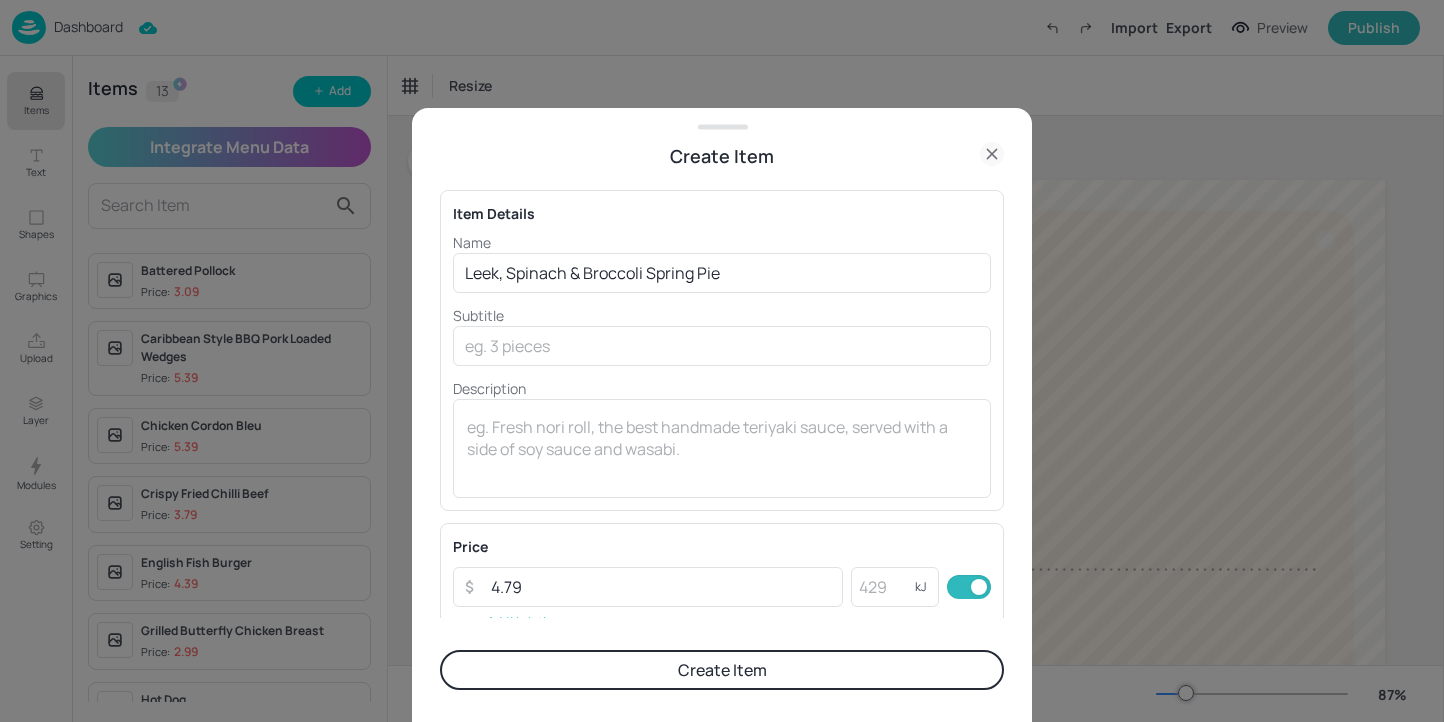 click on "Create Item" at bounding box center [722, 670] 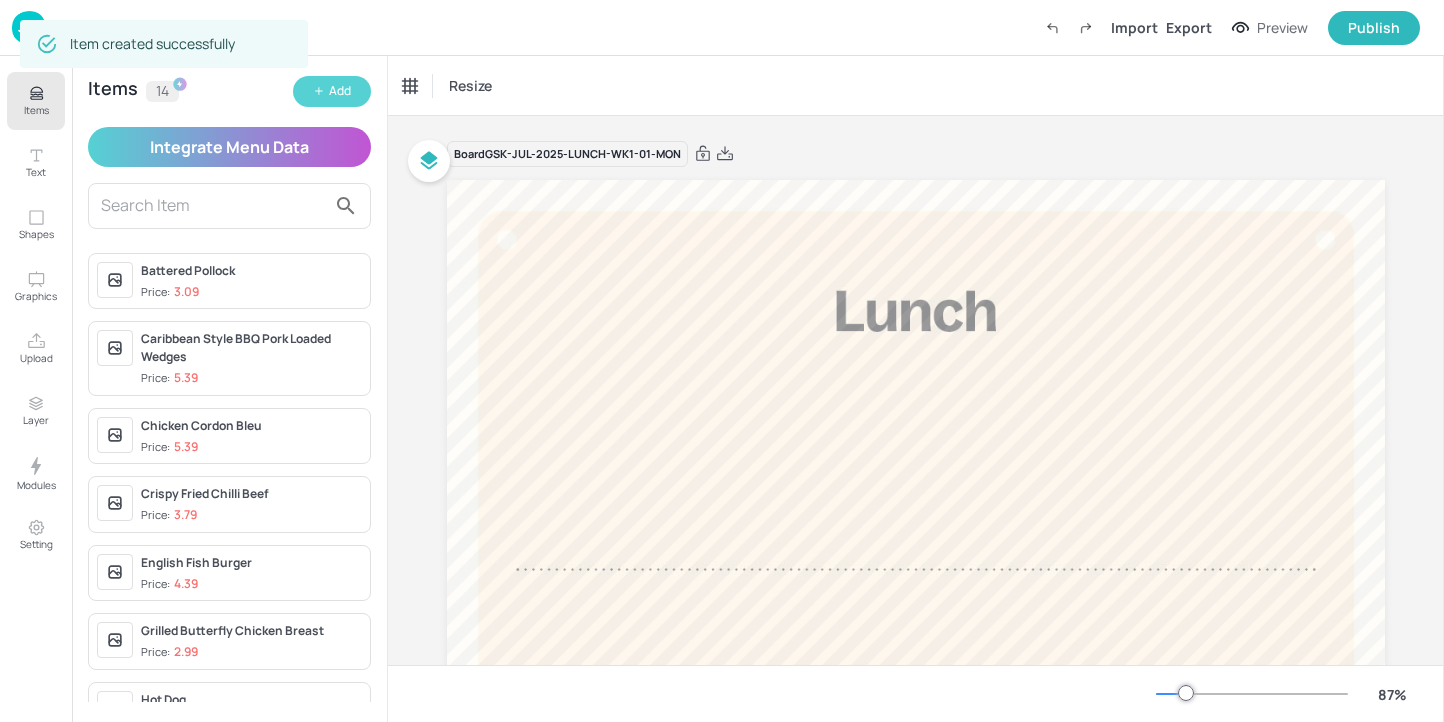 click on "Add" at bounding box center (340, 91) 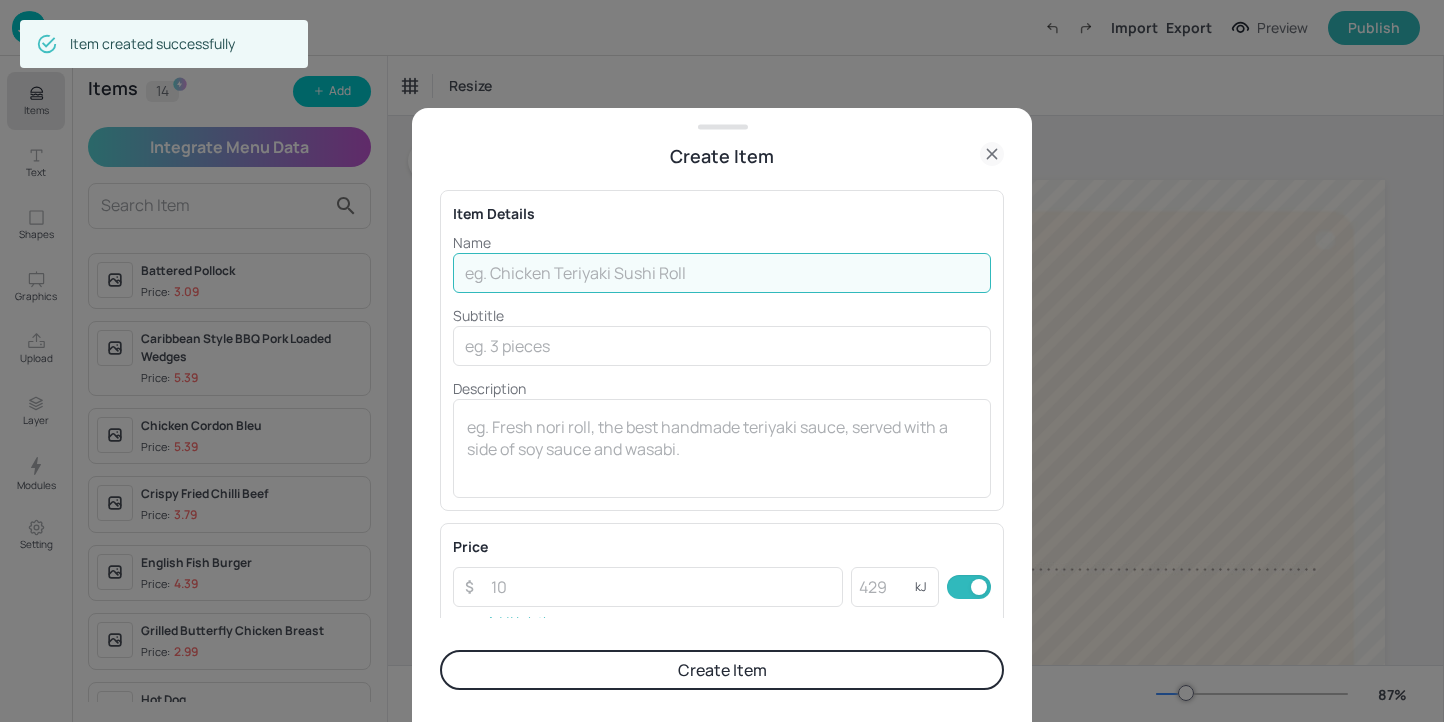 click at bounding box center [722, 273] 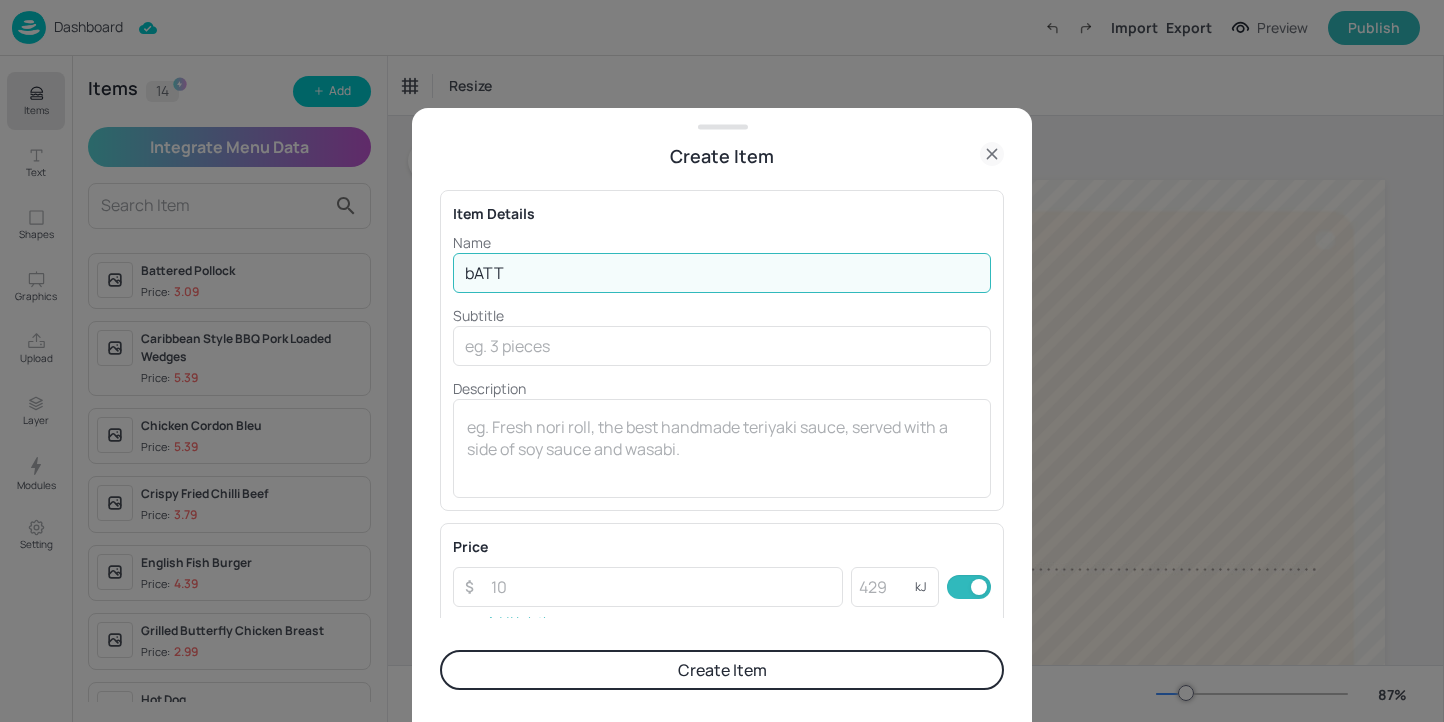 type on "Battered Sausage" 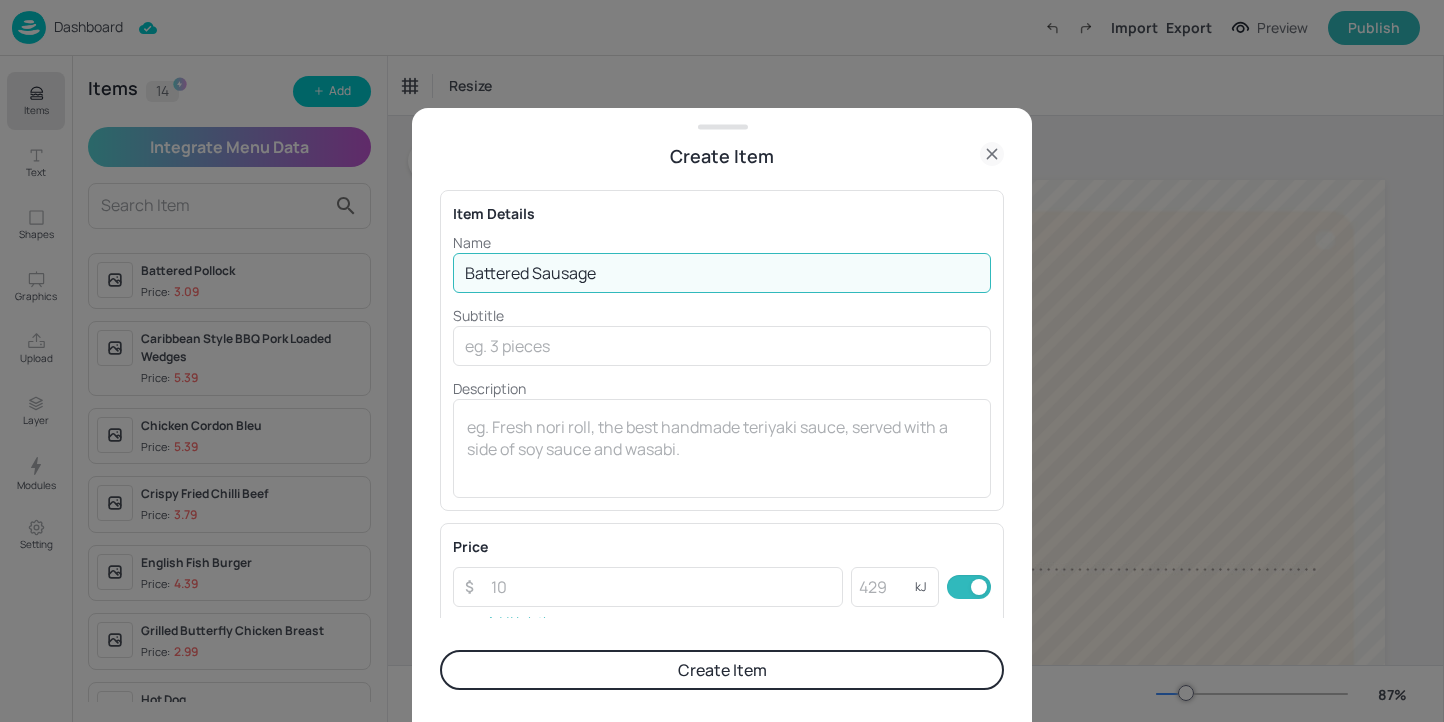 click on "Price ​ ​ kJ ​  Add Variation" at bounding box center (722, 586) 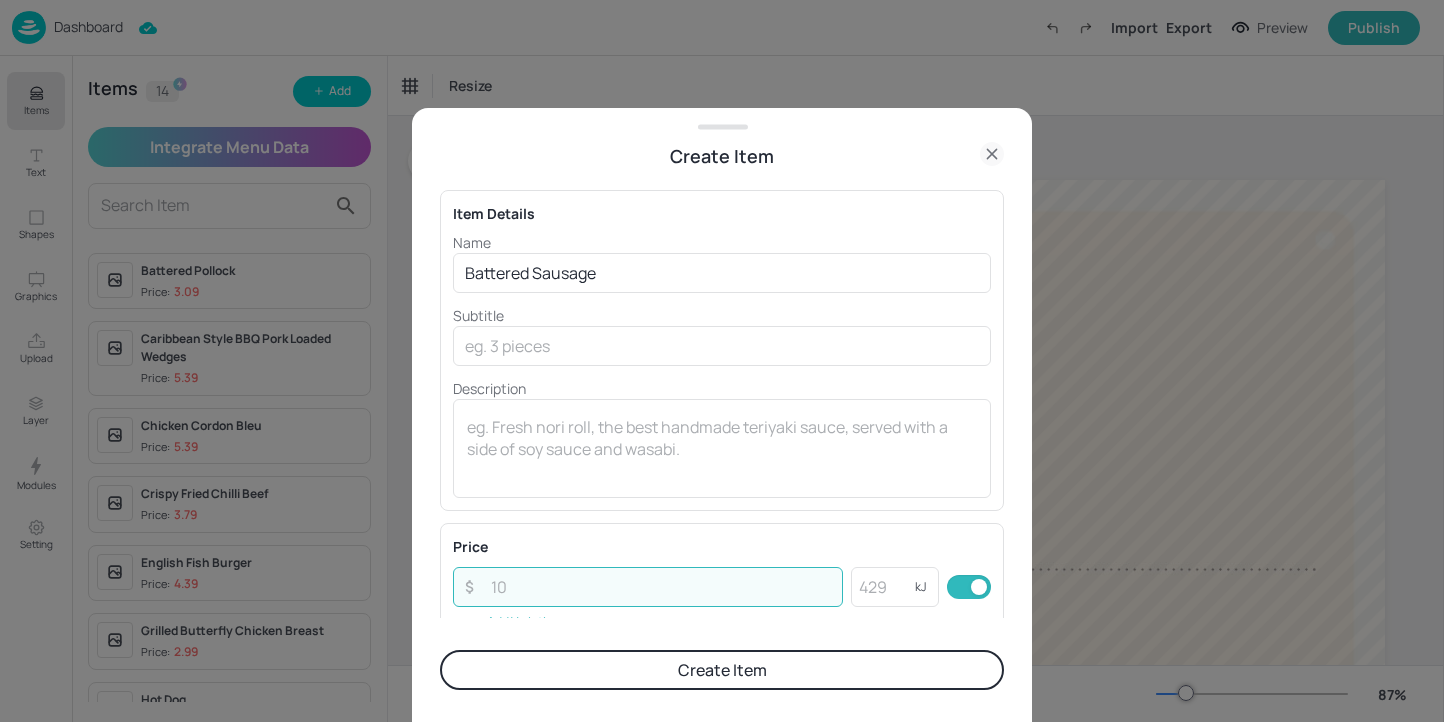 click at bounding box center [661, 587] 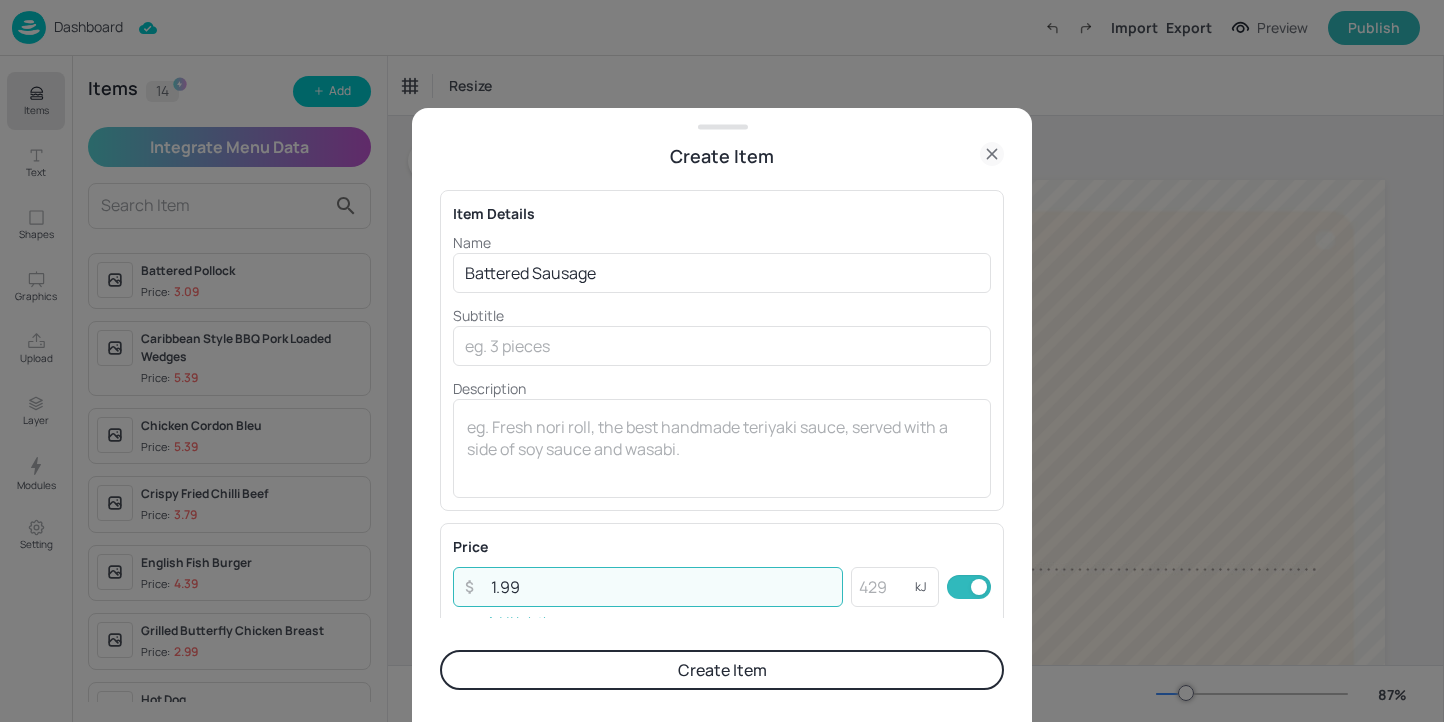 type on "1.99" 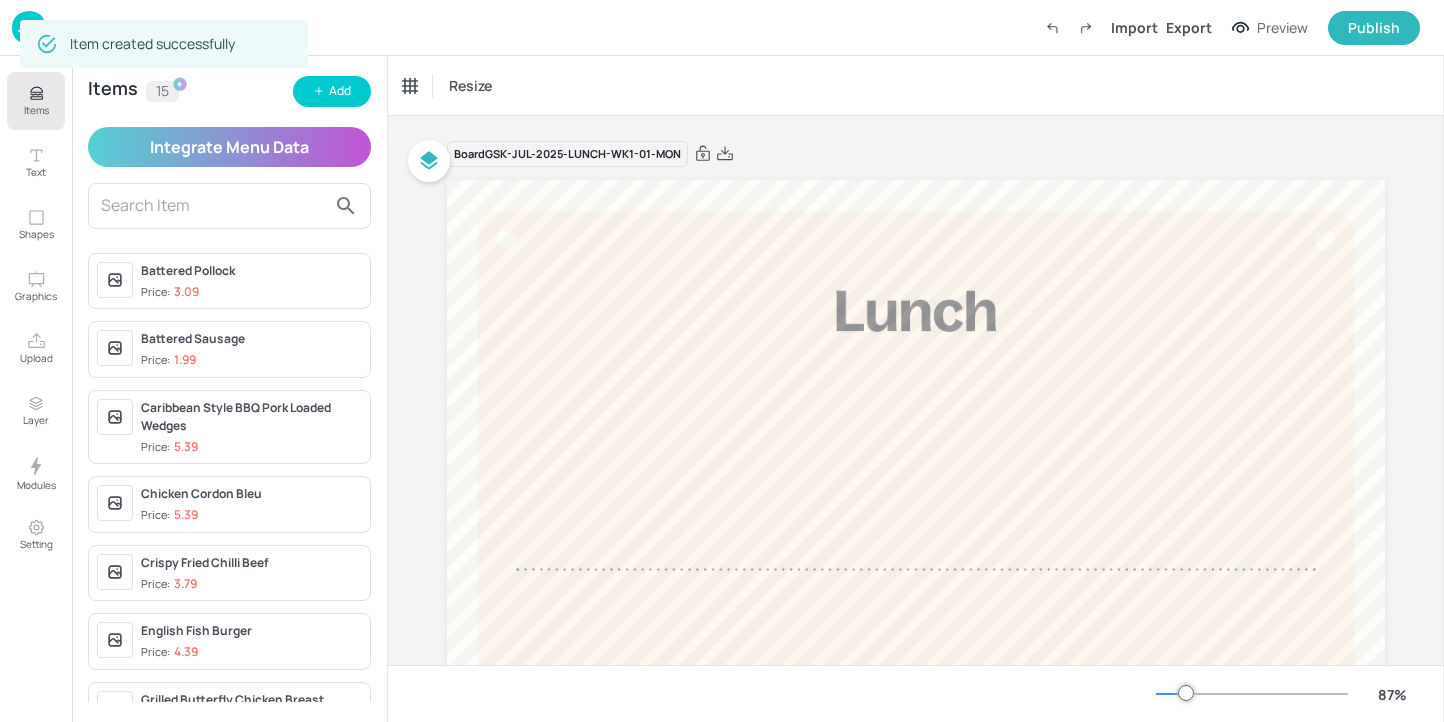 click on "Items 15 Add Integrate Menu Data Battered Pollock Price: 3.09 Battered Sausage Price: 1.99 Caribbean Style BBQ Pork Loaded Wedges Price: 5.39 Chicken Cordon Bleu Price: 5.39 Crispy Fried Chilli Beef Price: 3.79 English Fish Burger Price: 4.39 Grilled Butterfly Chicken Breast Price: 2.99 Hot Dog Price: 3.49 Jerk Chicken Burger Price: 5.99 Leek, Spinach & Broccoli Spring Pie Price: 4.79 Lemon & Pepper Turkey Escalope Price: 3.49 Pork Steak Price: 3.49 Roasted Mediterranean Vegetable Lasagne Price: 4.79 Satay Chicken Price: 4.2 Seasonal Green Pasta Price: 3.79" at bounding box center (229, 389) 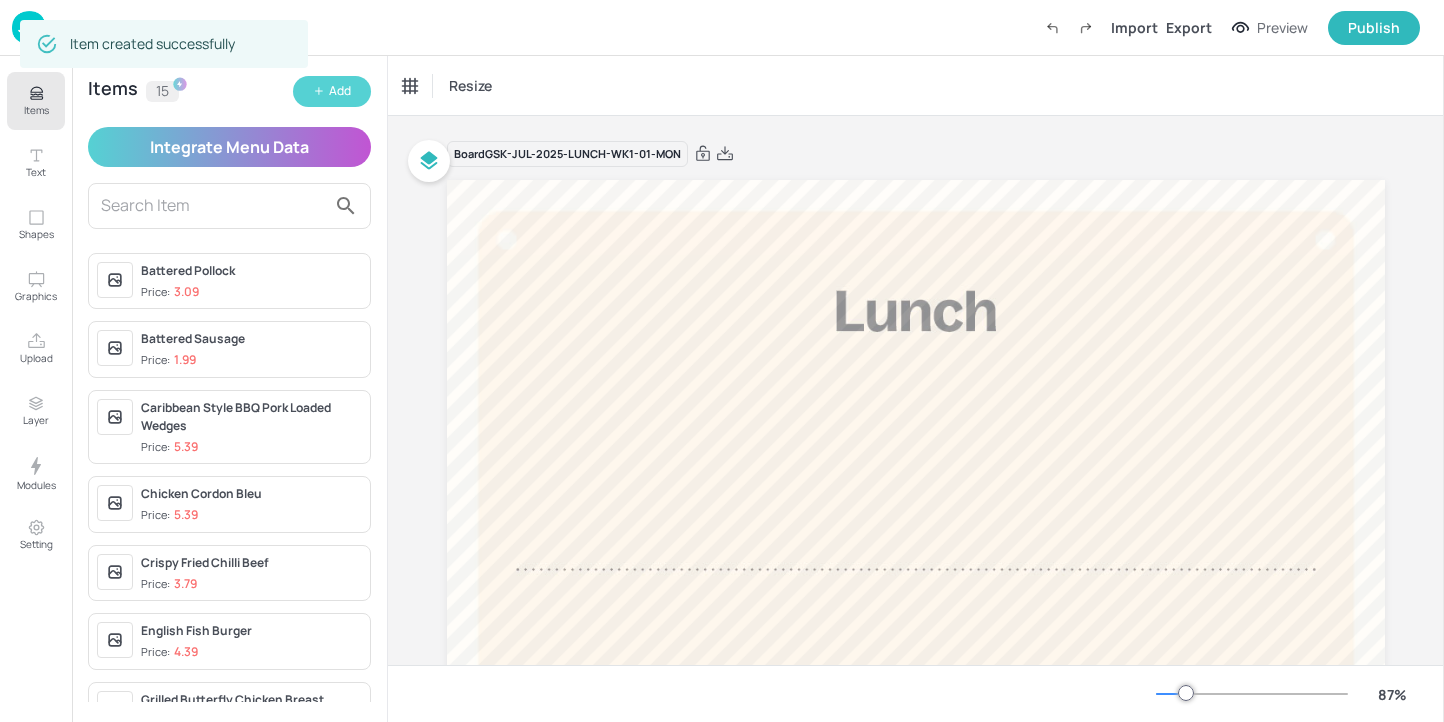 click on "Add" at bounding box center [332, 91] 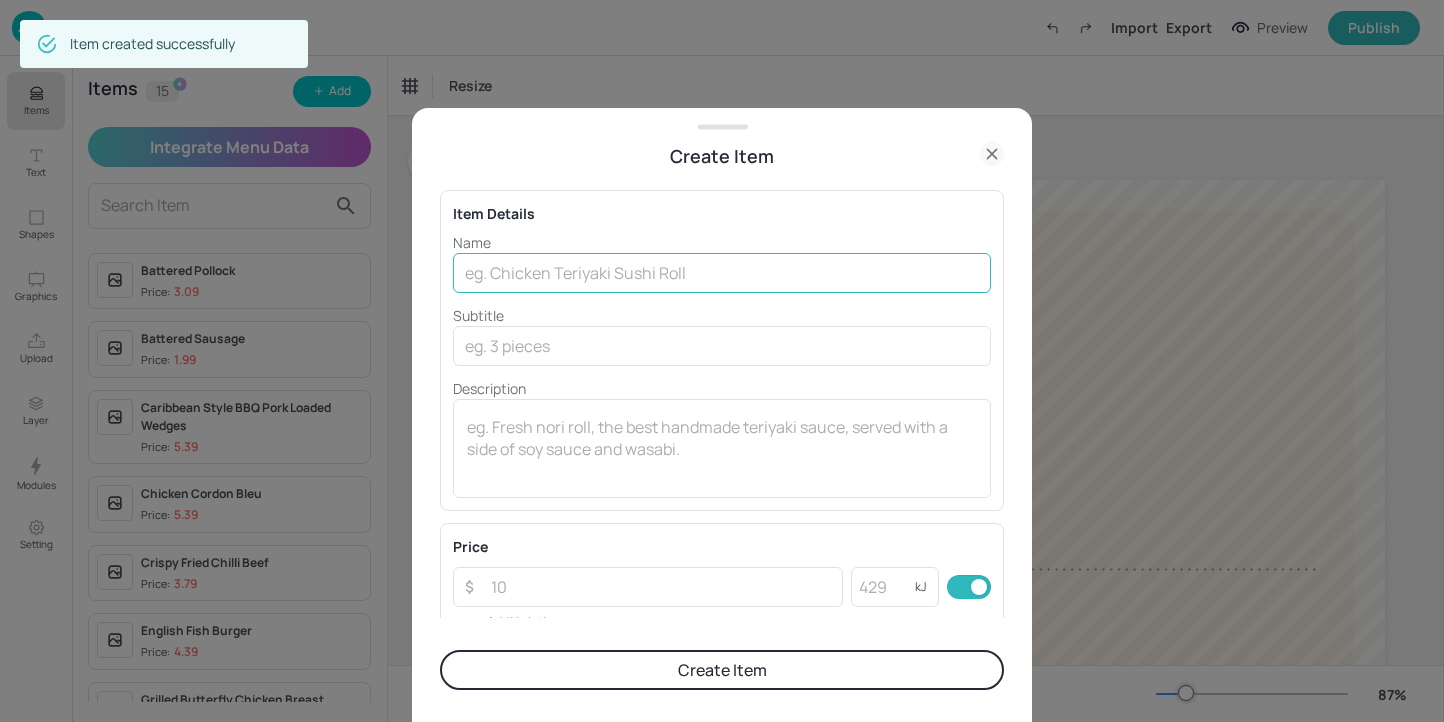 click at bounding box center (722, 273) 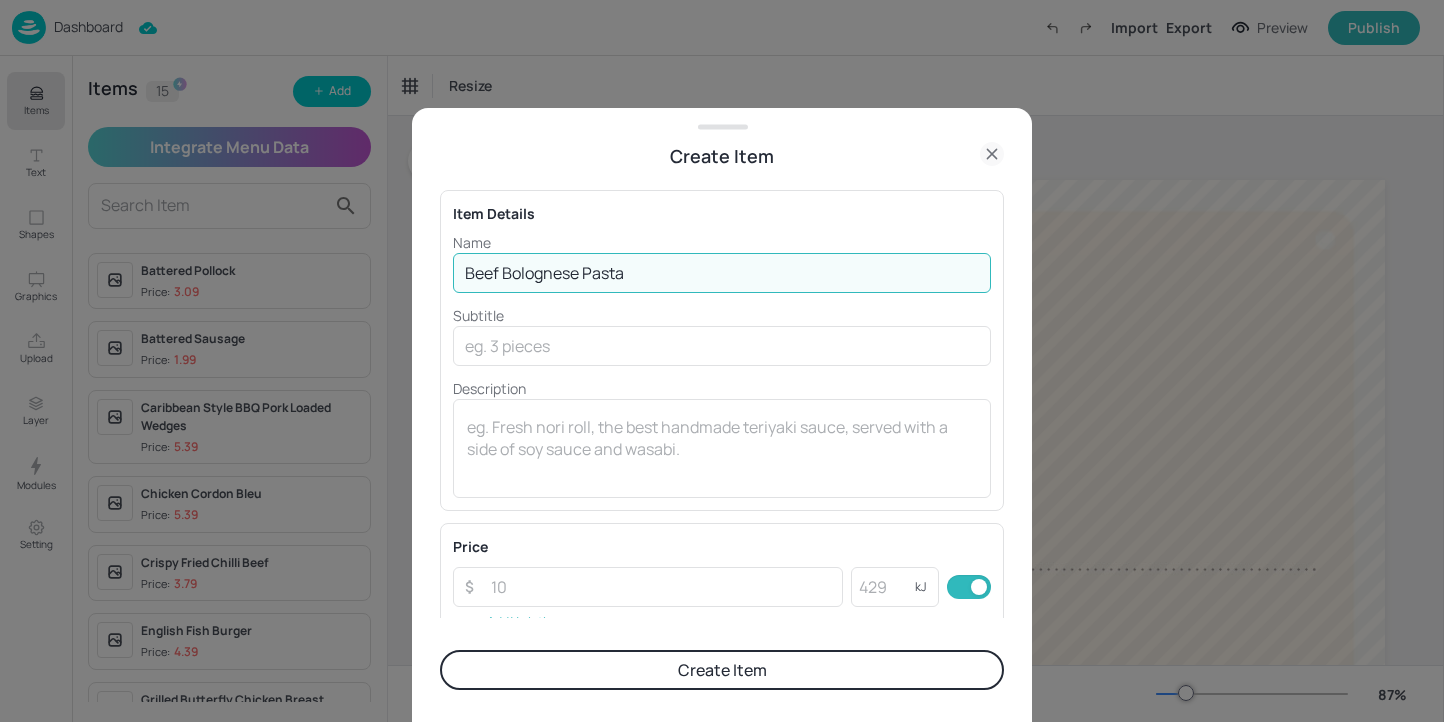 drag, startPoint x: 645, startPoint y: 281, endPoint x: 584, endPoint y: 264, distance: 63.324562 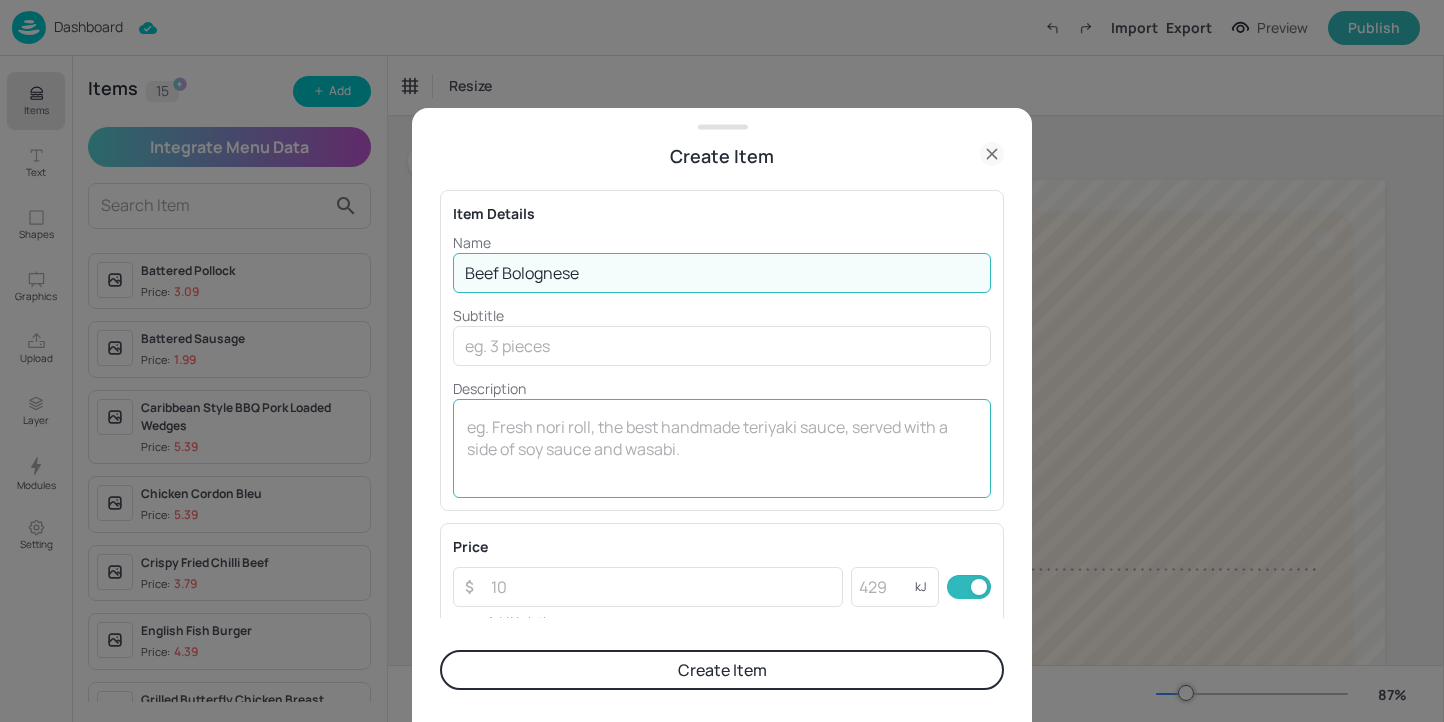 type on "Beef Bolognese" 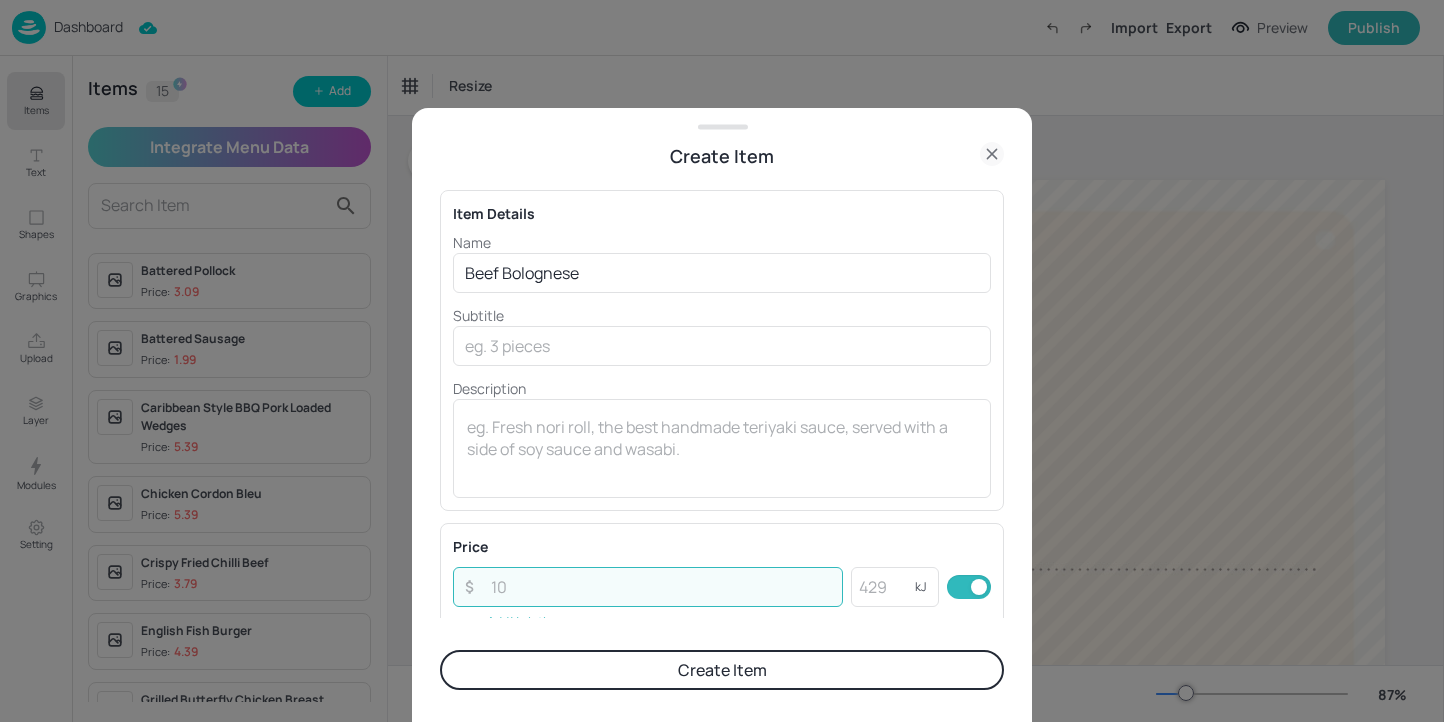 click at bounding box center [661, 587] 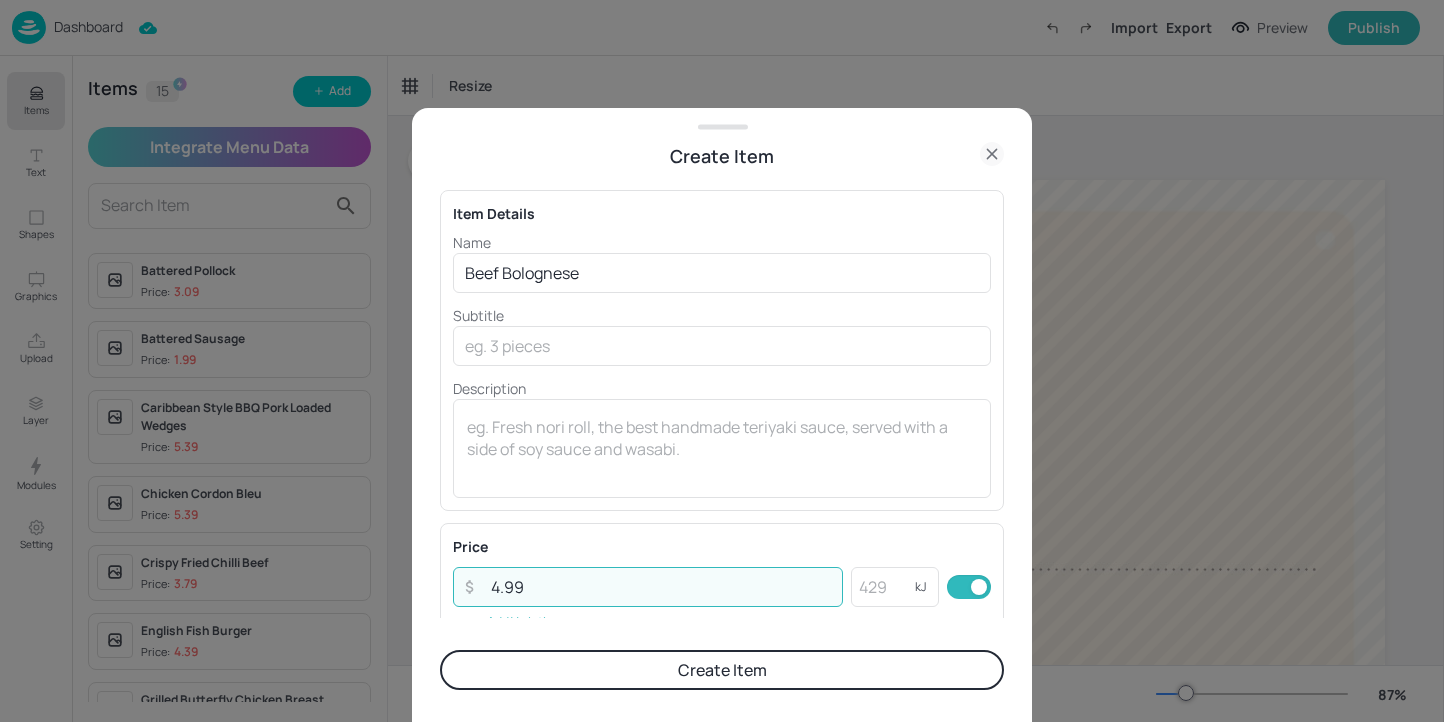 type on "4.99" 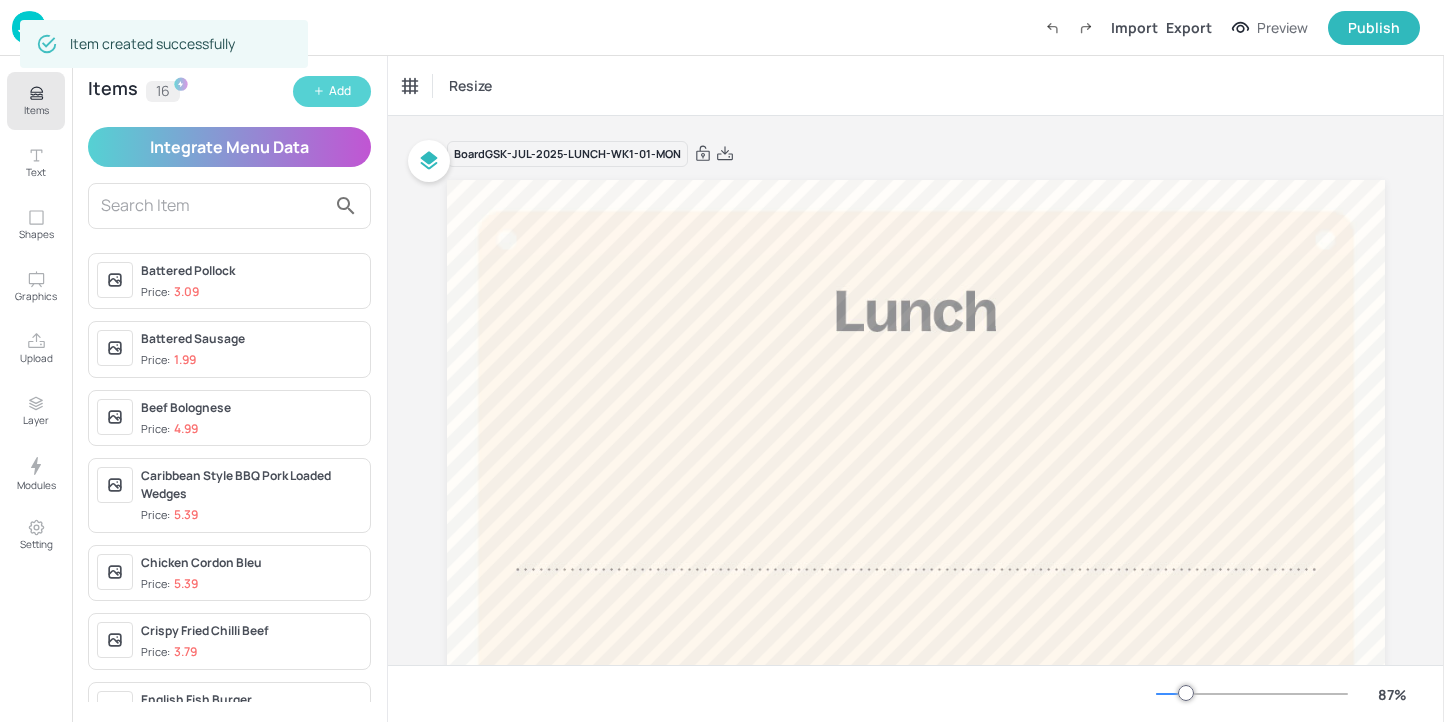 click on "Add" at bounding box center (332, 91) 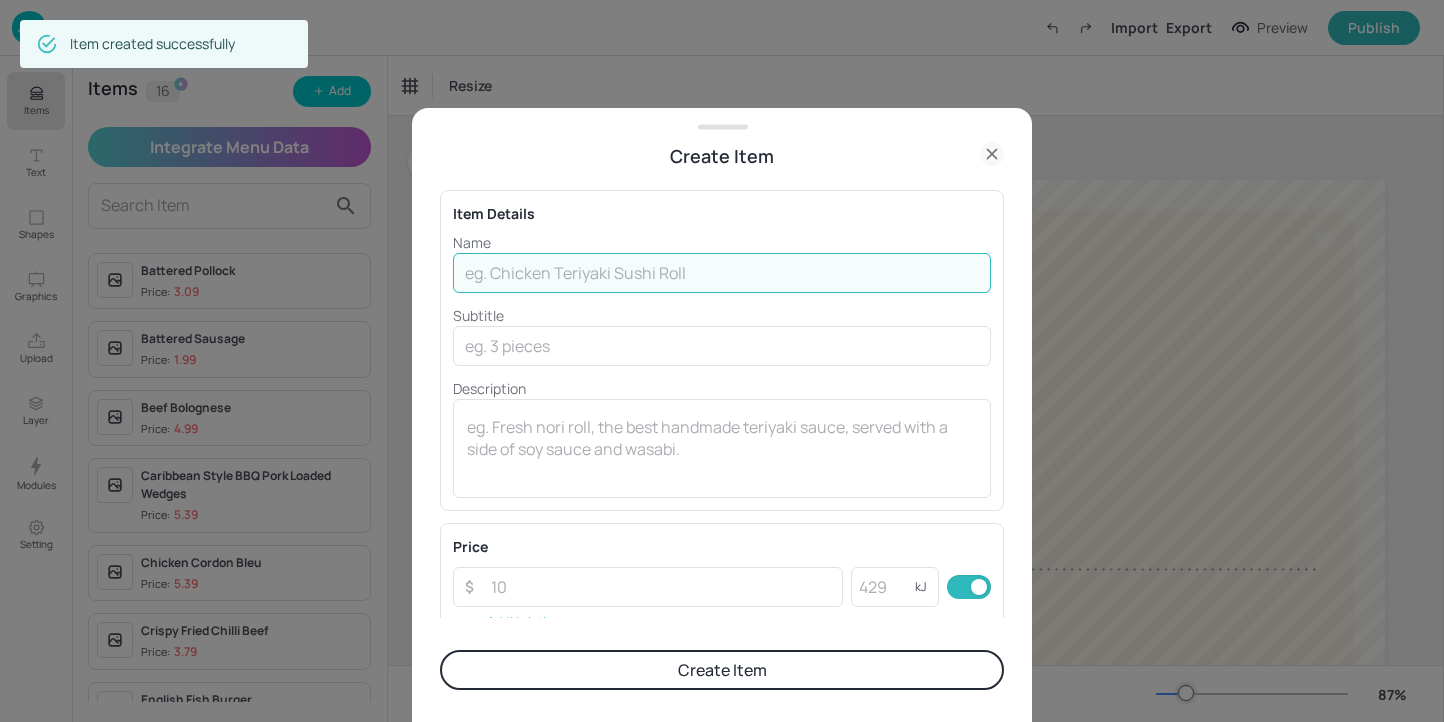 click at bounding box center [722, 273] 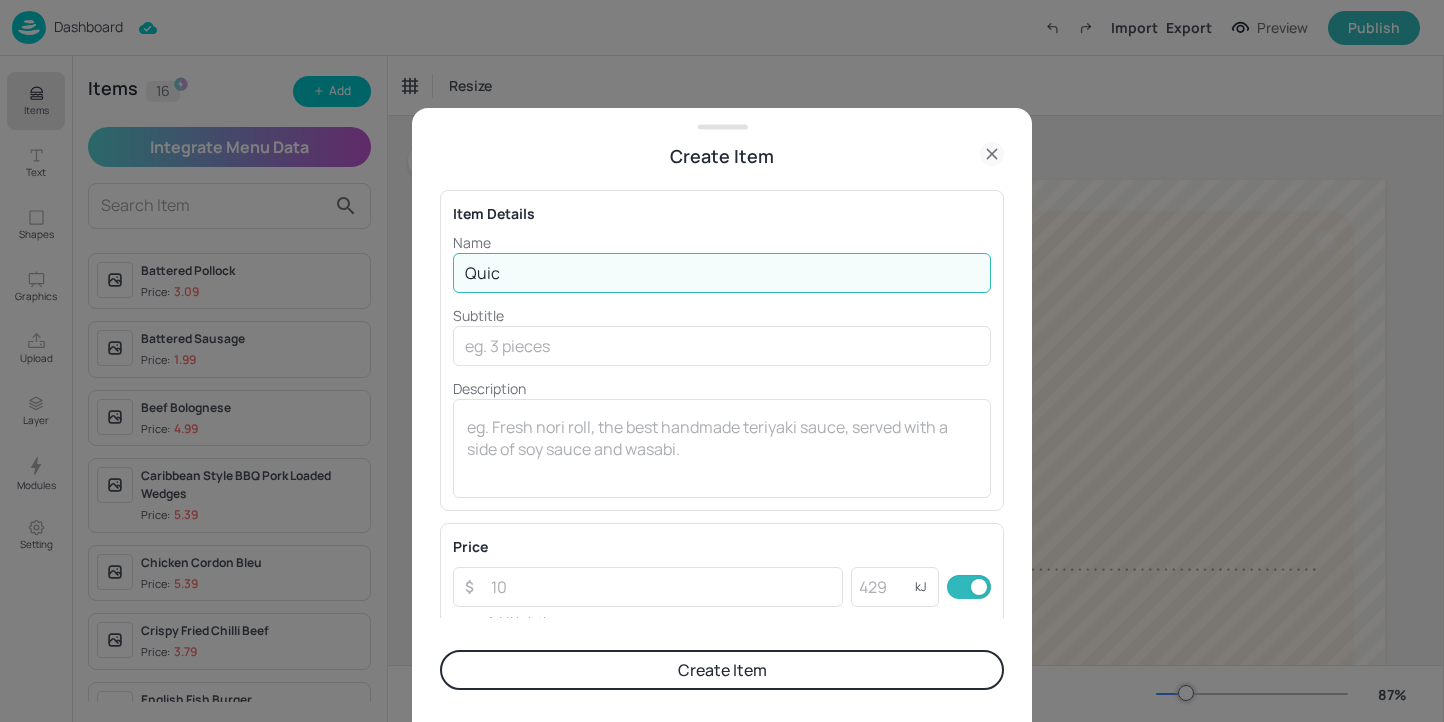 type on "Quiche Lorraine" 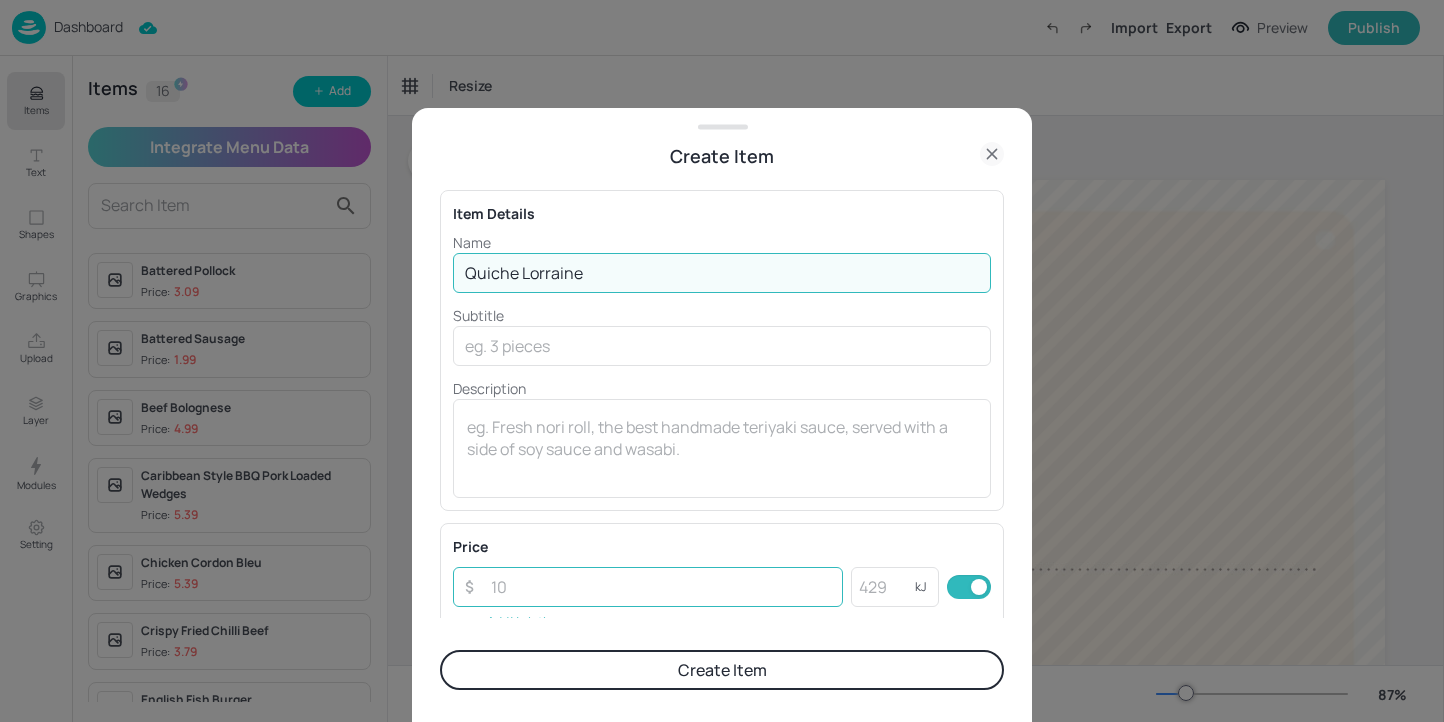 click at bounding box center (661, 587) 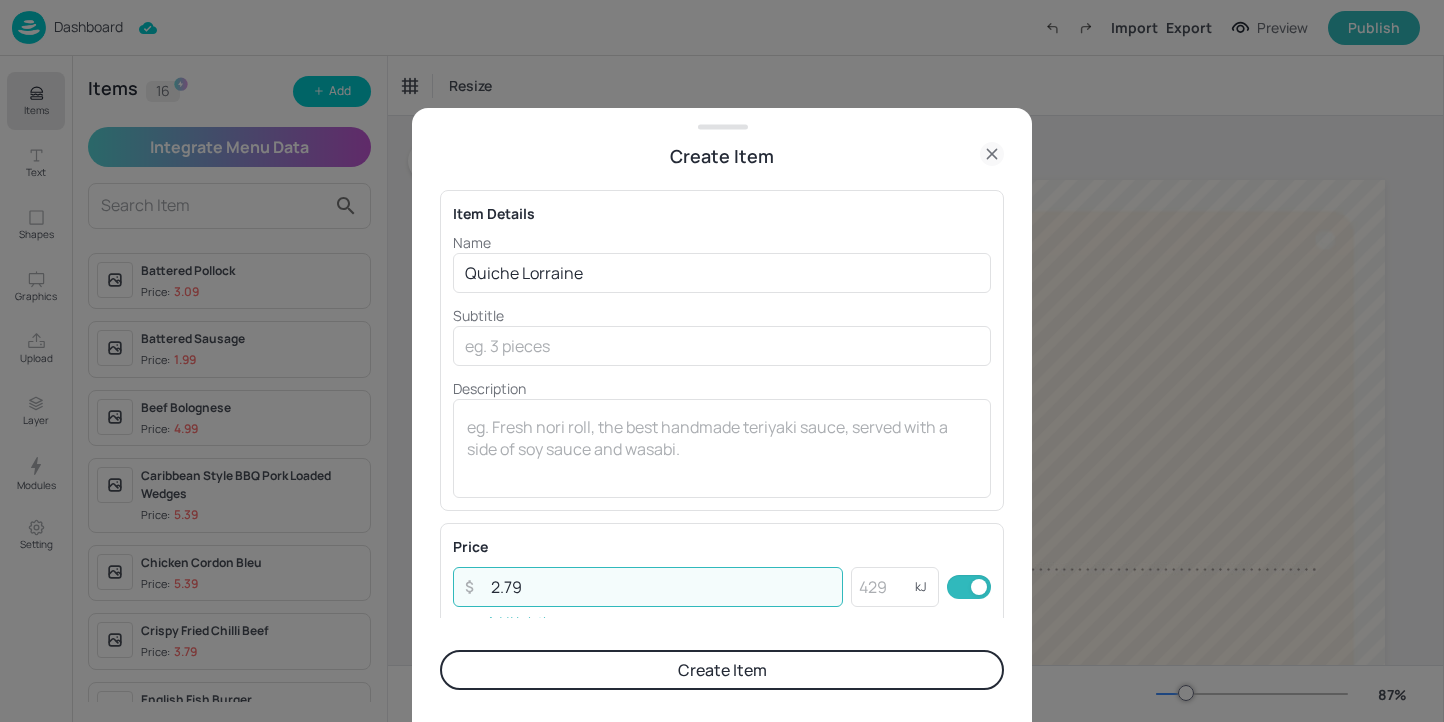 type on "2.79" 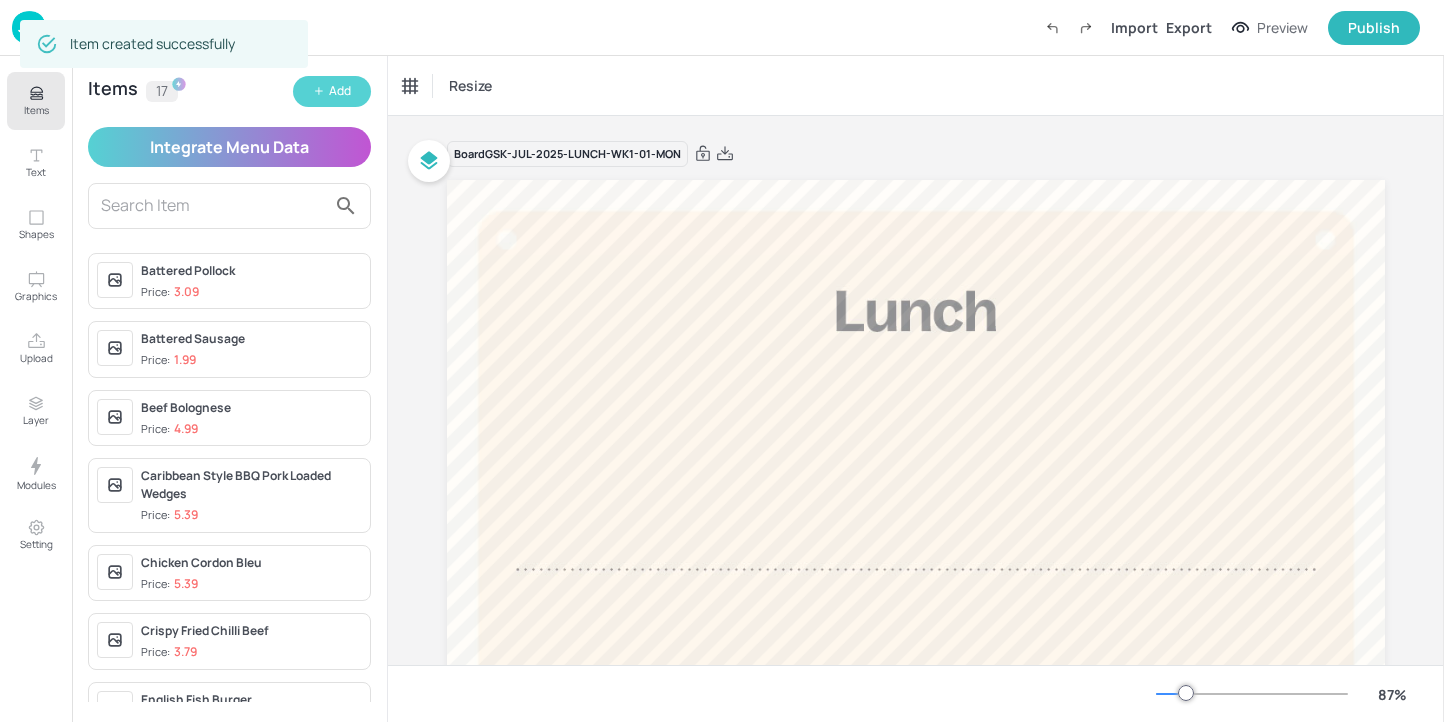 click on "Add" at bounding box center [340, 91] 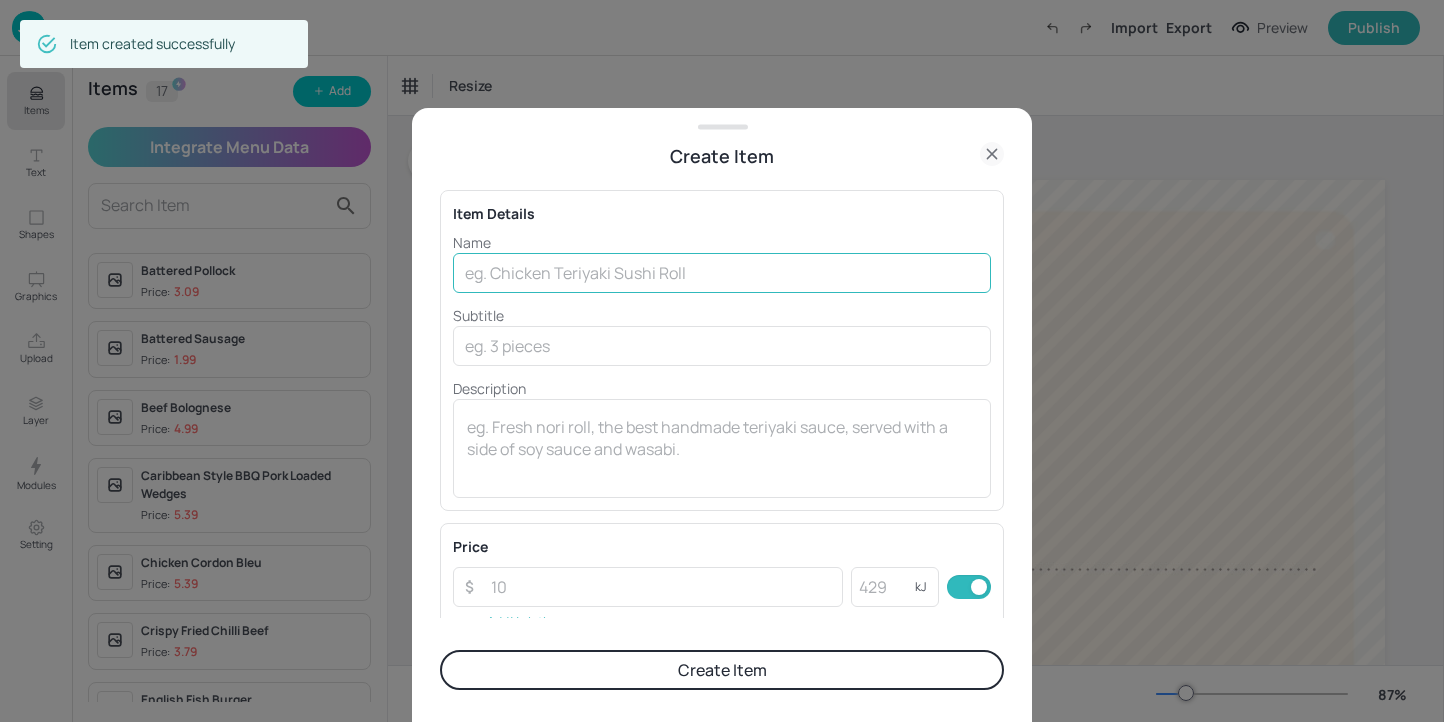 click at bounding box center [722, 273] 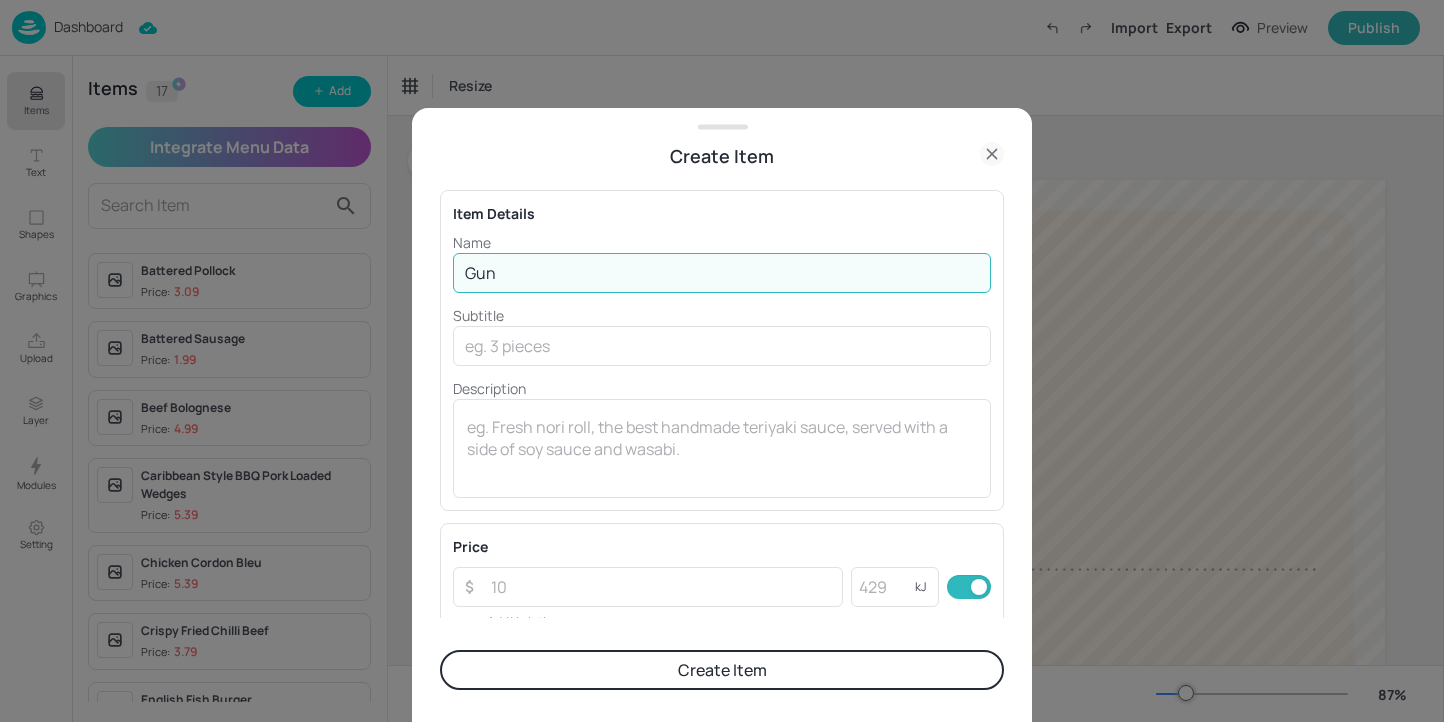 type on "Gunpowder Cauliflower" 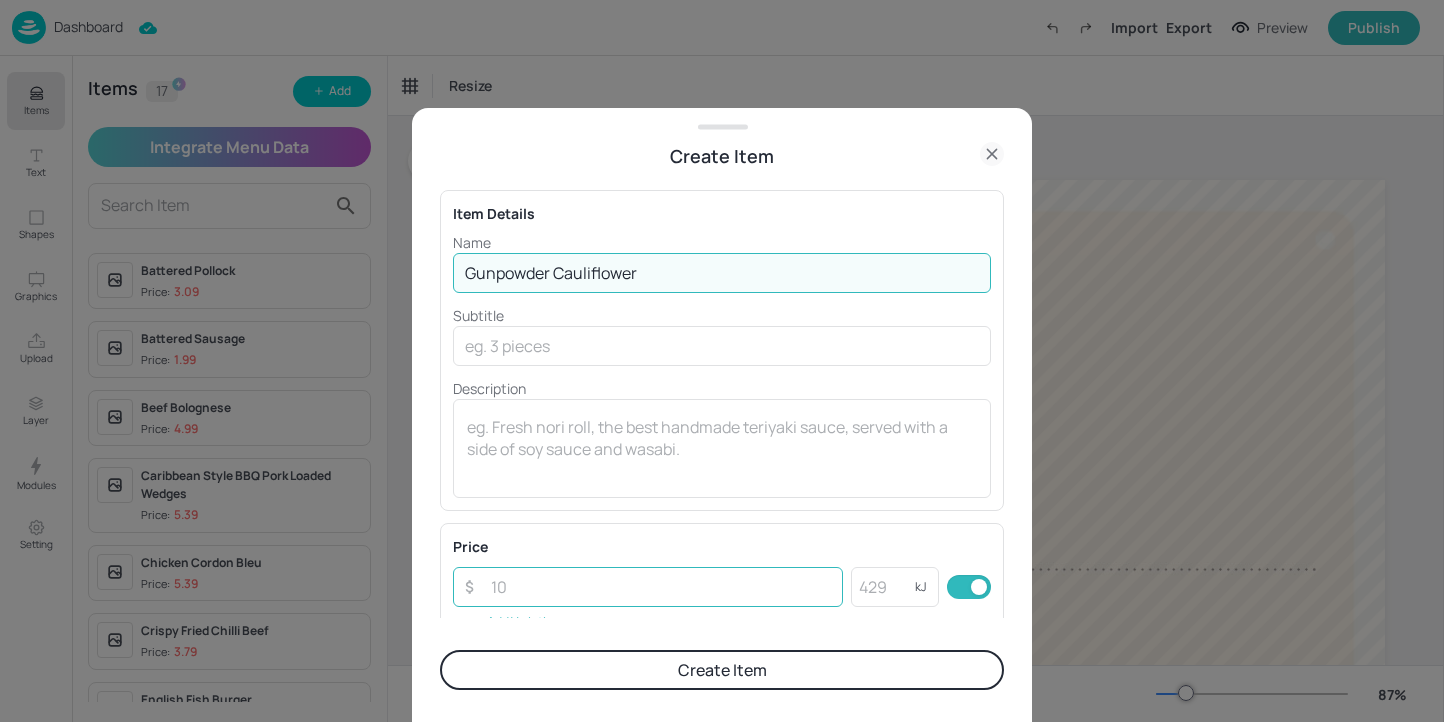 click at bounding box center [661, 587] 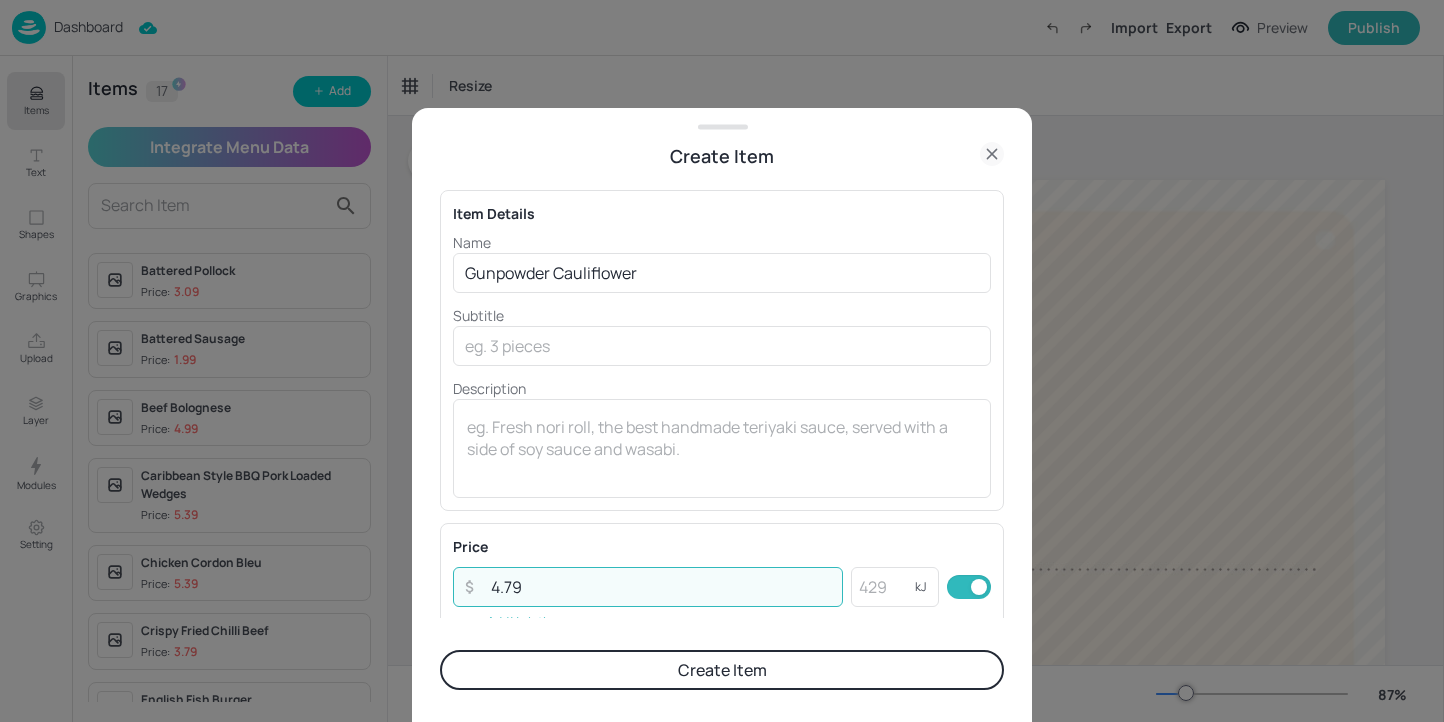 type on "4.79" 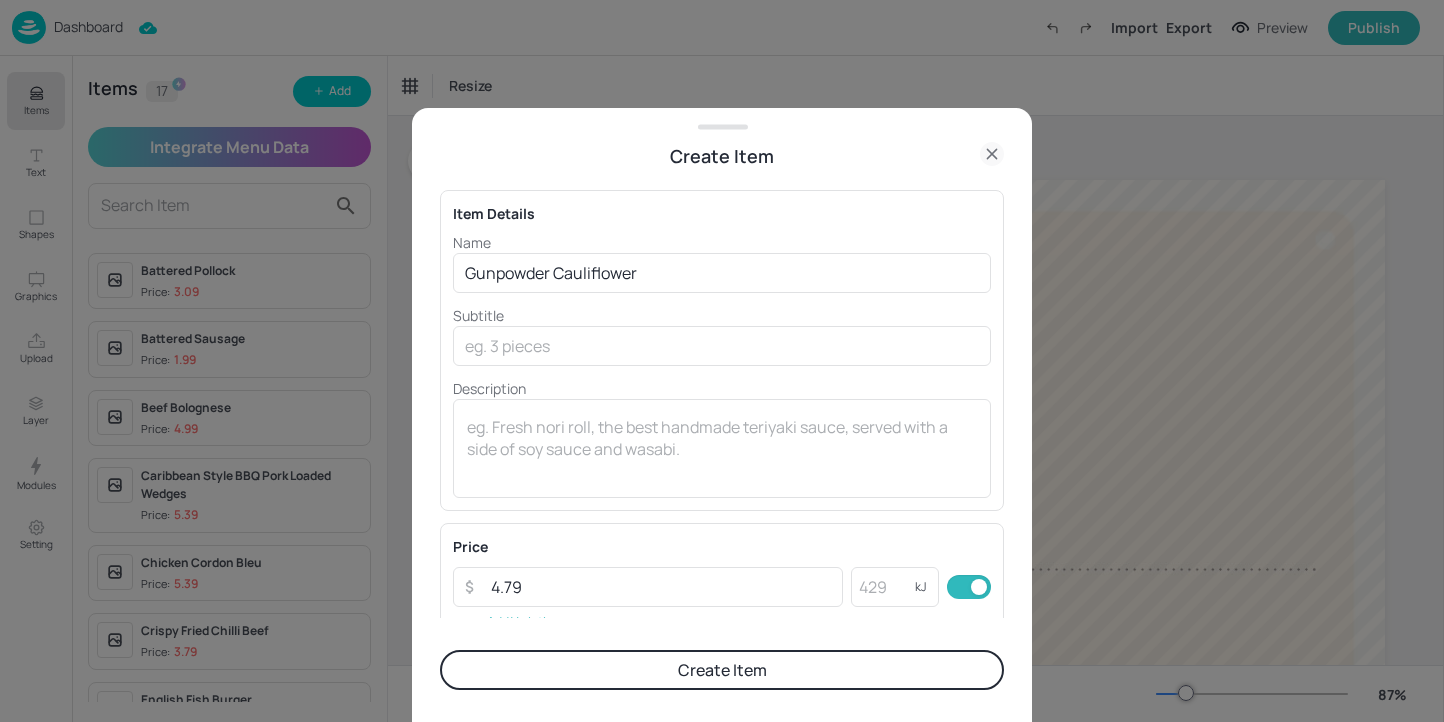 click on "Create Item" at bounding box center [722, 670] 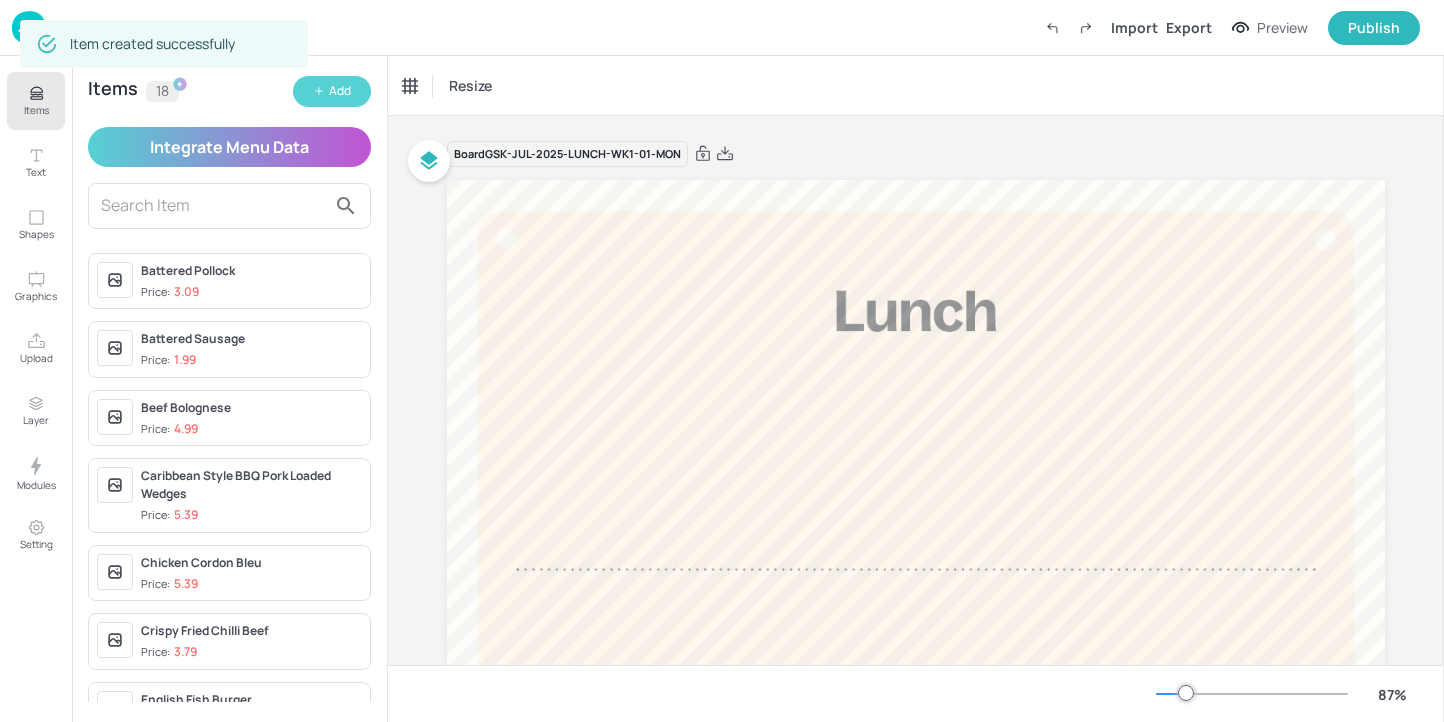 click on "Add" at bounding box center (332, 91) 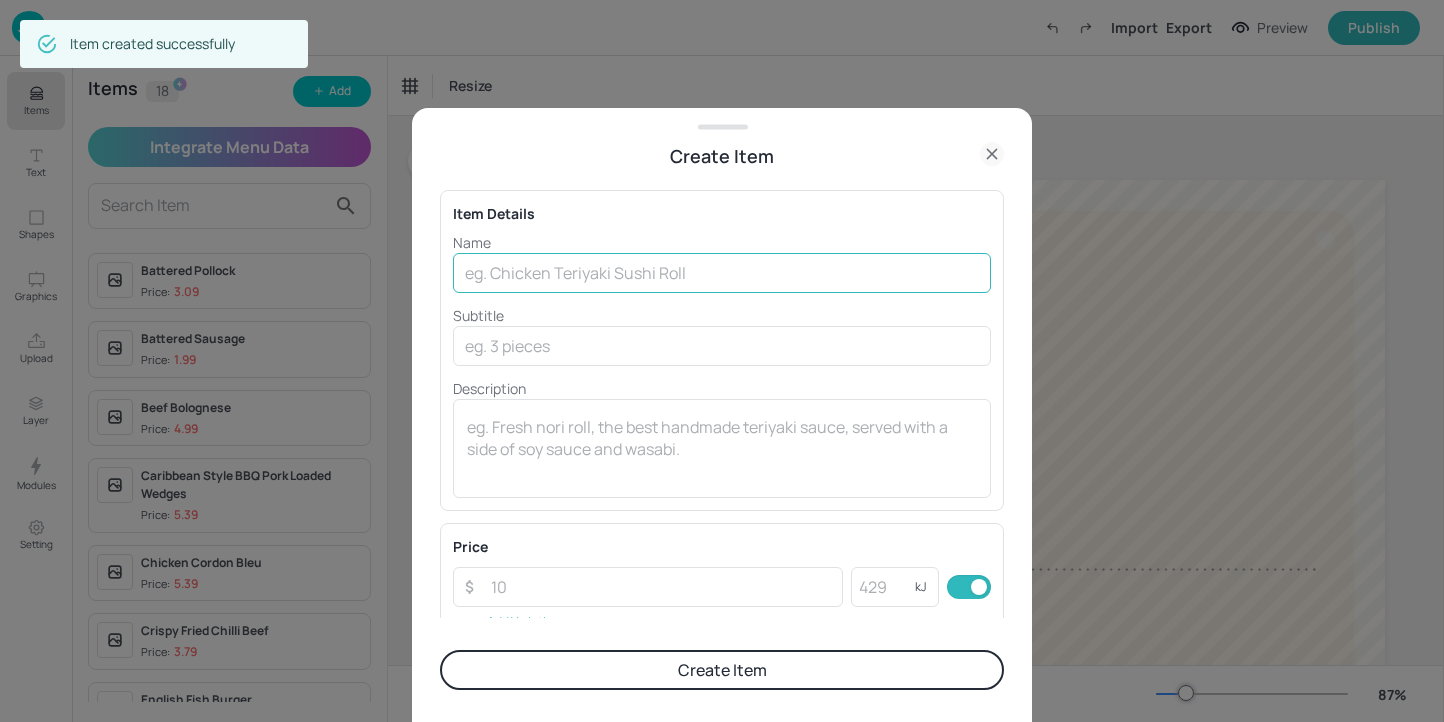 click at bounding box center [722, 273] 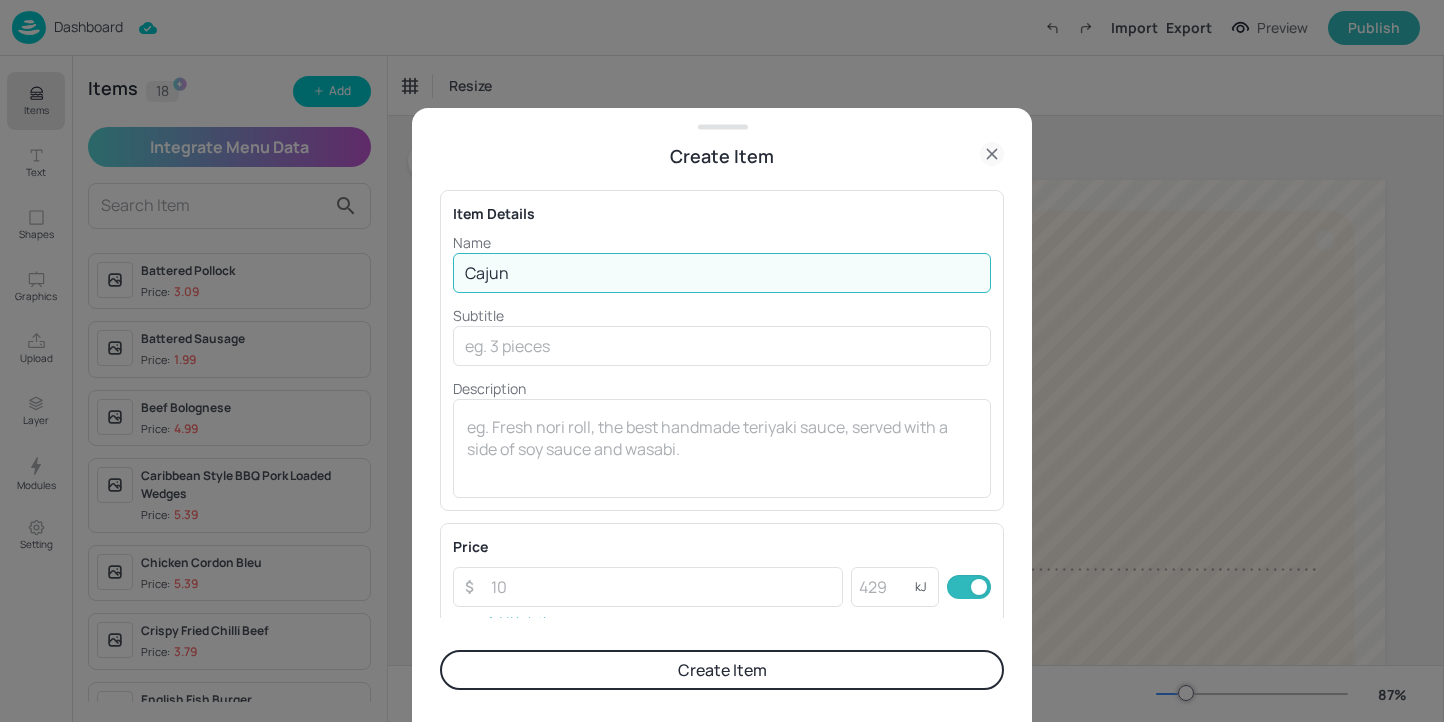 type on "Cajun Chicken Thigh with Lime & Coriander" 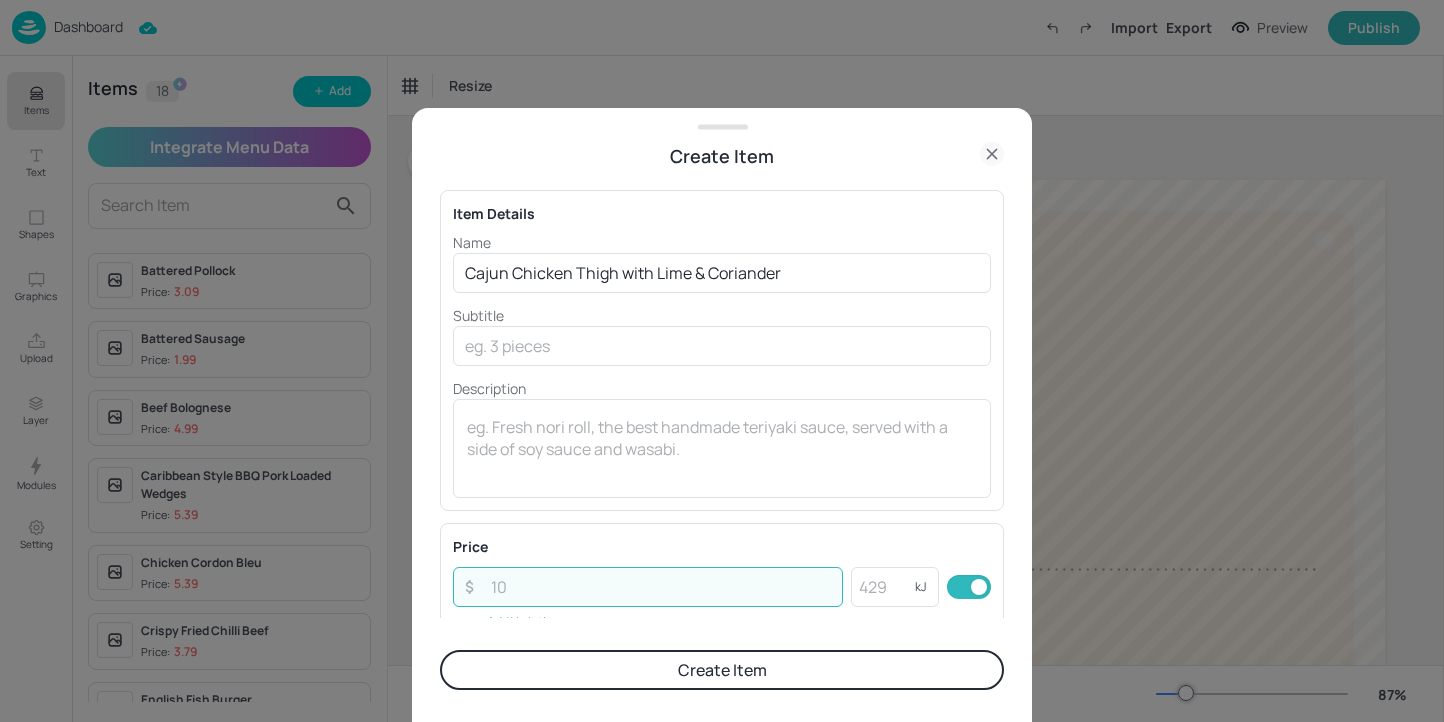click at bounding box center (661, 587) 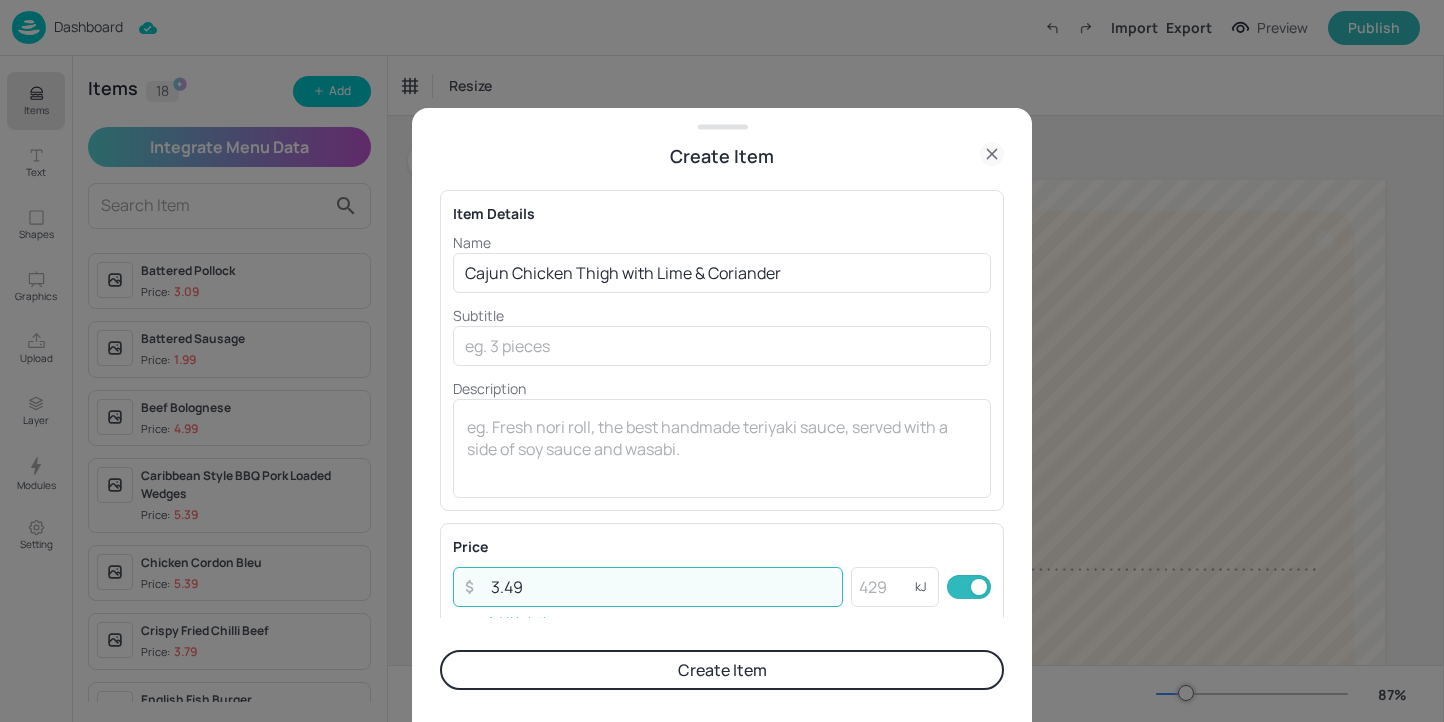 type on "3.49" 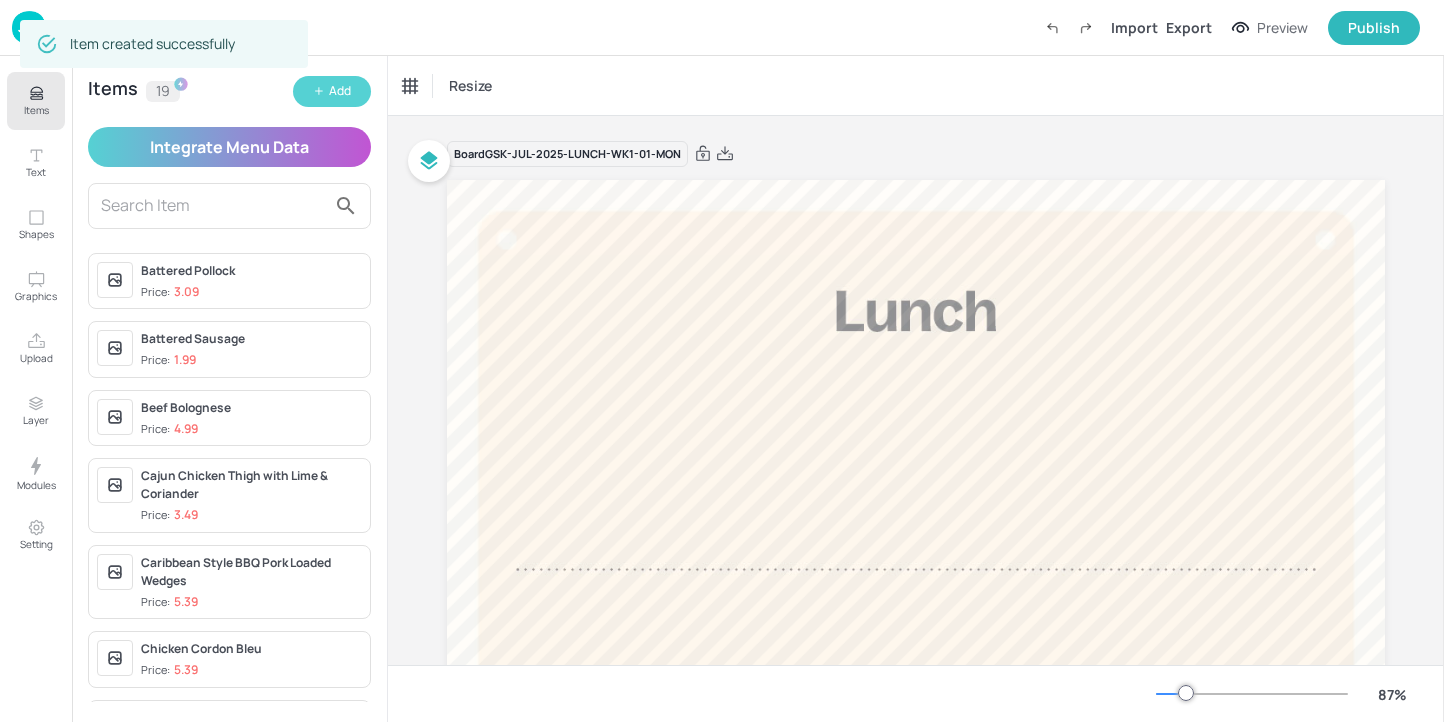 click on "Add" at bounding box center [340, 91] 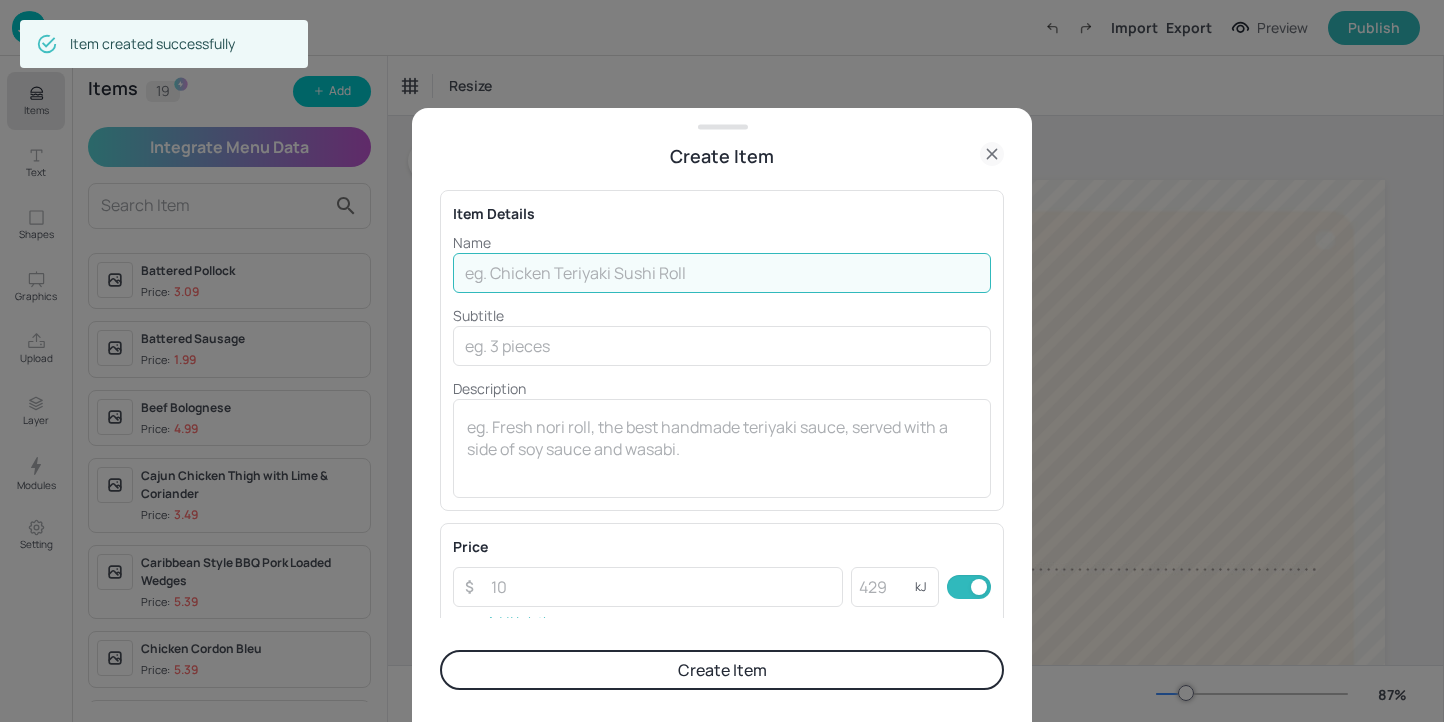 click at bounding box center (722, 273) 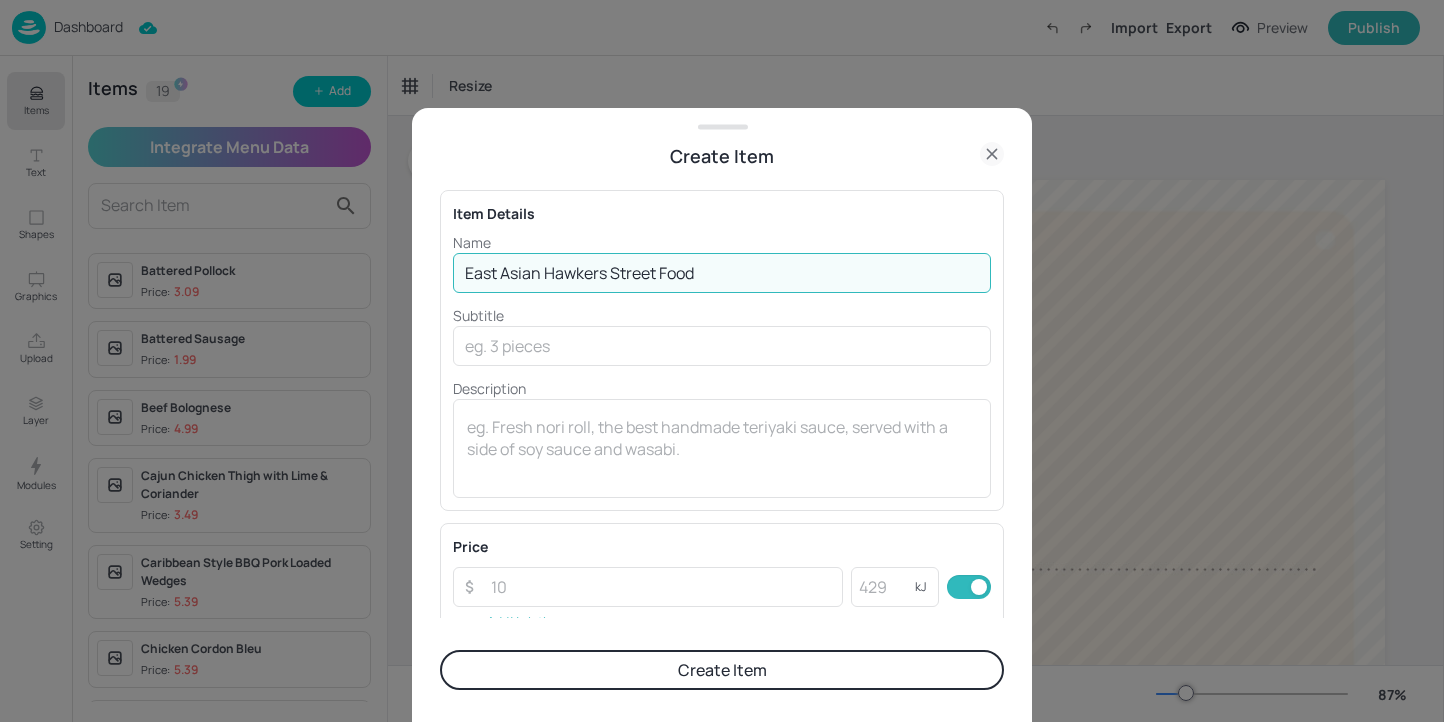 drag, startPoint x: 710, startPoint y: 271, endPoint x: 298, endPoint y: 271, distance: 412 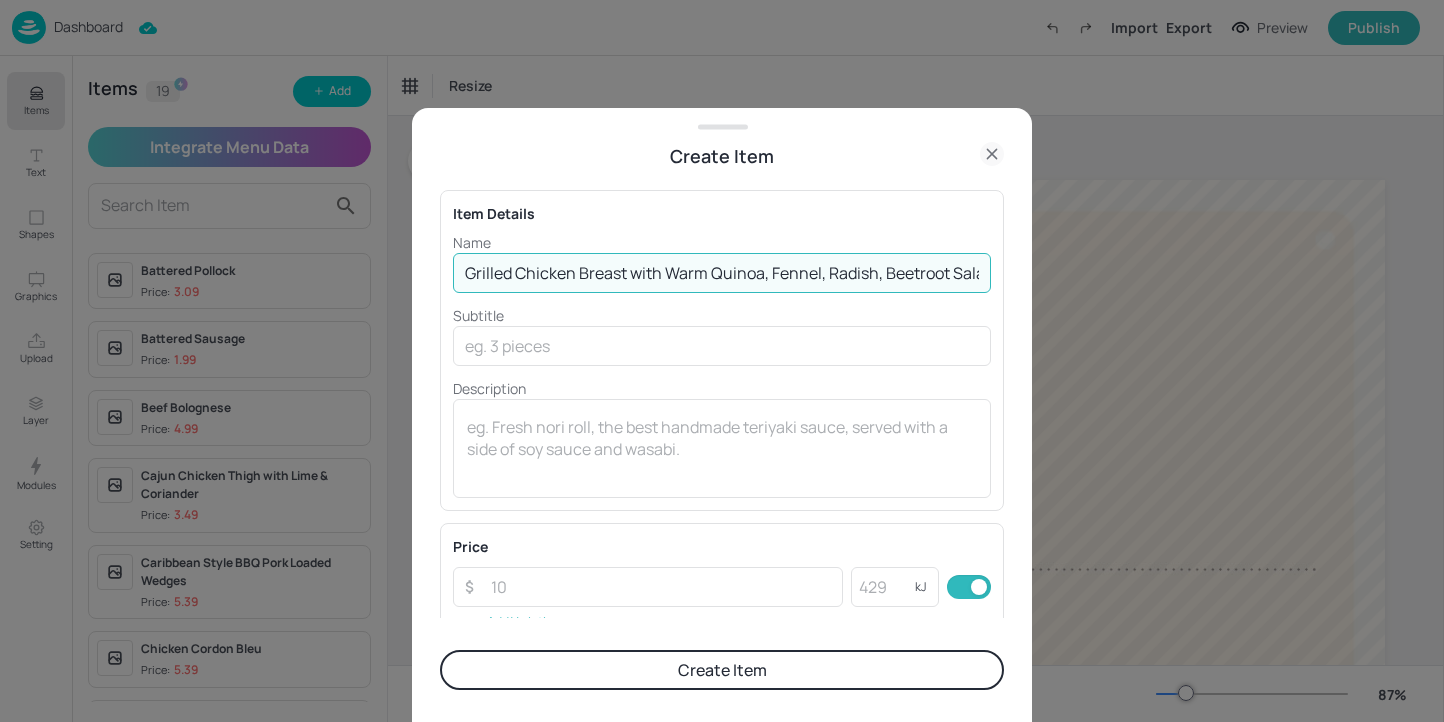 scroll, scrollTop: 0, scrollLeft: 359, axis: horizontal 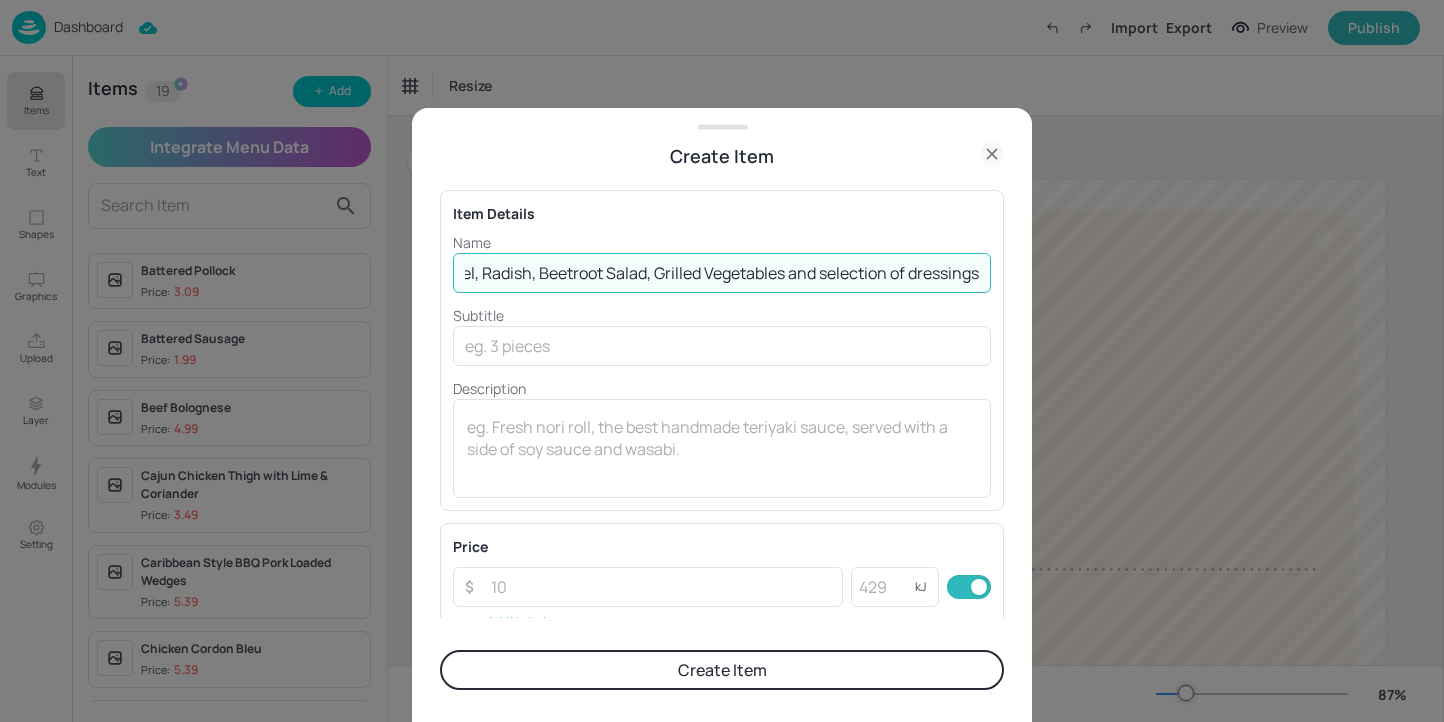 drag, startPoint x: 631, startPoint y: 273, endPoint x: 1443, endPoint y: 319, distance: 813.30194 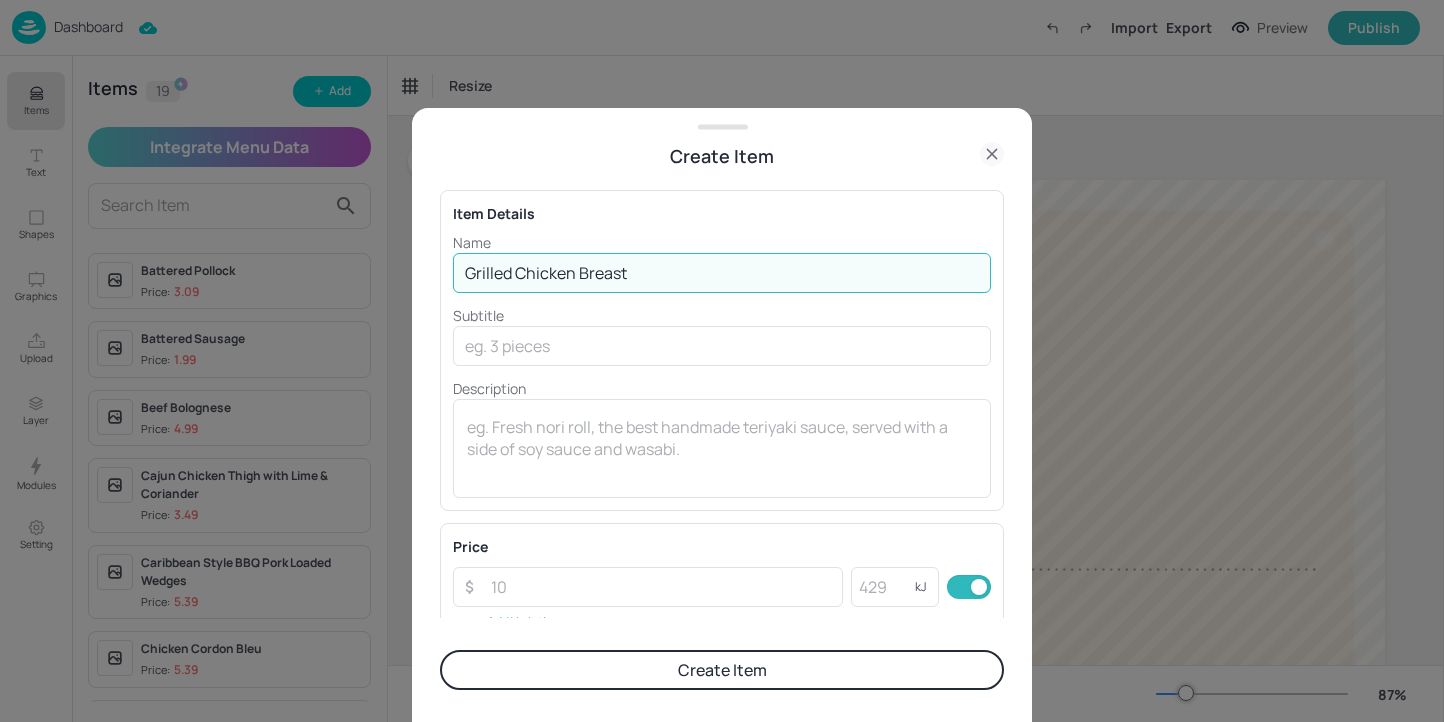 scroll, scrollTop: 0, scrollLeft: 0, axis: both 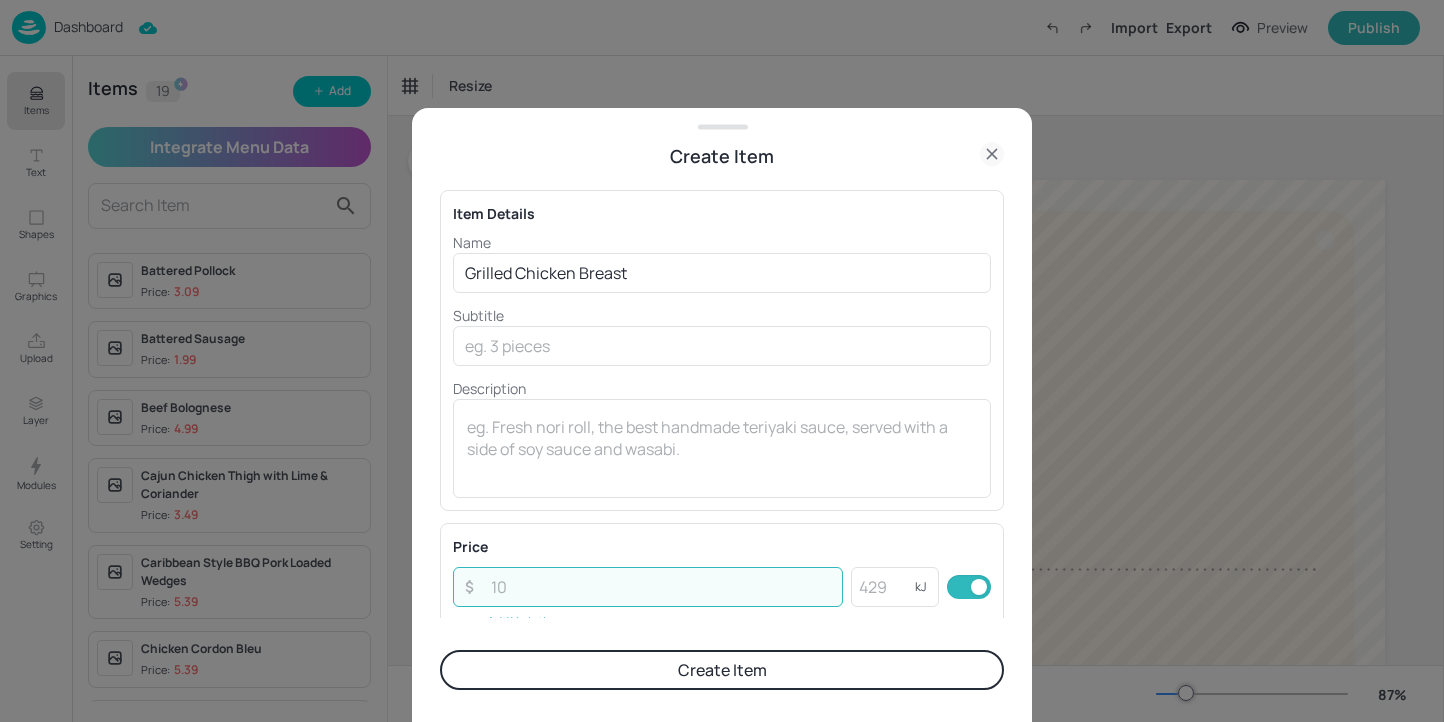 click at bounding box center (661, 587) 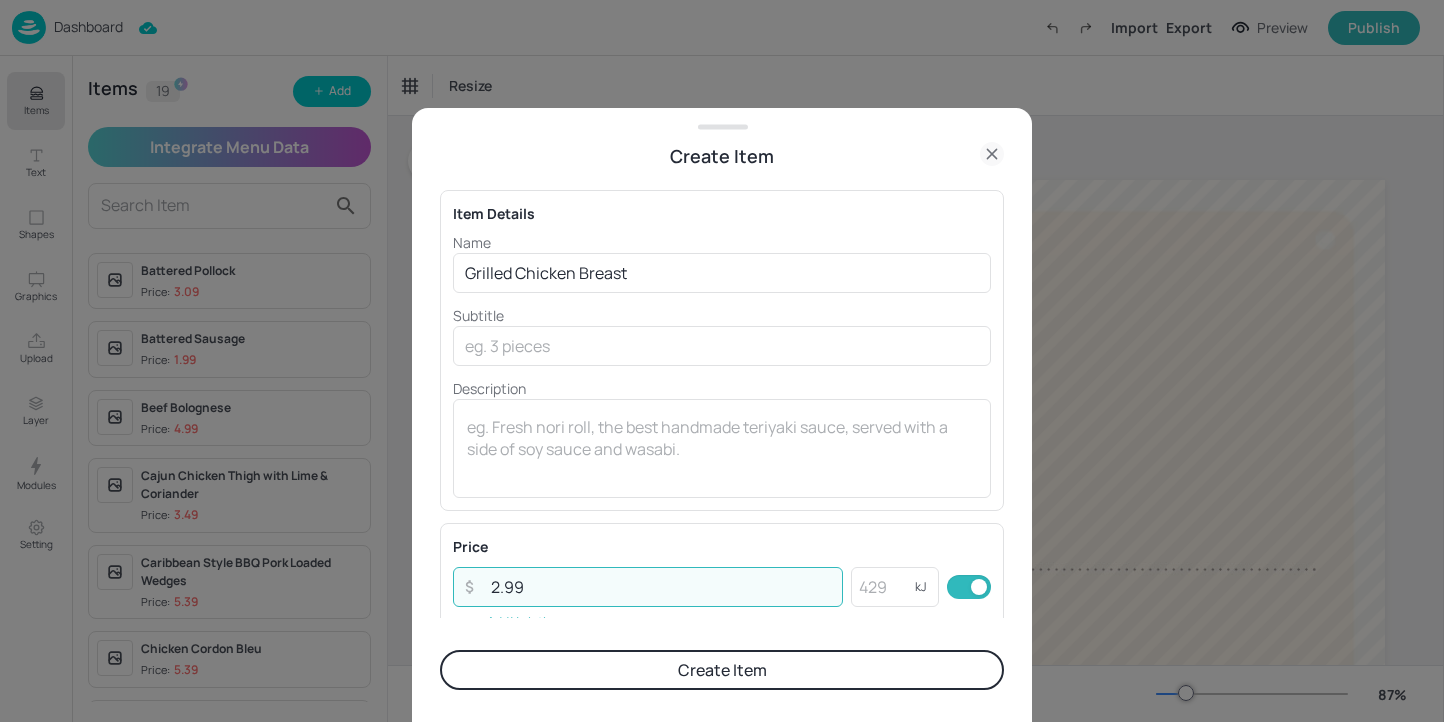 type on "2.99" 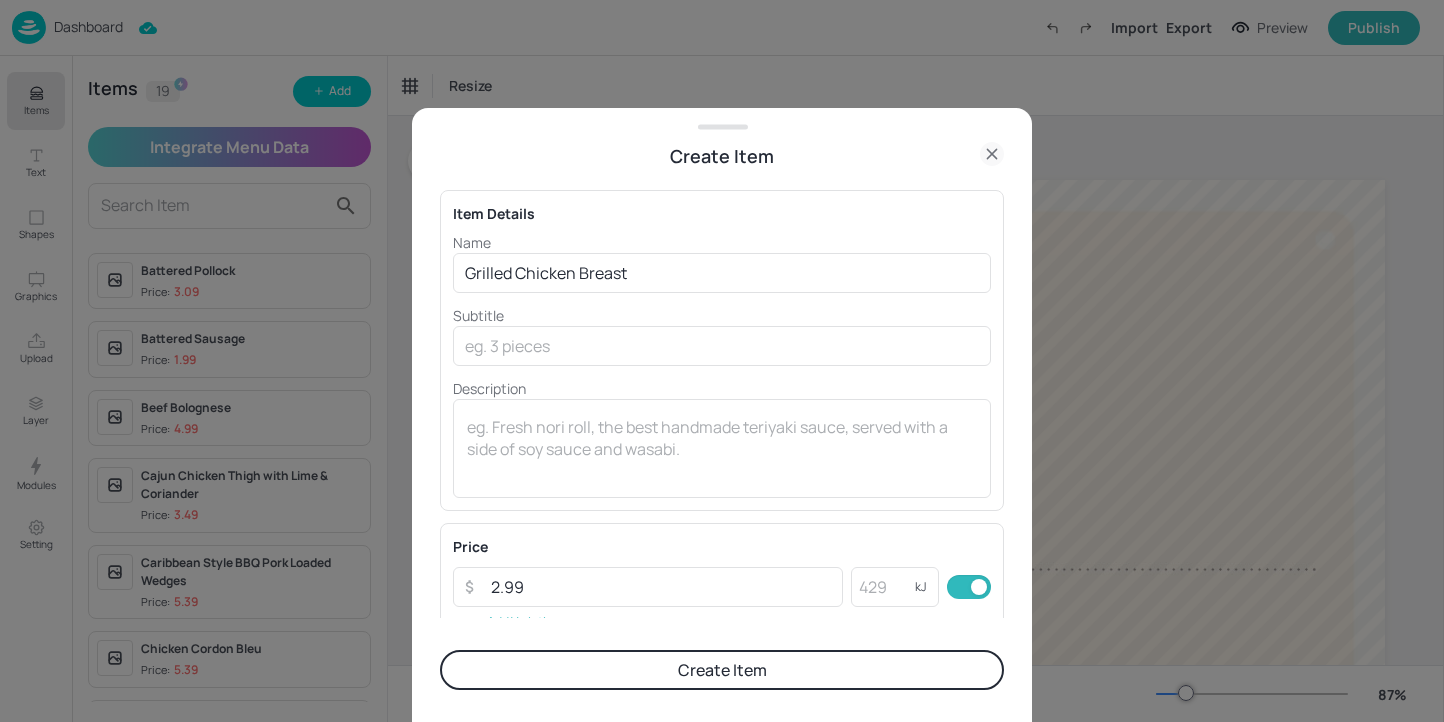 click on "Create Item" at bounding box center [722, 670] 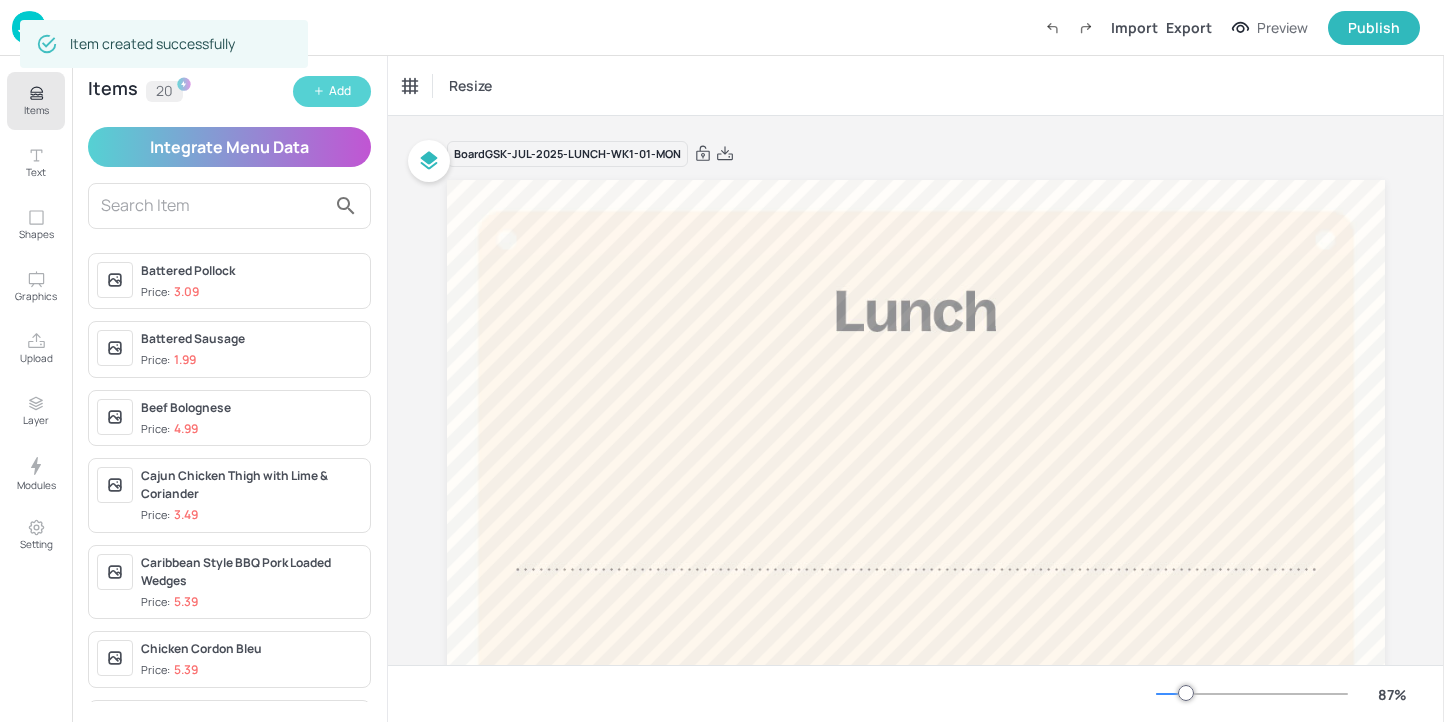click on "Add" at bounding box center [340, 91] 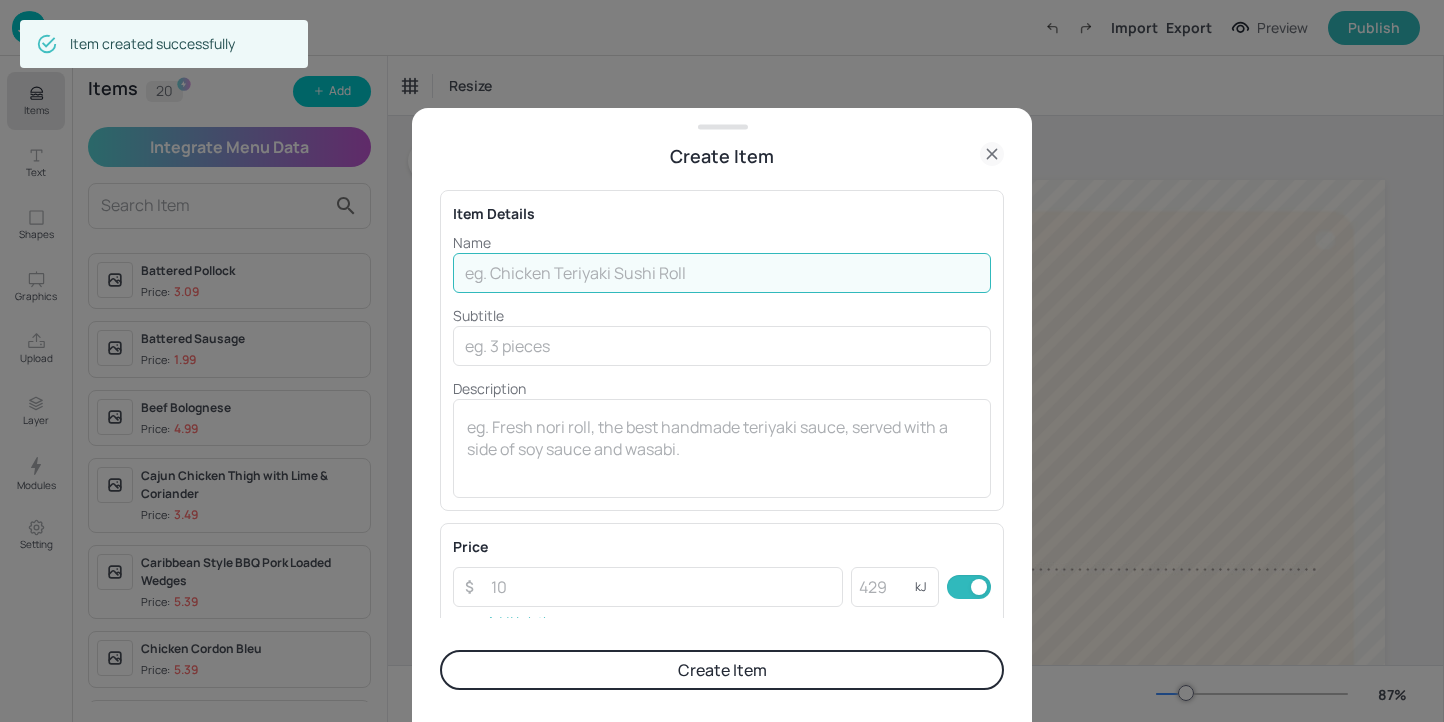 click at bounding box center (722, 273) 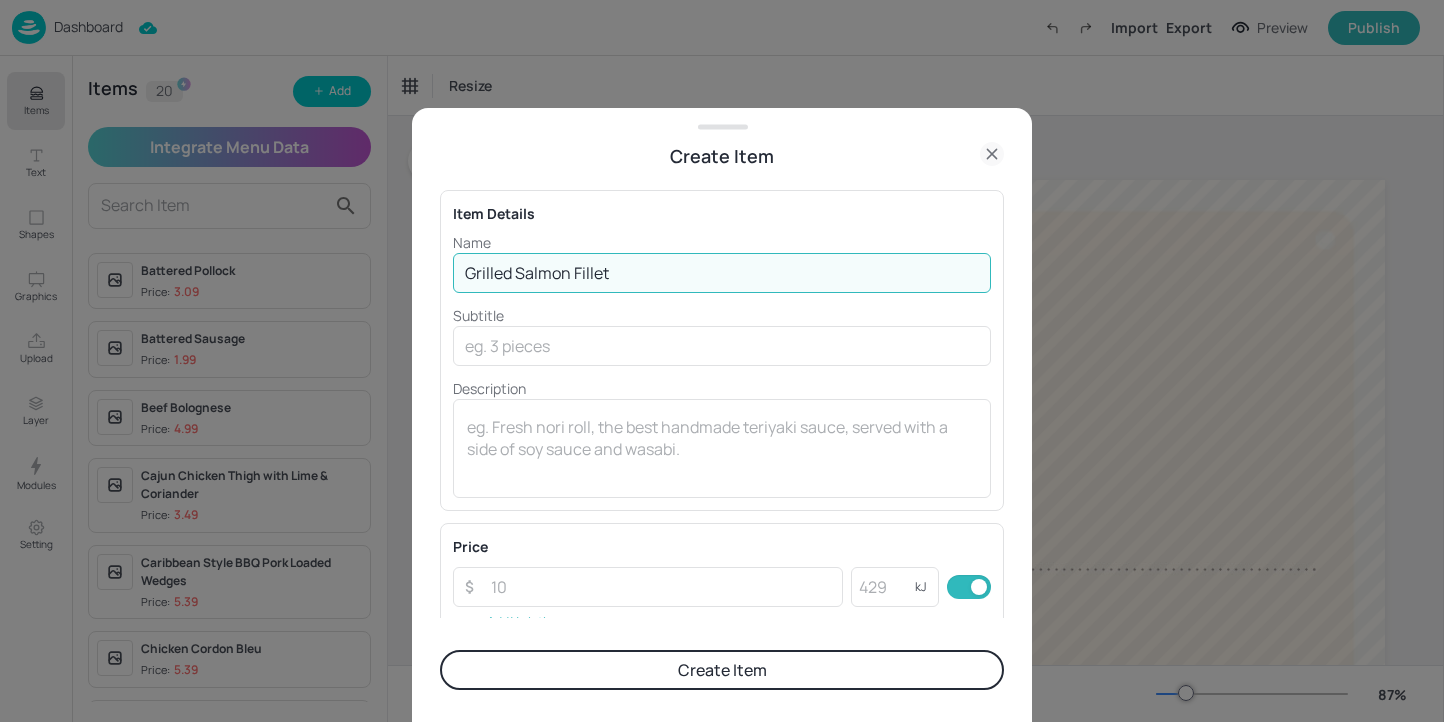 type on "Grilled Salmon Fillet" 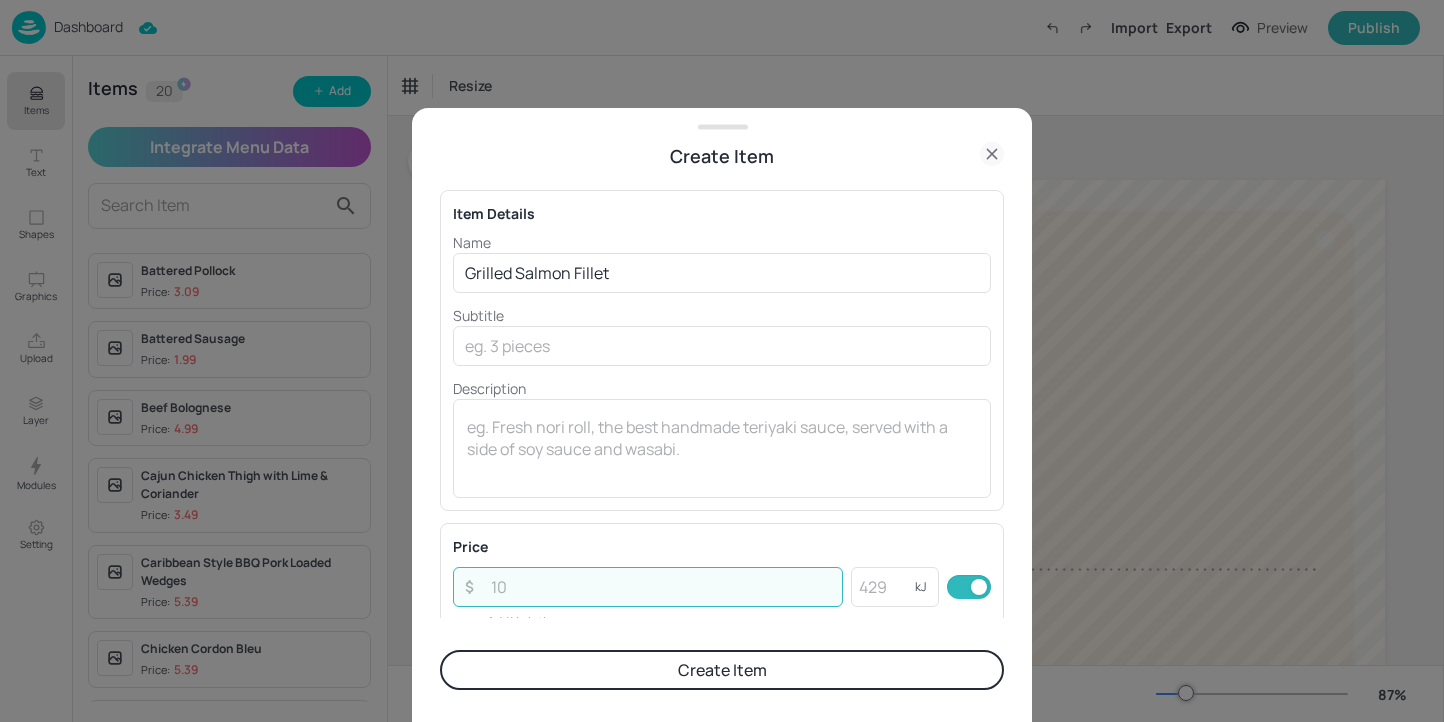 click at bounding box center (661, 587) 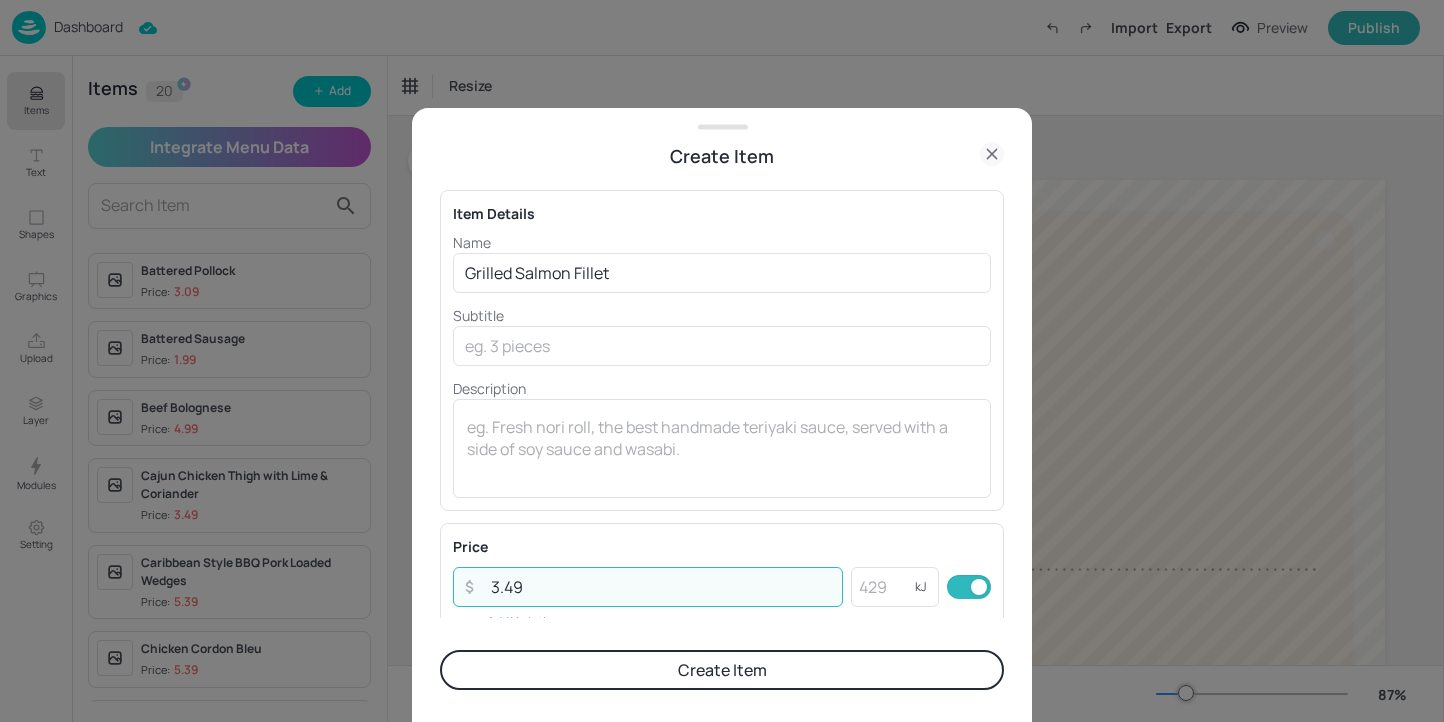 type on "3.49" 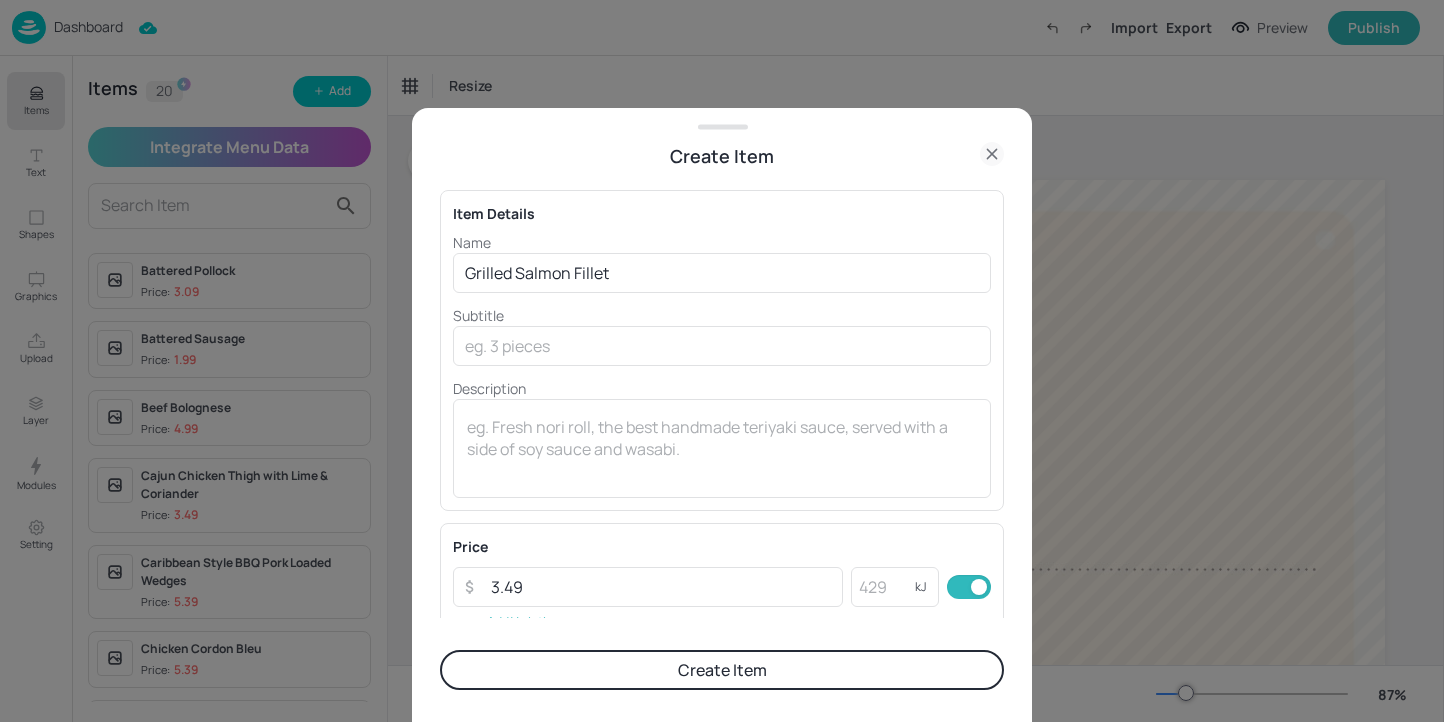 click on "Create Item" at bounding box center [722, 670] 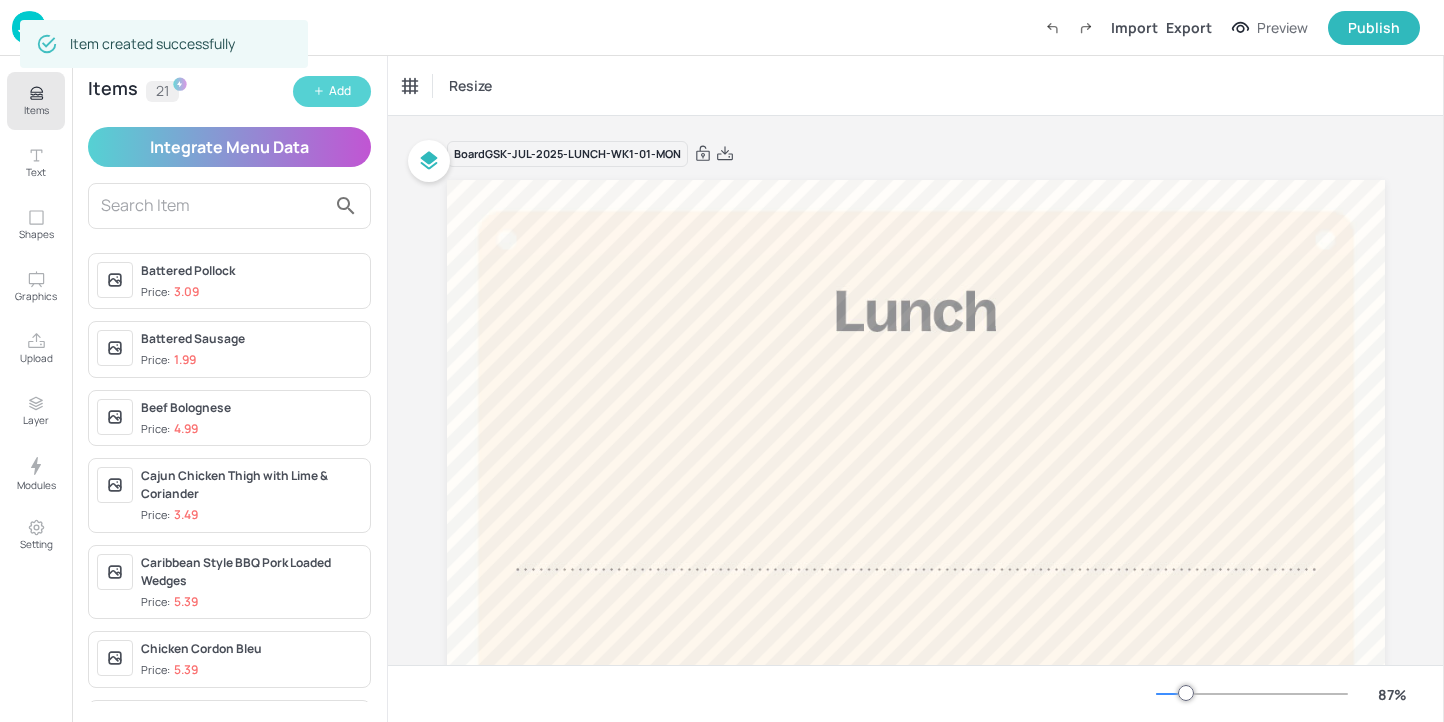 click on "Add" at bounding box center (340, 91) 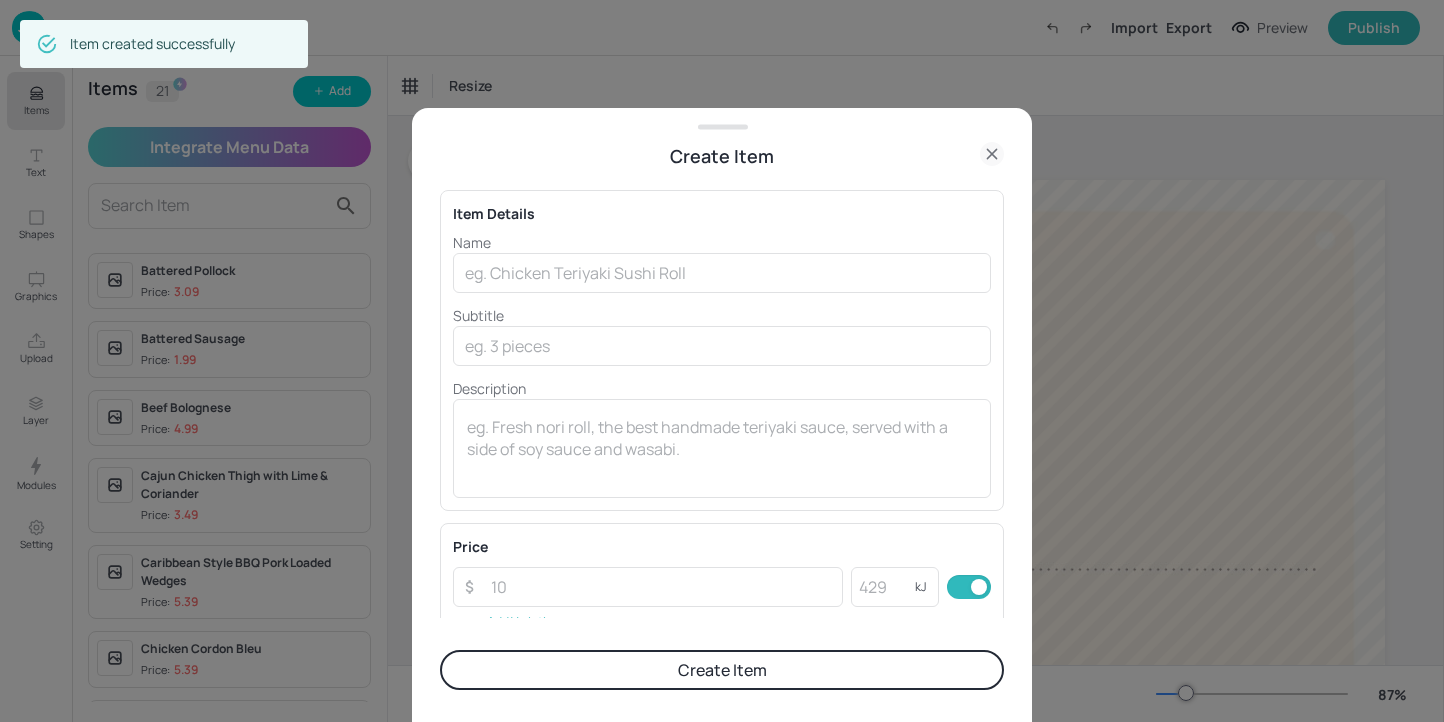 click on "Item Details" at bounding box center (722, 213) 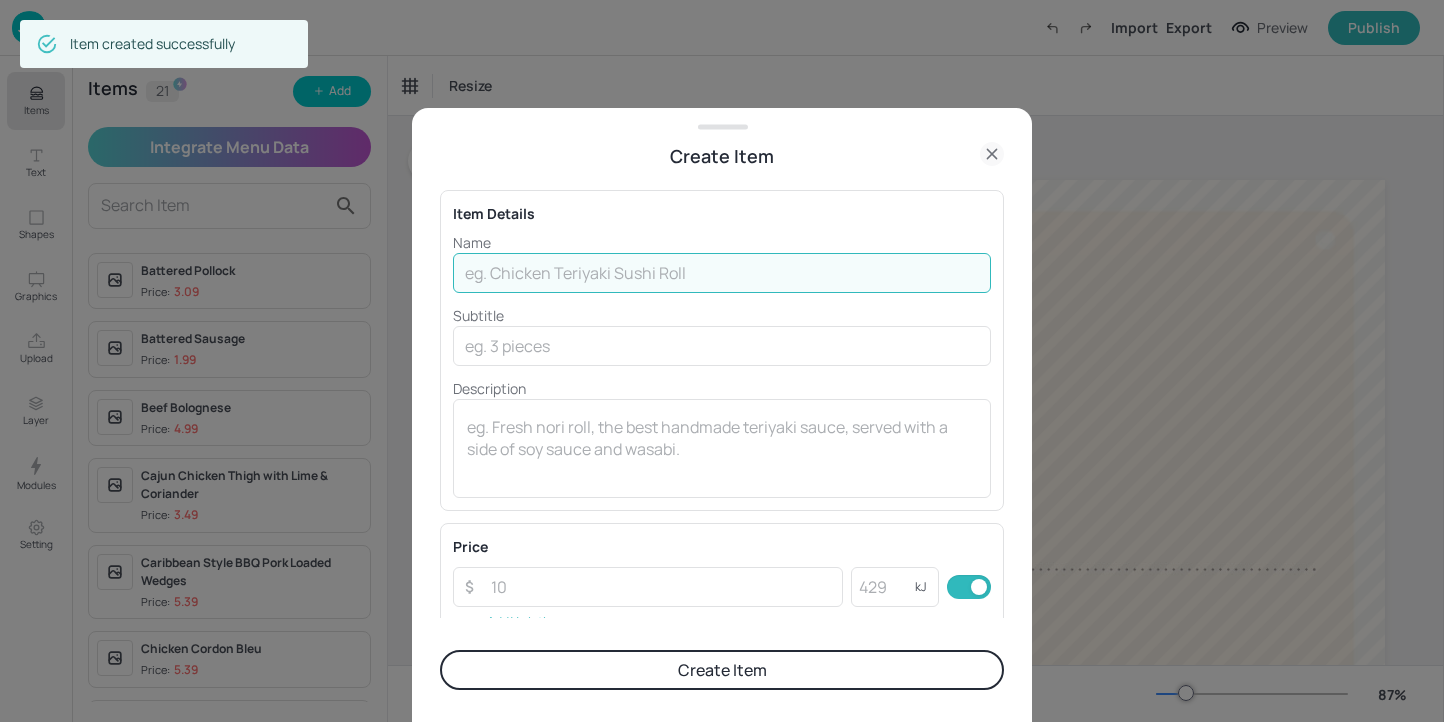 click at bounding box center (722, 273) 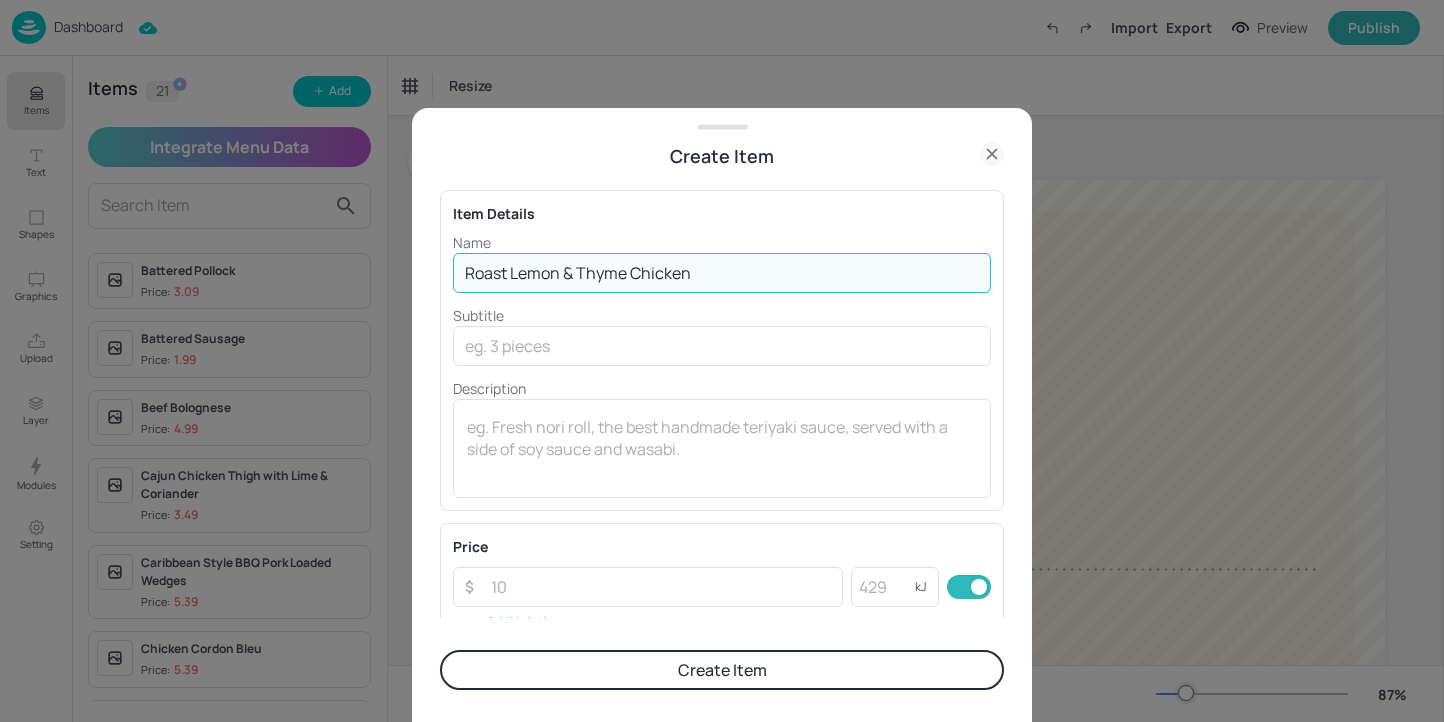 type on "Roast Lemon & Thyme Chicken" 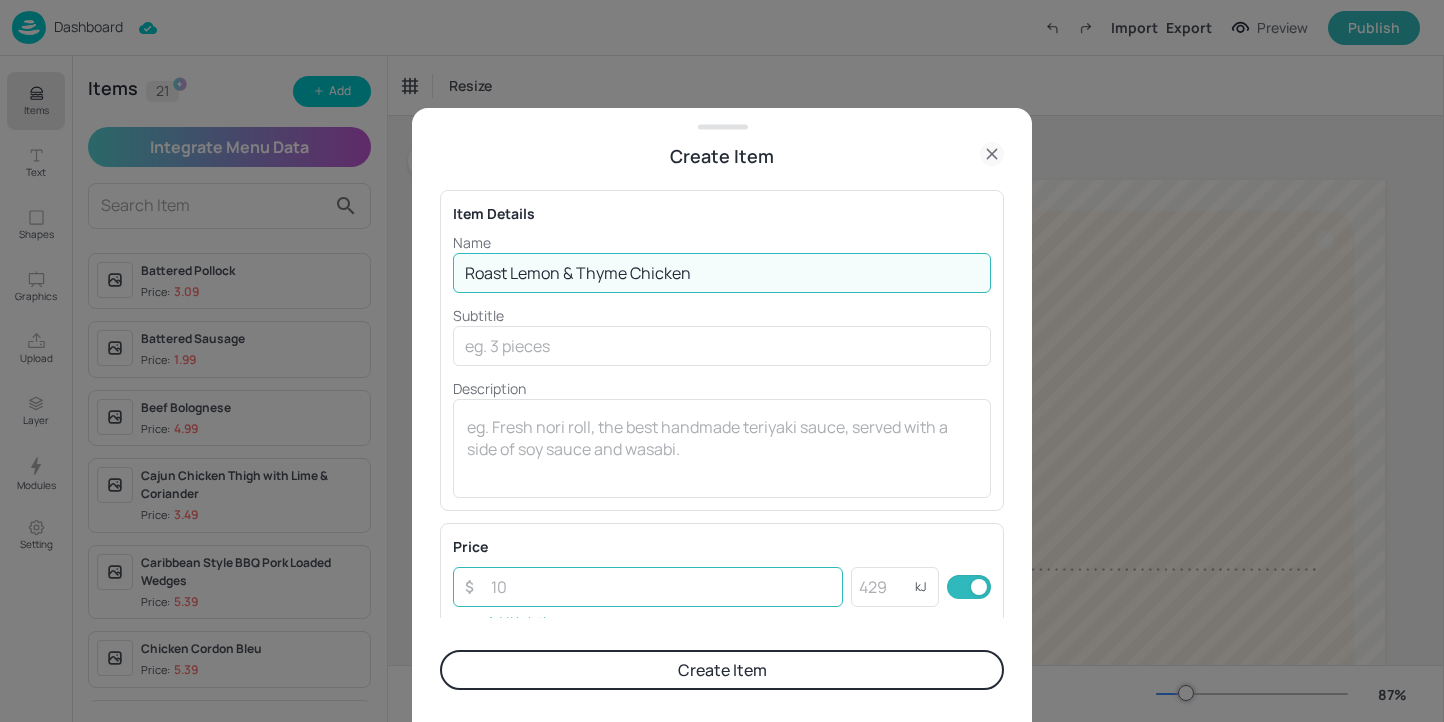 click at bounding box center [661, 587] 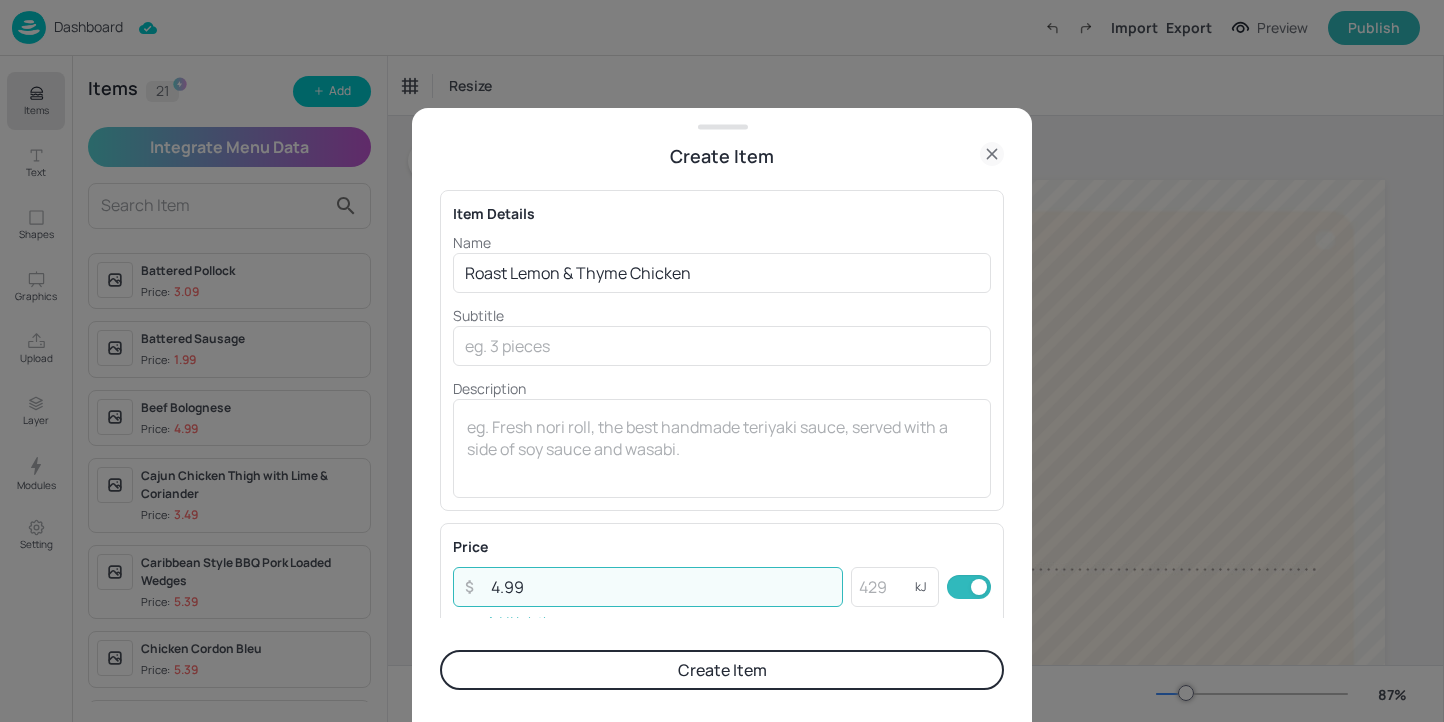 type on "4.99" 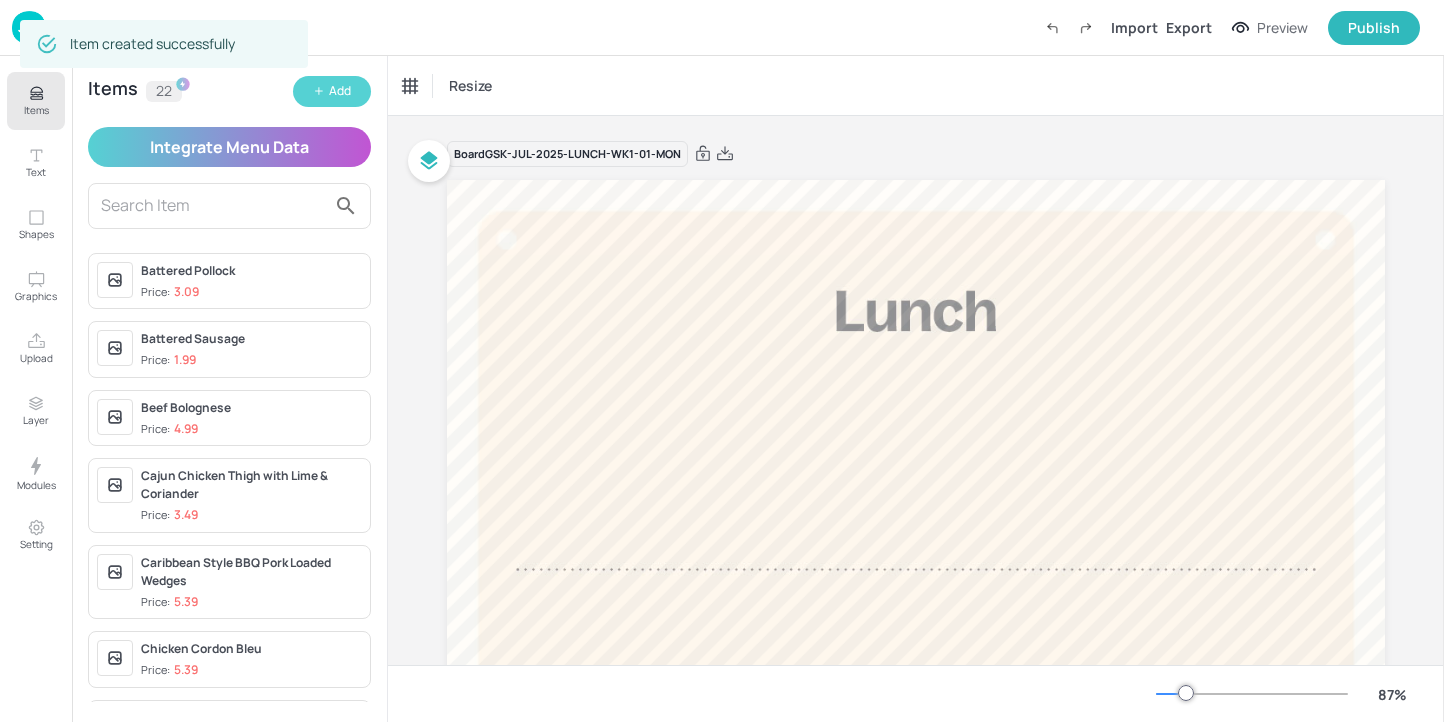 click on "Add" at bounding box center [332, 91] 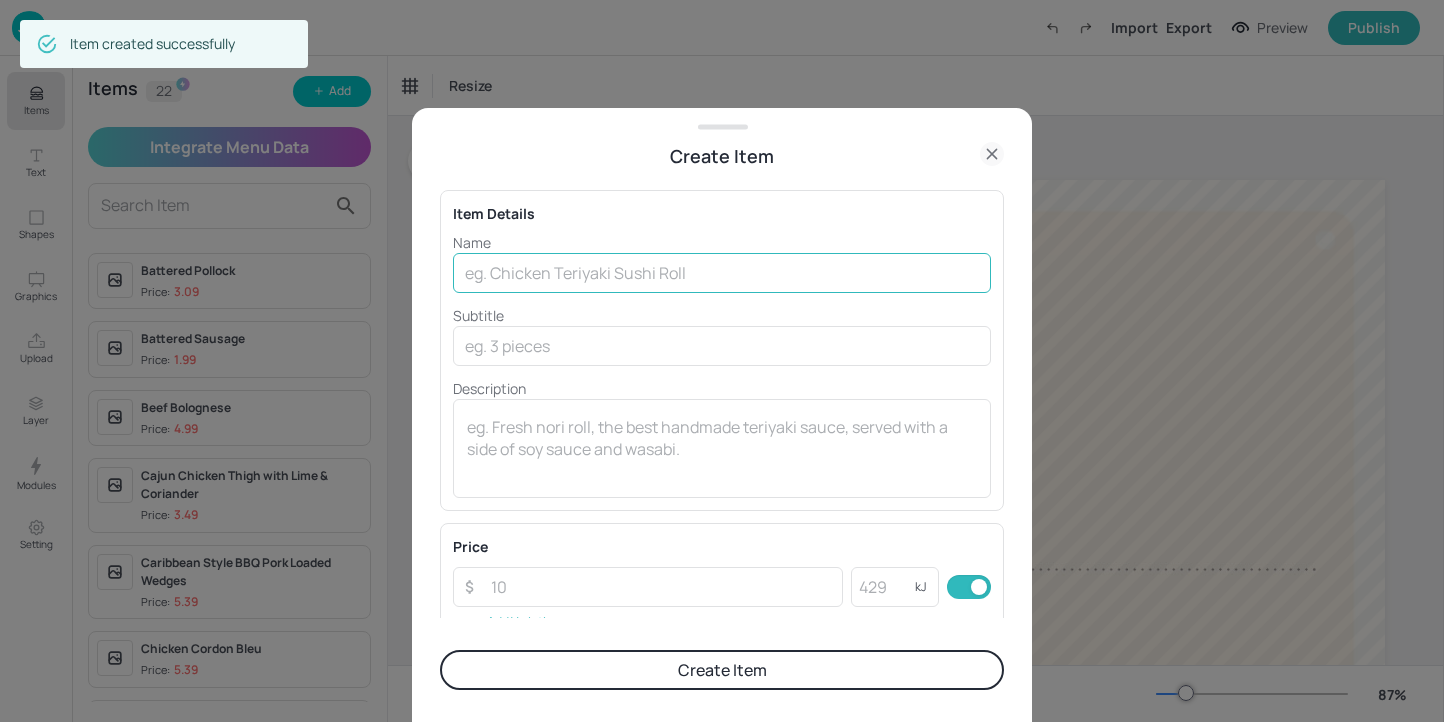 click at bounding box center (722, 273) 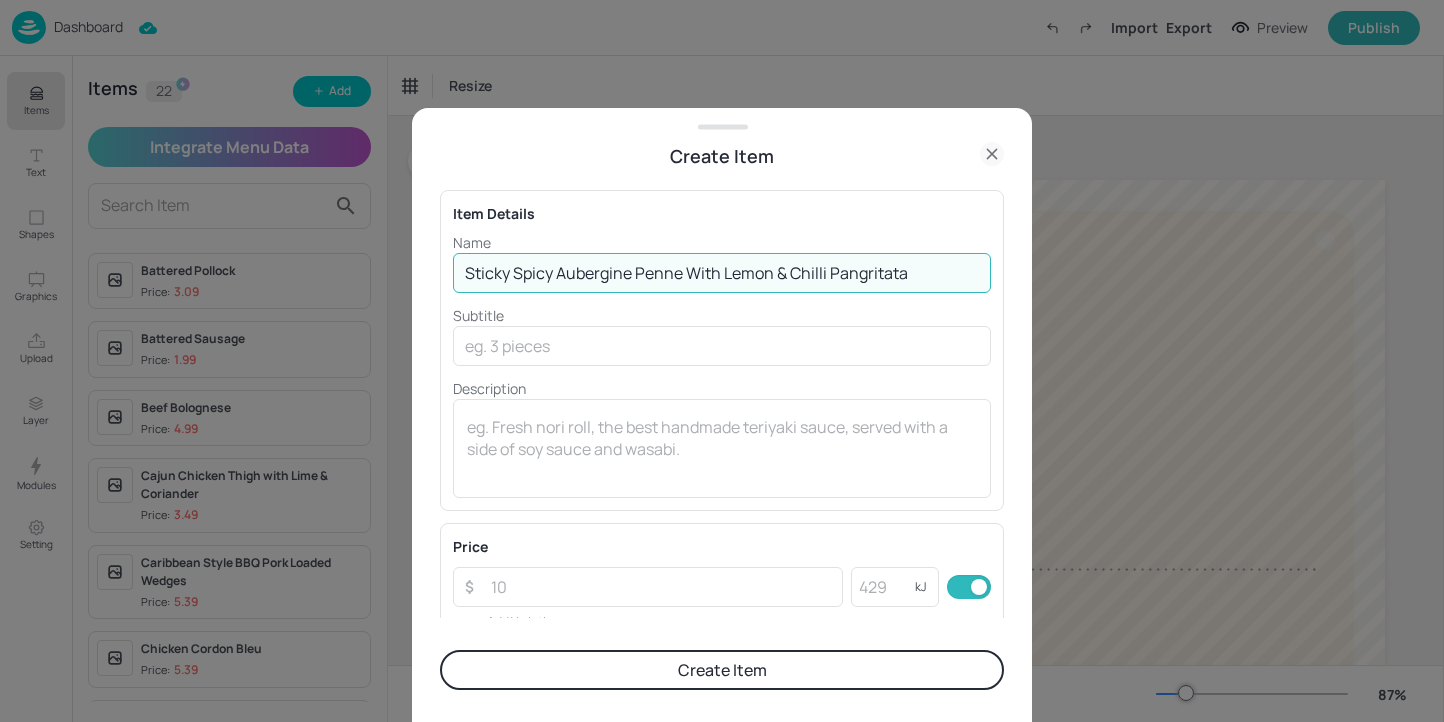 drag, startPoint x: 915, startPoint y: 275, endPoint x: 686, endPoint y: 278, distance: 229.01965 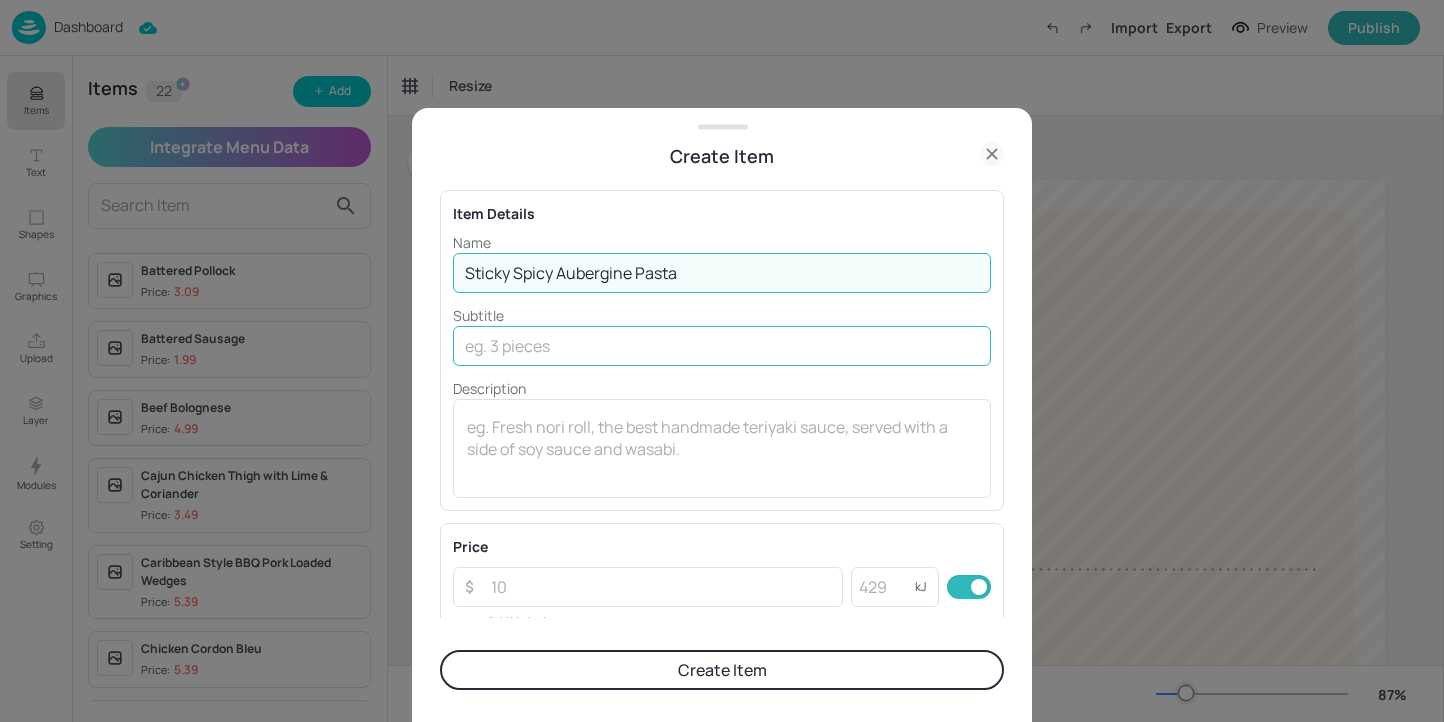 type on "Sticky Spicy Aubergine Pasta" 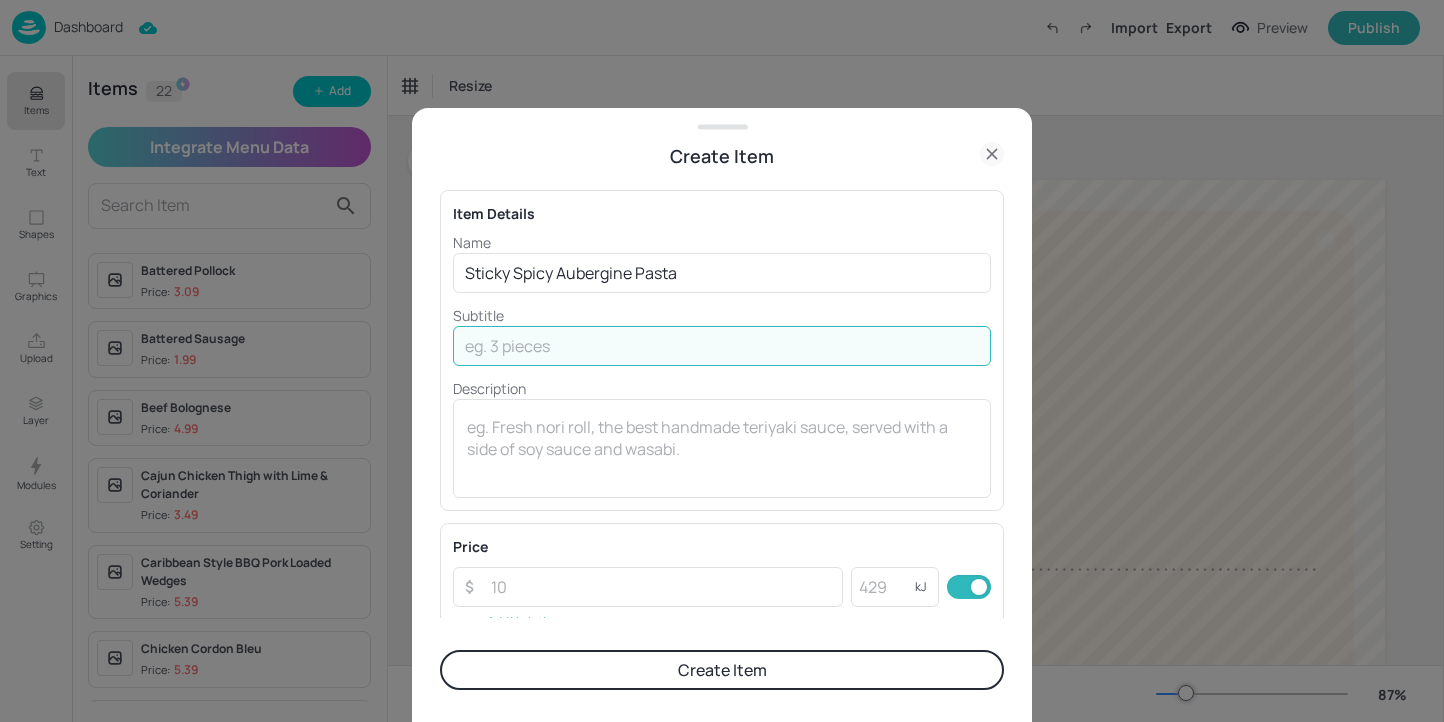 paste on "With Lemon & Chilli Pangritata" 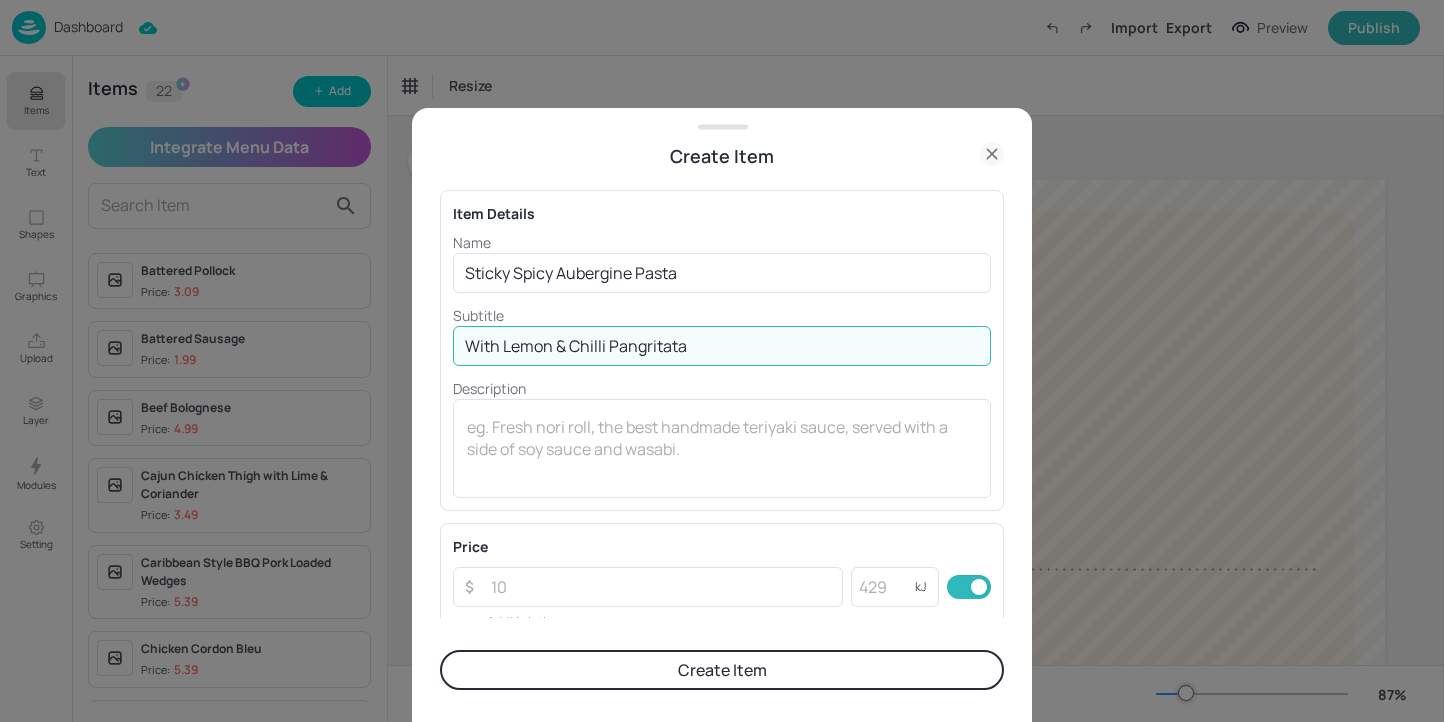 type on "With Lemon & Chilli Pangritata" 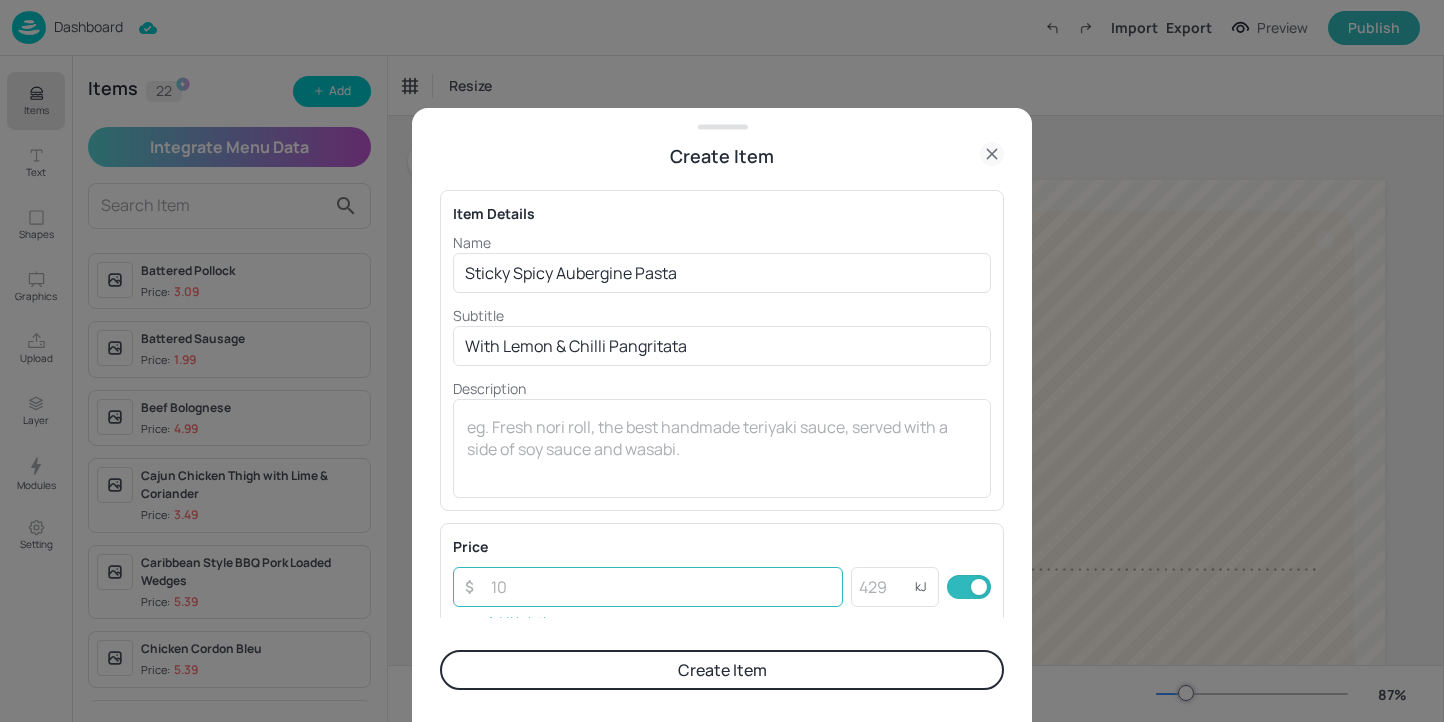 click at bounding box center [661, 587] 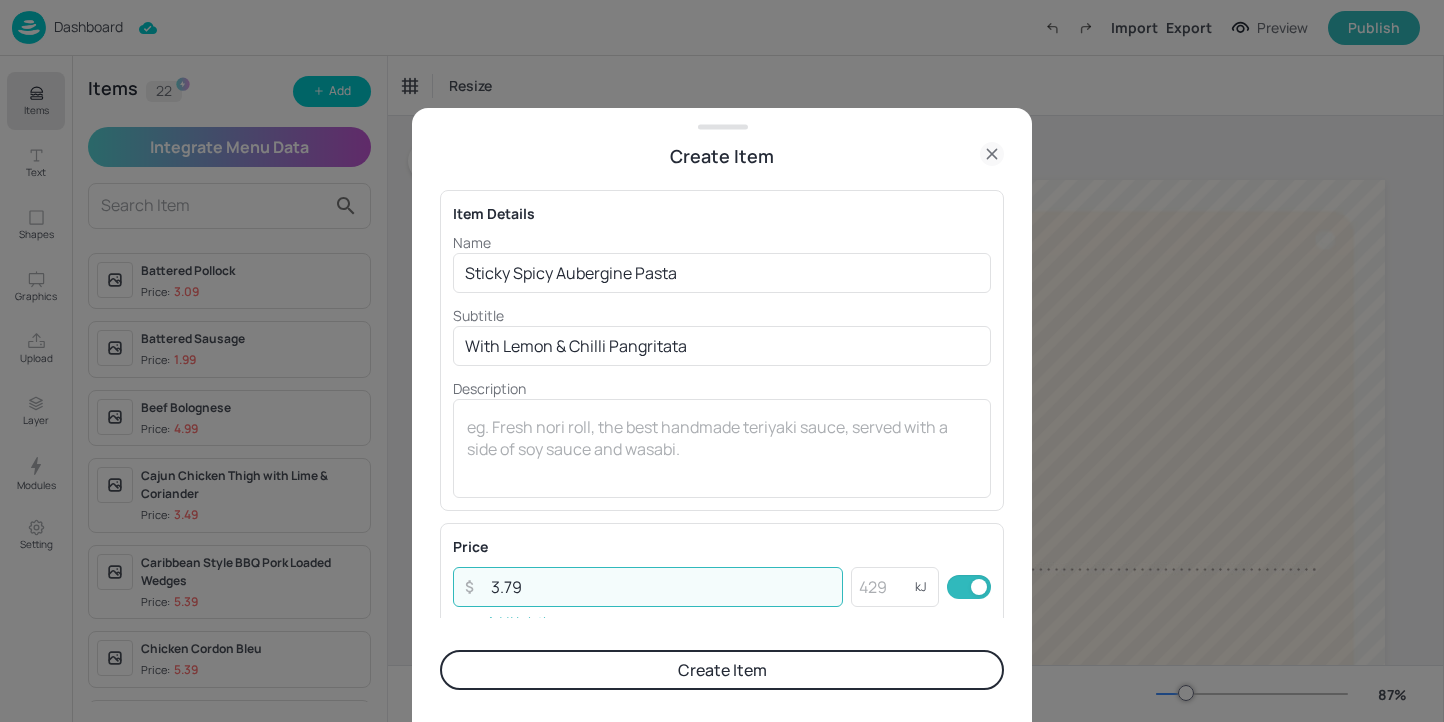 type on "3.79" 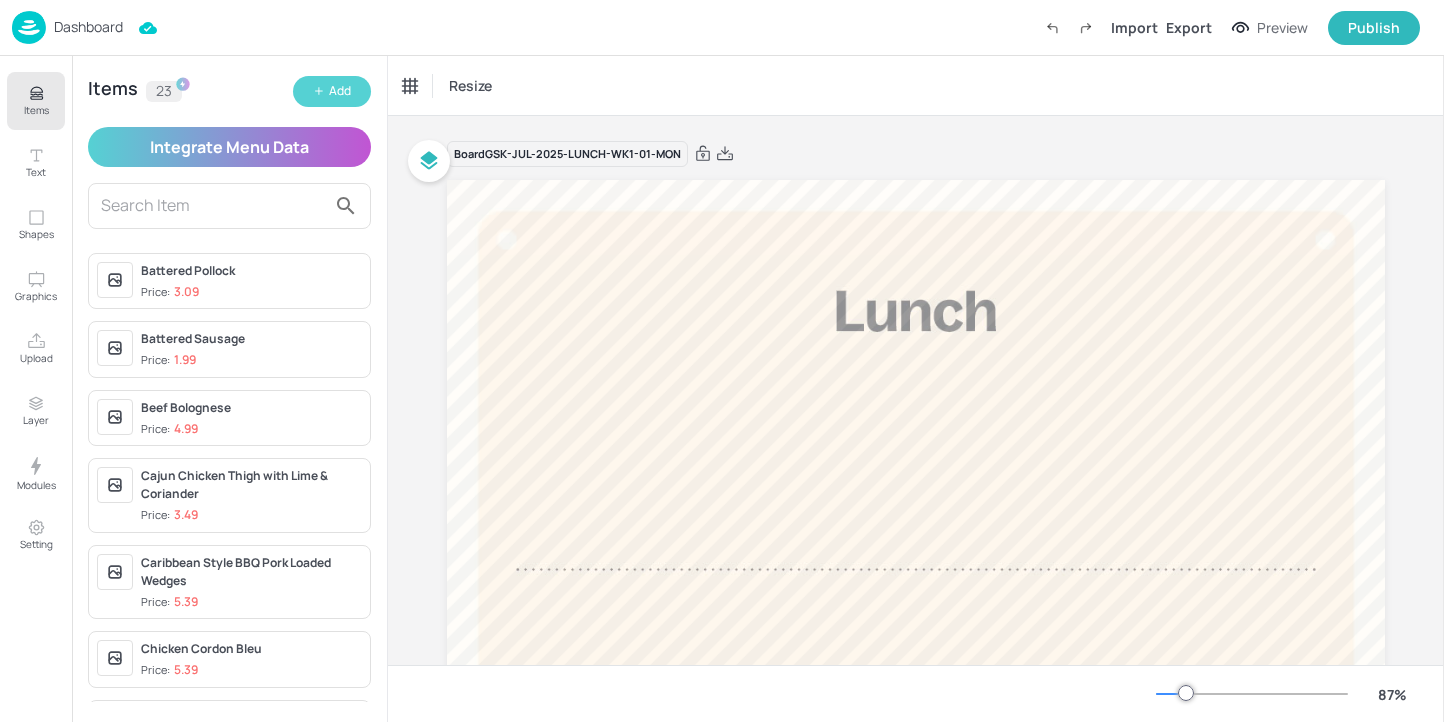 click on "Add" at bounding box center [340, 91] 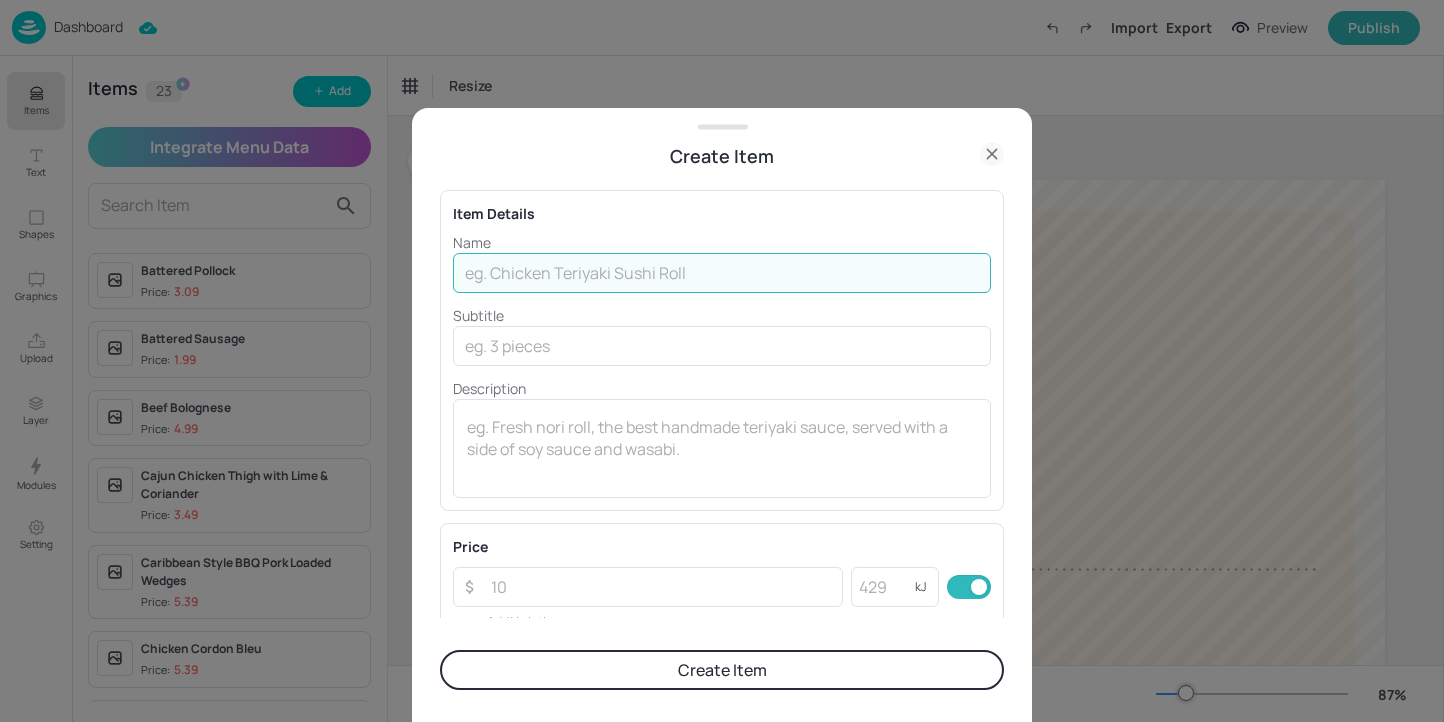 click at bounding box center (722, 273) 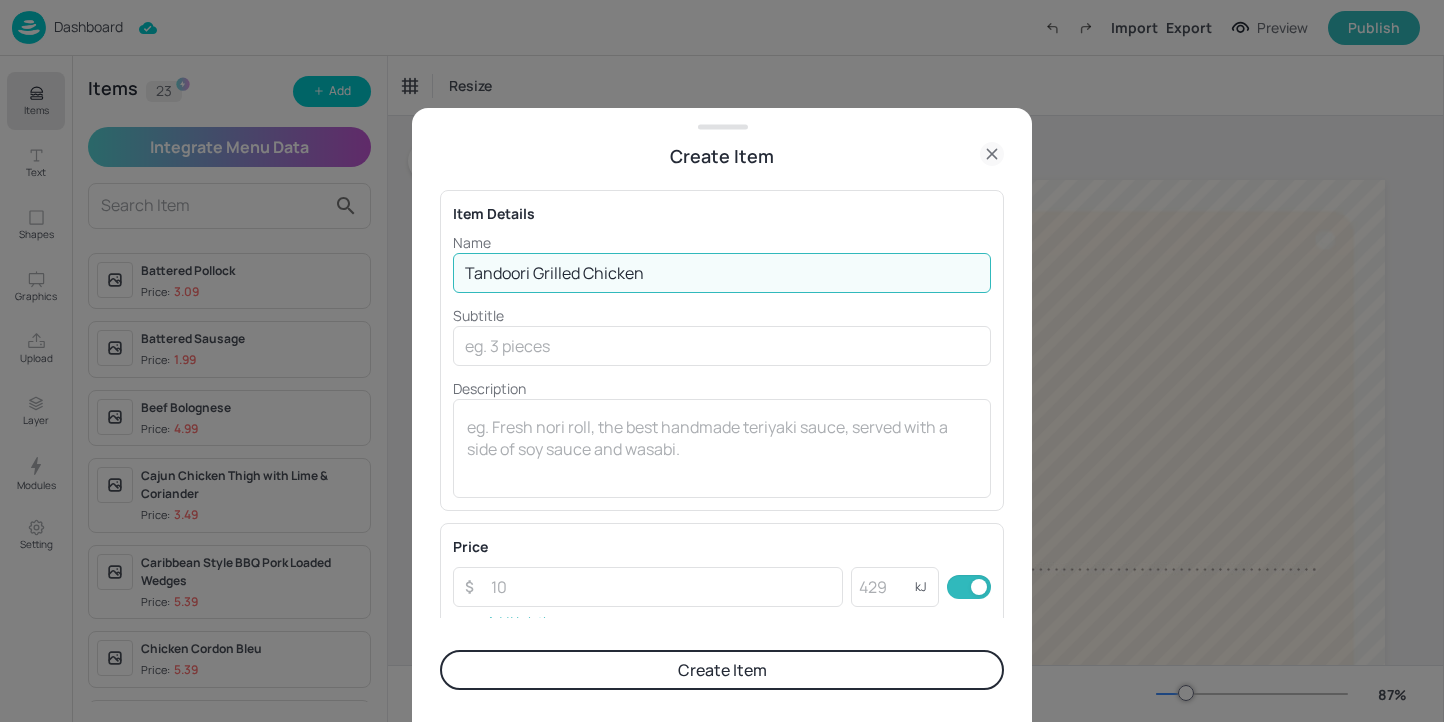 drag, startPoint x: 666, startPoint y: 276, endPoint x: 587, endPoint y: 275, distance: 79.00633 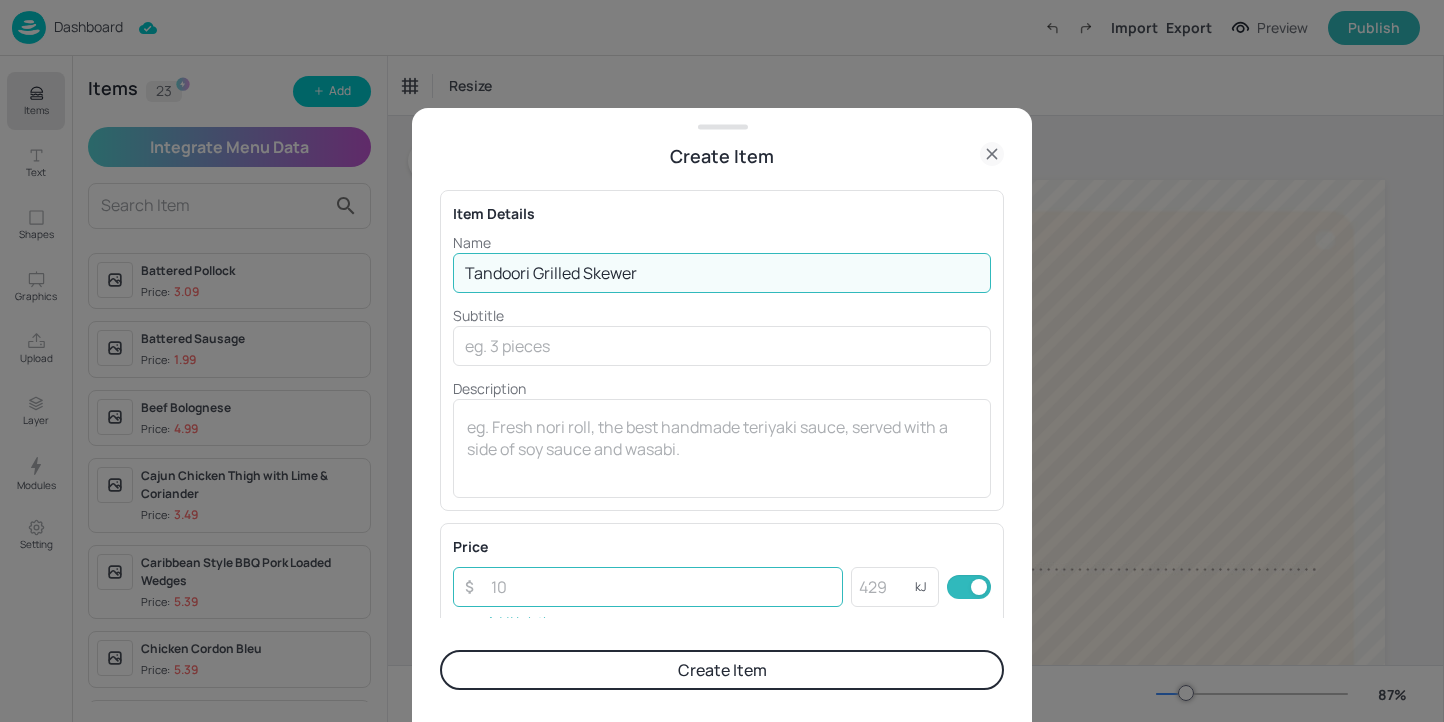 type on "Tandoori Grilled Skewer" 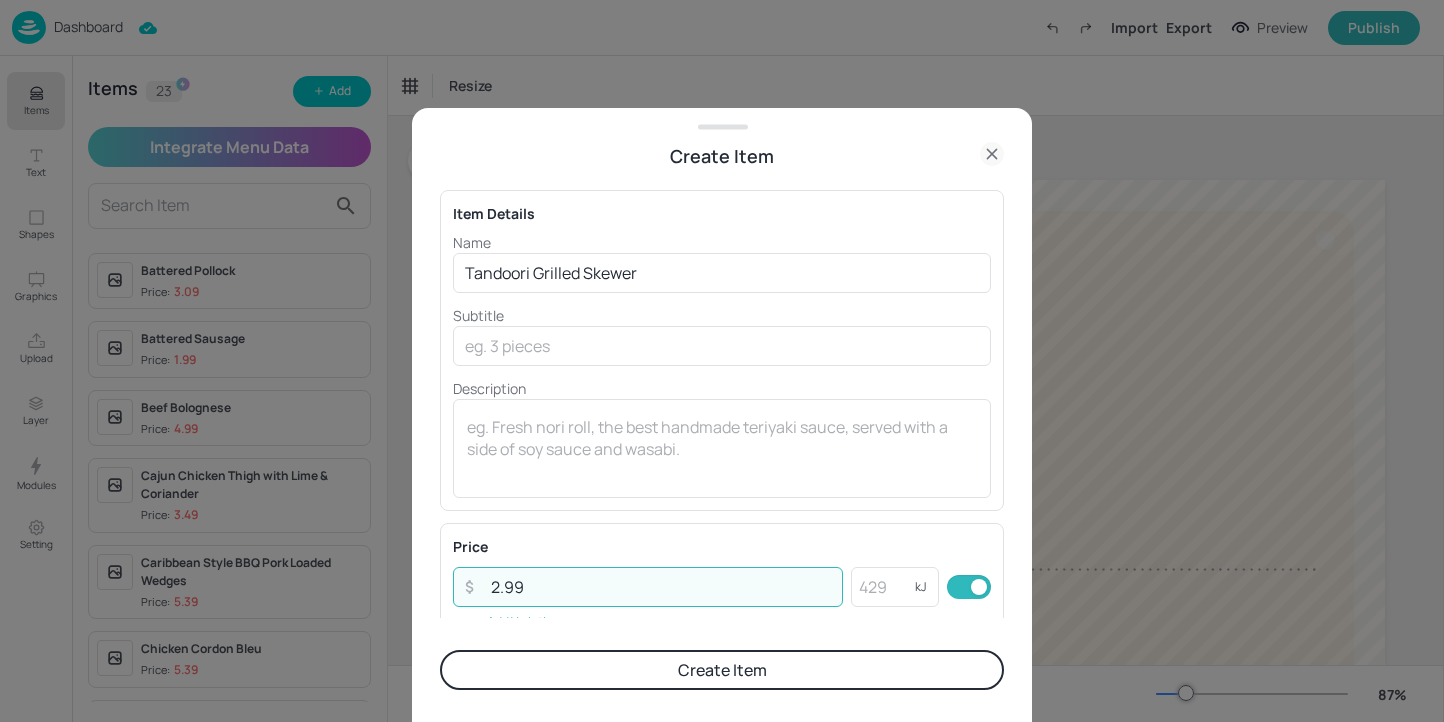 type on "2.99" 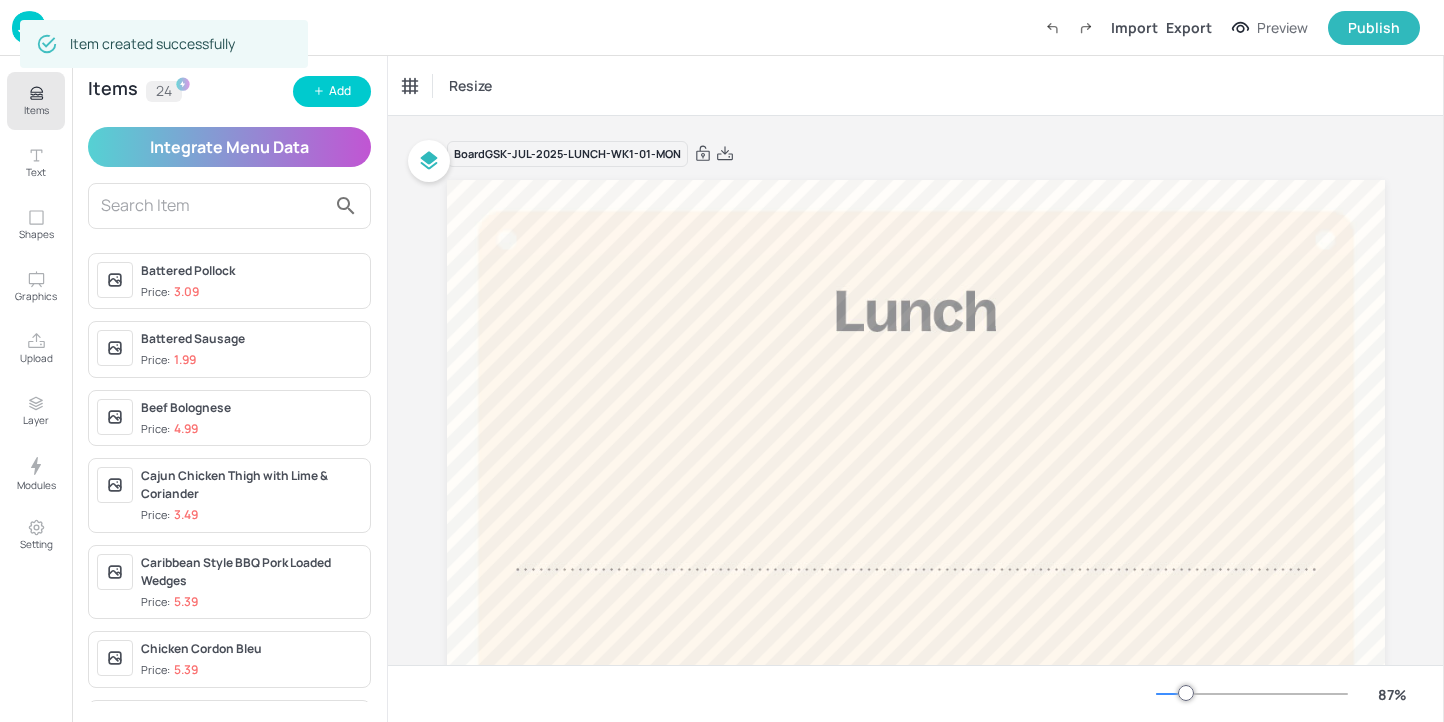 click on "Items 24 Add Integrate Menu Data Battered Pollock Price: 3.09 Battered Sausage Price: 1.99 Beef Bolognese Price: 4.99 Cajun Chicken Thigh with Lime & Coriander  Price: 3.49 Caribbean Style BBQ Pork Loaded Wedges Price: 5.39 Chicken Cordon Bleu Price: 5.39 Crispy Fried Chilli Beef Price: 3.79 English Fish Burger Price: 4.39 Grilled Butterfly Chicken Breast Price: 2.99 Grilled Chicken Breast Price: 2.99 Grilled Salmon Fillet Price: 3.49 Gunpowder Cauliflower Price: 4.79 Hot Dog Price: 3.49 Jerk Chicken Burger Price: 5.99 Leek, Spinach & Broccoli Spring Pie Price: 4.79 Lemon & Pepper Turkey Escalope Price: 3.49 Pork Steak Price: 3.49 Quiche Lorraine Price: 2.79 Roast Lemon & Thyme Chicken Price: 4.99 Roasted Mediterranean Vegetable Lasagne Price: 4.79 Satay Chicken Price: 4.2 Seasonal Green Pasta Price: 3.79 Sticky Spicy Aubergine Pasta Price: 3.79 Tandoori Grilled Skewer Price: 2.99" at bounding box center [229, 389] 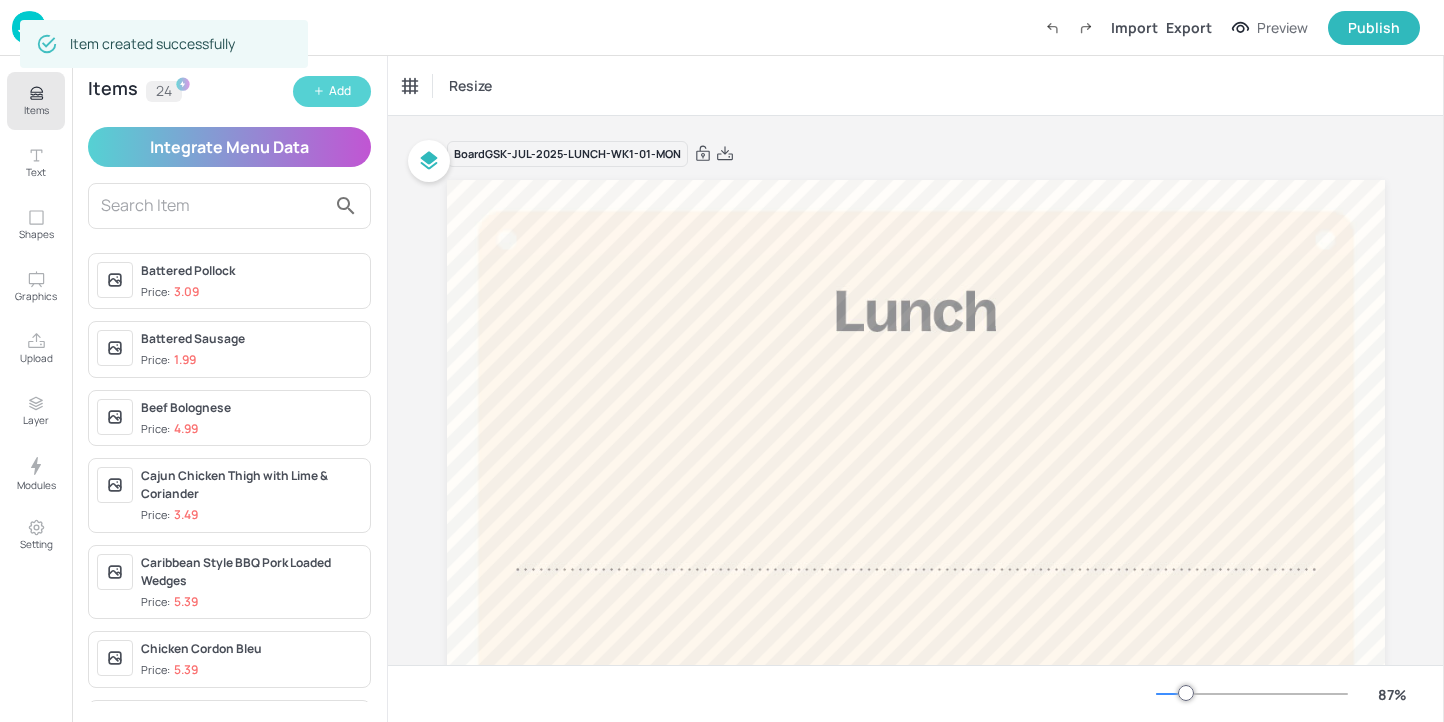 click on "Add" at bounding box center [332, 91] 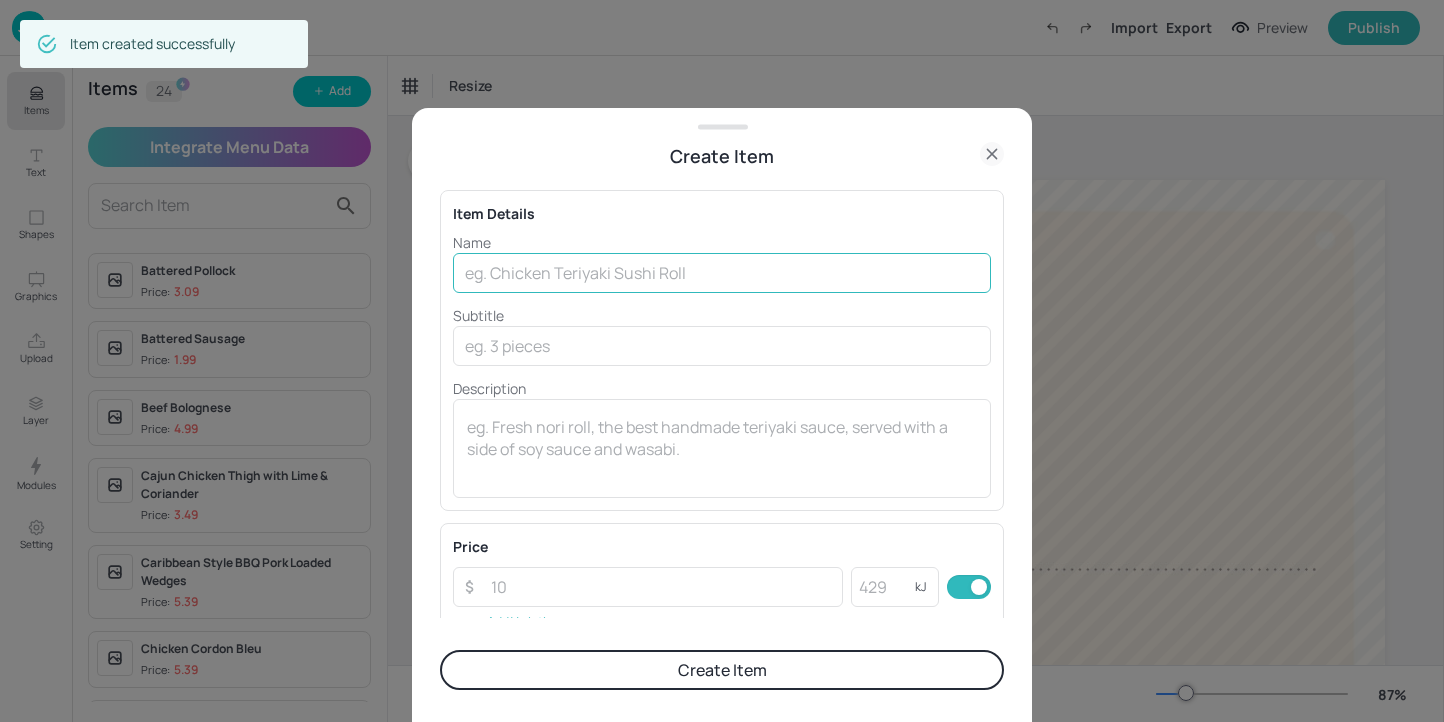 click at bounding box center [722, 273] 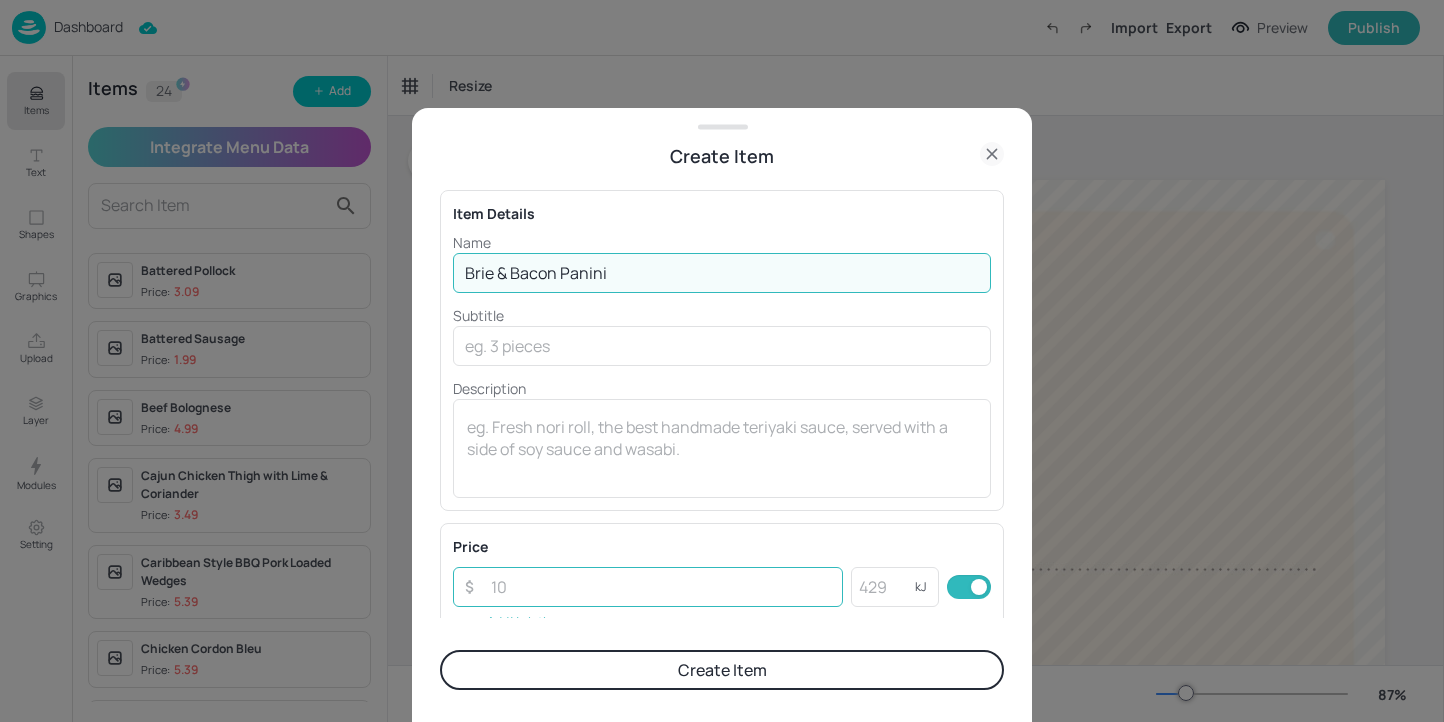 type on "Brie & Bacon Panini" 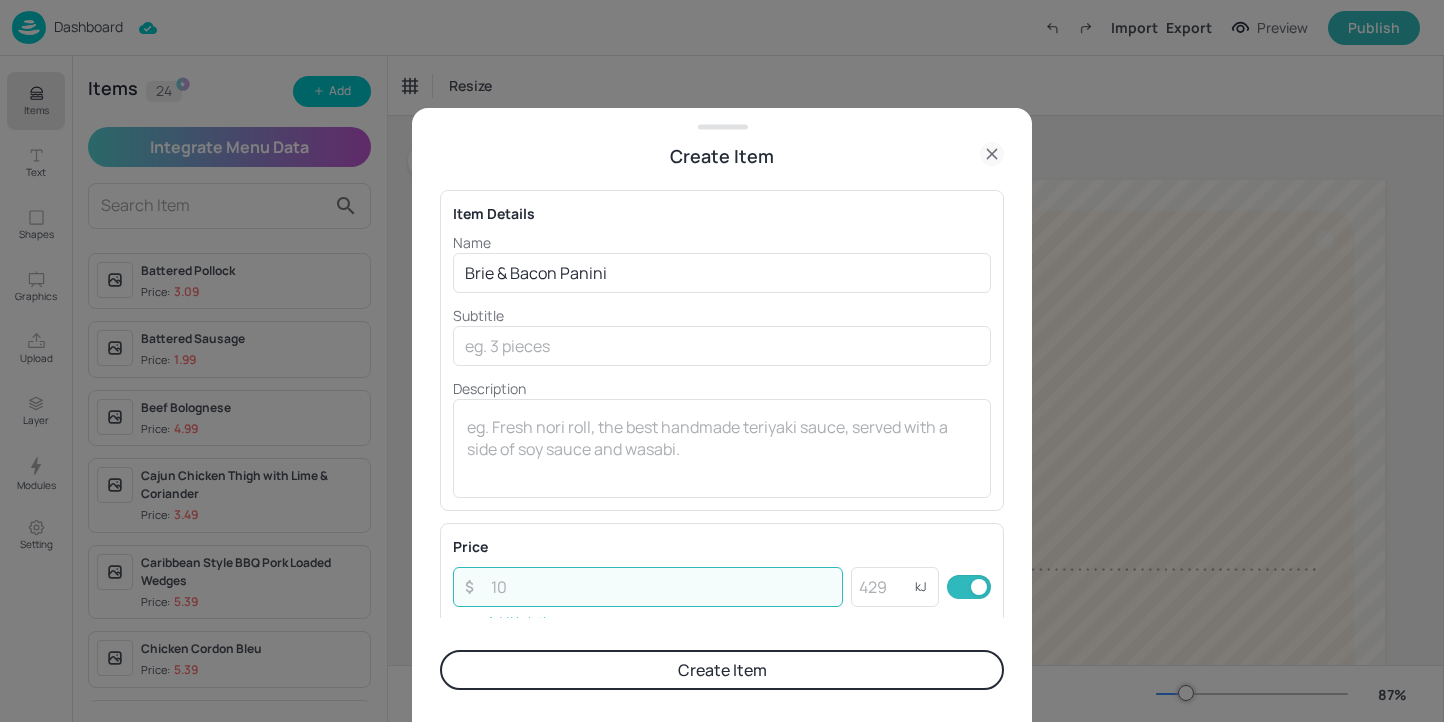 click at bounding box center [661, 587] 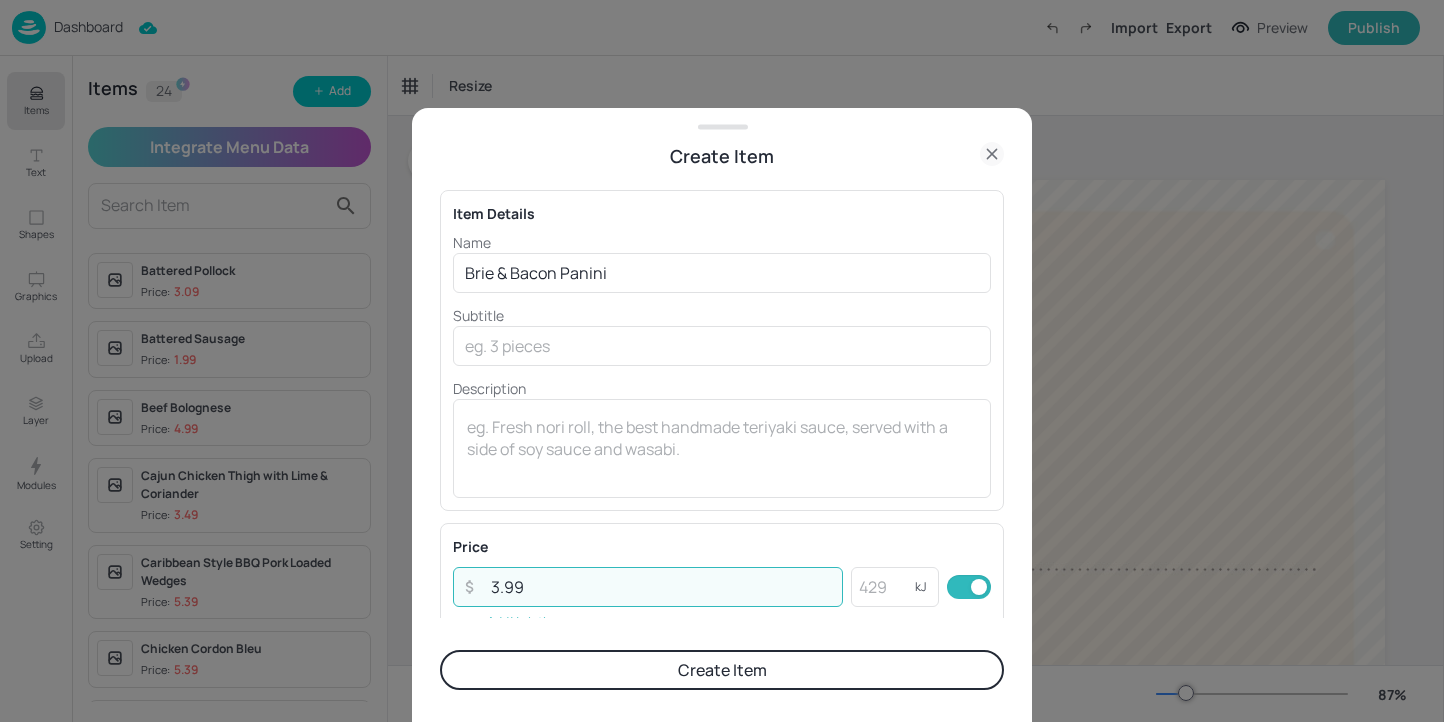 type on "3.99" 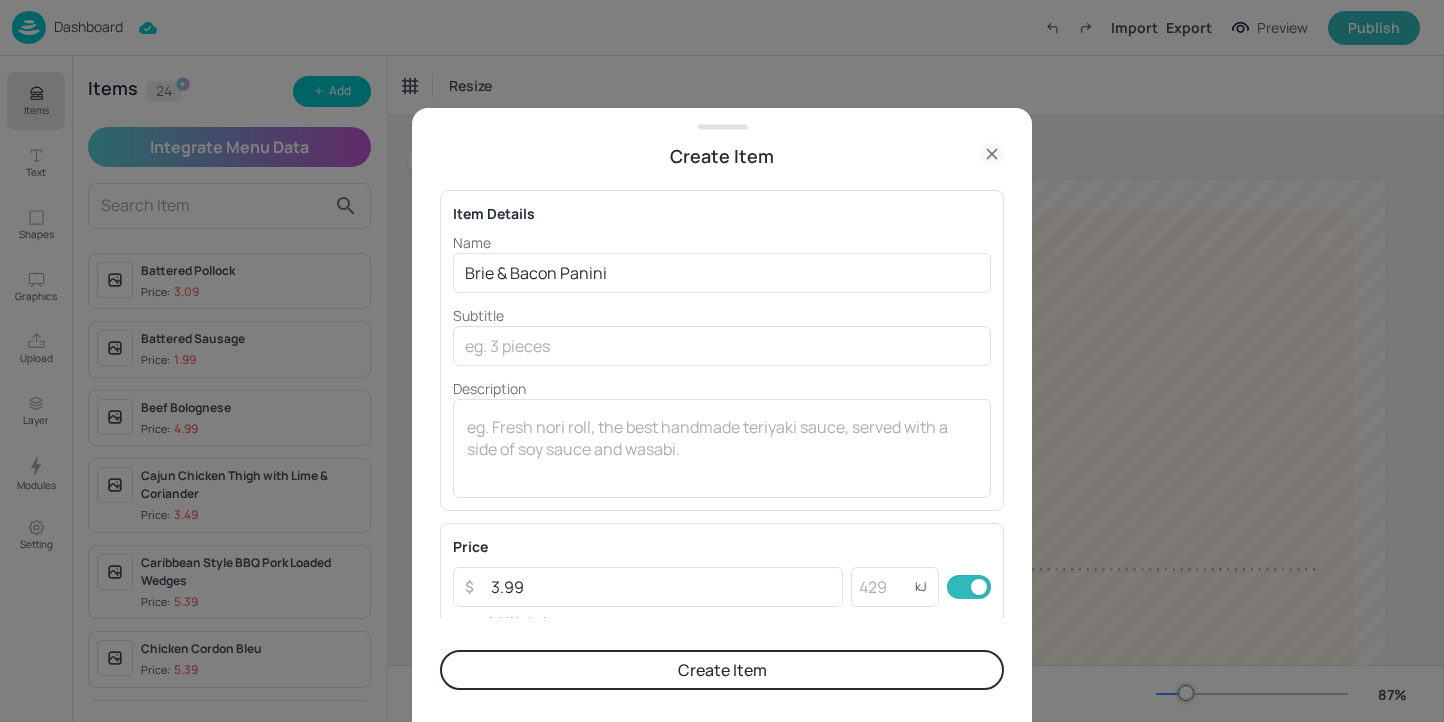 click on "Create Item" at bounding box center [722, 670] 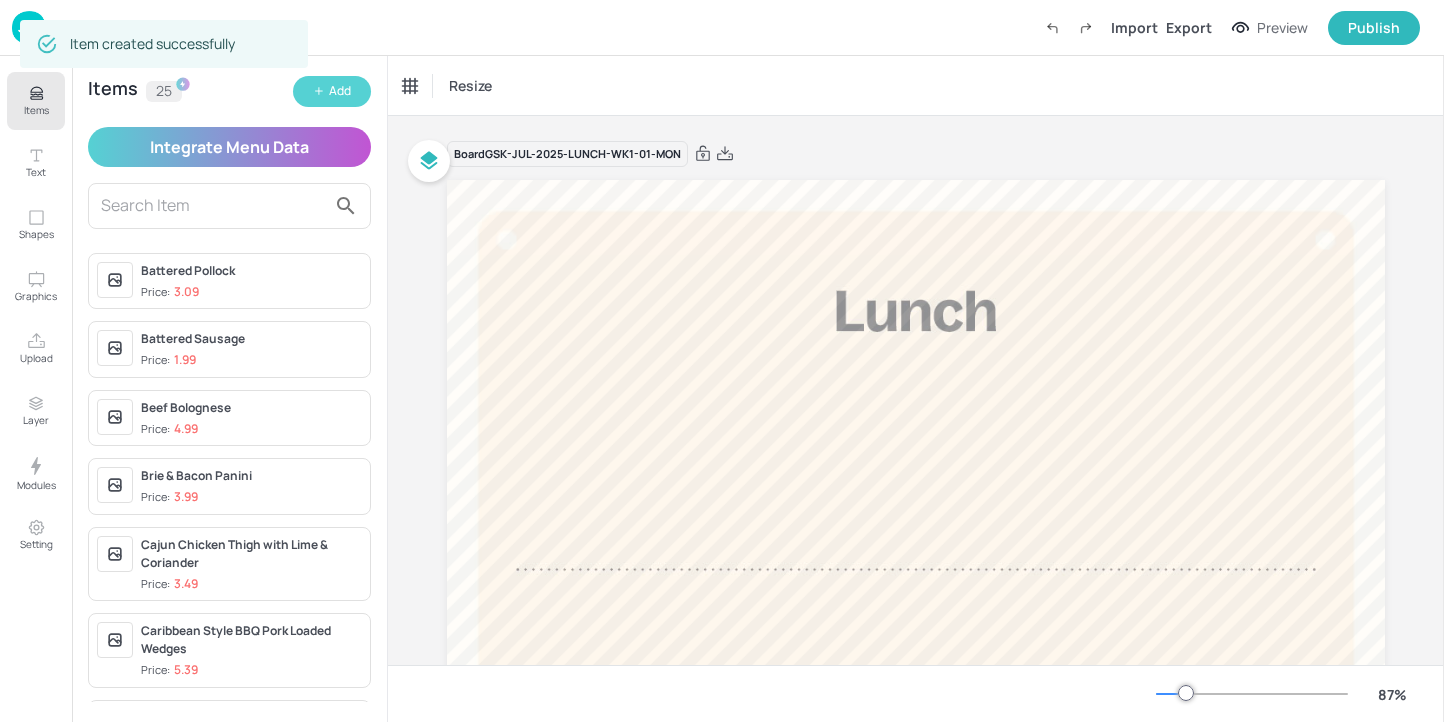 click on "Add" at bounding box center (340, 91) 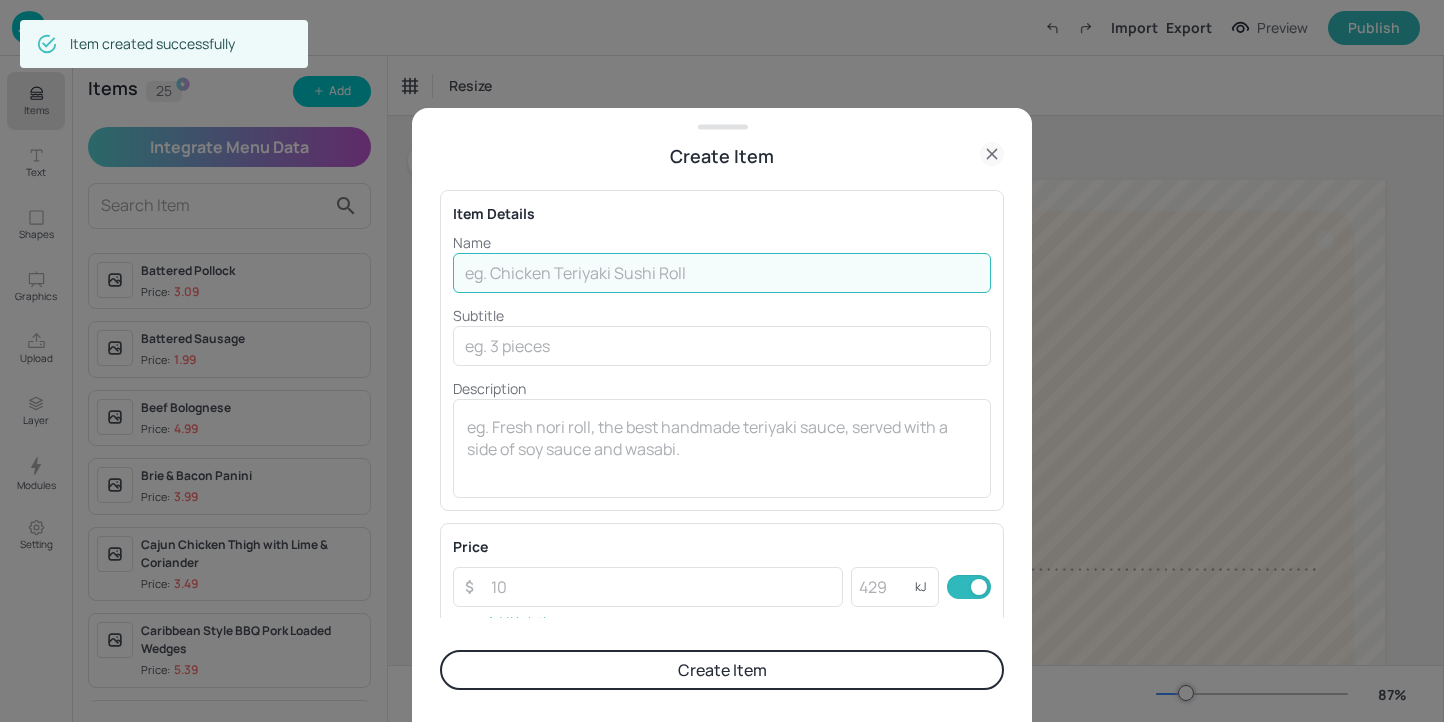 click at bounding box center [722, 273] 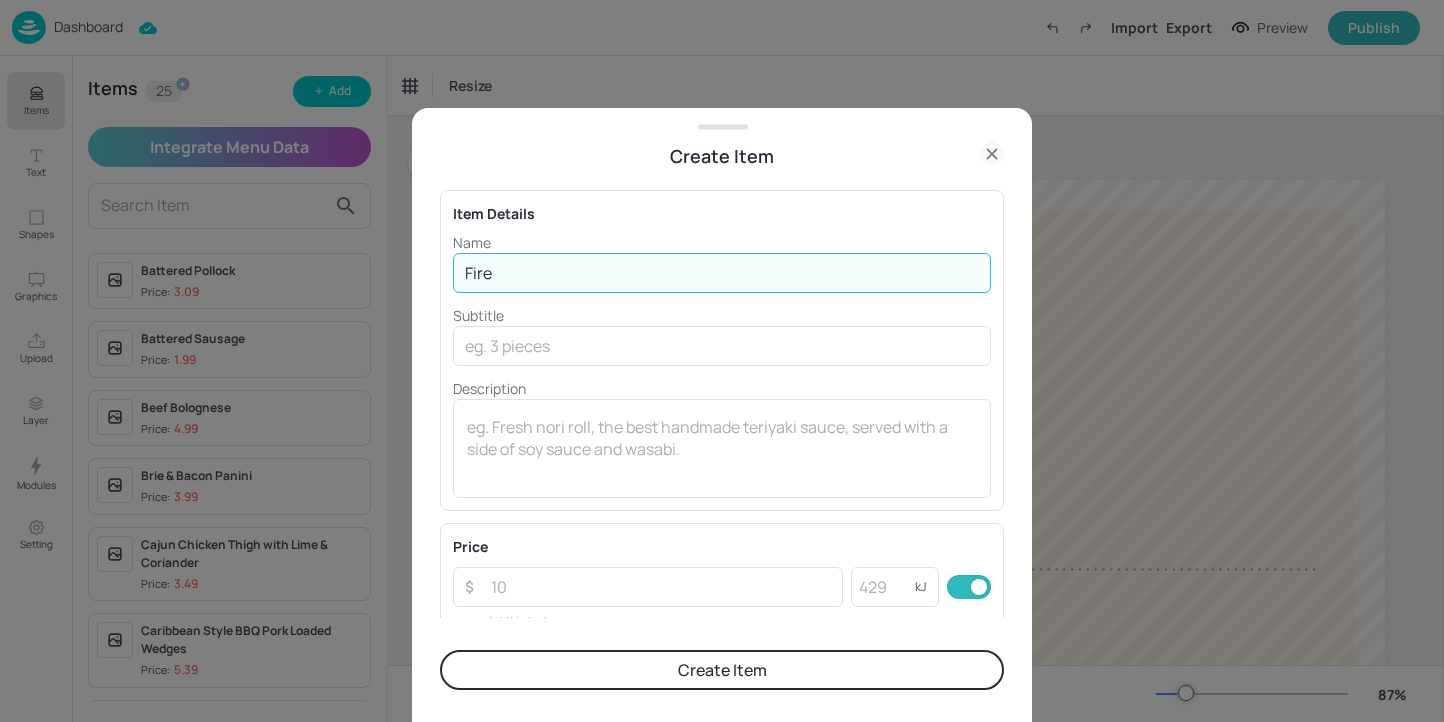 type on "Firecracker Chicken Fajita" 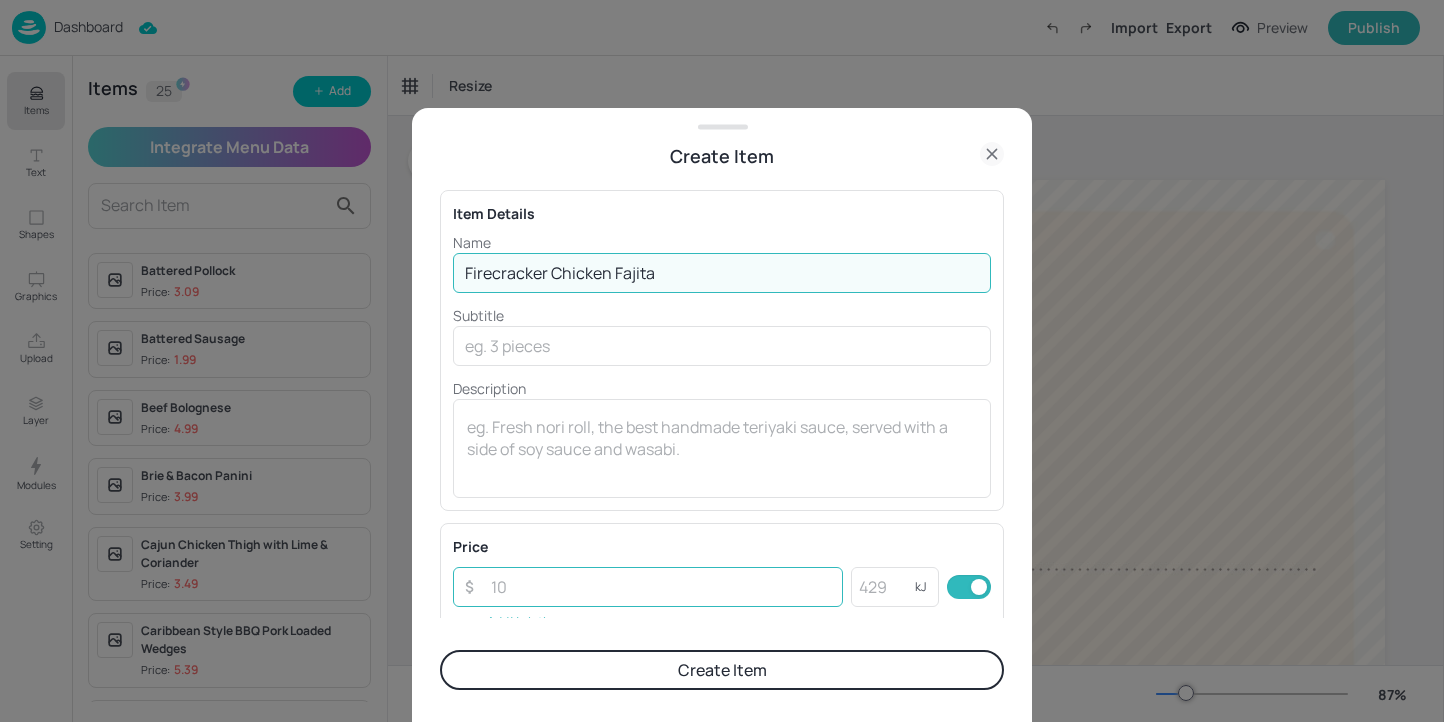 click at bounding box center [661, 587] 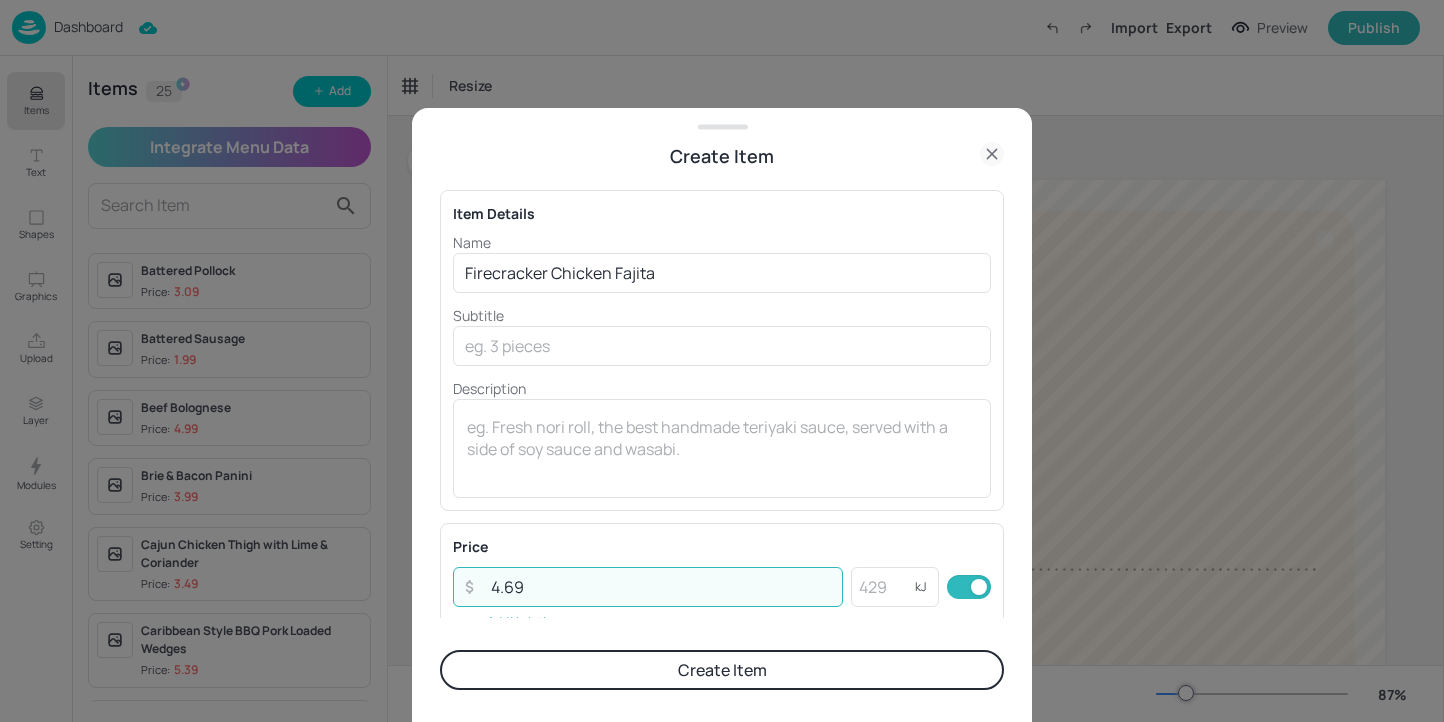 type on "4.69" 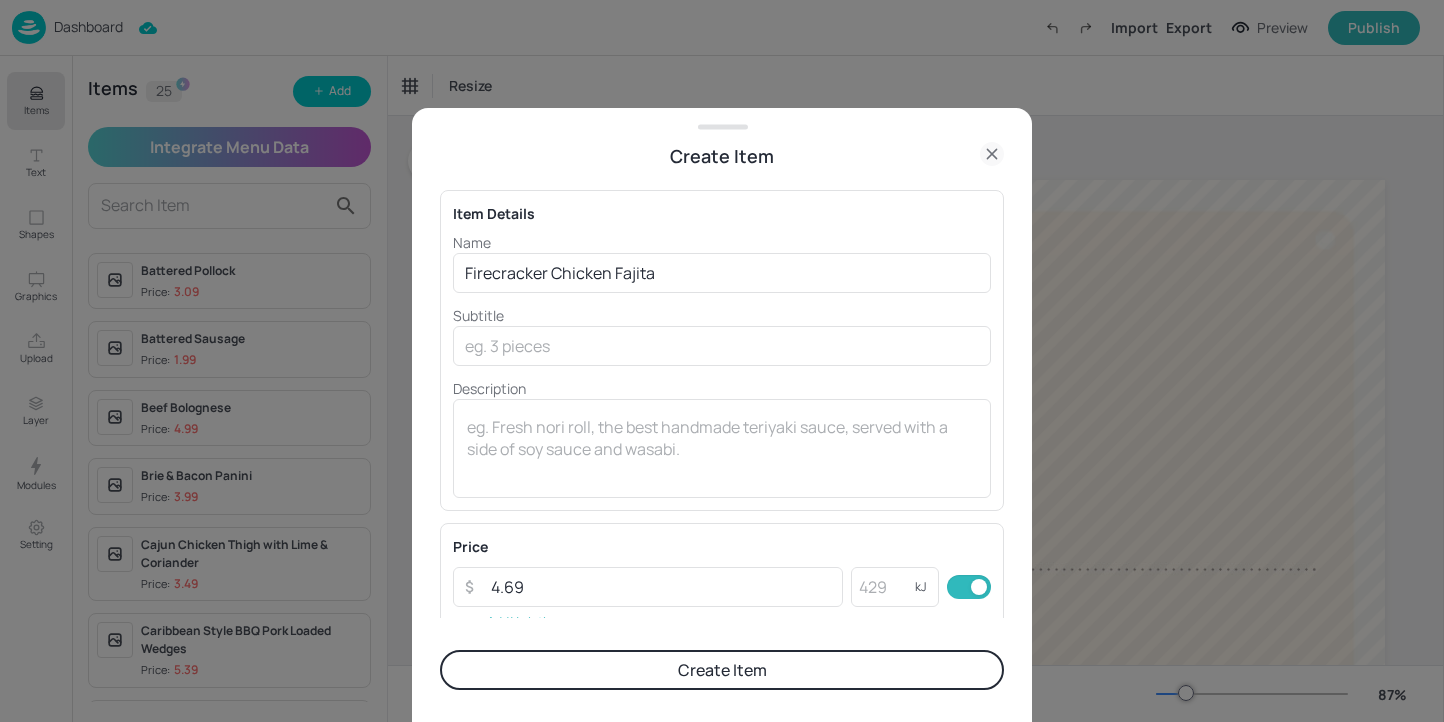 click on "Create Item" at bounding box center [722, 670] 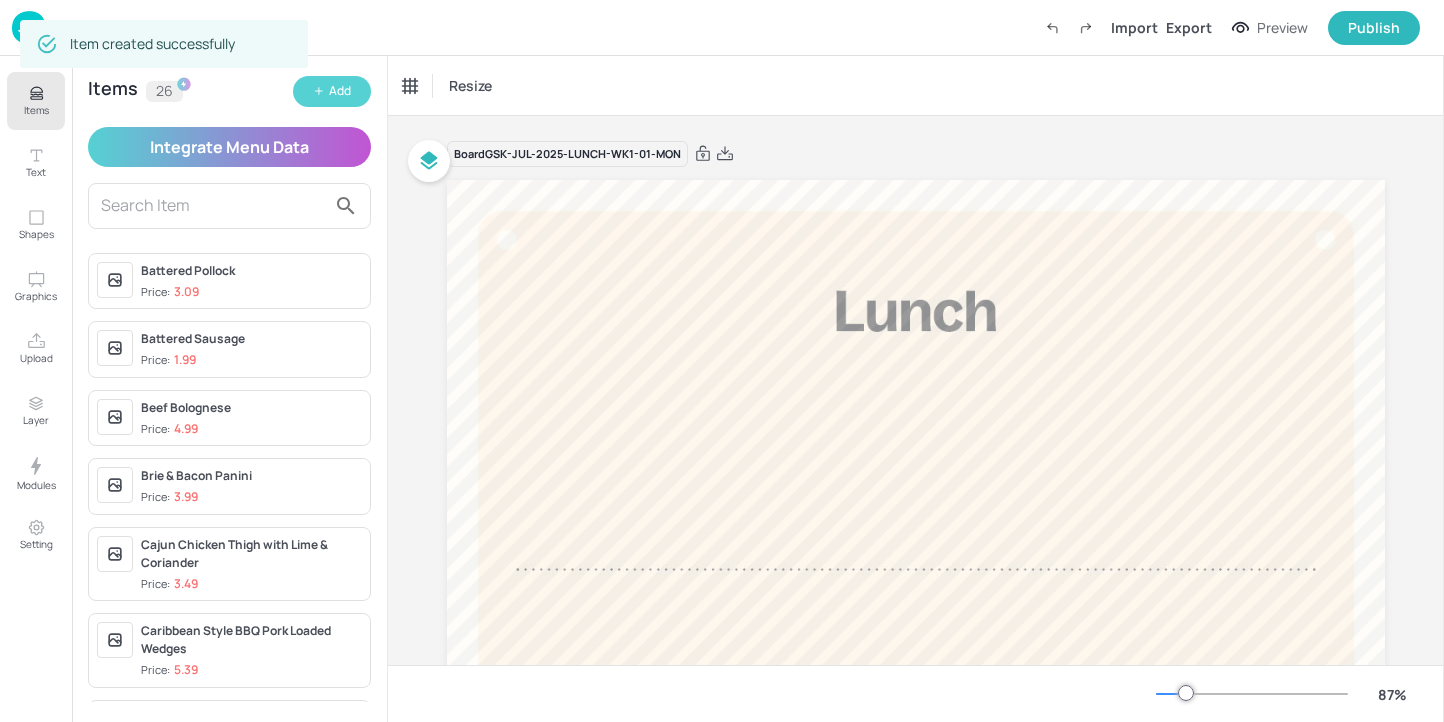 click on "Add" at bounding box center [332, 91] 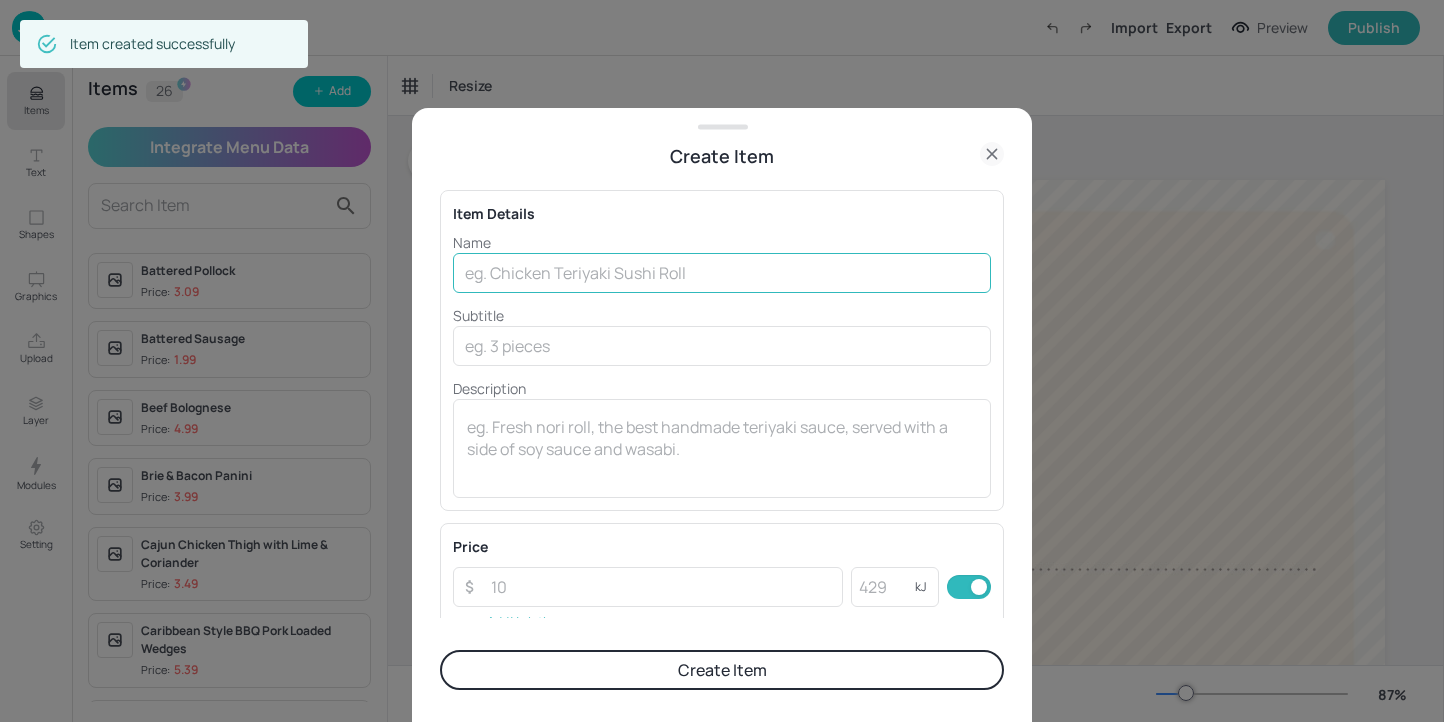 click at bounding box center [722, 273] 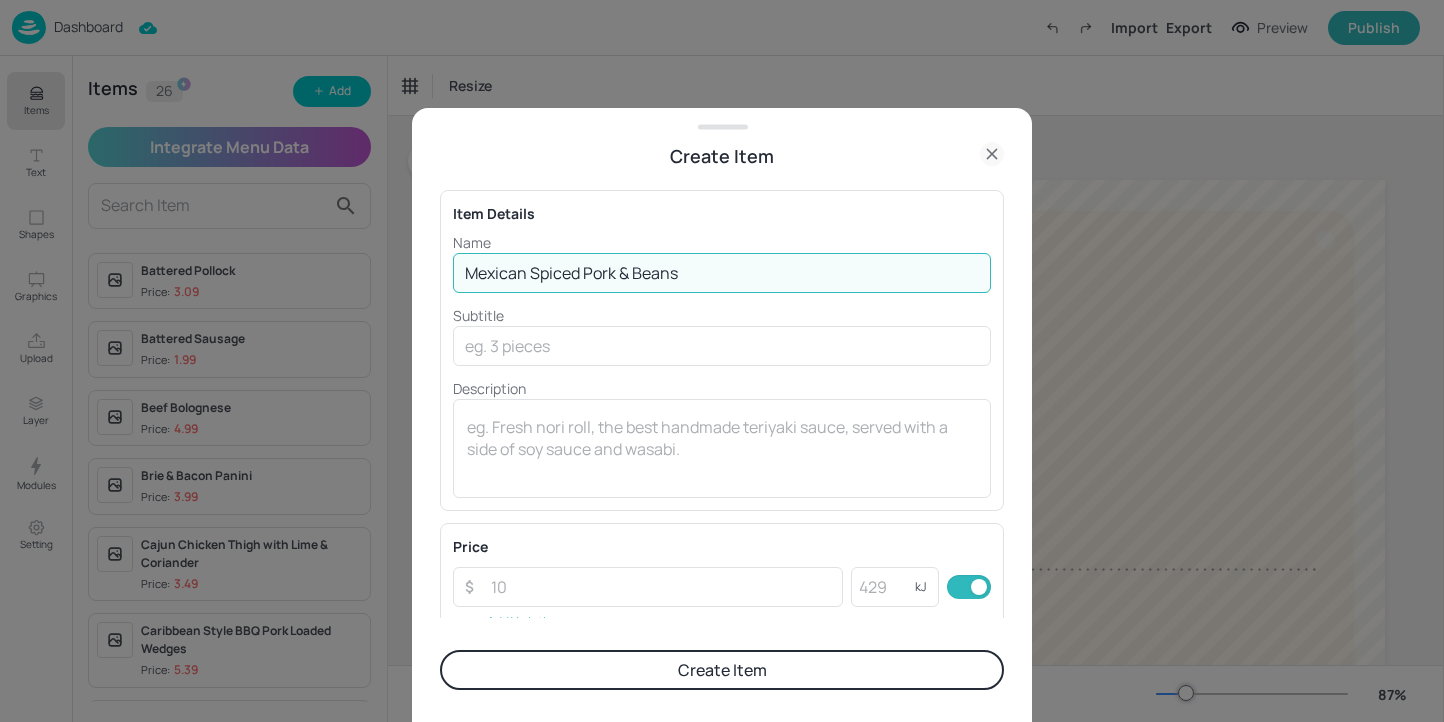 drag, startPoint x: 612, startPoint y: 273, endPoint x: 581, endPoint y: 274, distance: 31.016125 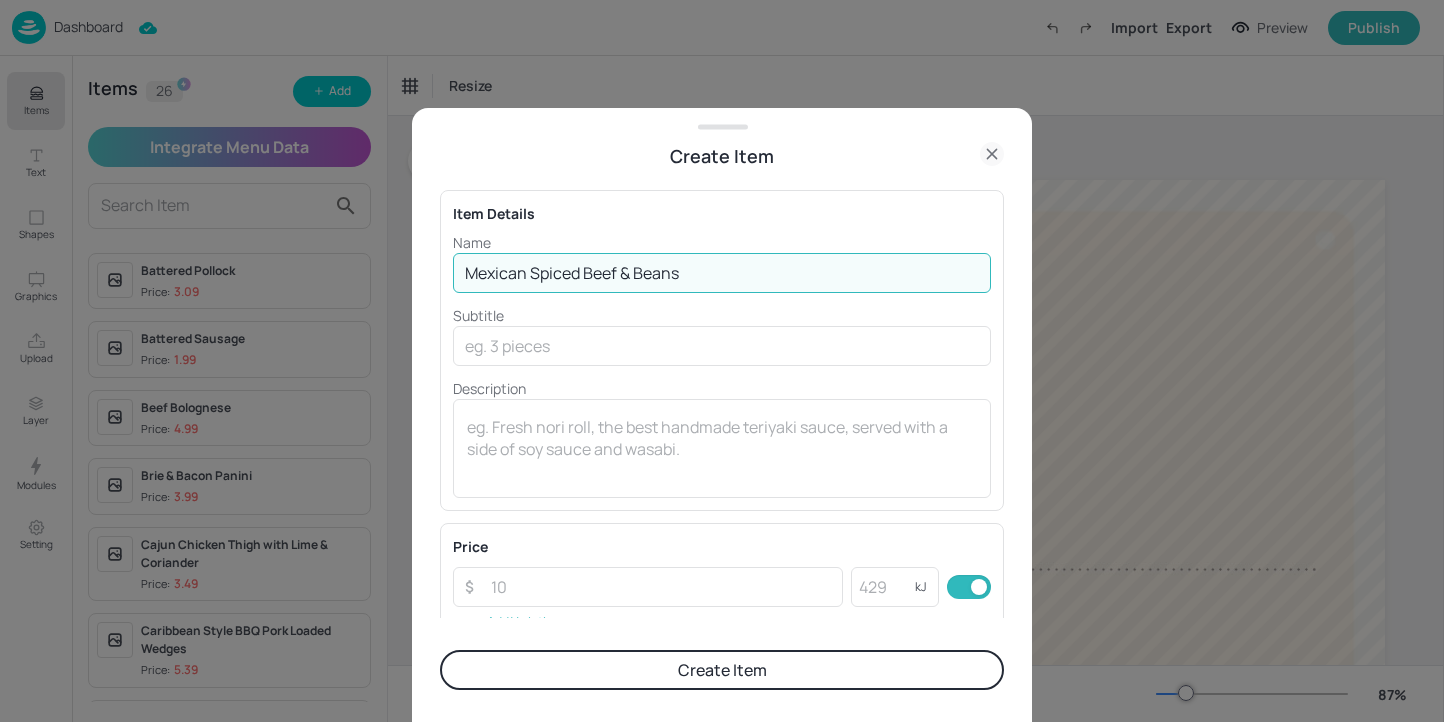 type on "Mexican Spiced Beef & Beans" 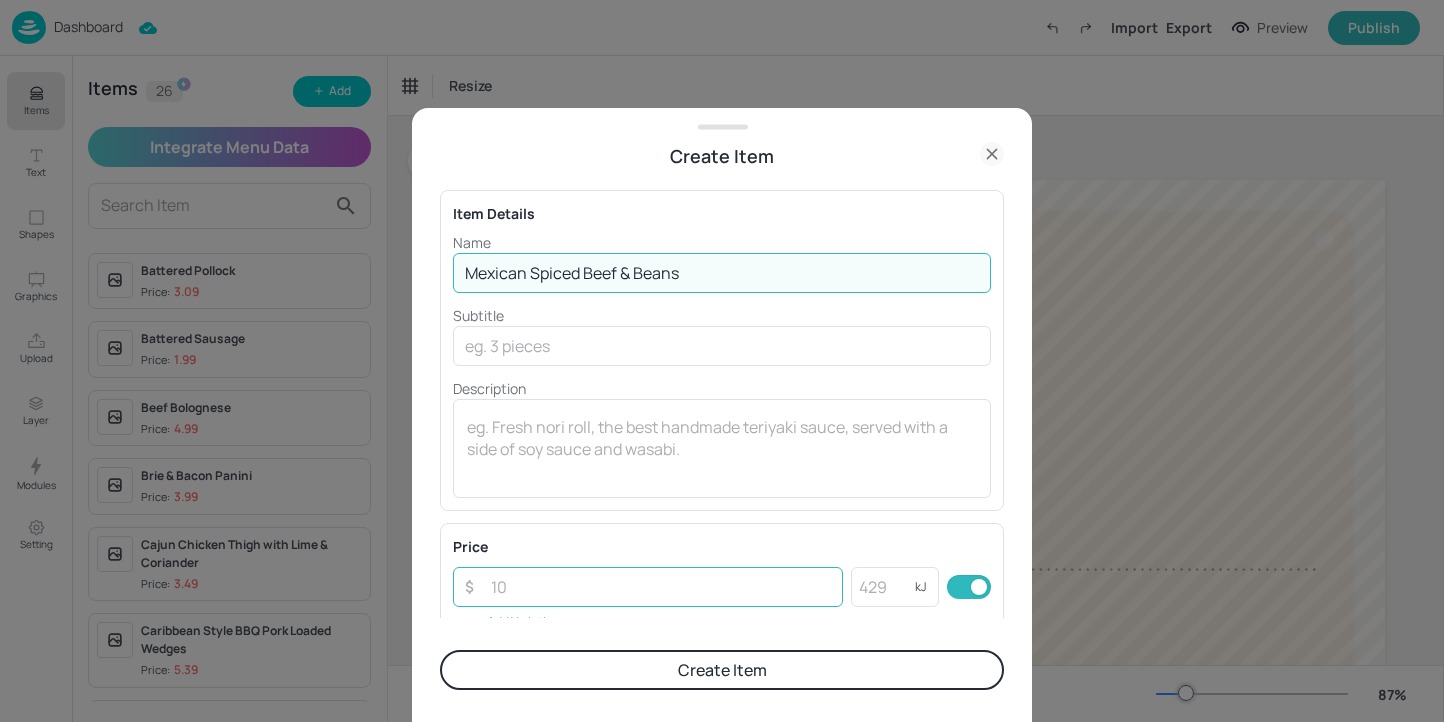 click at bounding box center [661, 587] 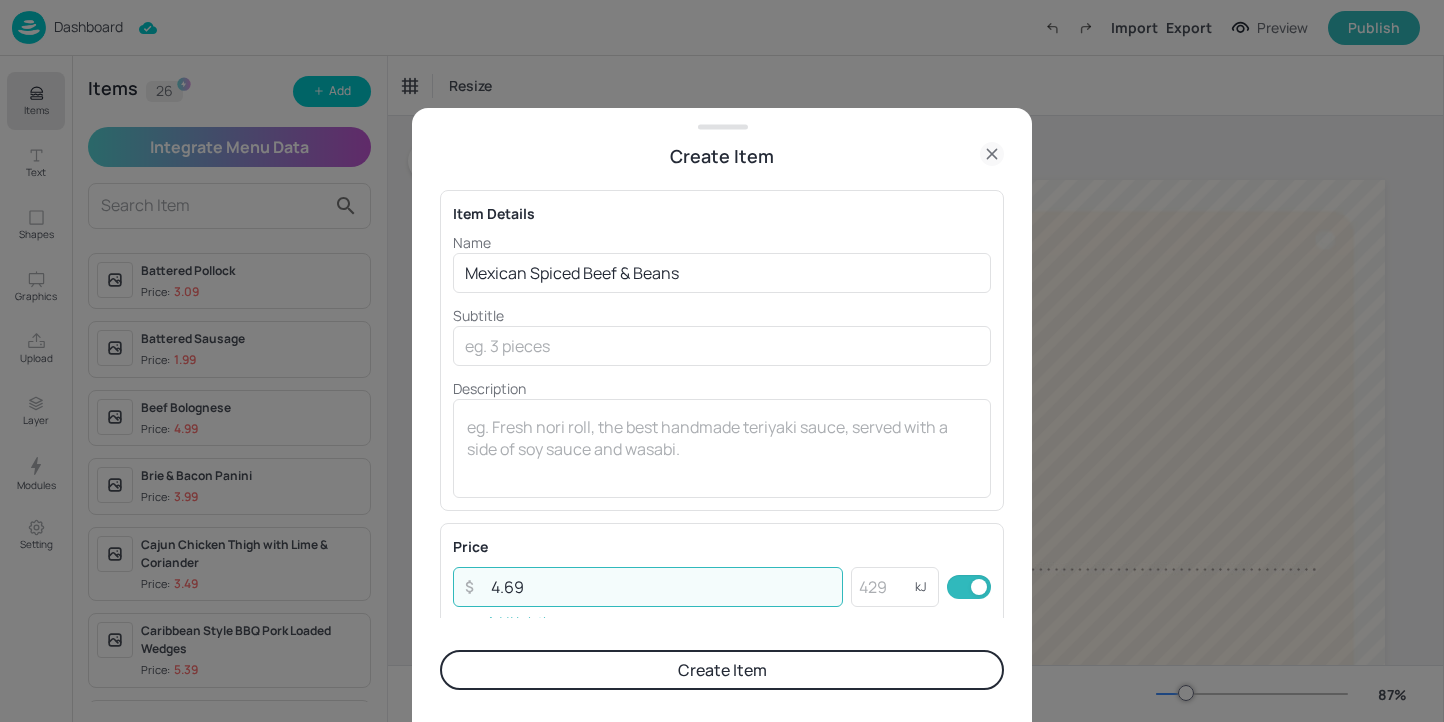 type on "4.69" 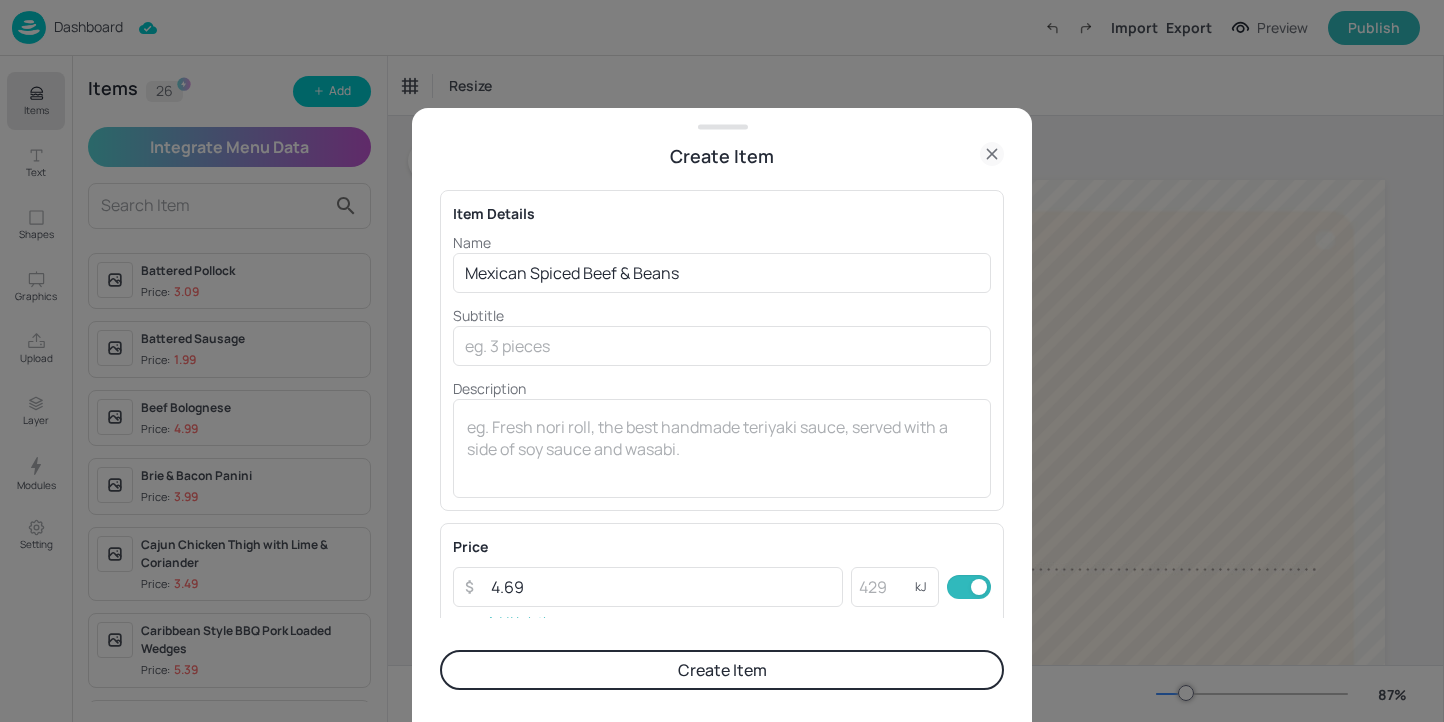 click on "Create Item" at bounding box center [722, 670] 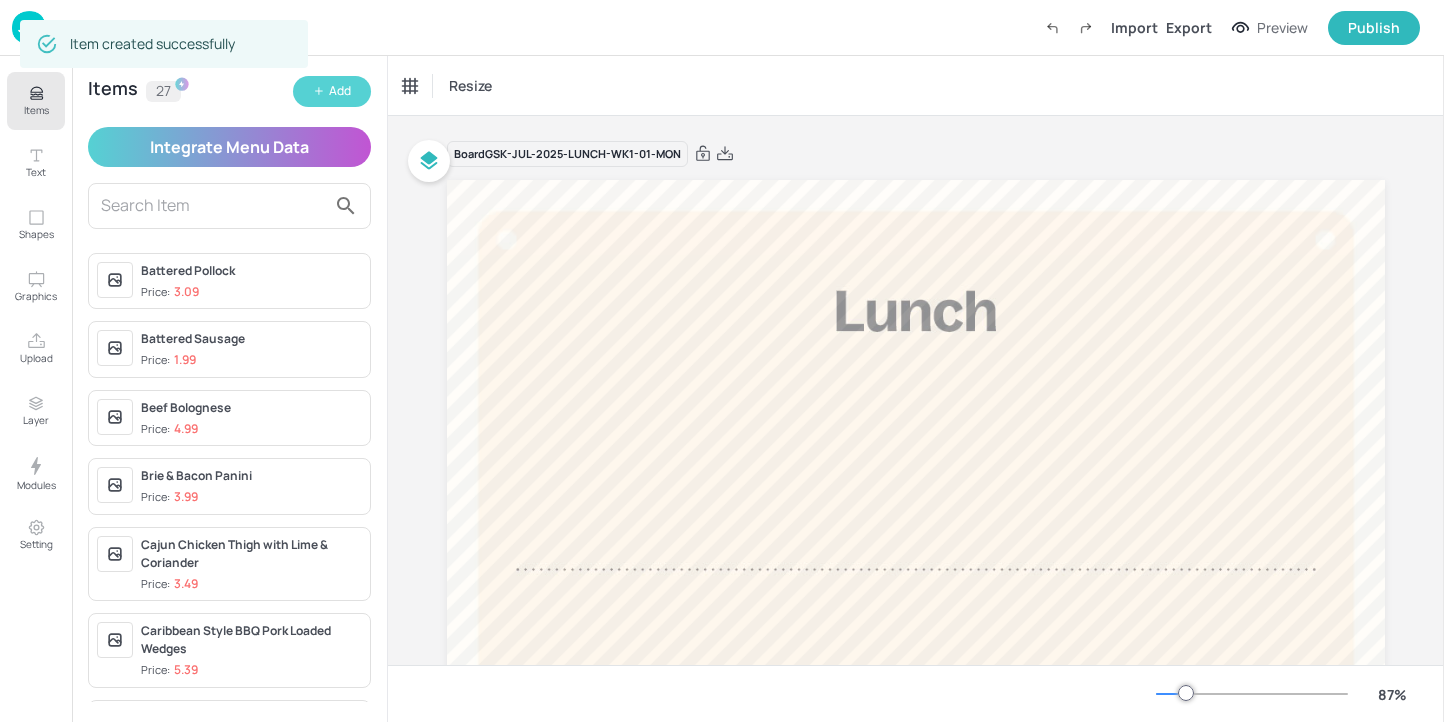 click on "Add" at bounding box center [332, 91] 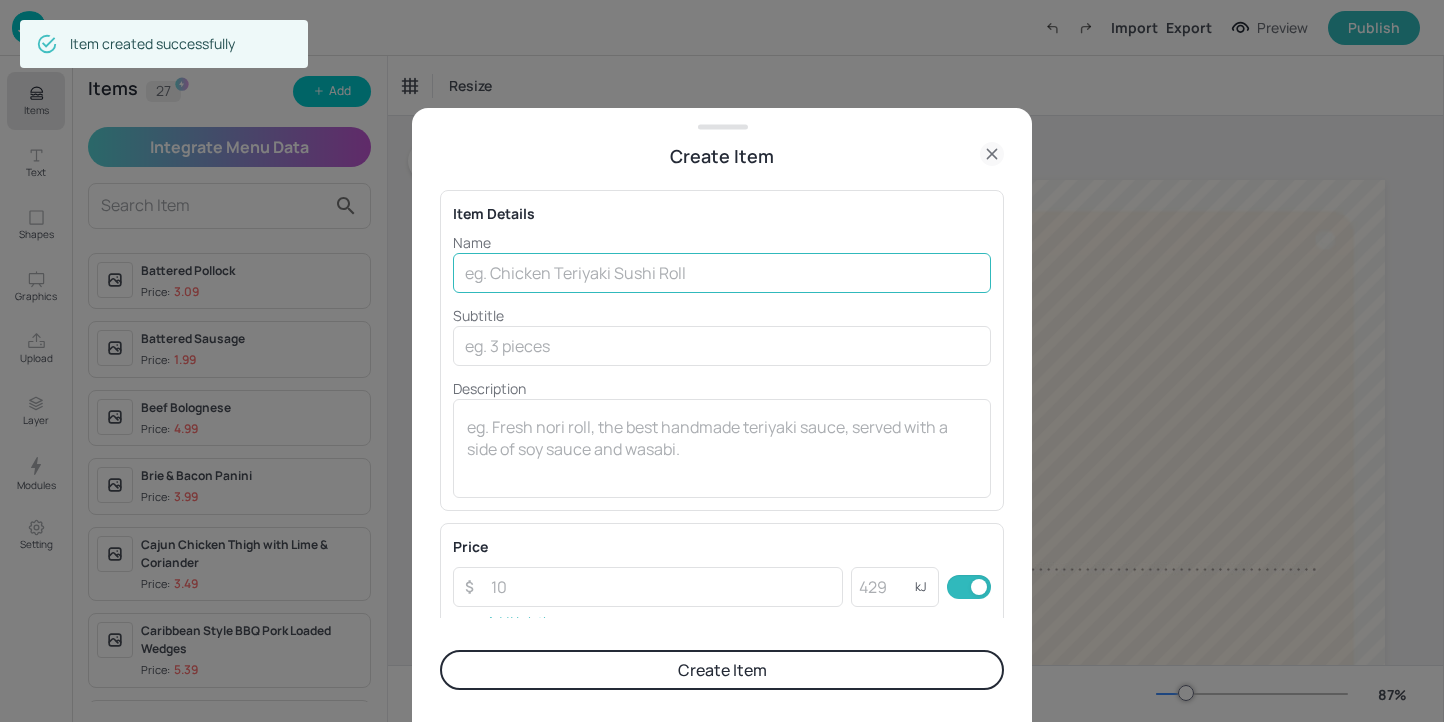click at bounding box center [722, 273] 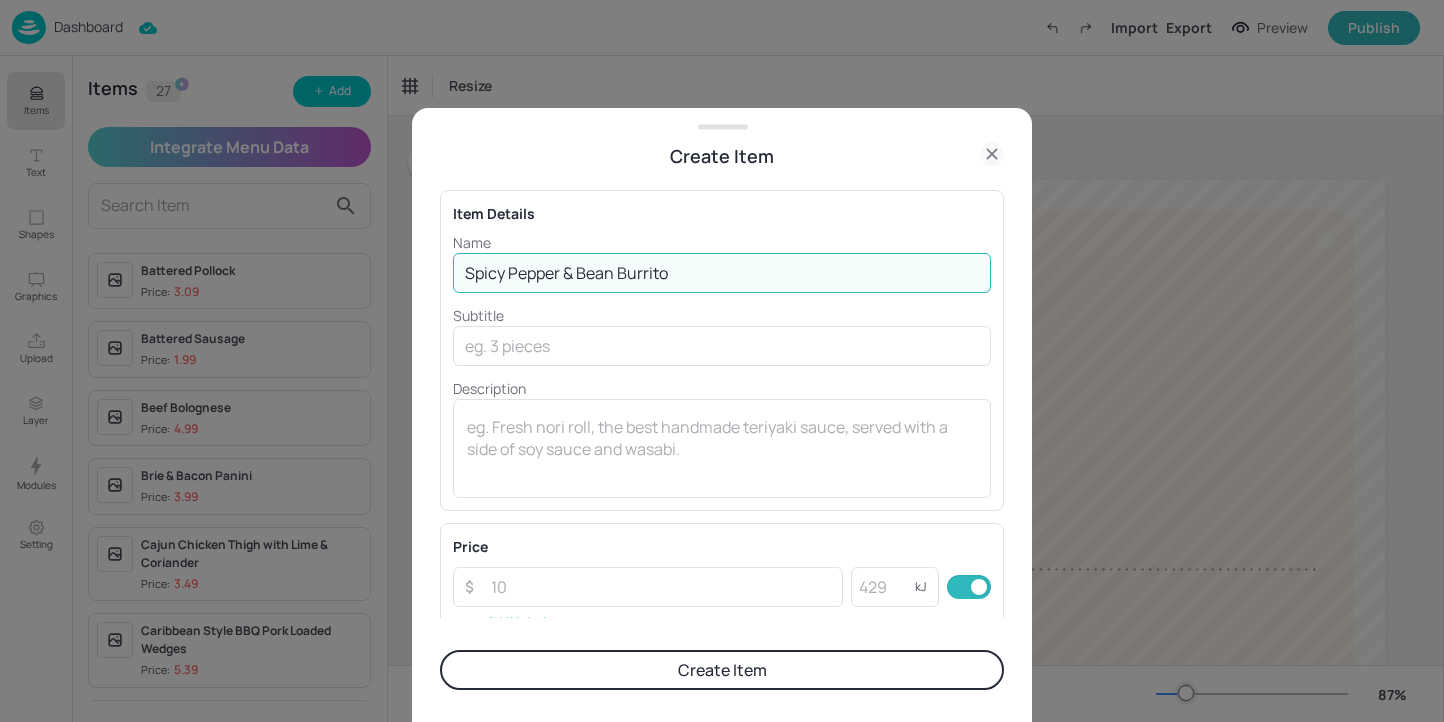 type on "Spicy Pepper & Bean Burrito" 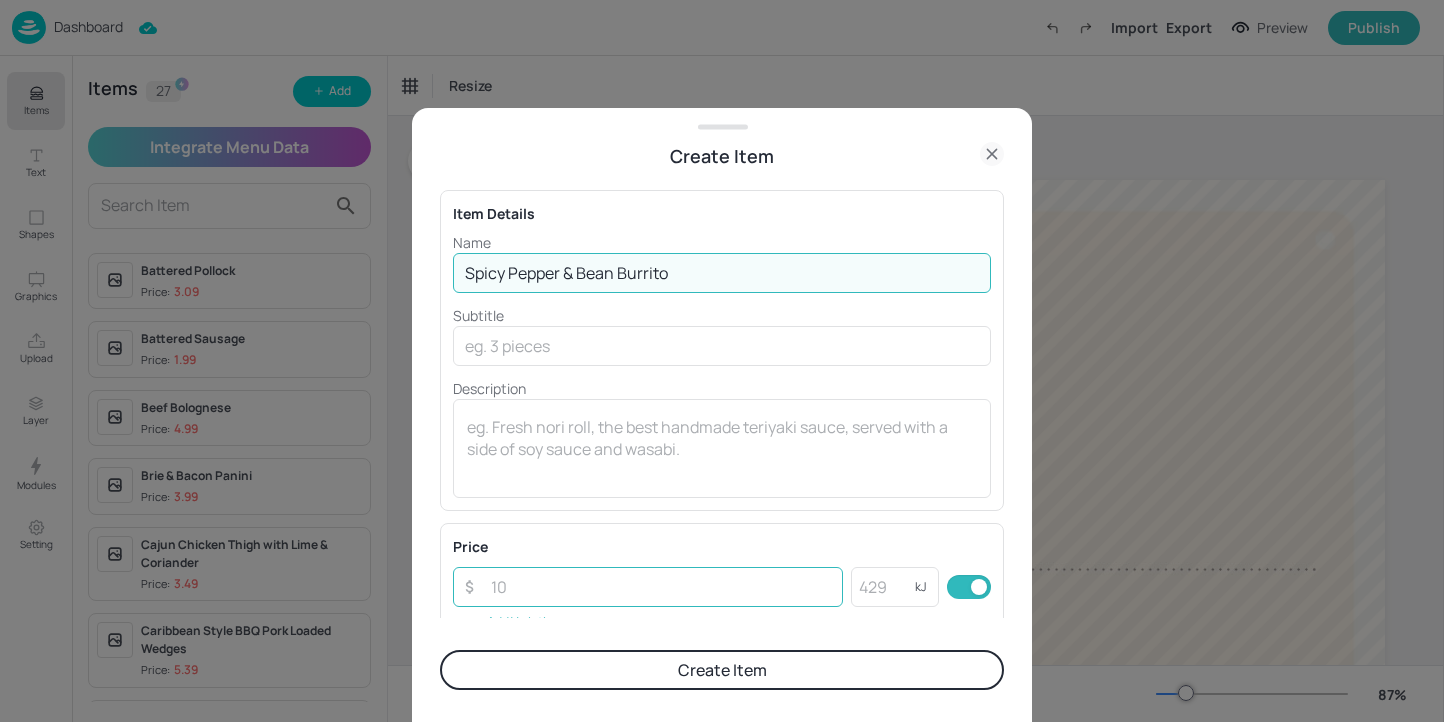 click at bounding box center (661, 587) 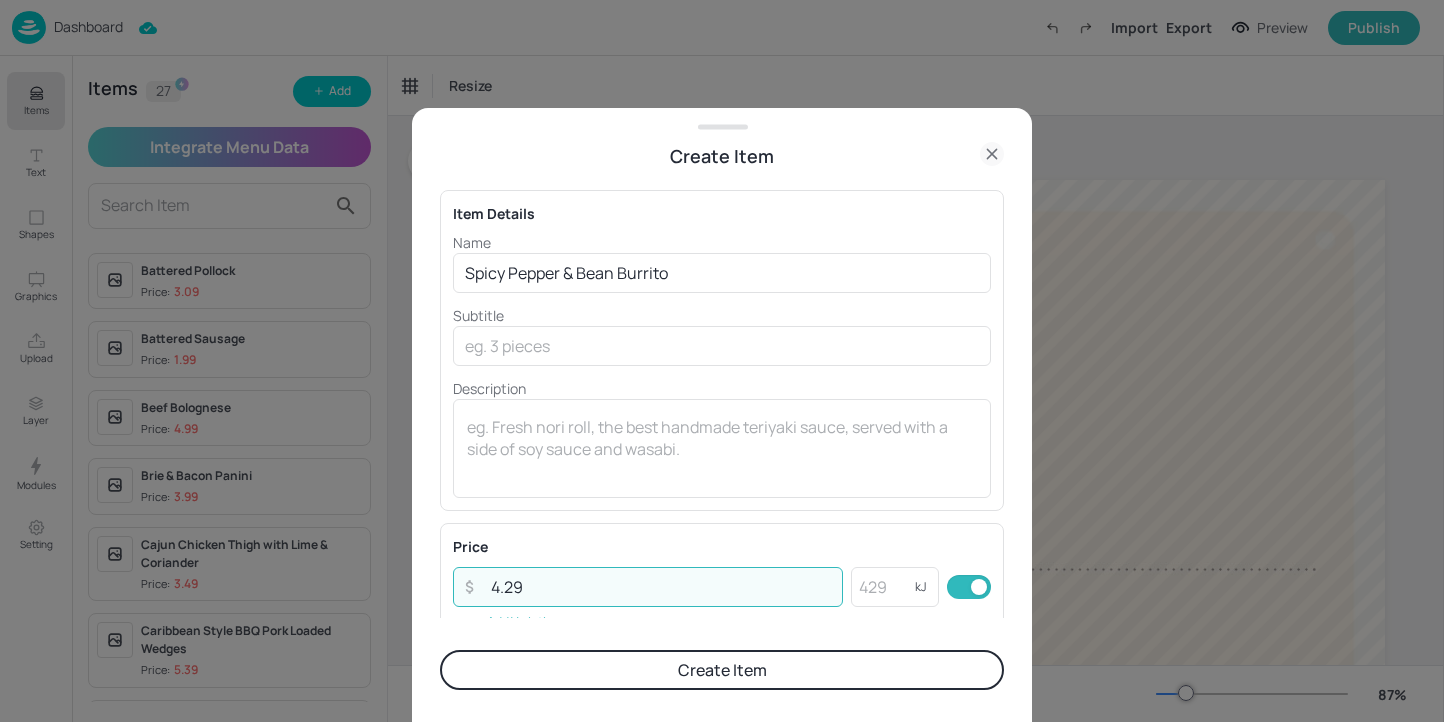 type on "4.29" 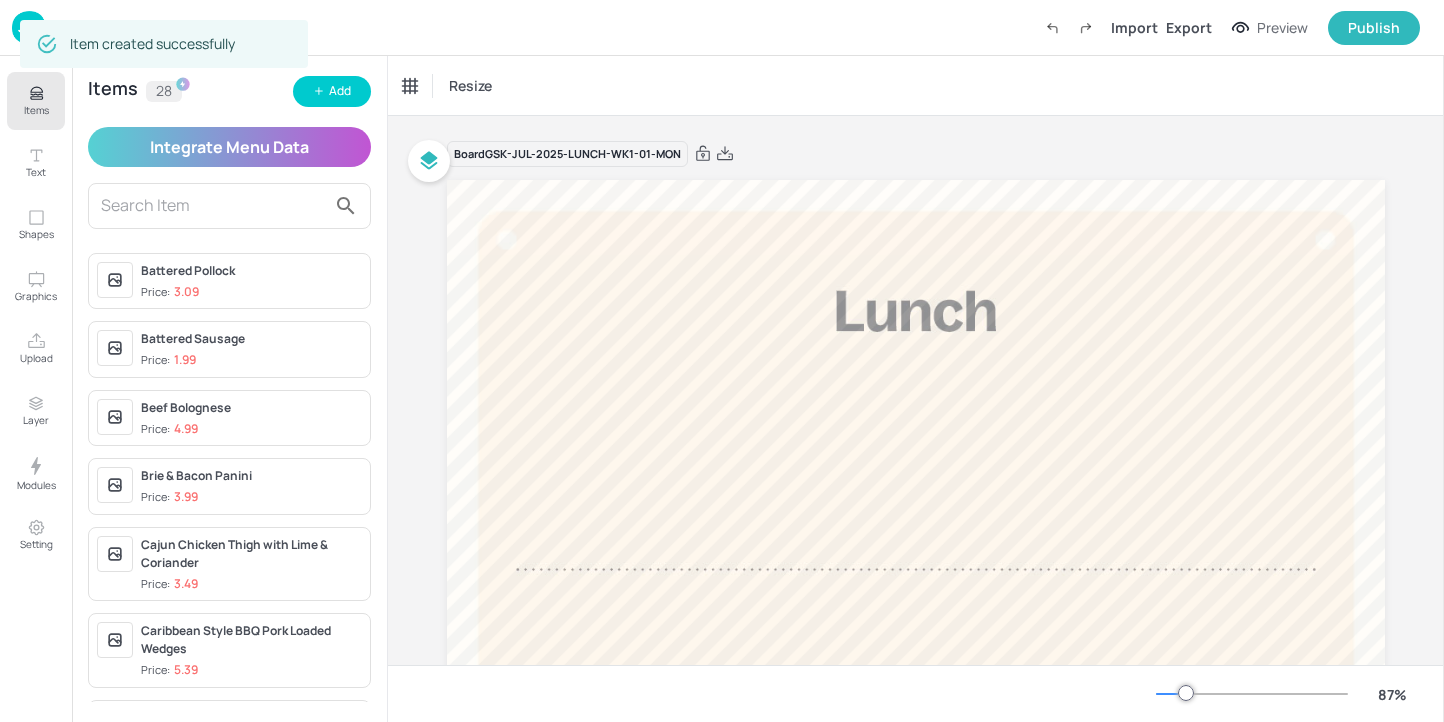 click on "Items 28 Add Integrate Menu Data Battered Pollock Price: 3.09 Battered Sausage Price: 1.99 Beef Bolognese Price: 4.99 Brie & Bacon Panini Price: 3.99 Cajun Chicken Thigh with Lime & Coriander  Price: 3.49 Caribbean Style BBQ Pork Loaded Wedges Price: 5.39 Chicken Cordon Bleu Price: 5.39 Crispy Fried Chilli Beef Price: 3.79 English Fish Burger Price: 4.39 Firecracker Chicken Fajita Price: 4.69 Grilled Butterfly Chicken Breast Price: 2.99 Grilled Chicken Breast Price: 2.99 Grilled Salmon Fillet Price: 3.49 Gunpowder Cauliflower Price: 4.79 Hot Dog Price: 3.49 Jerk Chicken Burger Price: 5.99 Leek, Spinach & Broccoli Spring Pie Price: 4.79 Lemon & Pepper Turkey Escalope Price: 3.49 Mexican Spiced Beef & Beans Price: 4.69 Pork Steak Price: 3.49 Quiche Lorraine Price: 2.79 Roast Lemon & Thyme Chicken Price: 4.99 Roasted Mediterranean Vegetable Lasagne Price: 4.79 Satay Chicken Price: 4.2 Seasonal Green Pasta Price: 3.79 Spicy Pepper & Bean Burrito Price: 4.29 Sticky Spicy Aubergine Pasta Price: 3.79 Price: 2.99" at bounding box center (229, 389) 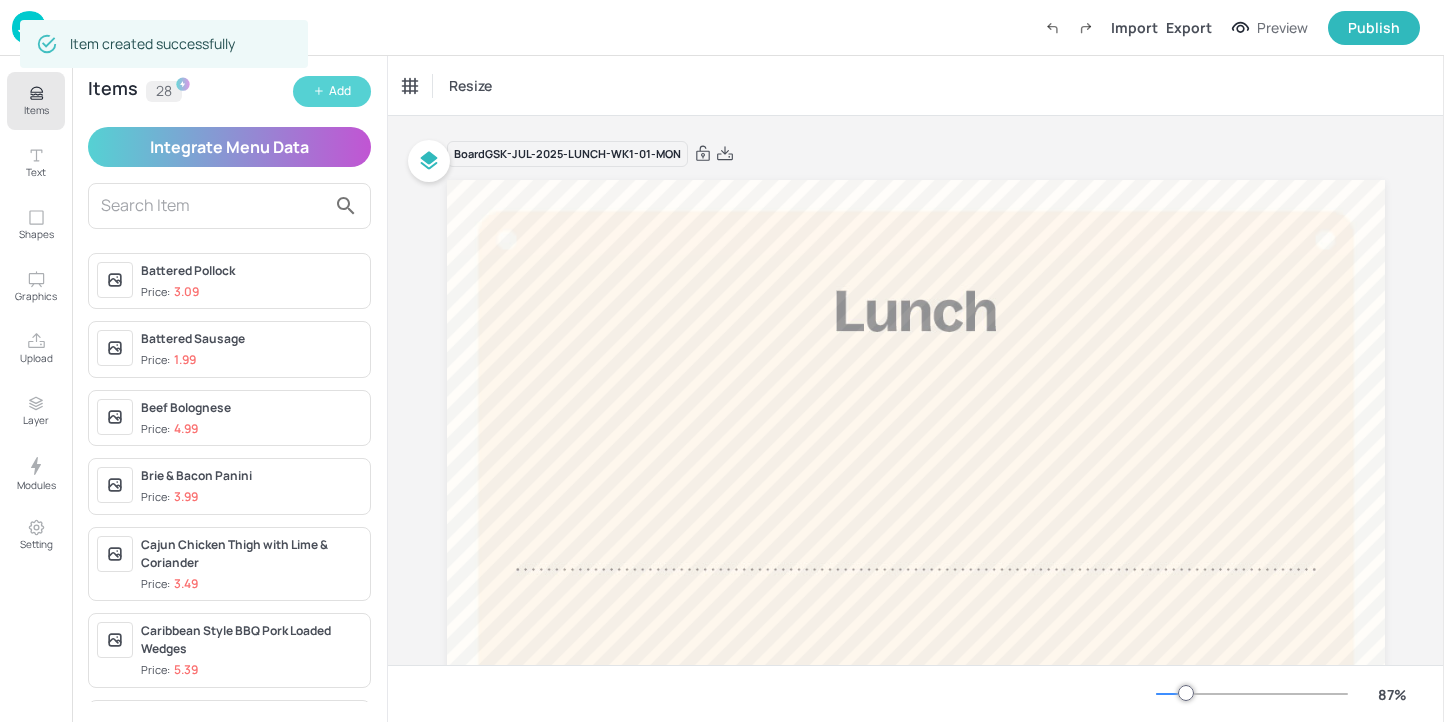 click on "Add" at bounding box center (340, 91) 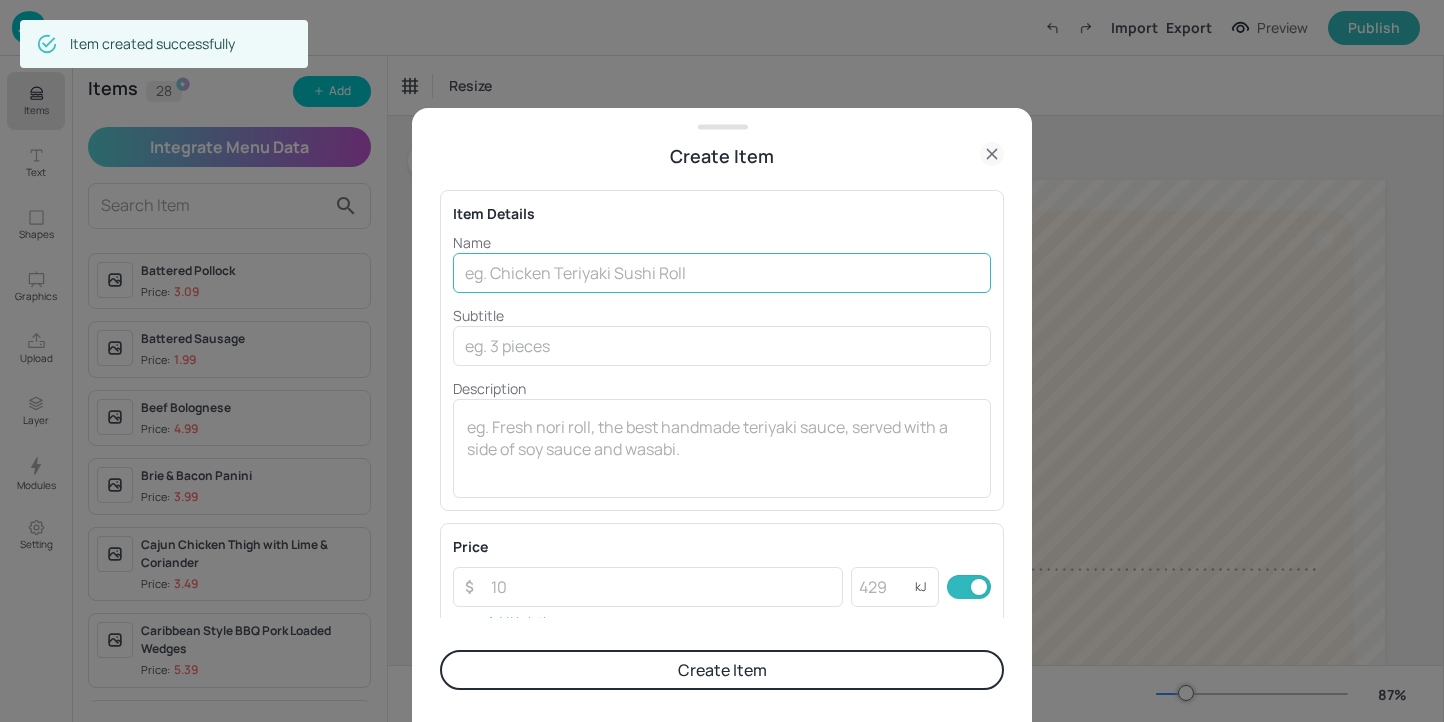 click at bounding box center [722, 273] 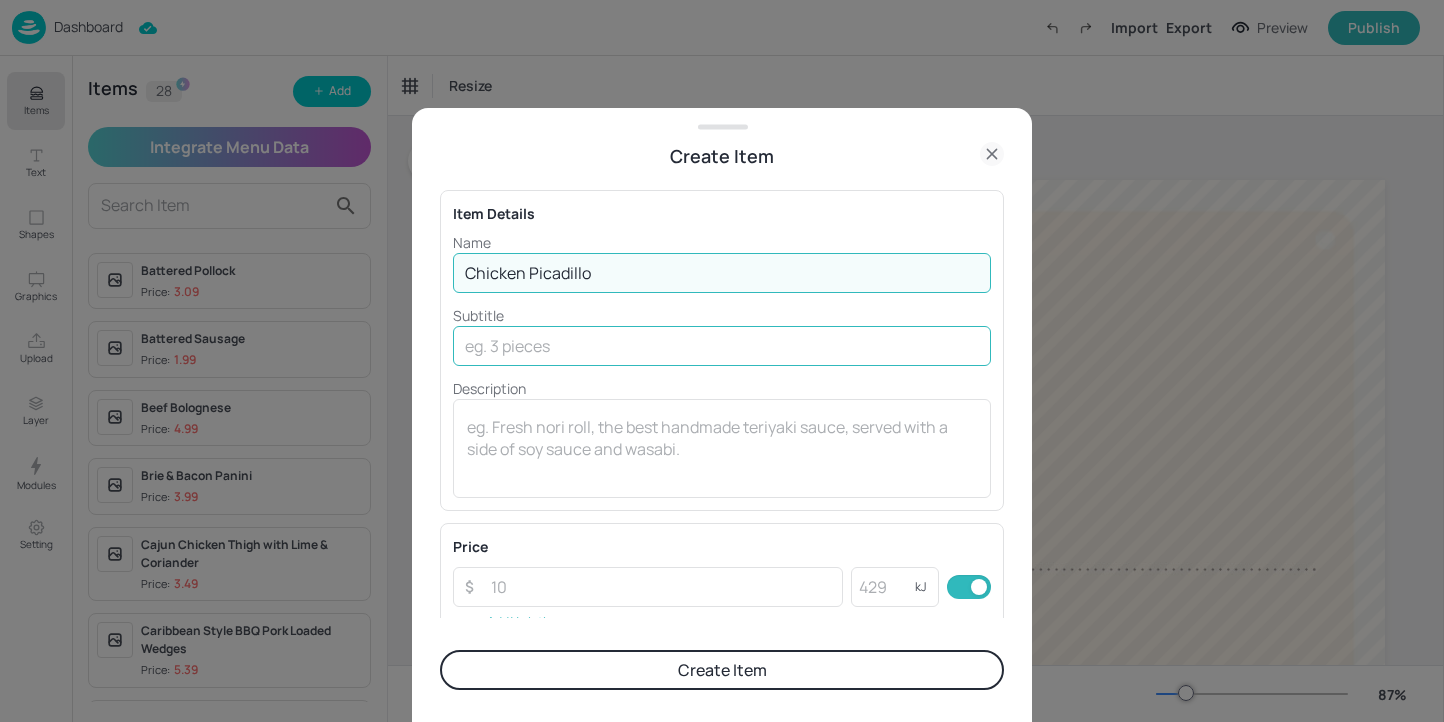 type on "Chicken Picadillo" 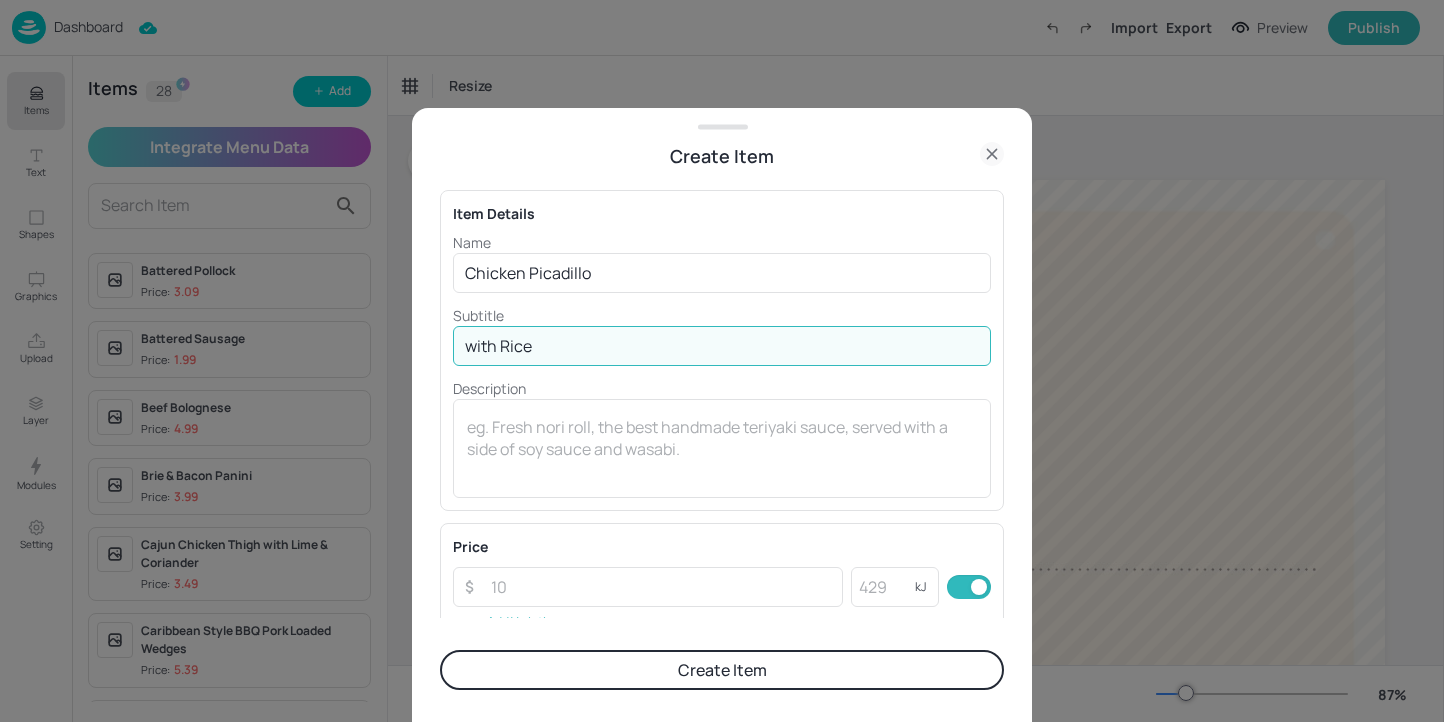 click on "with Rice" at bounding box center (722, 346) 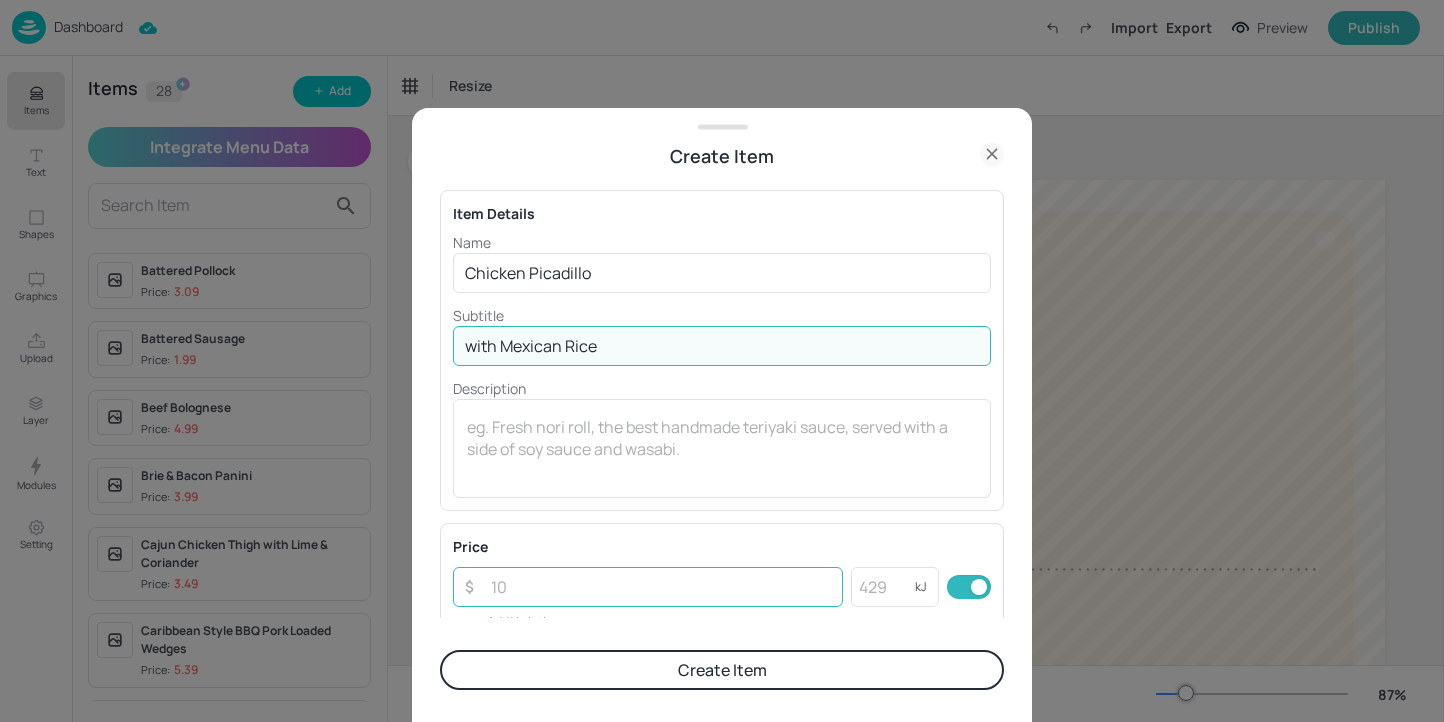 type on "with Mexican Rice" 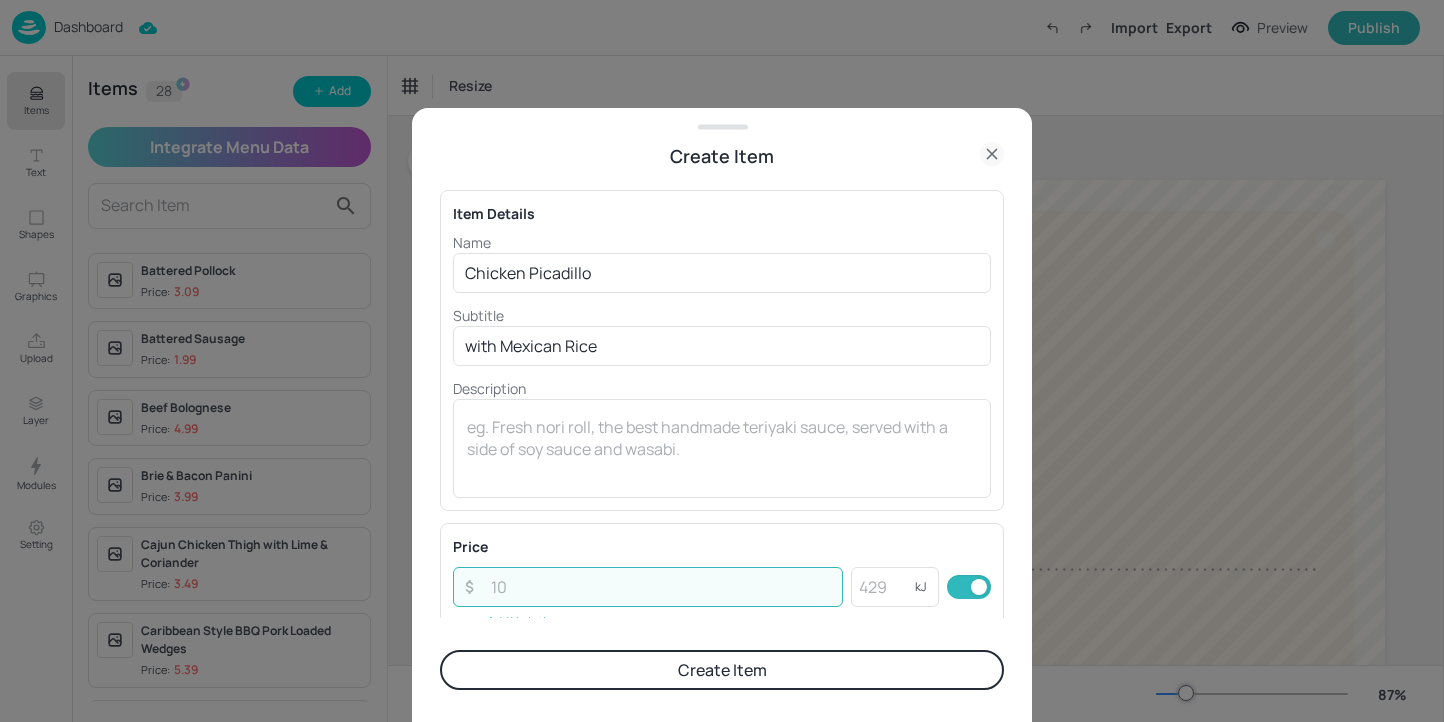 click at bounding box center (661, 587) 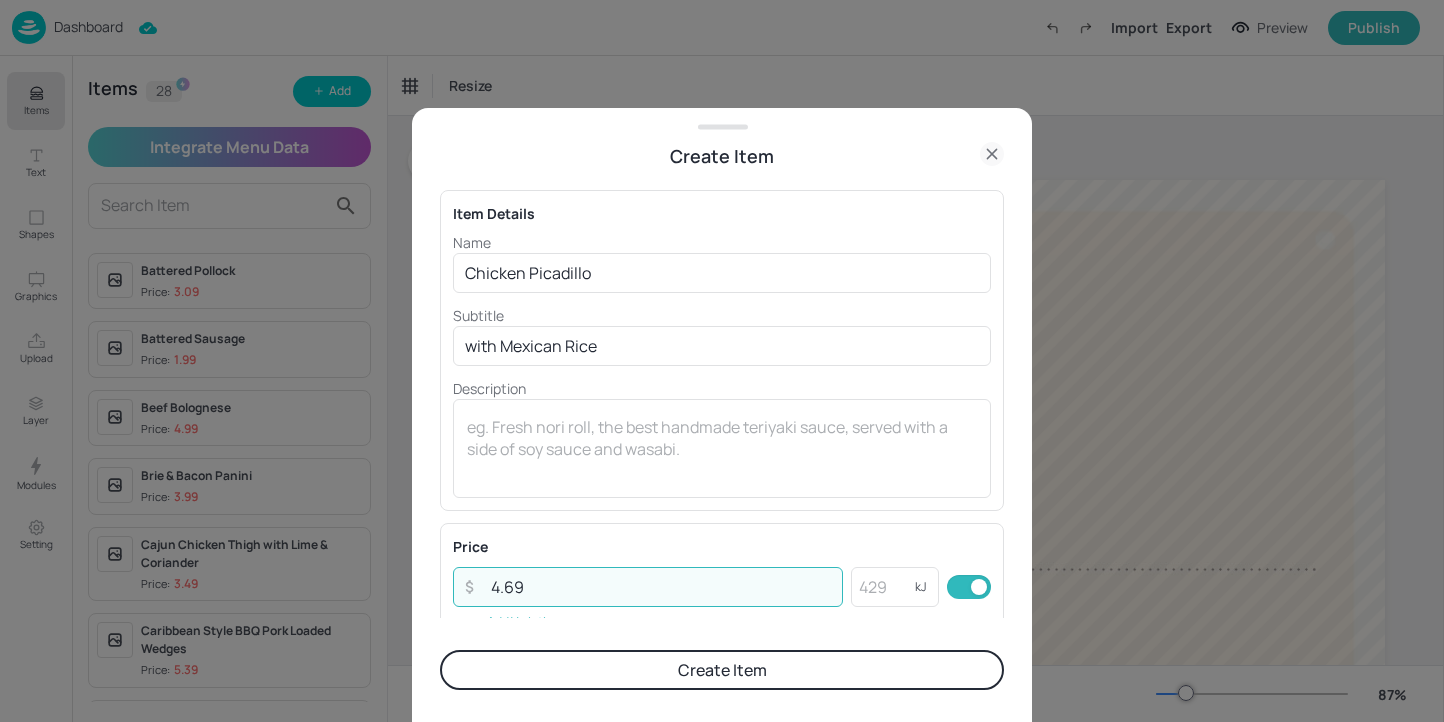 type on "4.69" 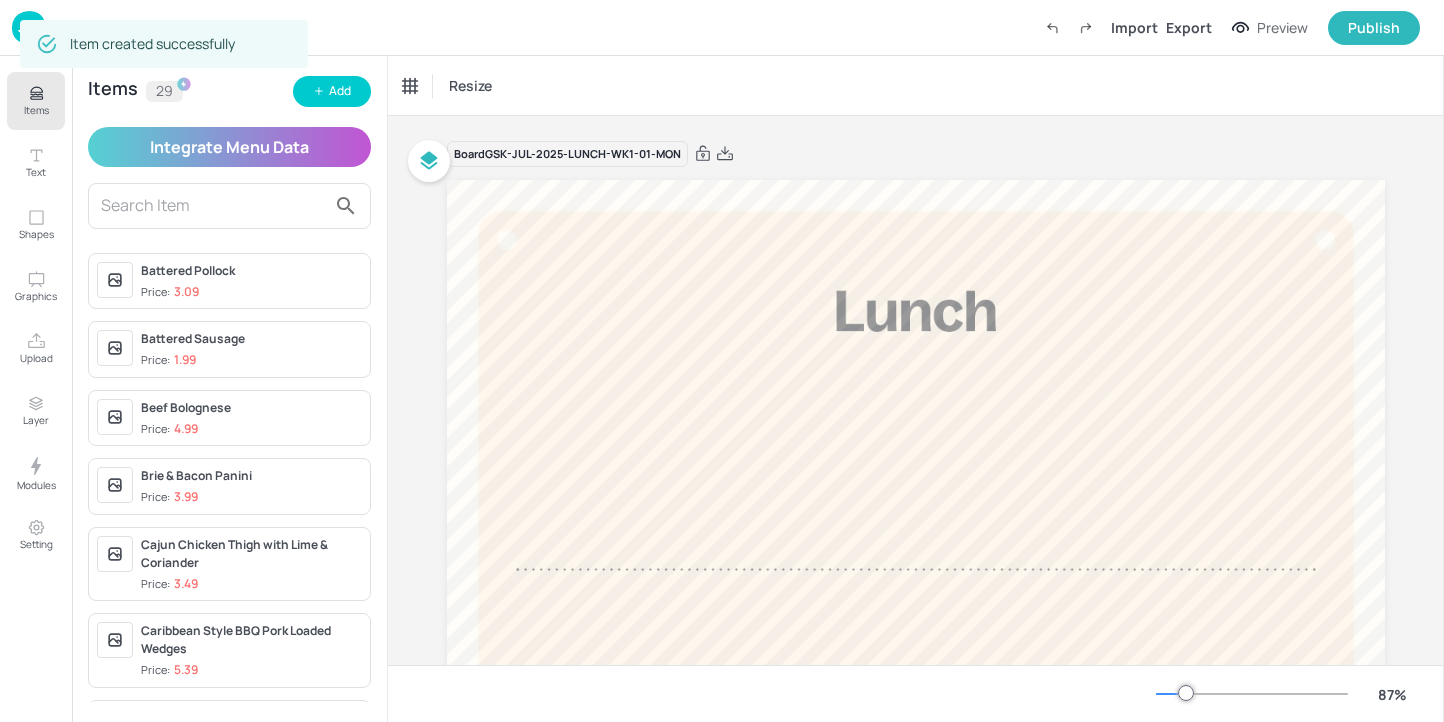 click on "Items 29 Add" at bounding box center (229, 91) 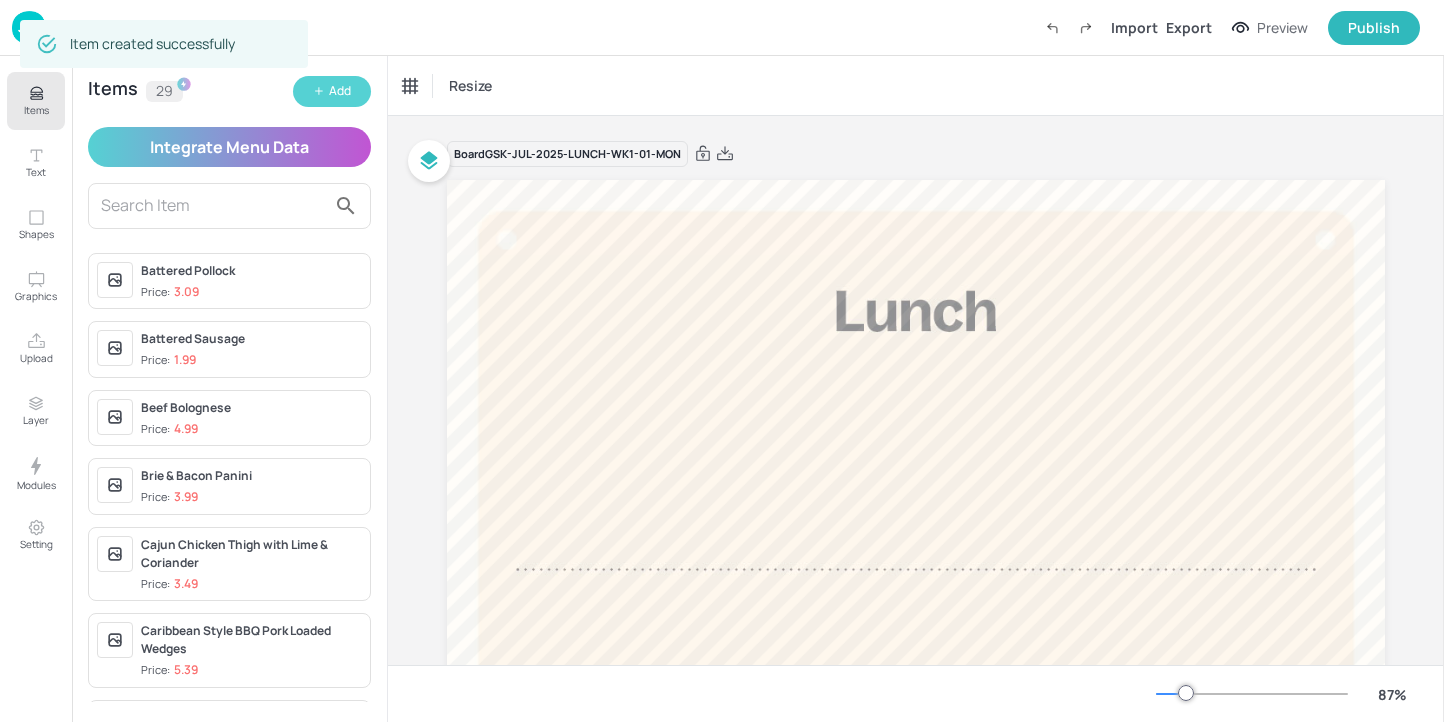 click on "Add" at bounding box center [332, 91] 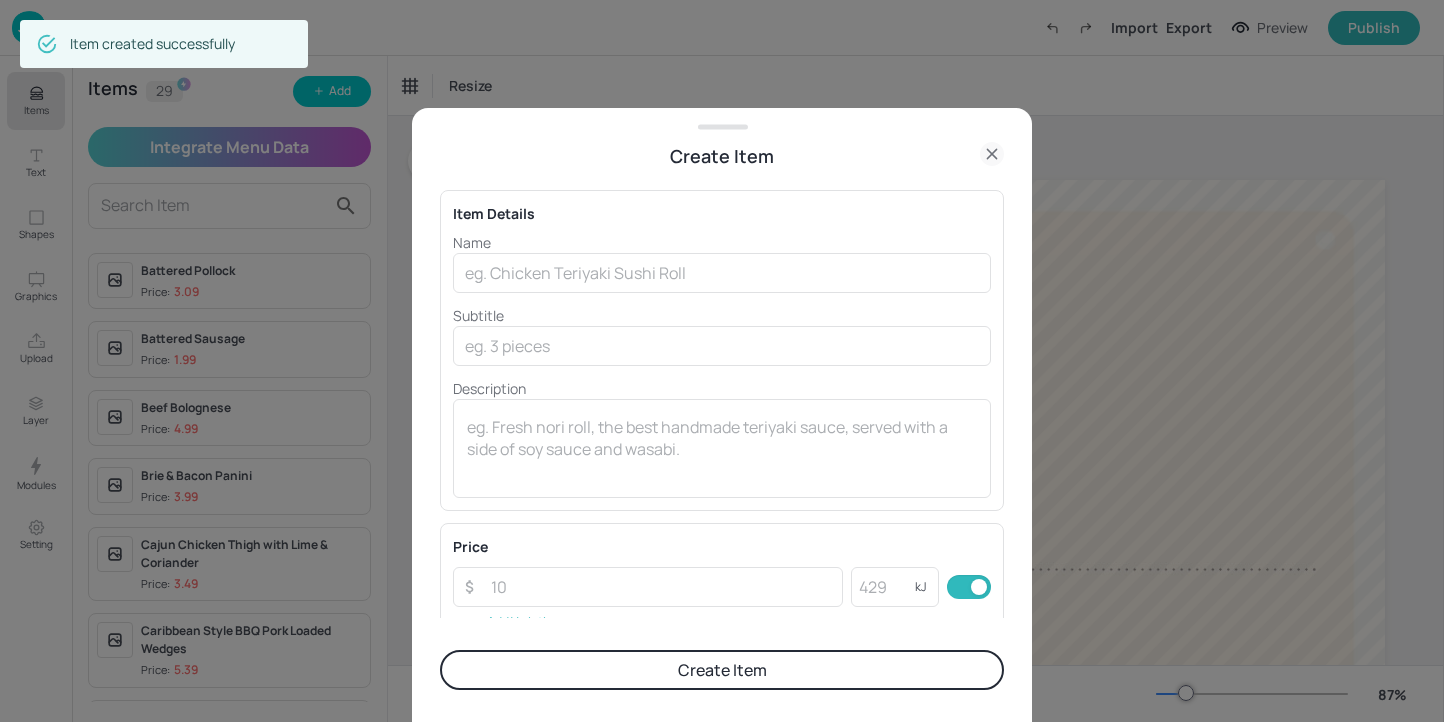 click at bounding box center (722, 361) 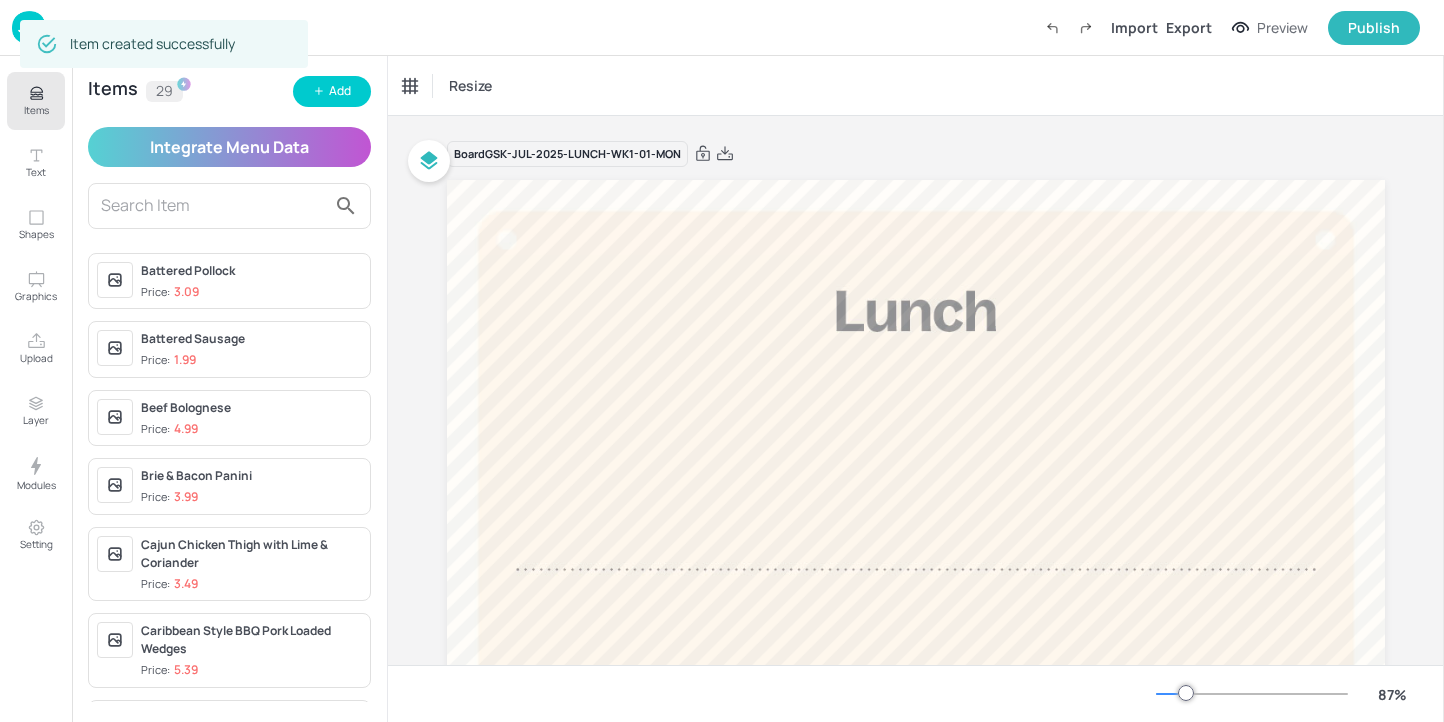 click at bounding box center [213, 206] 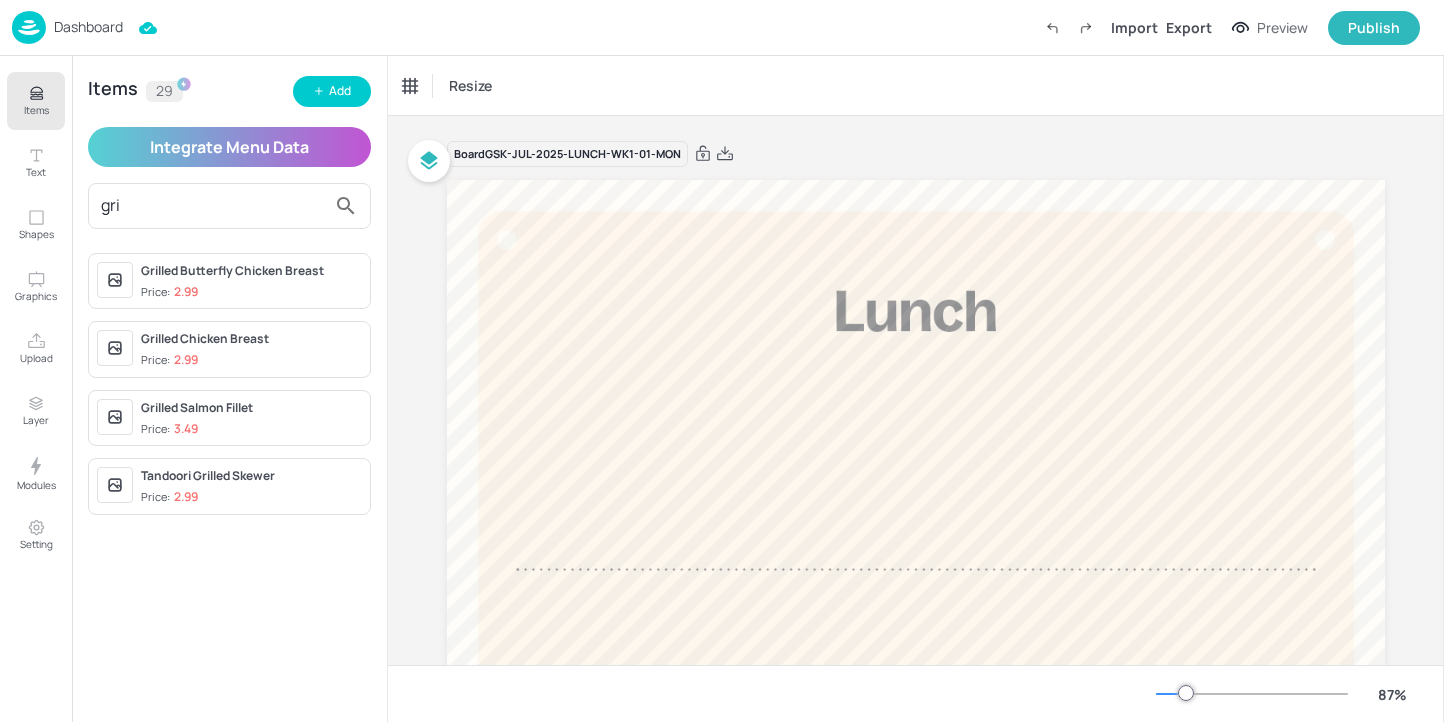 type on "gri" 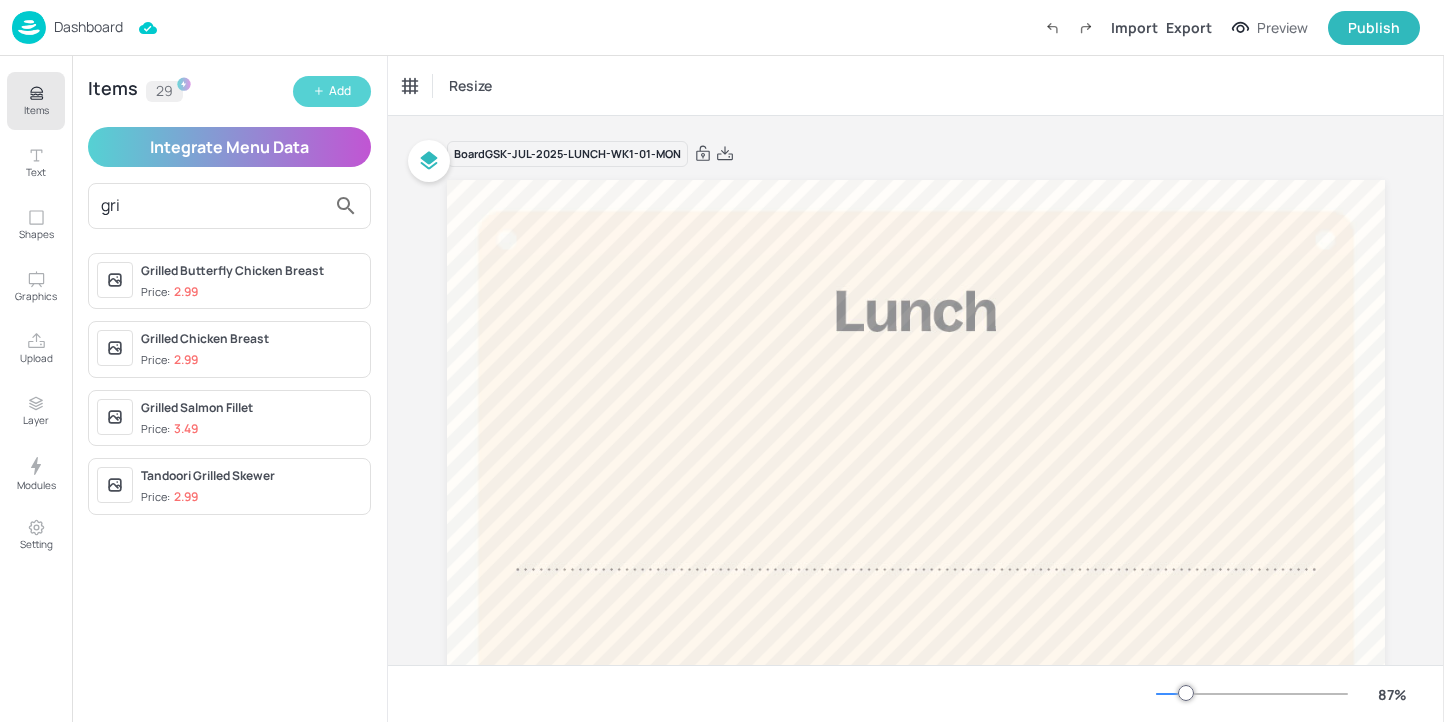 click on "Add" at bounding box center [332, 91] 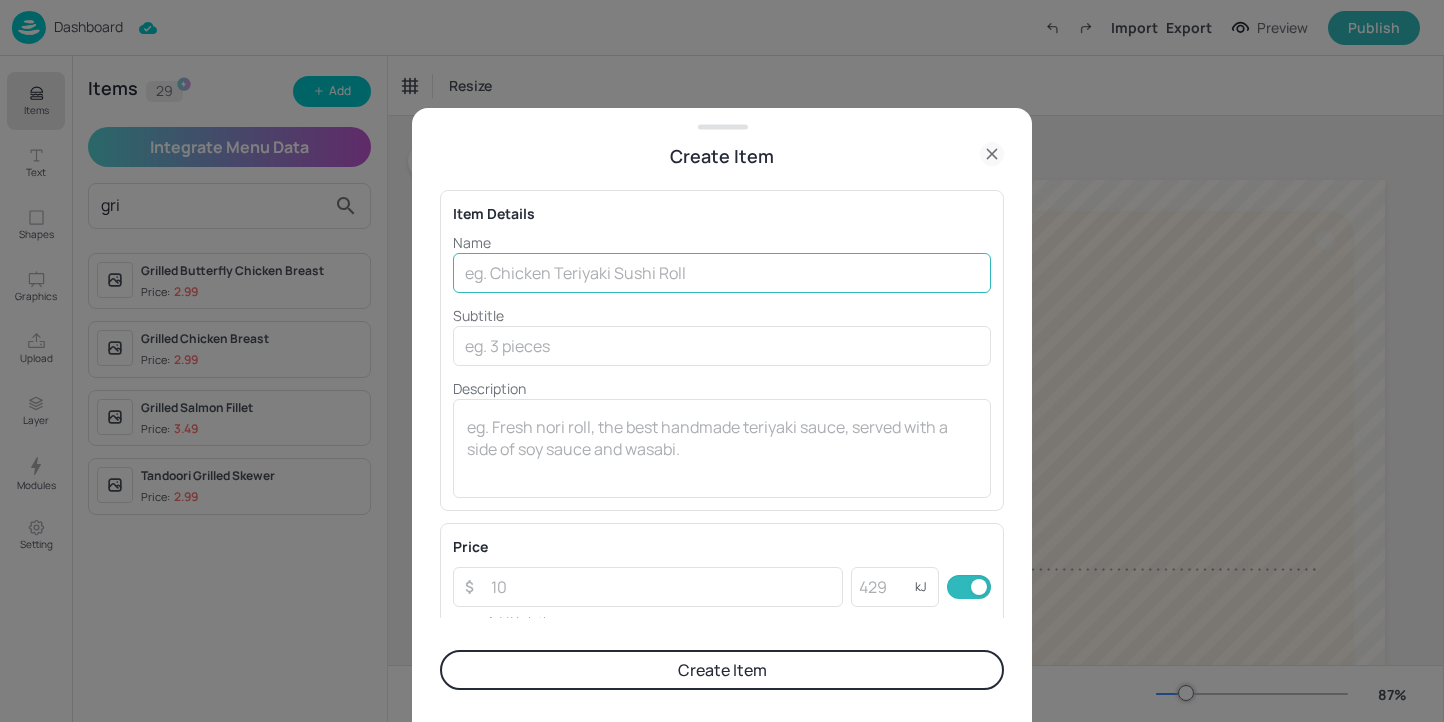 click at bounding box center [722, 273] 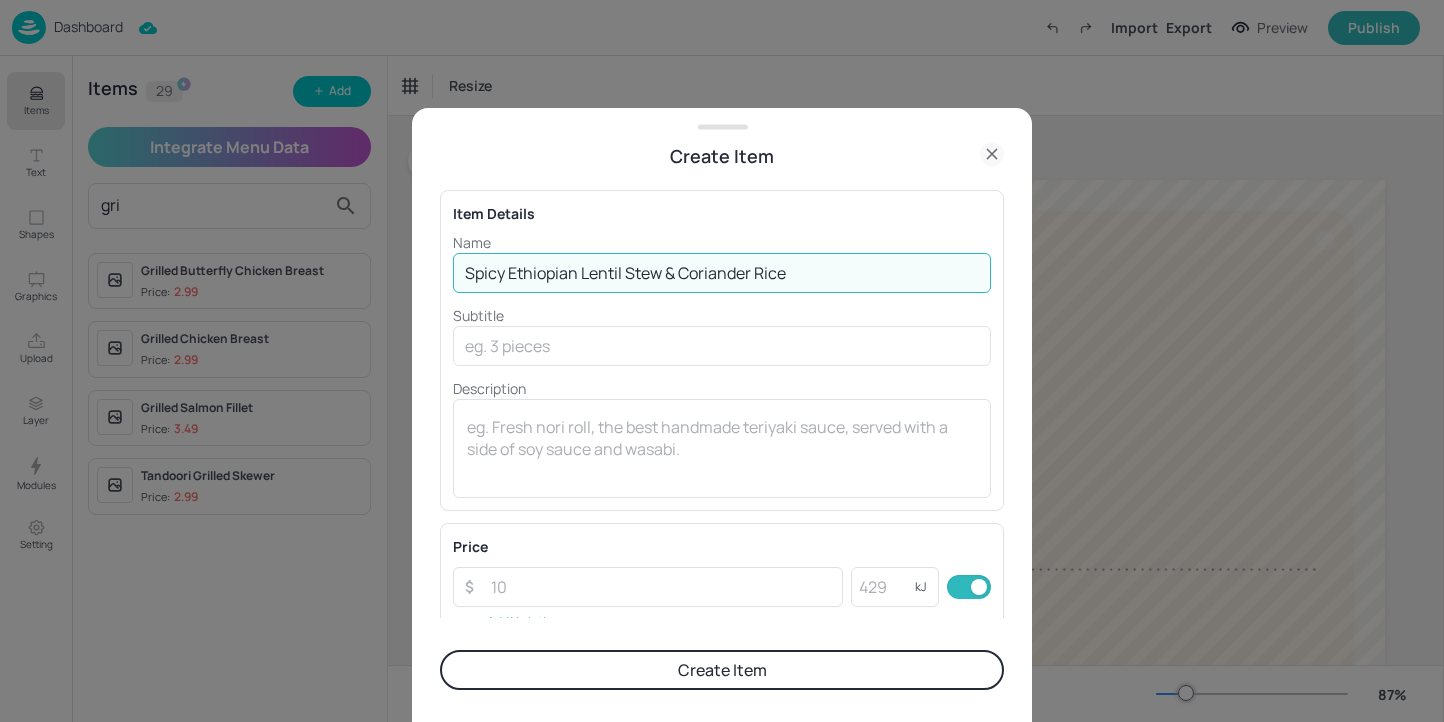 drag, startPoint x: 802, startPoint y: 285, endPoint x: 665, endPoint y: 276, distance: 137.2953 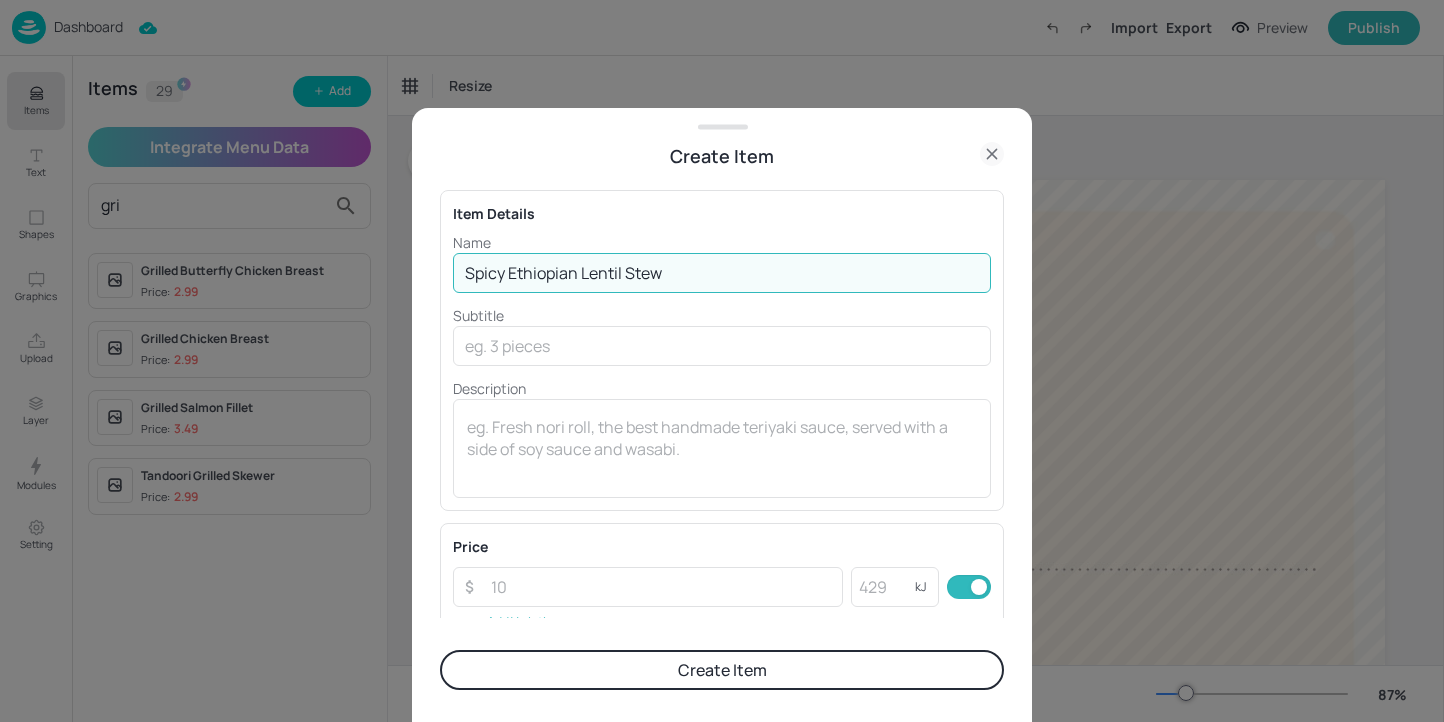 type on "Spicy Ethiopian Lentil Stew" 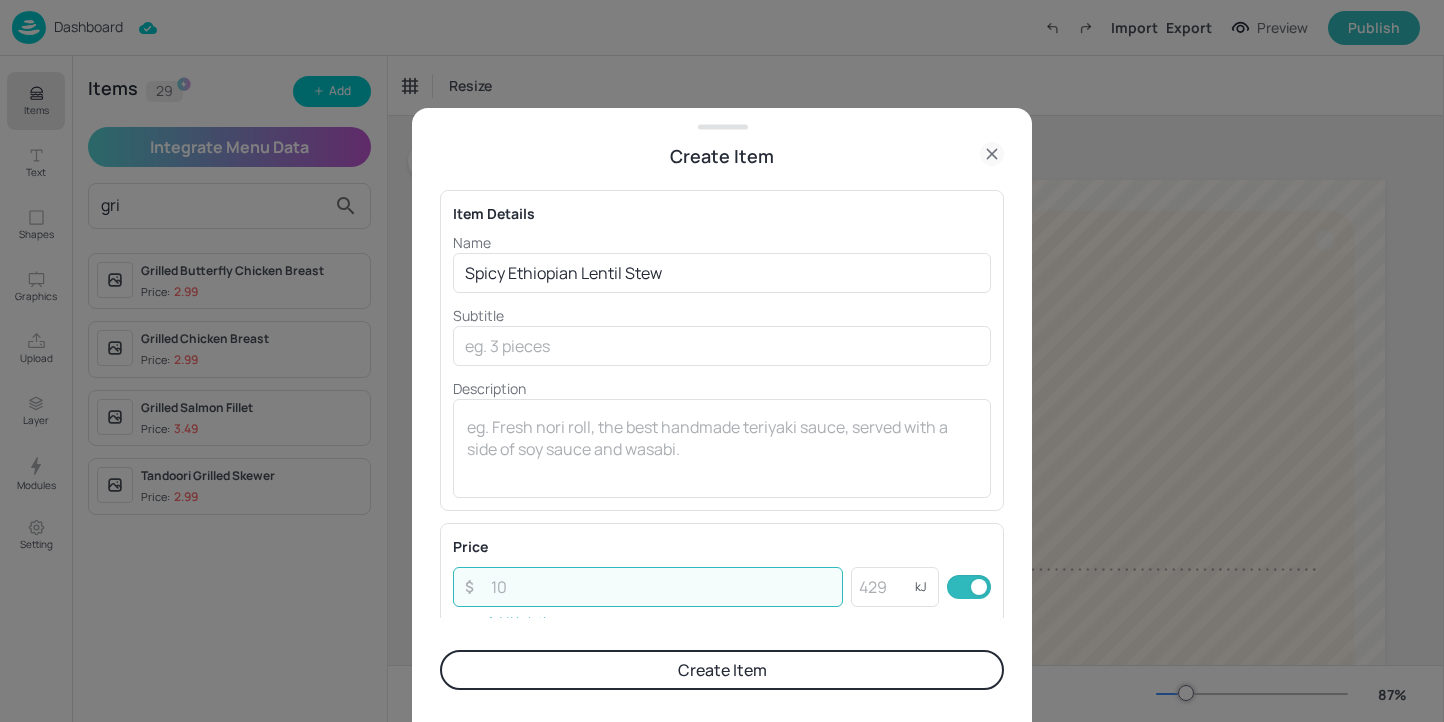 click at bounding box center (661, 587) 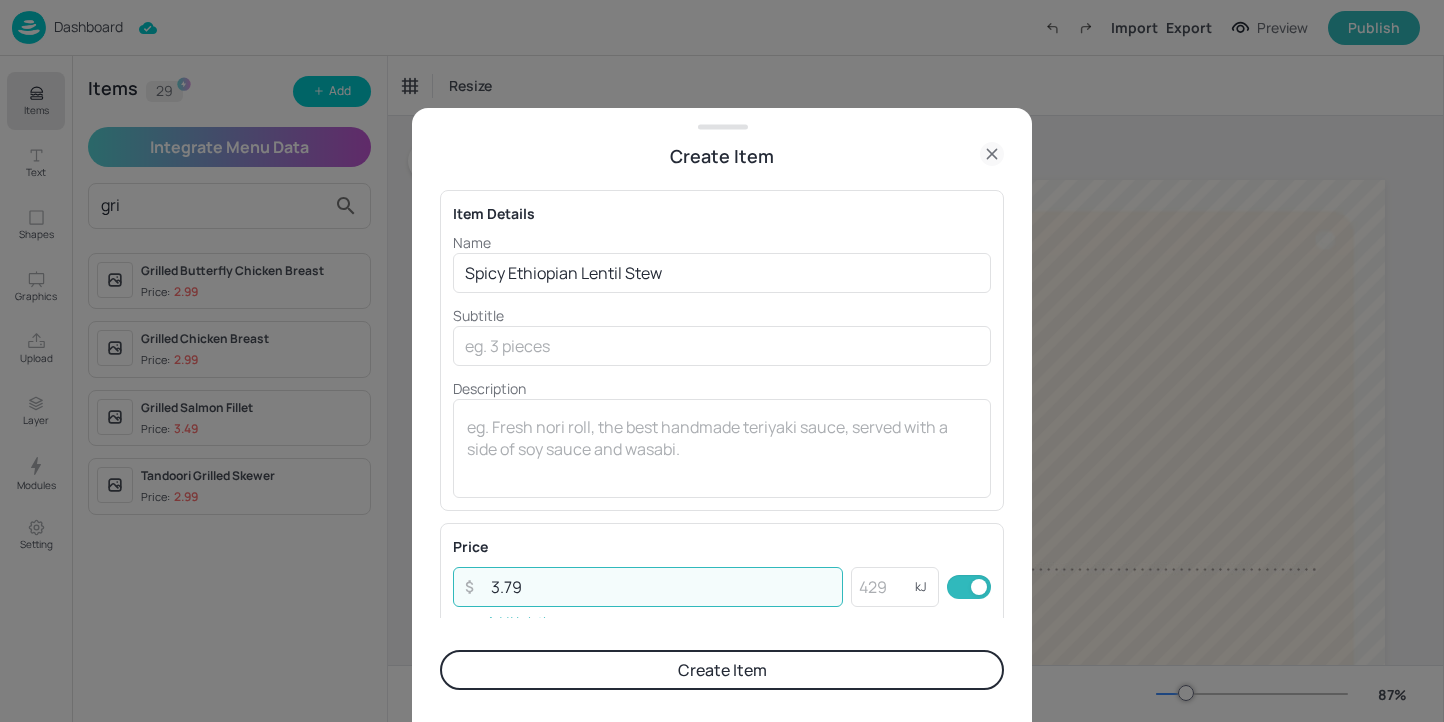 type on "3.79" 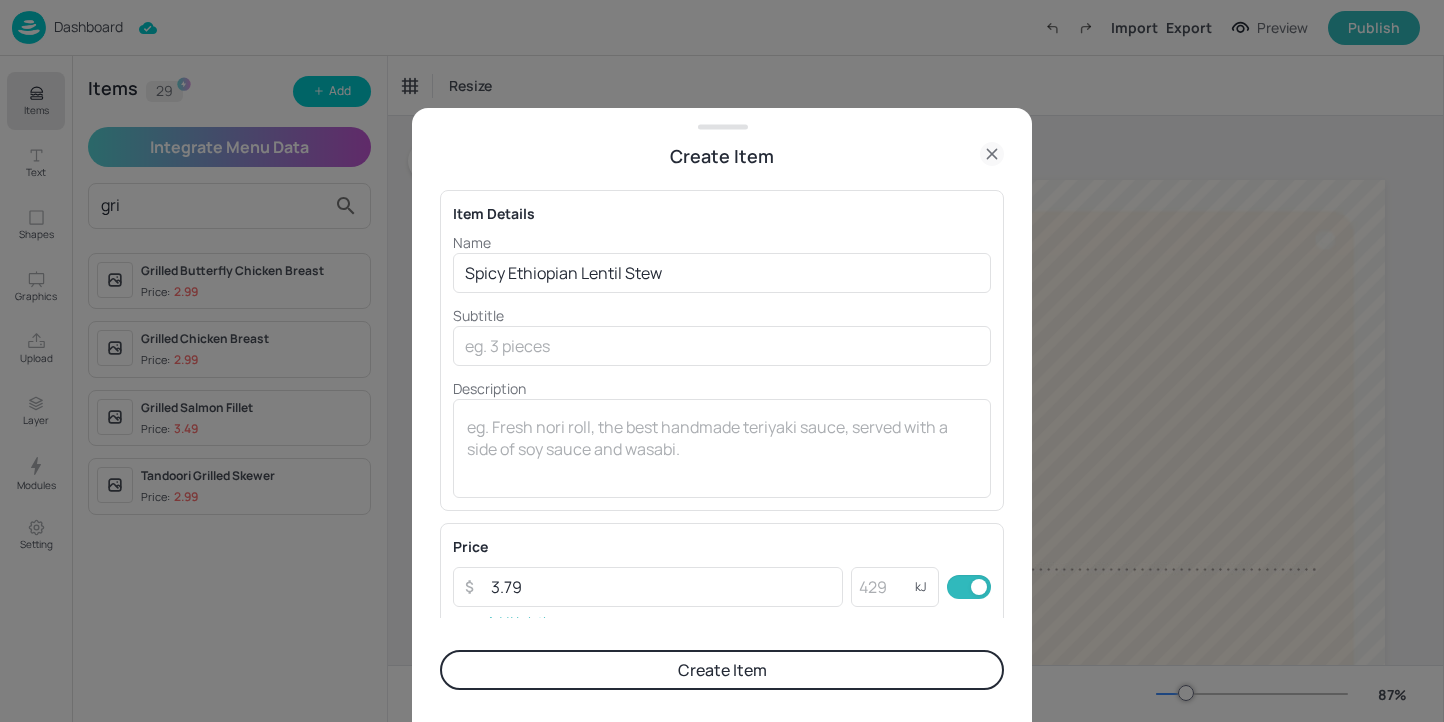 click on "Create Item" at bounding box center [722, 670] 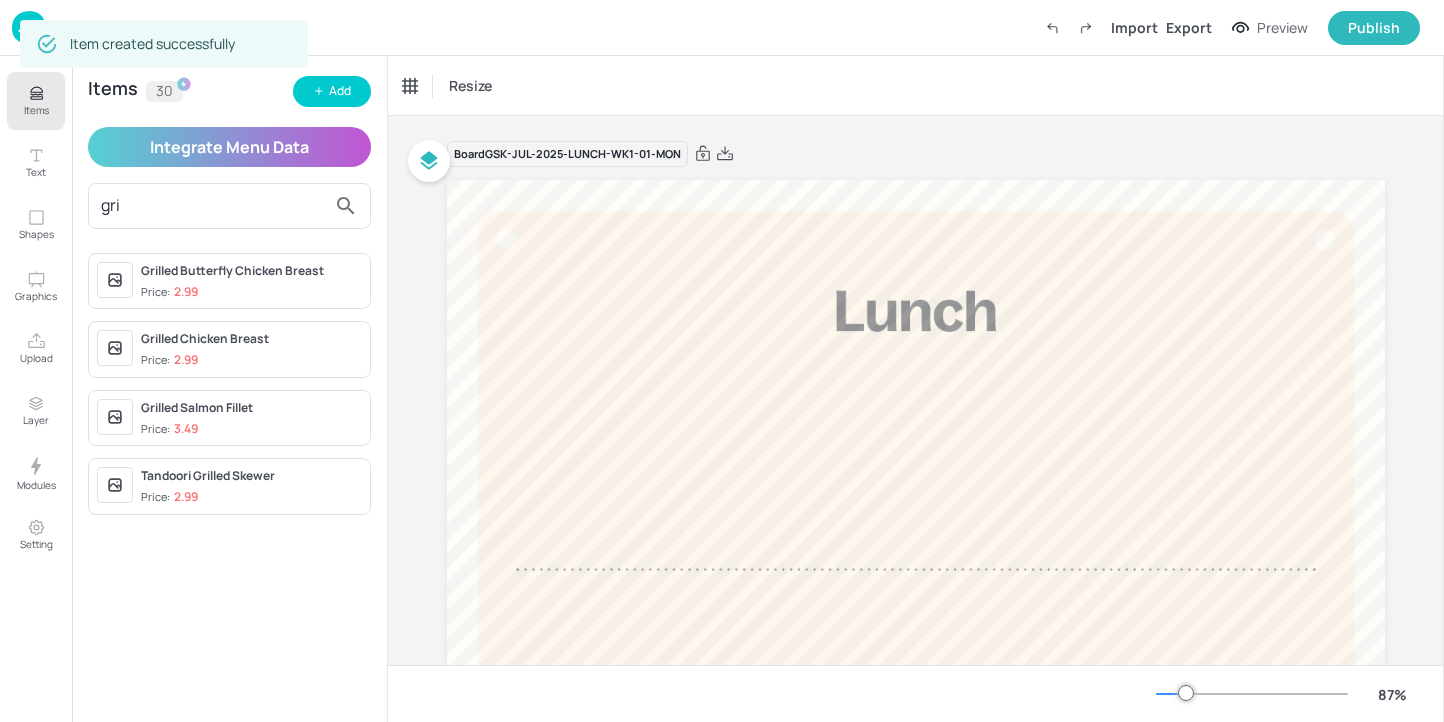 click on "Items 30 Add Integrate Menu Data gri Grilled Butterfly Chicken Breast Price: 2.99 Grilled Chicken Breast Price: 2.99 Grilled Salmon Fillet Price: 3.49 Tandoori Grilled Skewer Price: 2.99" at bounding box center [229, 389] 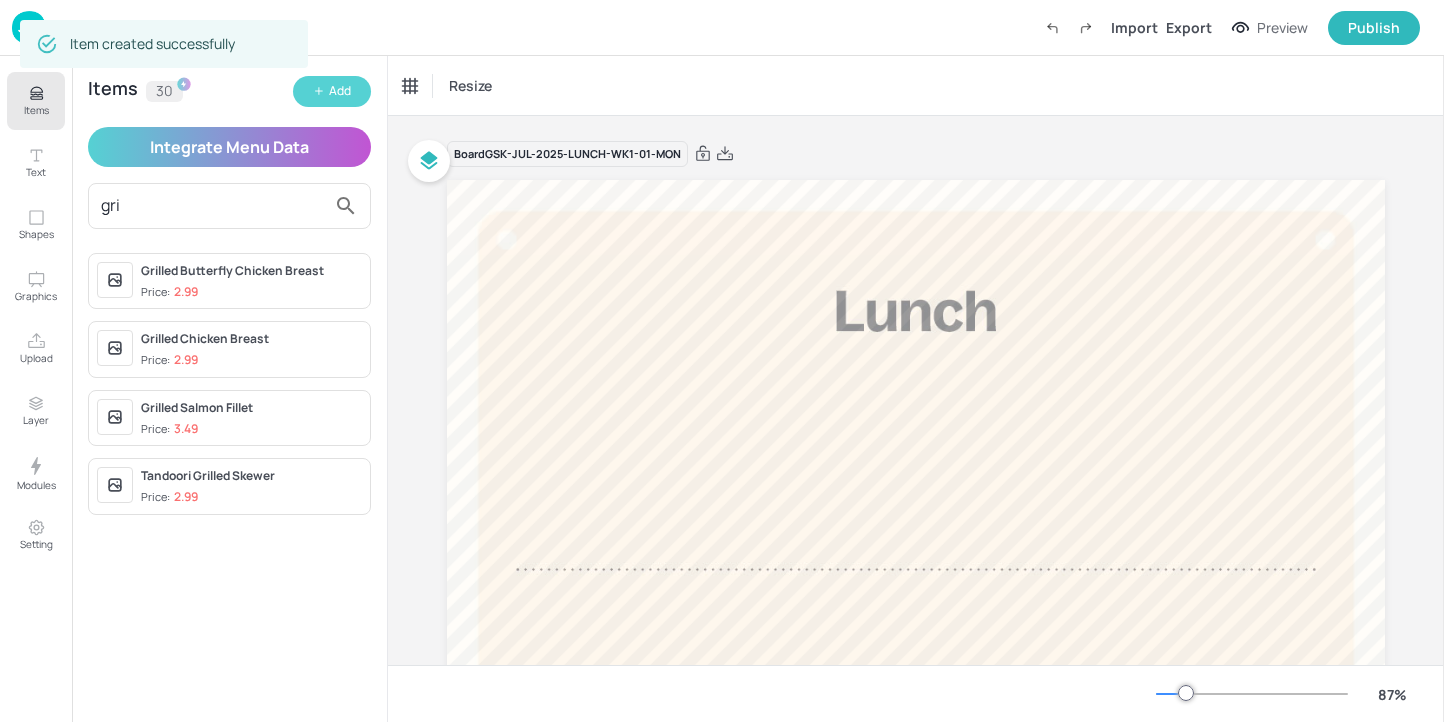 click on "Add" at bounding box center [332, 91] 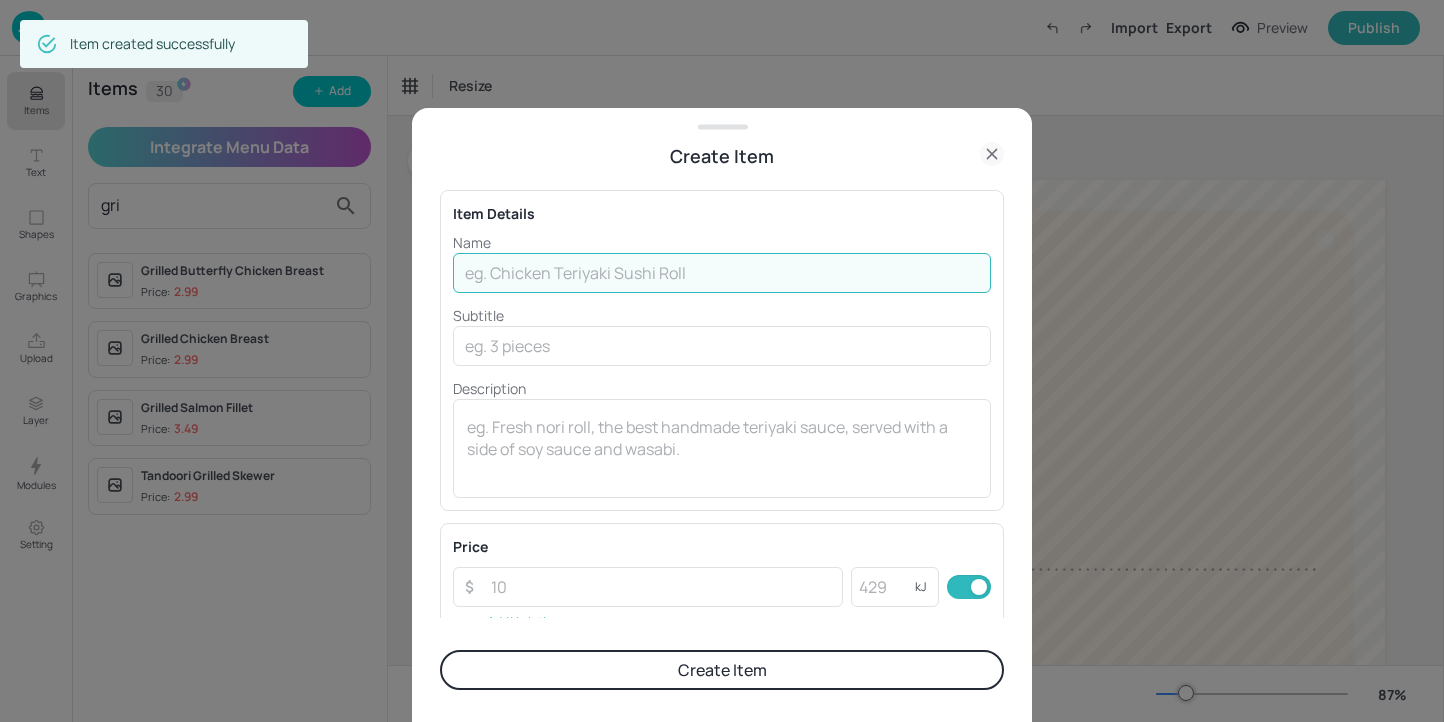 click at bounding box center [722, 273] 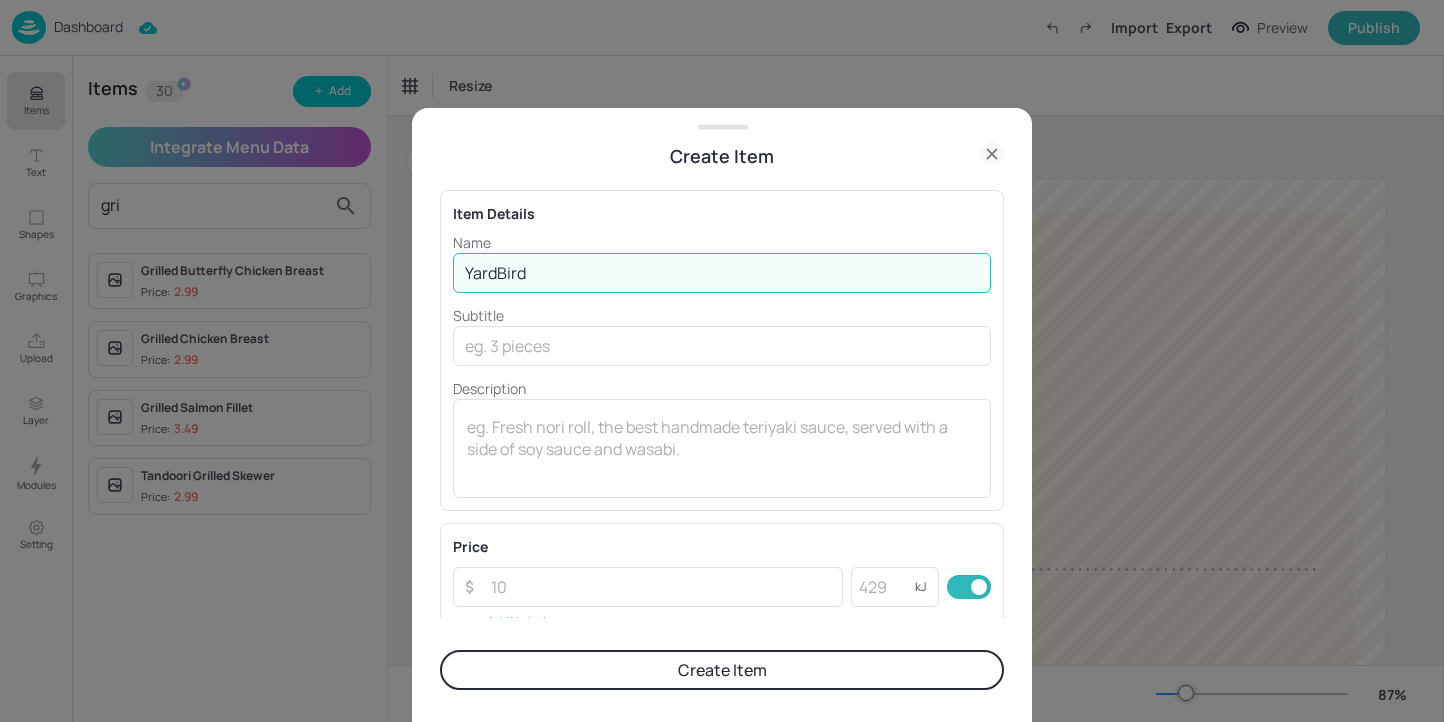 click on "YardBird" at bounding box center [722, 273] 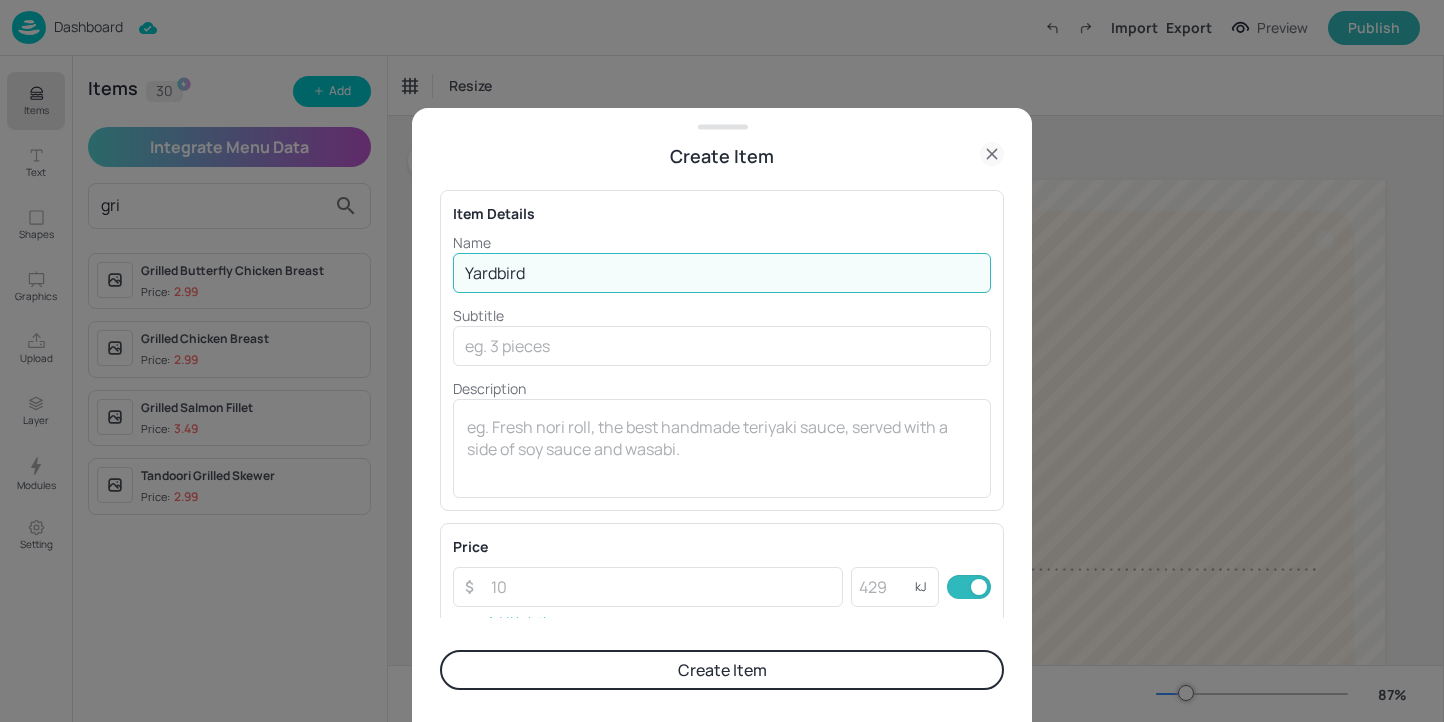 click on "Yardbird" at bounding box center [722, 273] 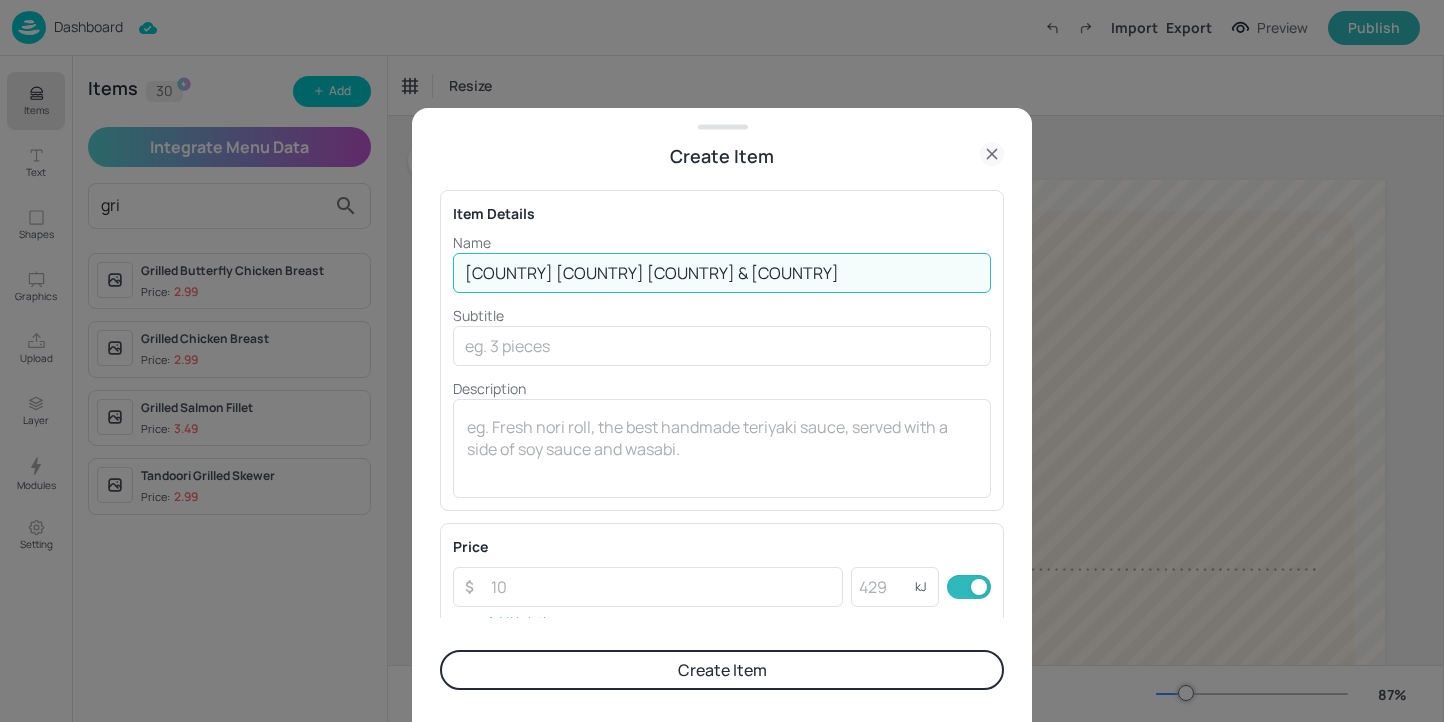 type on "[COUNTRY] [COUNTRY] [COUNTRY] & [COUNTRY]" 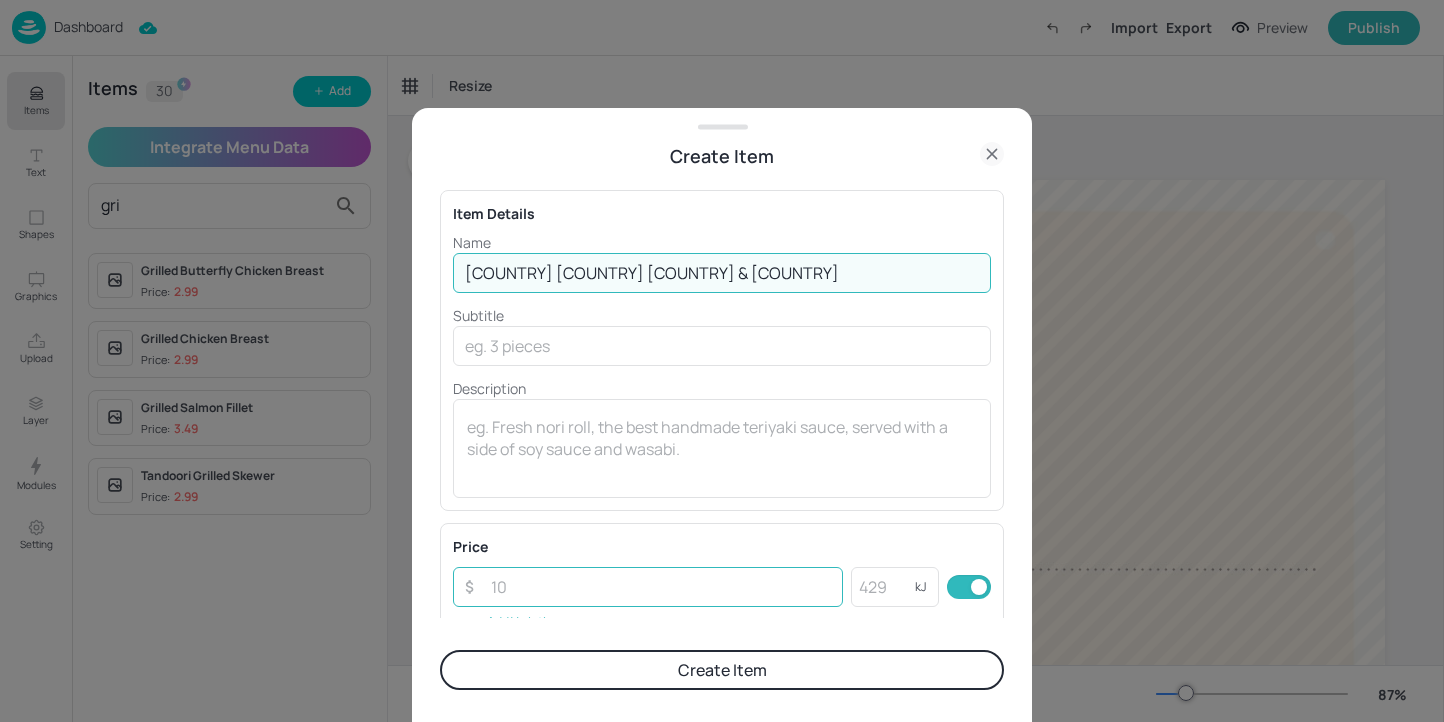 click at bounding box center [661, 587] 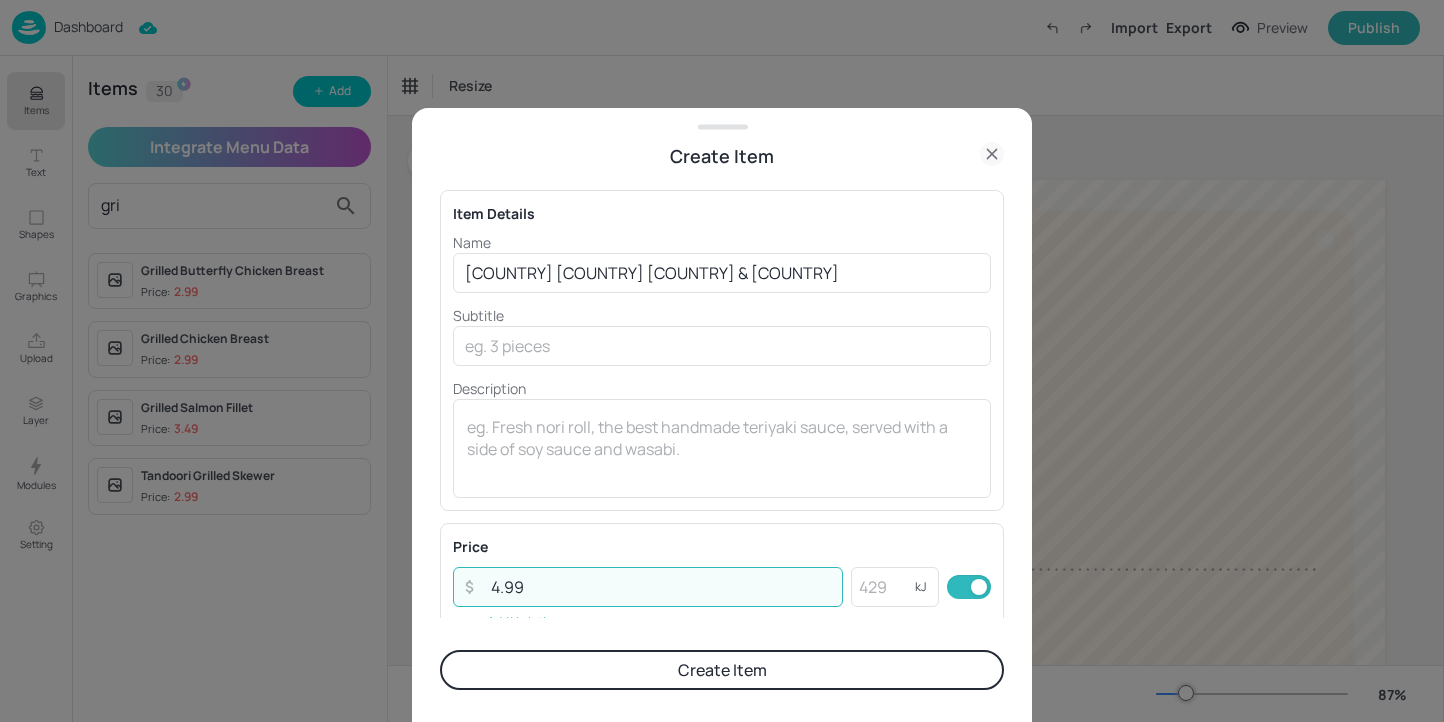 type on "4.99" 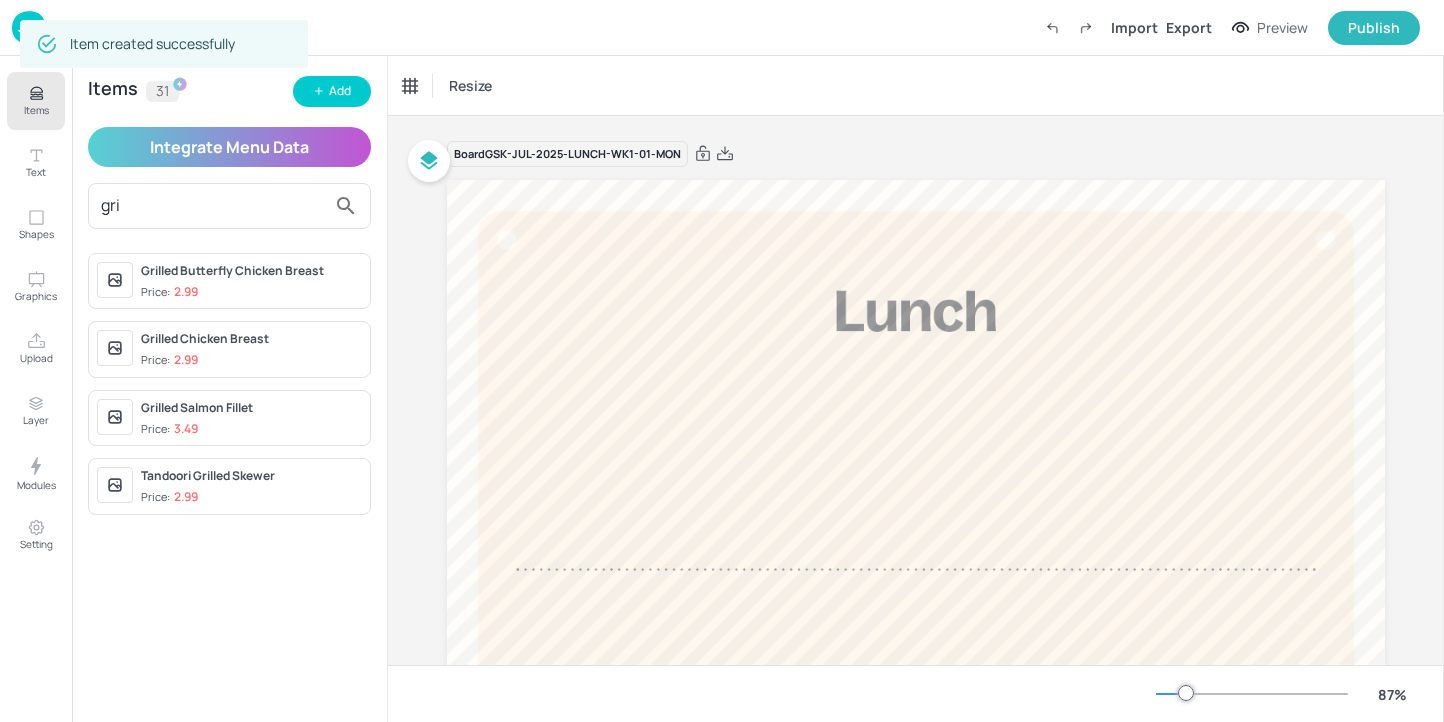 drag, startPoint x: 215, startPoint y: 223, endPoint x: 157, endPoint y: 196, distance: 63.97656 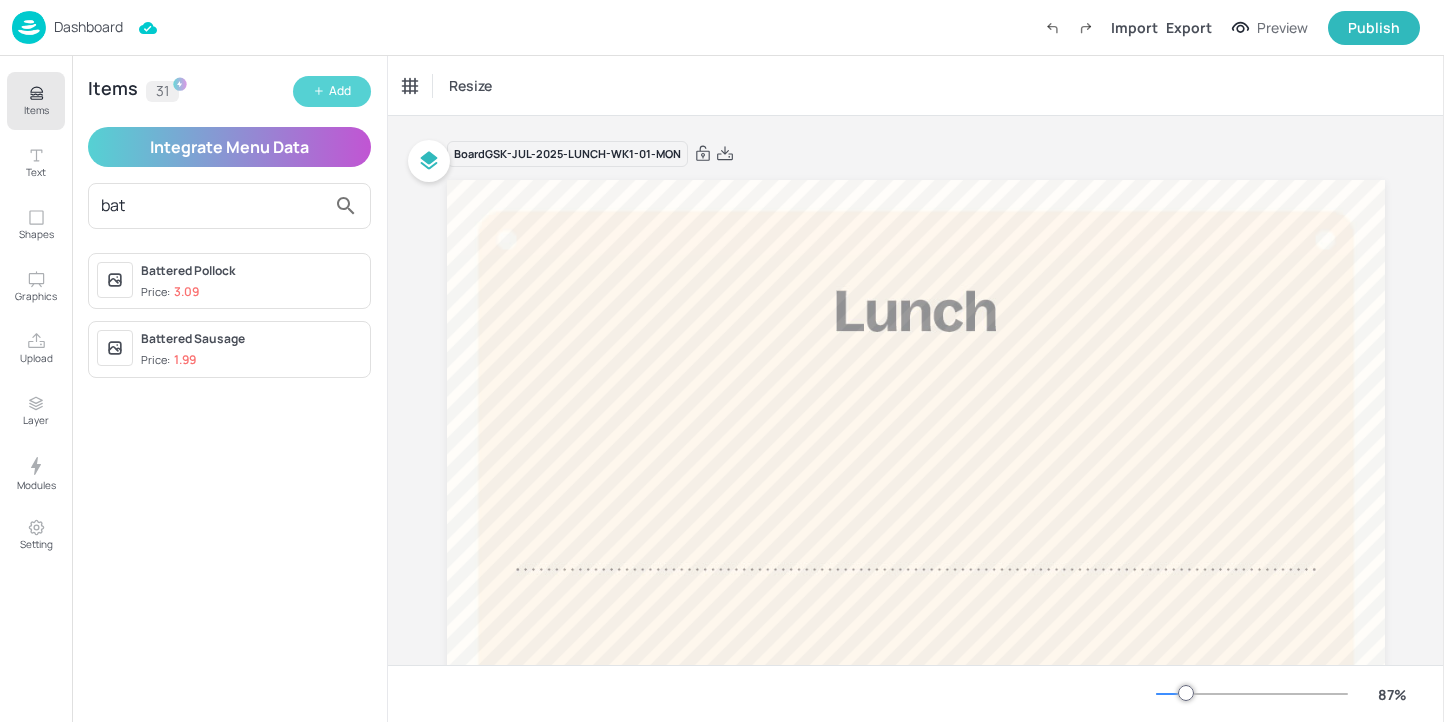 type on "bat" 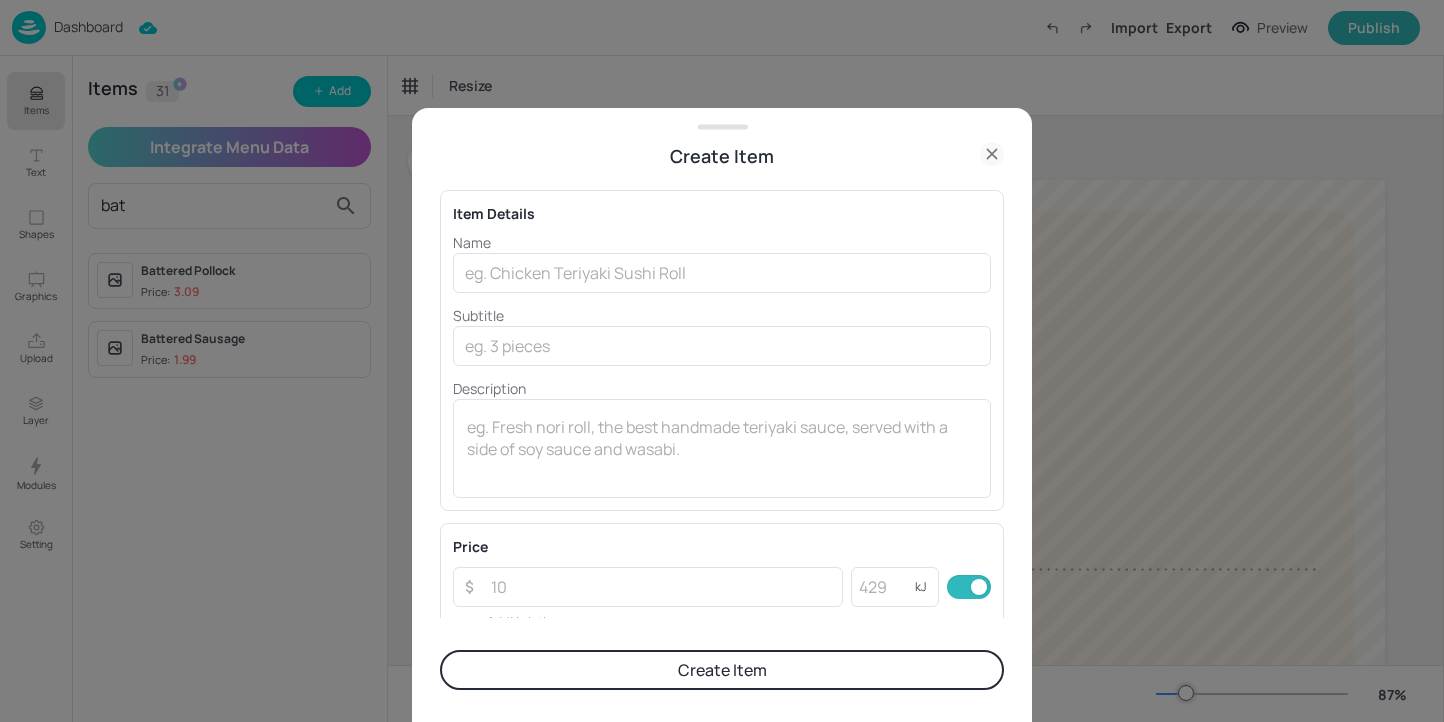 click on "Name" at bounding box center (722, 242) 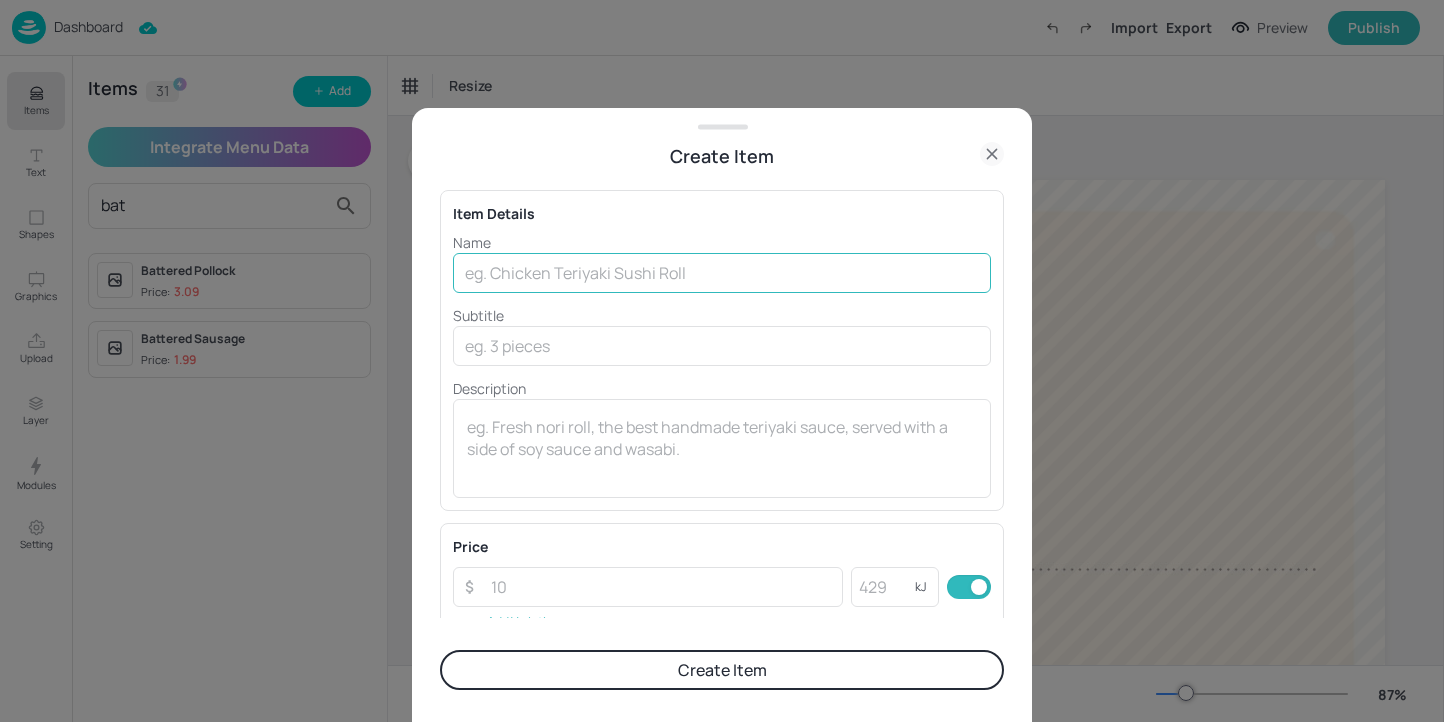 click at bounding box center [722, 273] 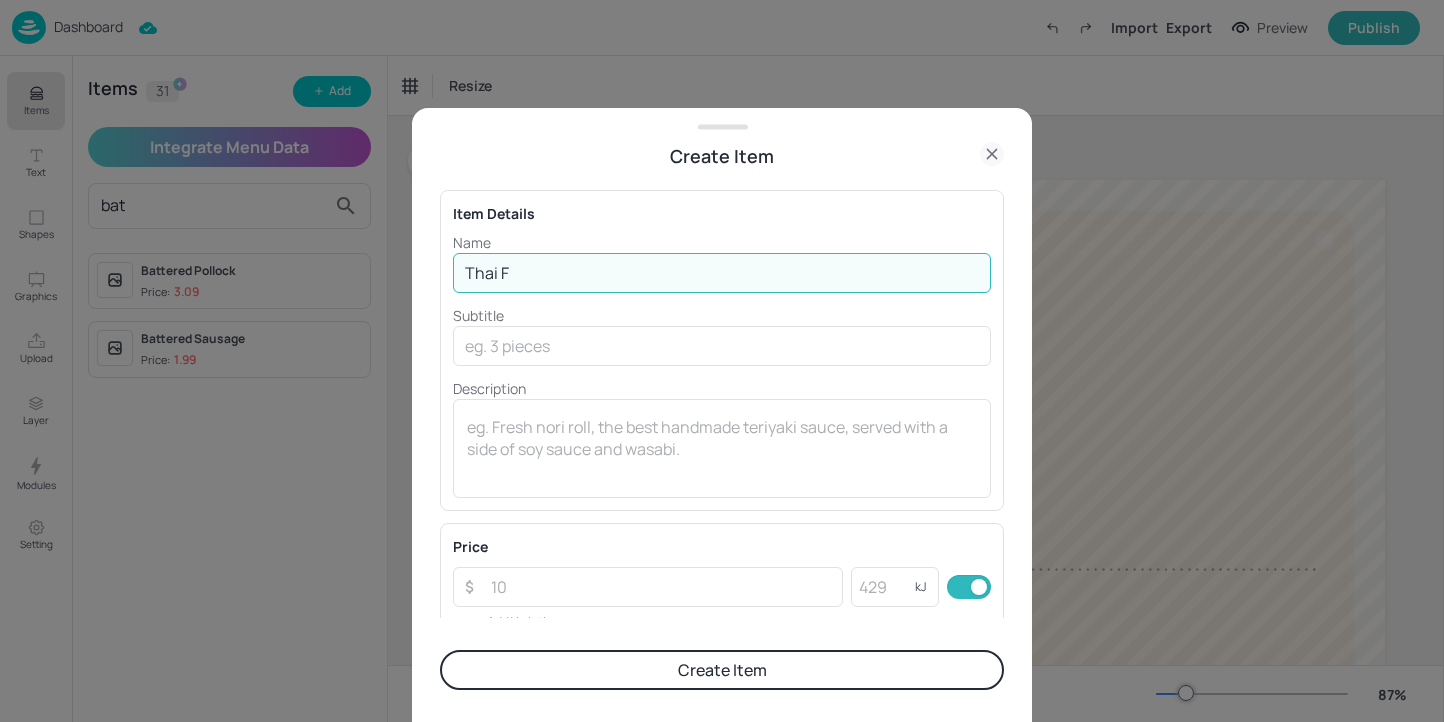 type on "Thai Fish Cakes & Sweet Chilli" 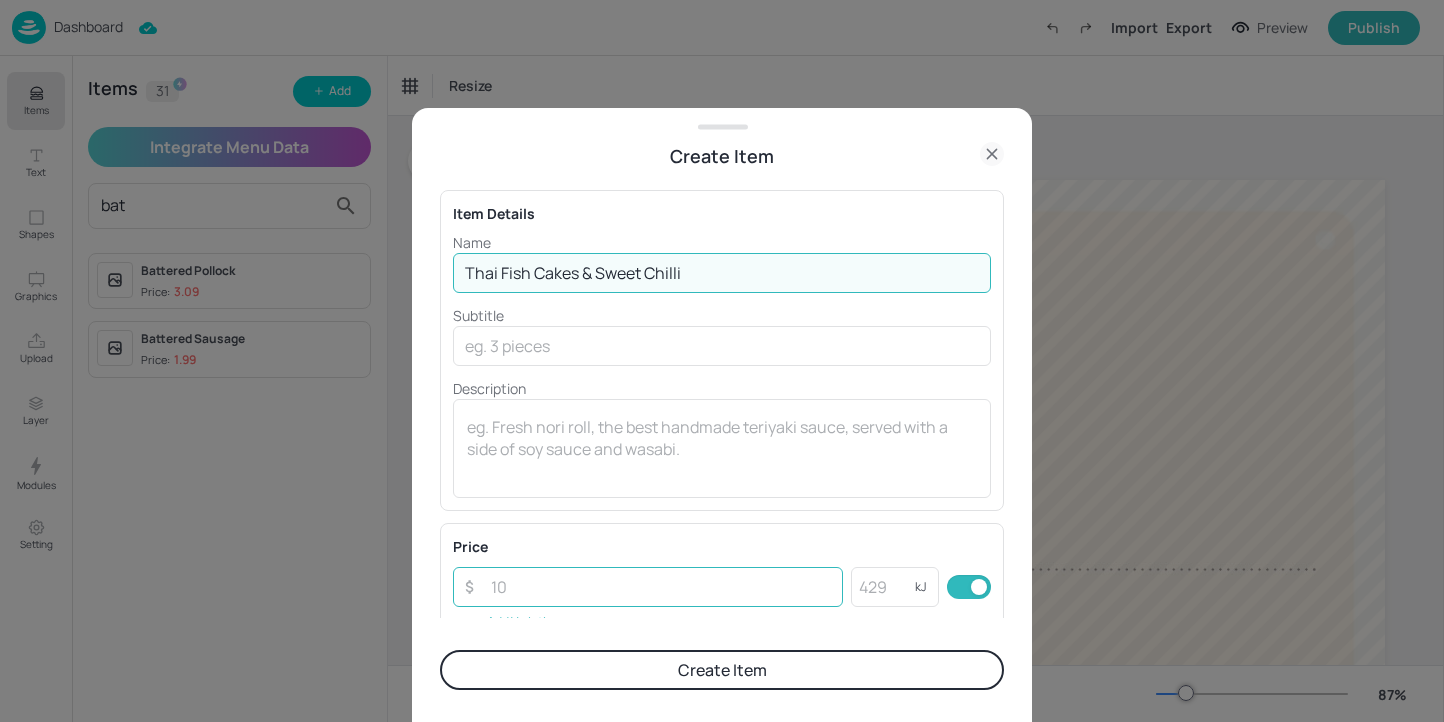 click at bounding box center [661, 587] 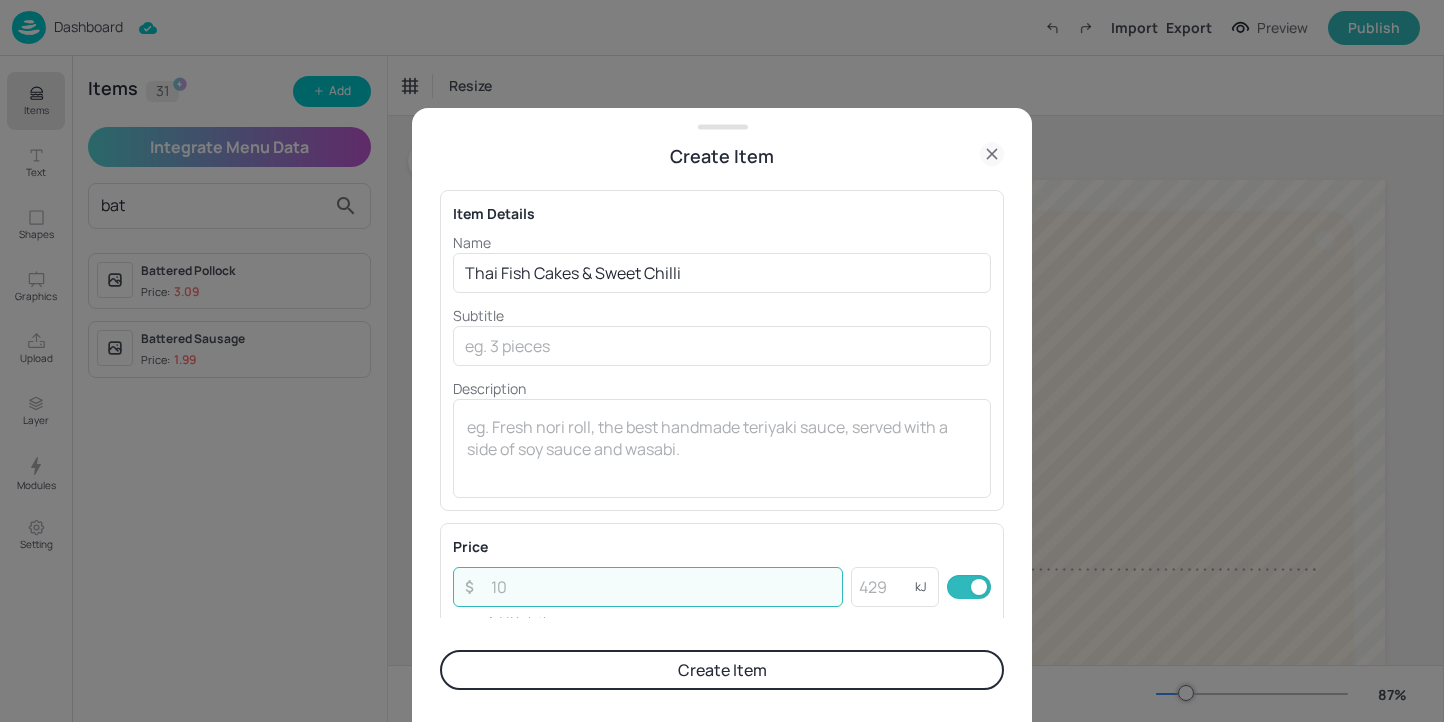click at bounding box center (661, 587) 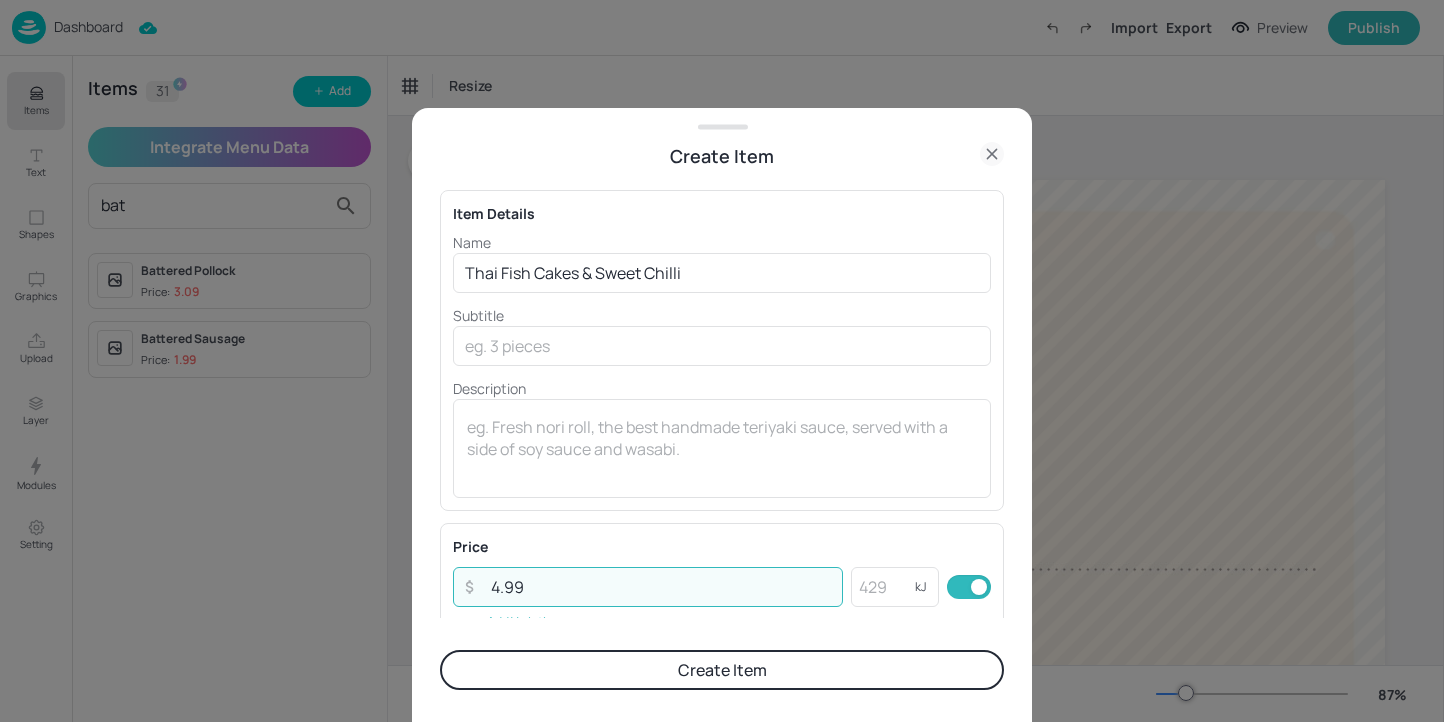 type on "4.99" 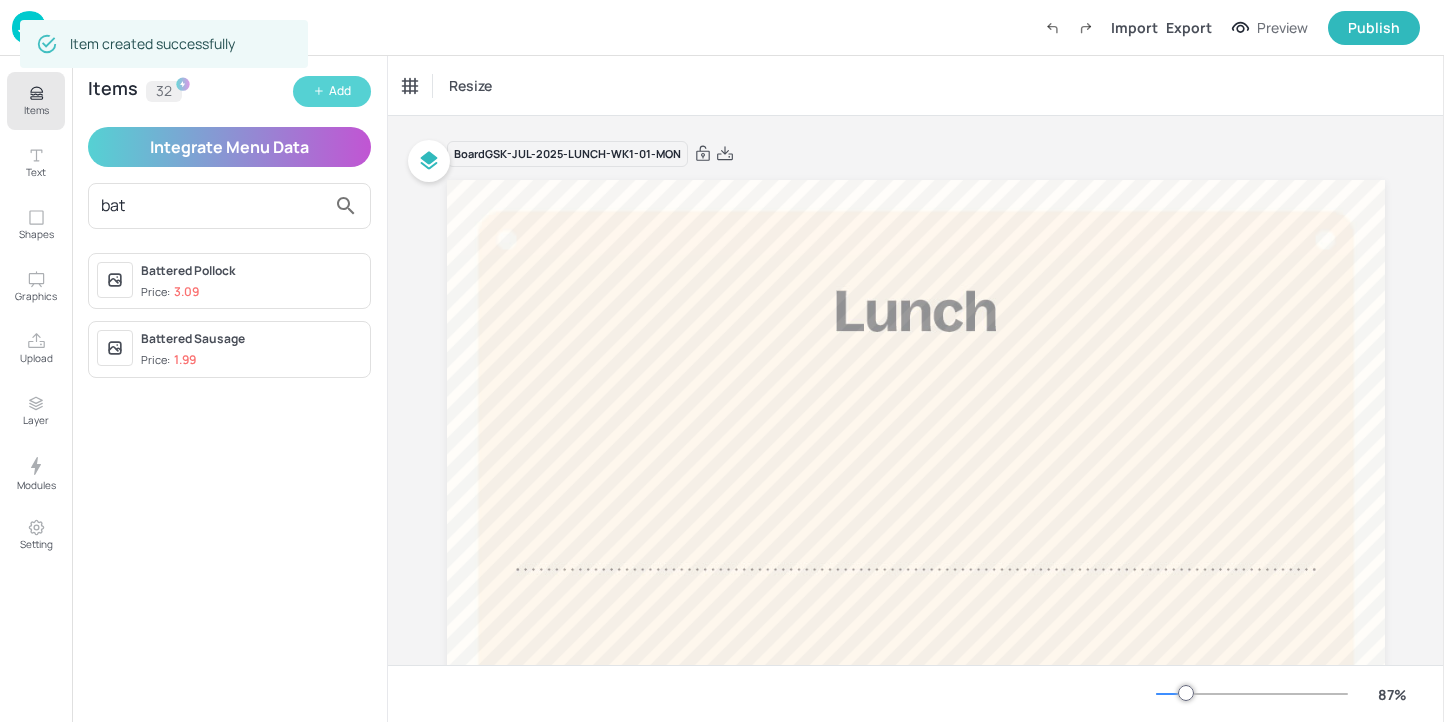 click on "Add" at bounding box center (340, 91) 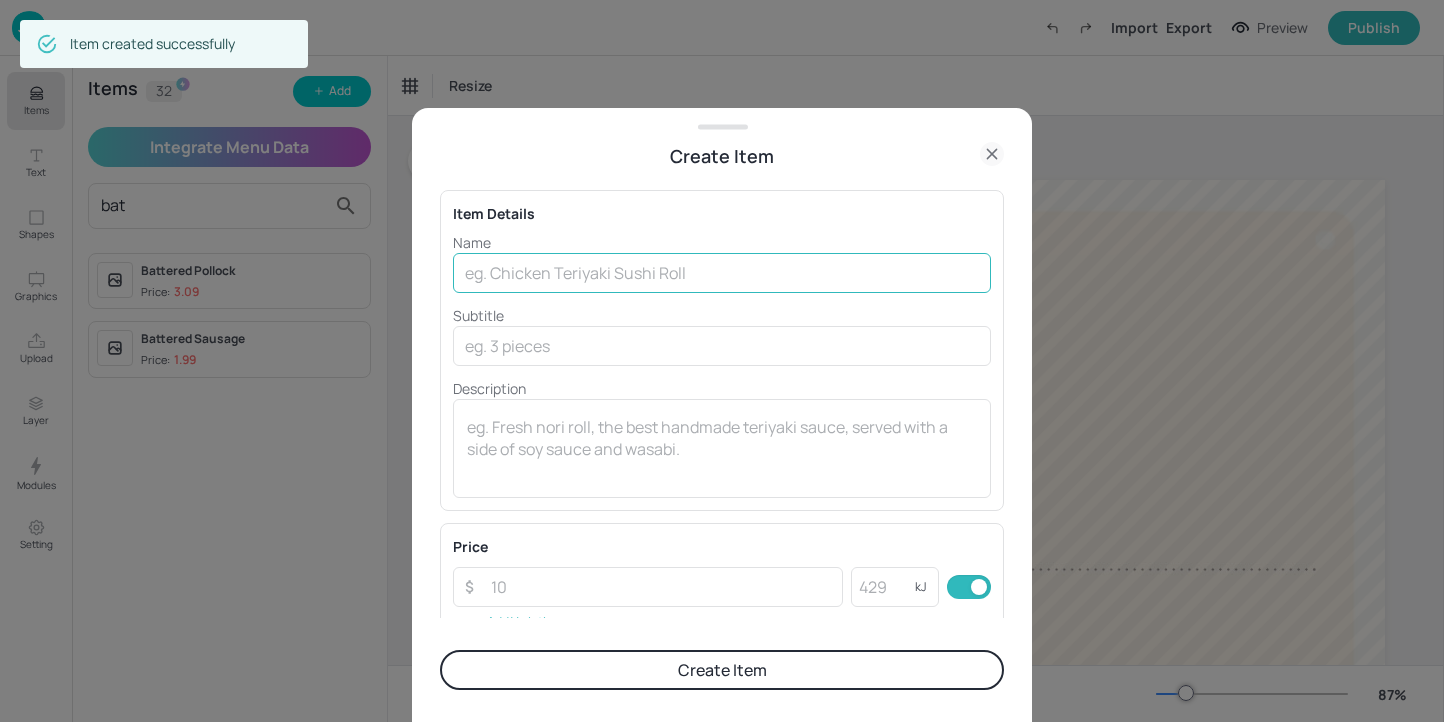click at bounding box center [722, 273] 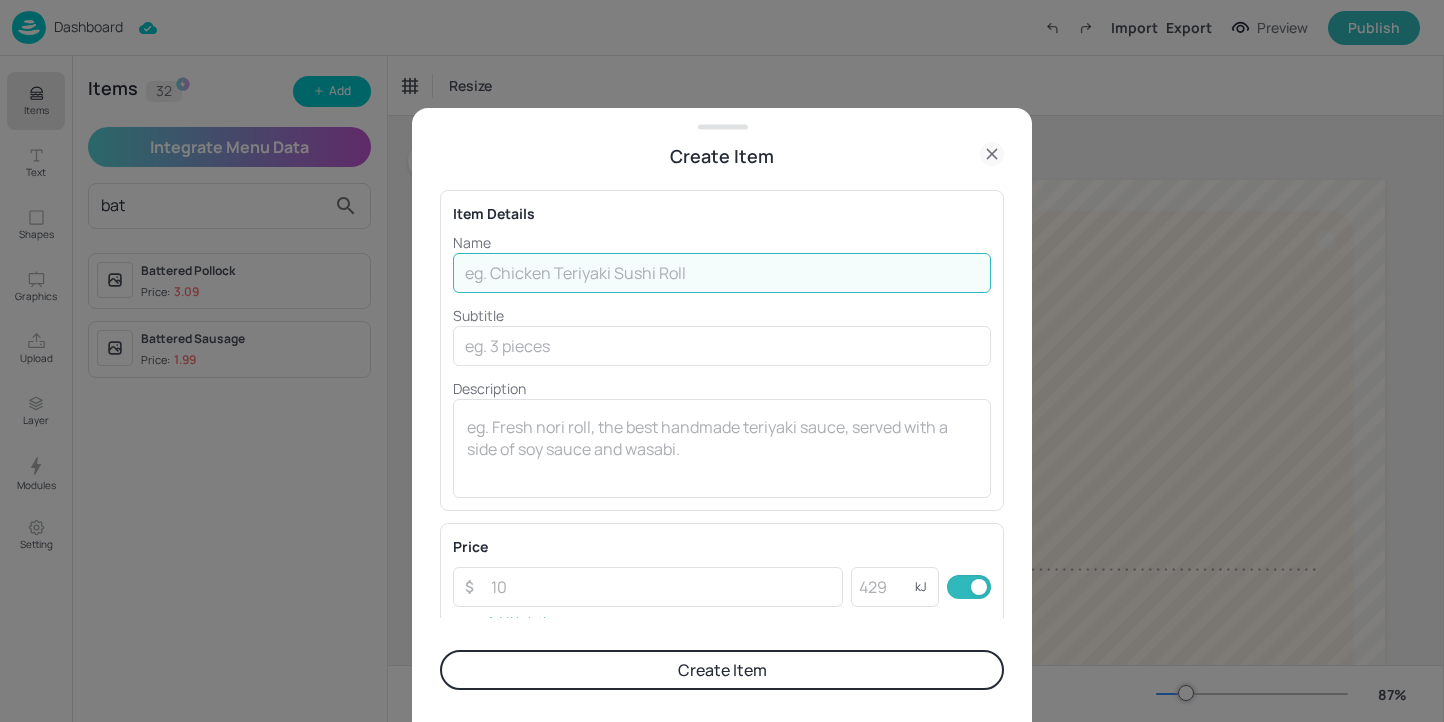 type on "m" 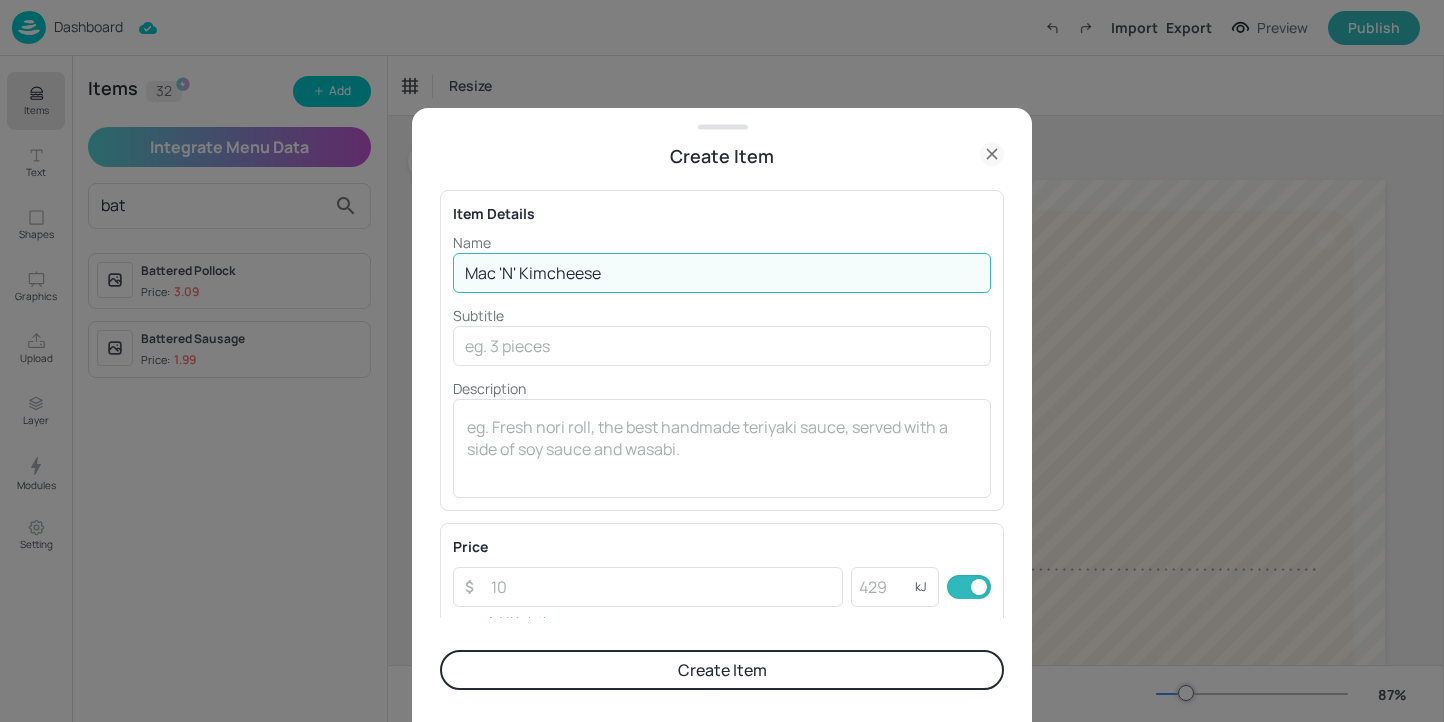 drag, startPoint x: 639, startPoint y: 281, endPoint x: 506, endPoint y: 279, distance: 133.01503 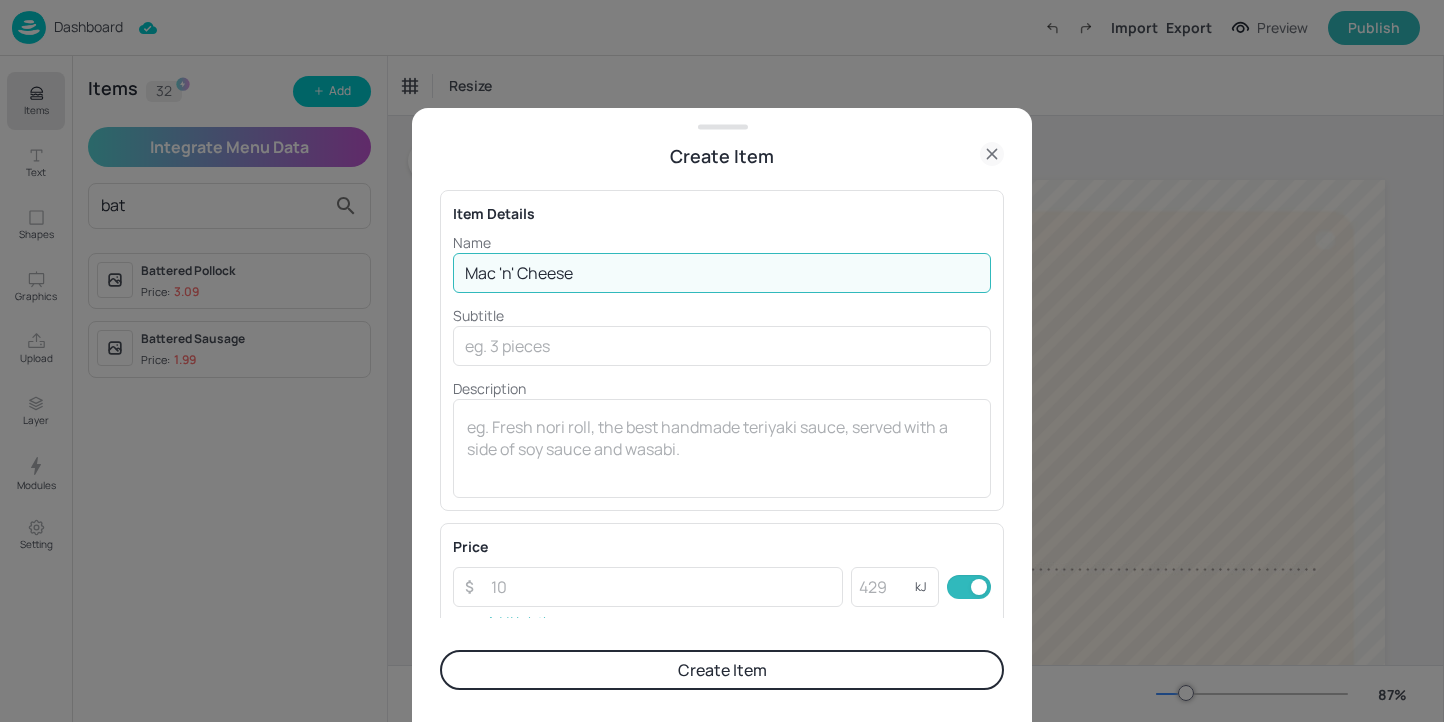 click on "Mac 'n' Cheese" at bounding box center (722, 273) 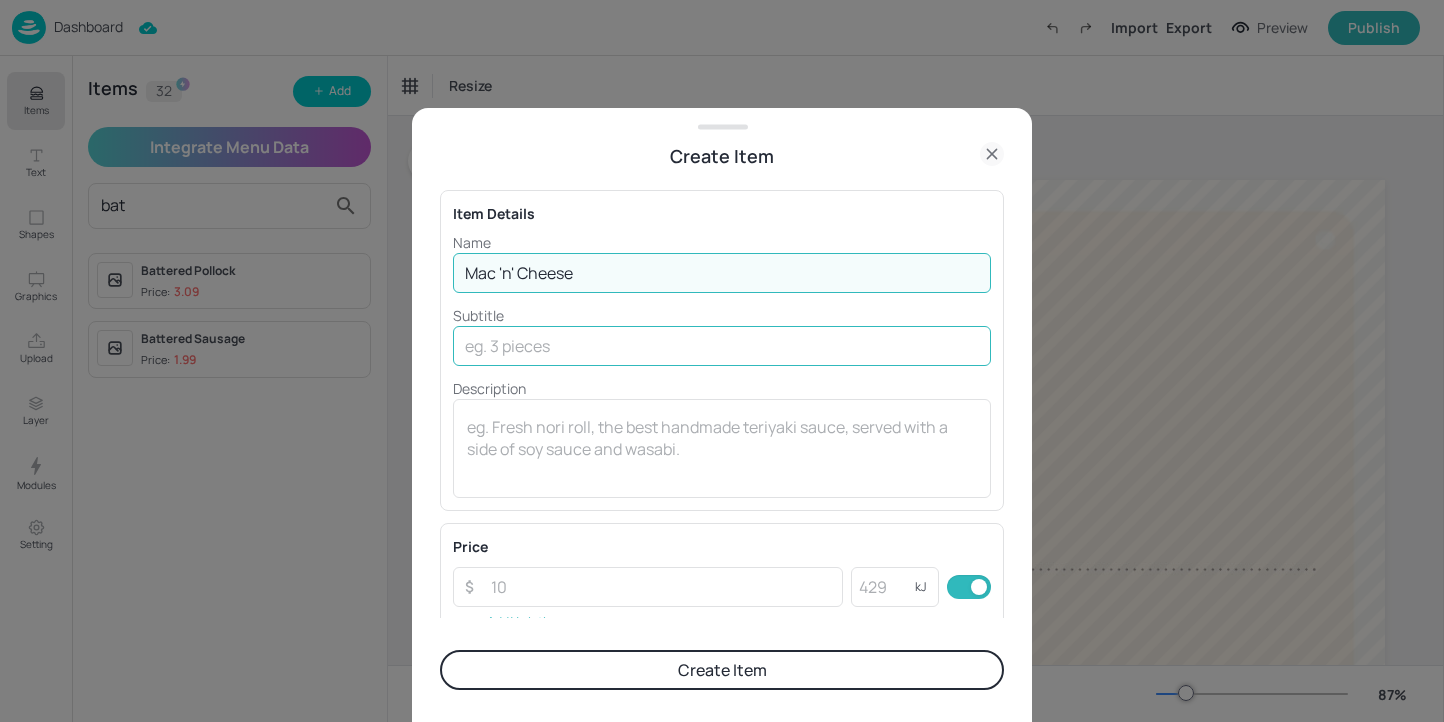 type on "Mac 'n' Cheese" 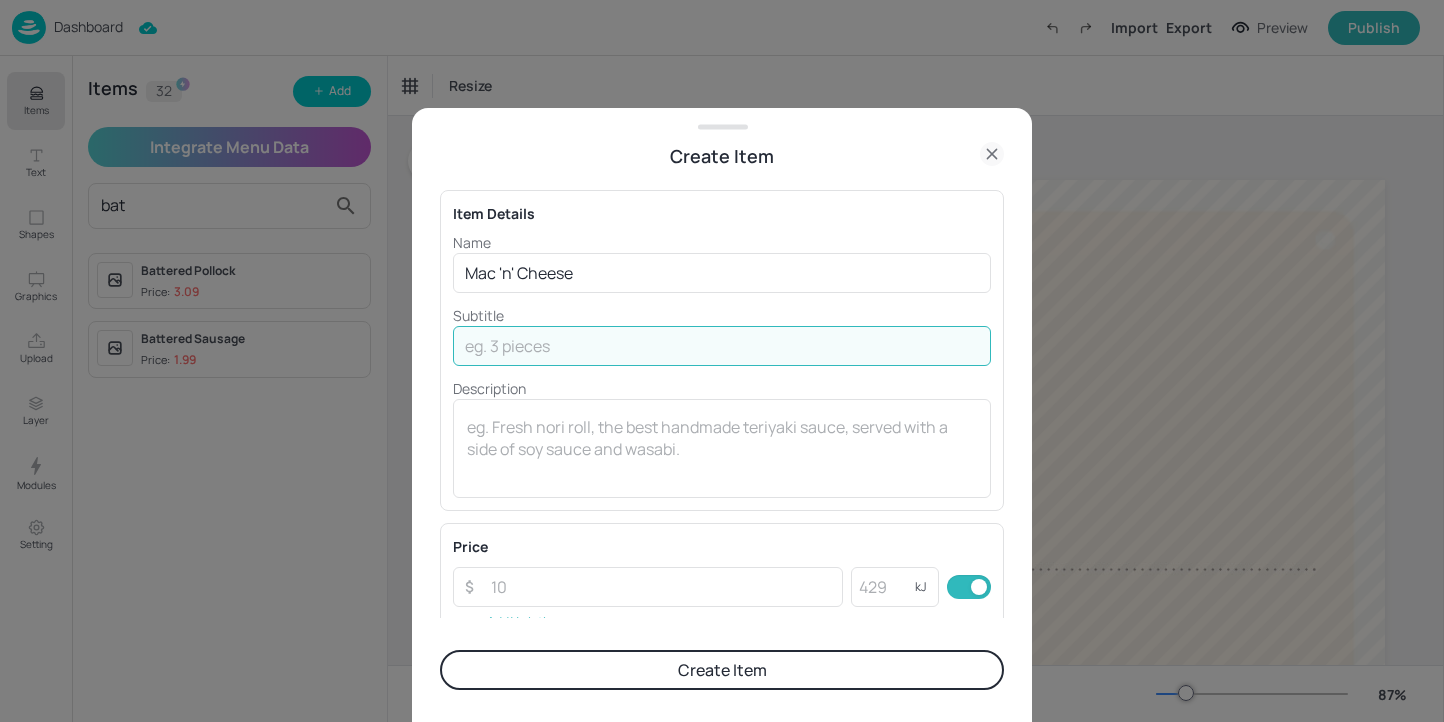 click at bounding box center (722, 346) 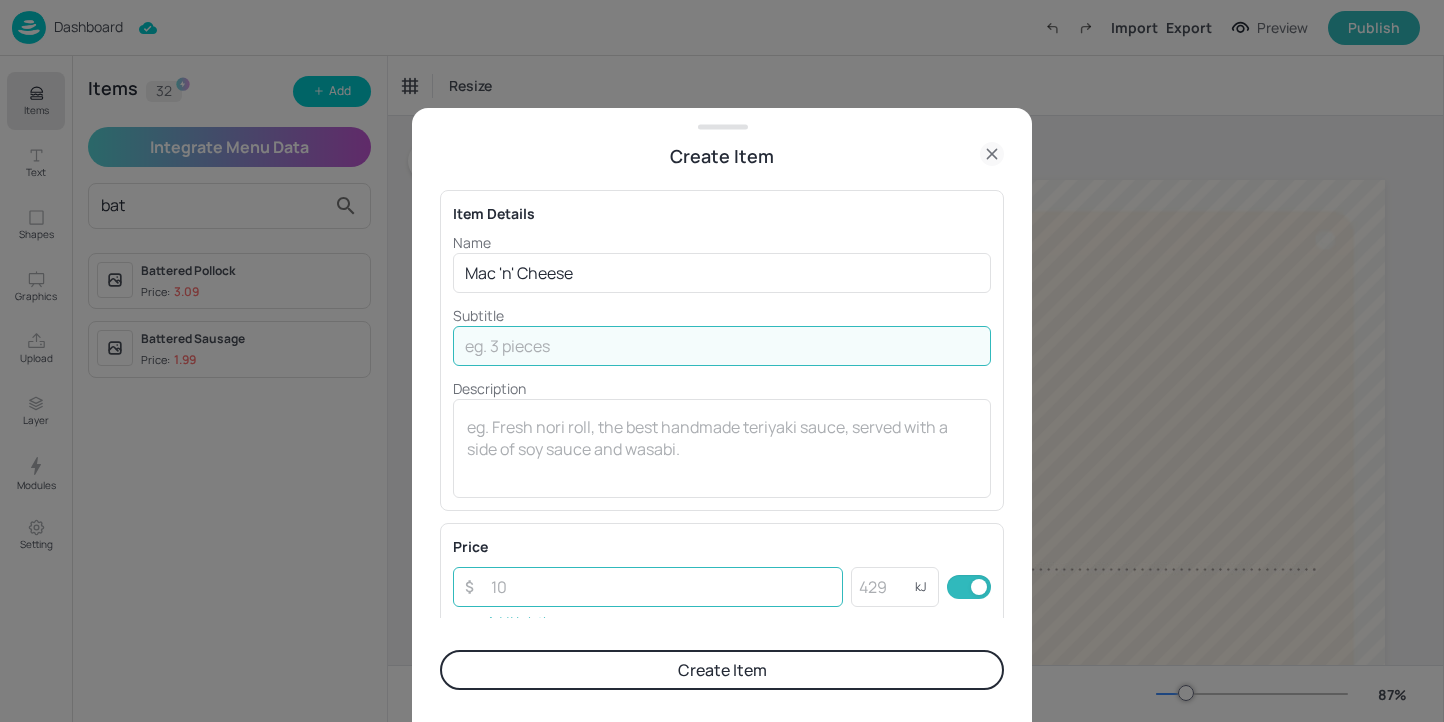 click at bounding box center [661, 587] 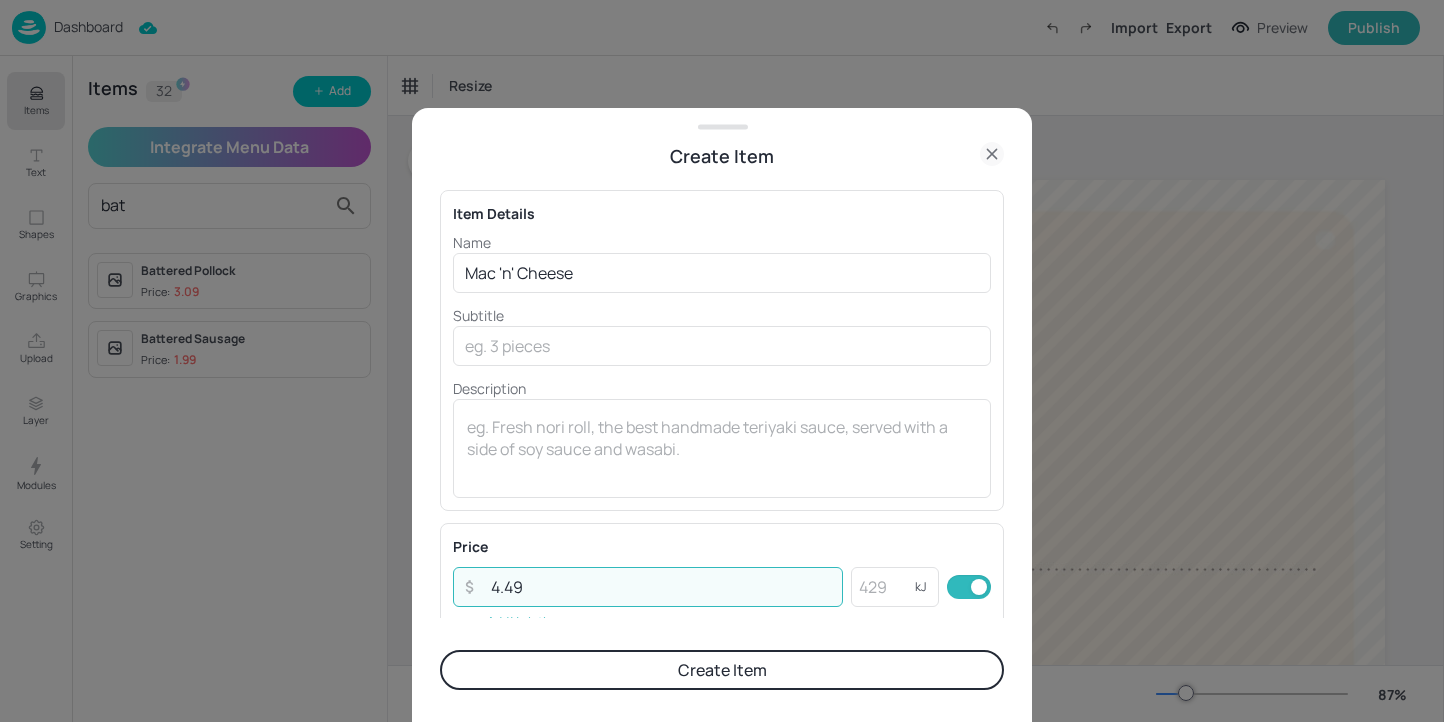 type on "4.49" 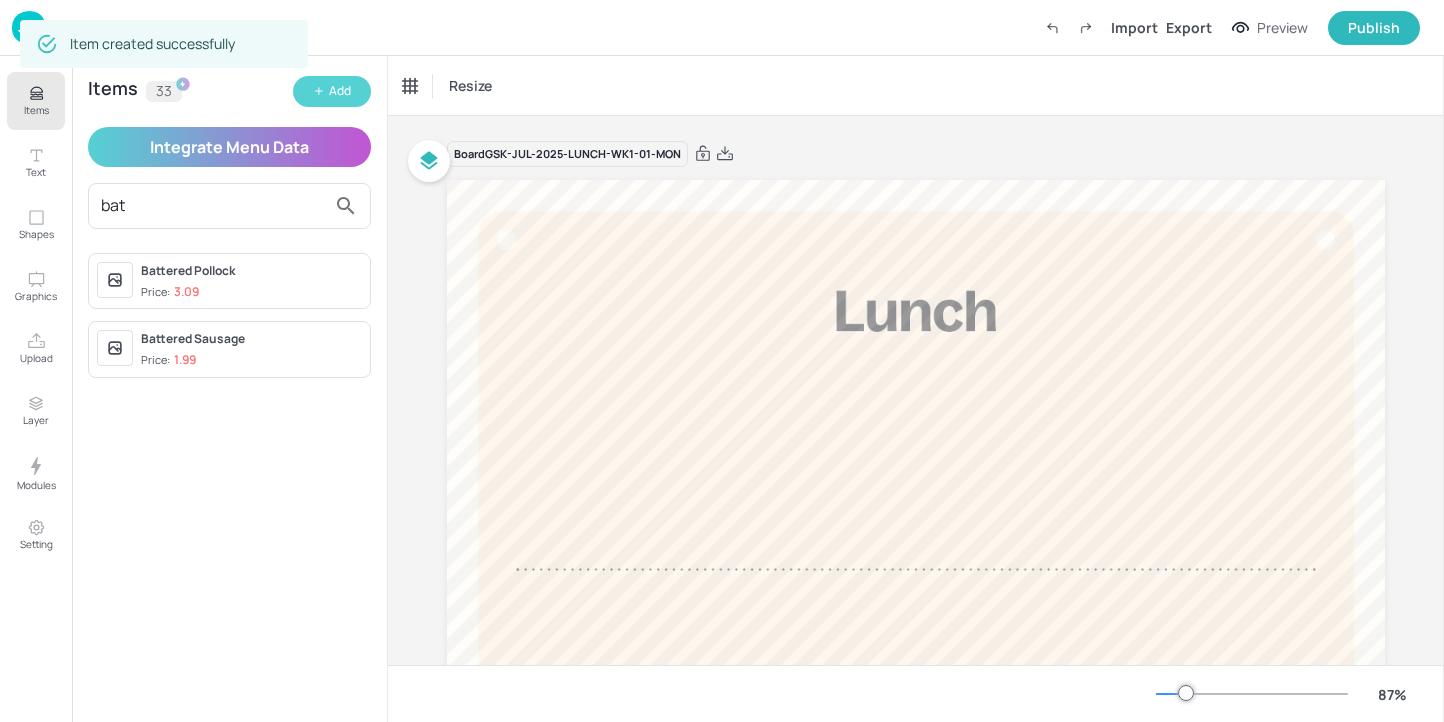 click on "Add" at bounding box center [340, 91] 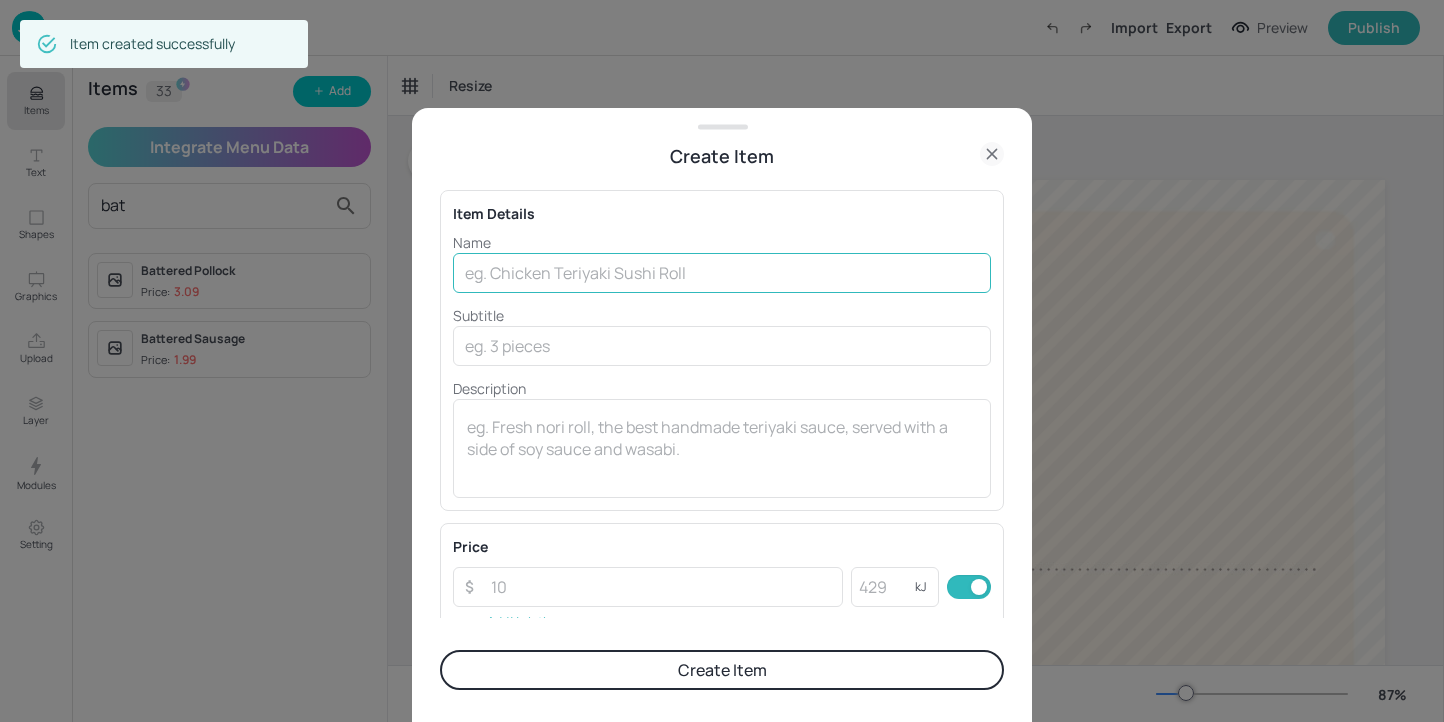 click at bounding box center [722, 273] 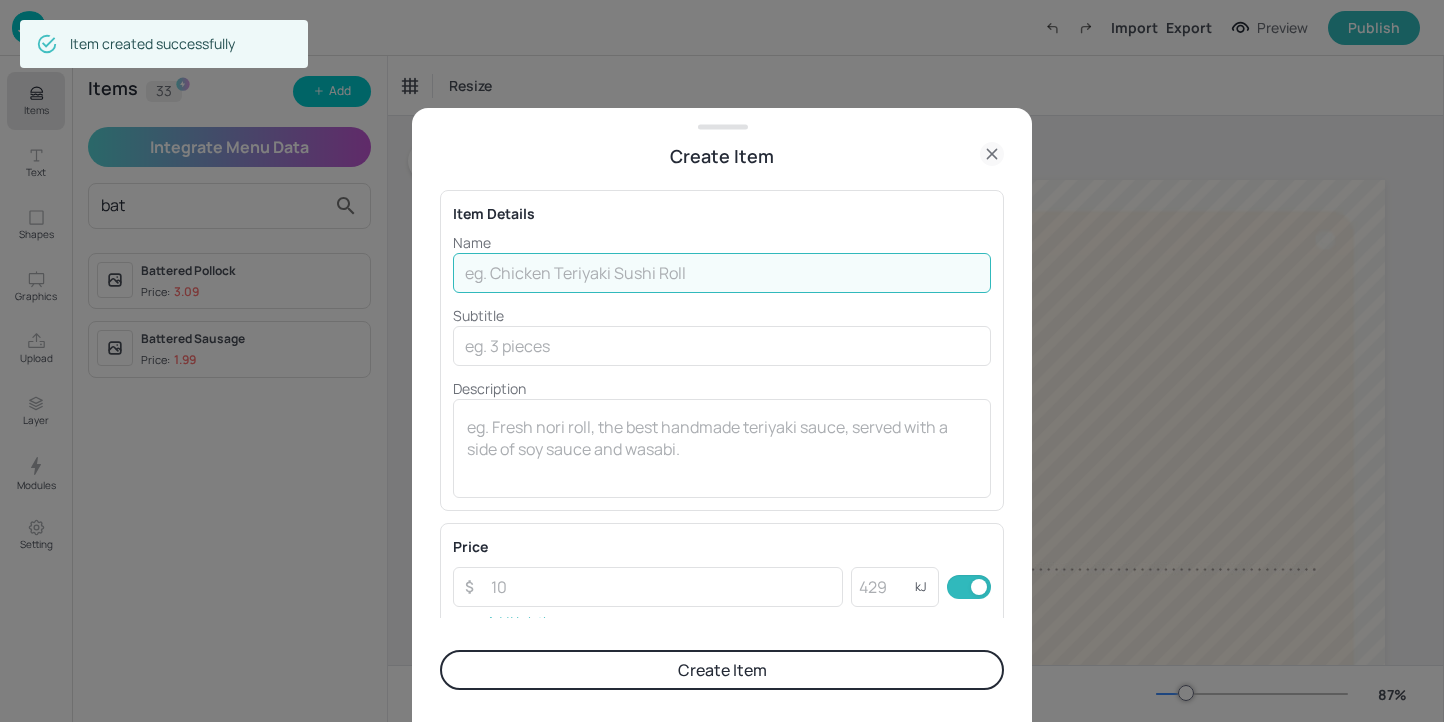 paste on "CHIMICHURRI CHICKEN CHIMICHANGAS" 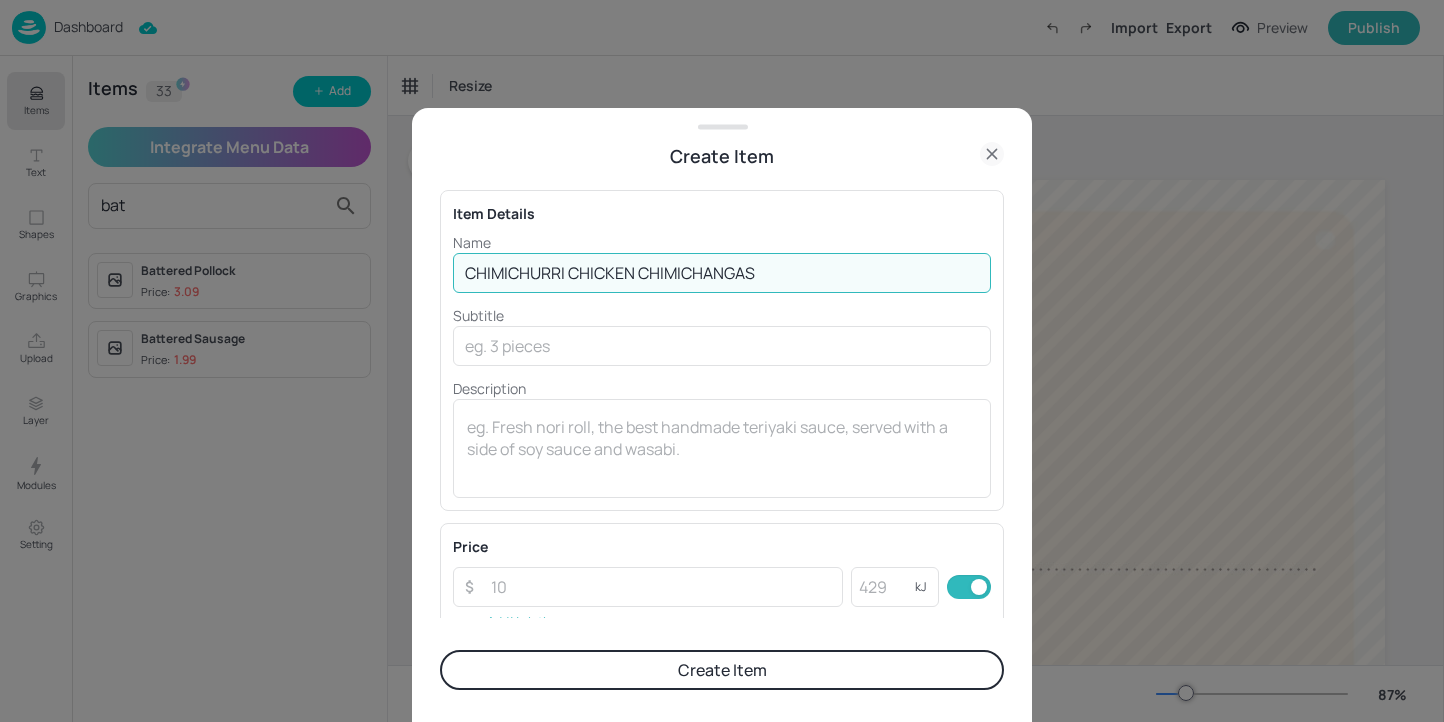 type on "Chimichurri Chicken Chimichangas" 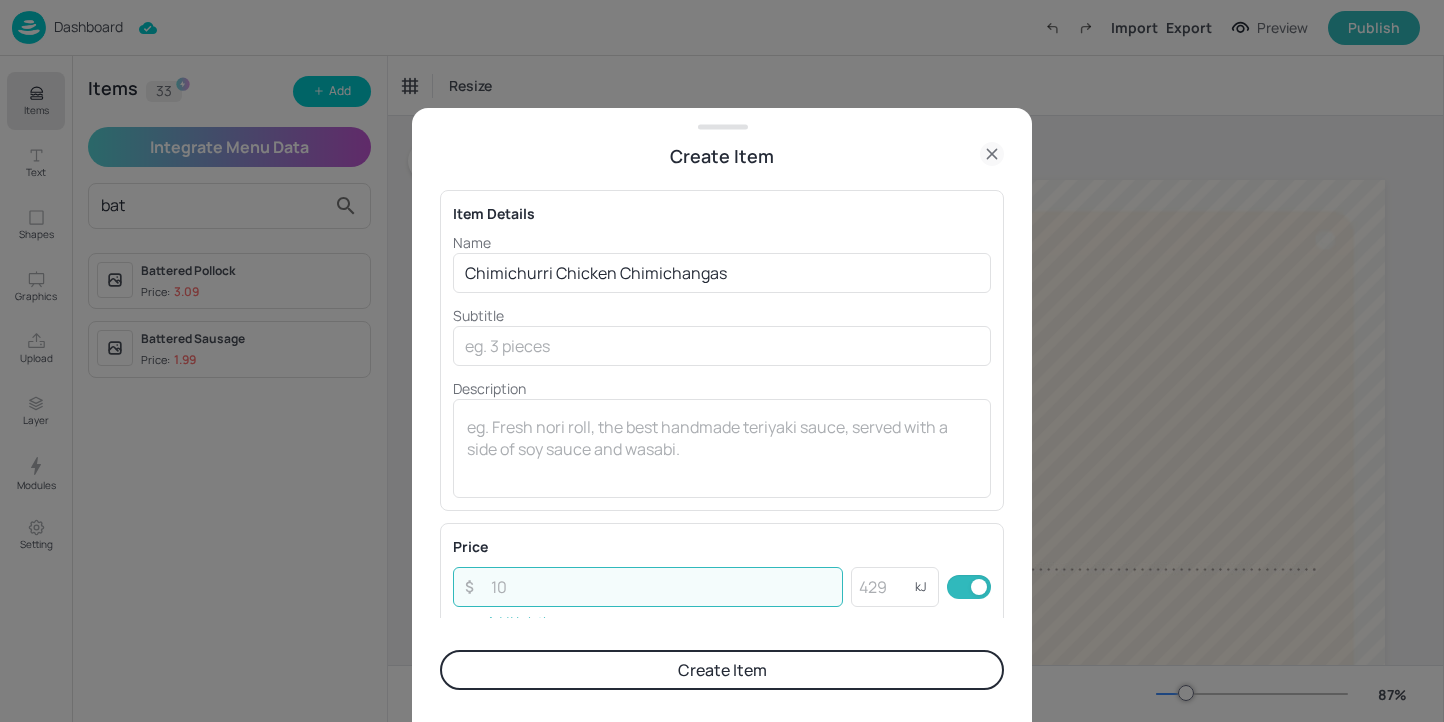 click at bounding box center (661, 587) 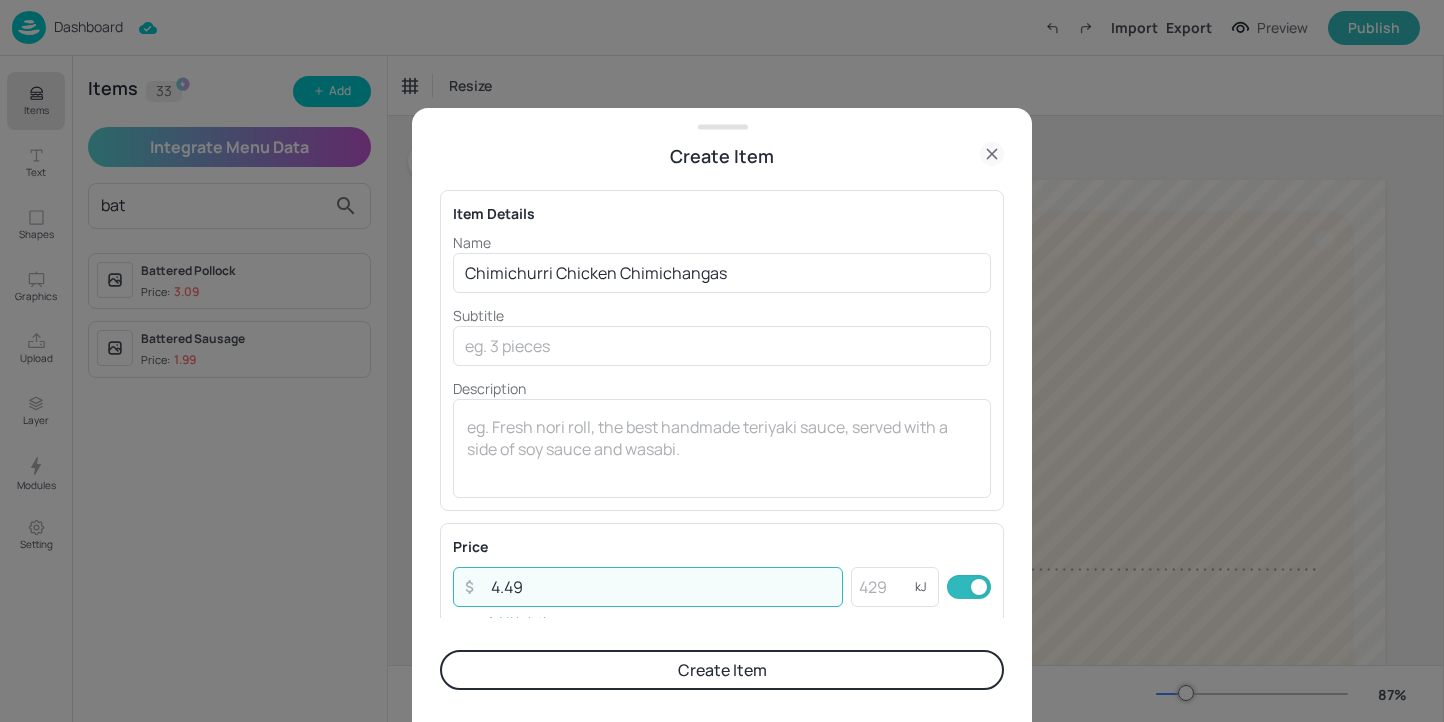 type on "4.49" 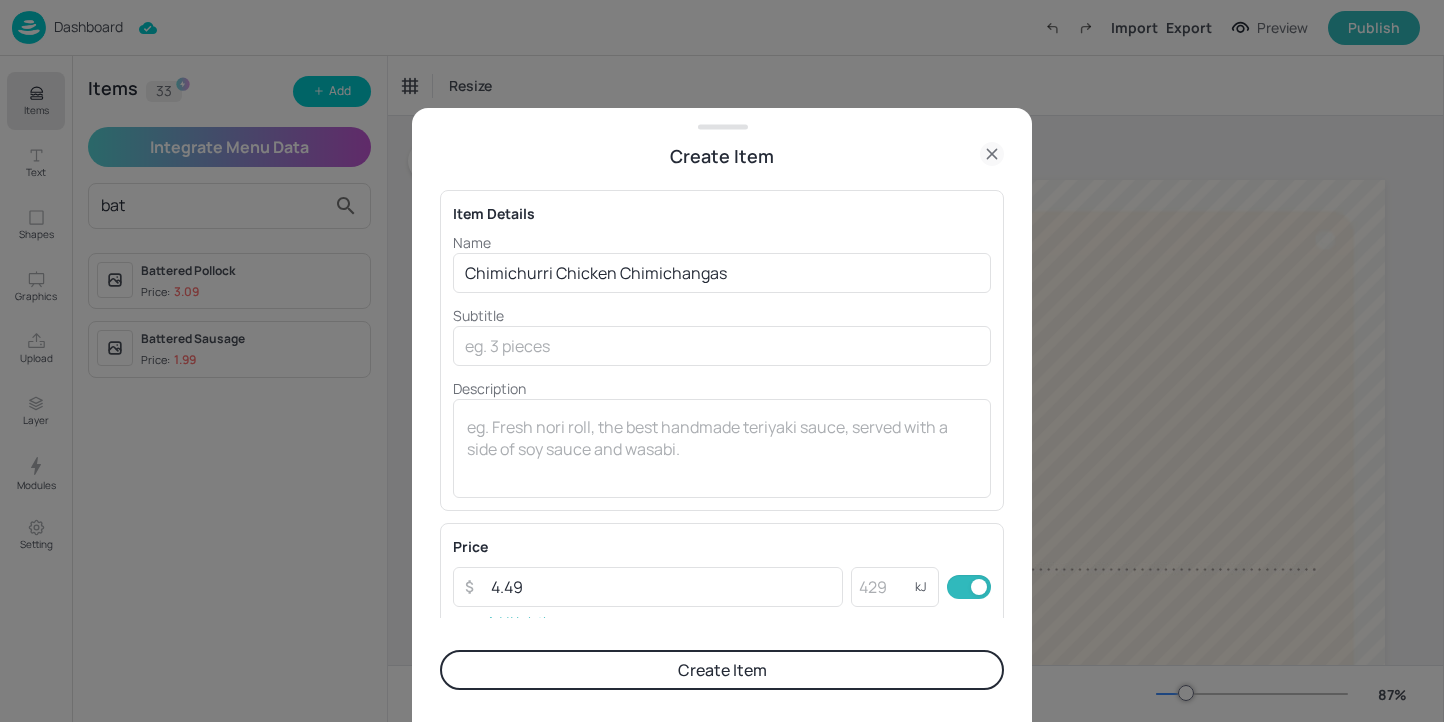 click on "Create Item" at bounding box center [722, 670] 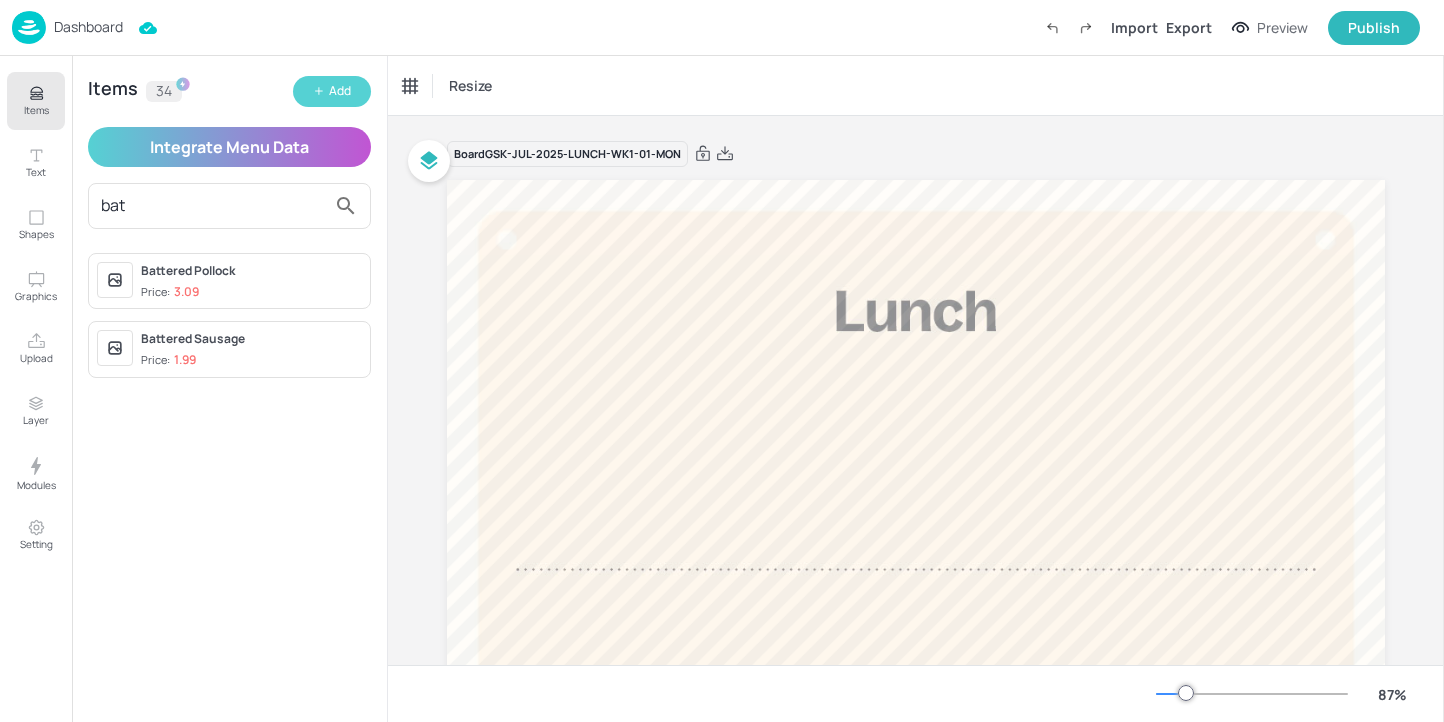 click on "Add" at bounding box center [332, 91] 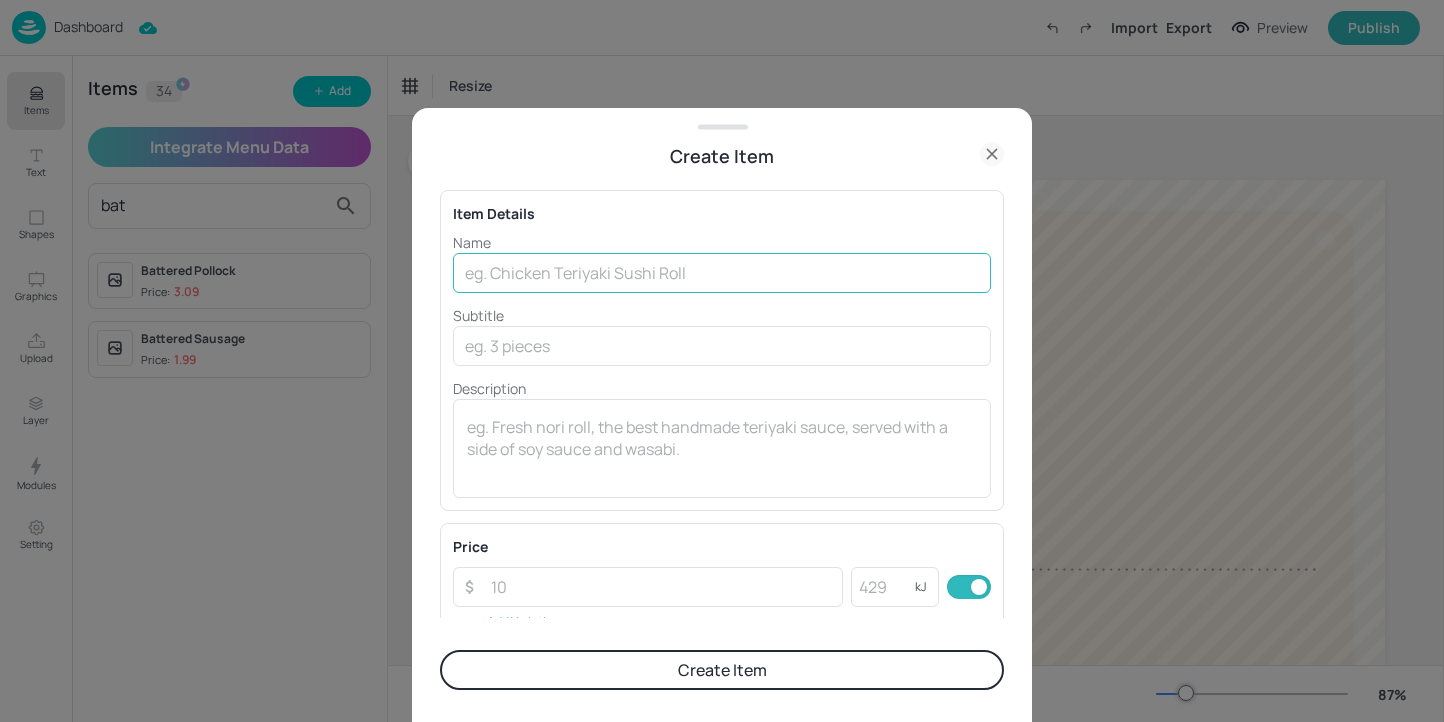 click at bounding box center (722, 273) 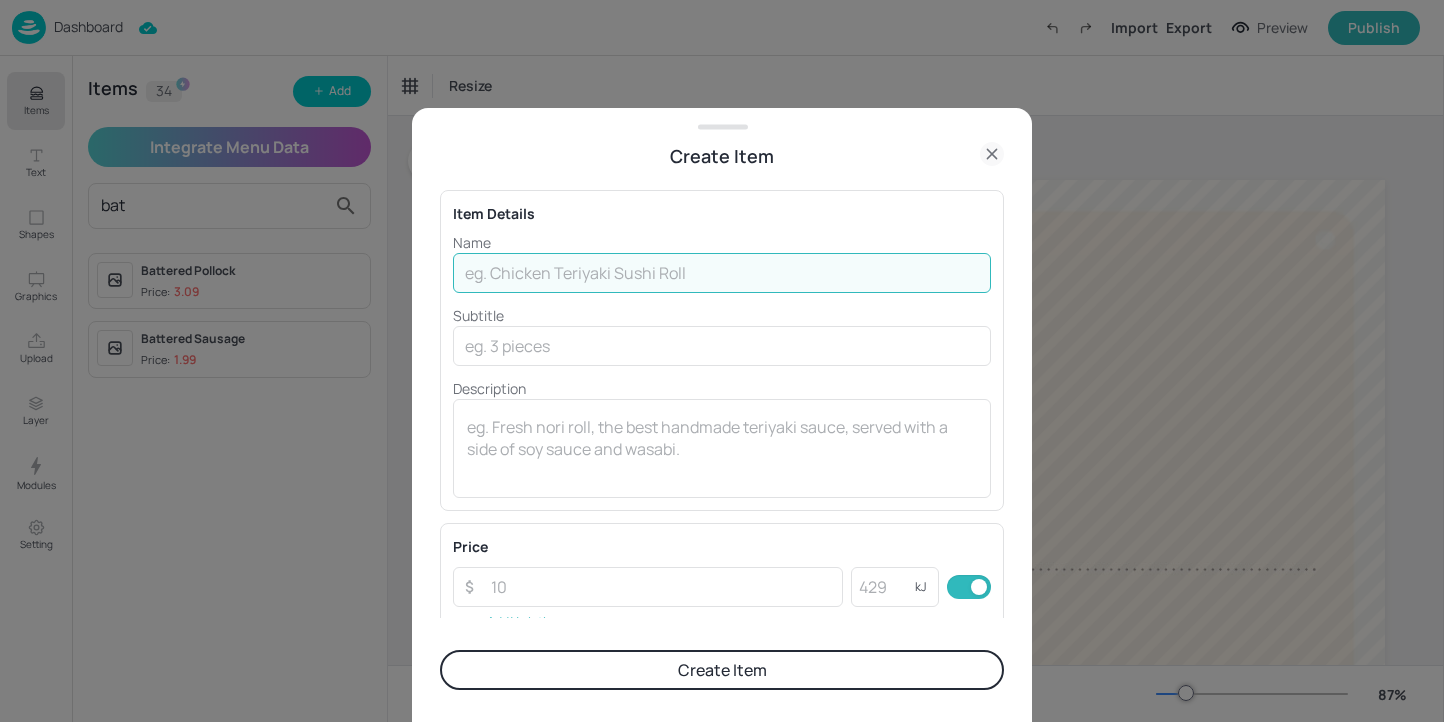 paste on "[COUNTRY] [COUNTRY]" 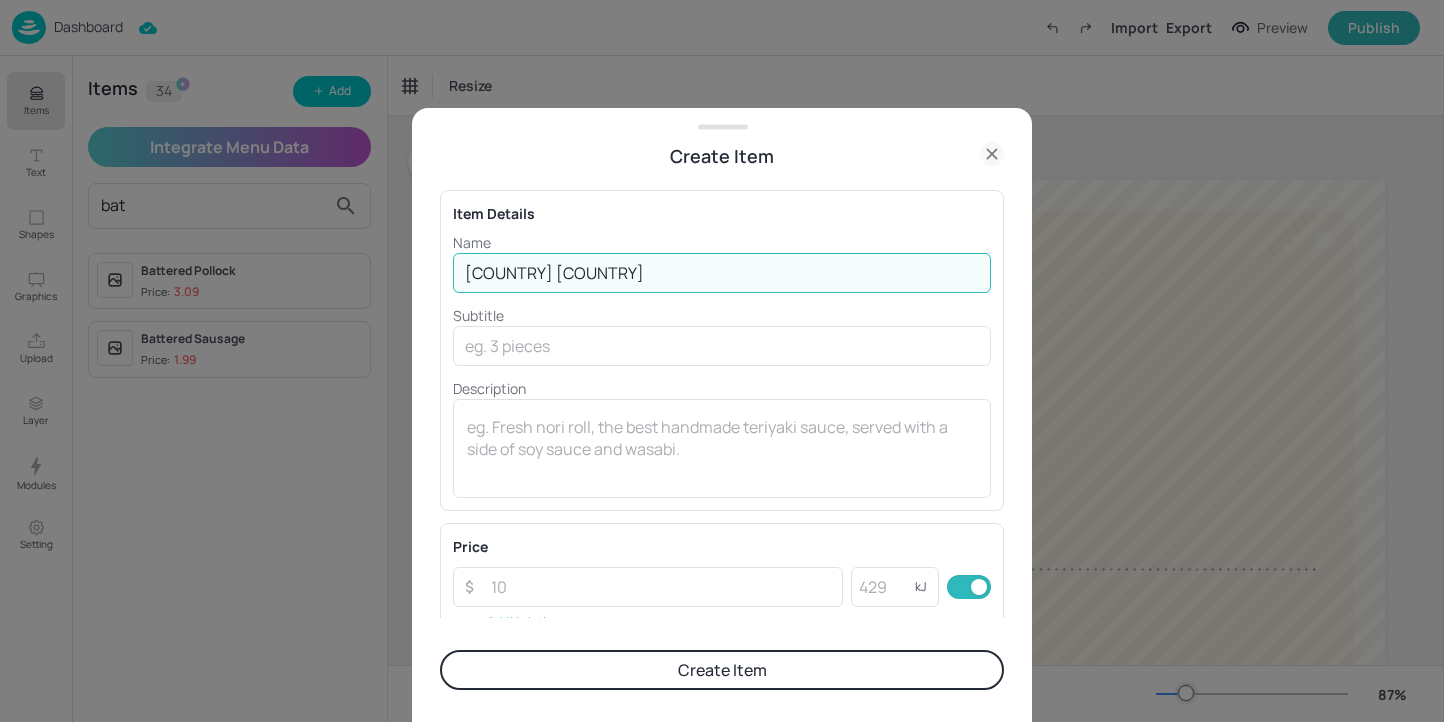 drag, startPoint x: 560, startPoint y: 269, endPoint x: 473, endPoint y: 270, distance: 87.005745 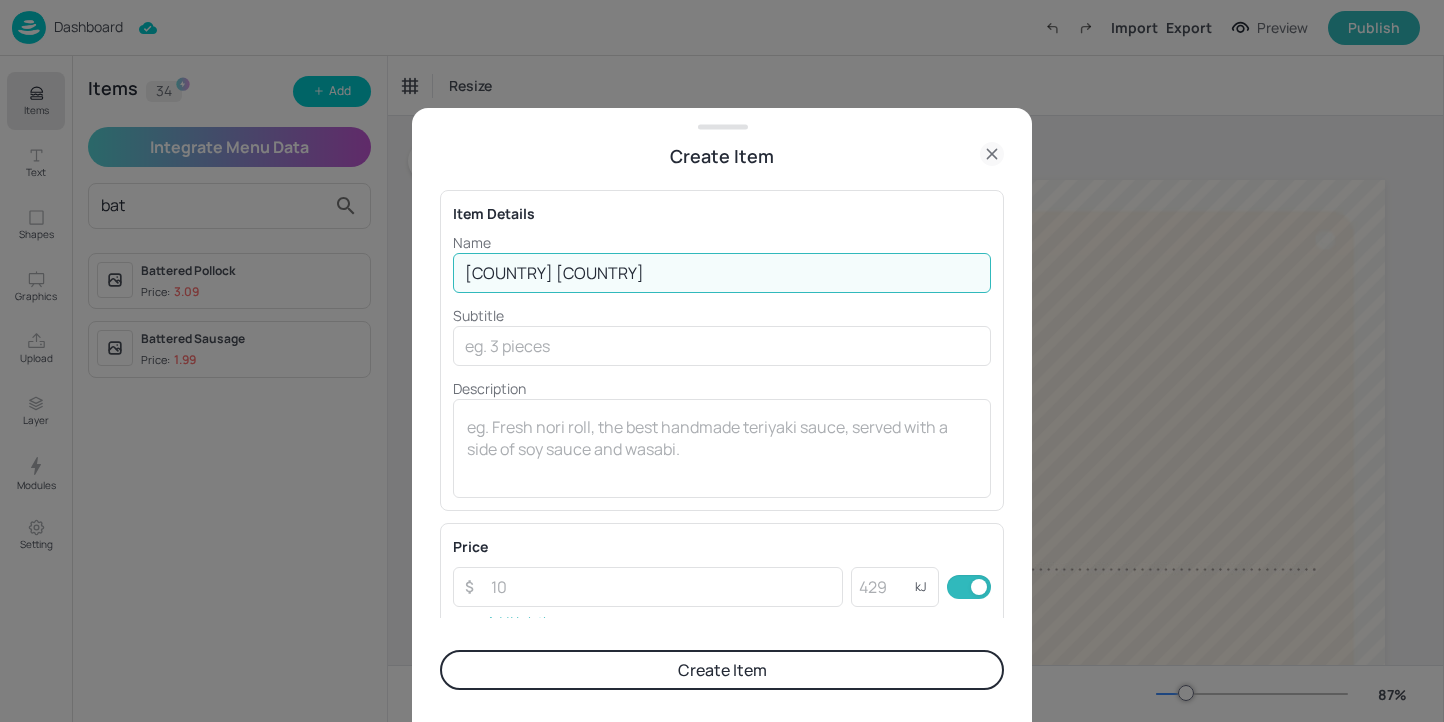 click on "[COUNTRY] [COUNTRY]" at bounding box center (722, 273) 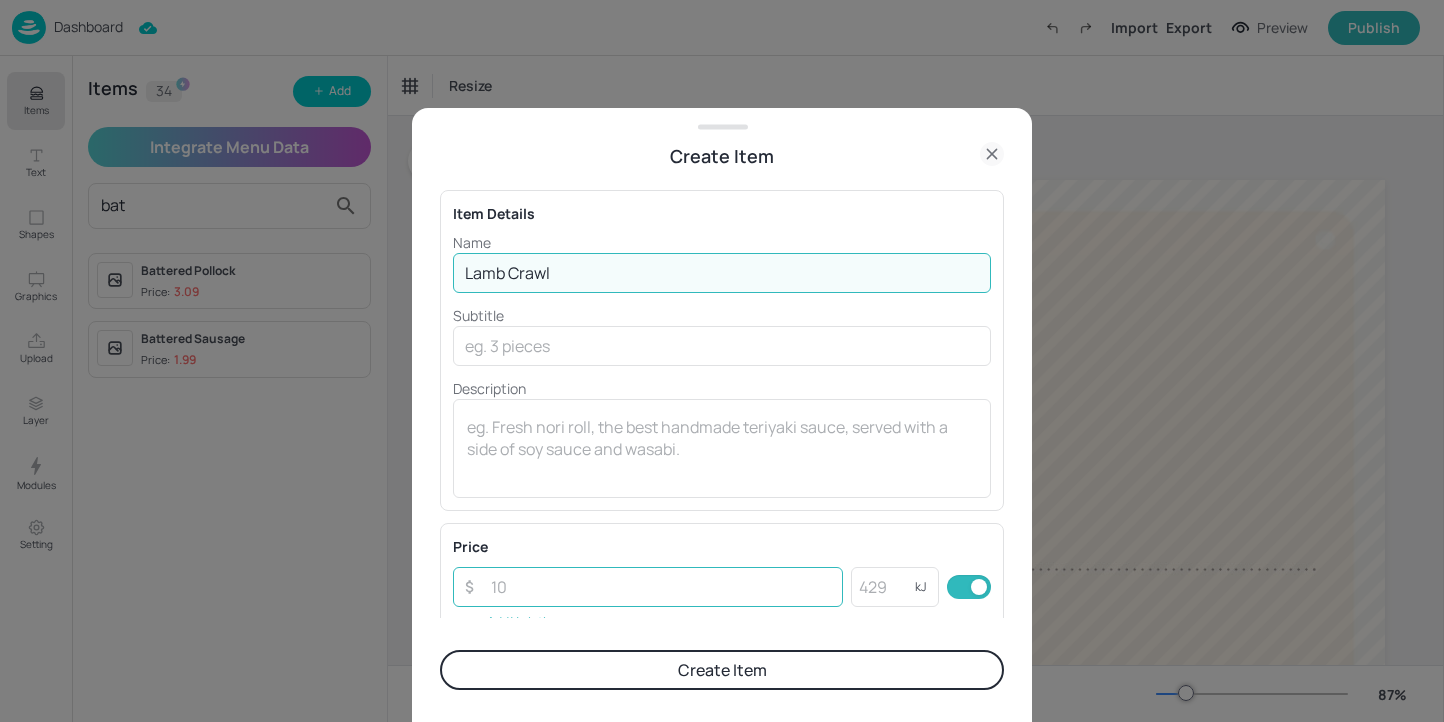 type on "Lamb Crawl" 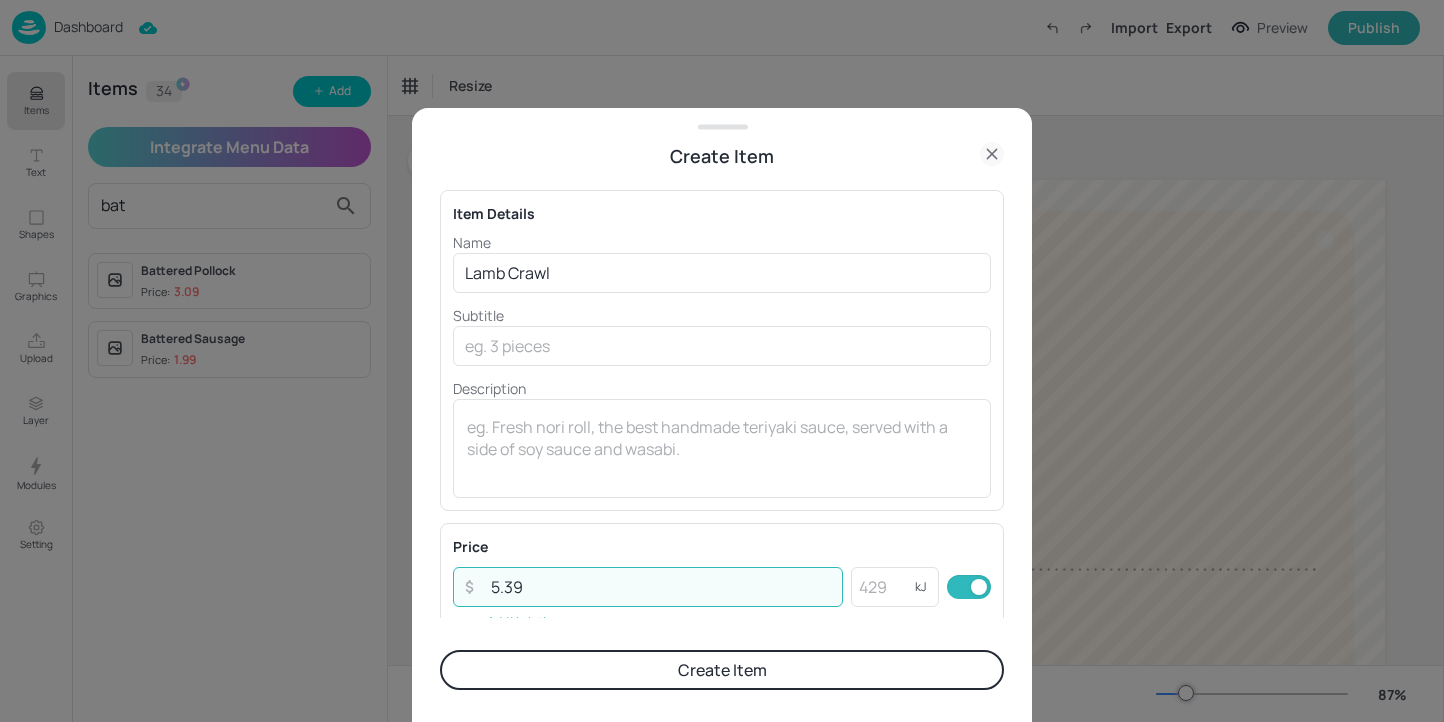 type on "5.39" 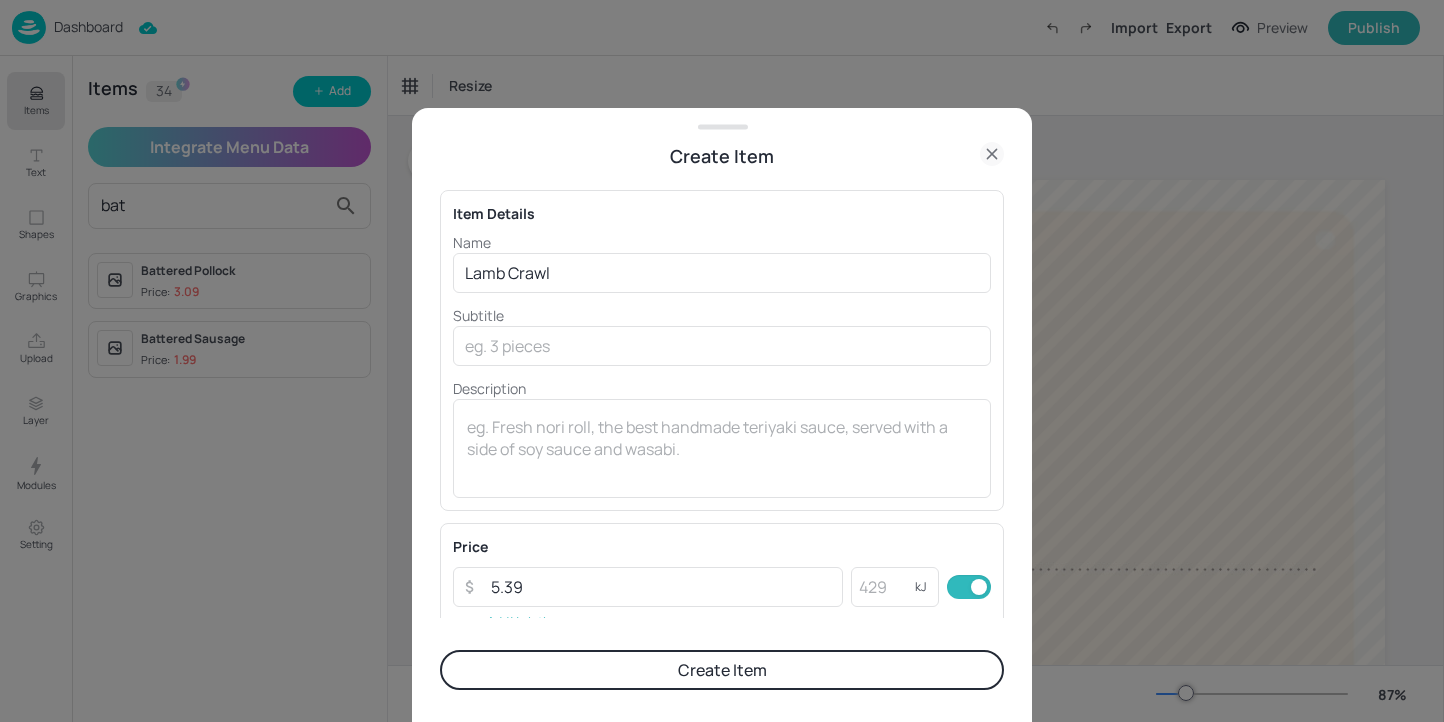 click on "Create Item" at bounding box center (722, 670) 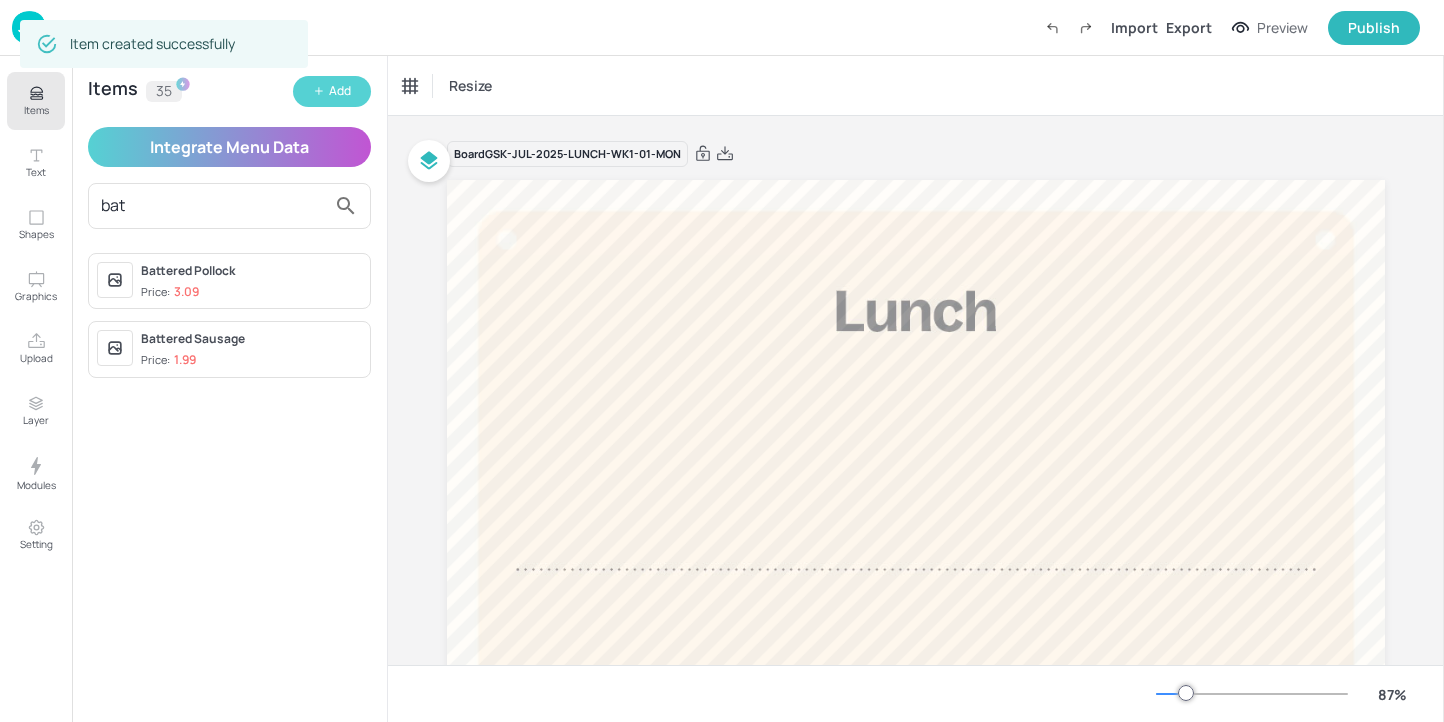click on "Add" at bounding box center (332, 91) 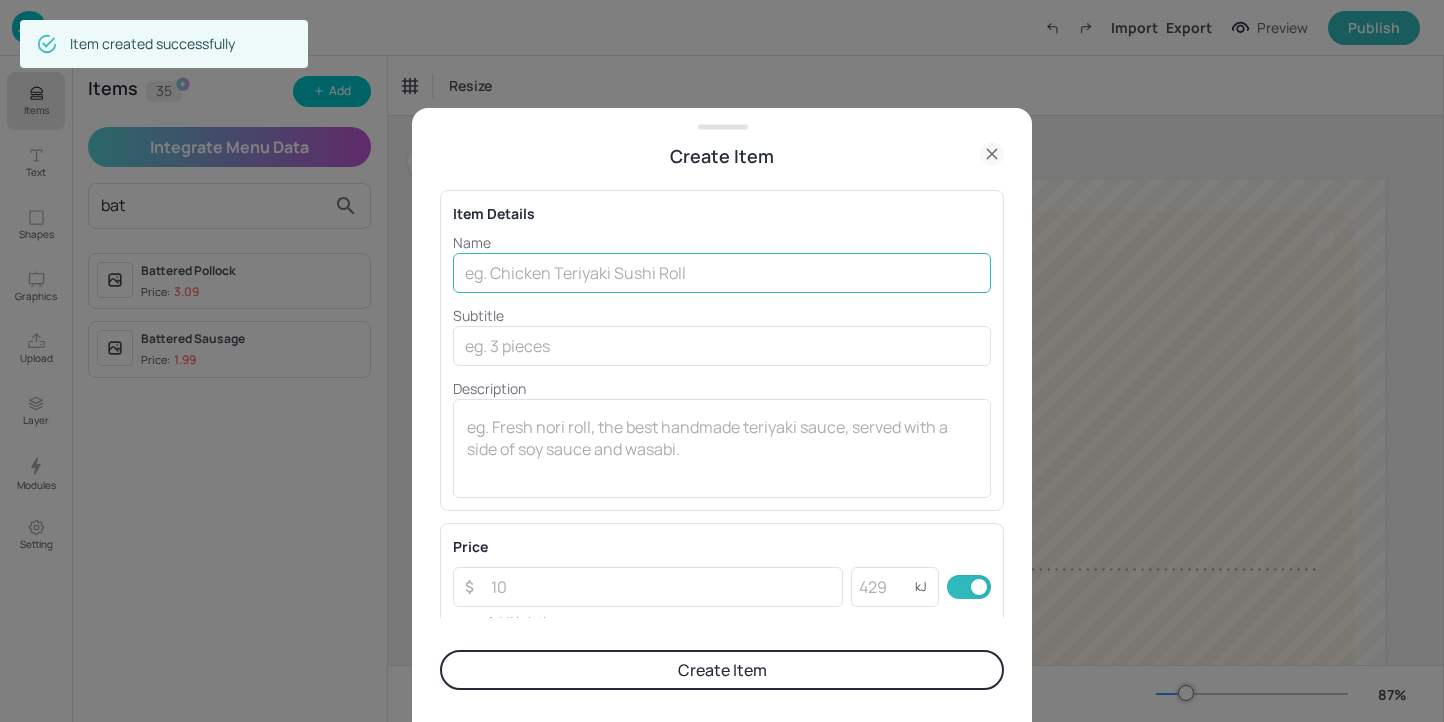 click at bounding box center [722, 273] 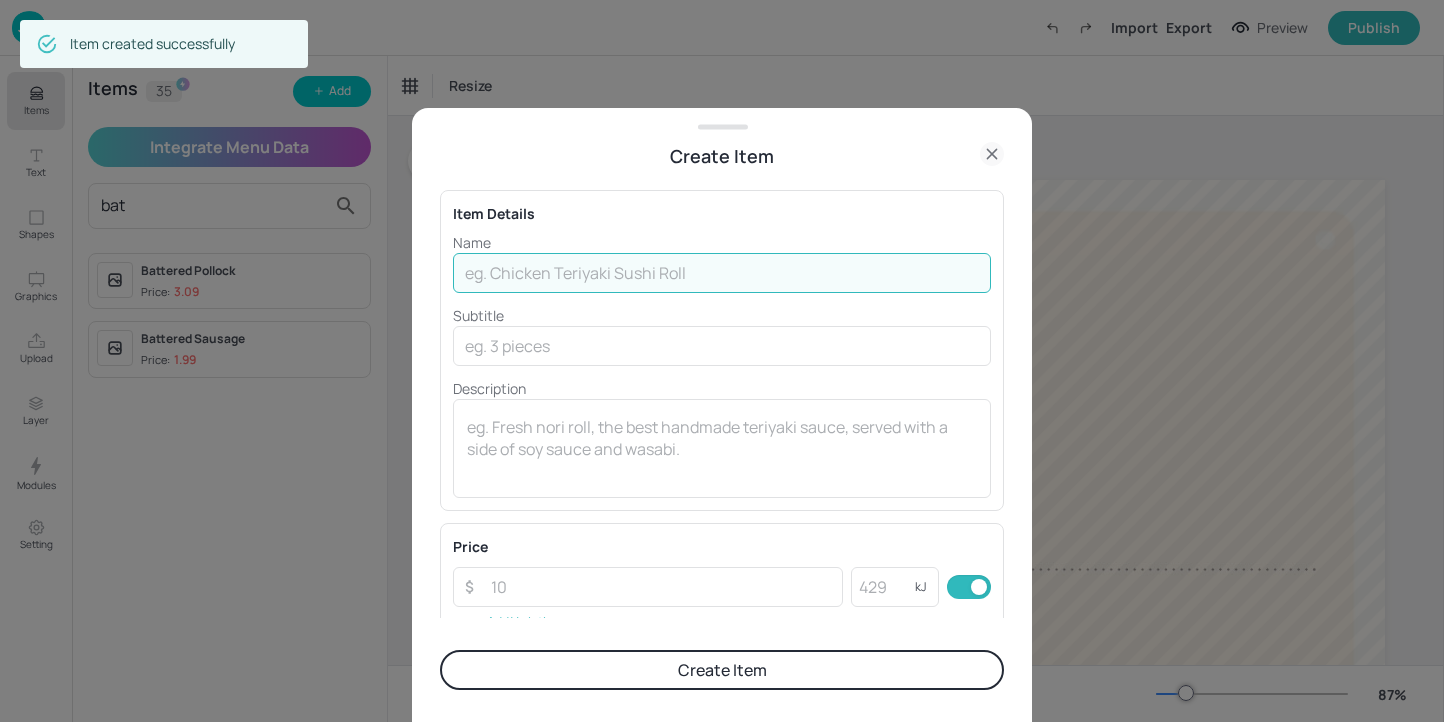 paste on "JERK CHICKEN" 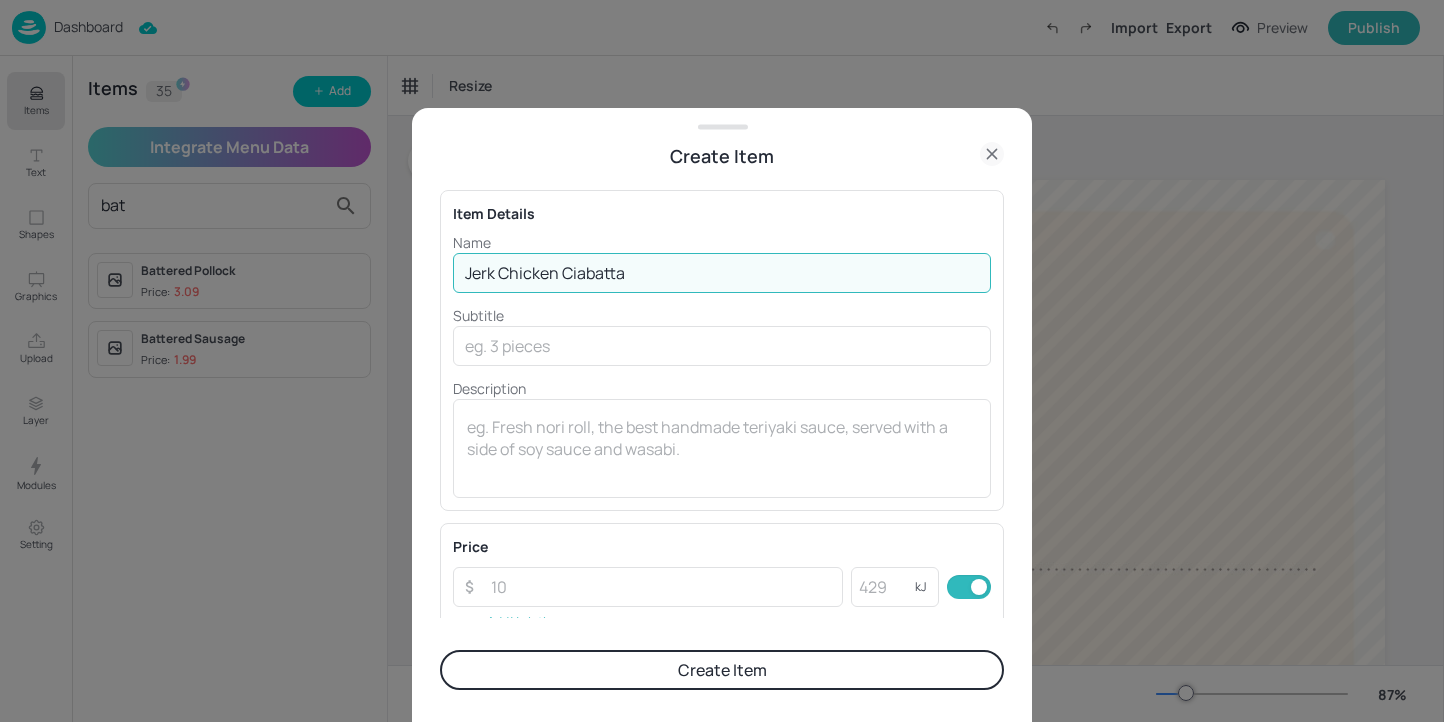 drag, startPoint x: 631, startPoint y: 277, endPoint x: 562, endPoint y: 279, distance: 69.02898 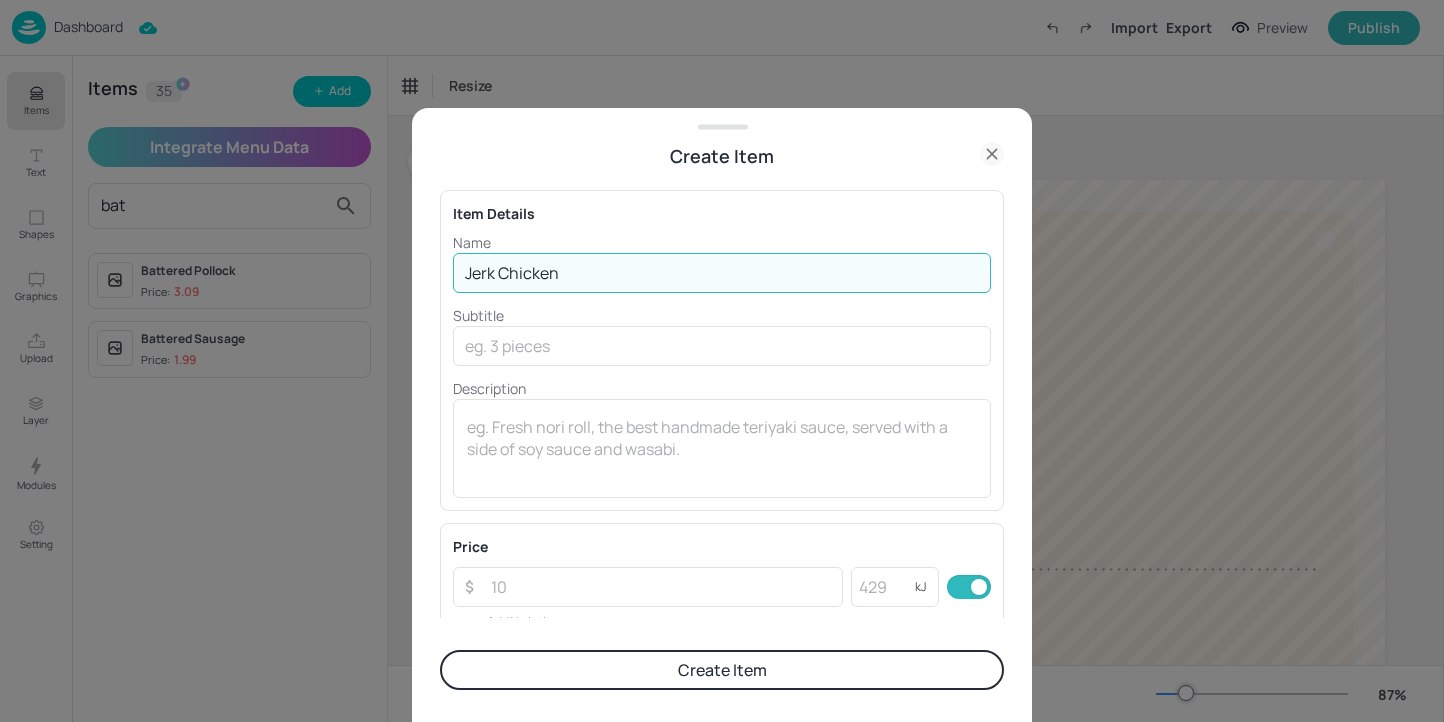 type on "Jerk Chicken" 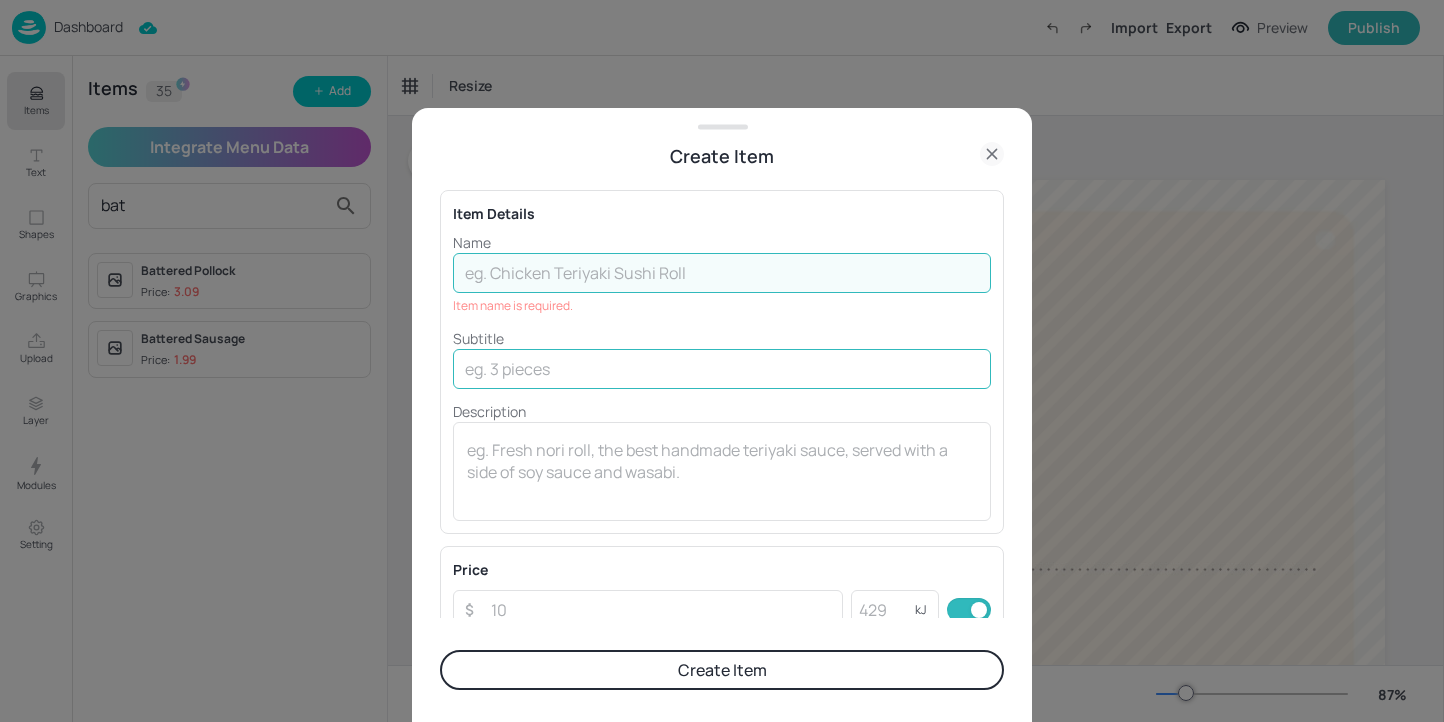 type 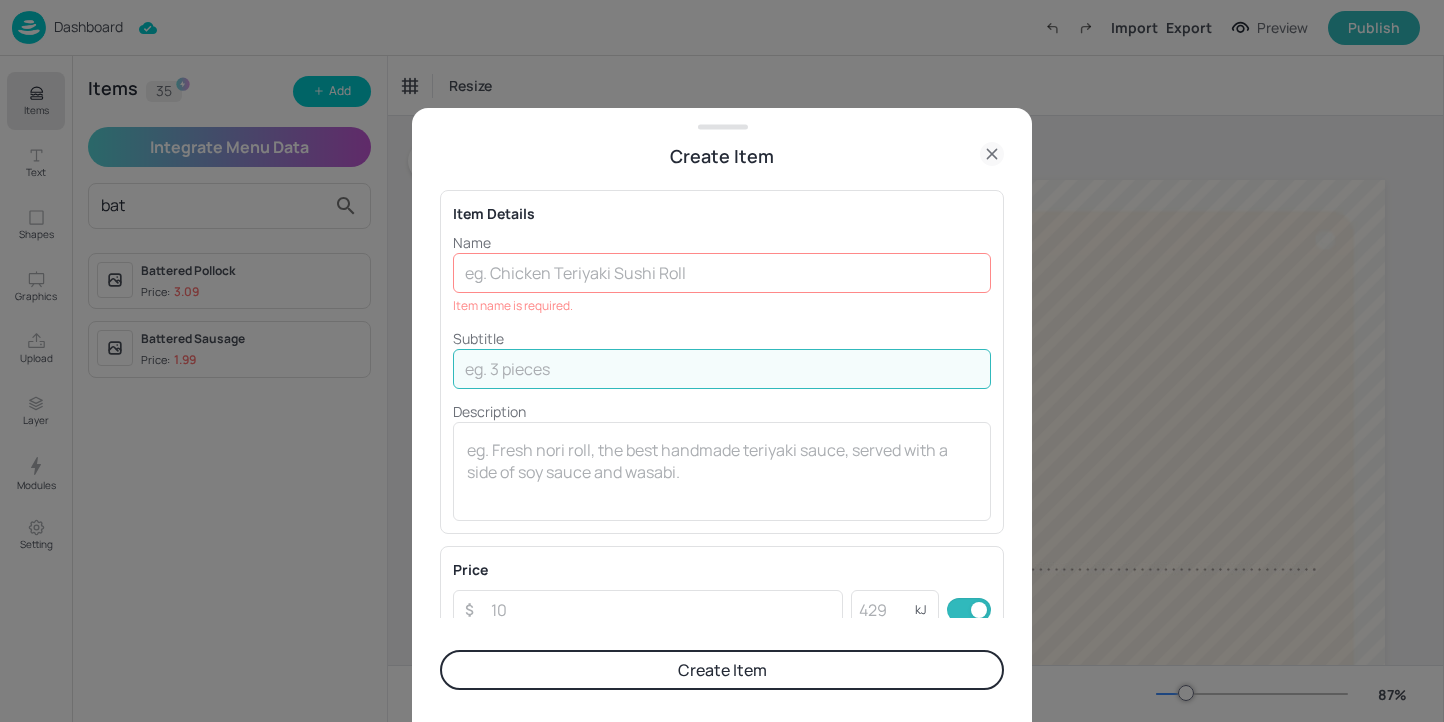 click at bounding box center (722, 369) 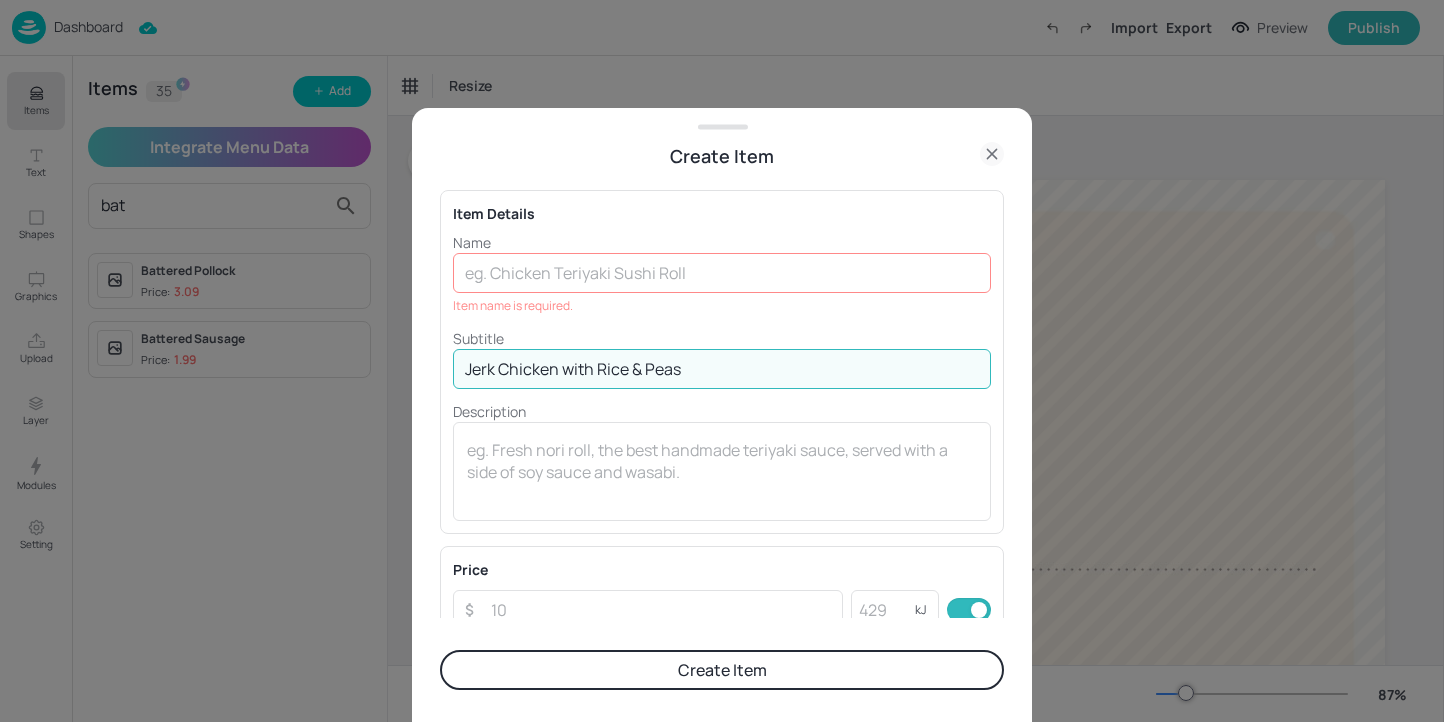 type on "Jerk Chicken with Rice & Peas" 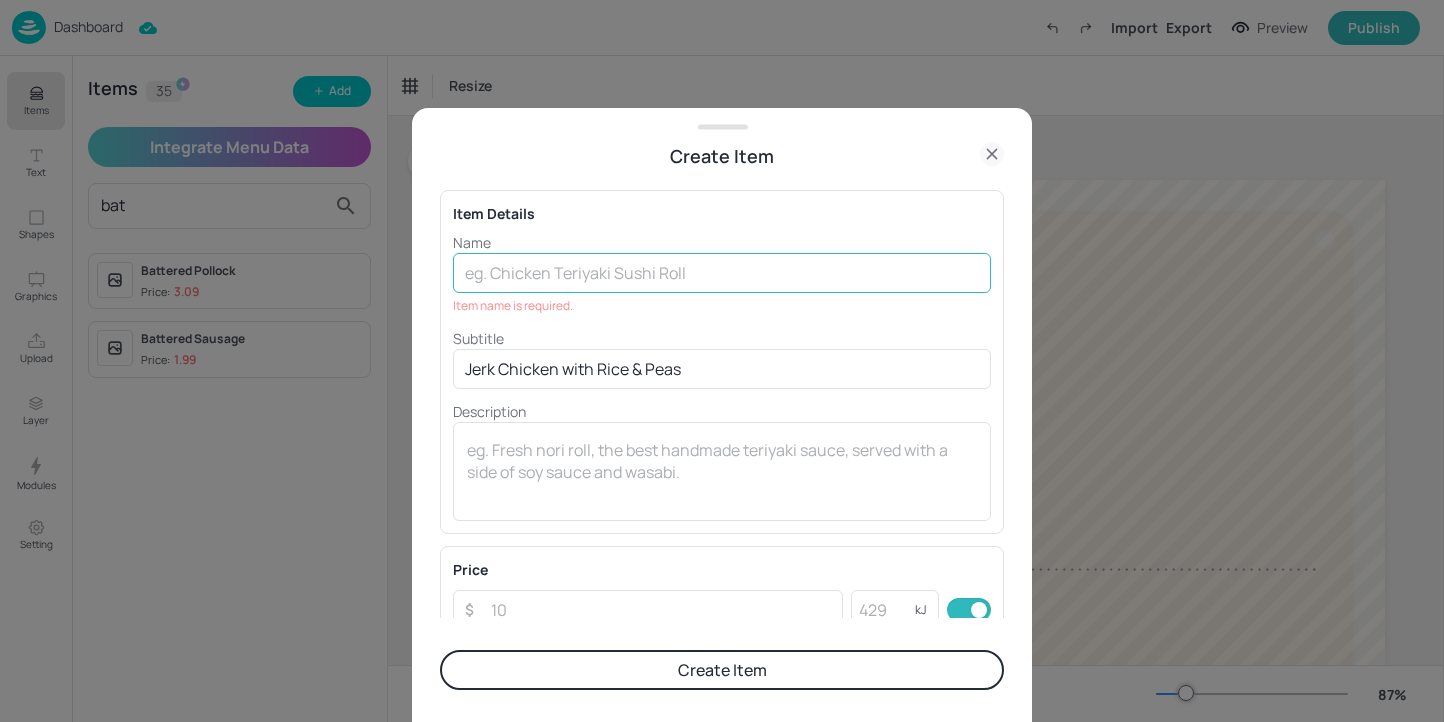 click at bounding box center (722, 273) 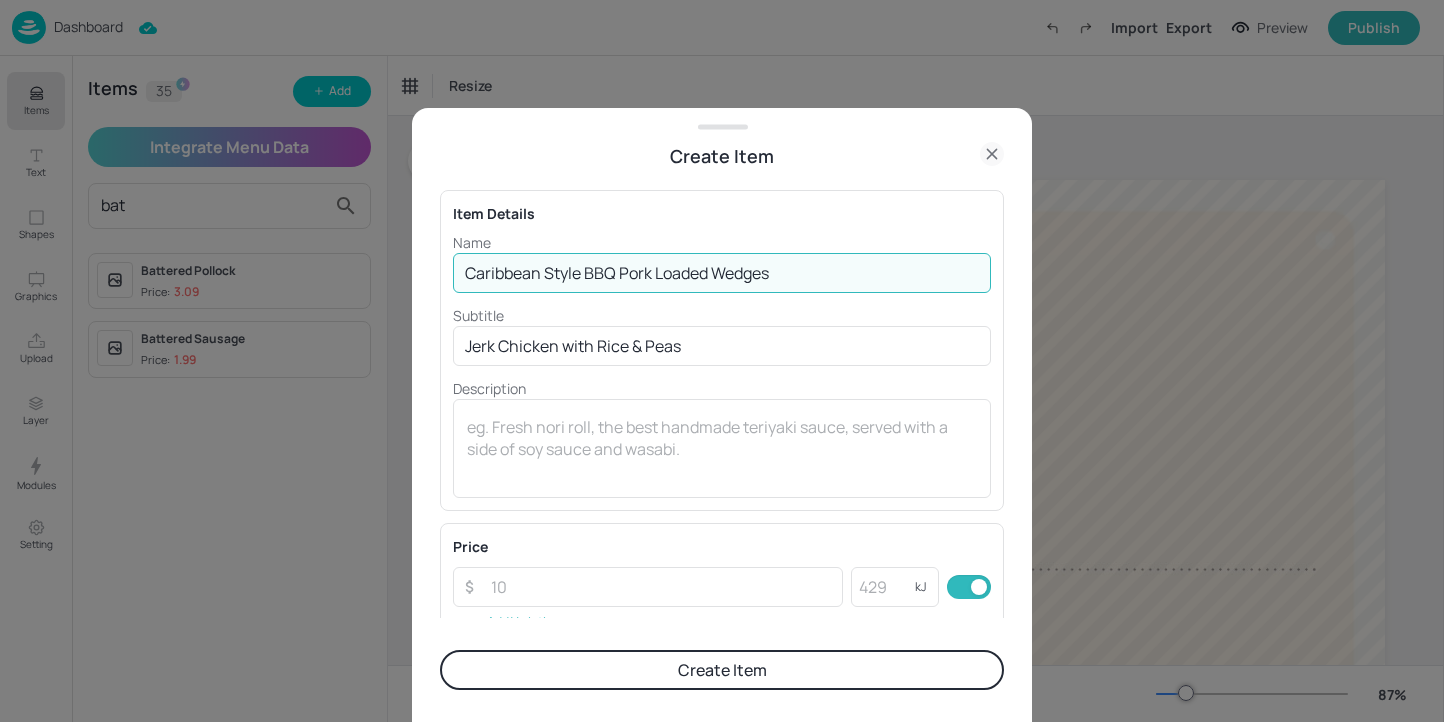 drag, startPoint x: 797, startPoint y: 268, endPoint x: 544, endPoint y: 273, distance: 253.04941 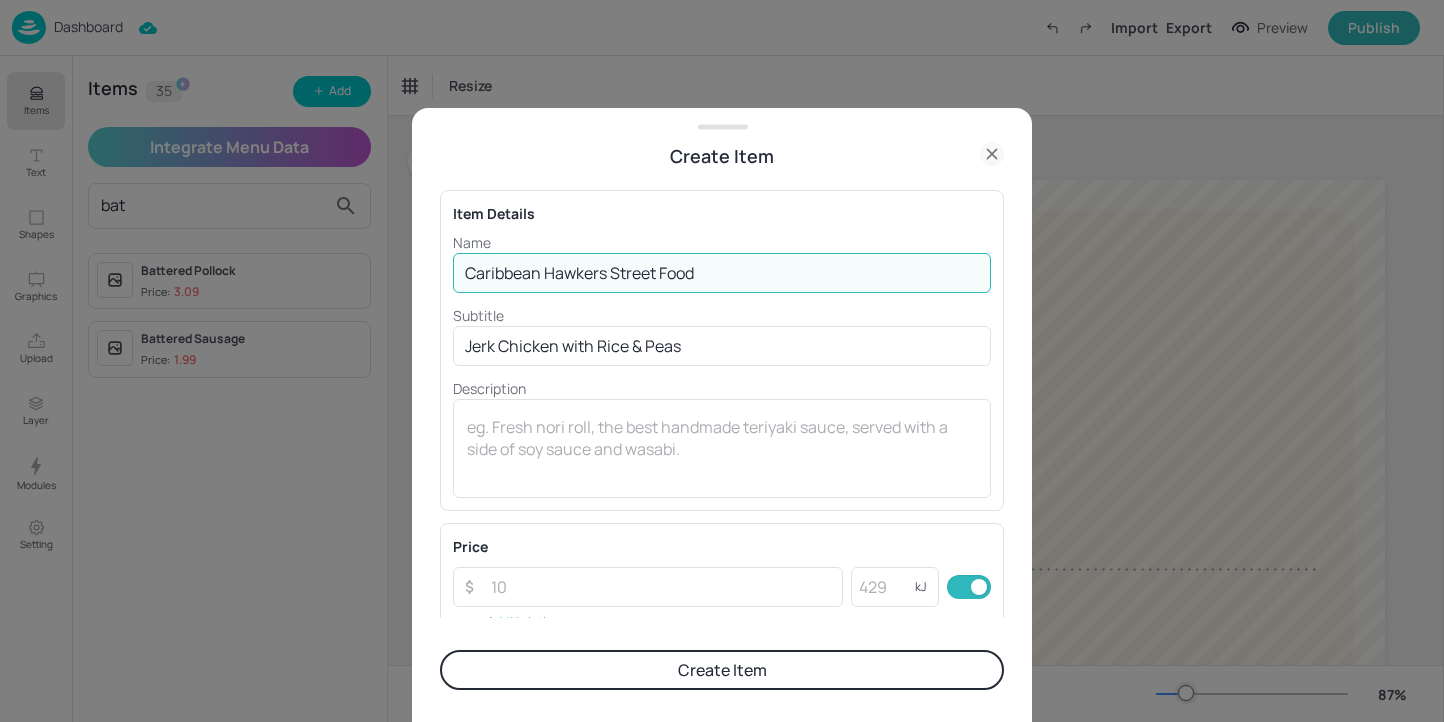 type on "Caribbean Hawkers Street Food" 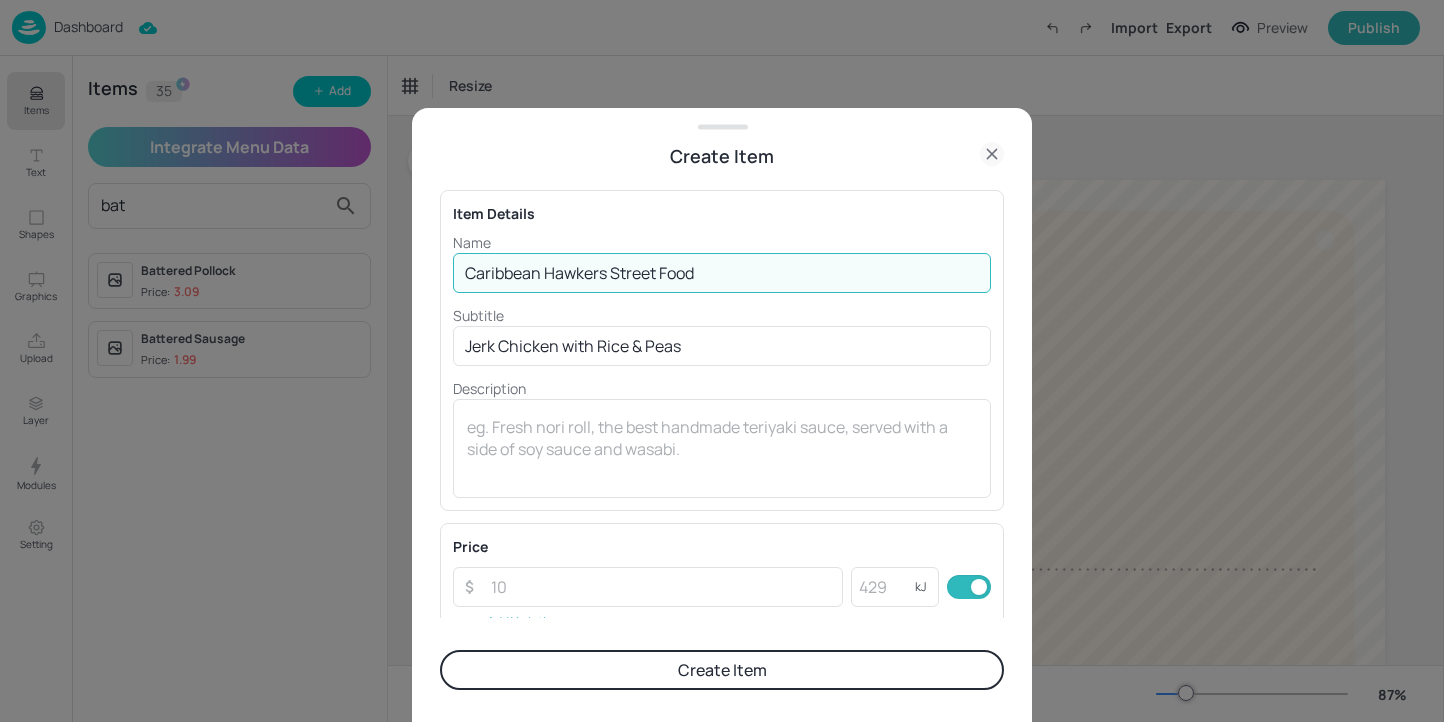 click on "Create Item" at bounding box center (722, 670) 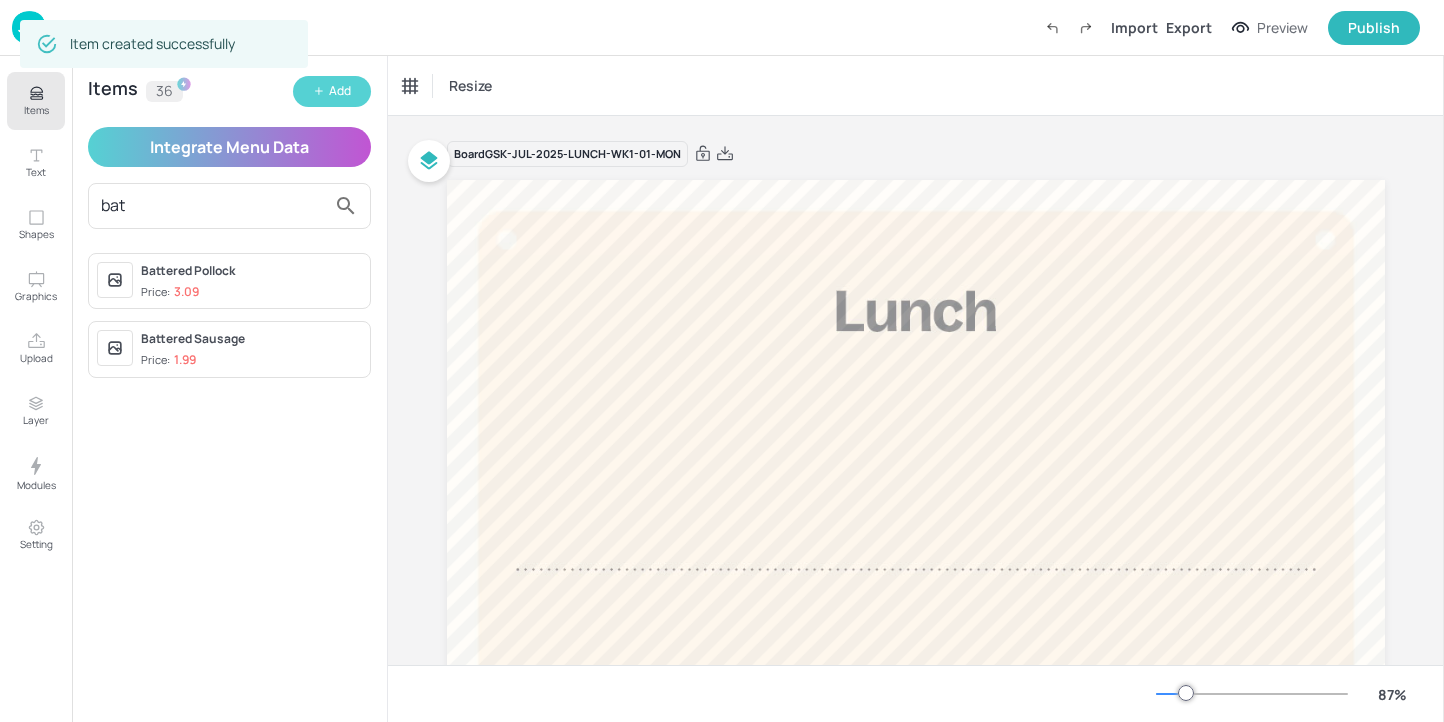 click on "Add" at bounding box center (340, 91) 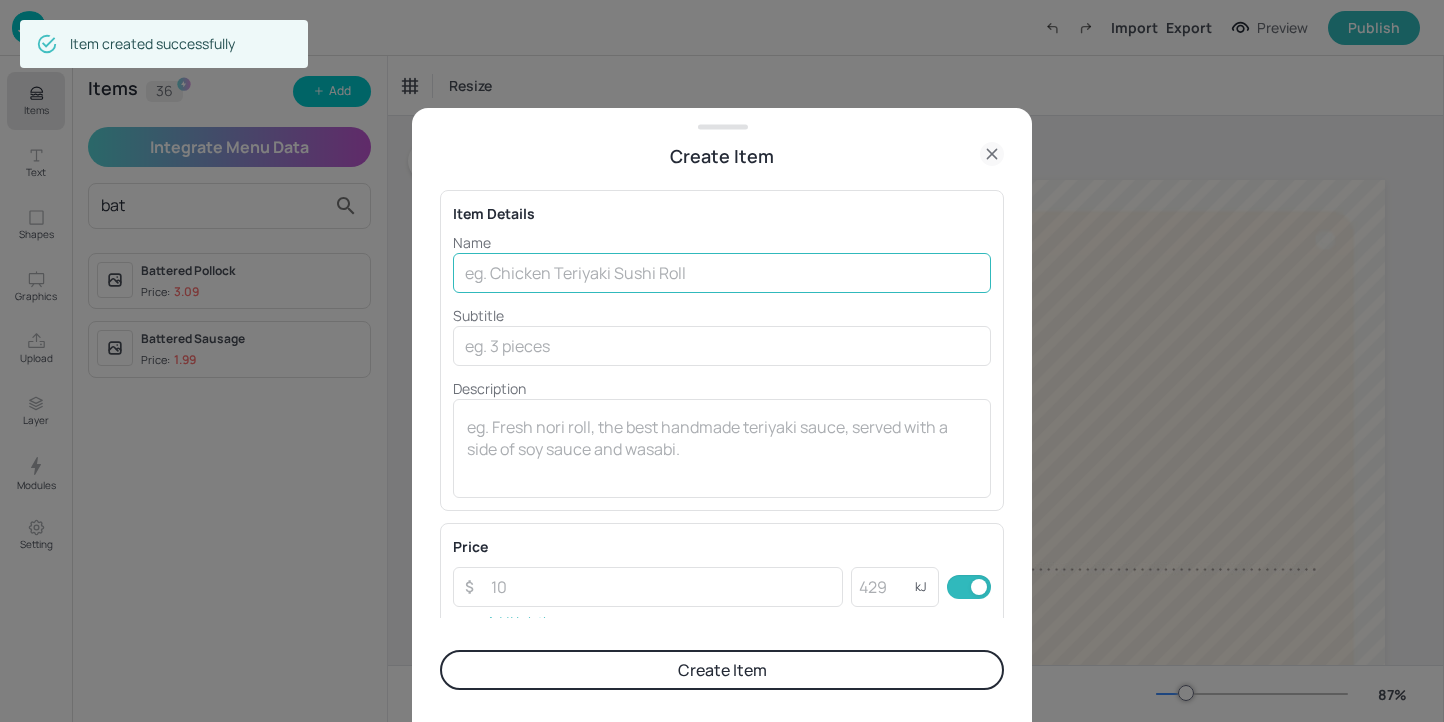 click at bounding box center [722, 273] 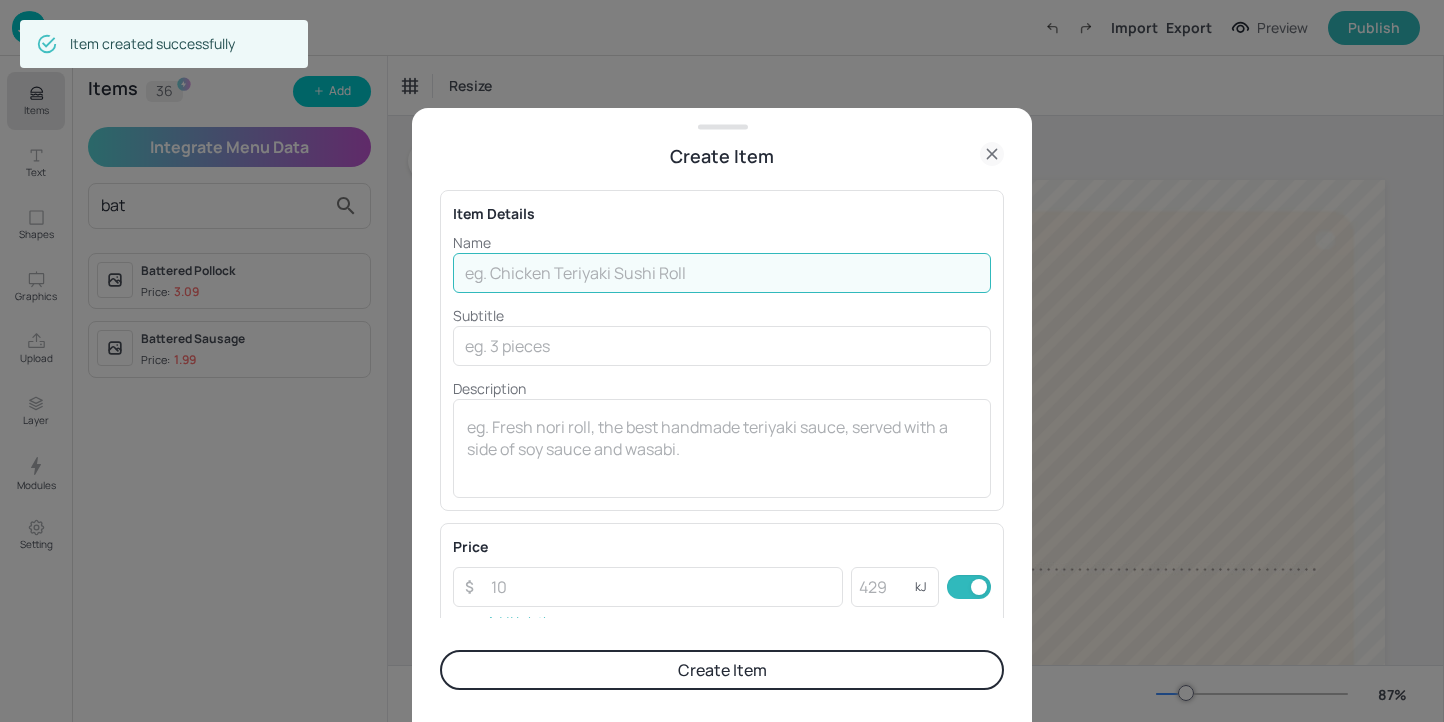 paste on "Caribbean Hawkers Street Food" 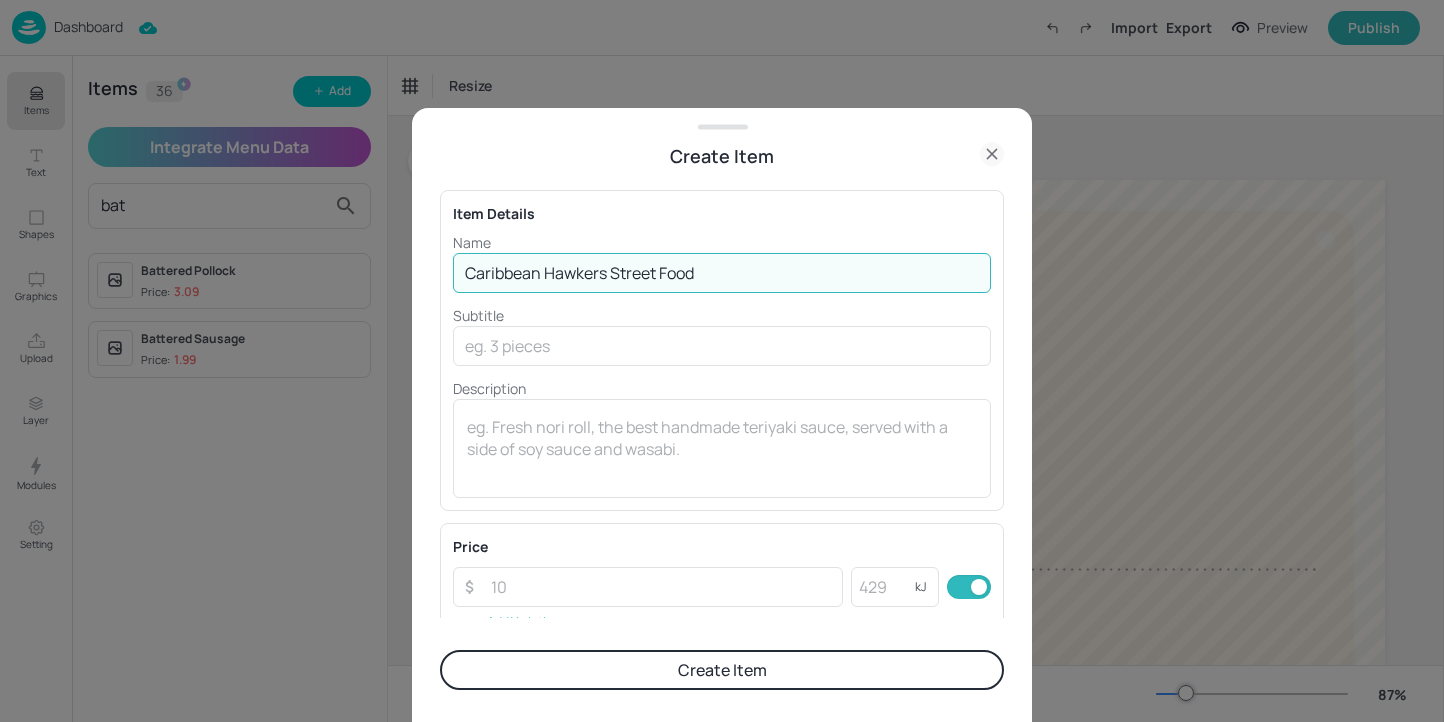 type on "Caribbean Hawkers Street Food" 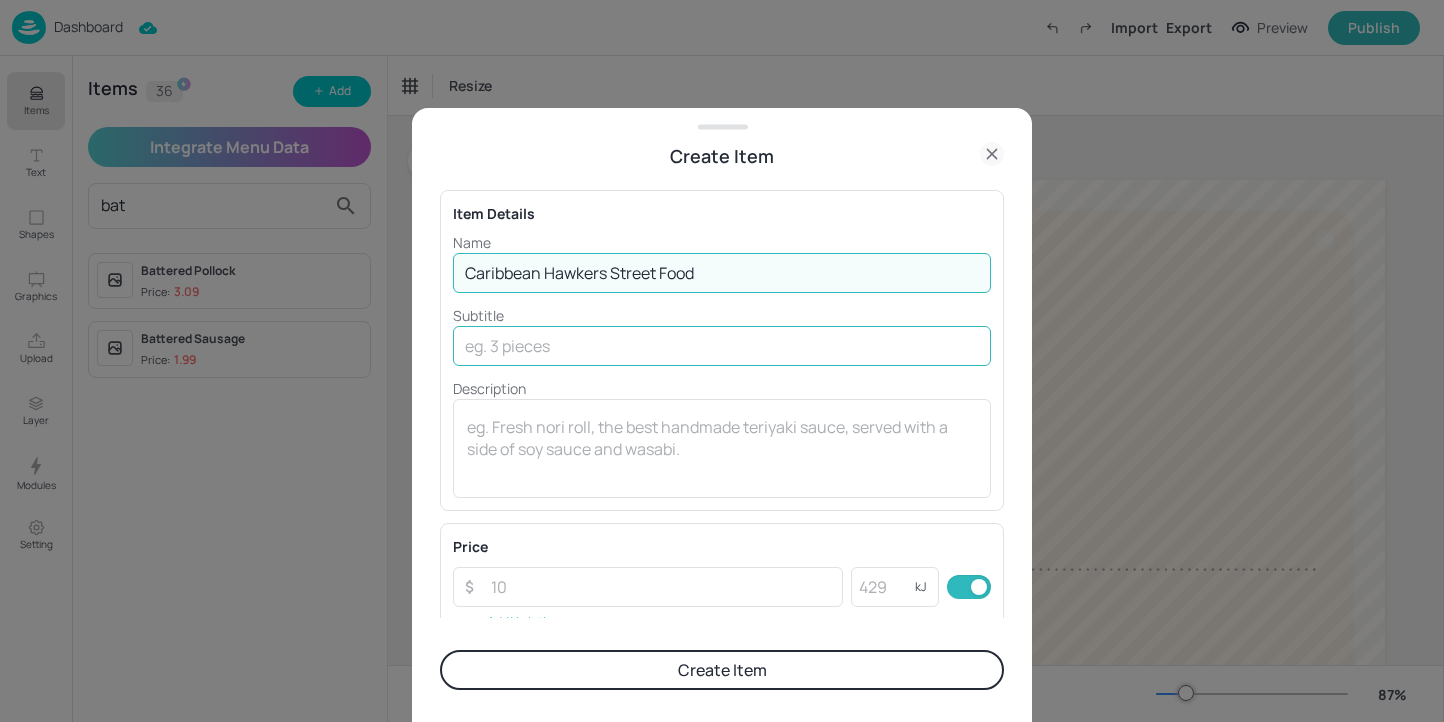 click at bounding box center [722, 346] 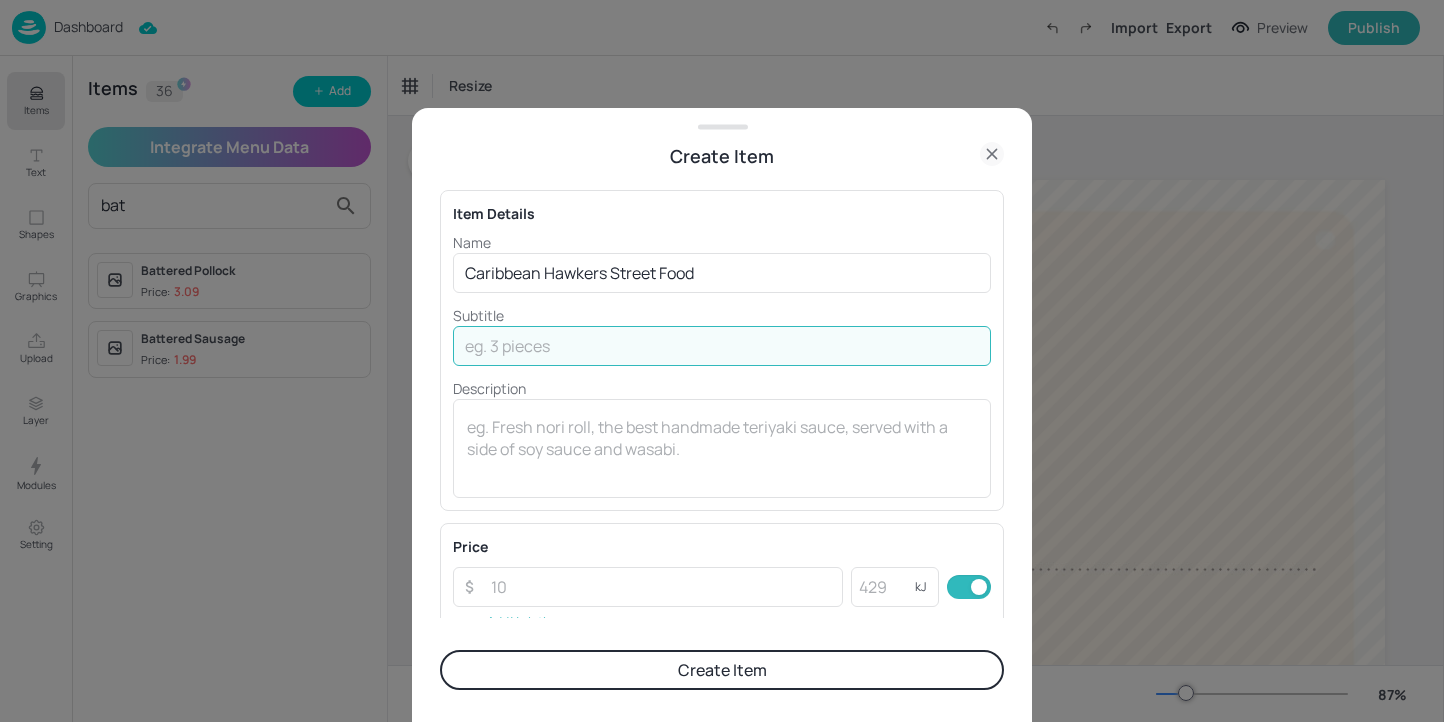 paste on "Caribbean Hawkers Street Food" 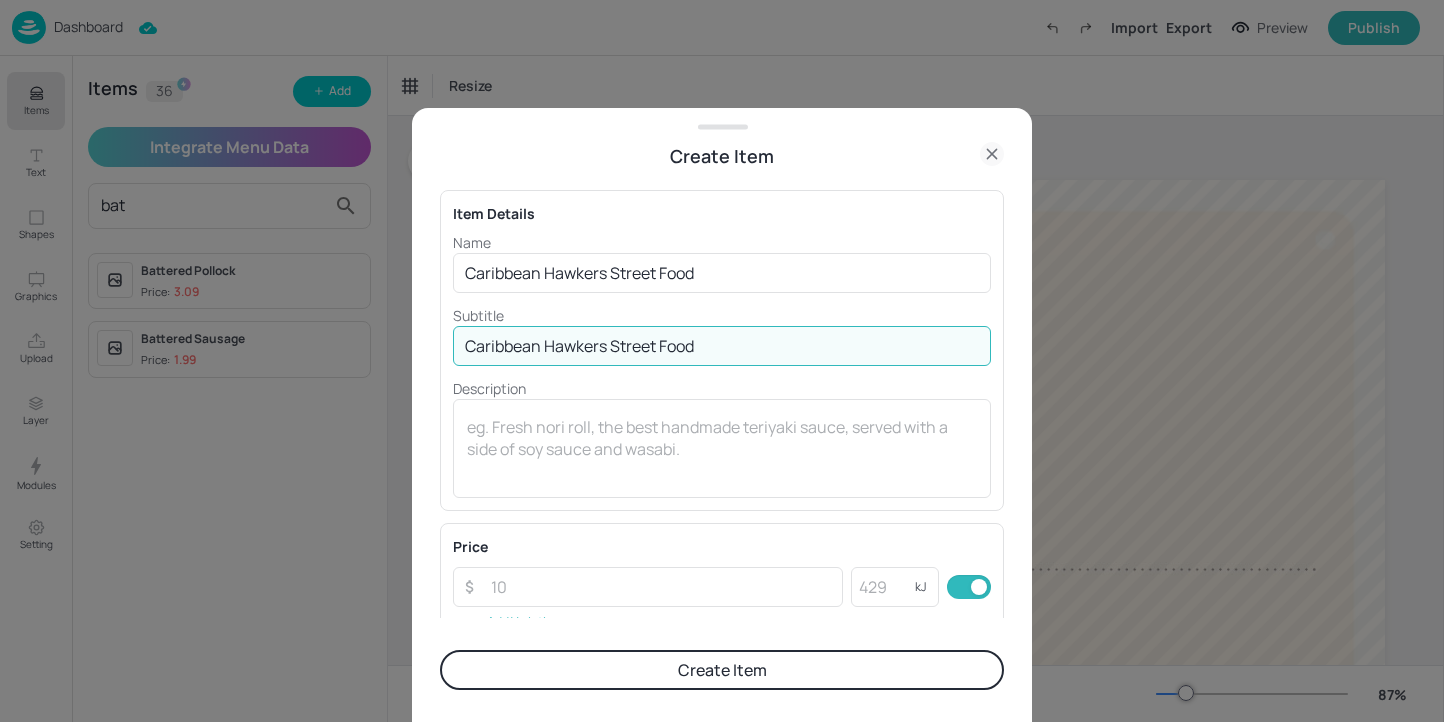 drag, startPoint x: 720, startPoint y: 347, endPoint x: 548, endPoint y: 346, distance: 172.00291 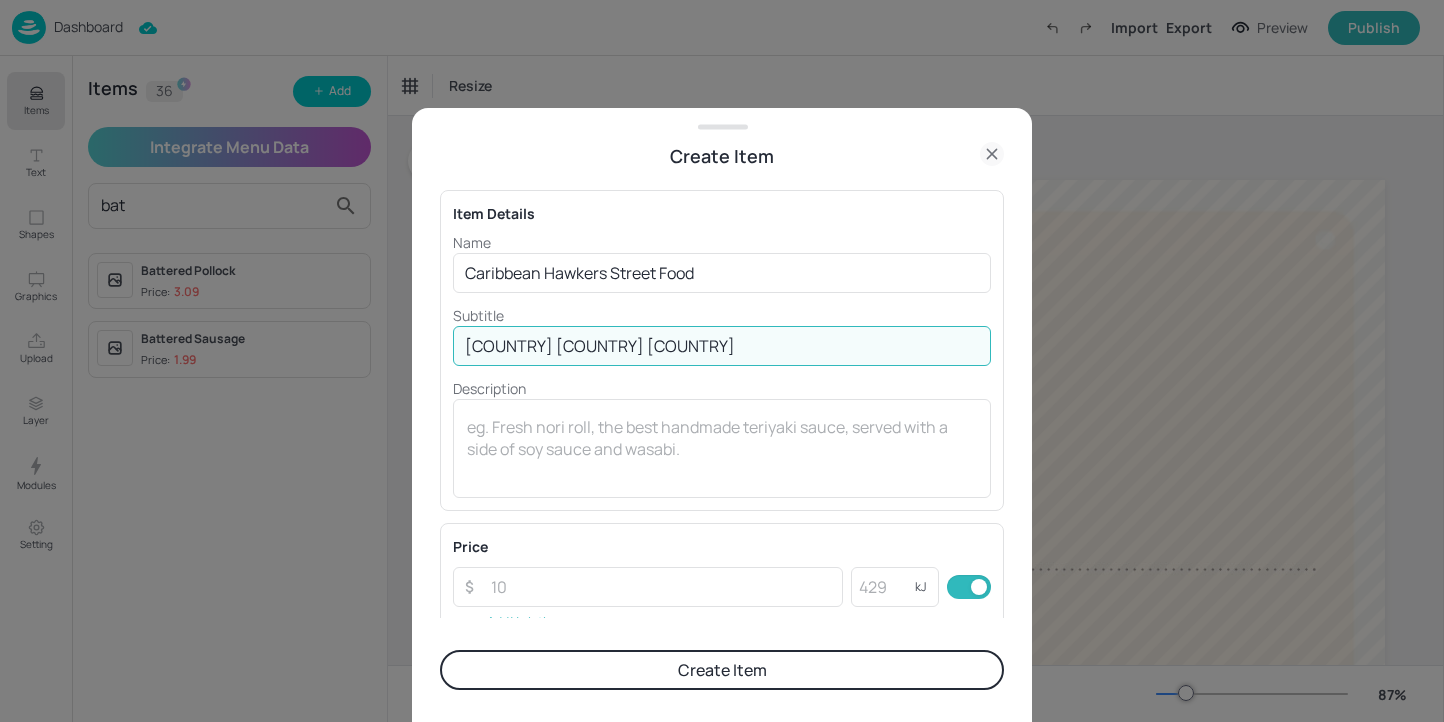 type on "[COUNTRY] [COUNTRY] [COUNTRY]" 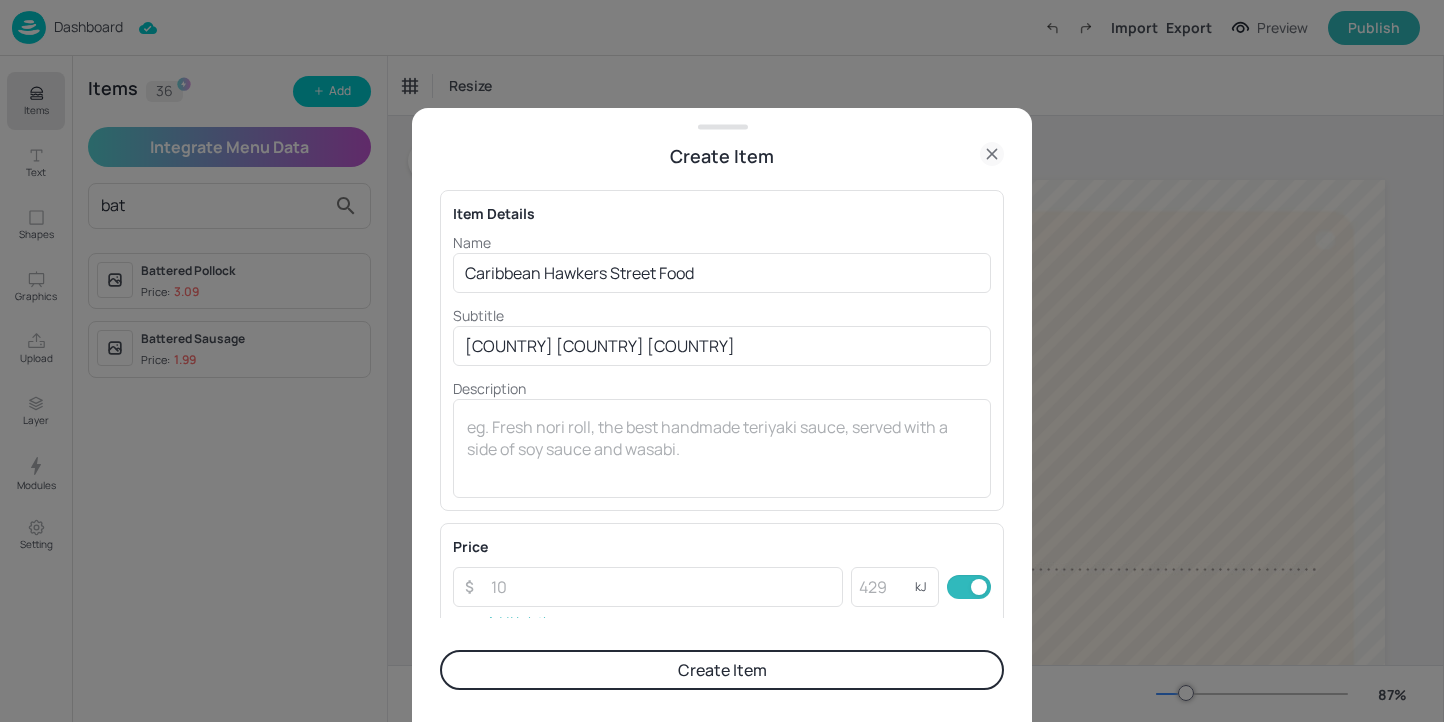 click on "Create Item" at bounding box center (722, 670) 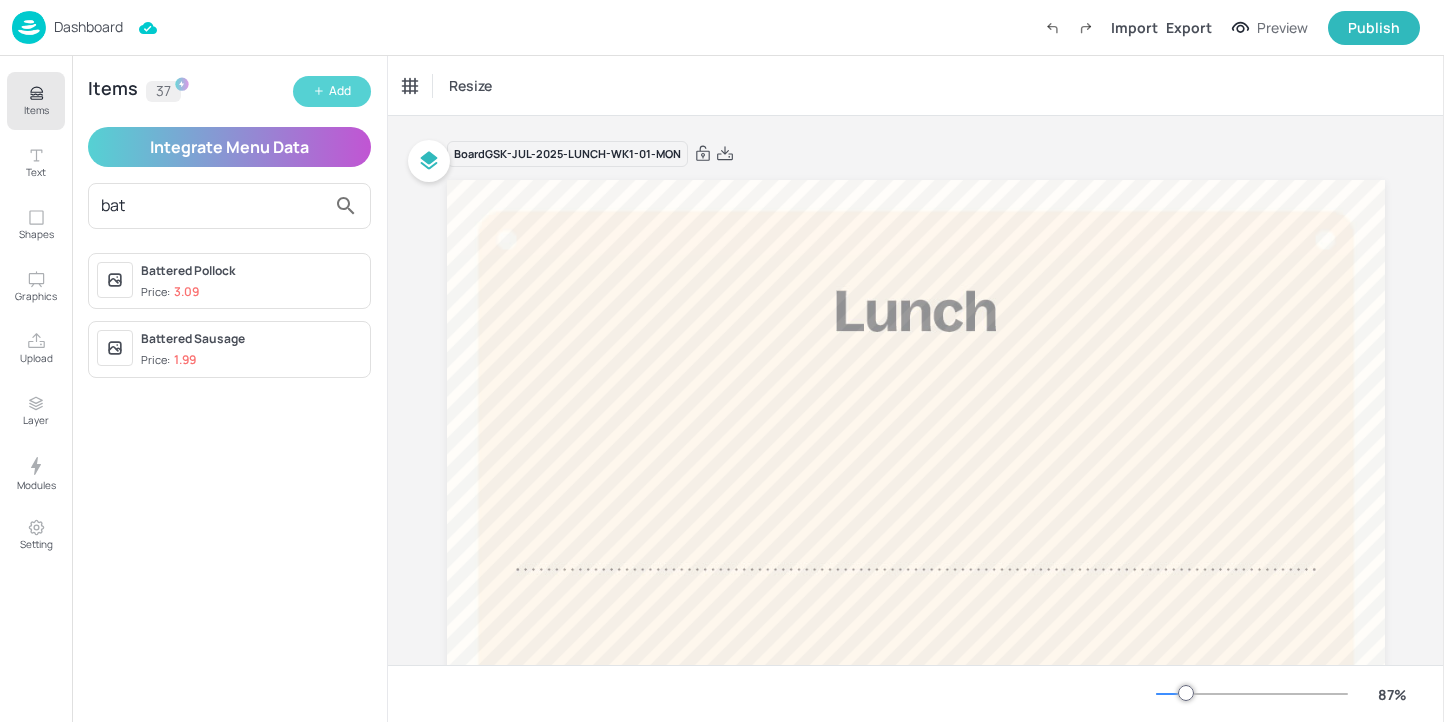 click on "Add" at bounding box center [332, 91] 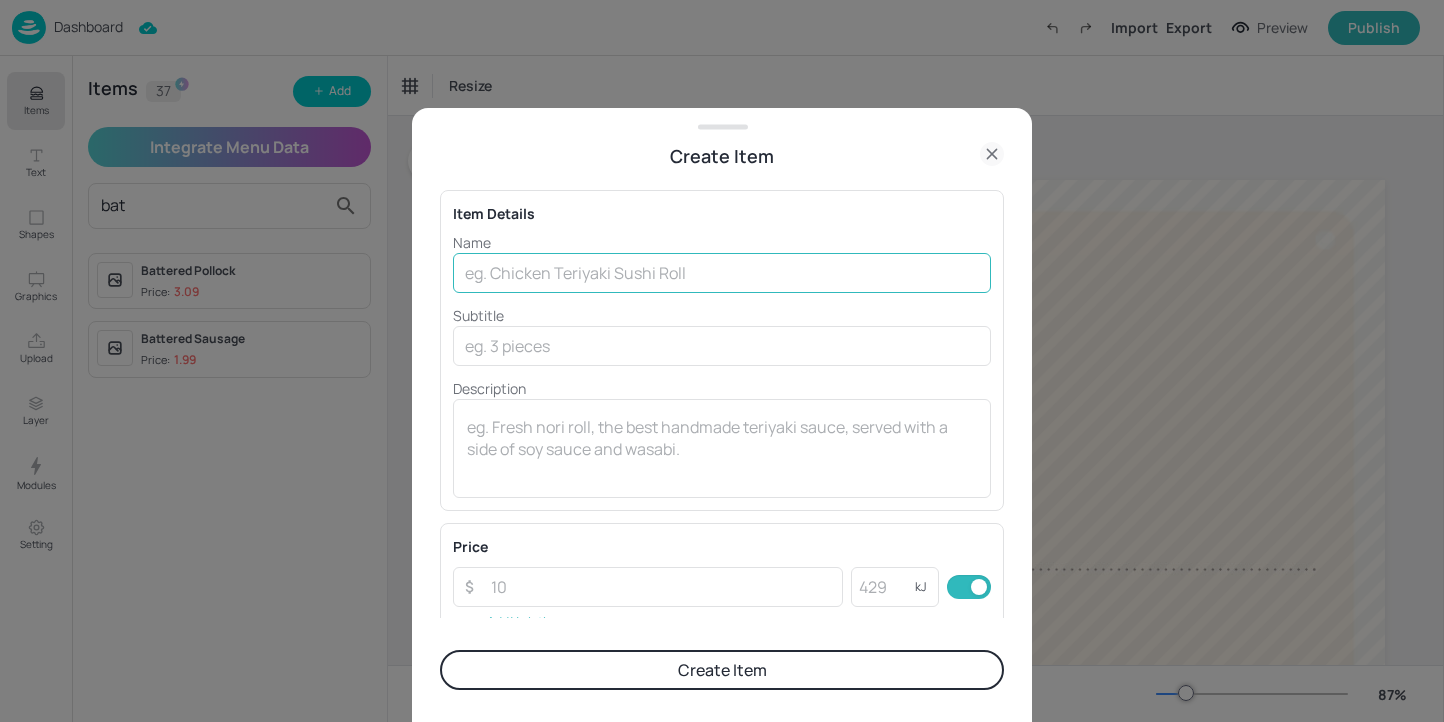 click at bounding box center [722, 273] 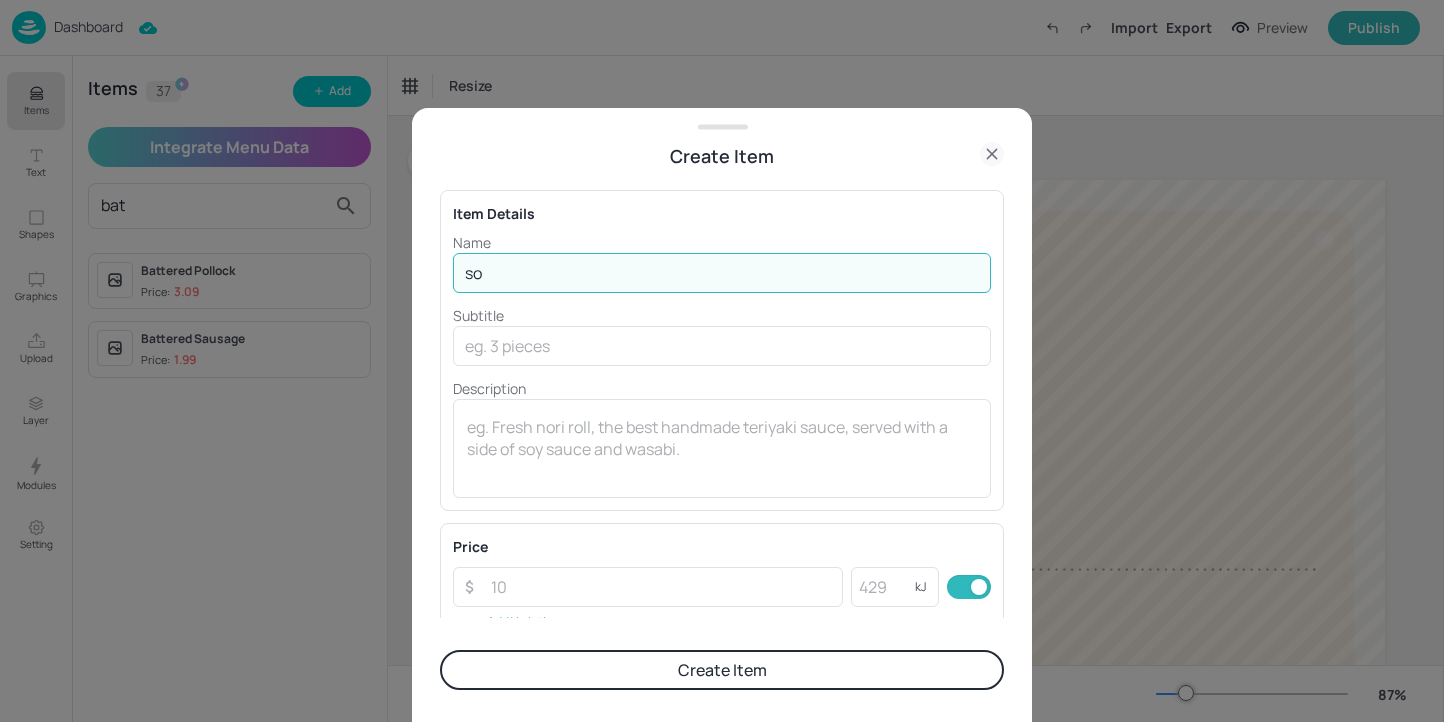 type on "s" 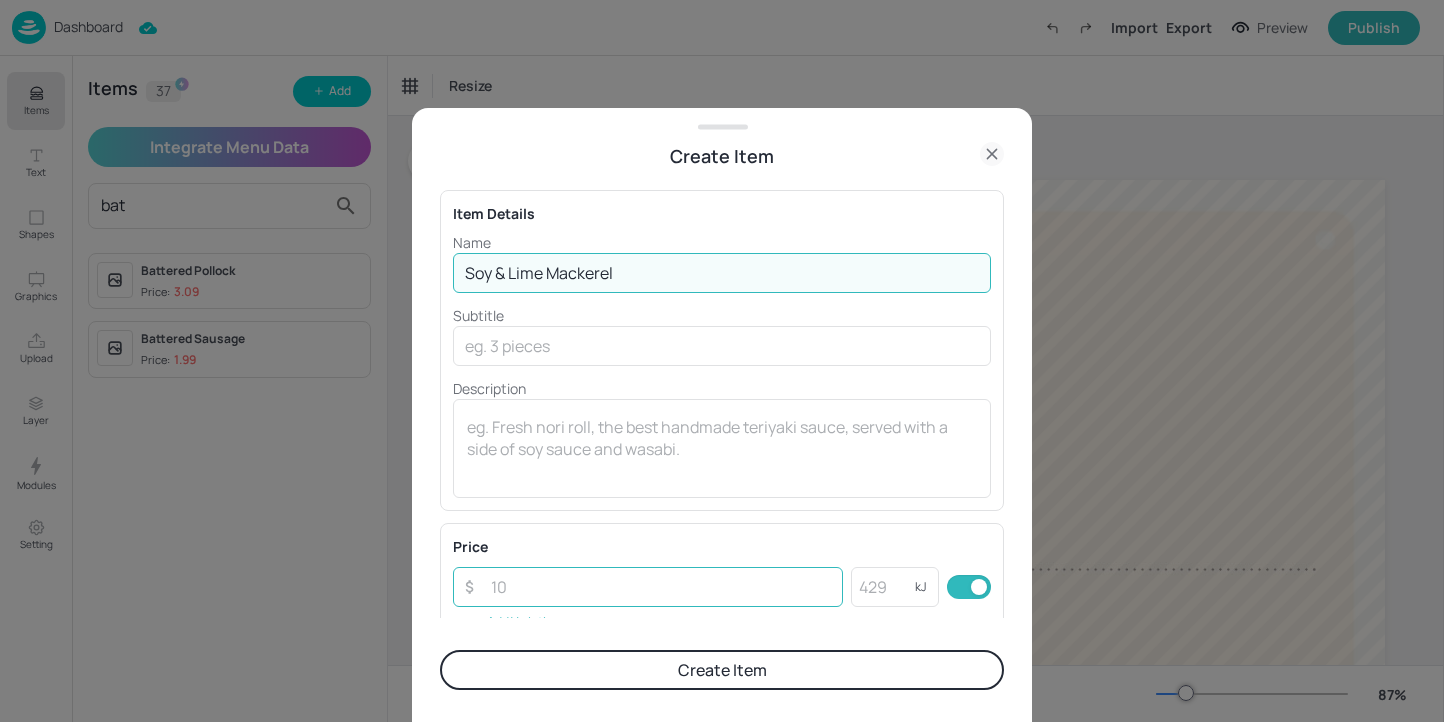 type on "Soy & Lime Mackerel" 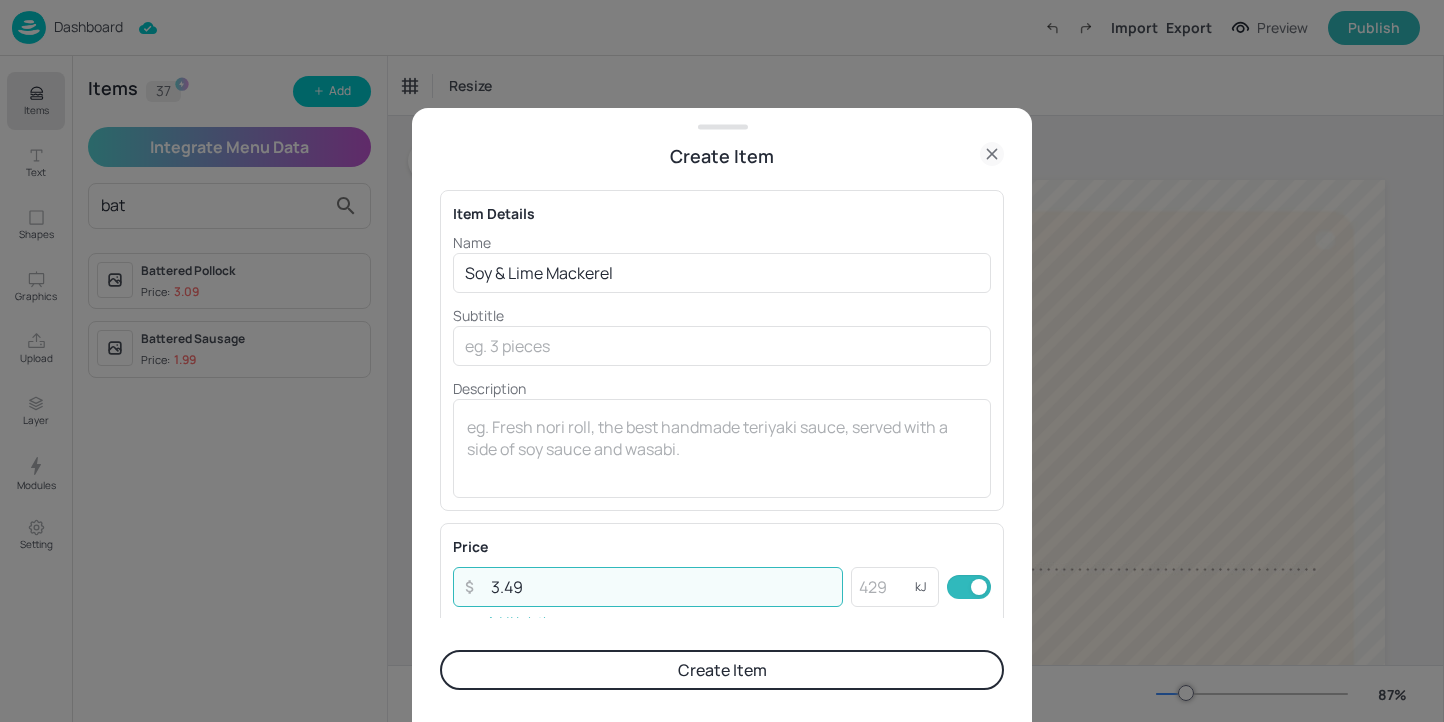 type on "3.49" 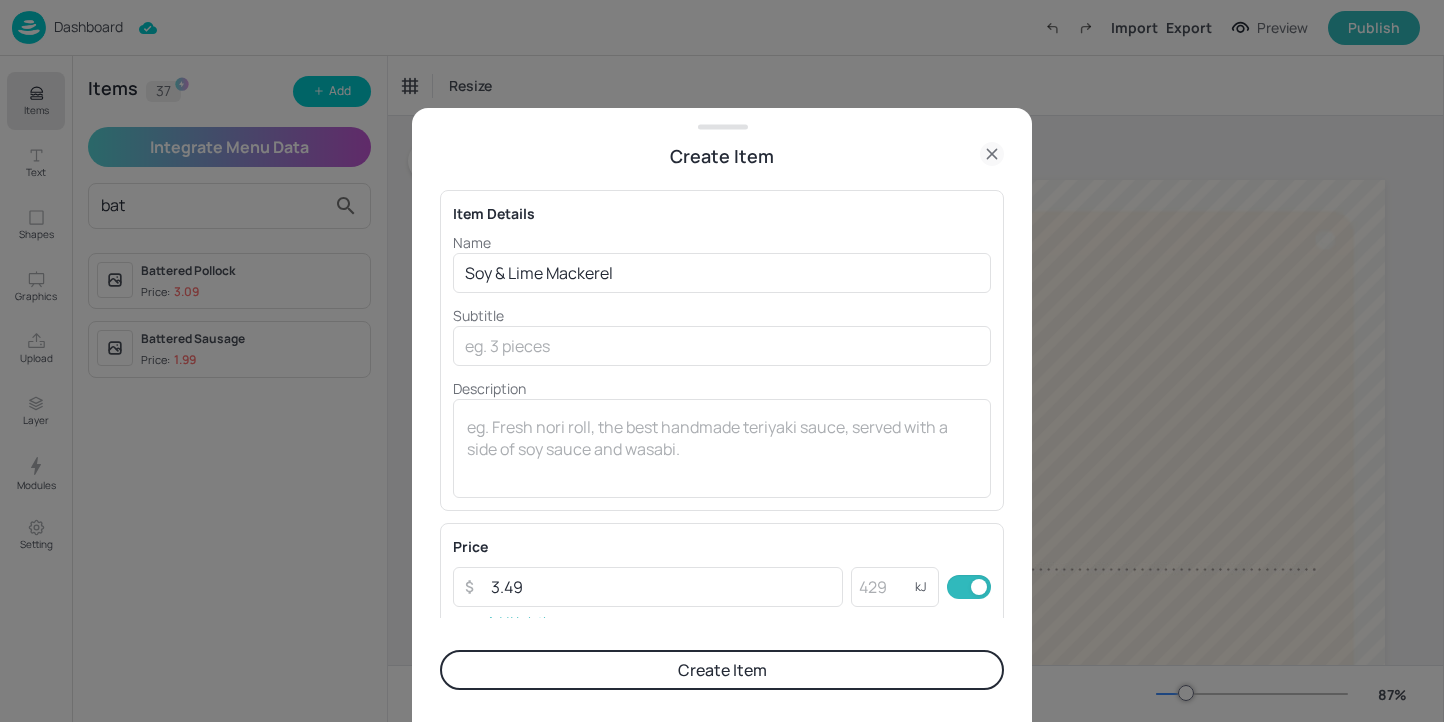 click on "Create Item" at bounding box center (722, 670) 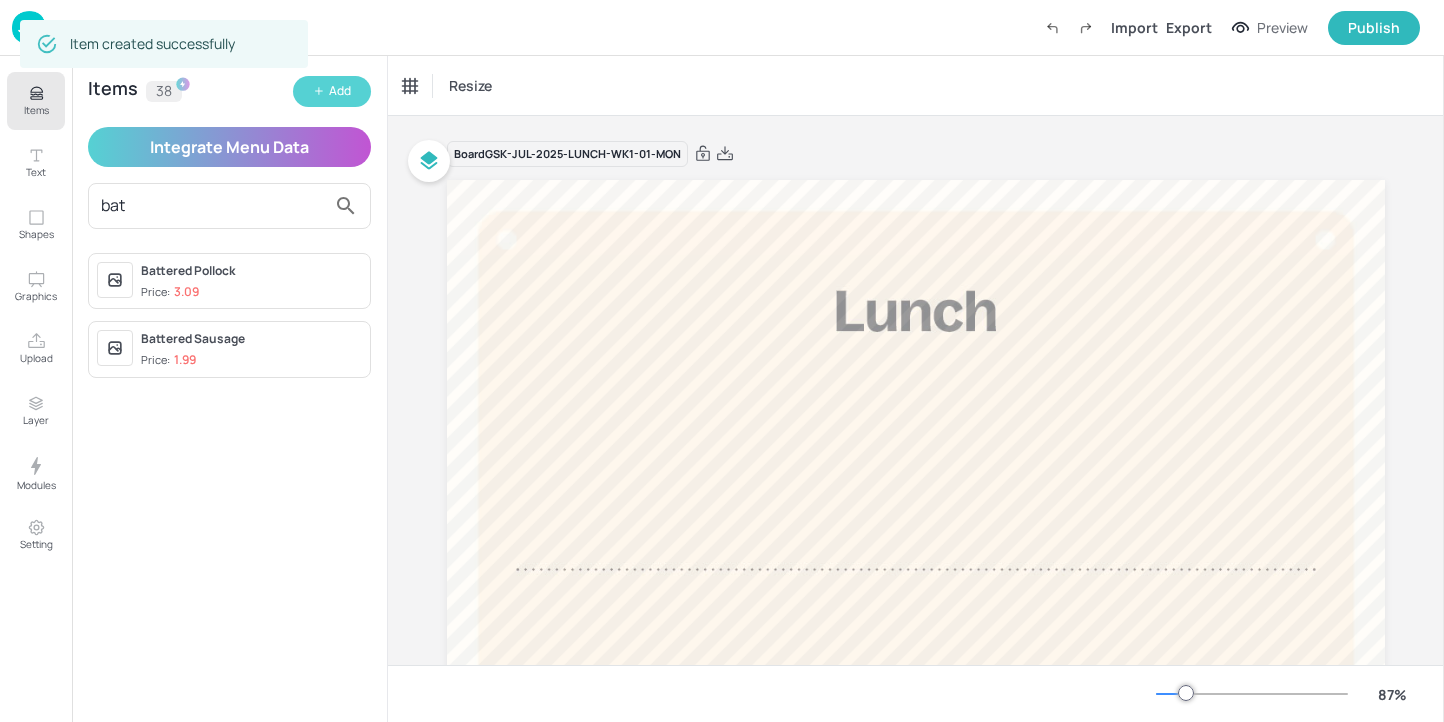 click on "Add" at bounding box center (340, 91) 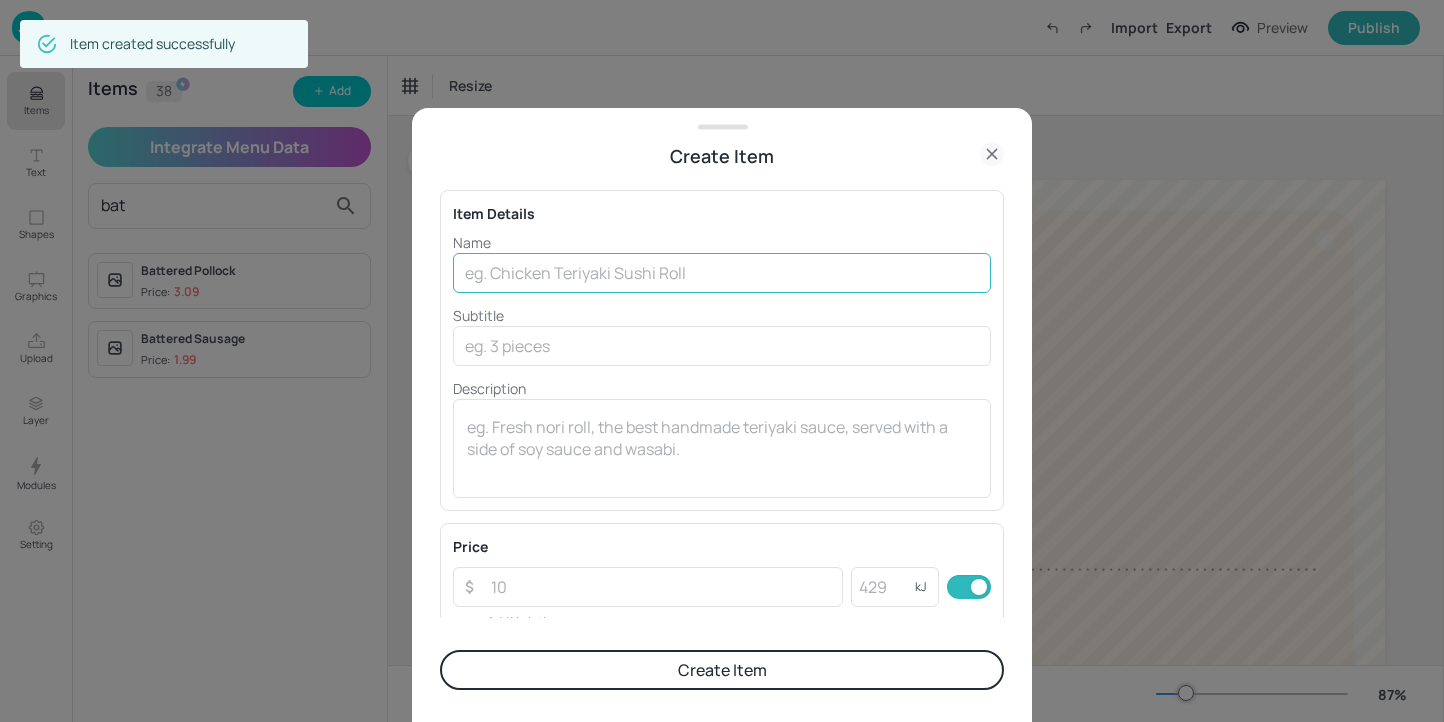 click at bounding box center [722, 273] 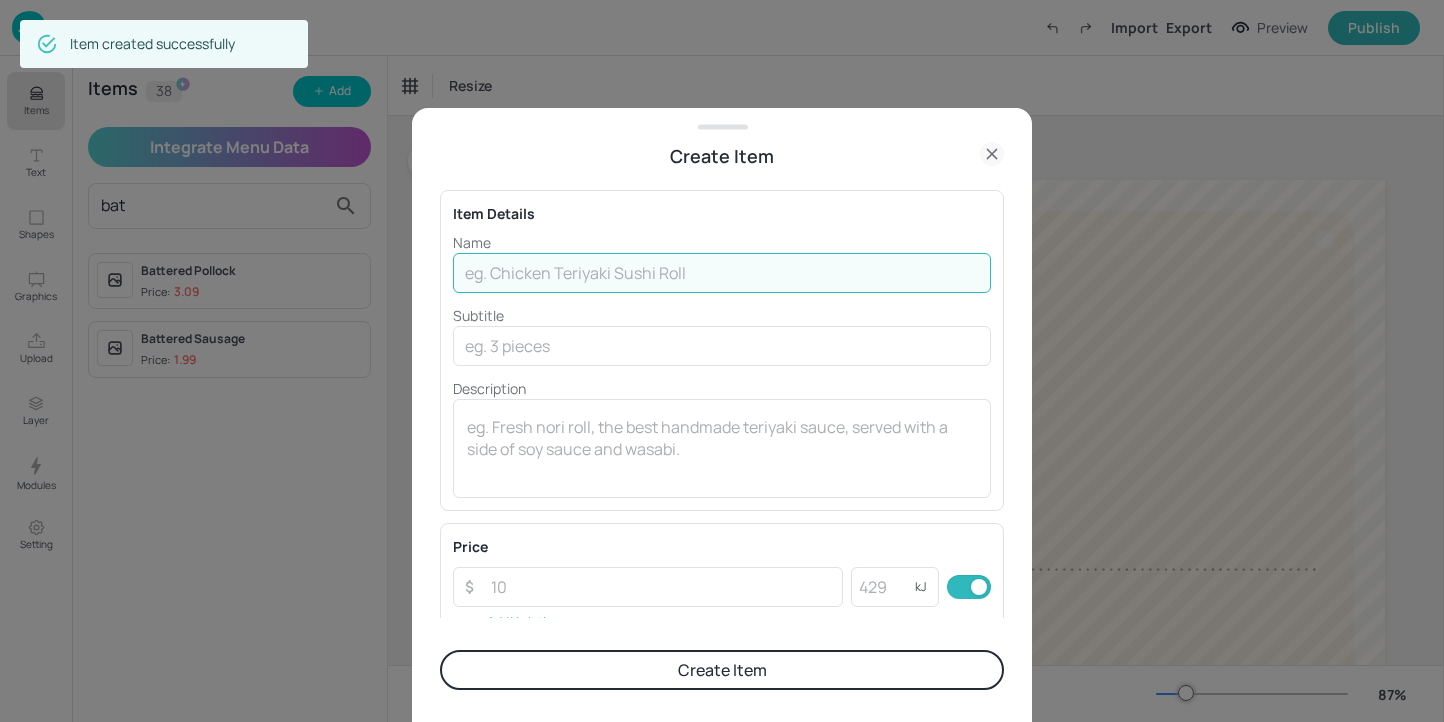 type on "n" 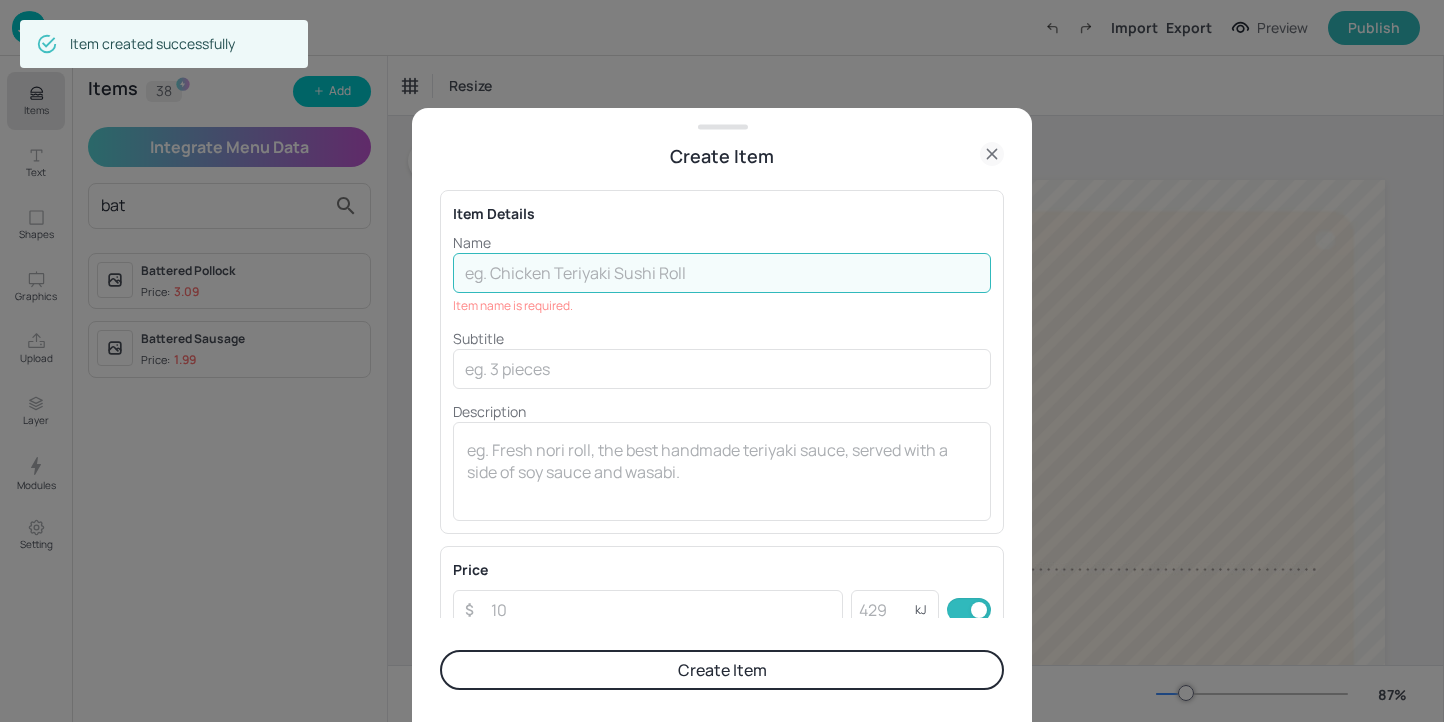 type on "b" 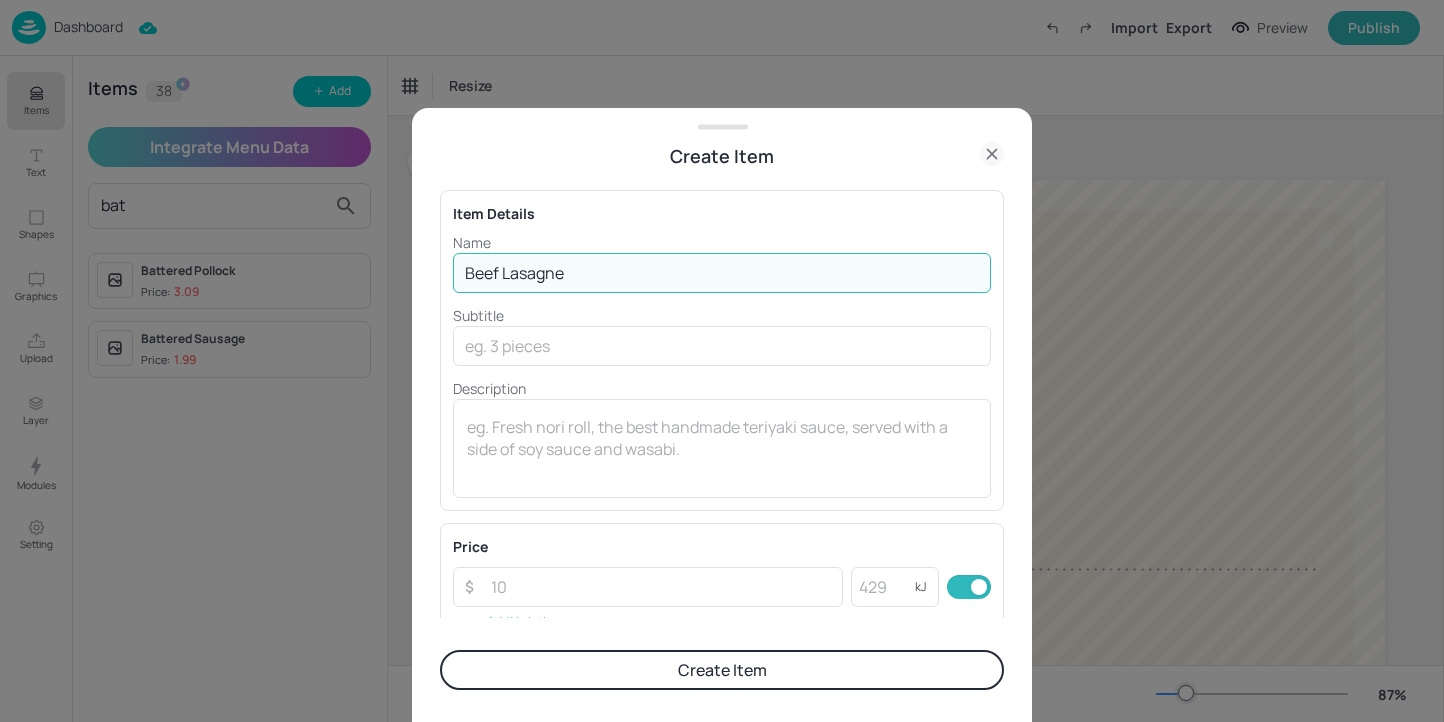click on "Beef Lasagne" at bounding box center [722, 273] 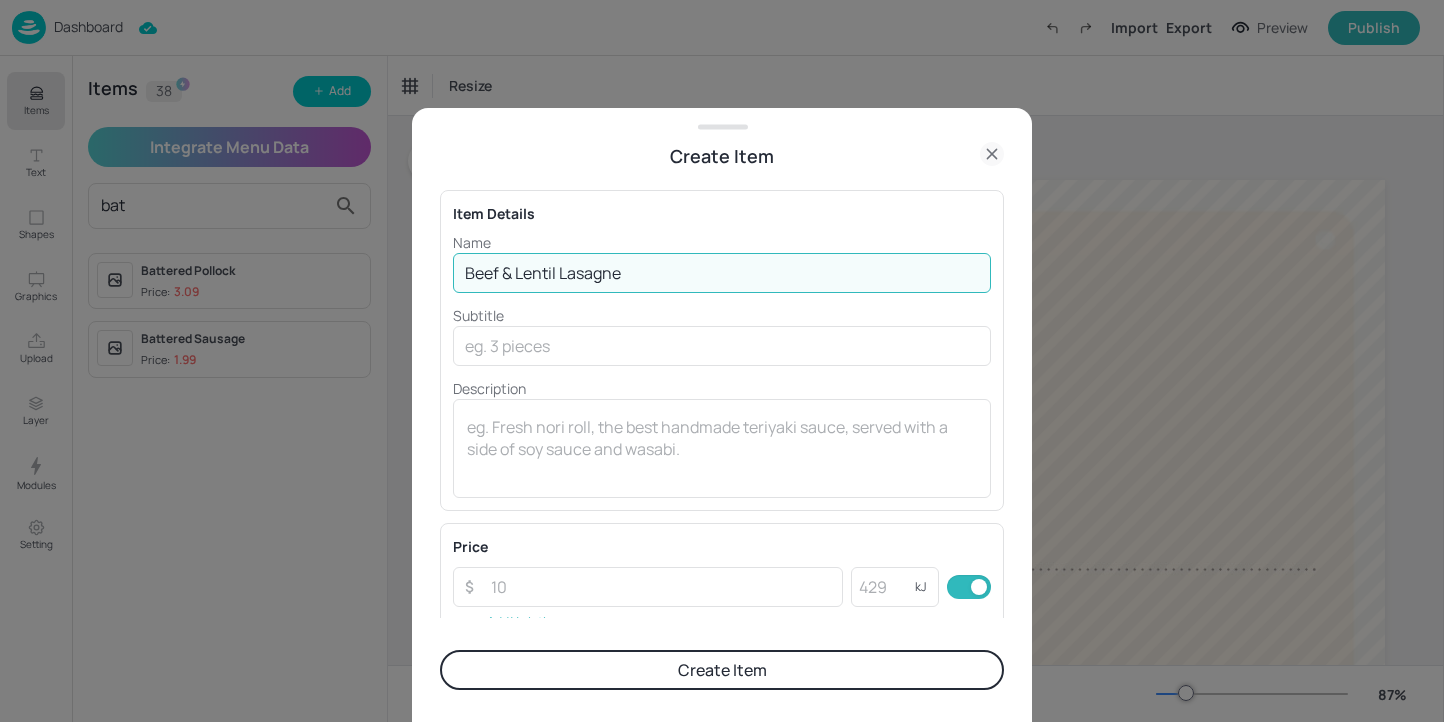 type on "Beef & Lentil Lasagne" 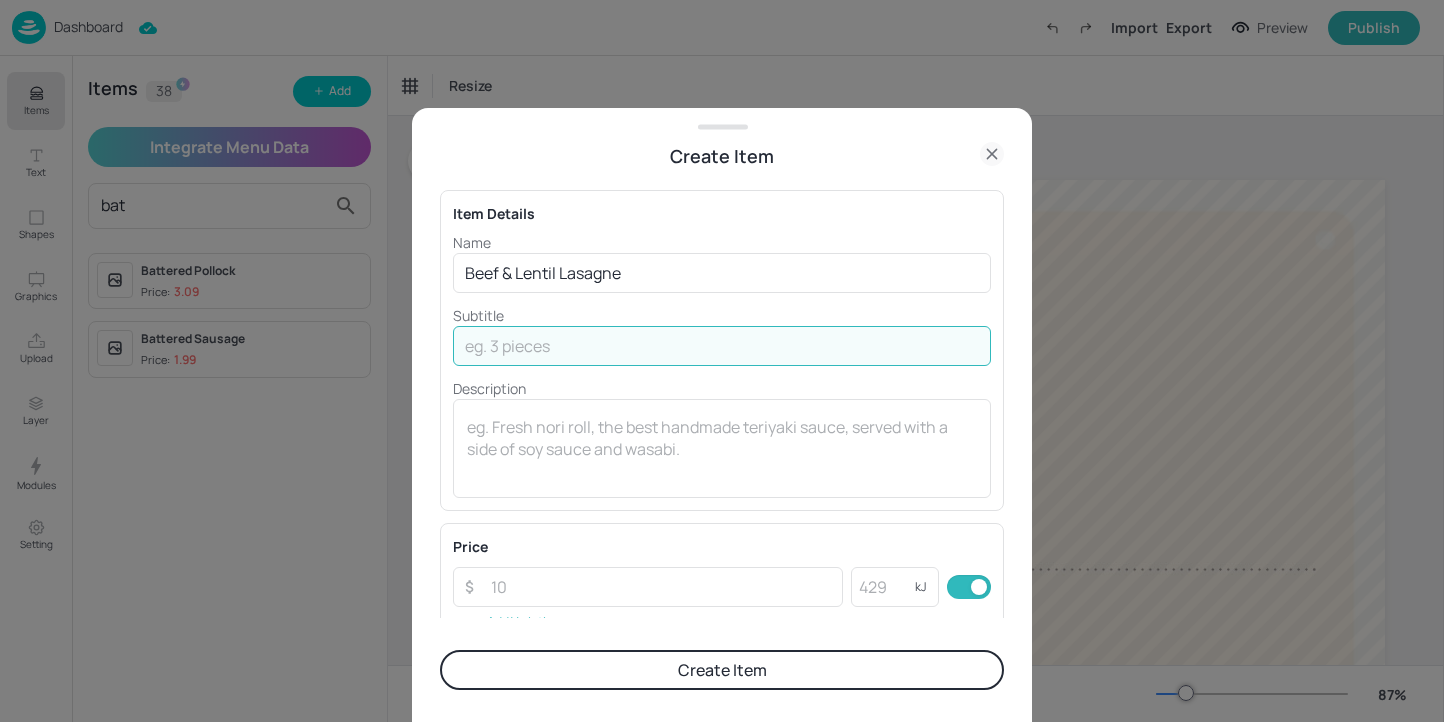 click at bounding box center [722, 346] 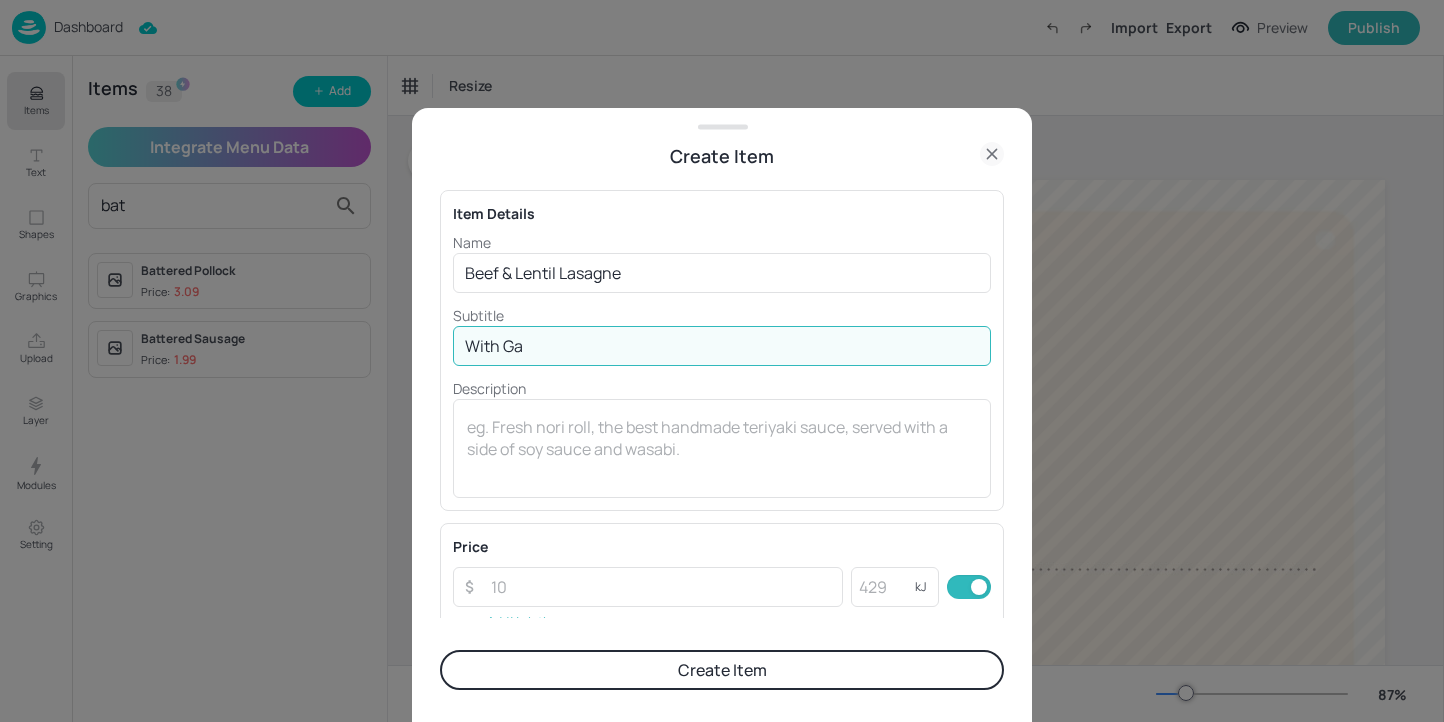 type on "with Garlic Breadsticks" 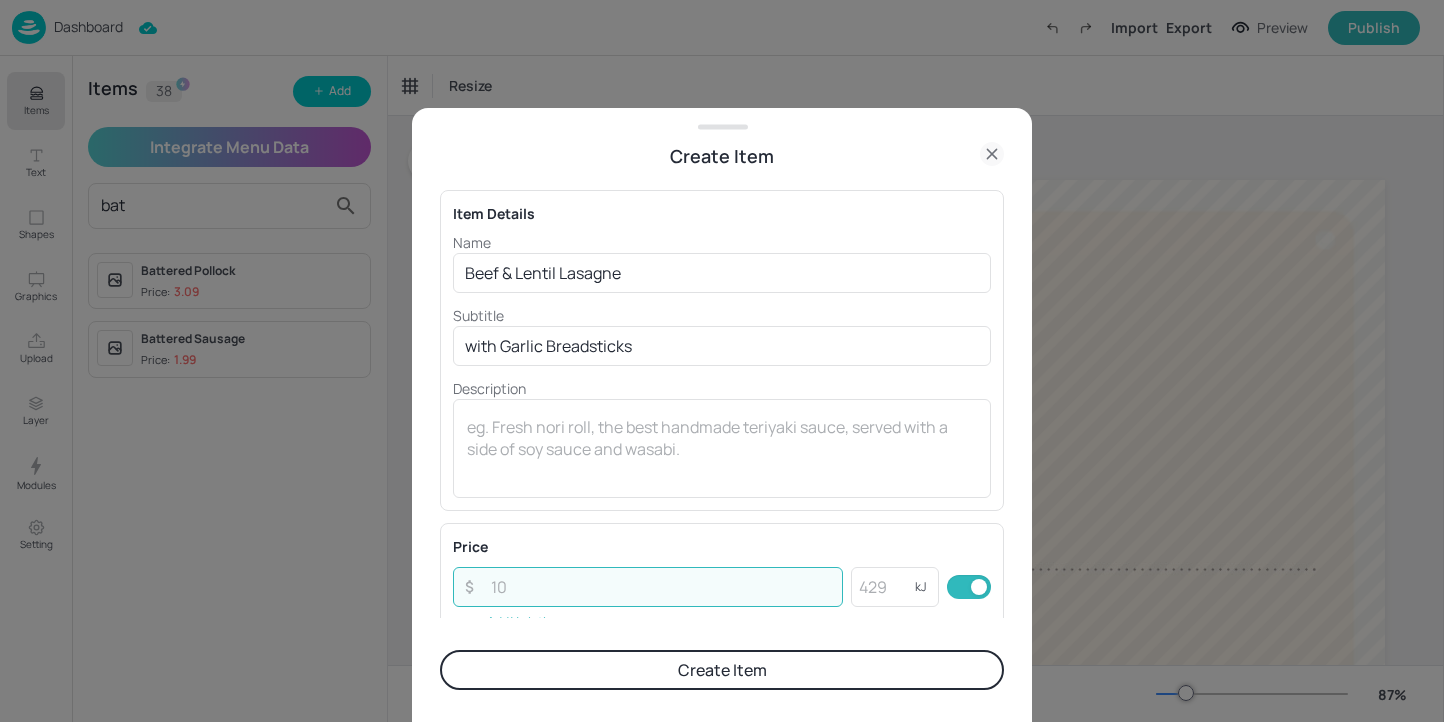 click at bounding box center (661, 587) 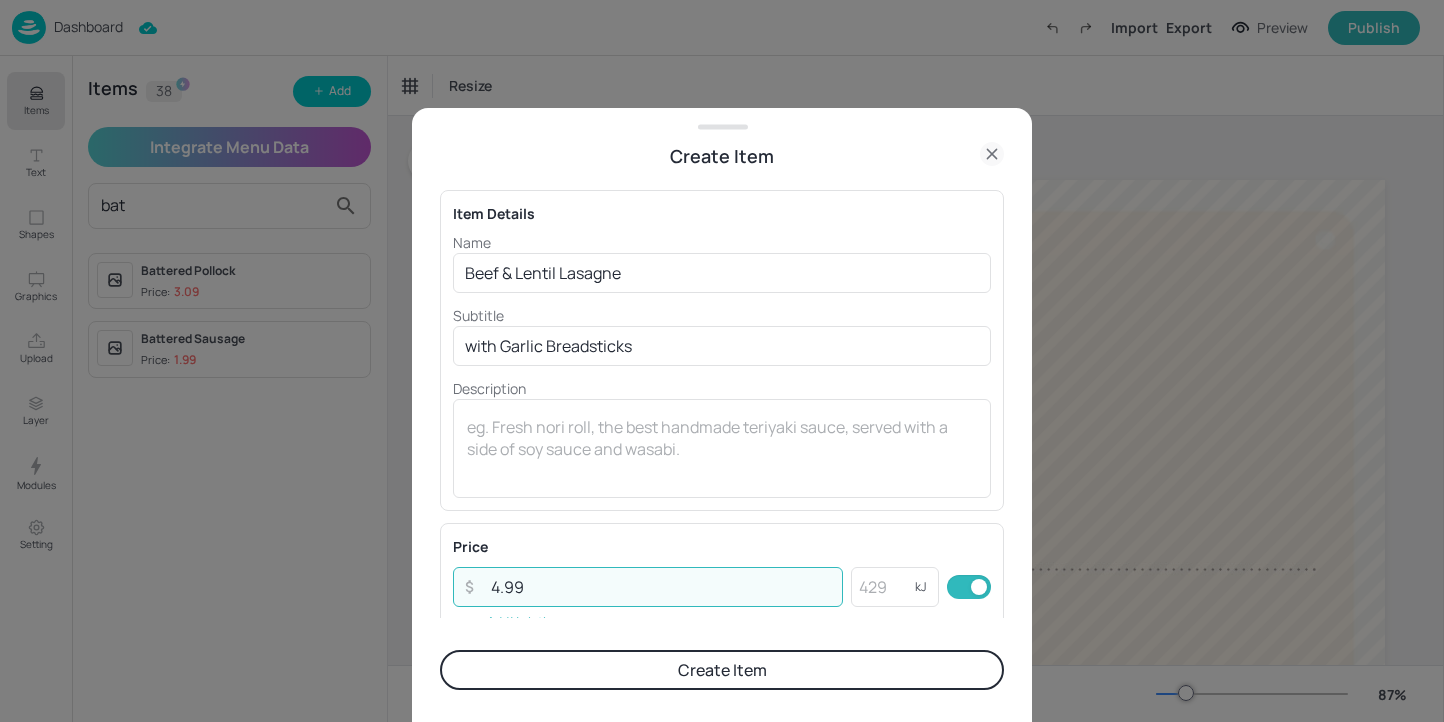 type on "4.99" 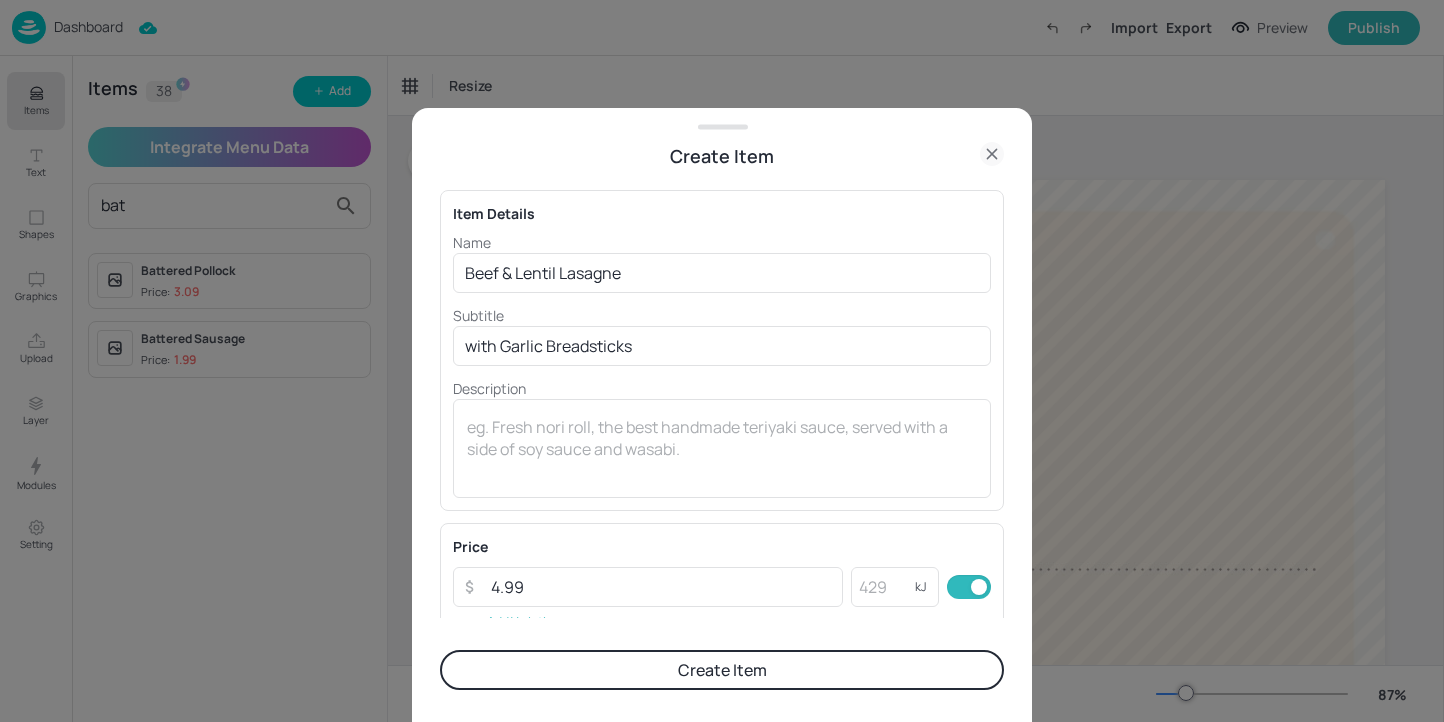 click on "Create Item" at bounding box center [722, 670] 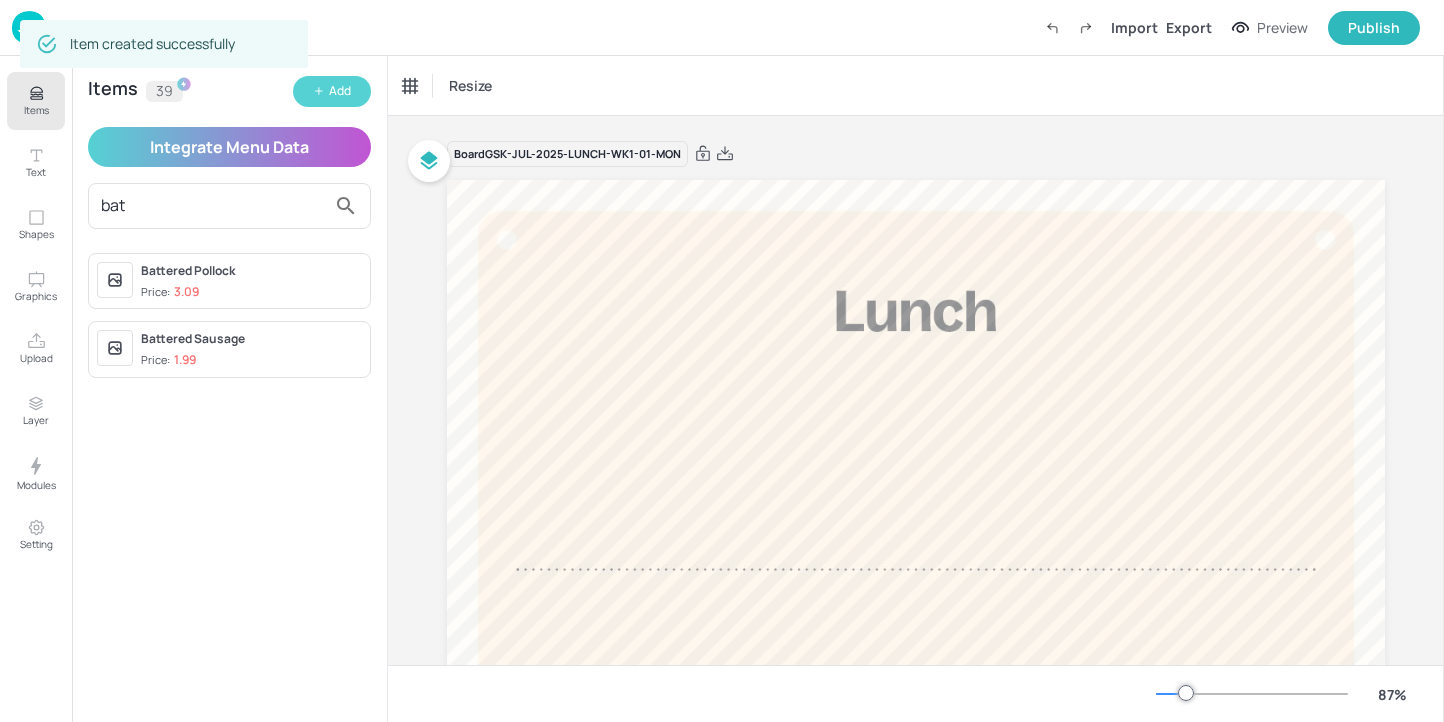 click on "Add" at bounding box center [332, 91] 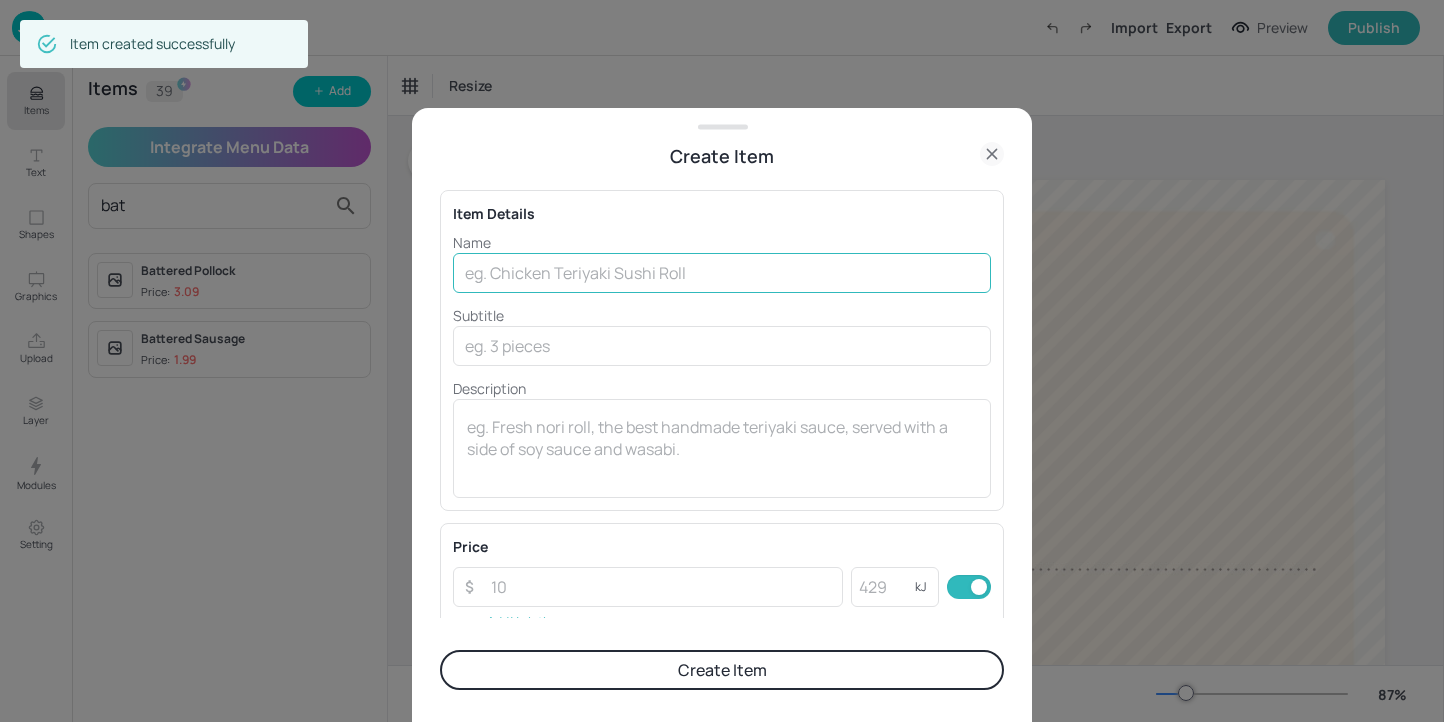 click at bounding box center (722, 273) 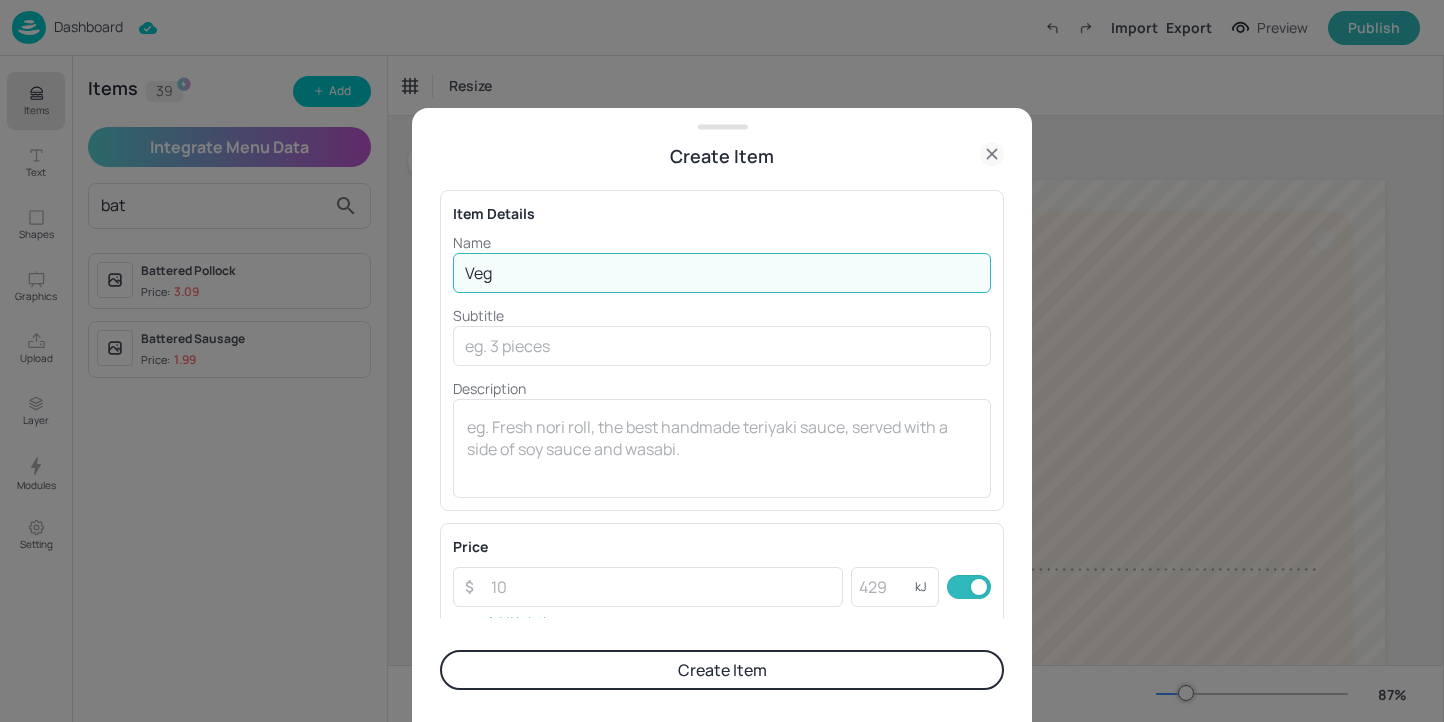 type on "Vegetable Chilli & Rice" 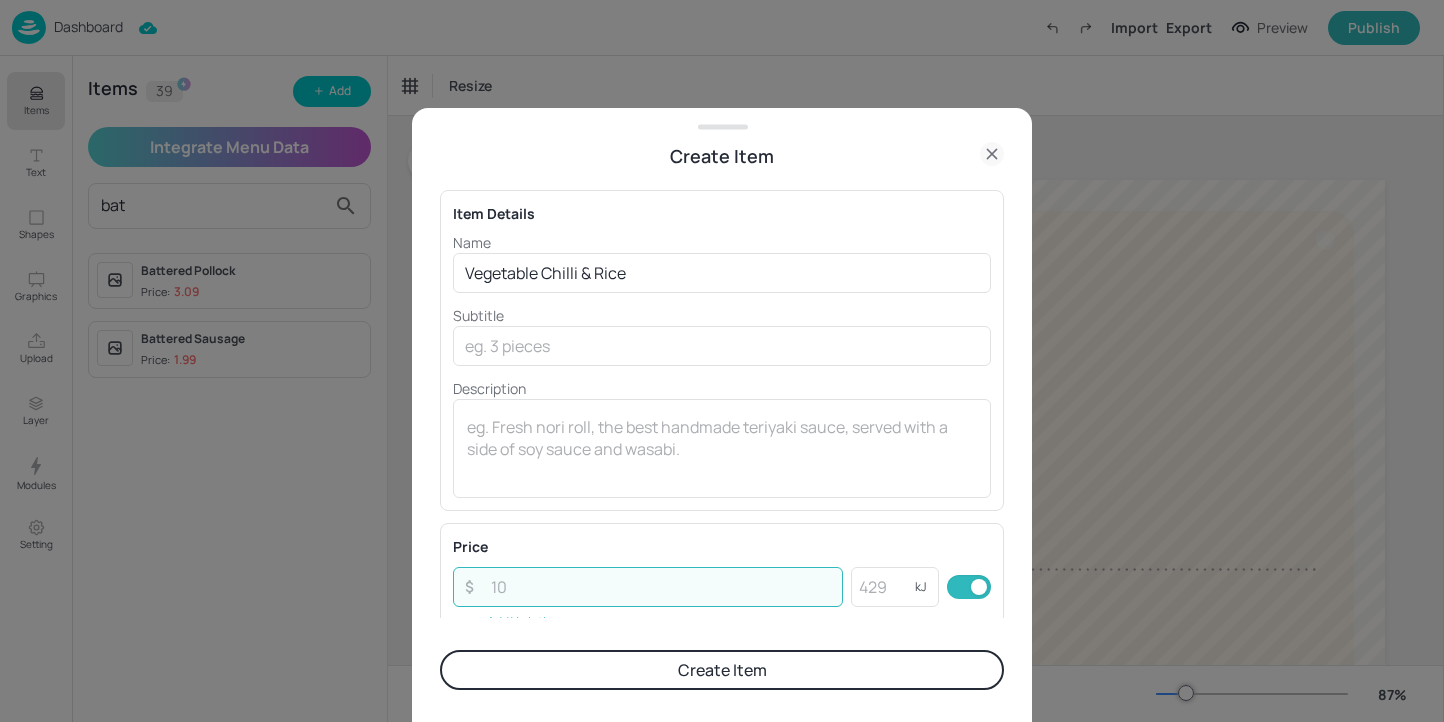 click at bounding box center (661, 587) 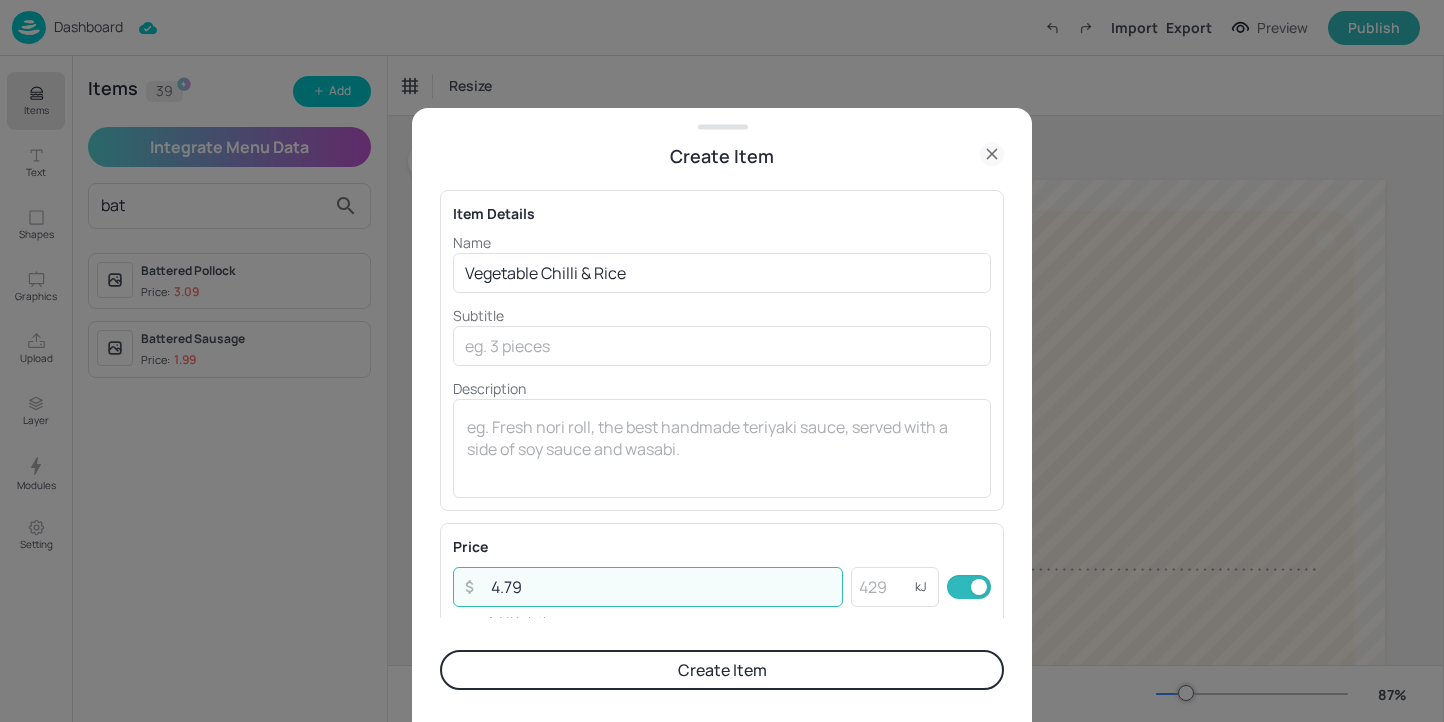 type on "4.79" 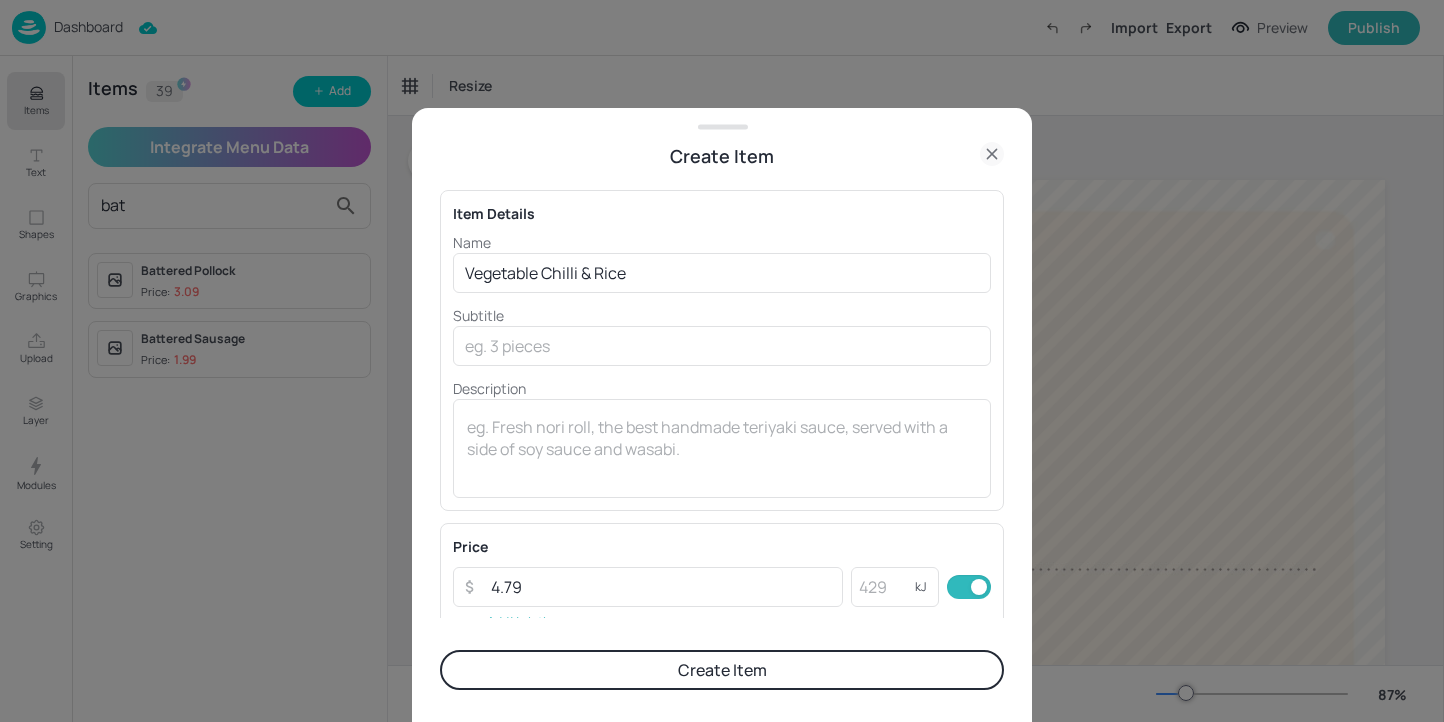 click on "Create Item" at bounding box center (722, 670) 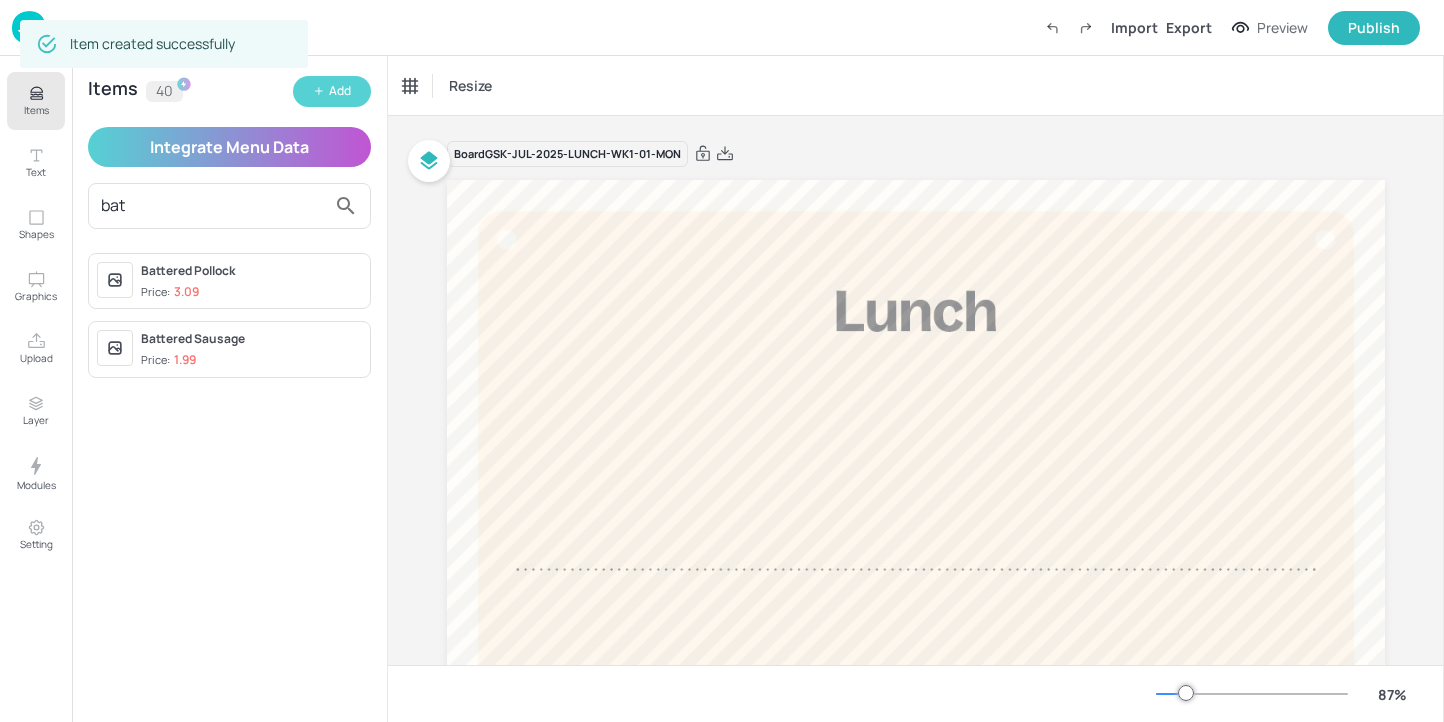 click on "Add" at bounding box center [332, 91] 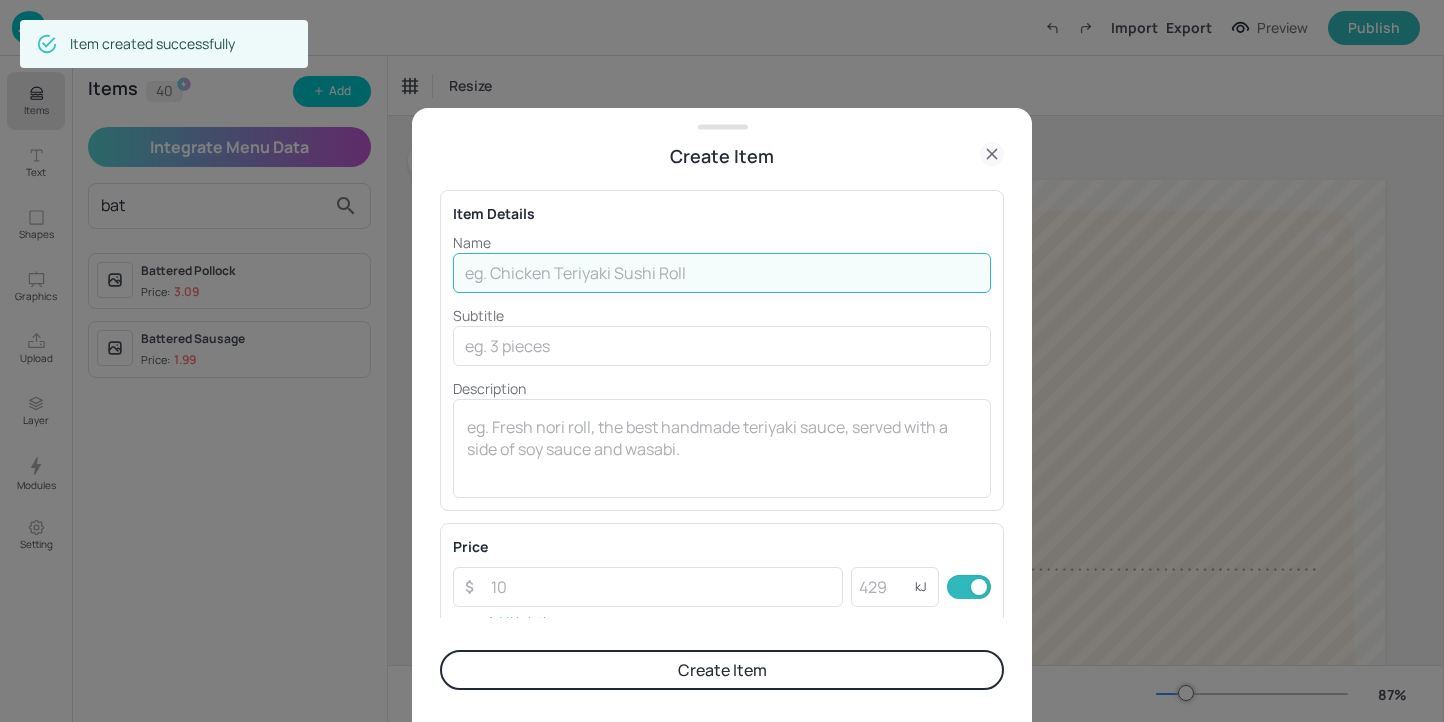 click at bounding box center [722, 273] 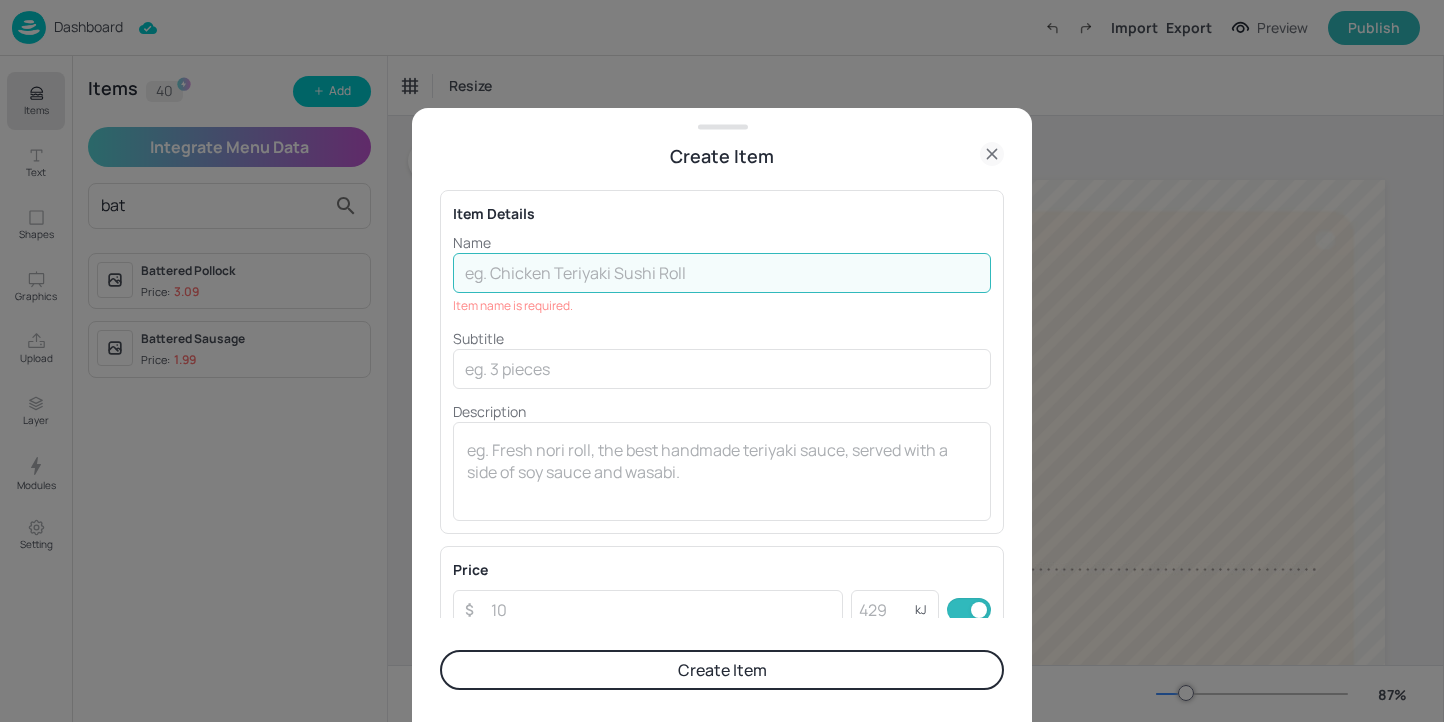 type on "l" 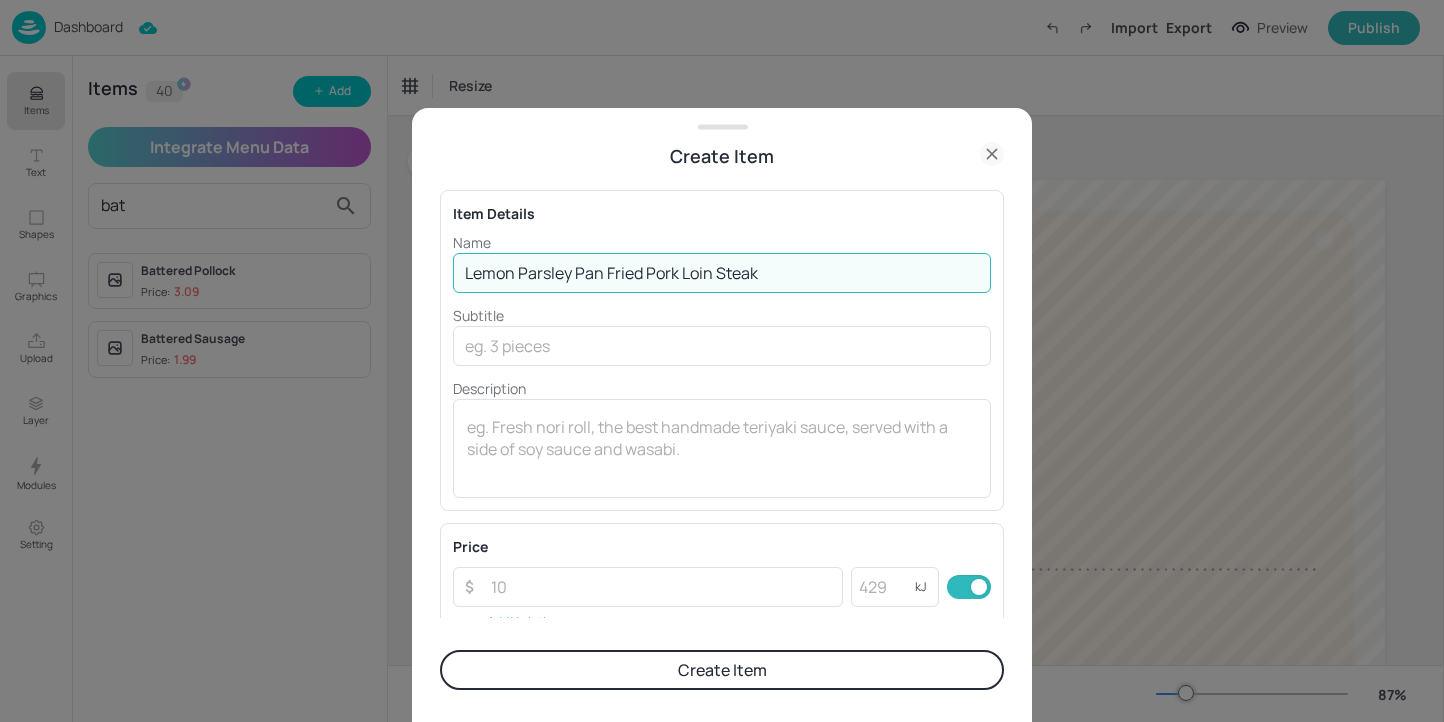 click on "Lemon Parsley Pan Fried Pork Loin Steak" at bounding box center (722, 273) 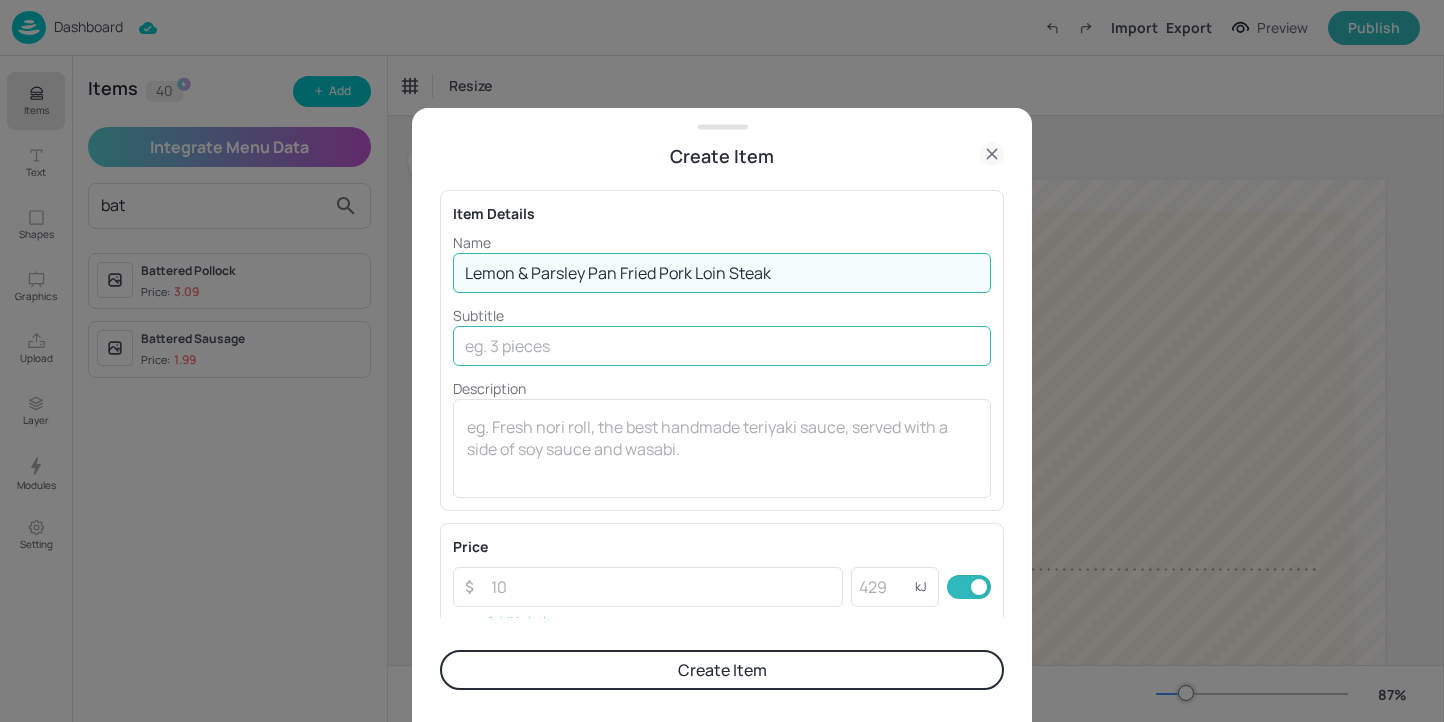 type on "Lemon & Parsley Pan Fried Pork Loin Steak" 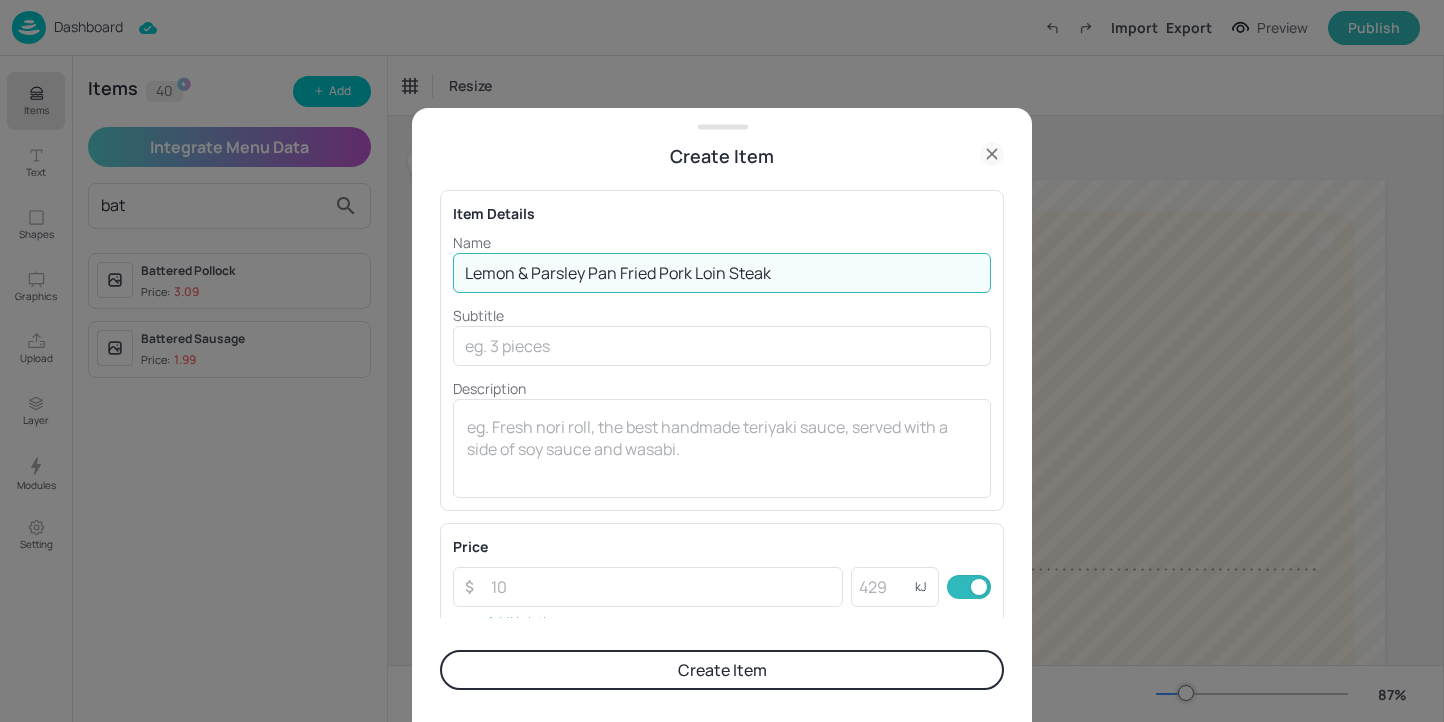 click on "Price ​ ​ kJ ​  Add Variation" at bounding box center [722, 586] 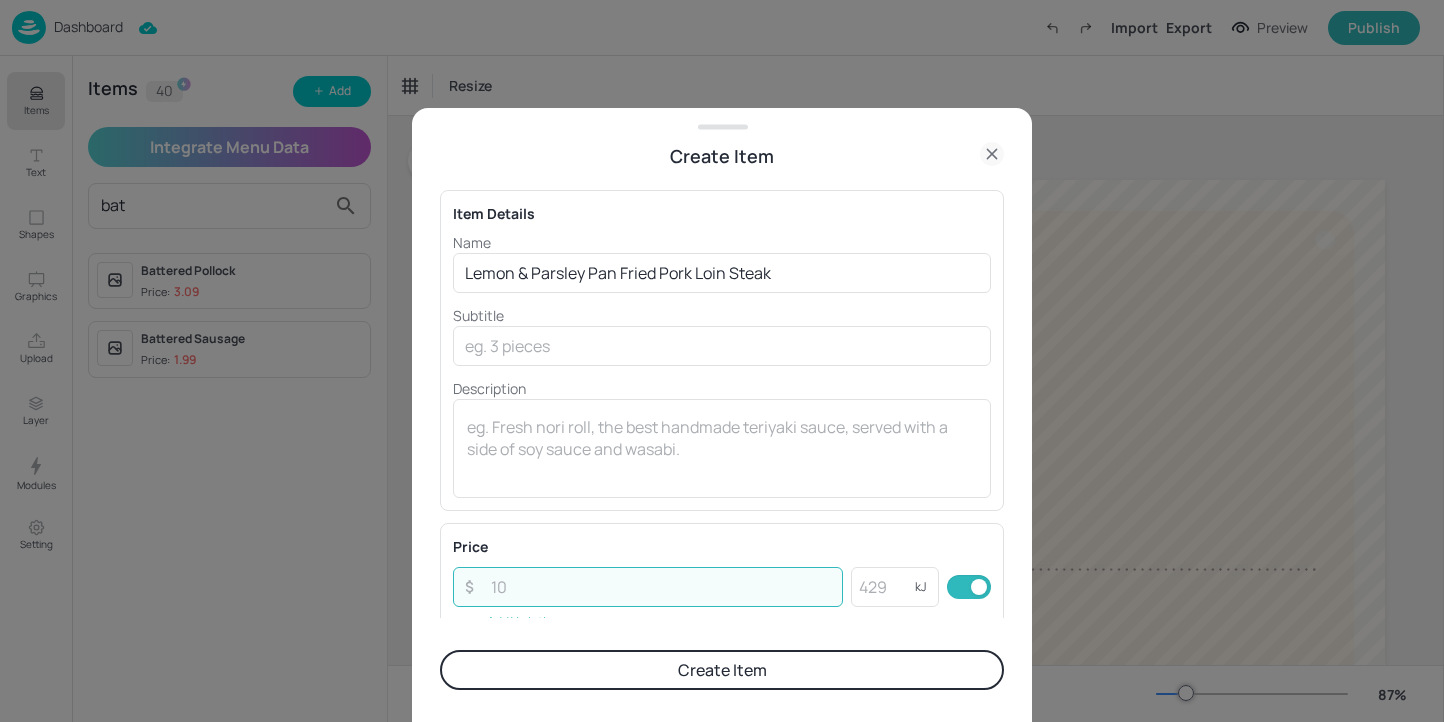 click at bounding box center (661, 587) 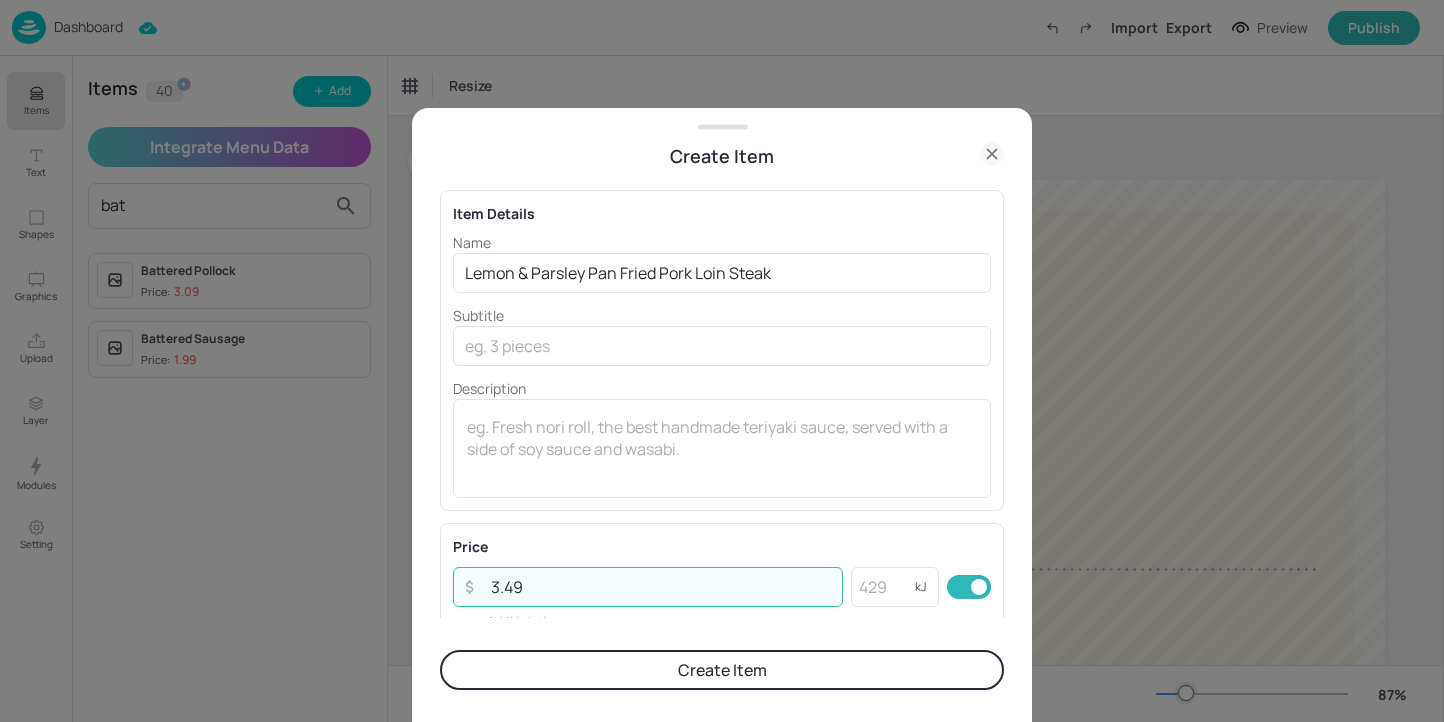 type on "3.49" 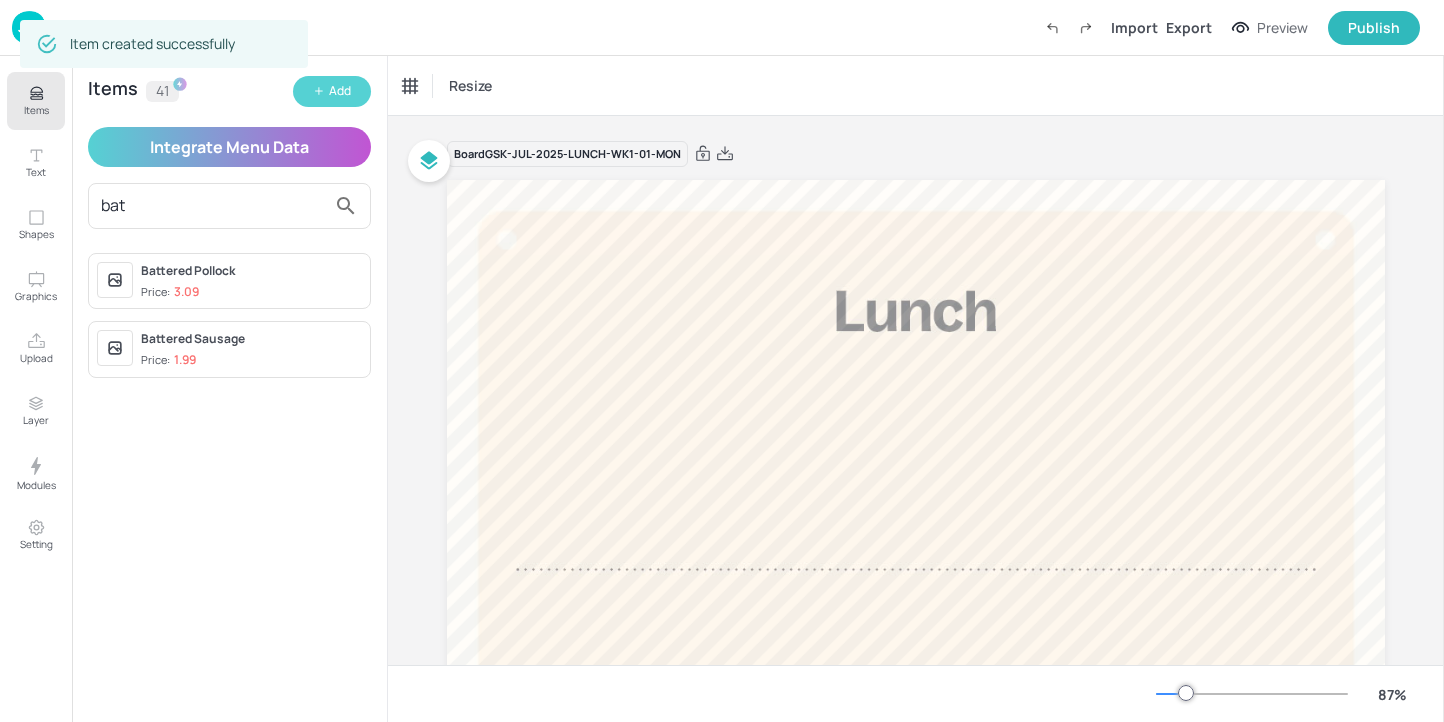 click on "Add" at bounding box center [332, 91] 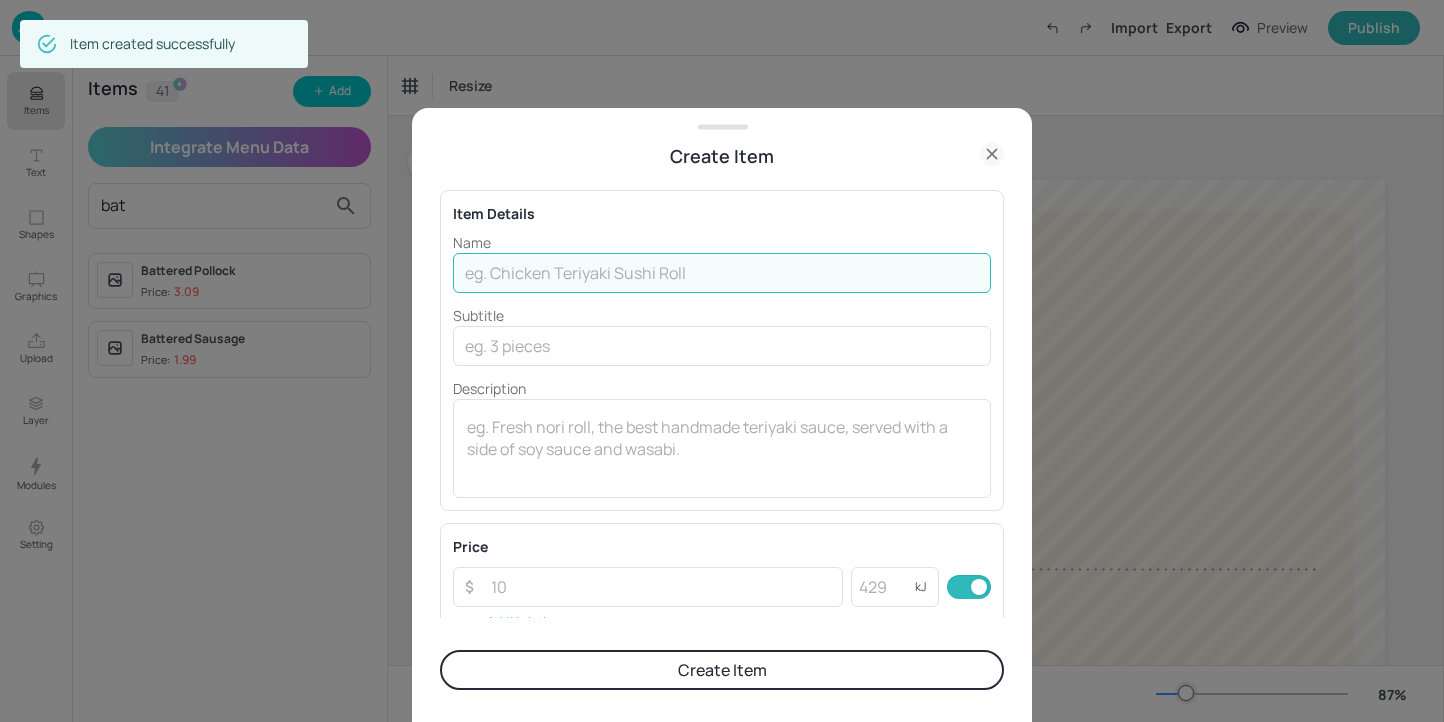 click at bounding box center (722, 273) 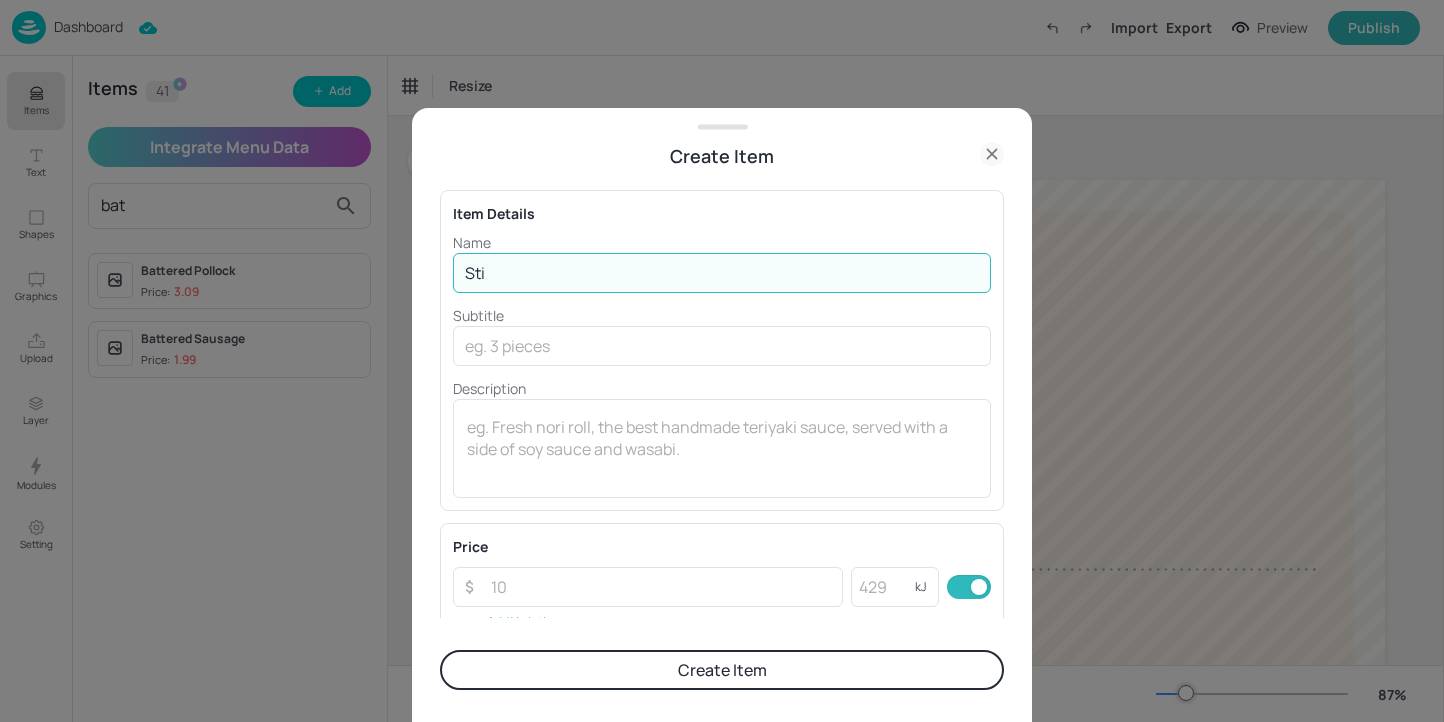 type on "Sticky Gochujang Kimchi Pork Roll" 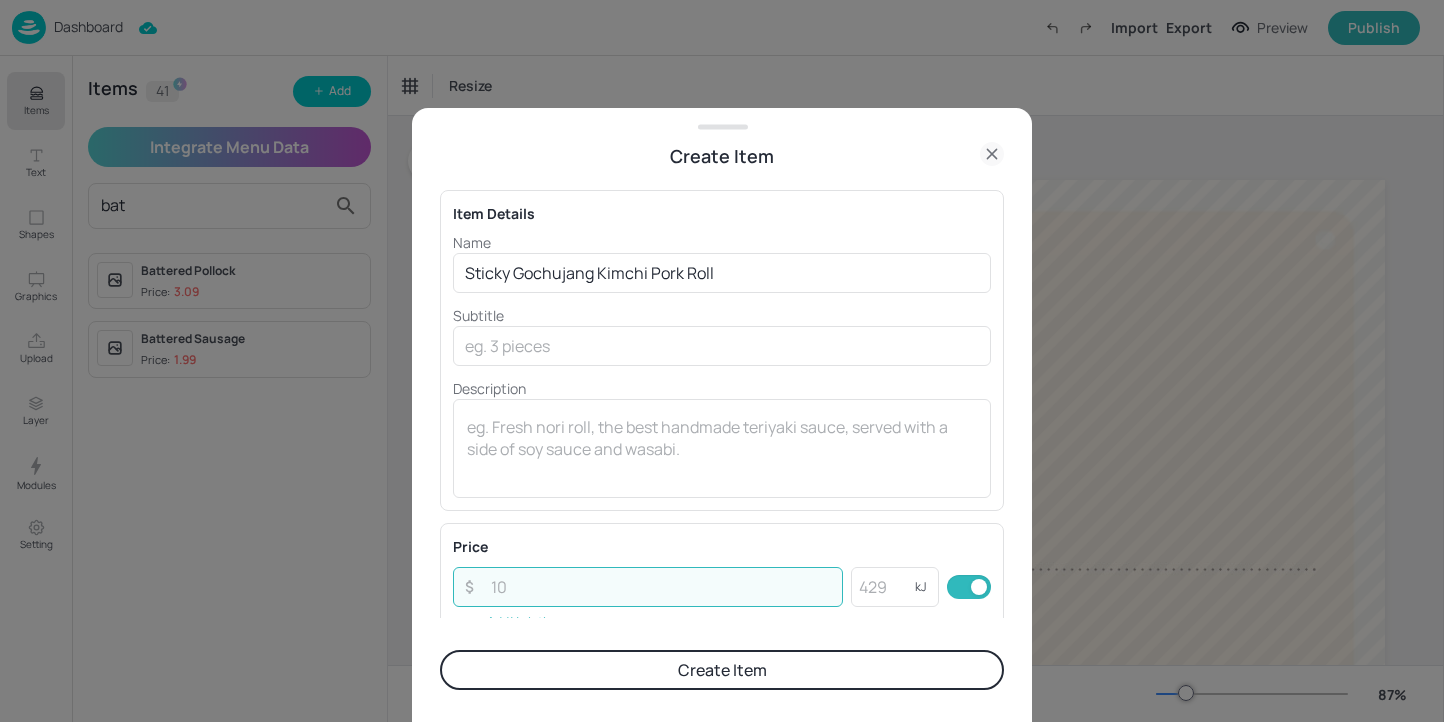 click at bounding box center [661, 587] 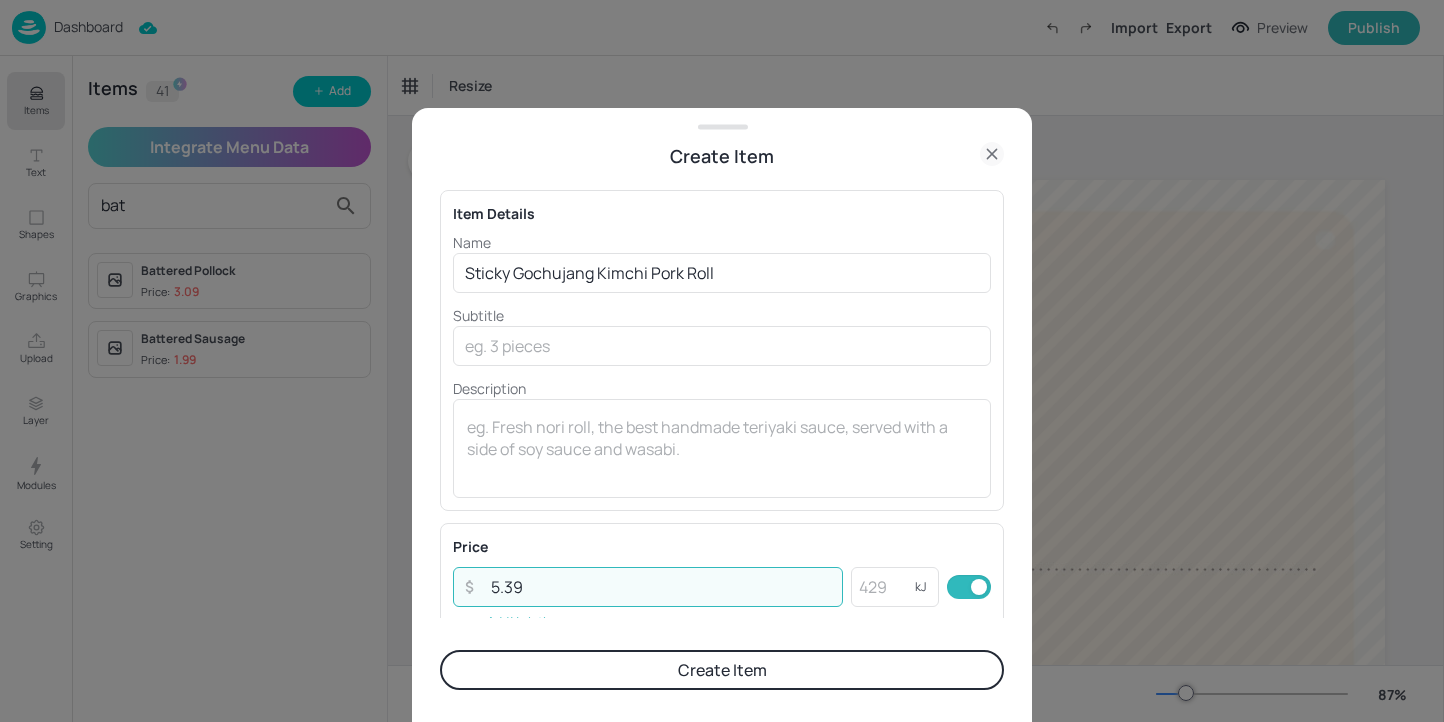 type on "5.39" 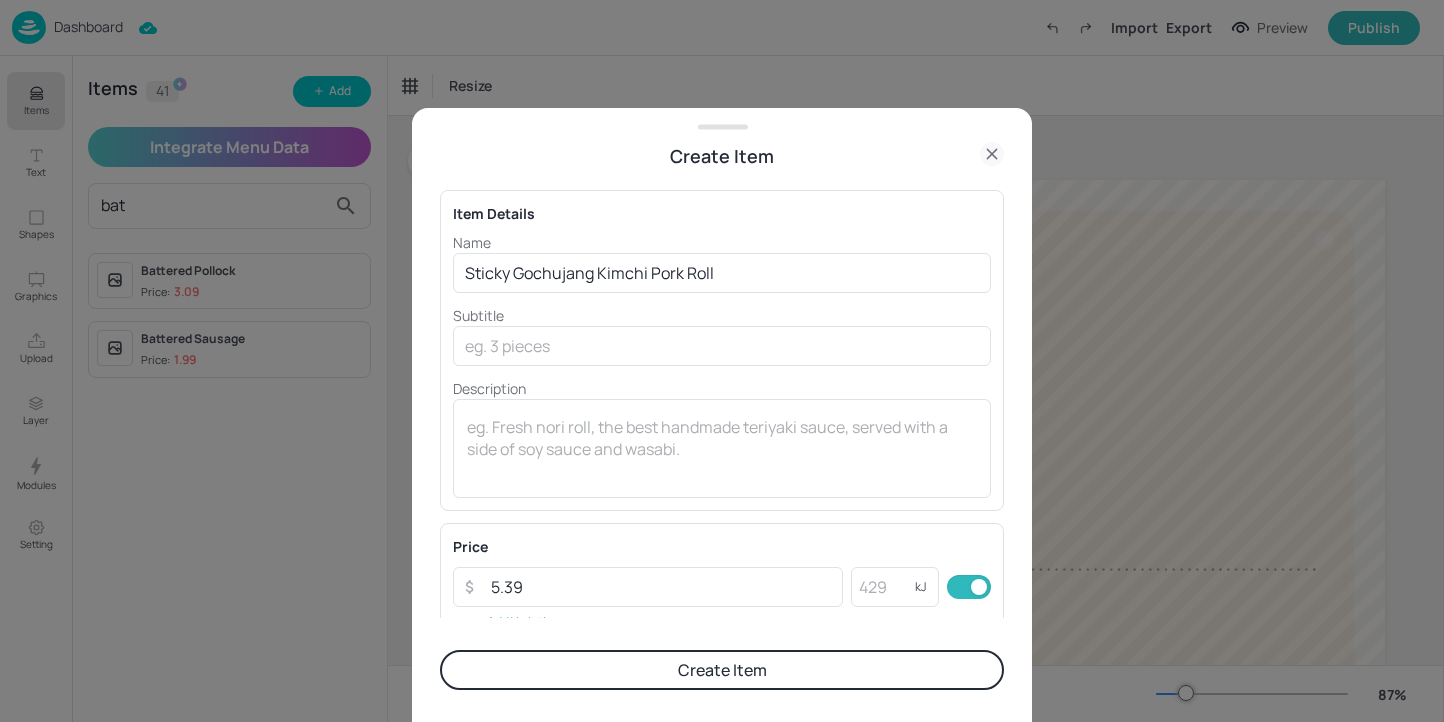 click on "Create Item" at bounding box center [722, 670] 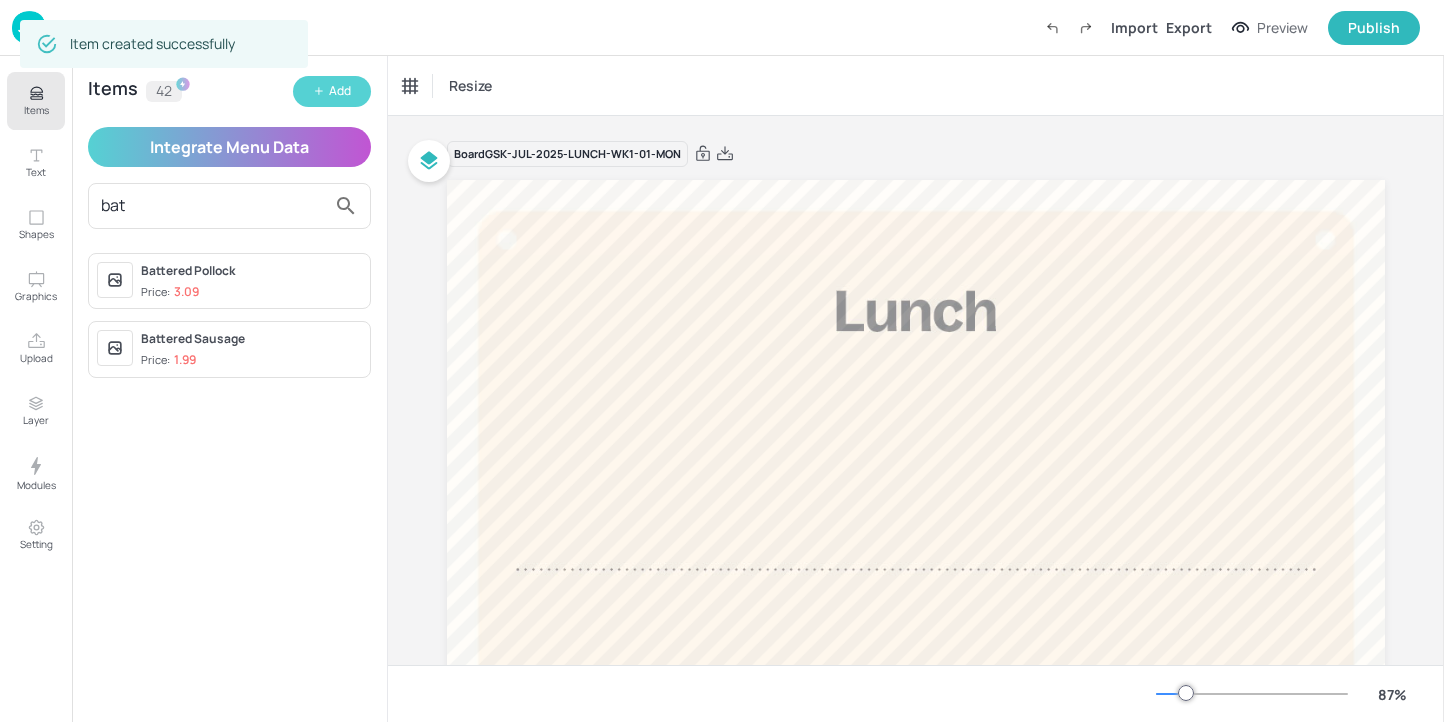 click on "Add" at bounding box center [340, 91] 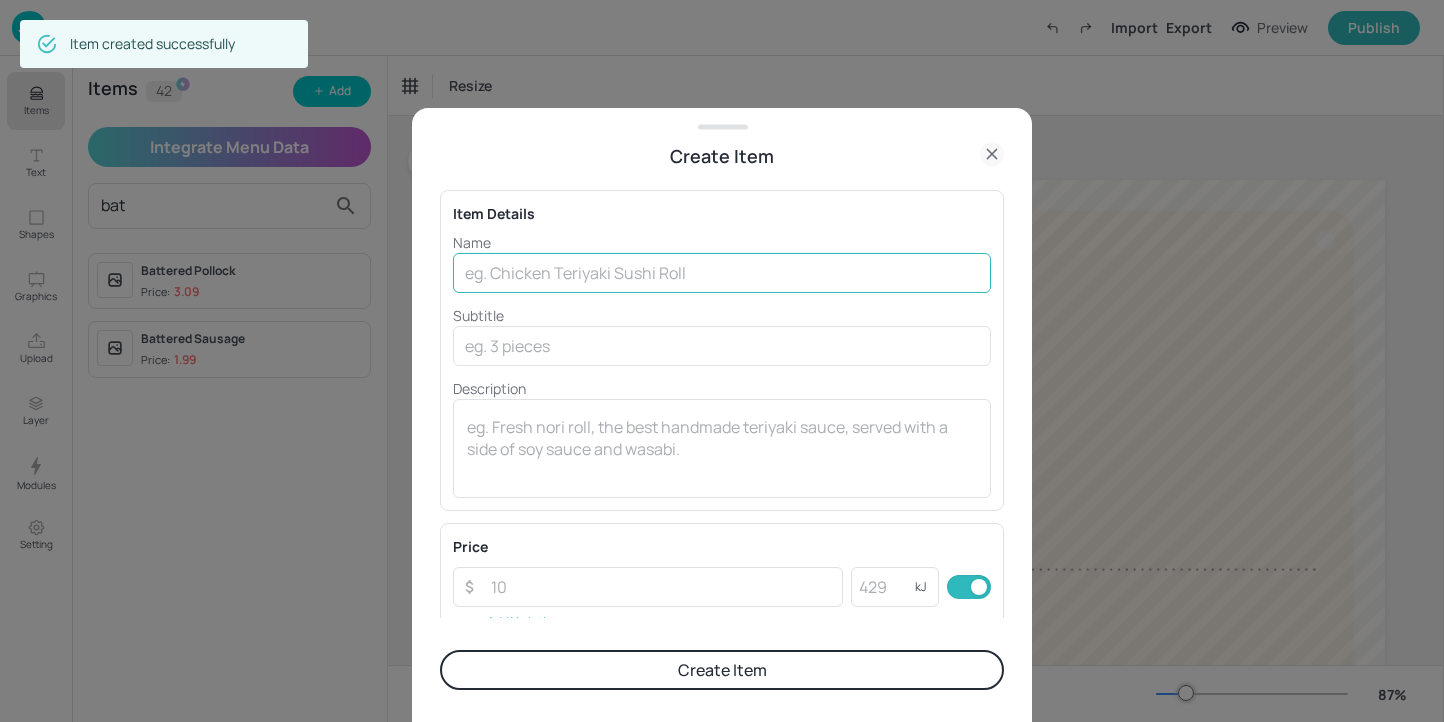 click at bounding box center (722, 273) 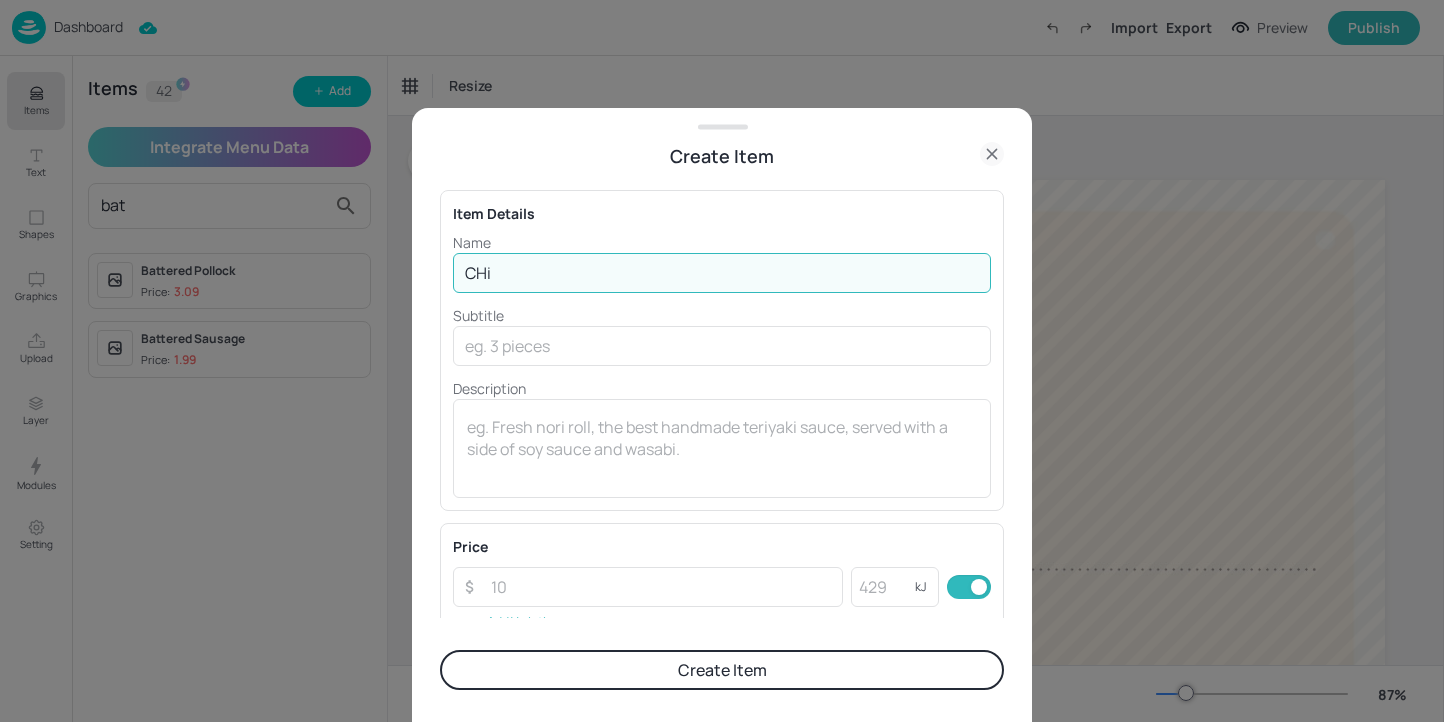 type on "Chicken Tikka Masala" 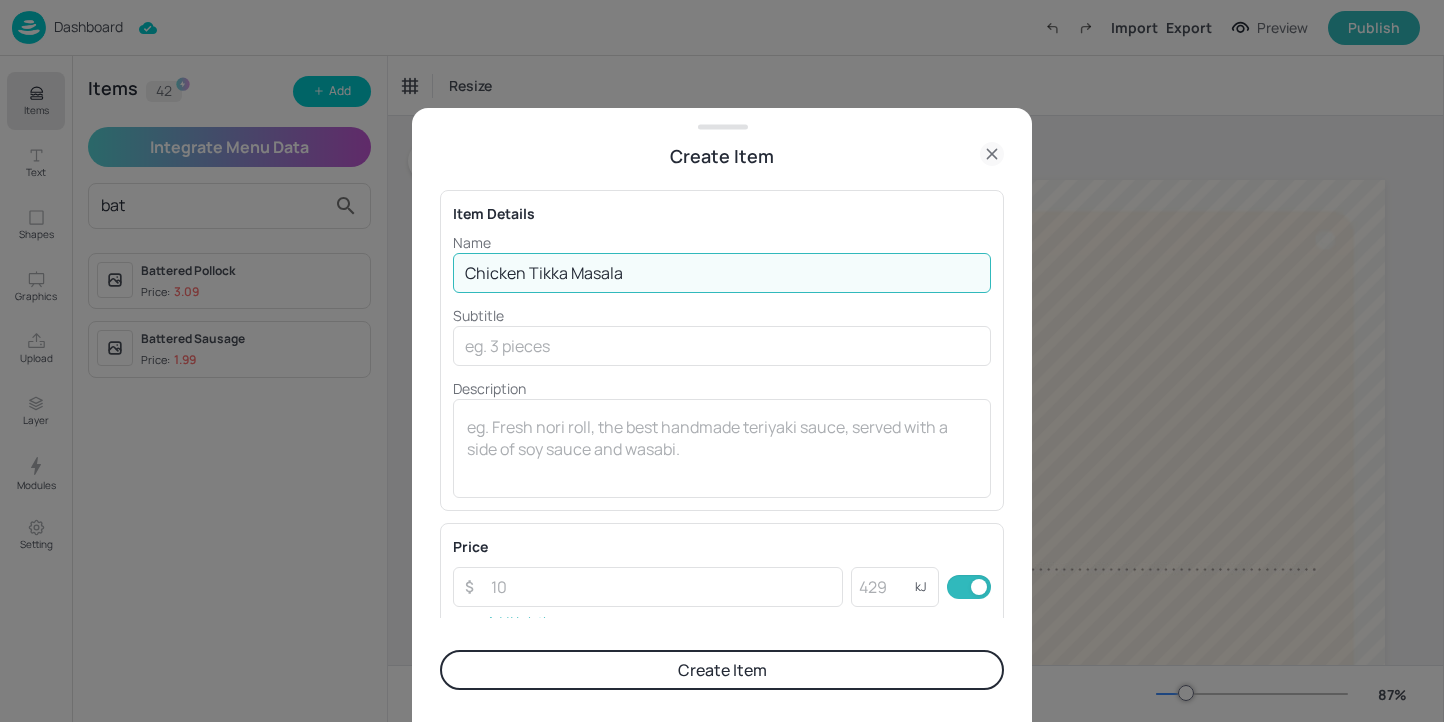 click on "Name Chicken Tikka Masala ​ Subtitle ​ Description x ​" at bounding box center (722, 365) 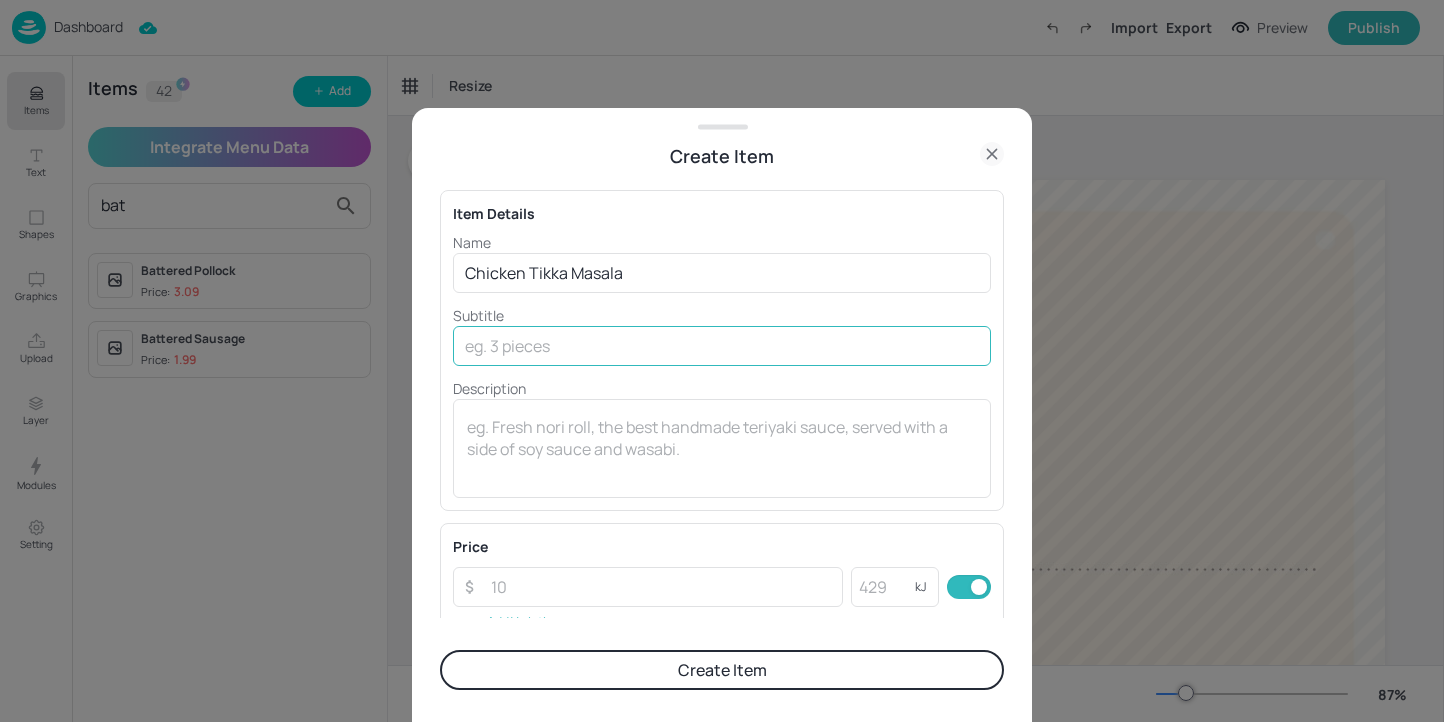 click at bounding box center (722, 346) 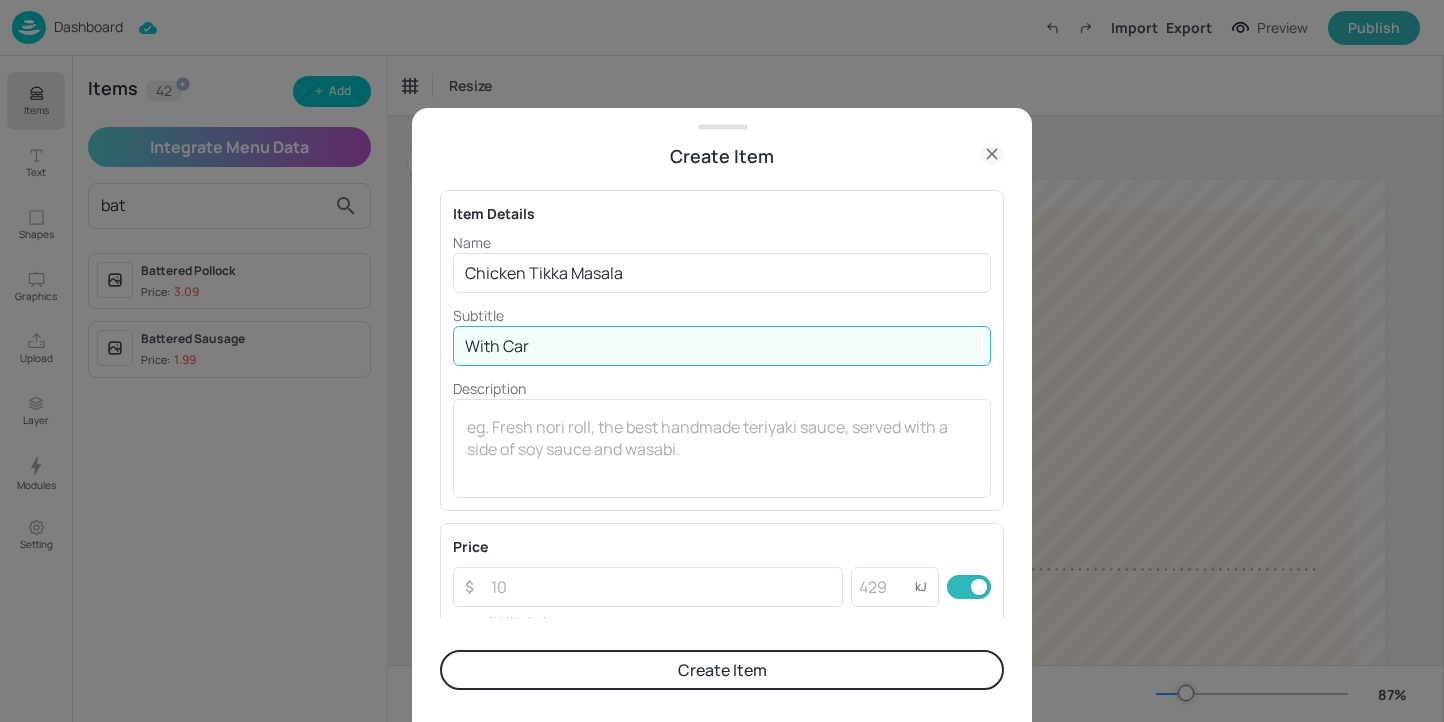 type on "with Cardamom & Kale Rice" 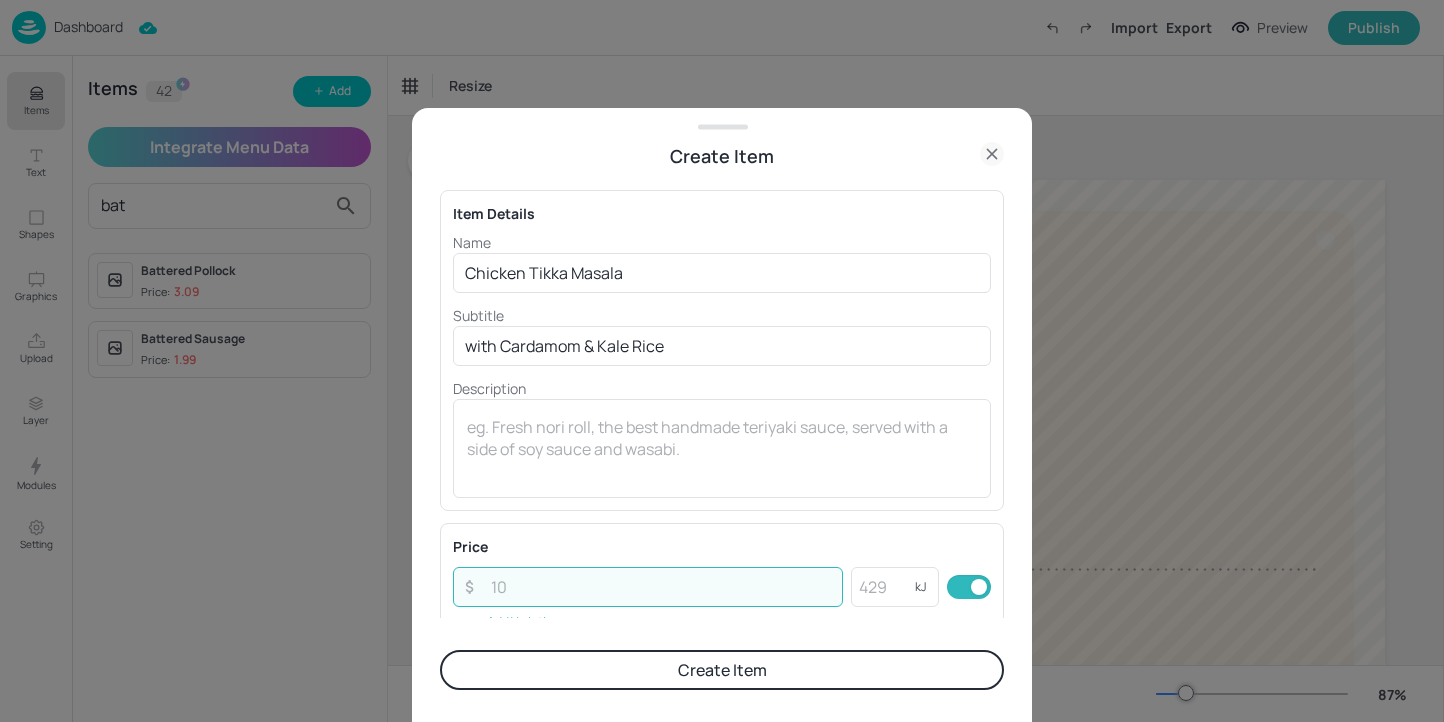 click at bounding box center (661, 587) 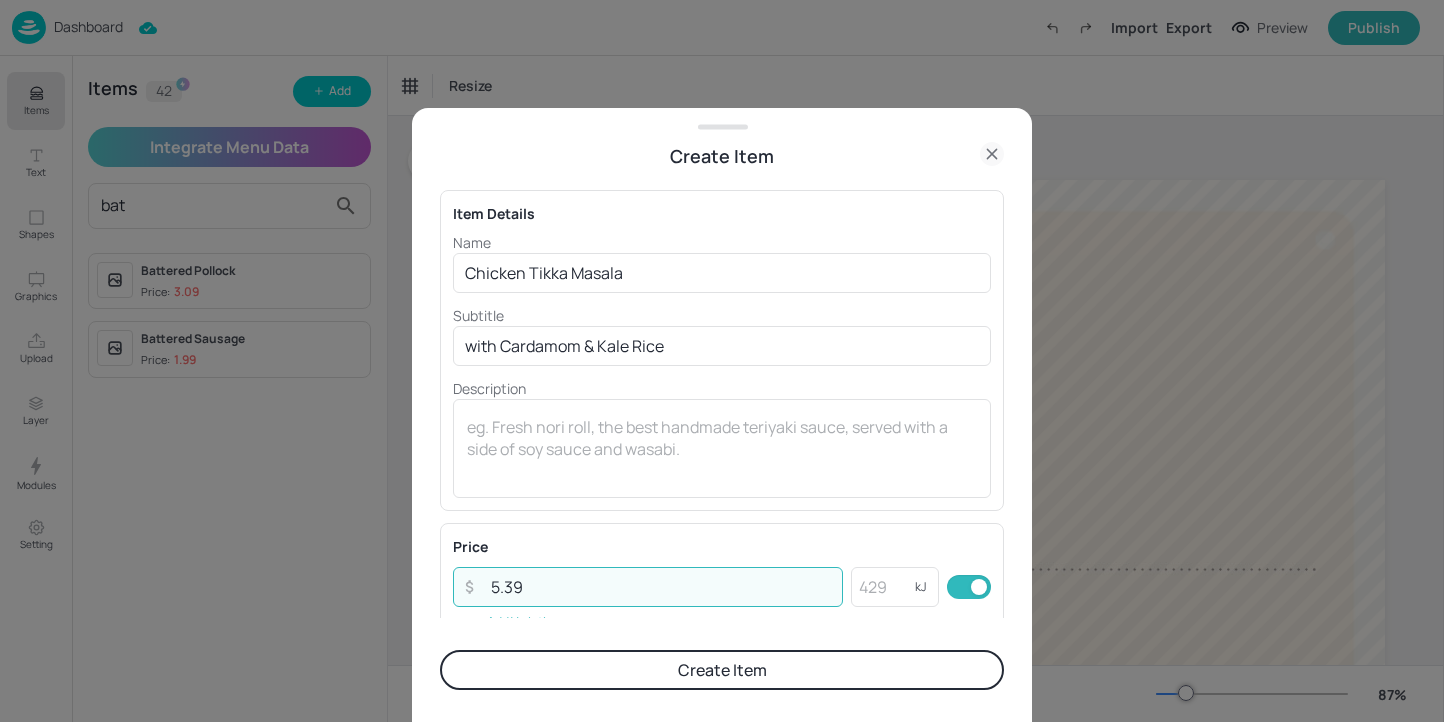 type on "5.39" 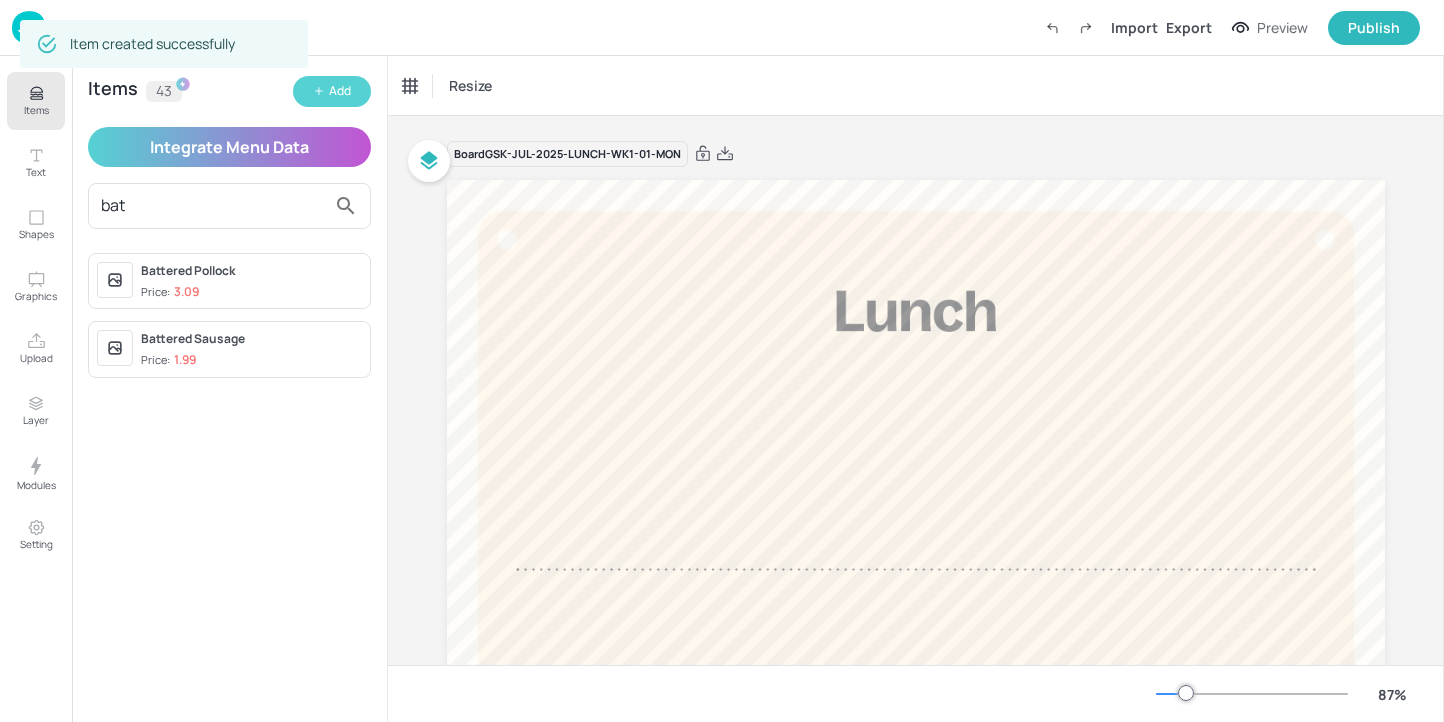 click on "Add" at bounding box center (332, 91) 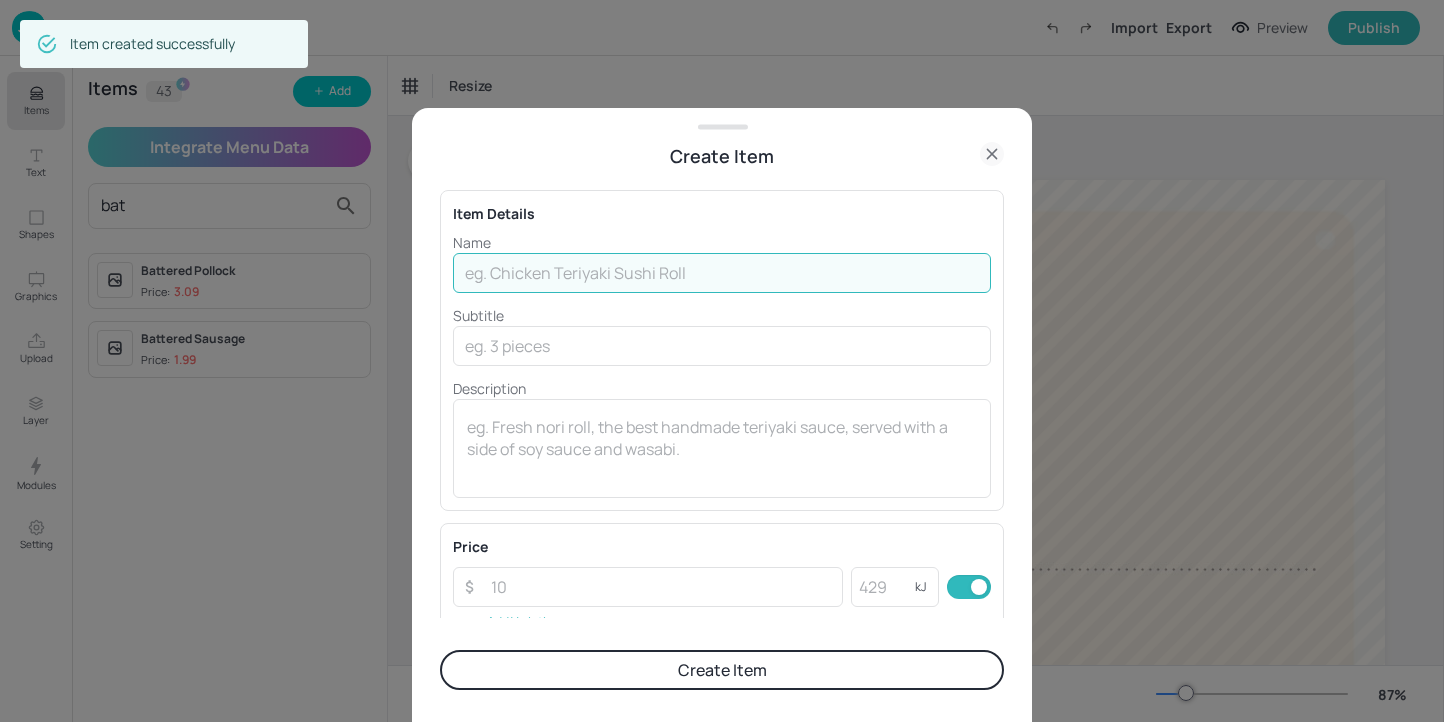 click at bounding box center (722, 273) 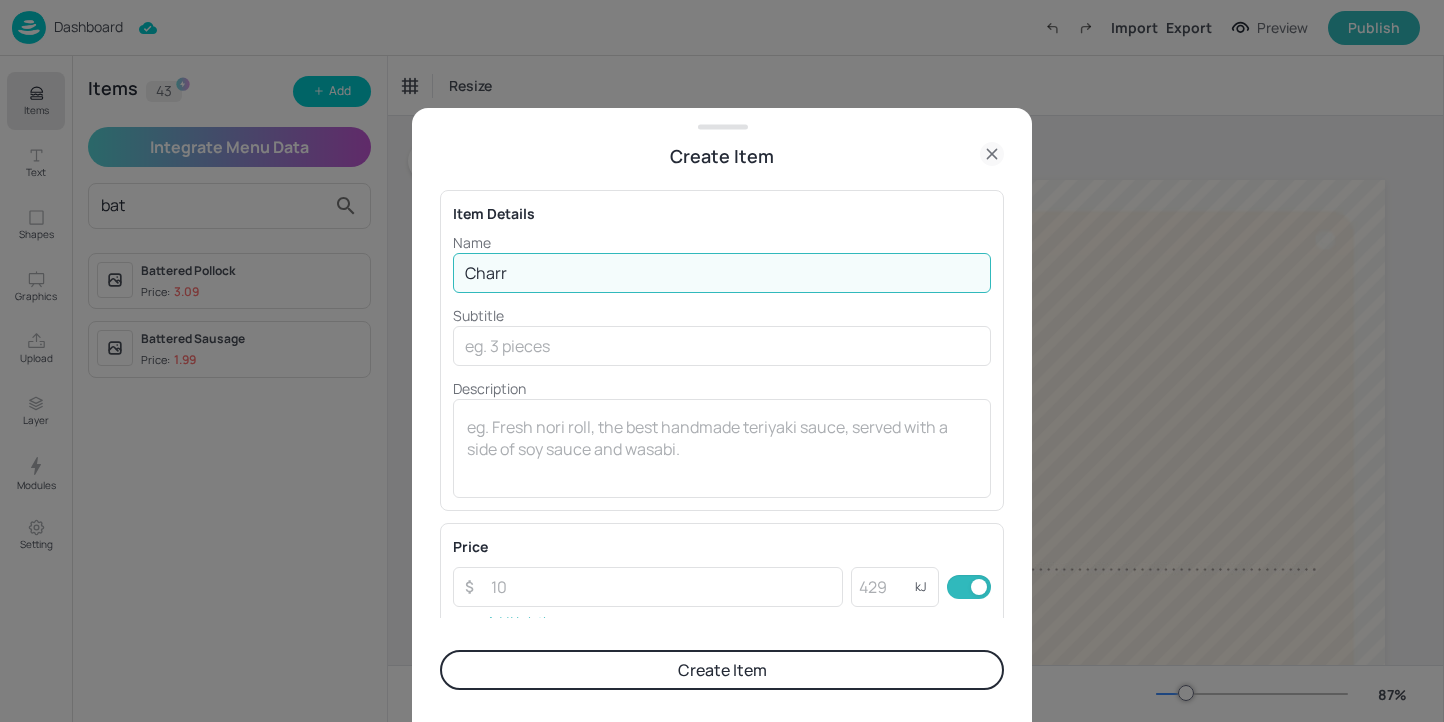 type on "Charred Broccoli & Spinach Gnocchi" 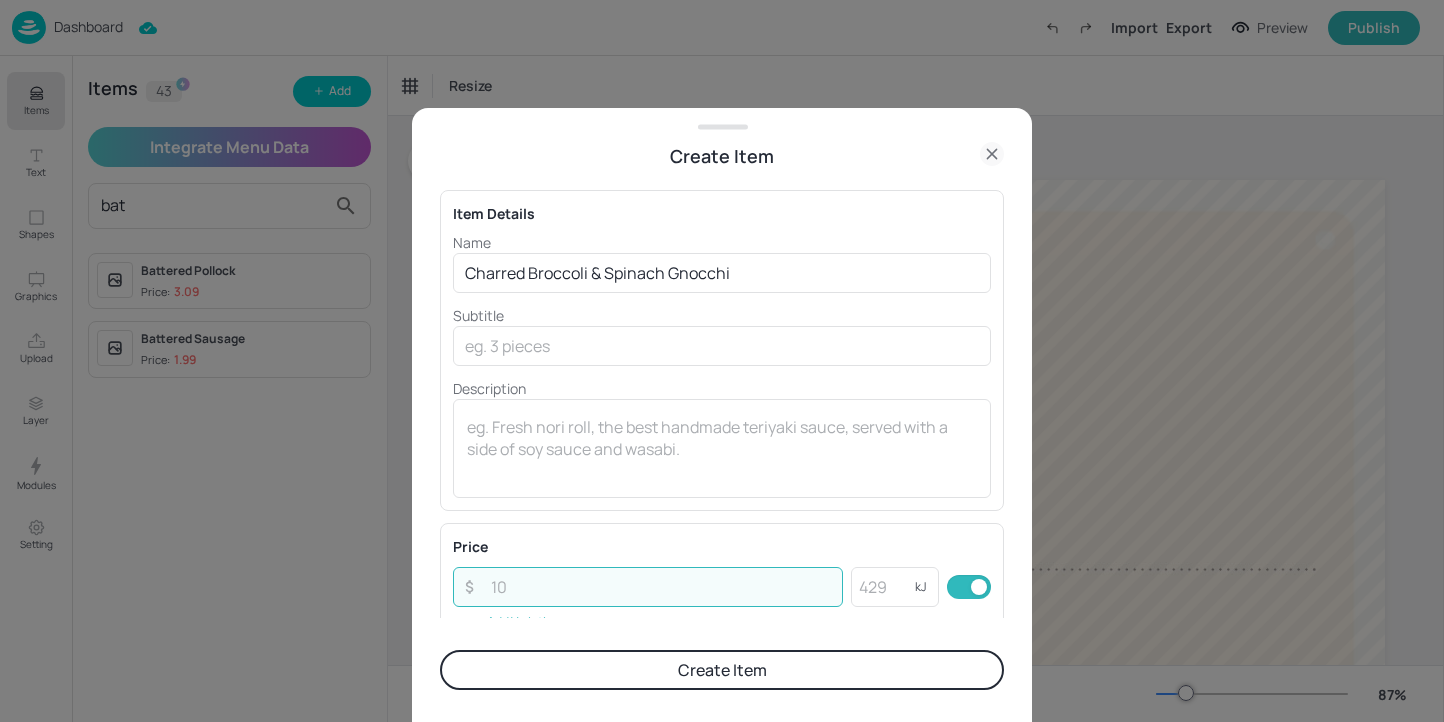 click at bounding box center (661, 587) 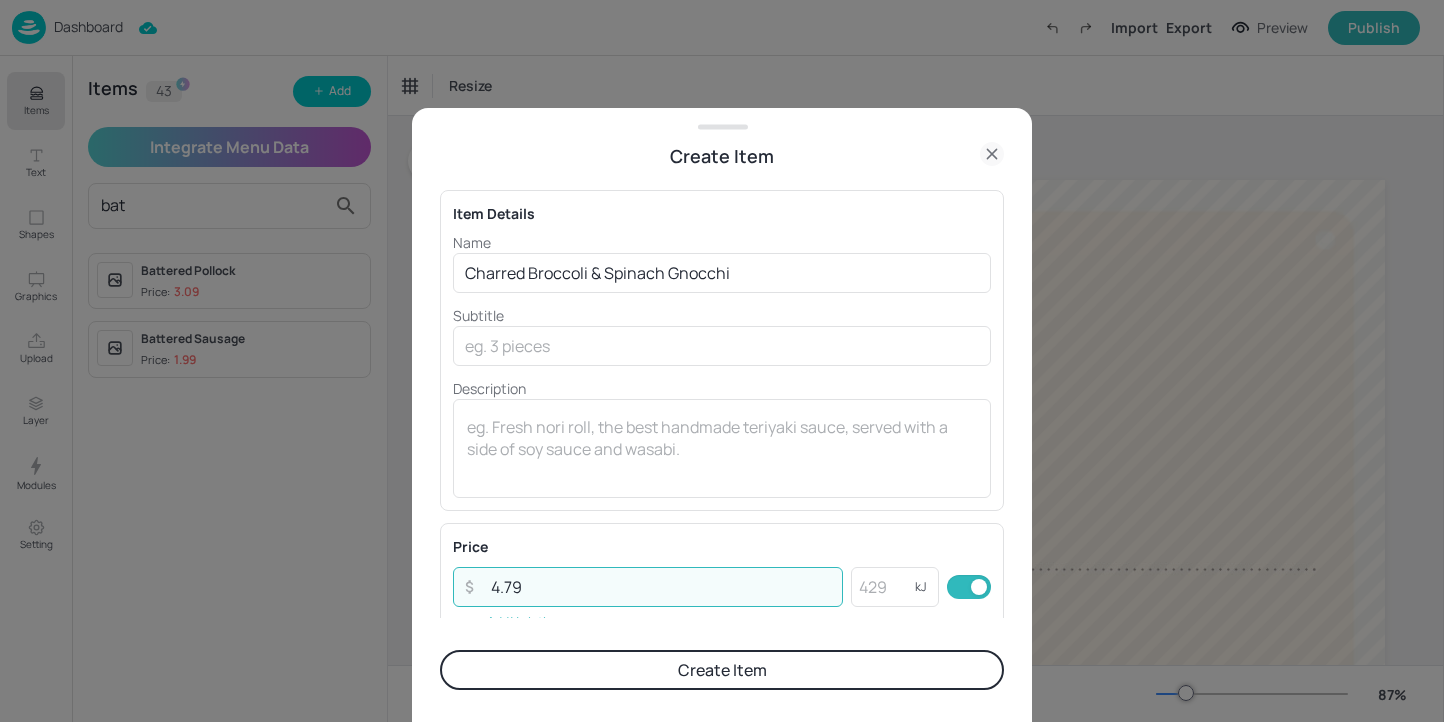 type on "4.79" 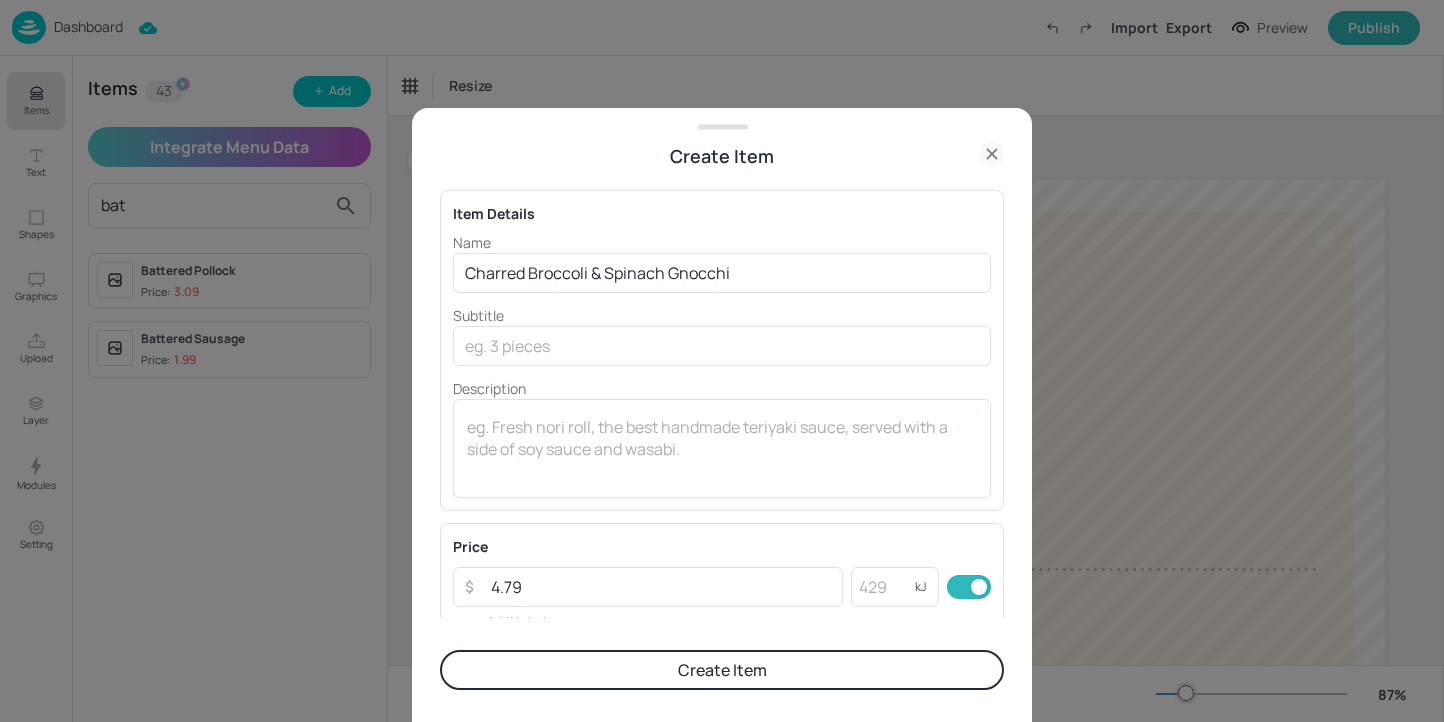 click on "Create Item" at bounding box center [722, 670] 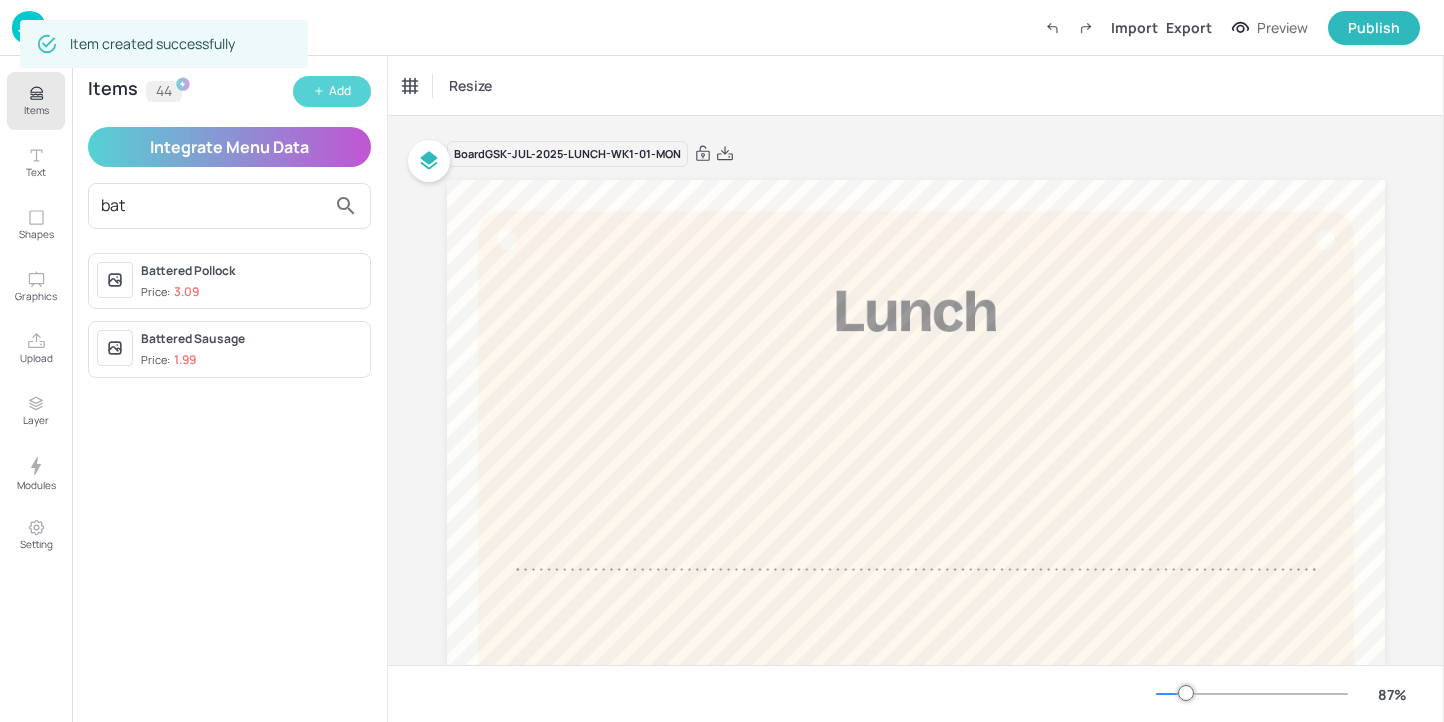 click on "Add" at bounding box center [332, 91] 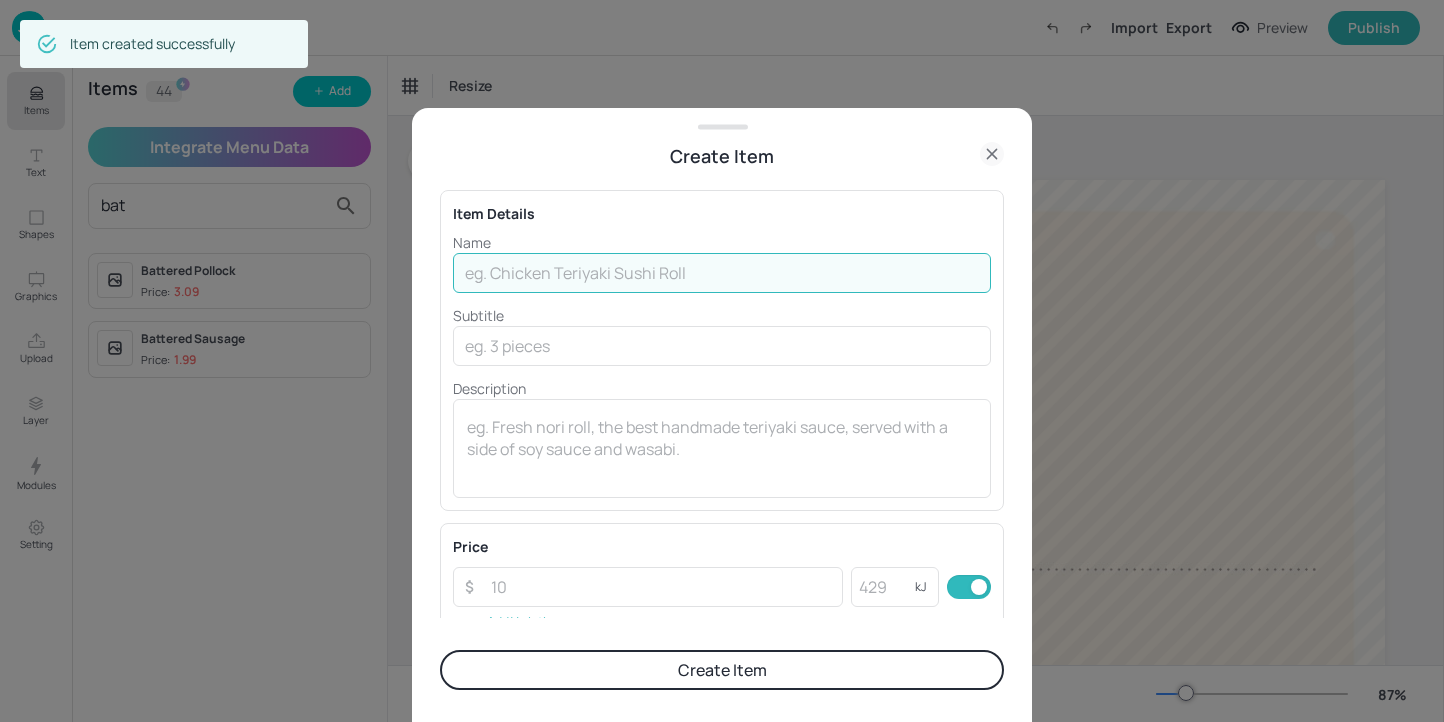 click at bounding box center (722, 273) 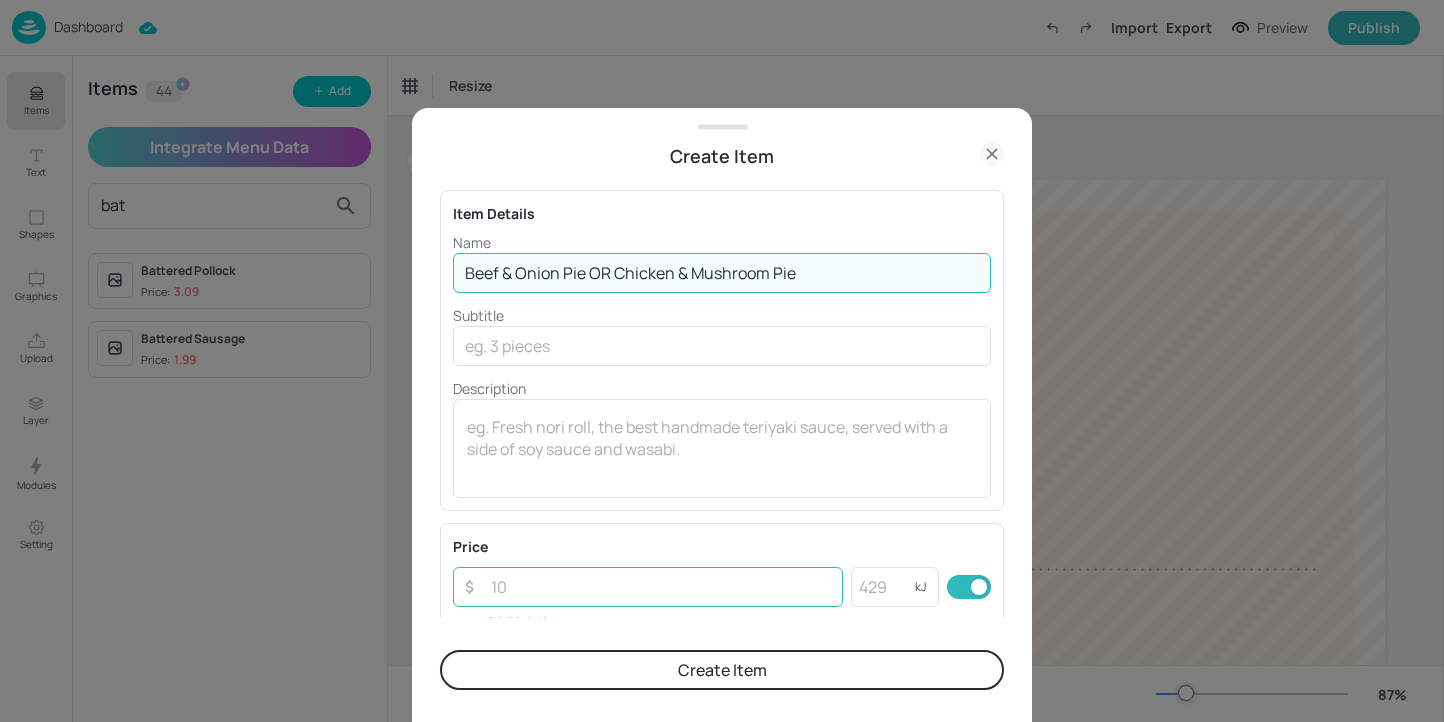type on "Beef & Onion Pie OR Chicken & Mushroom Pie" 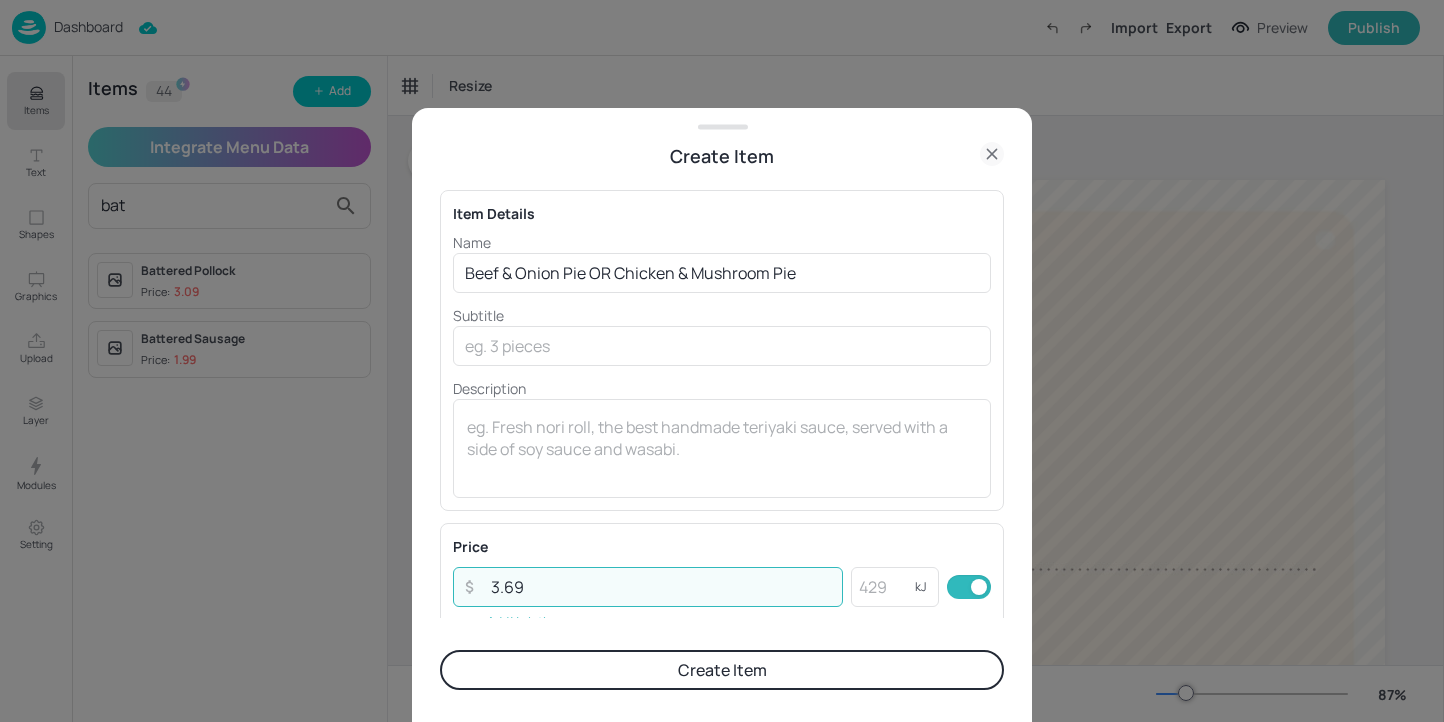 type on "3.69" 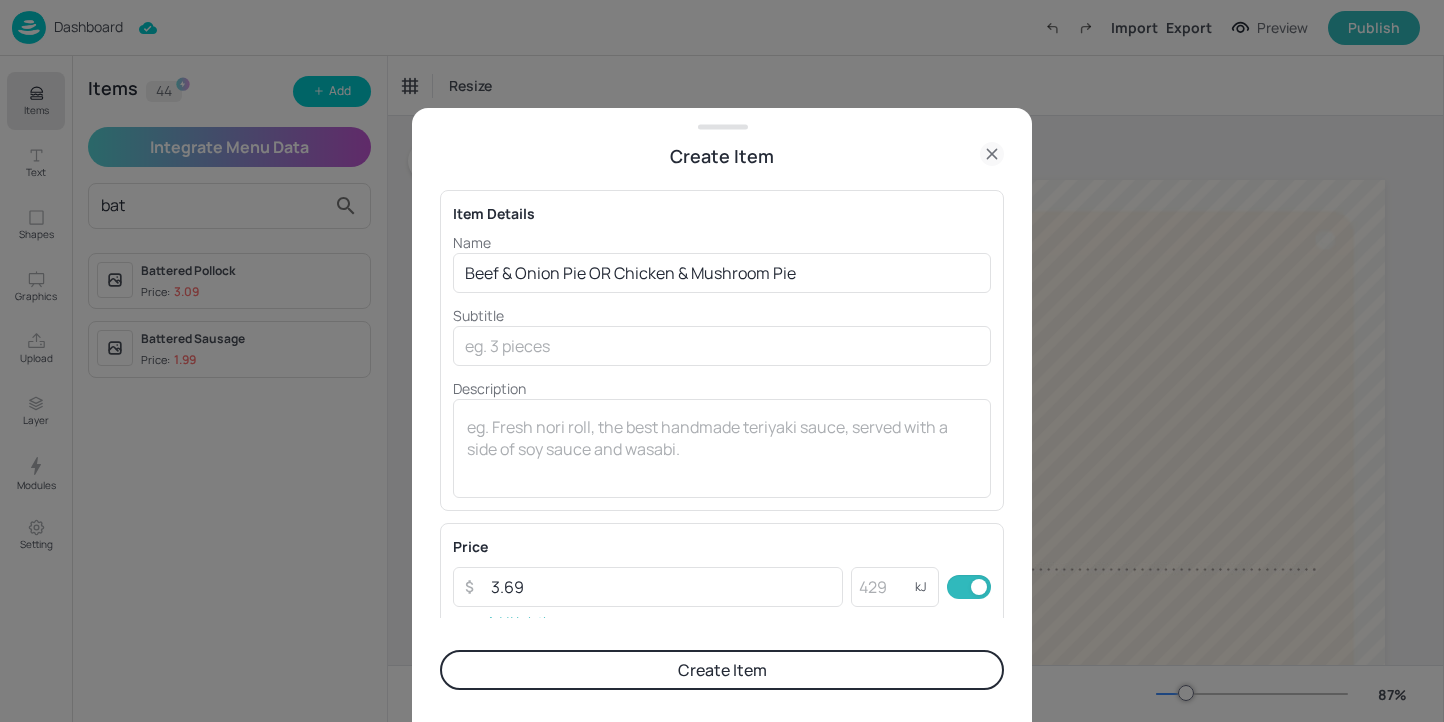 click on "Create Item" at bounding box center (722, 670) 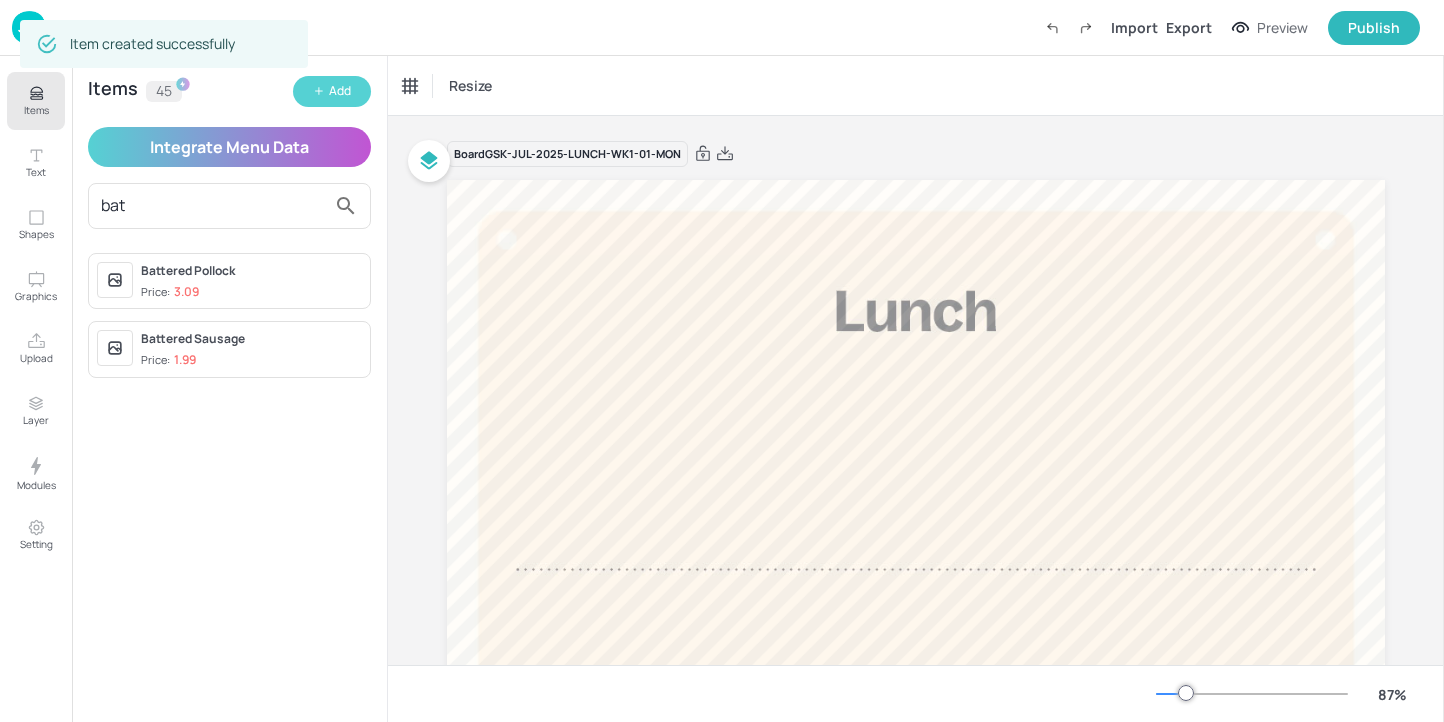 click on "Add" at bounding box center (332, 91) 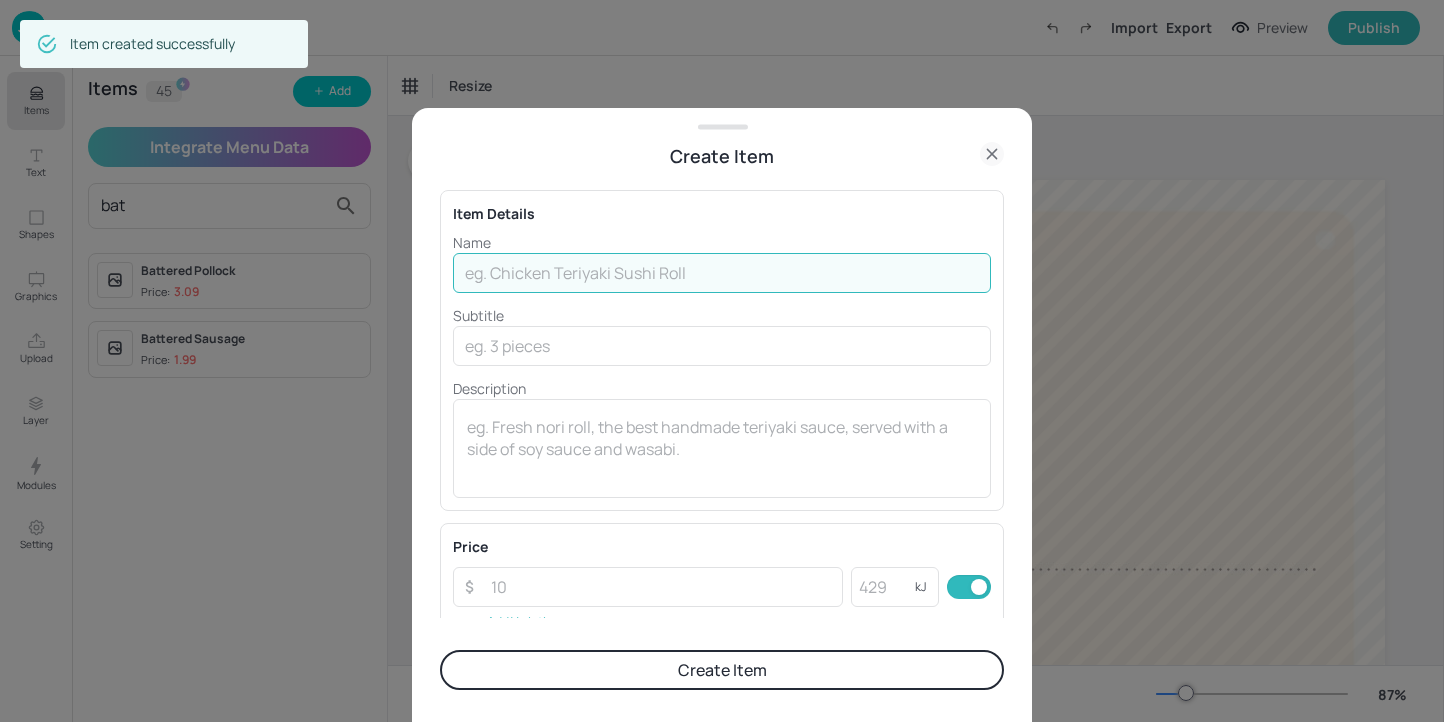 click at bounding box center (722, 273) 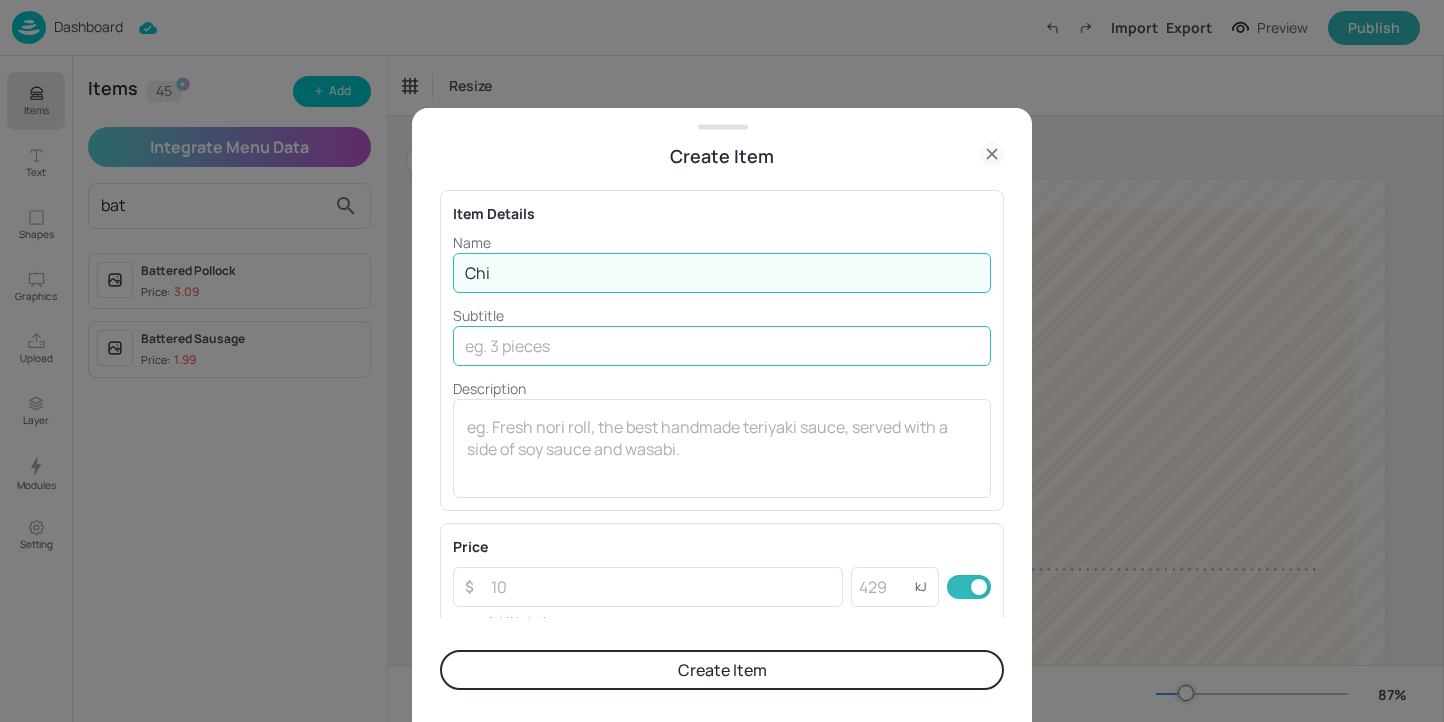 type on "Chicken Katsu Curry" 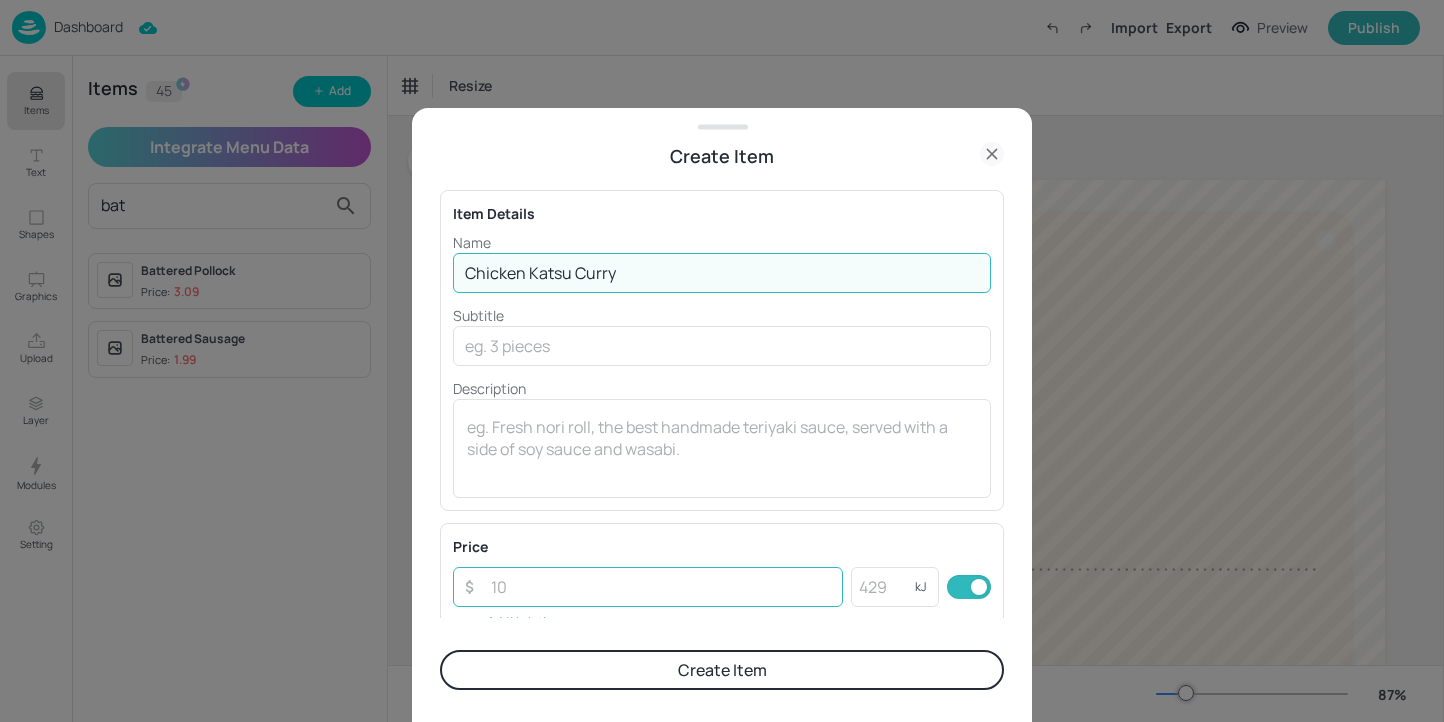 click at bounding box center [661, 587] 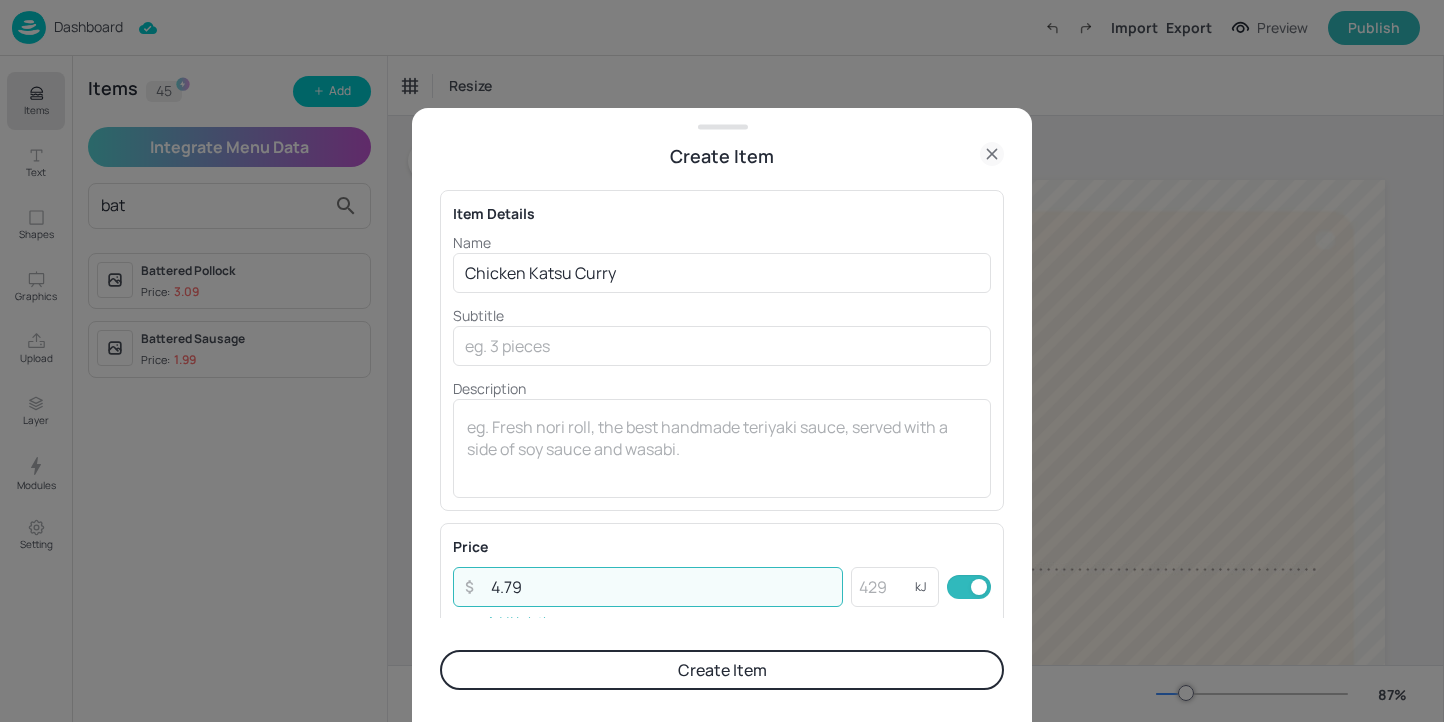 type on "4.79" 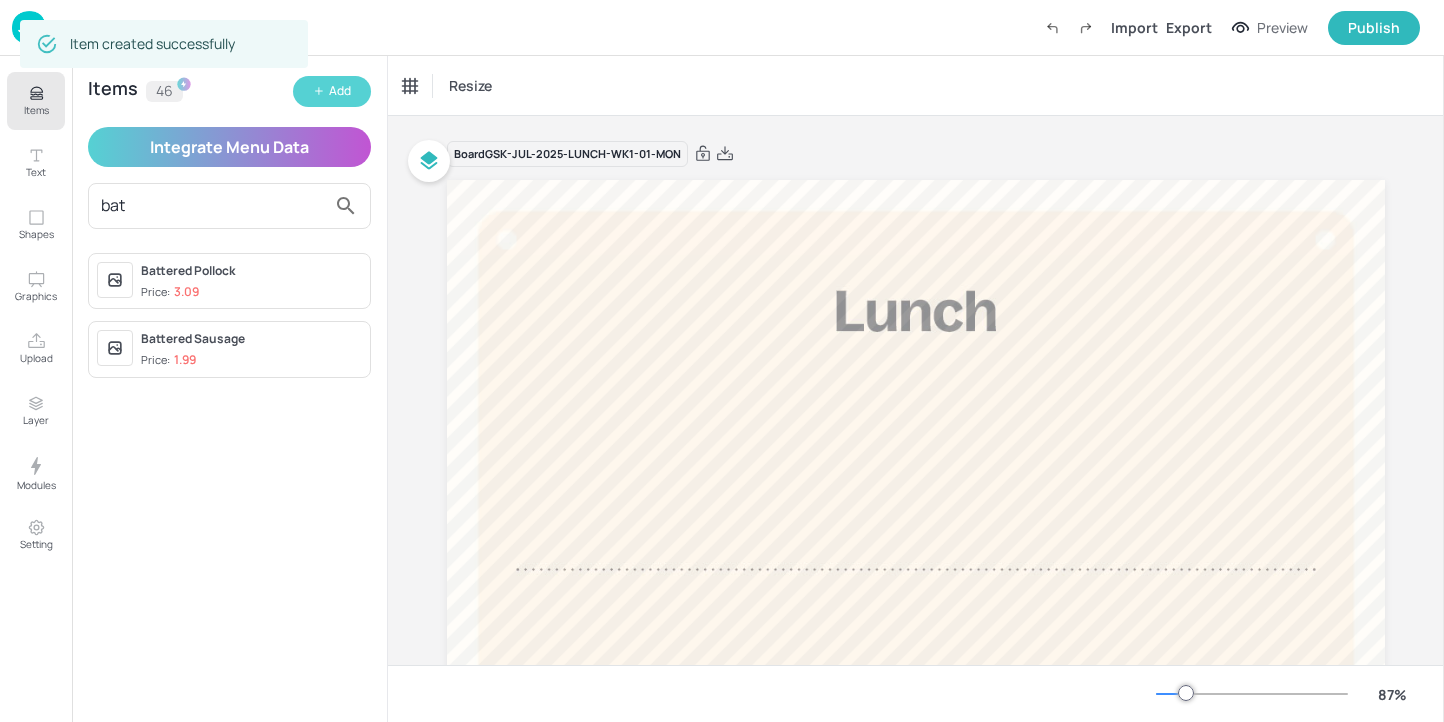 click on "Add" at bounding box center (340, 91) 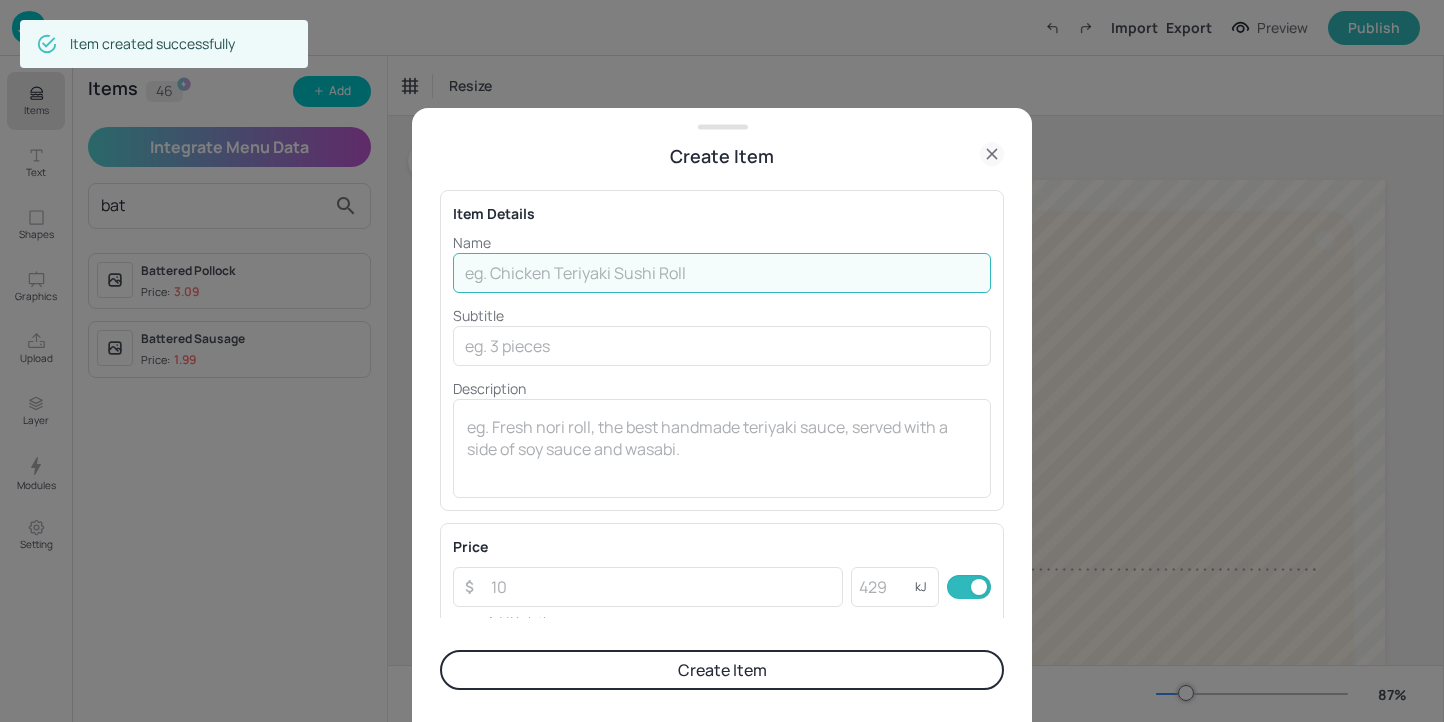 click at bounding box center [722, 273] 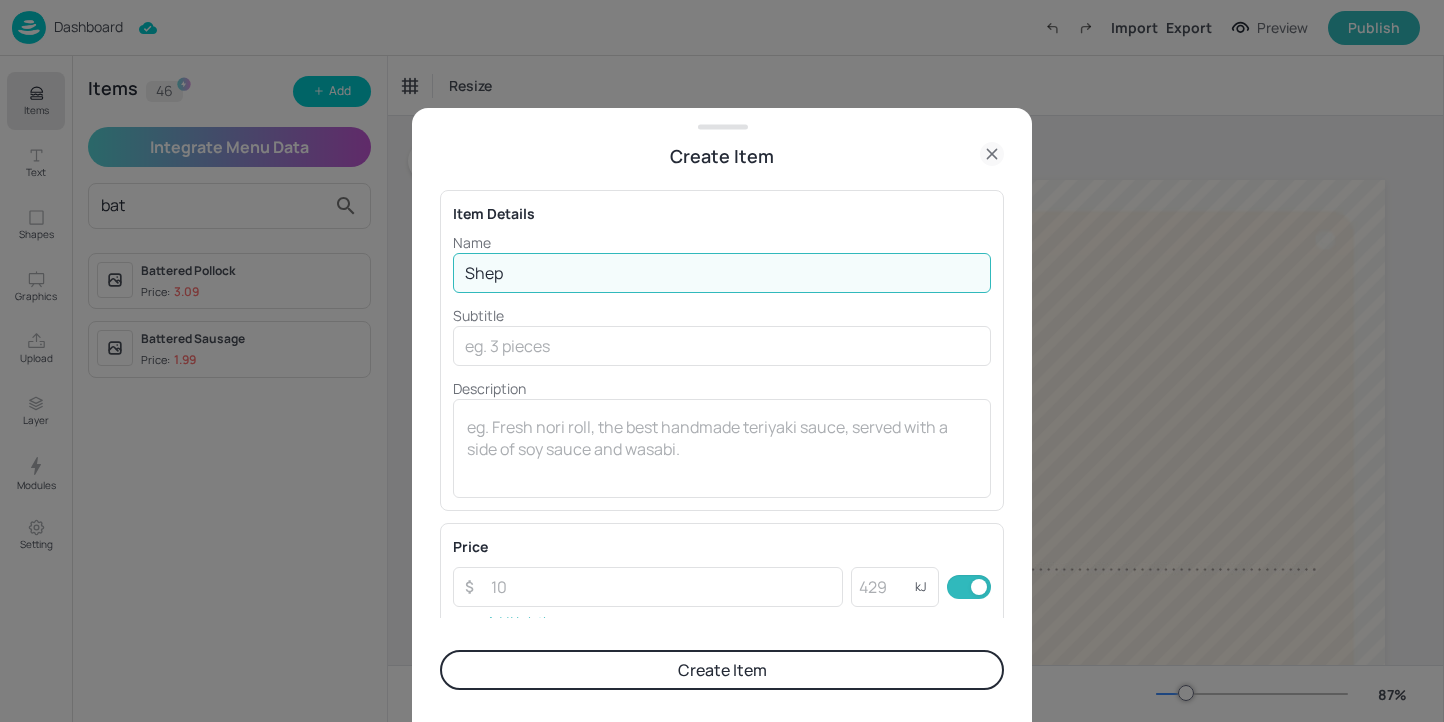 type on "Shepherdess Pie" 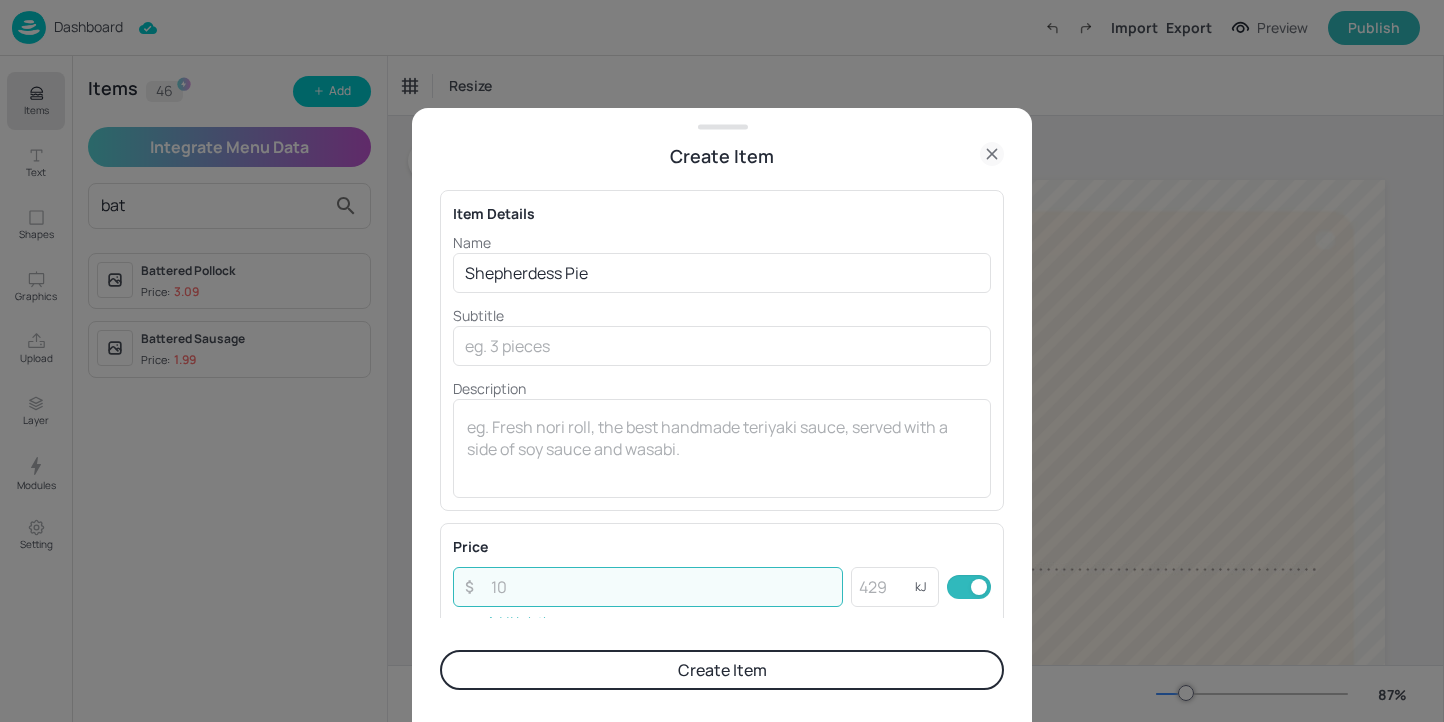 click at bounding box center (661, 587) 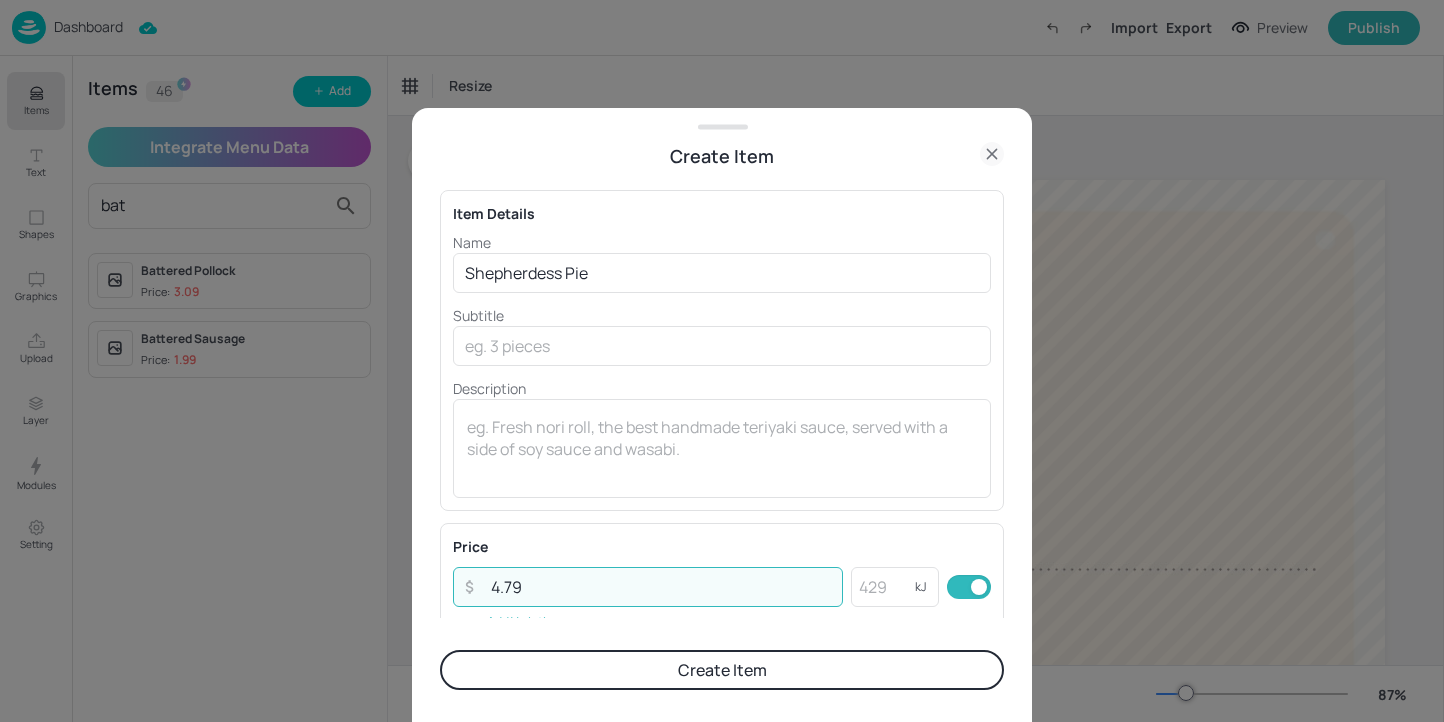 type on "4.79" 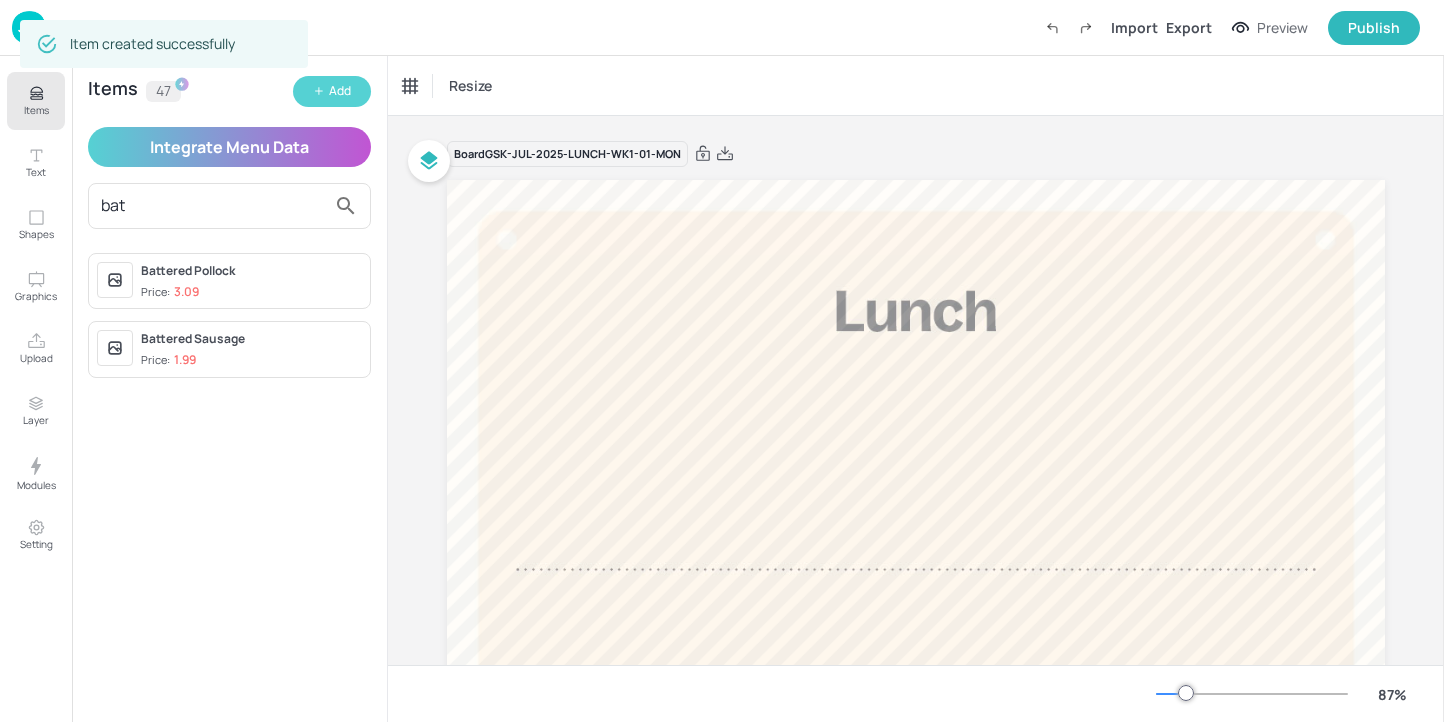 click on "Add" at bounding box center [340, 91] 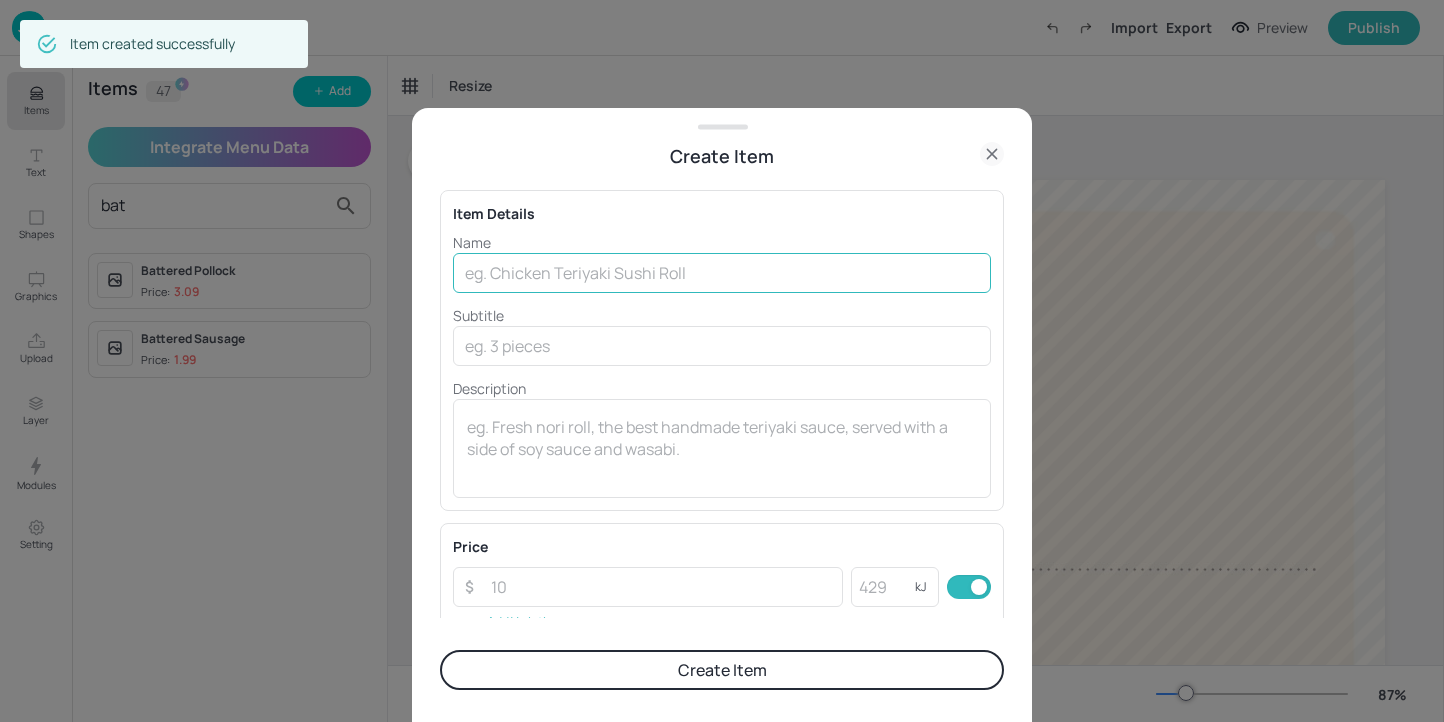 click at bounding box center [722, 273] 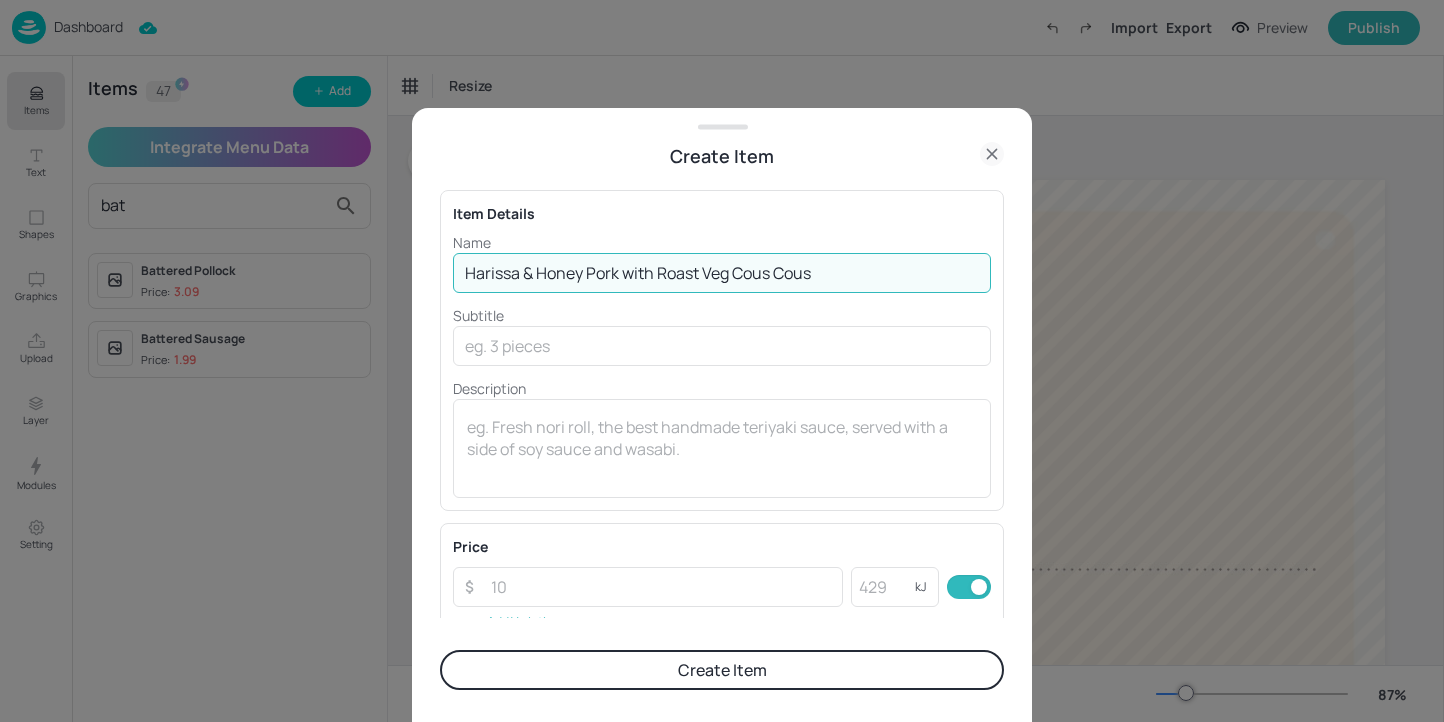 drag, startPoint x: 825, startPoint y: 281, endPoint x: 627, endPoint y: 270, distance: 198.30531 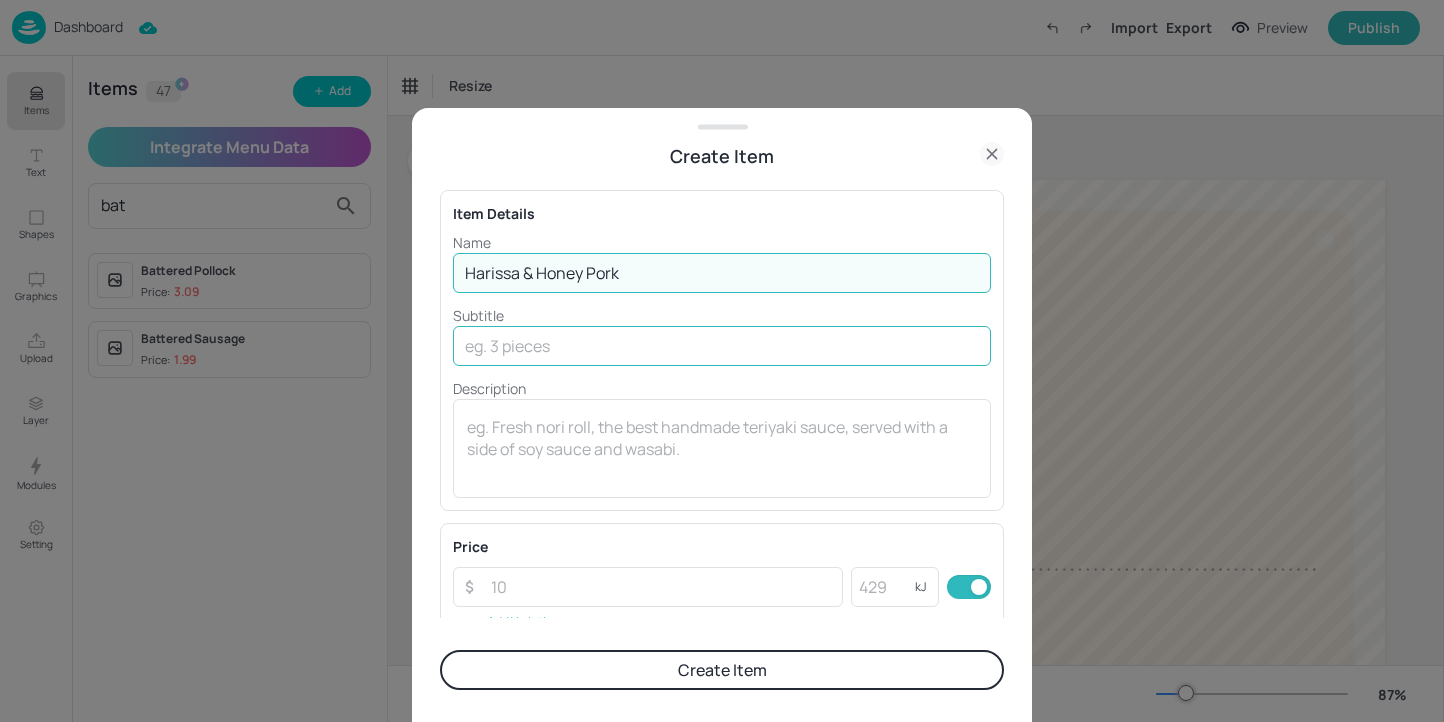 type on "Harissa & Honey Pork" 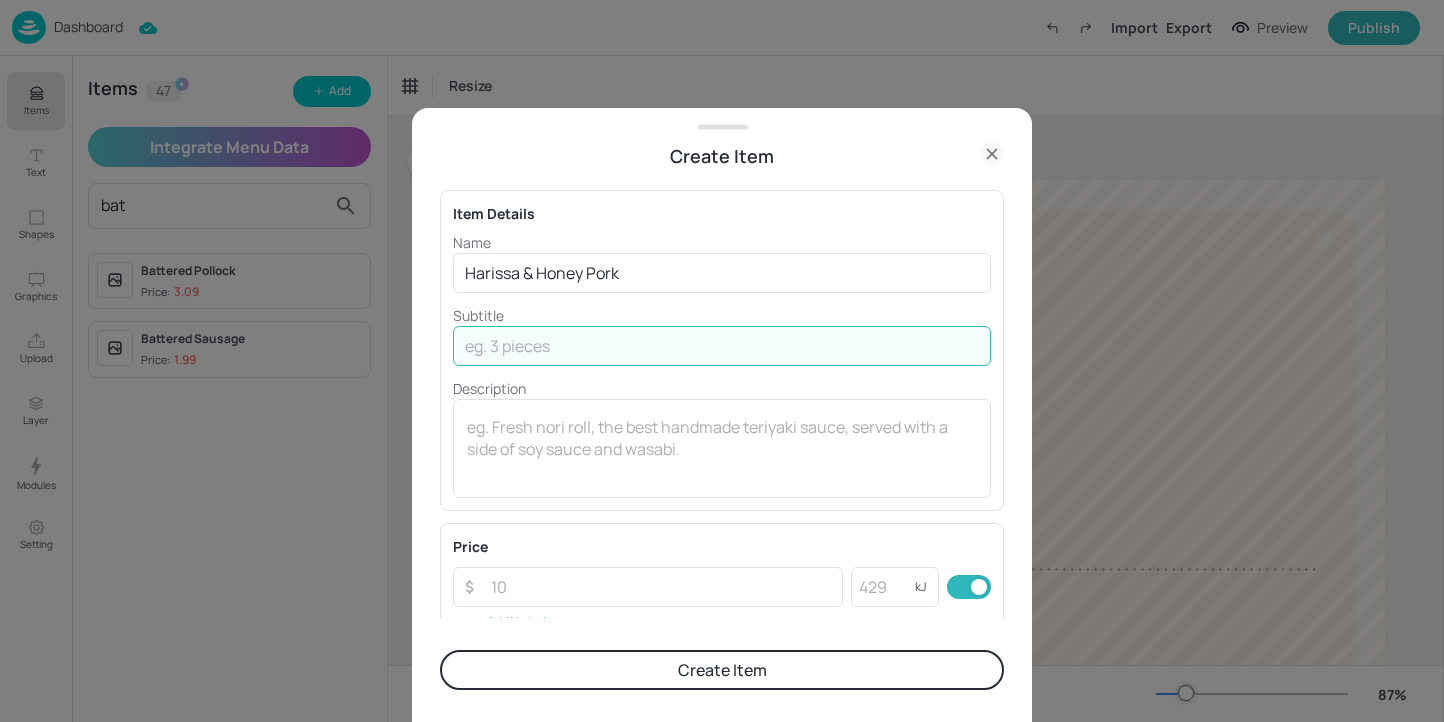 click at bounding box center [722, 346] 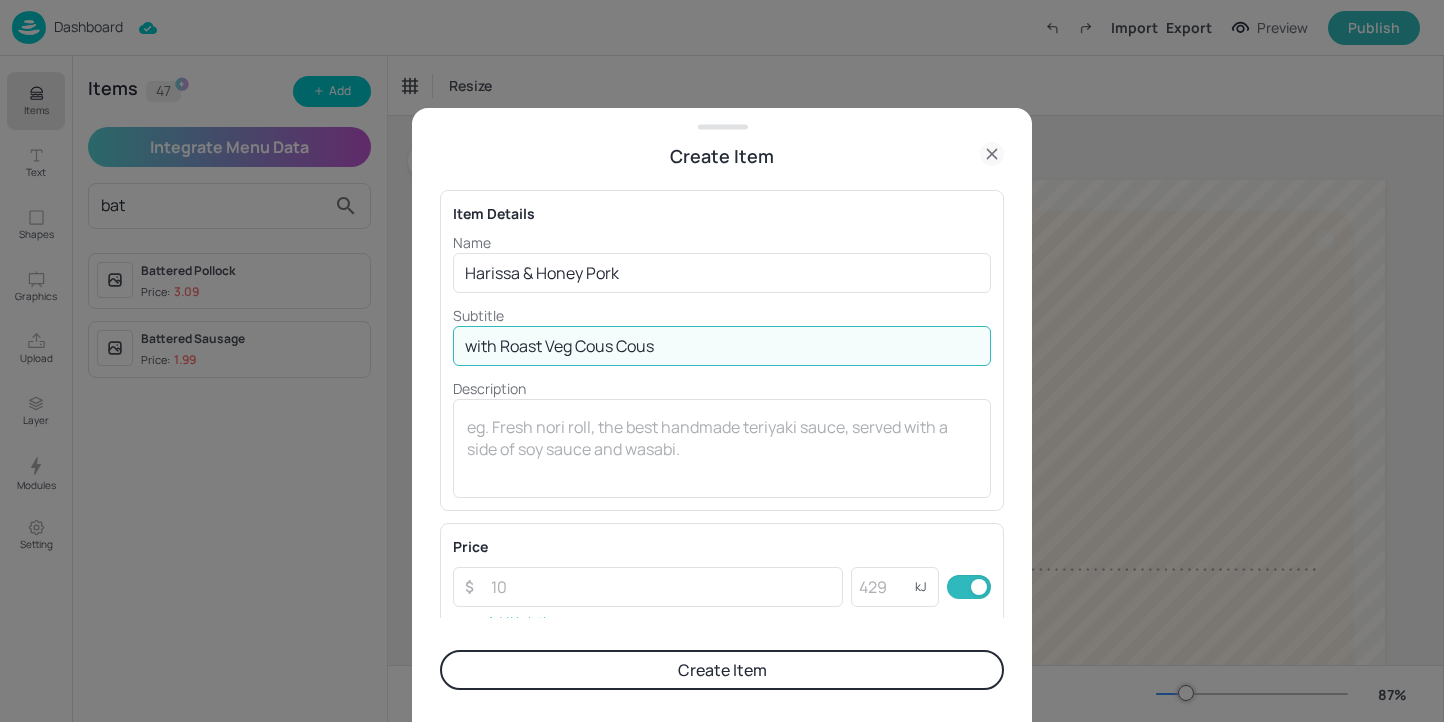 type on "with Roast Veg Cous Cous" 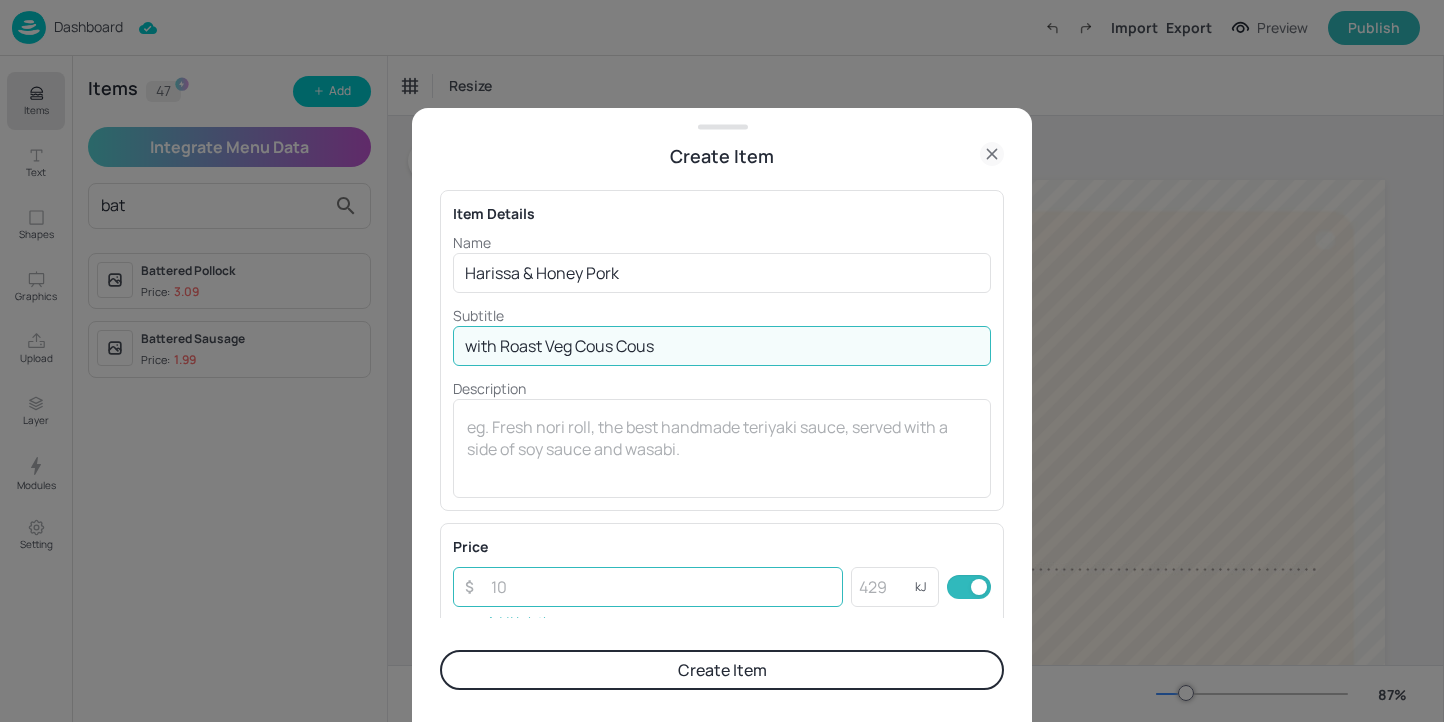 click at bounding box center (661, 587) 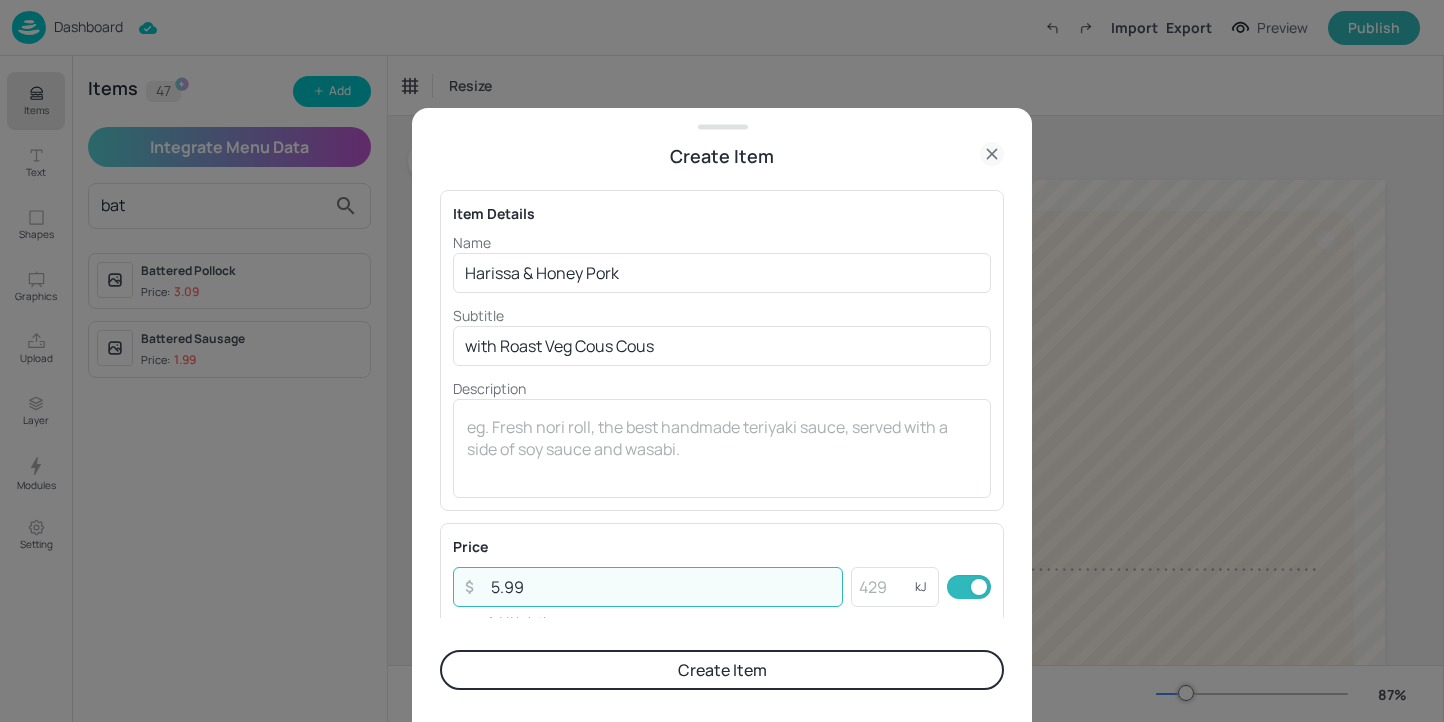 type on "5.99" 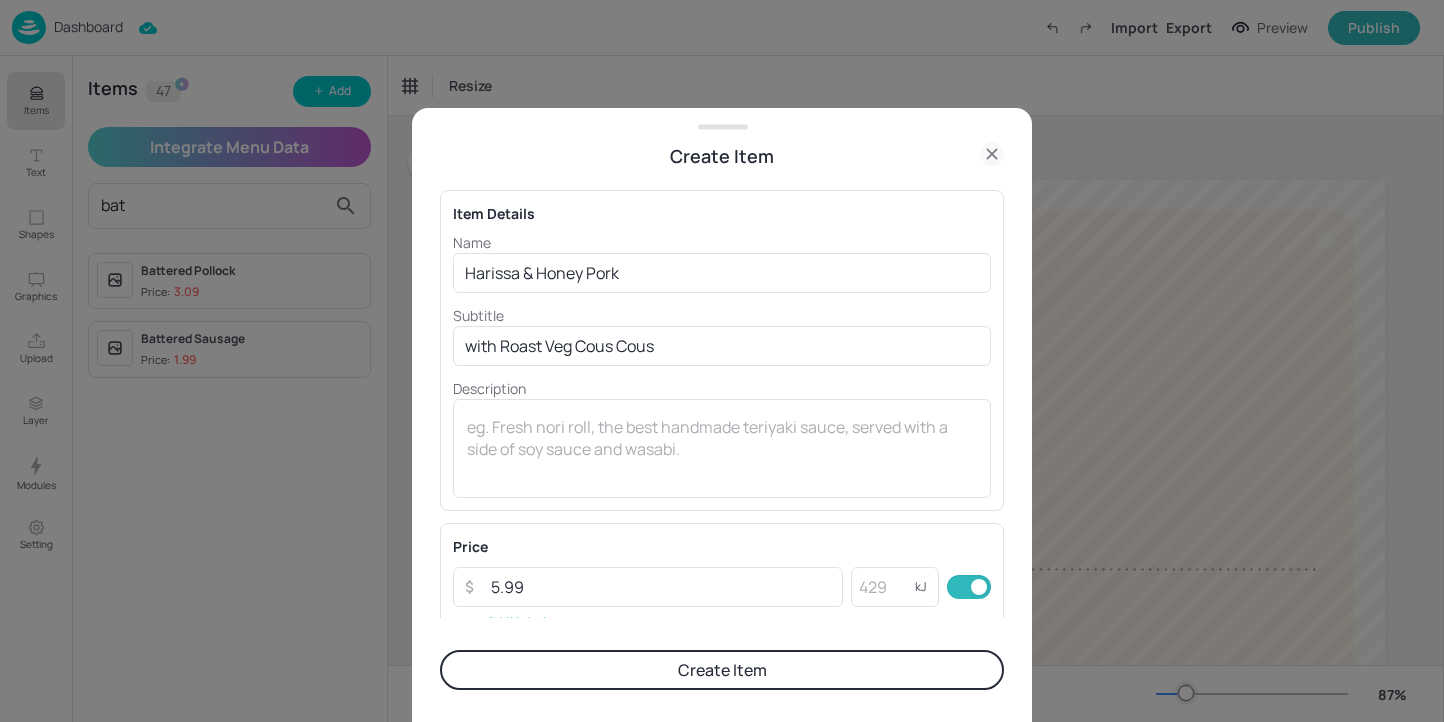 click on "Create Item" at bounding box center (722, 670) 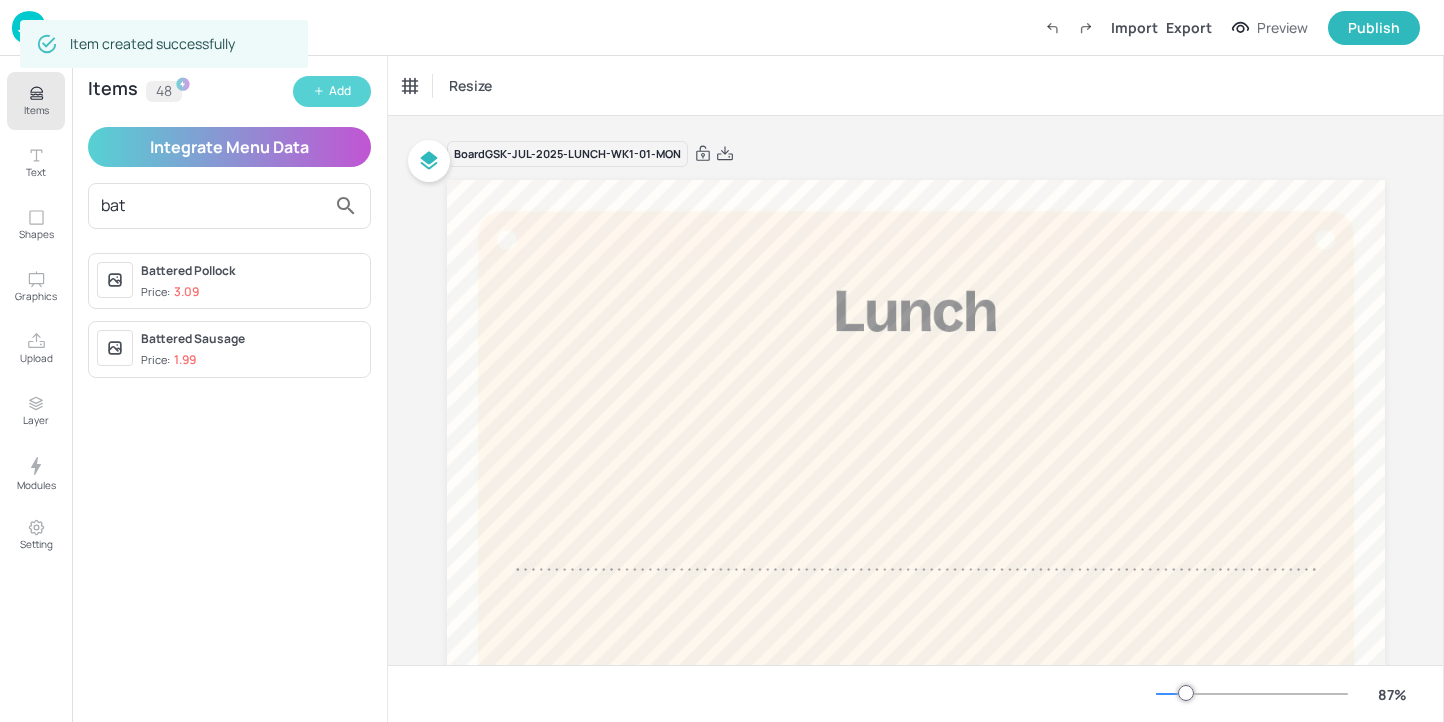 click on "Add" at bounding box center [332, 91] 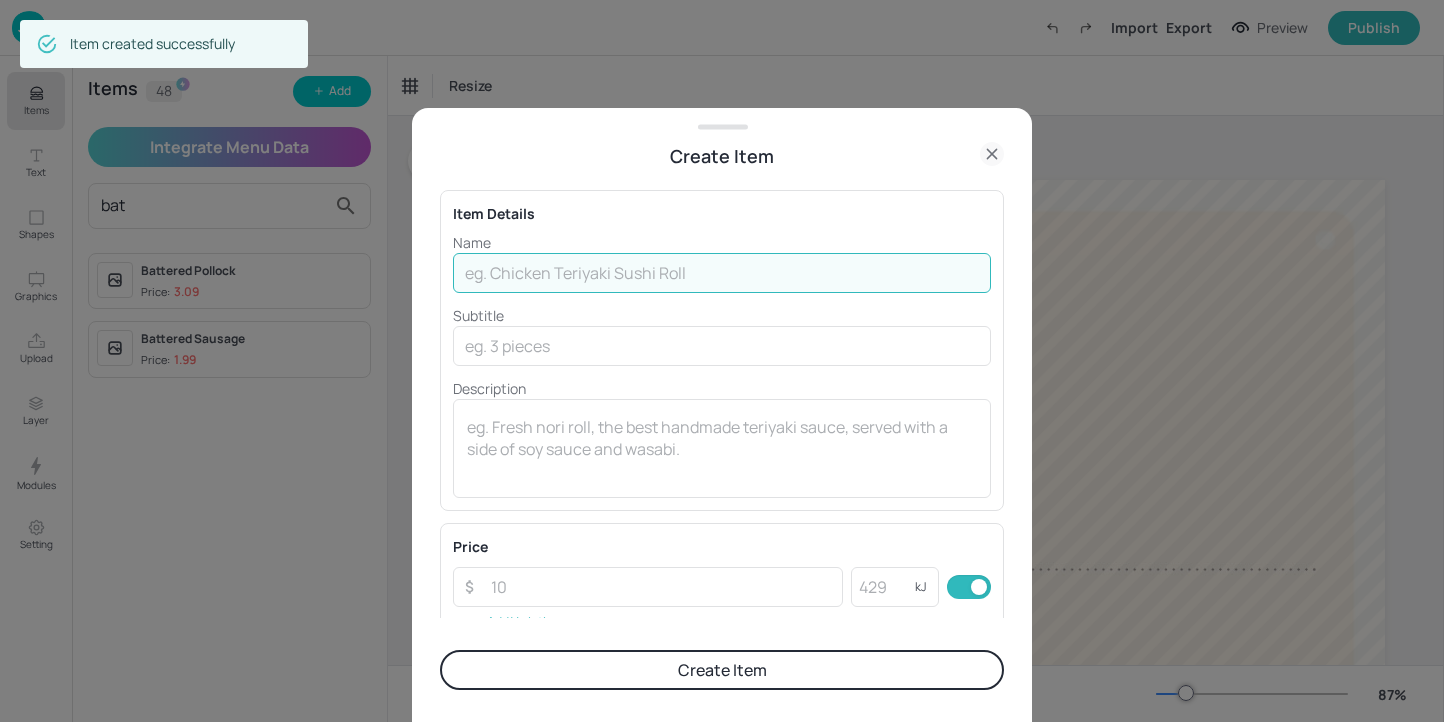 click at bounding box center [722, 273] 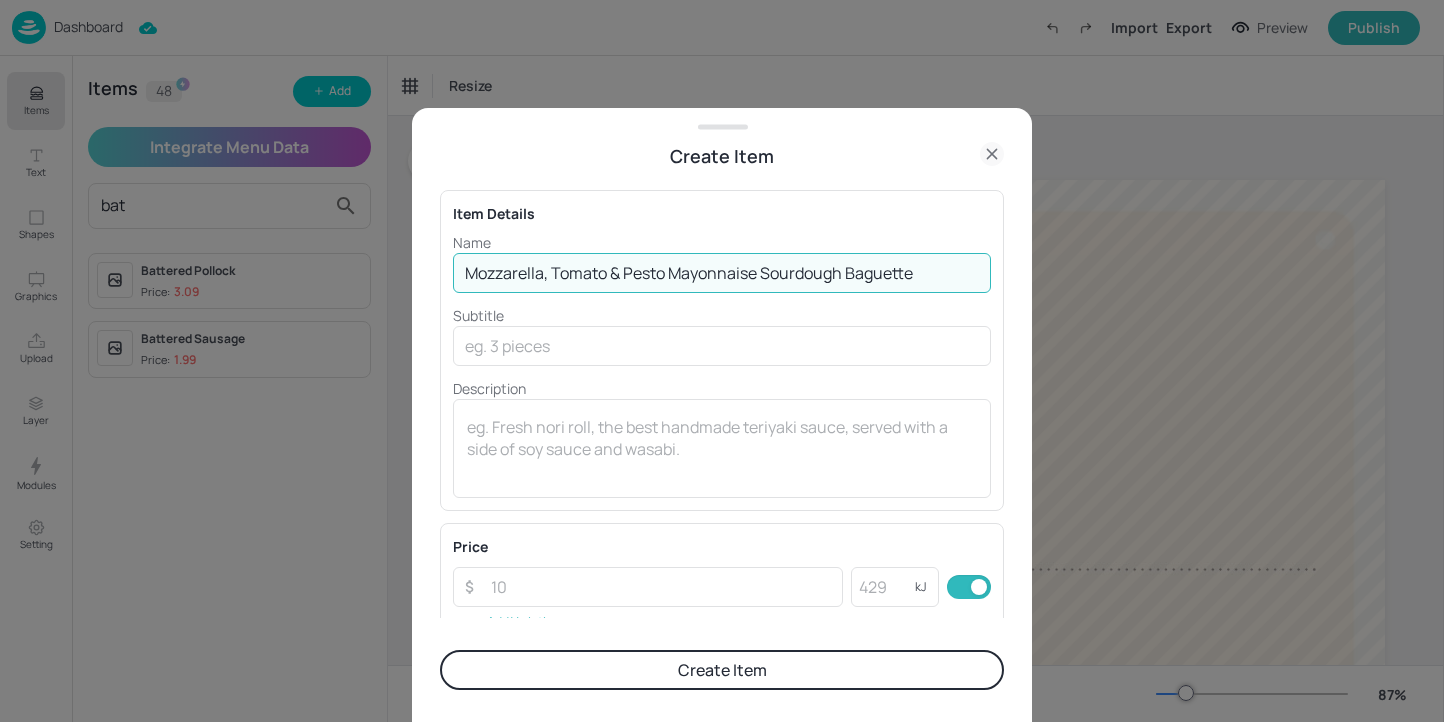 drag, startPoint x: 626, startPoint y: 275, endPoint x: 928, endPoint y: 275, distance: 302 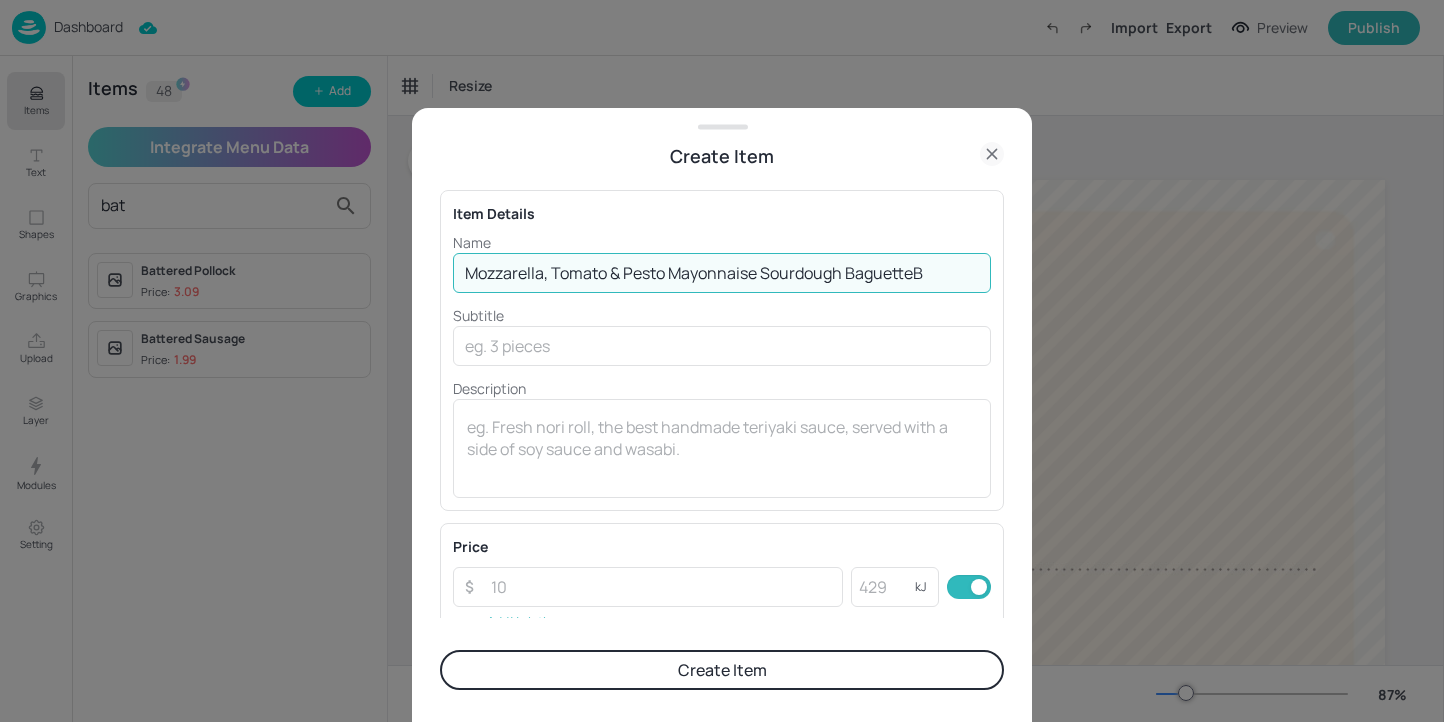 drag, startPoint x: 627, startPoint y: 275, endPoint x: 1193, endPoint y: 275, distance: 566 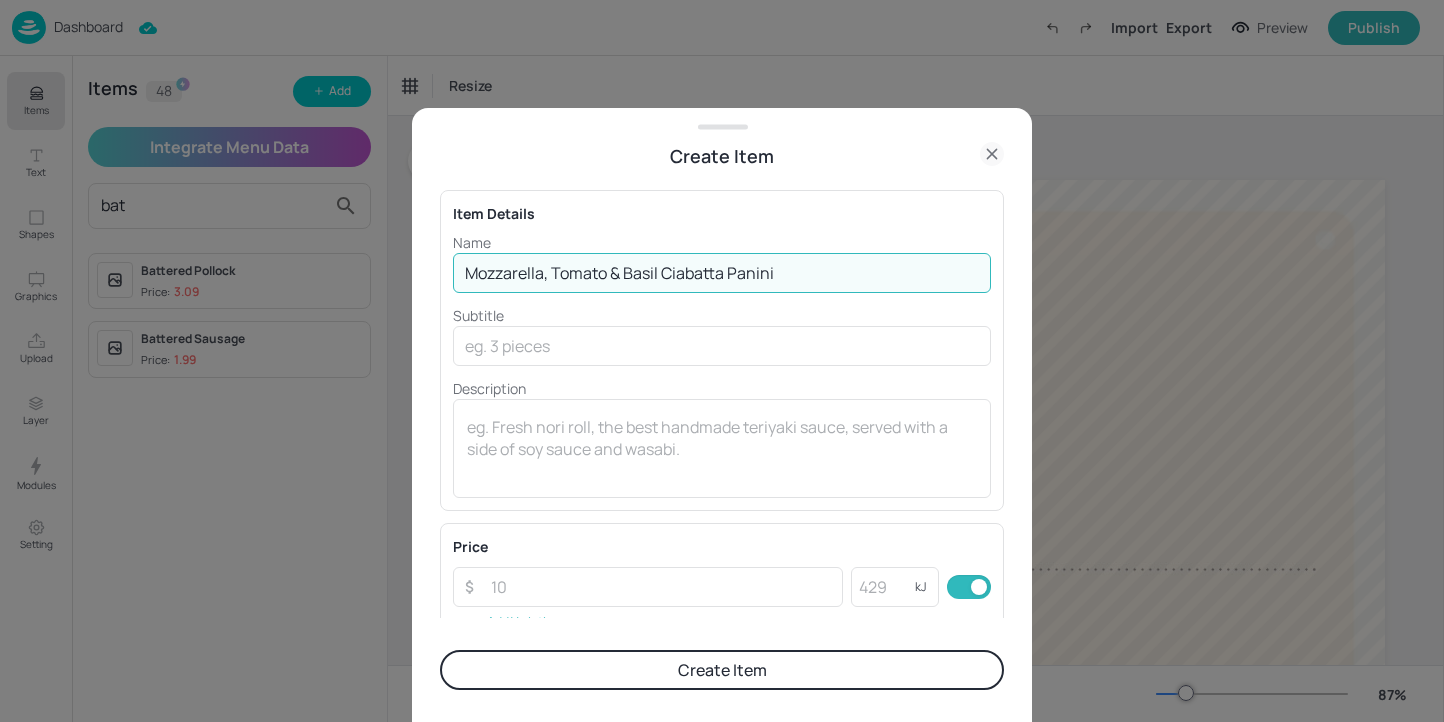 type on "Mozzarella, Tomato & Basil Ciabatta Panini" 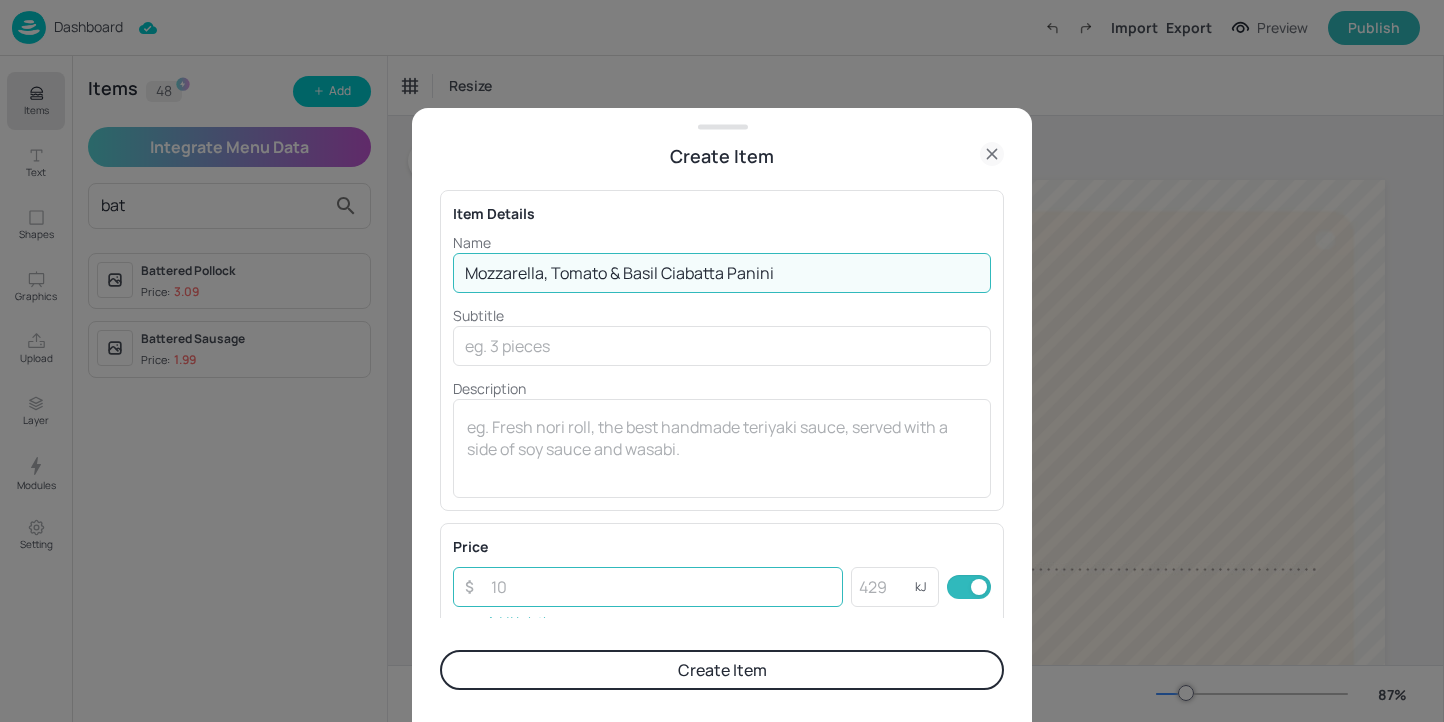 click at bounding box center [661, 587] 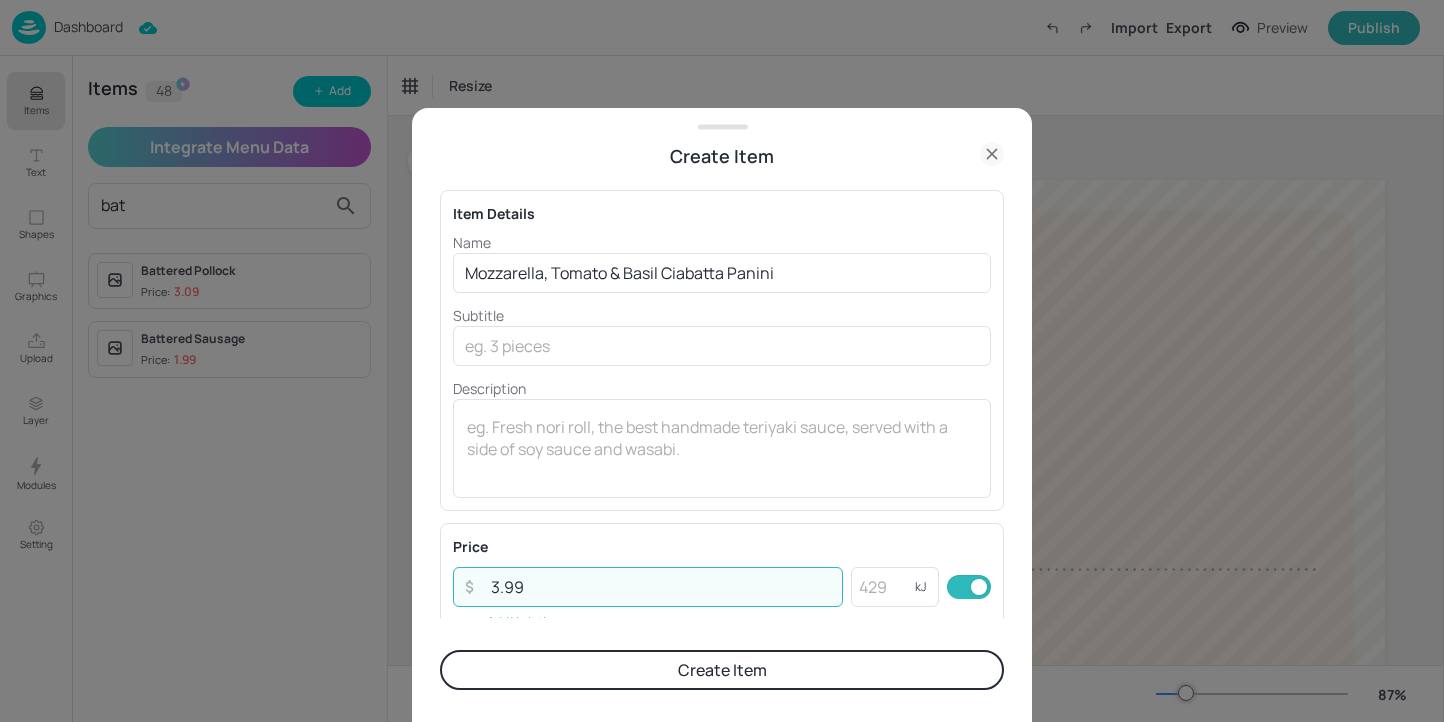 type on "3.99" 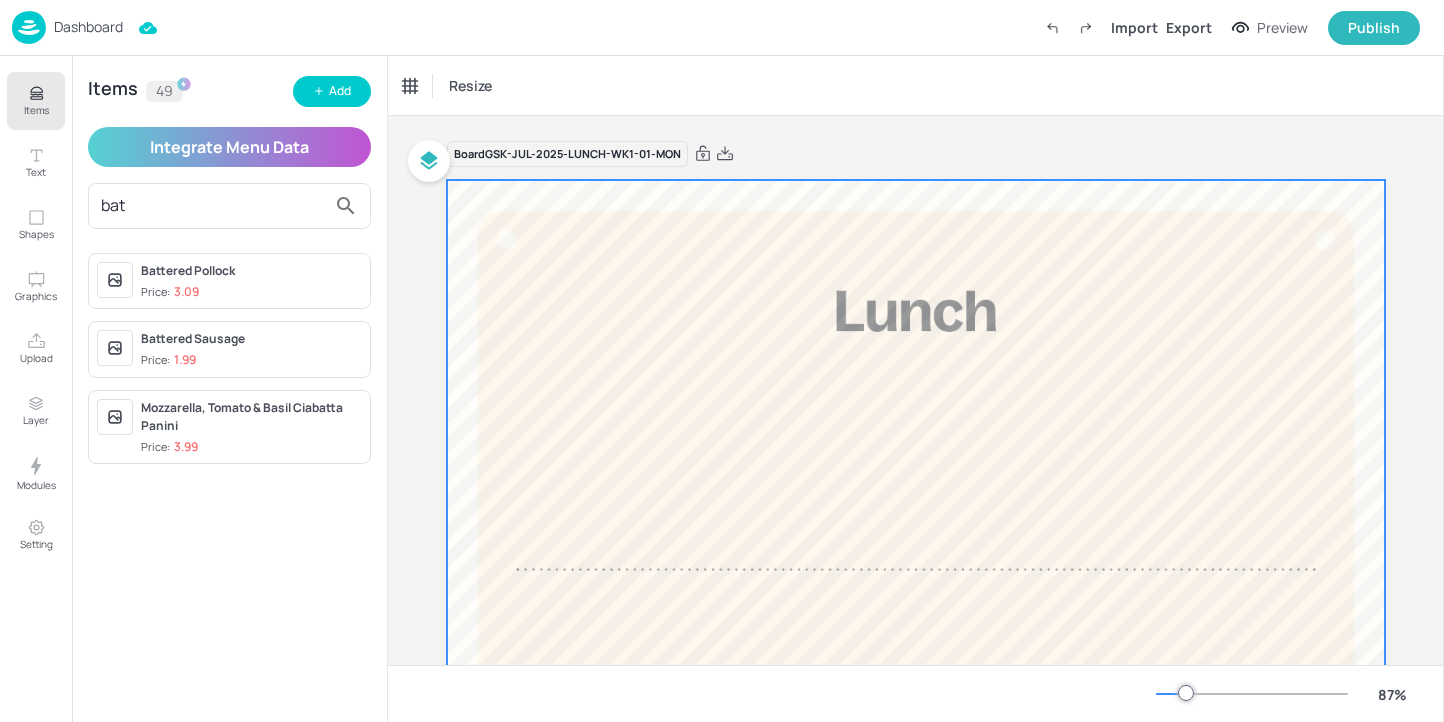 click at bounding box center (916, 749) 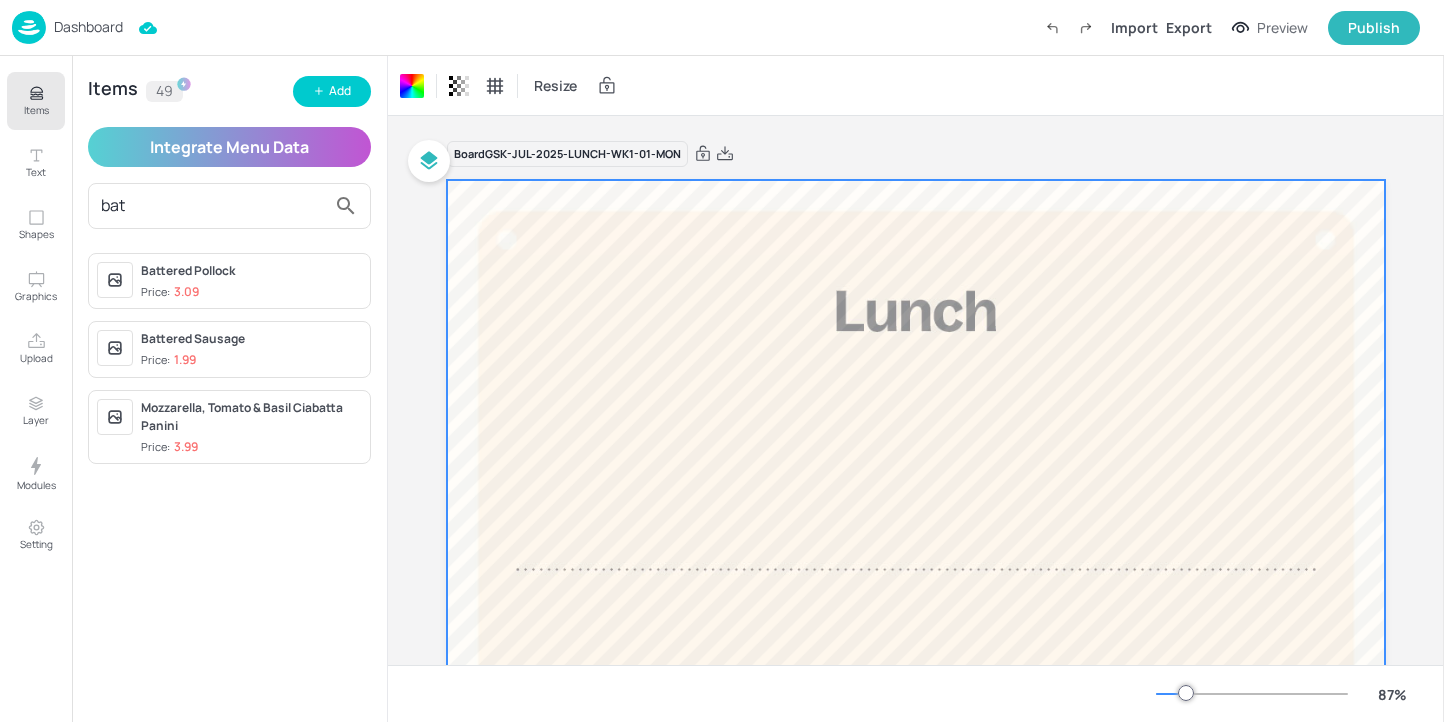 click on "Items 49 Add Integrate Menu Data bat Battered Pollock Price: 3.09 Battered Sausage Price: 1.99 Mozzarella, Tomato & Basil Ciabatta Panini Price: 3.99" at bounding box center (229, 389) 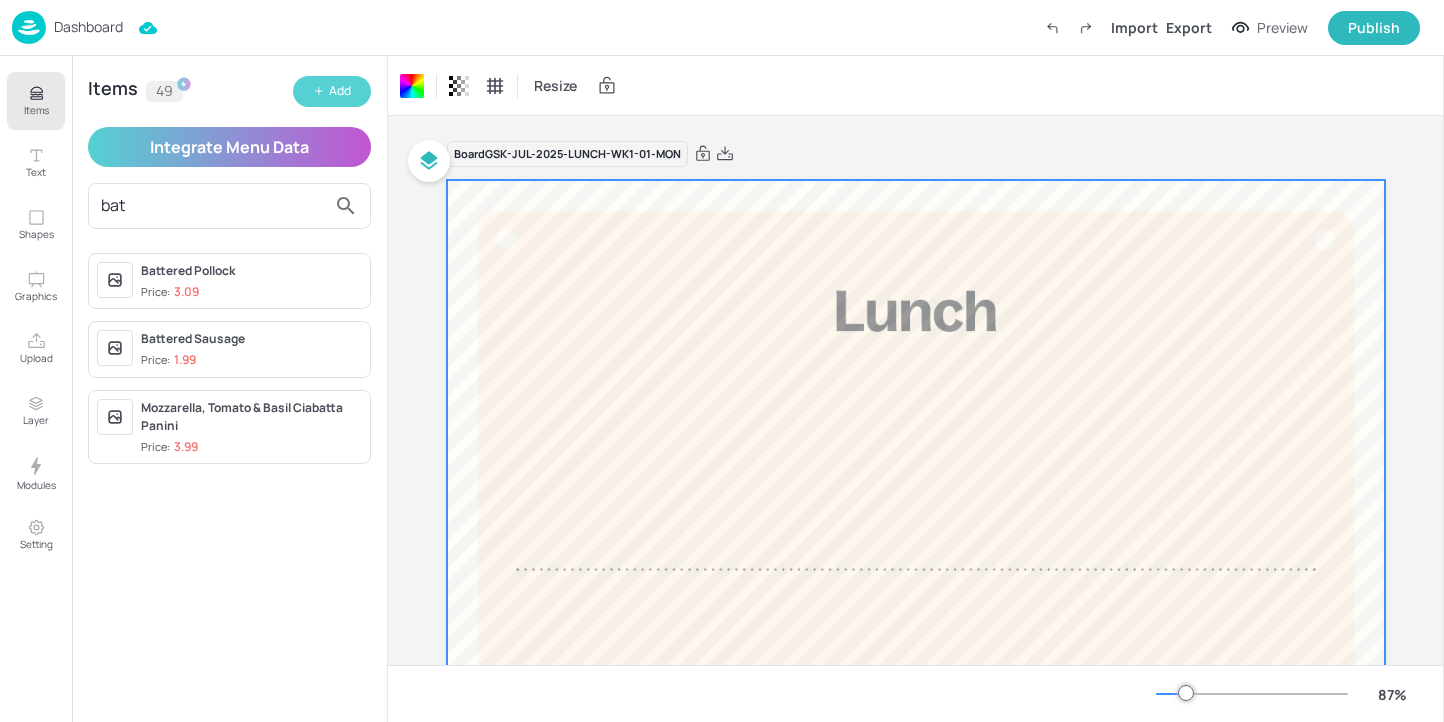 click on "Add" at bounding box center [340, 91] 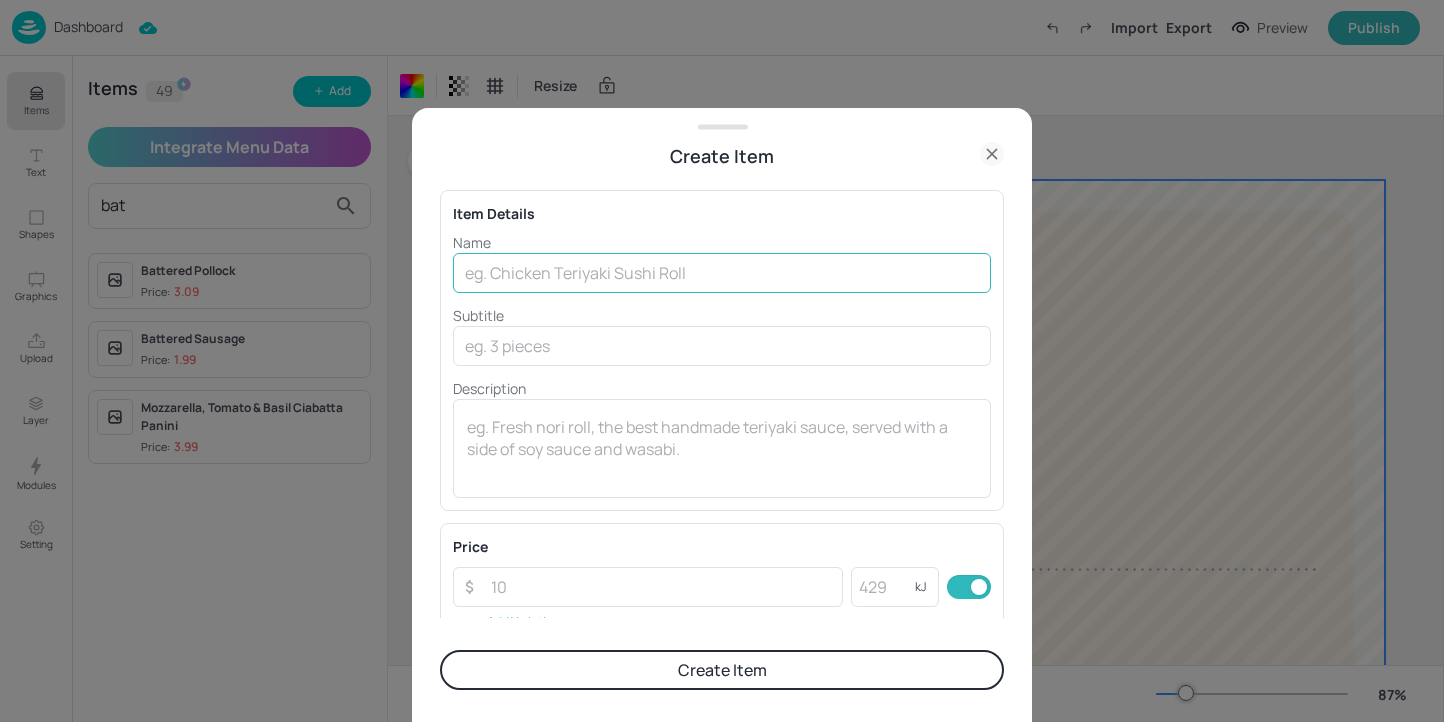 click at bounding box center (722, 273) 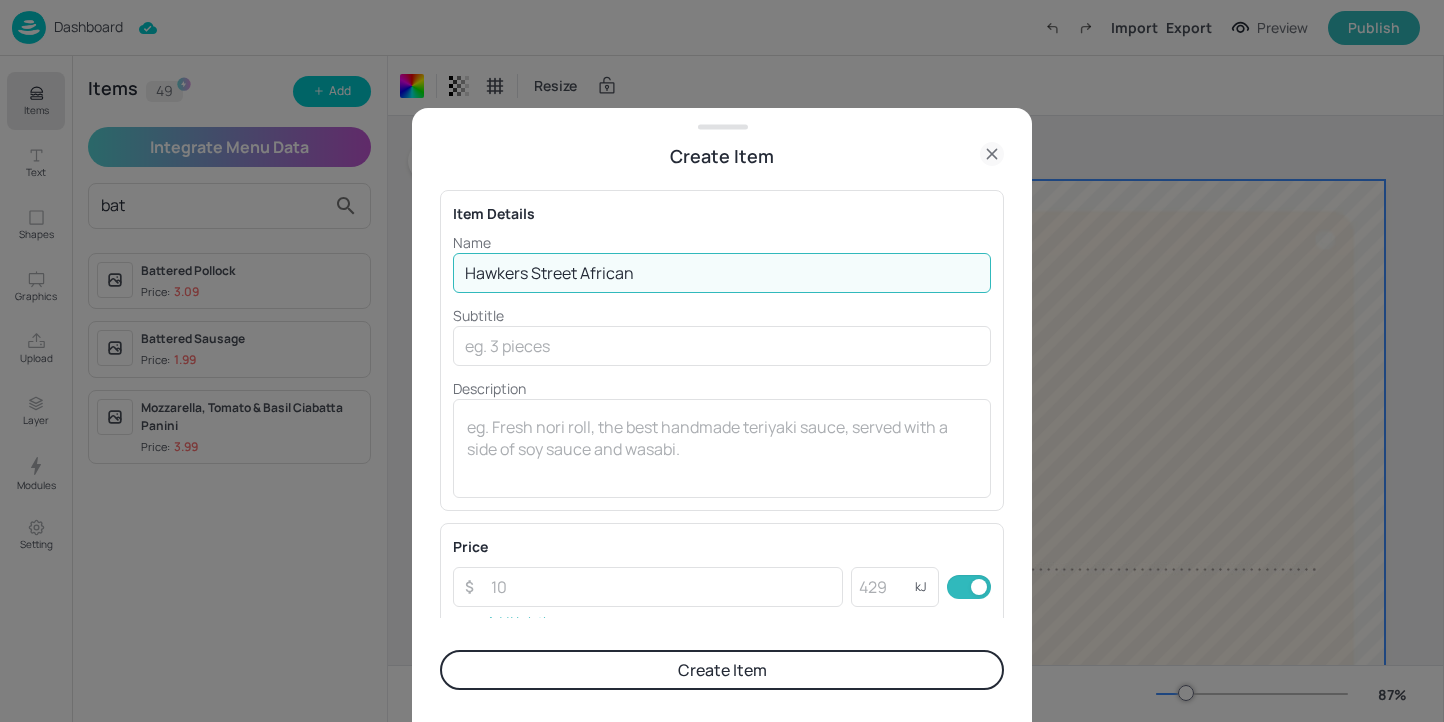 type on "Hawkers Street African" 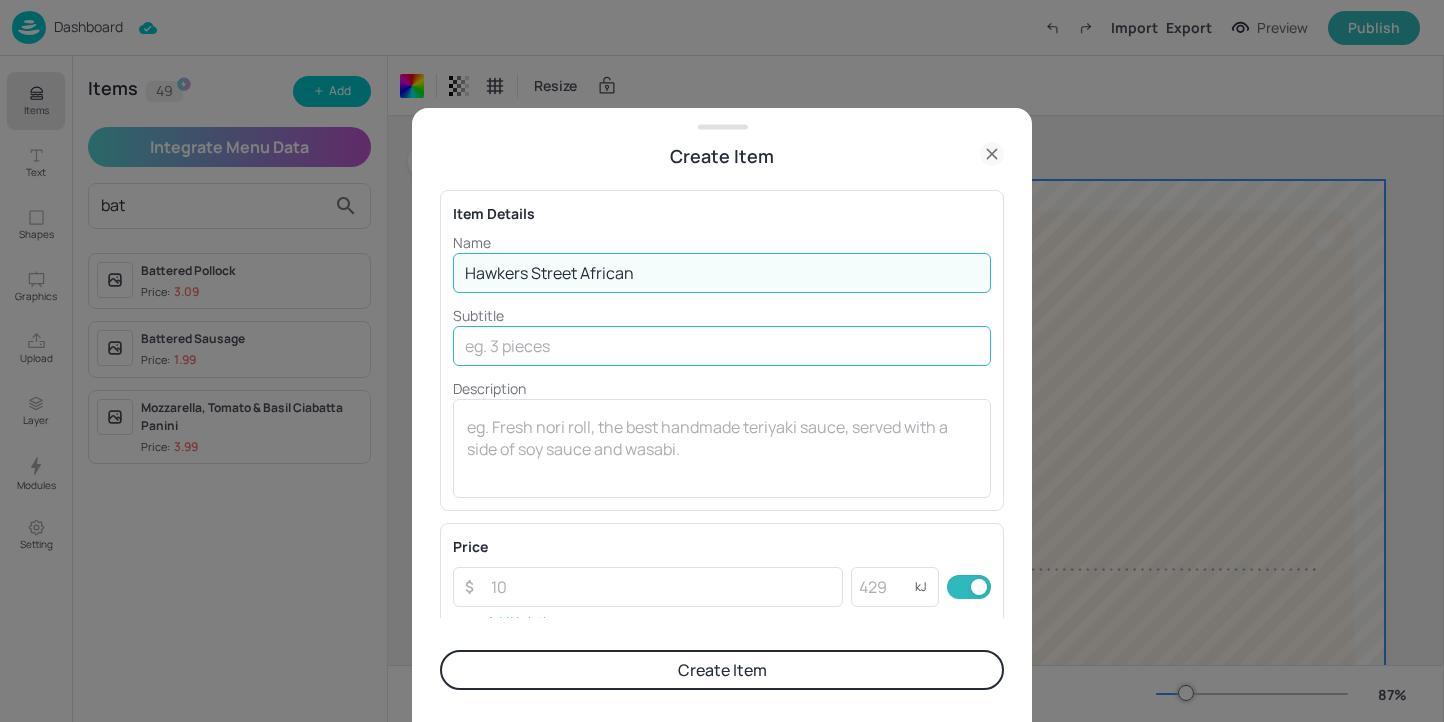 click at bounding box center (722, 346) 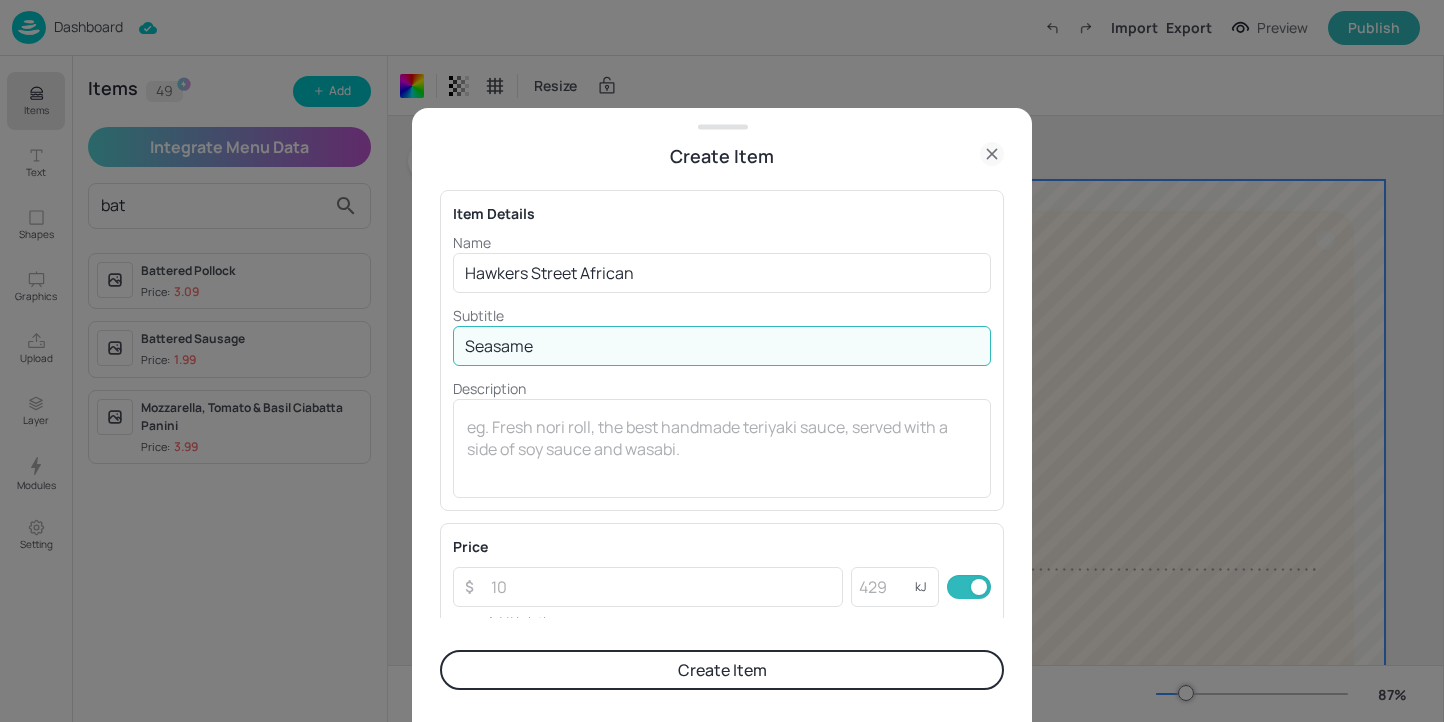 click on "Seasame" at bounding box center [722, 346] 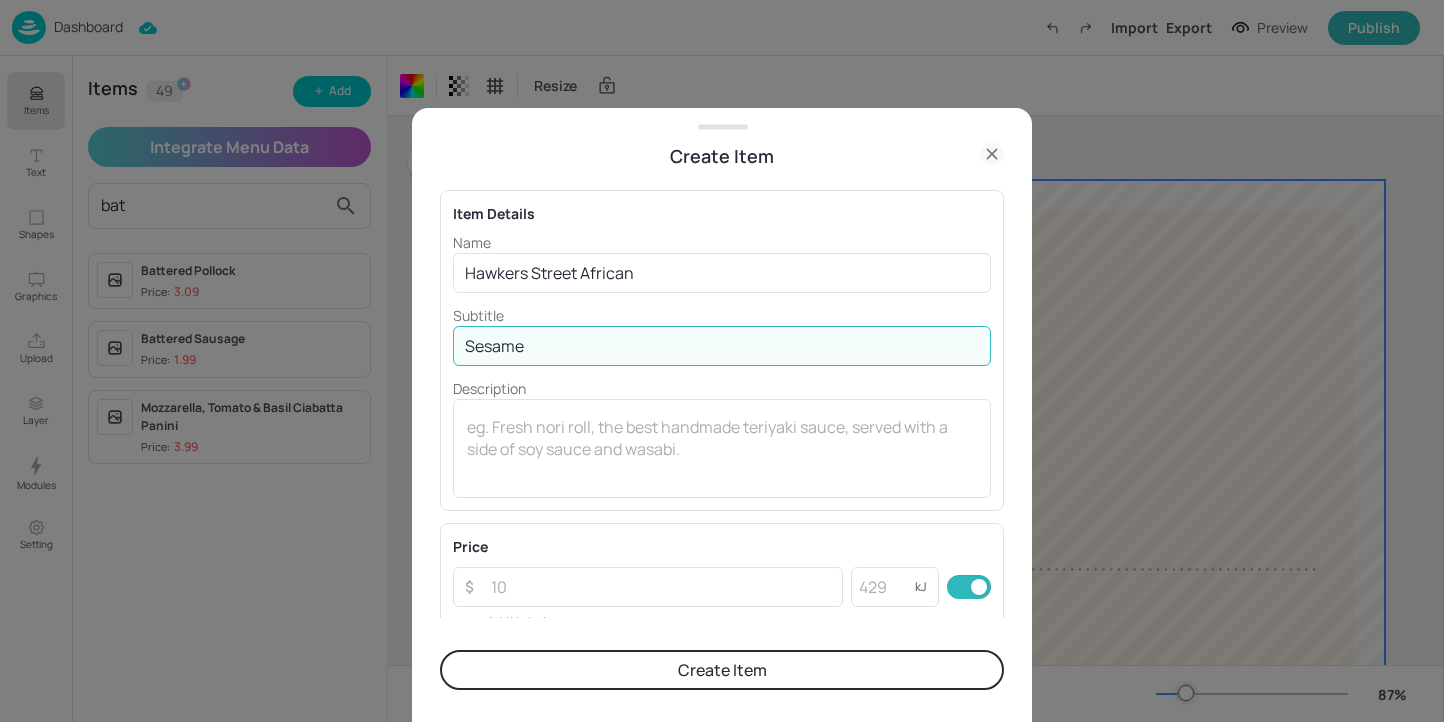 click on "Sesame" at bounding box center (722, 346) 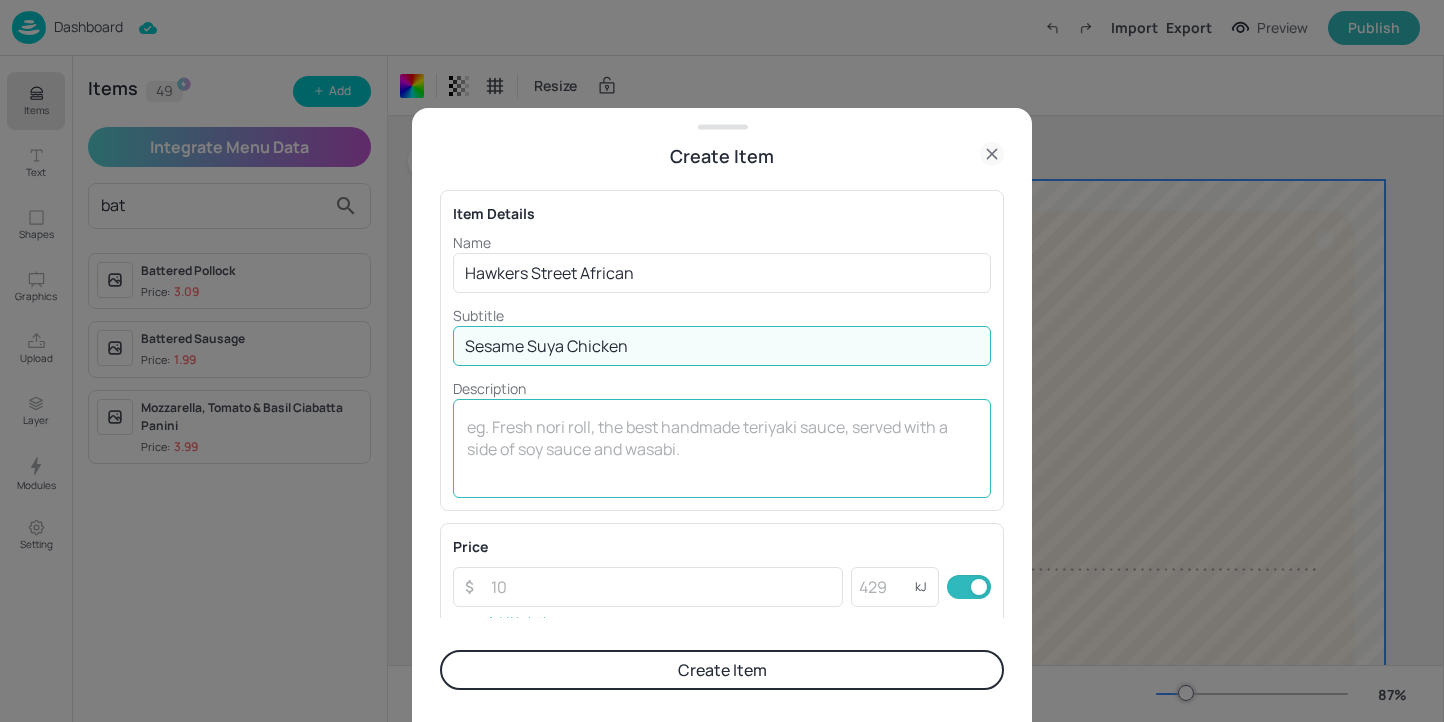type on "Sesame Suya Chicken" 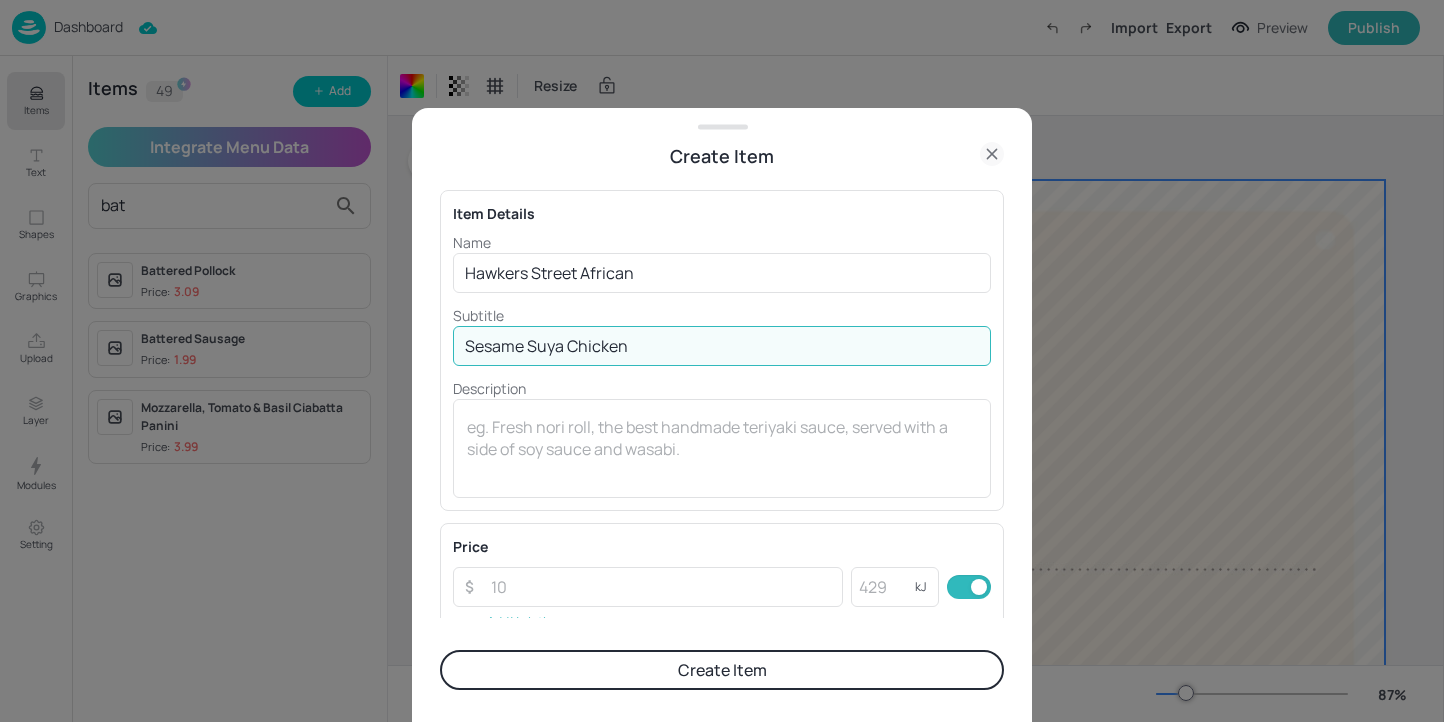click on "Create Item" at bounding box center [722, 670] 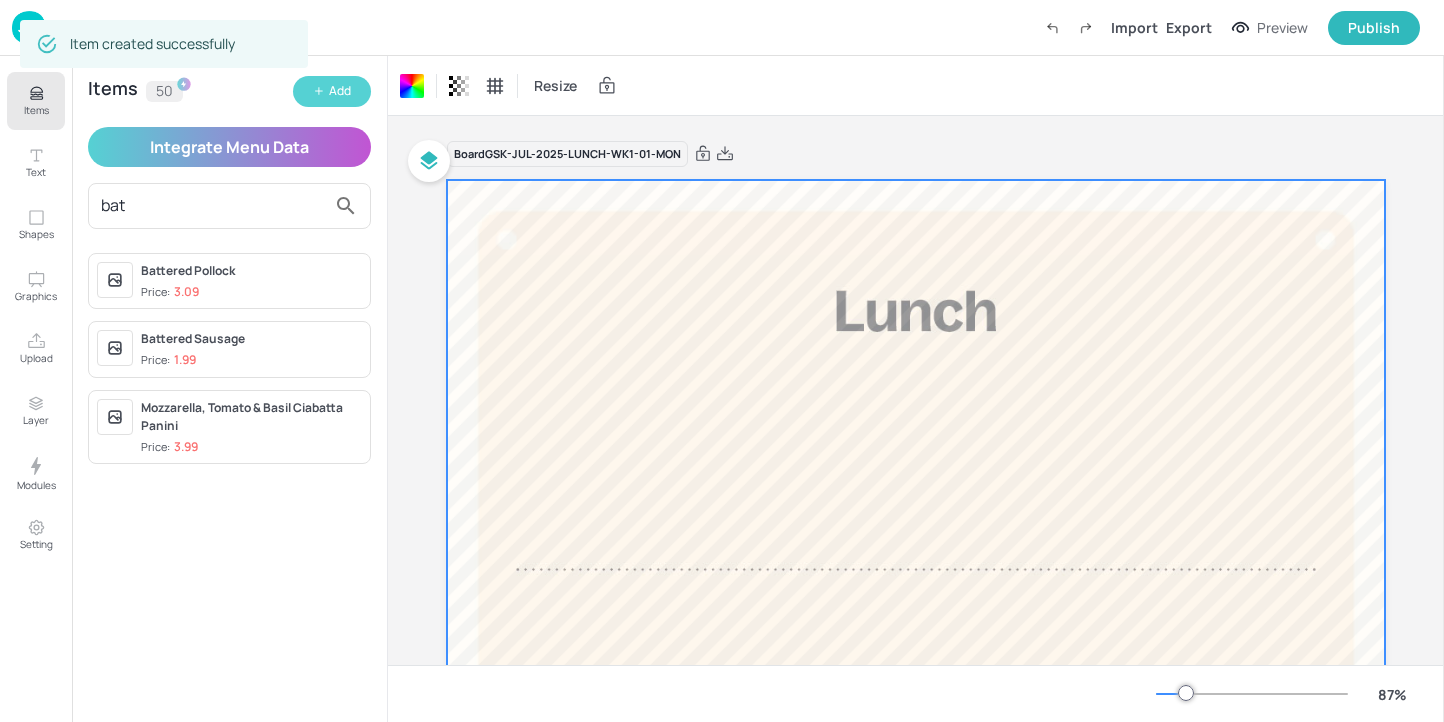 click on "Add" at bounding box center [332, 91] 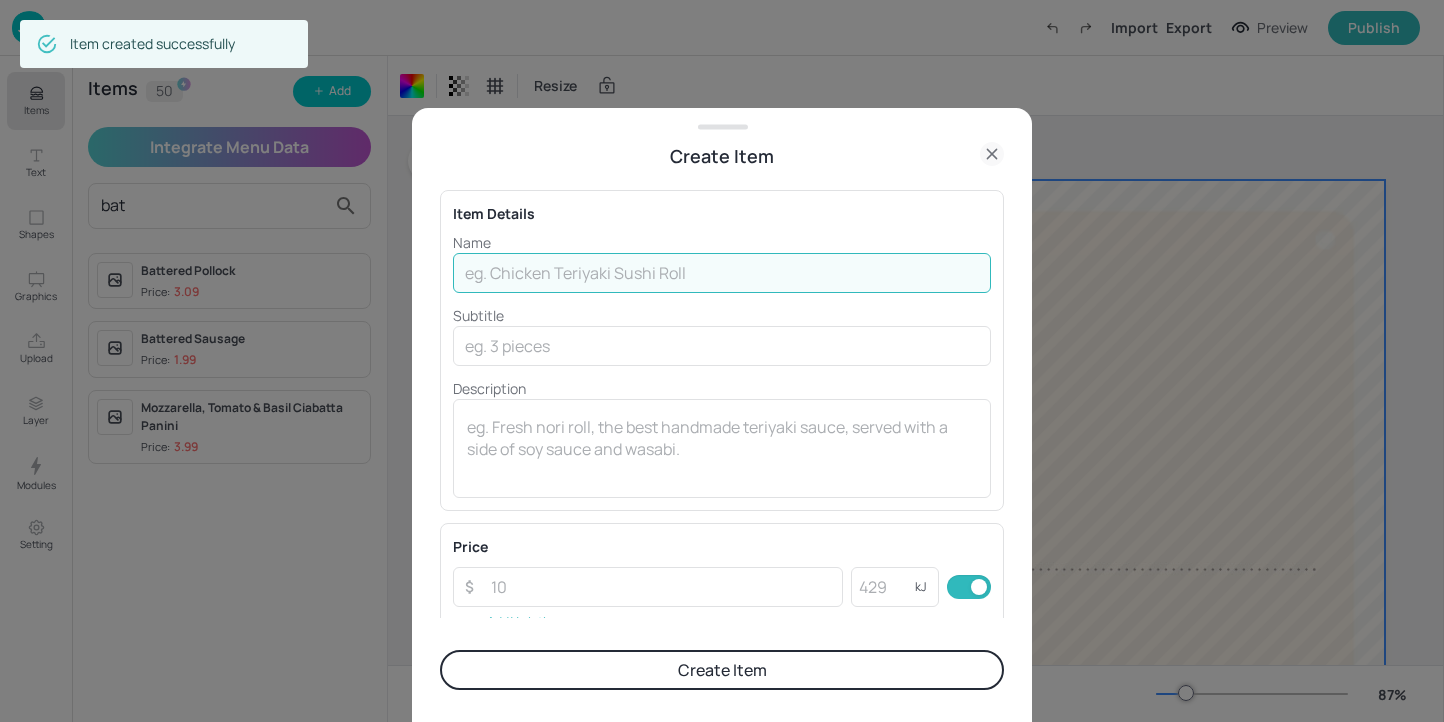 click at bounding box center (722, 273) 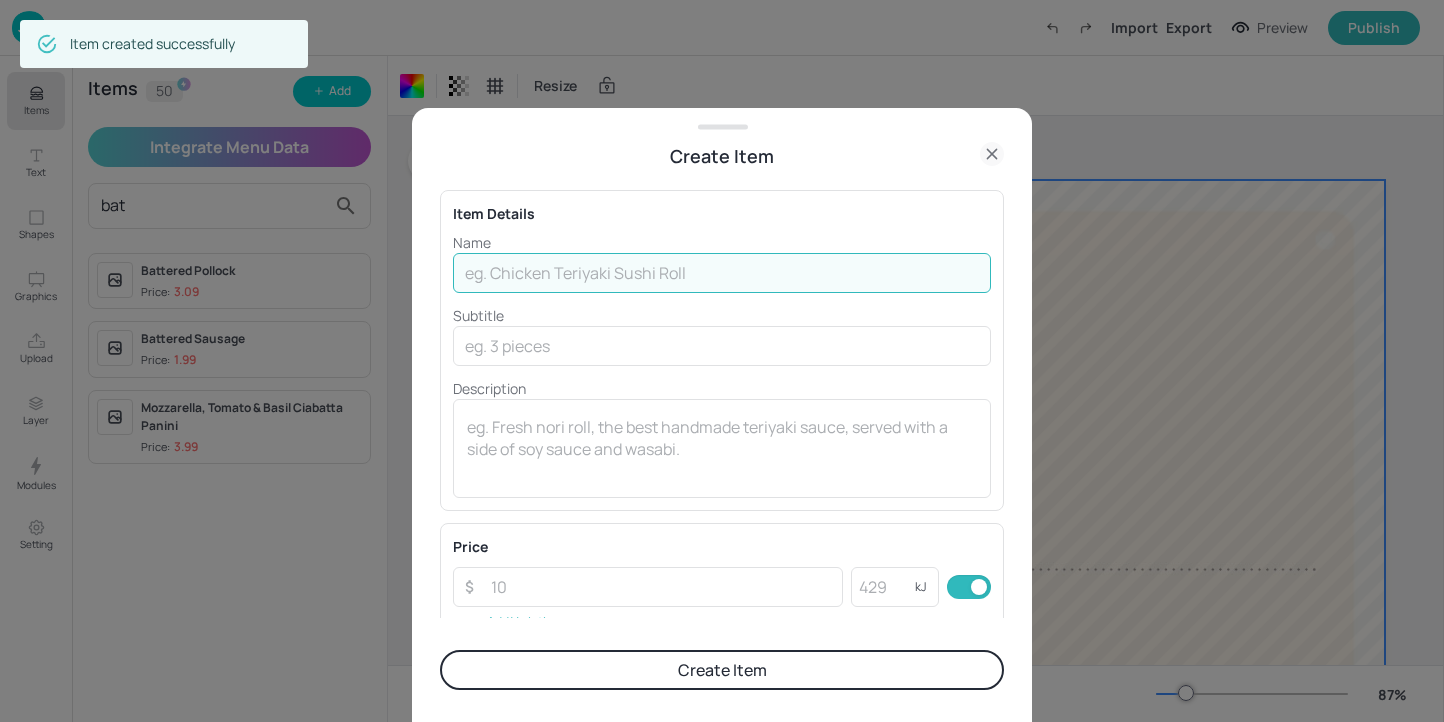 type on "h" 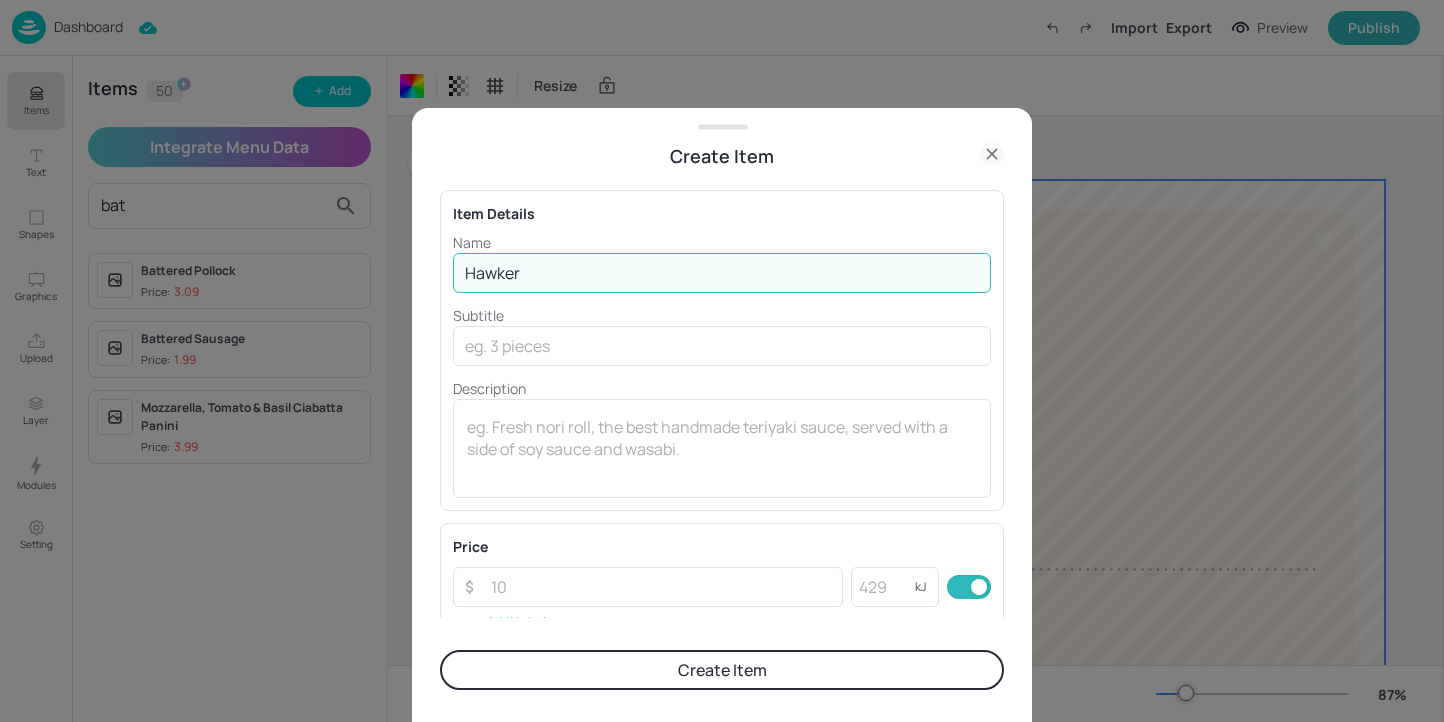 type on "Hawkers Street African" 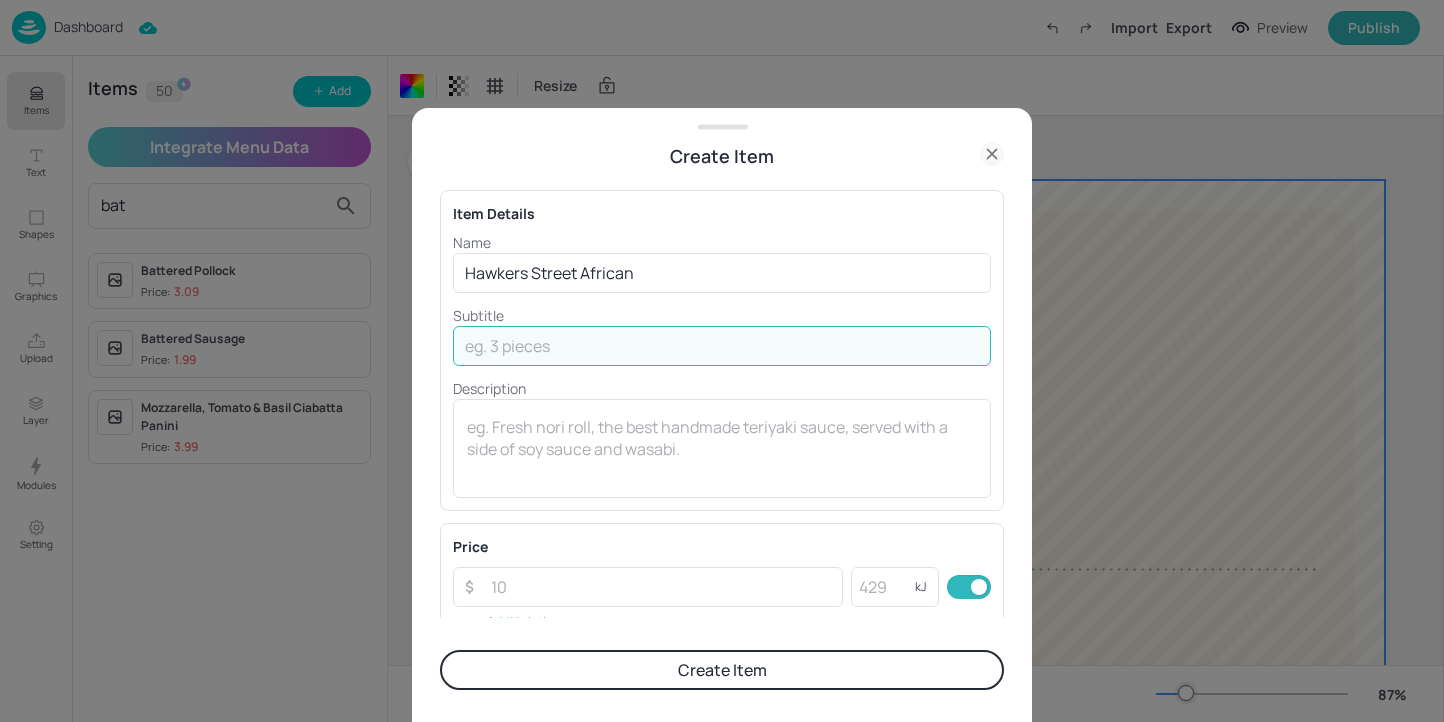 click at bounding box center [722, 346] 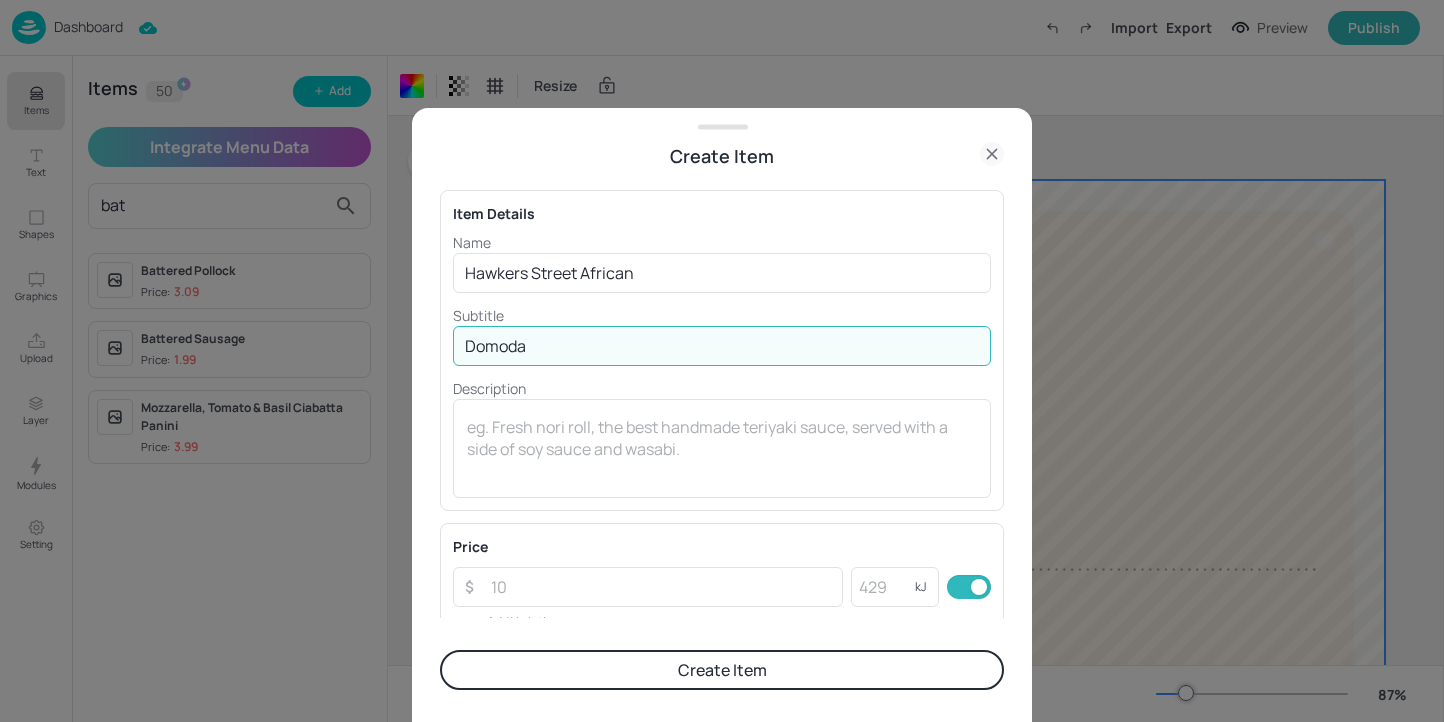 type on "Domoda" 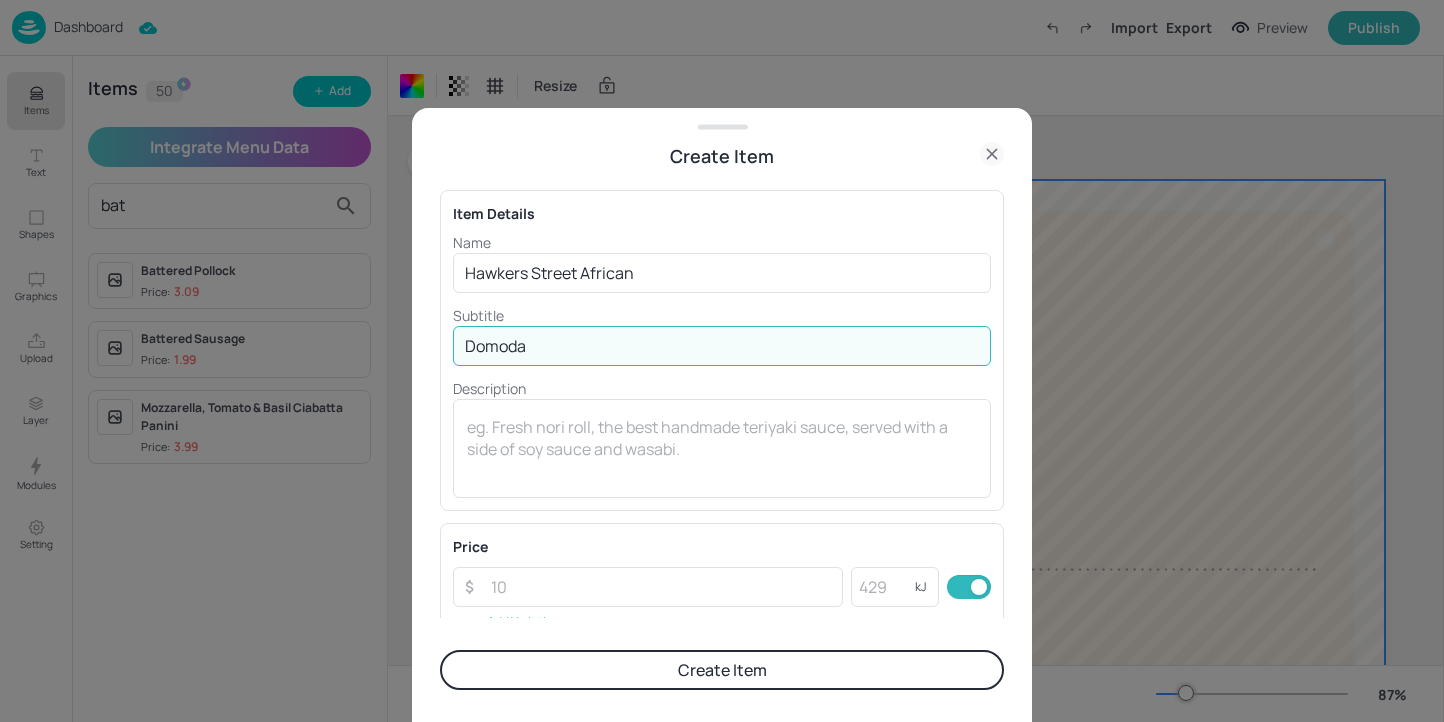 click on "Create Item" at bounding box center (722, 670) 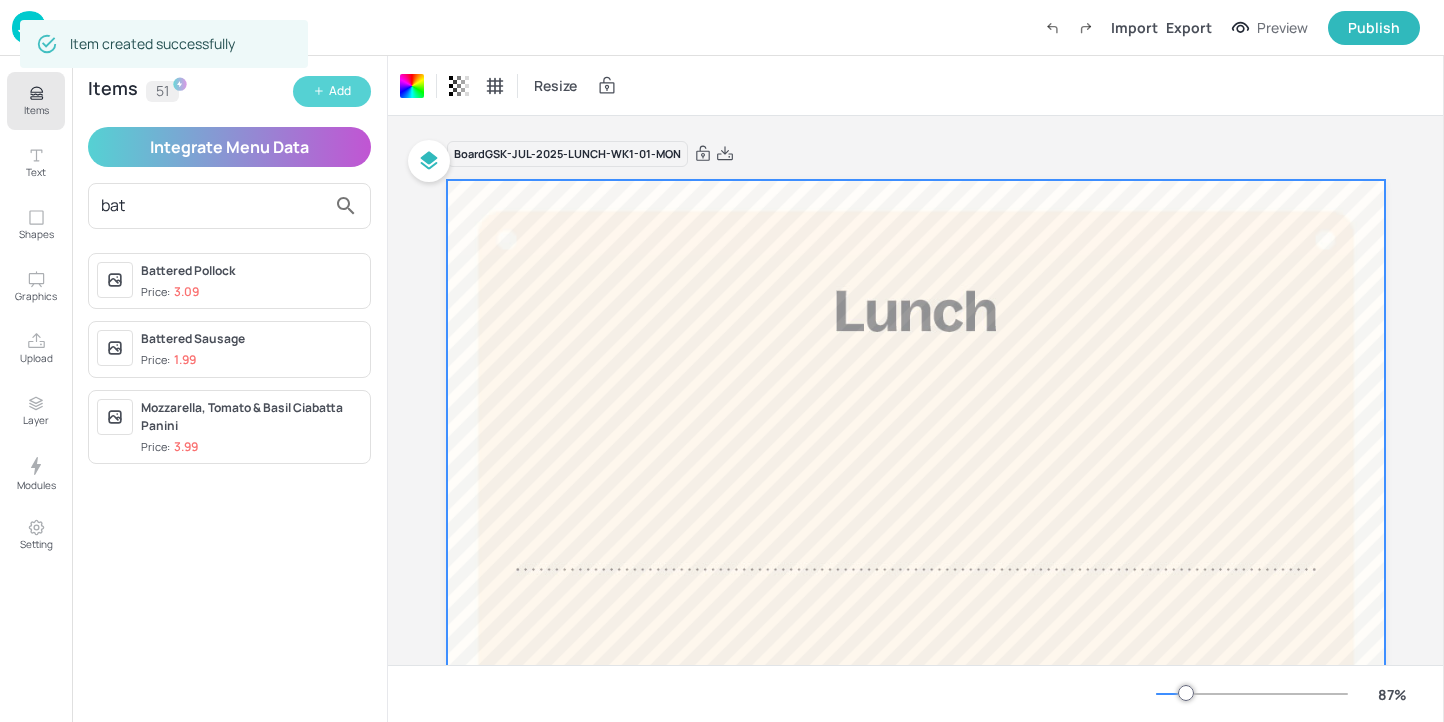 click on "Add" at bounding box center (340, 91) 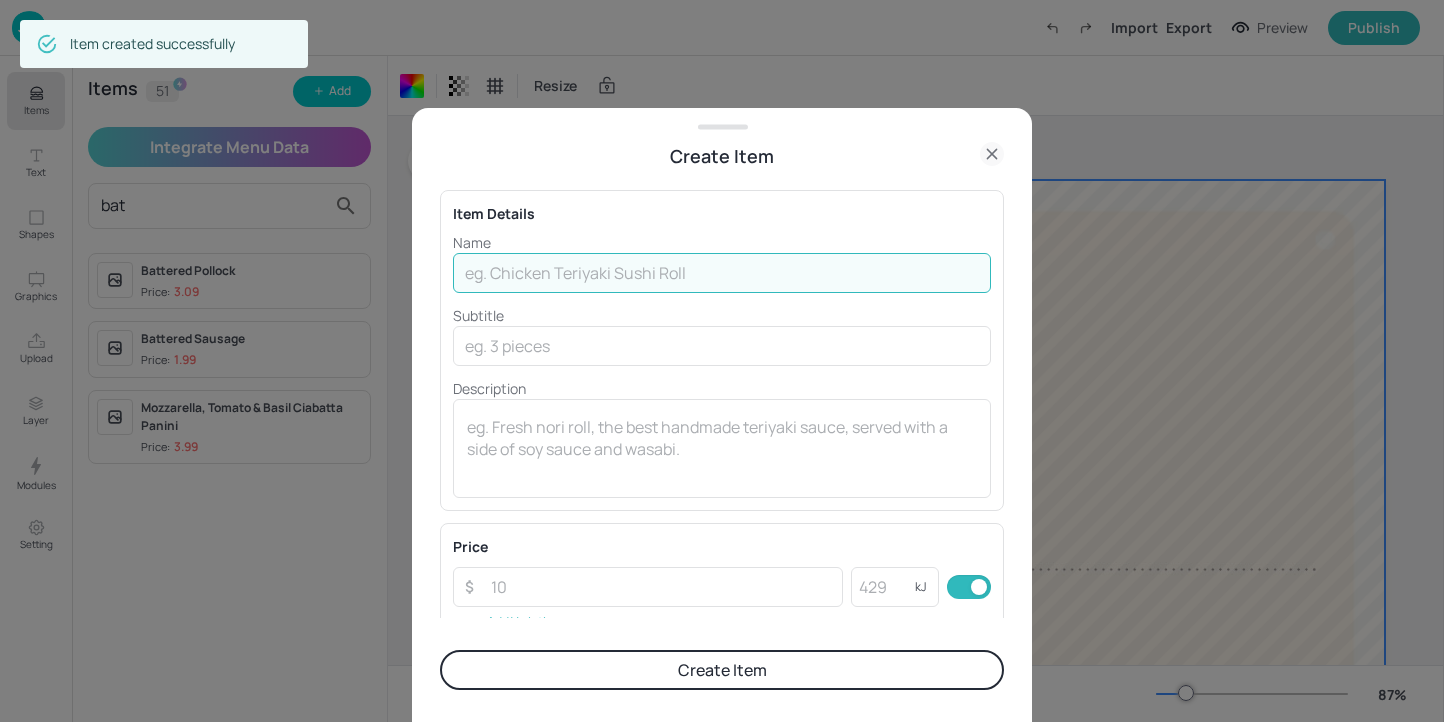 click at bounding box center (722, 273) 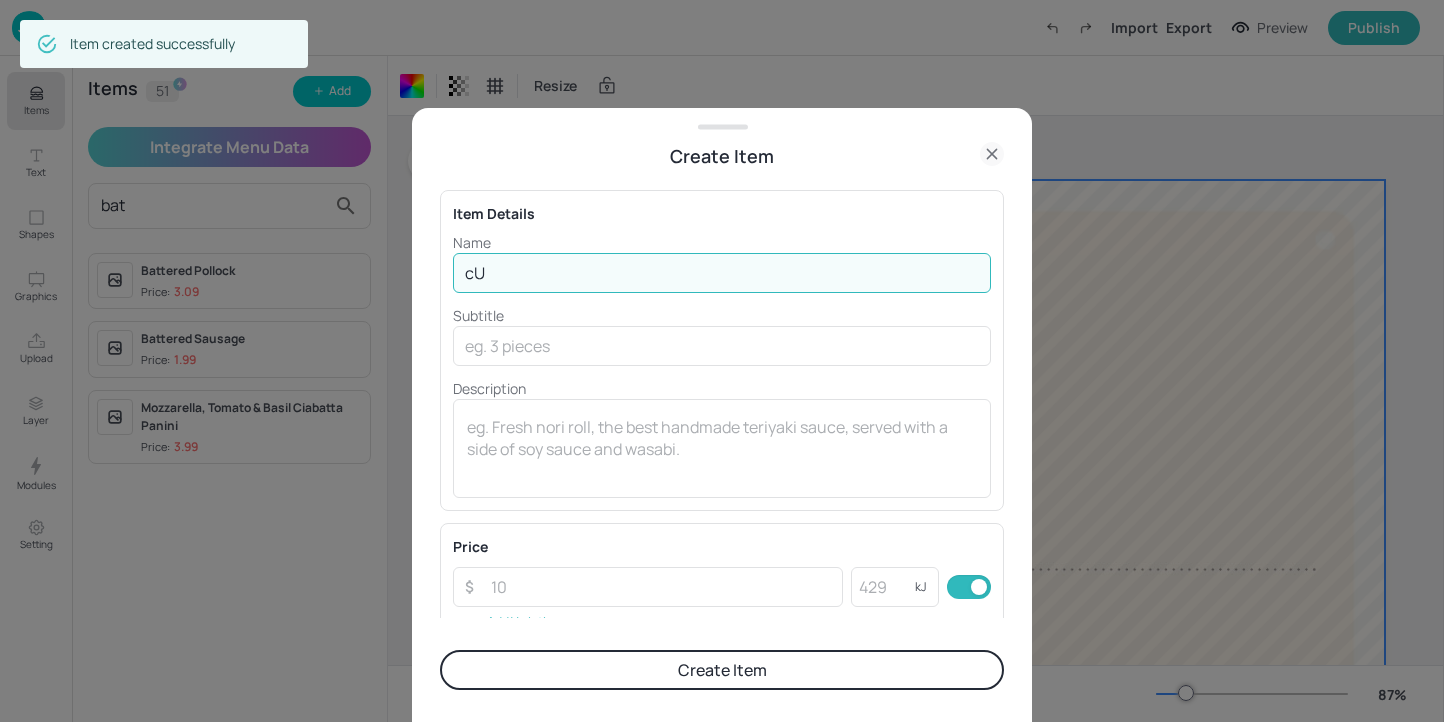 type on "c" 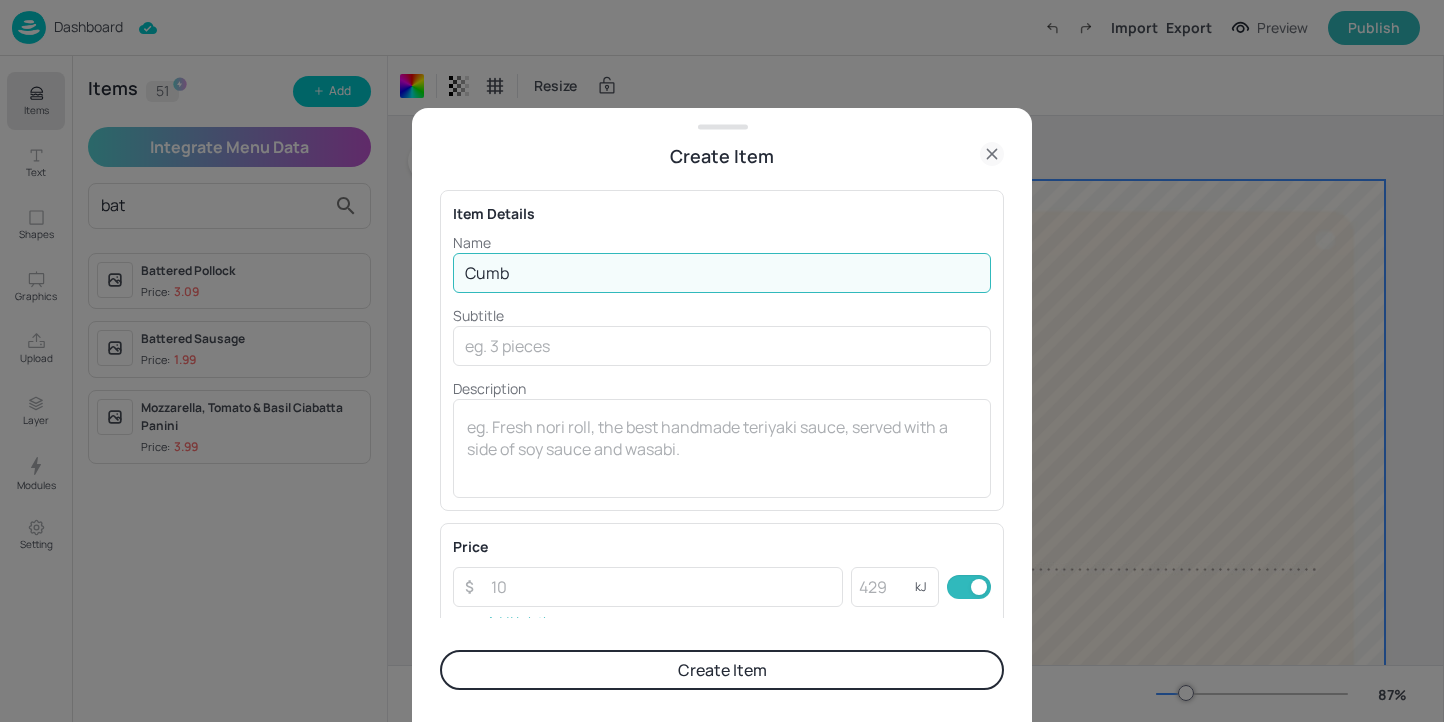 type on "Cumberland Sausage Ring" 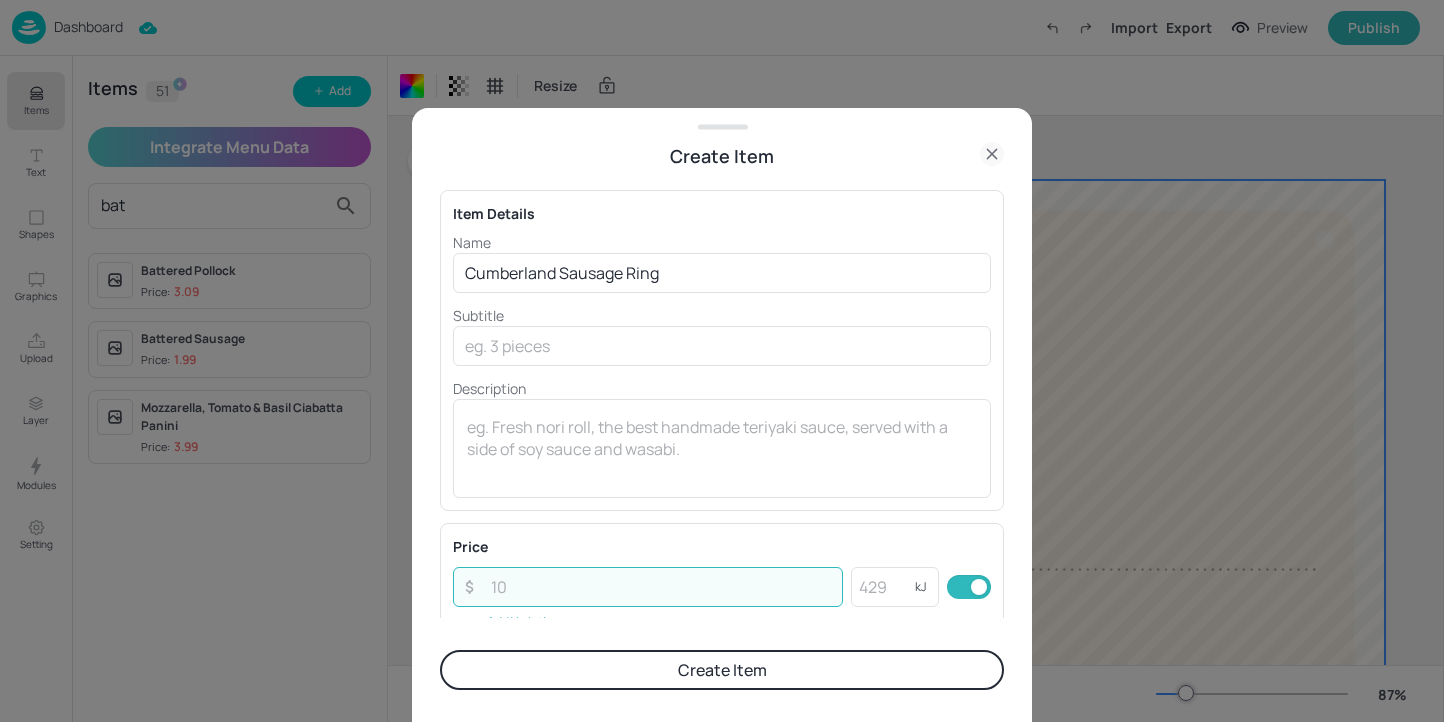 click at bounding box center (661, 587) 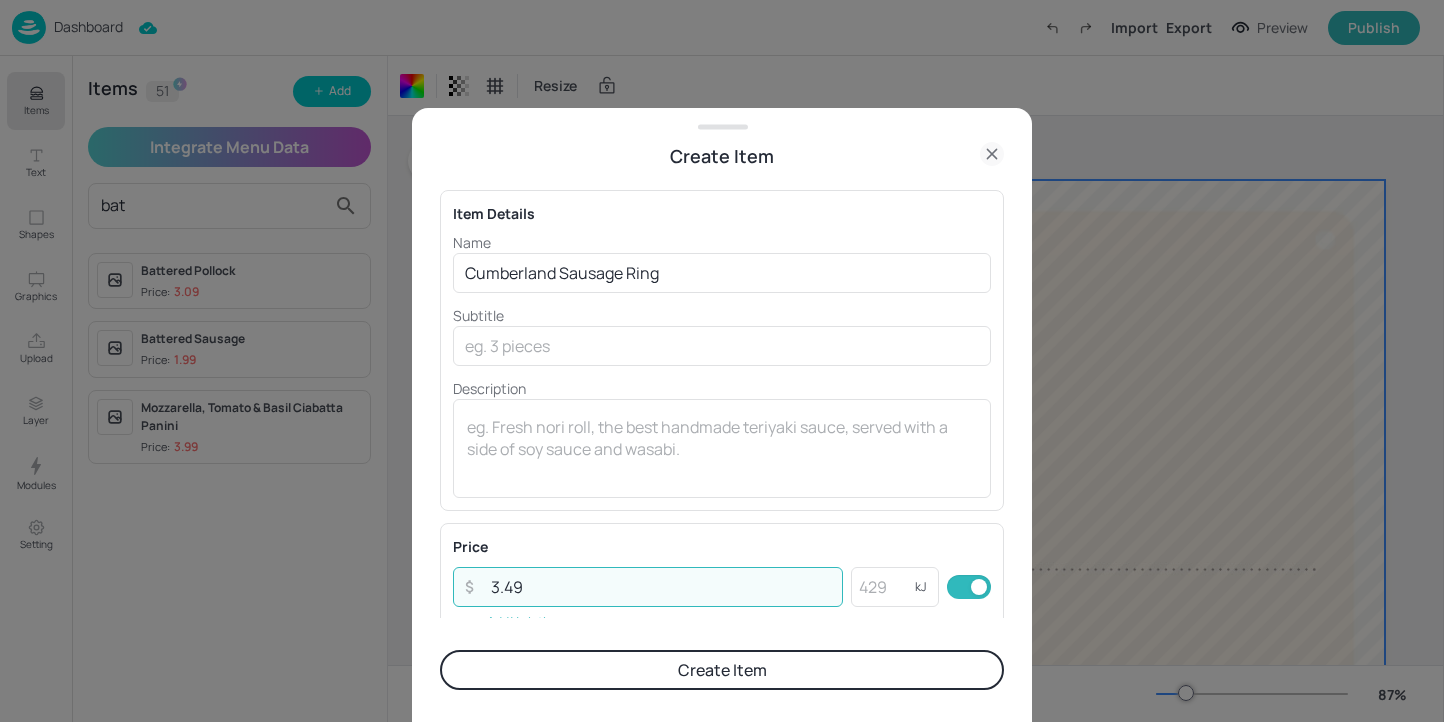 type on "3.49" 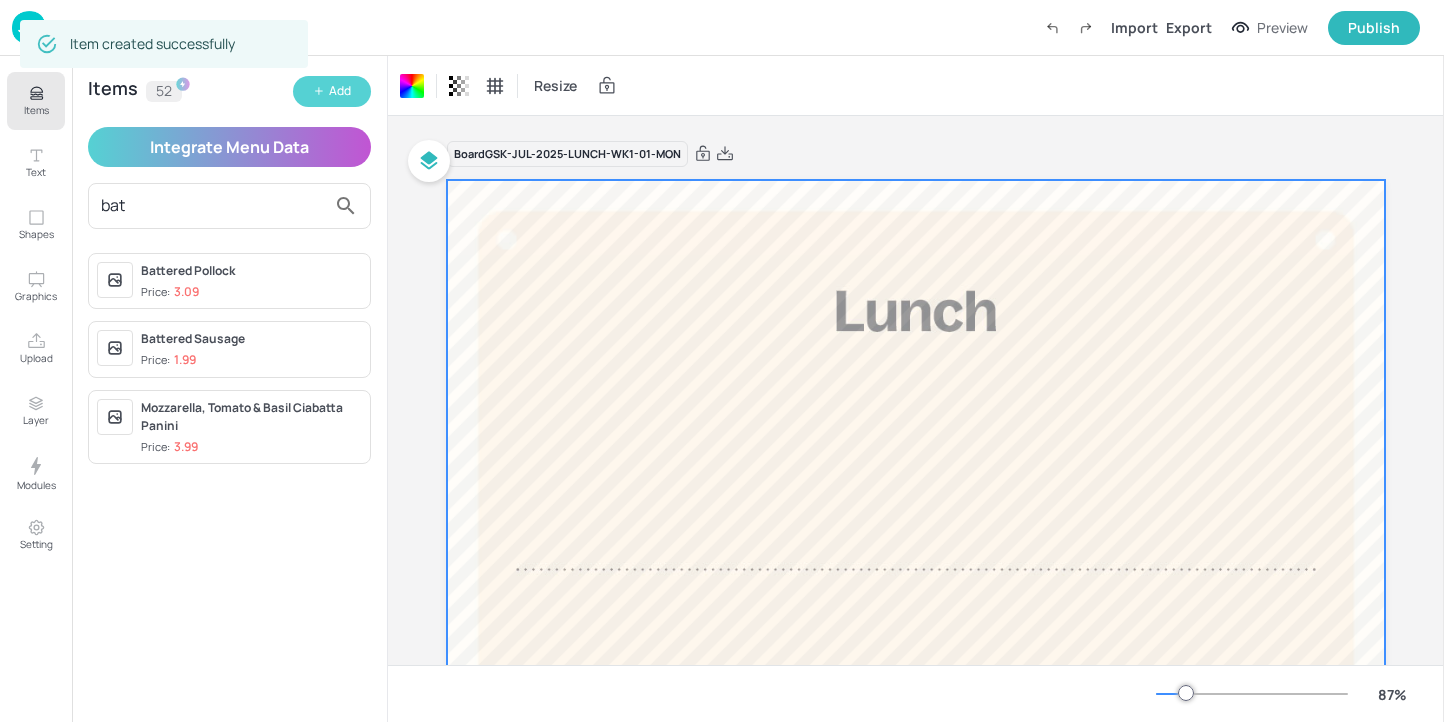 click on "Add" at bounding box center (340, 91) 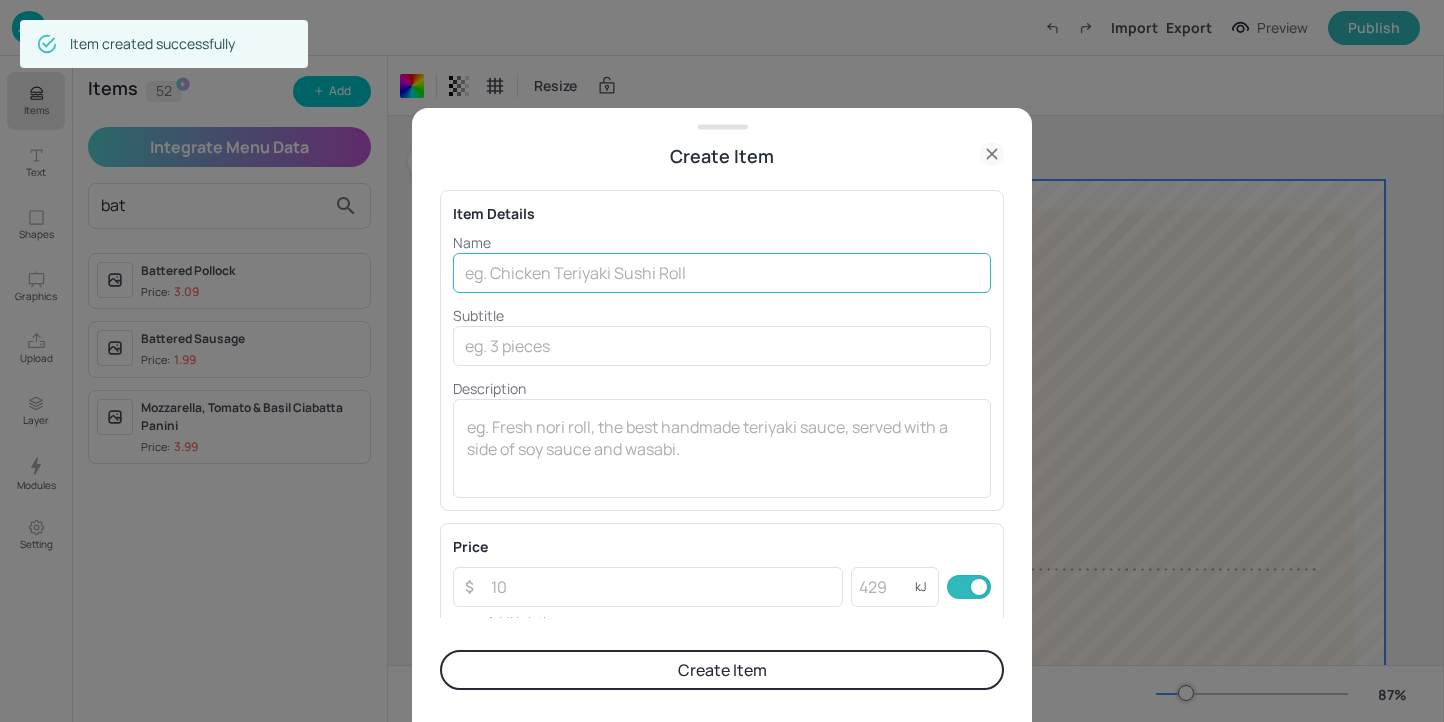 click at bounding box center (722, 273) 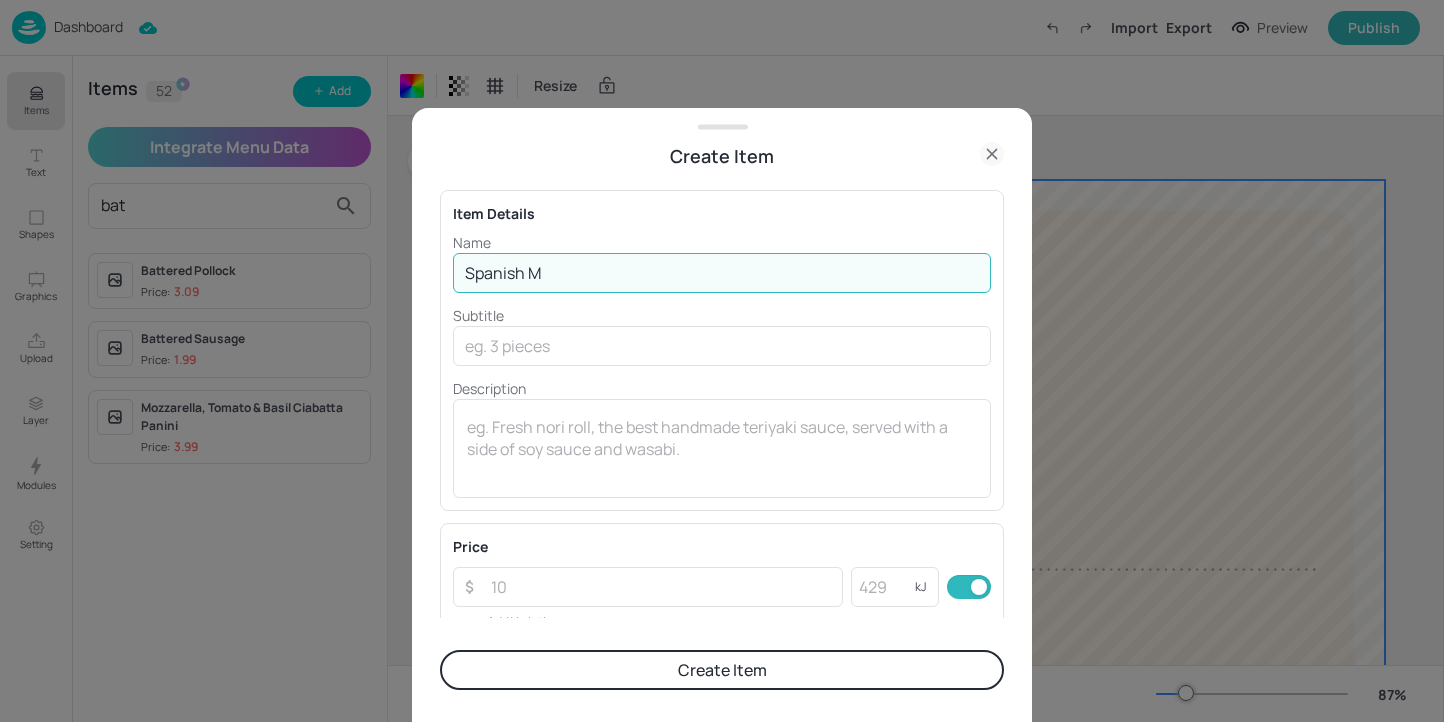 type on "Spanish Meatballs" 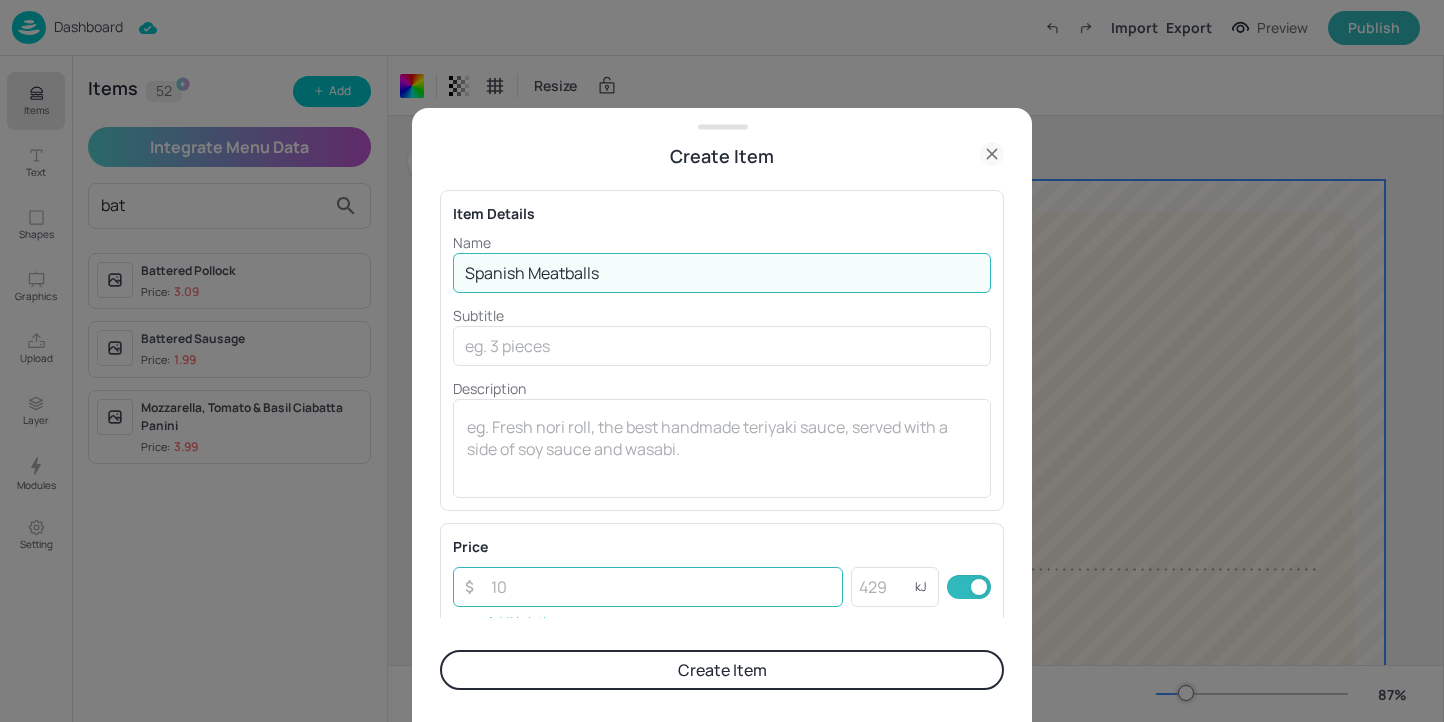 click at bounding box center [661, 587] 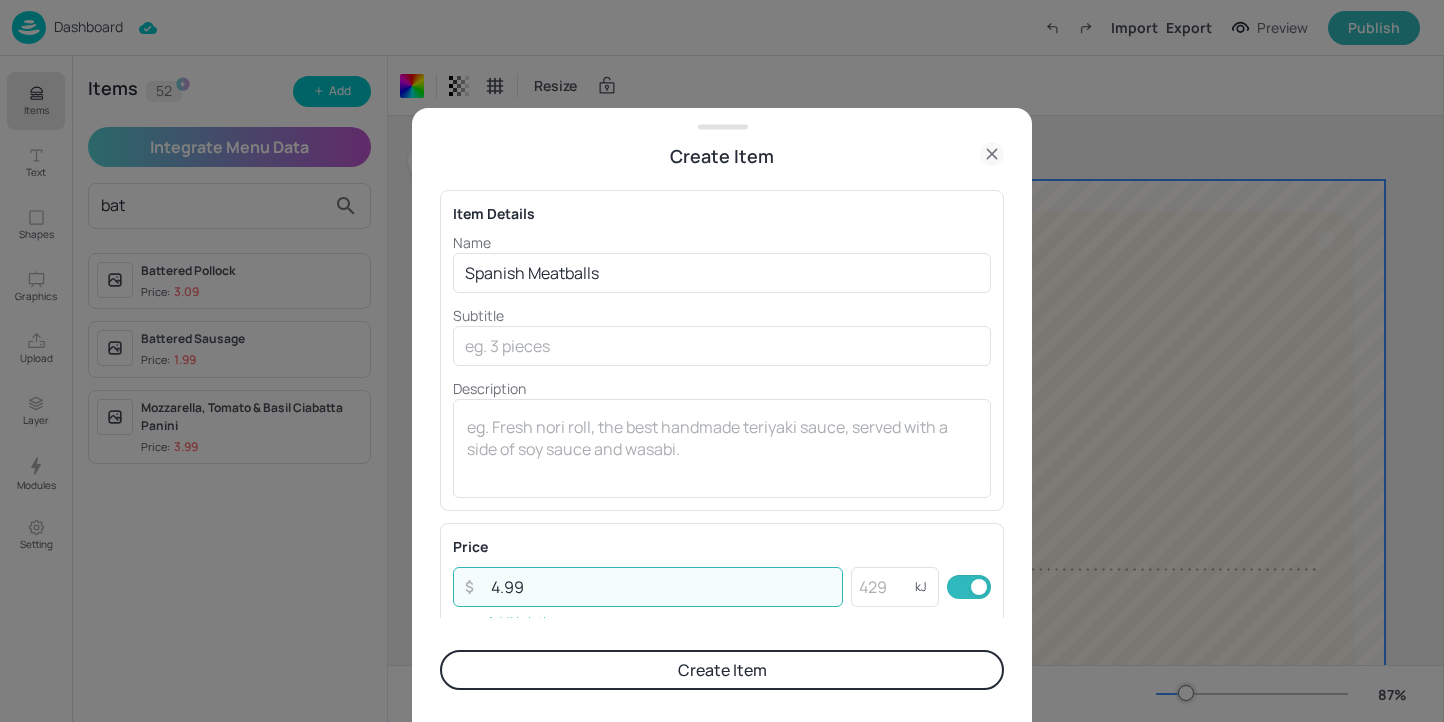 type on "4.99" 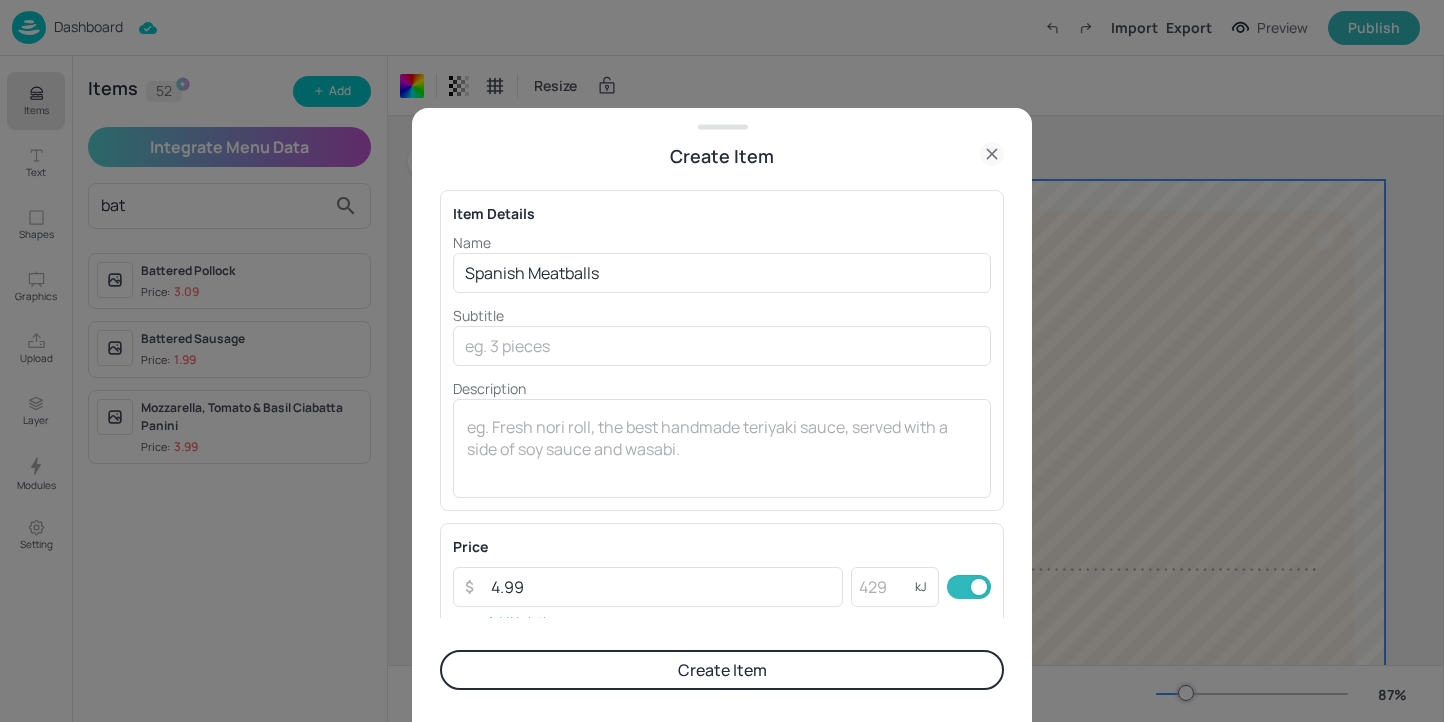 click on "Create Item" at bounding box center (722, 670) 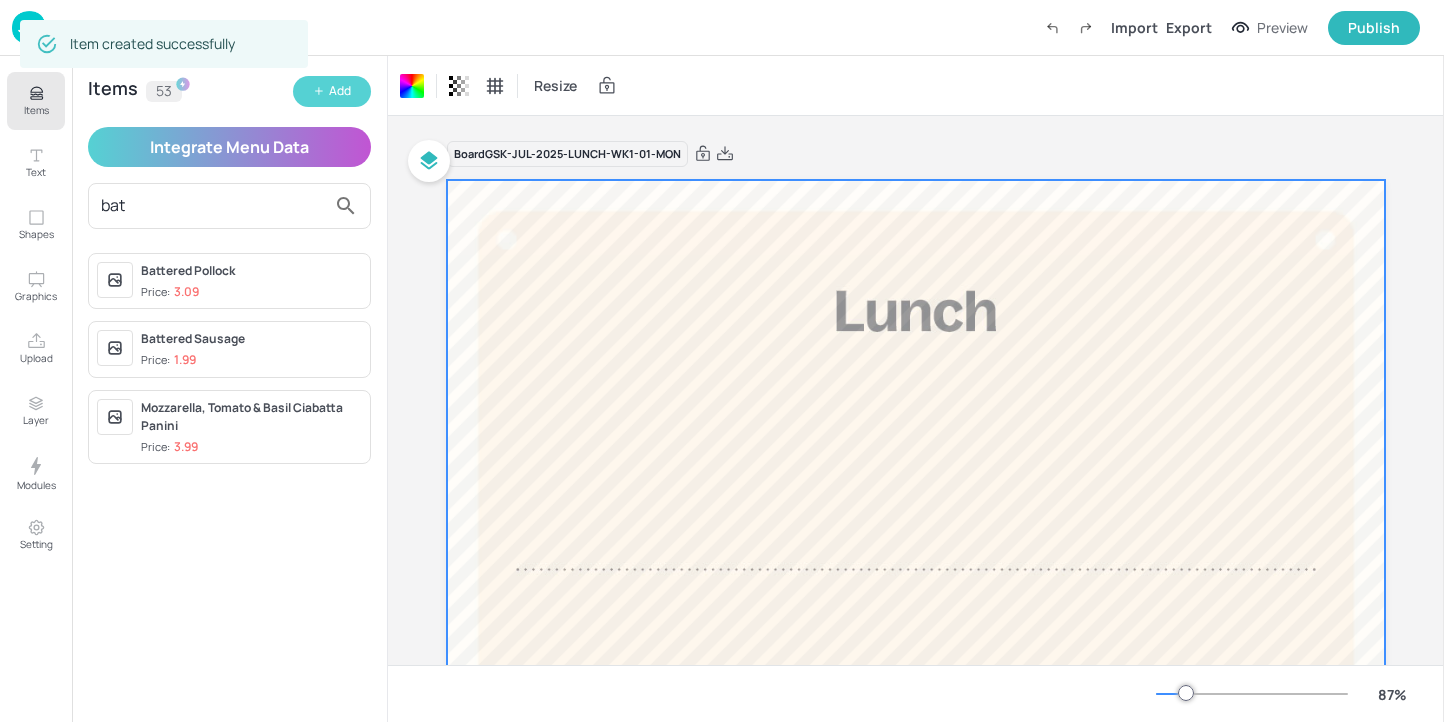 click on "Add" at bounding box center (340, 91) 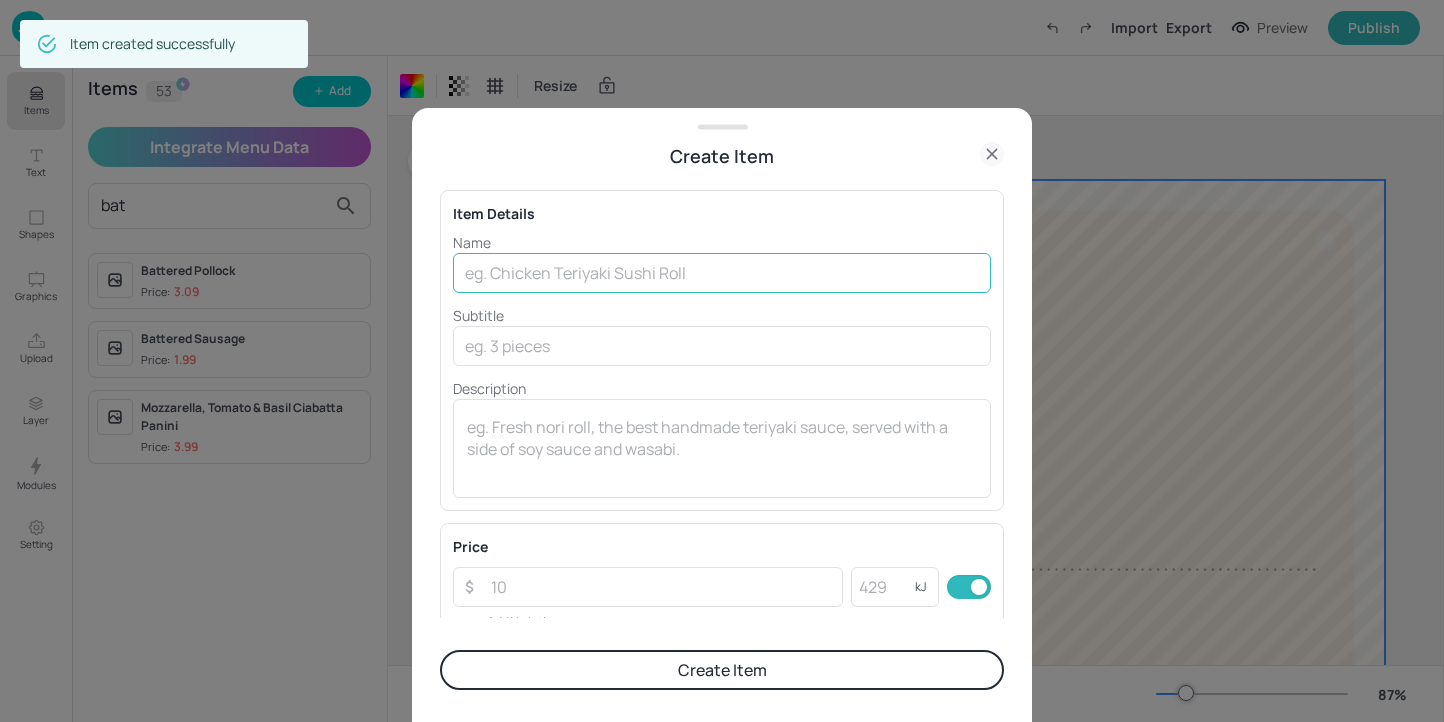 click at bounding box center (722, 273) 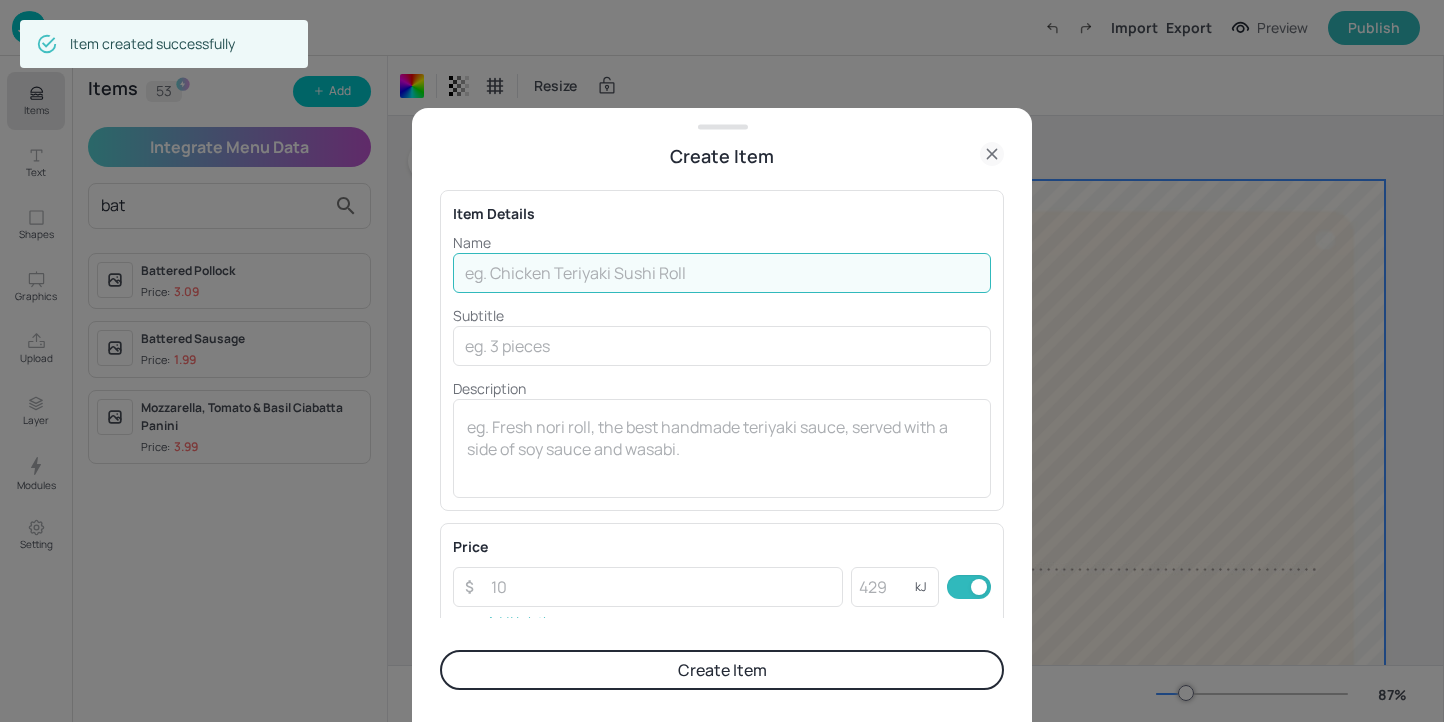 type on "k" 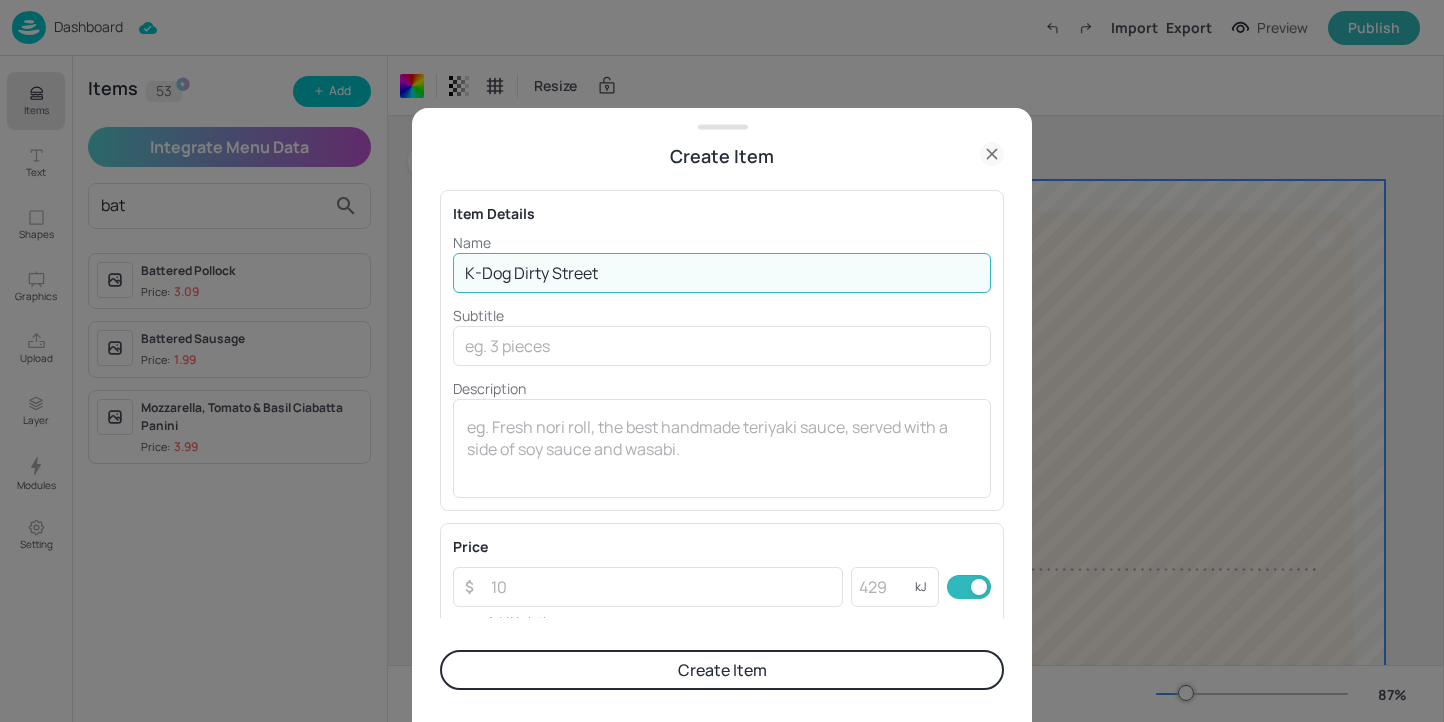 type on "K-Dog Dirty Street" 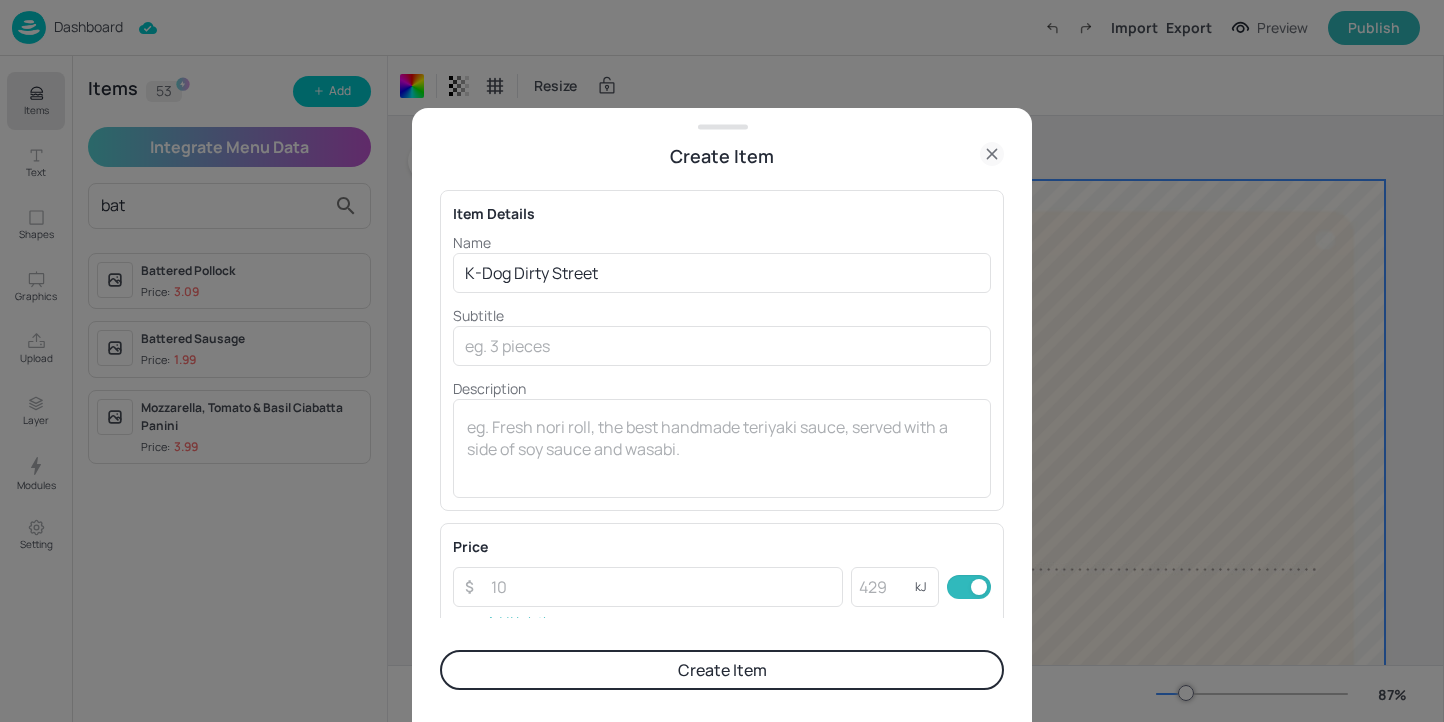 click on "Price ​ ​ kJ ​  Add Variation" at bounding box center (722, 586) 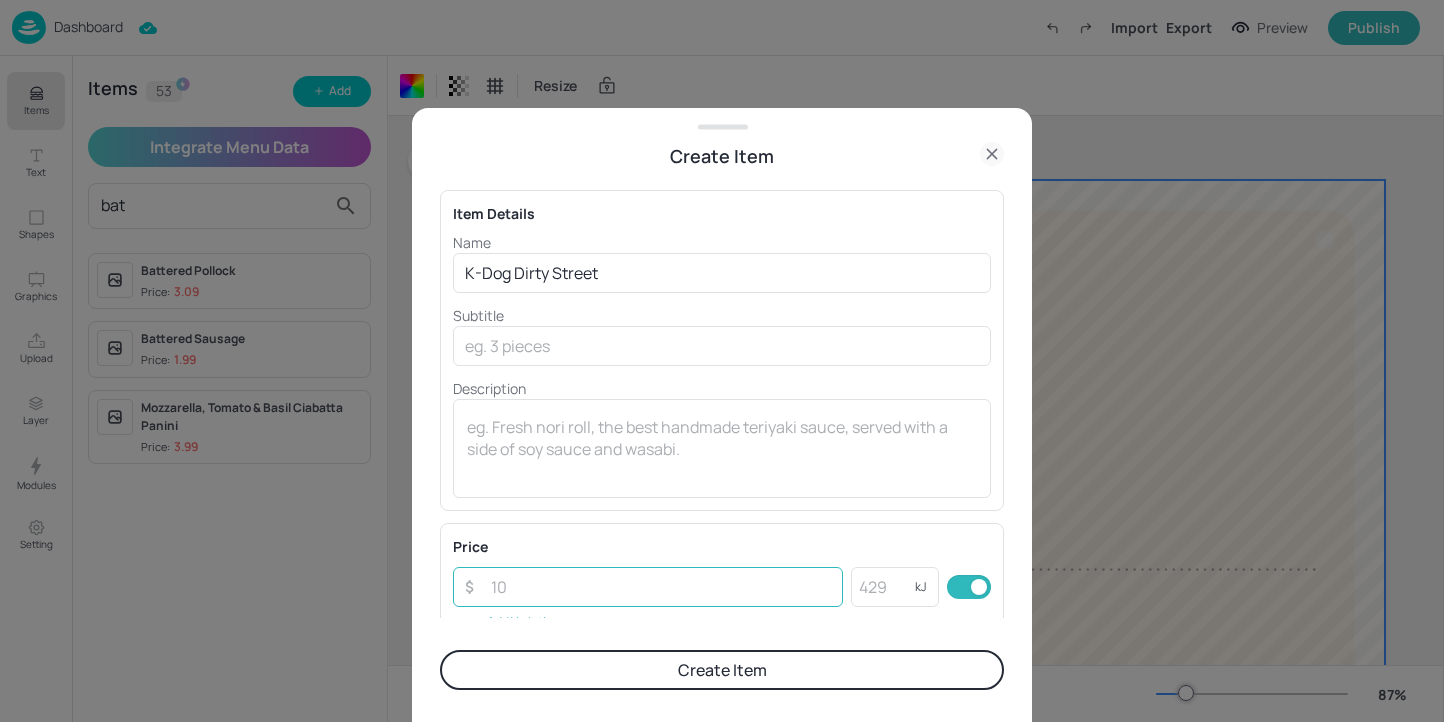 click at bounding box center (661, 587) 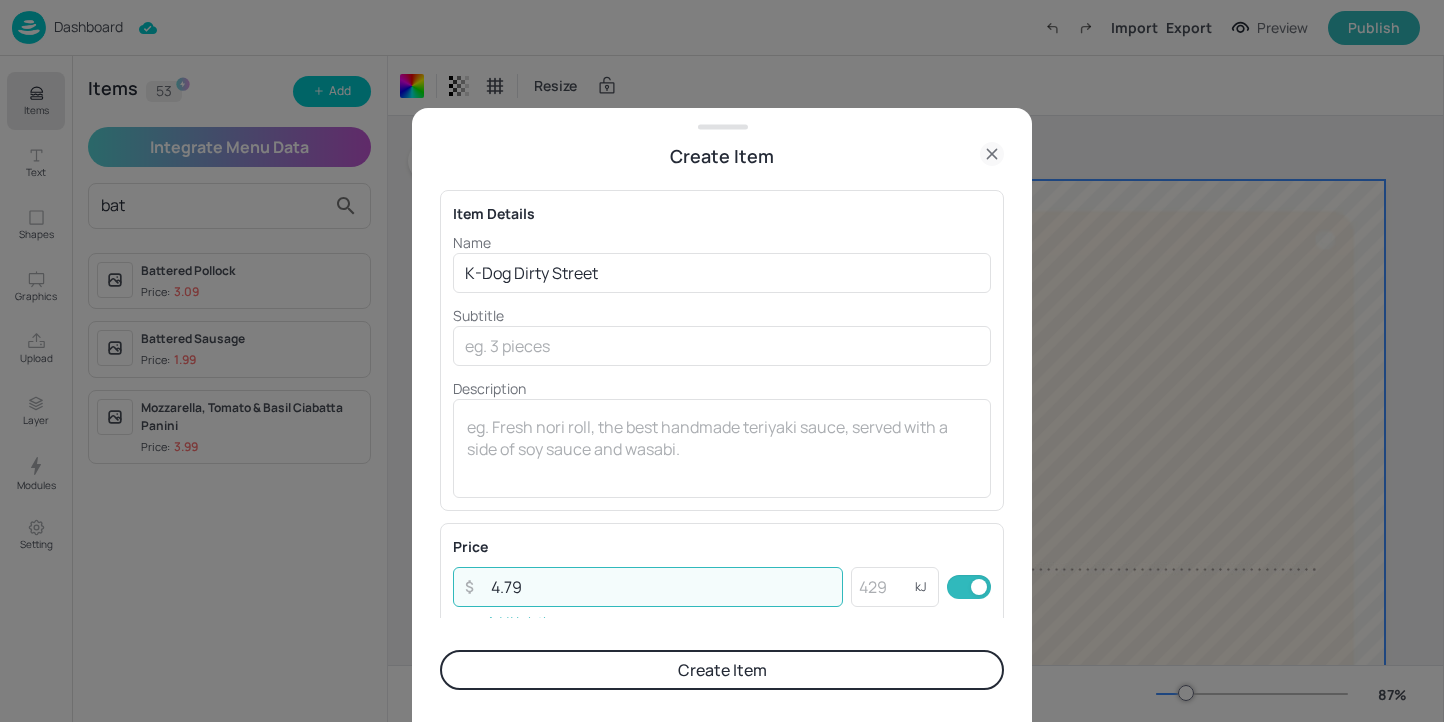 type on "4.79" 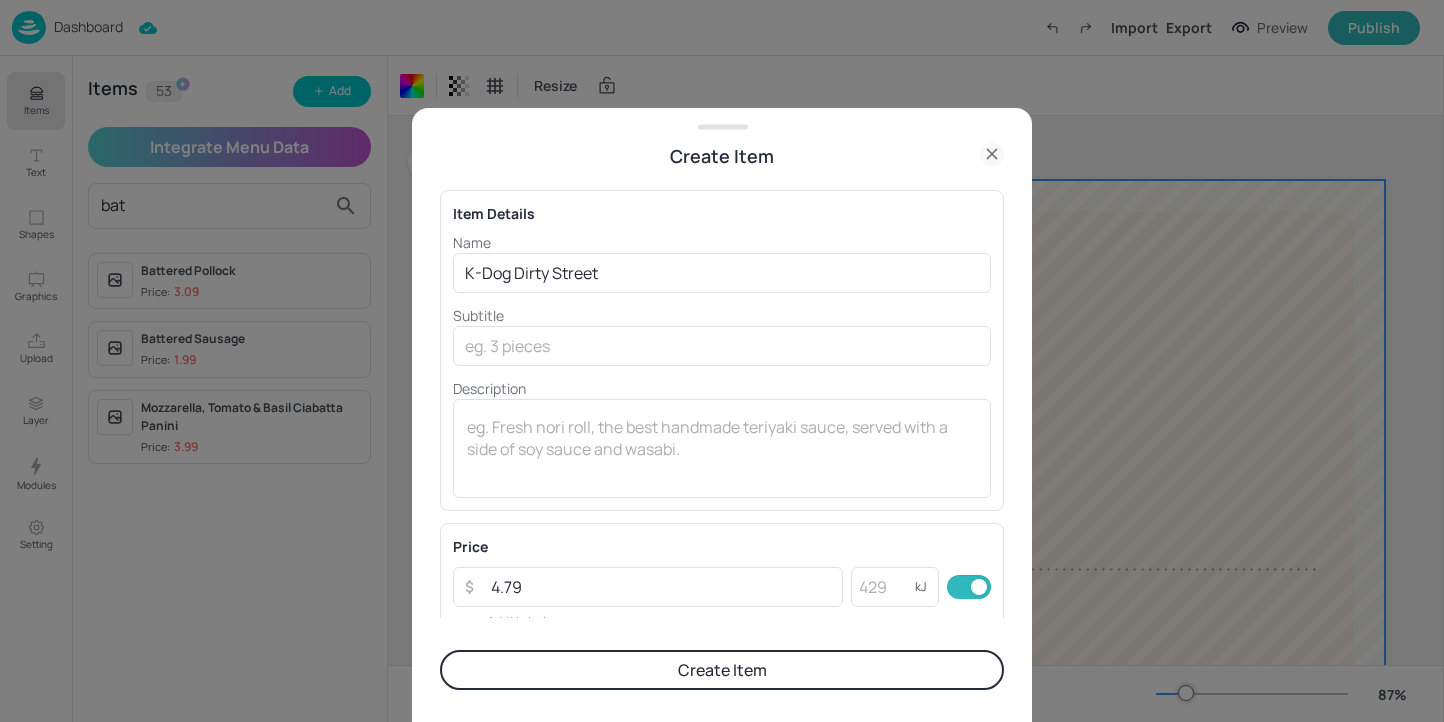 click on "Create Item" at bounding box center (722, 670) 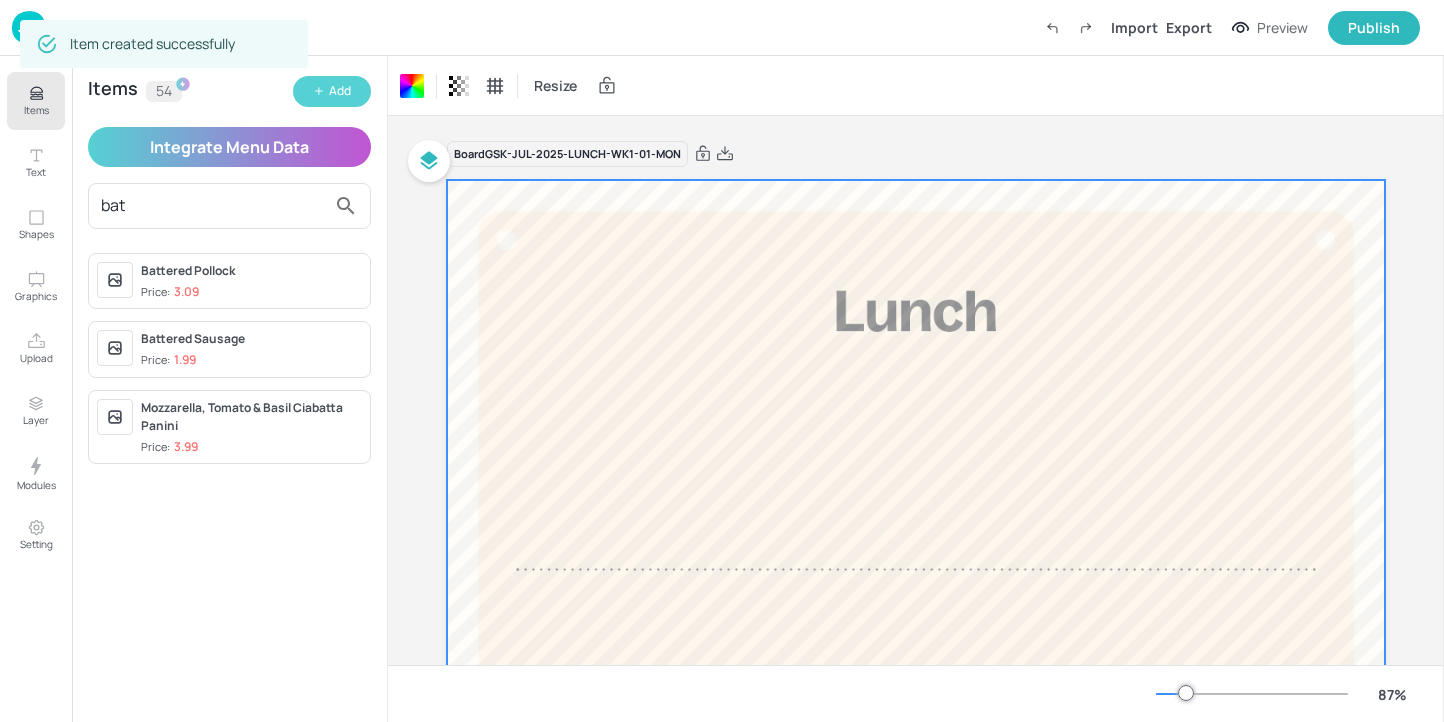 click on "Add" at bounding box center [332, 91] 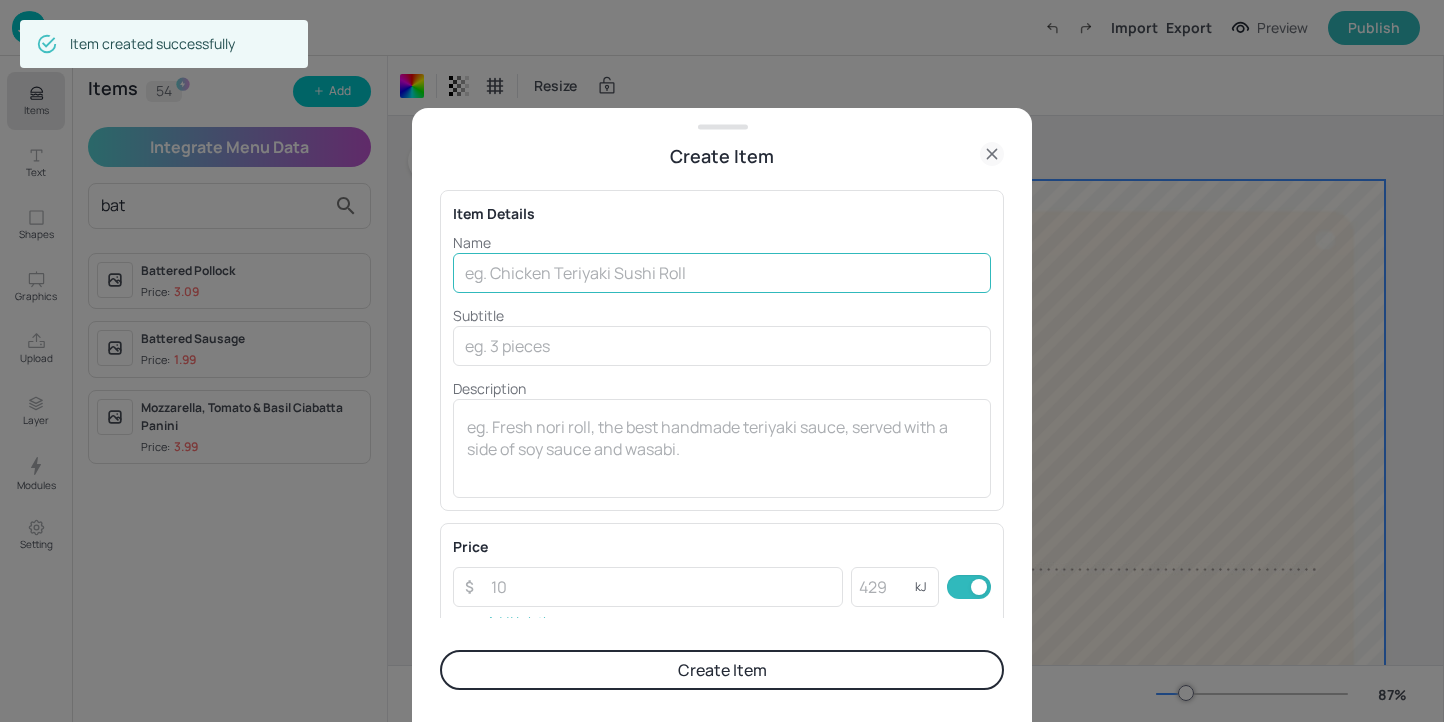 click at bounding box center (722, 273) 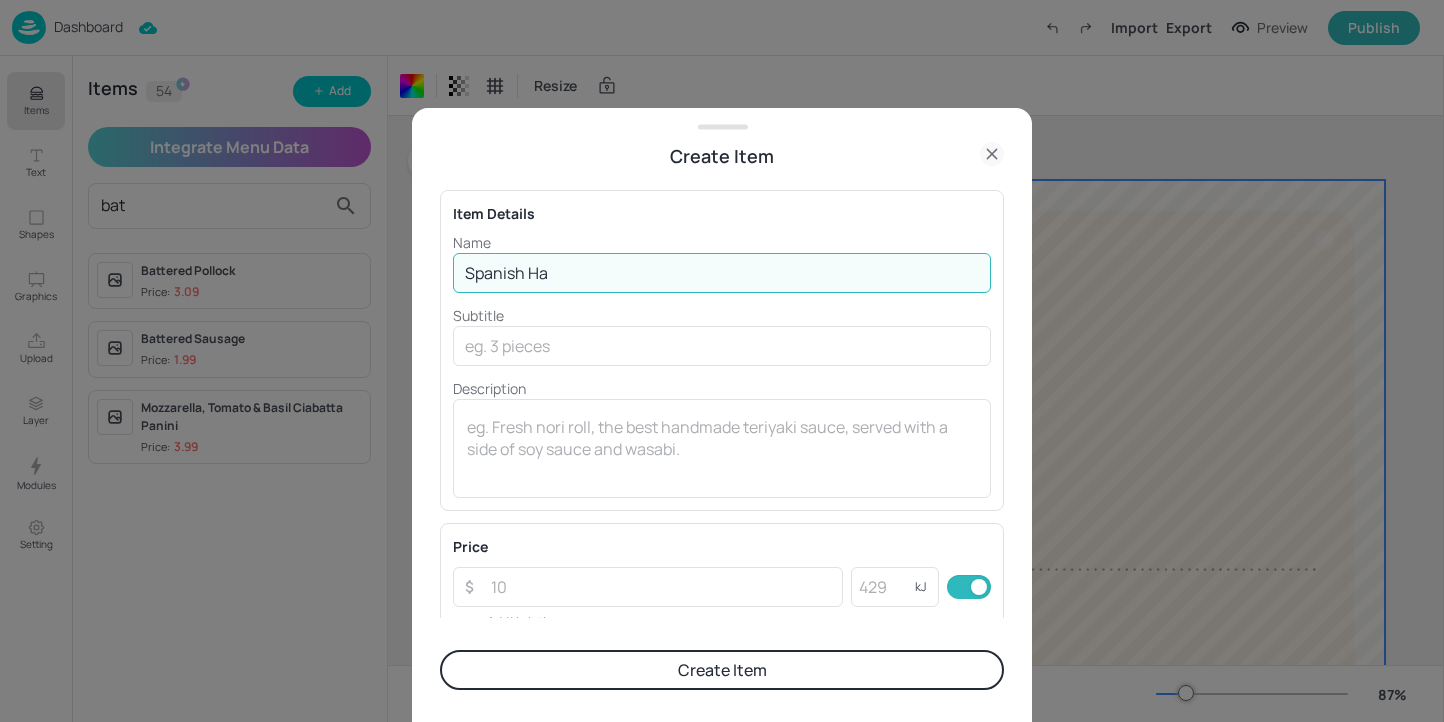 type on "Spanish Hake and Chorizo" 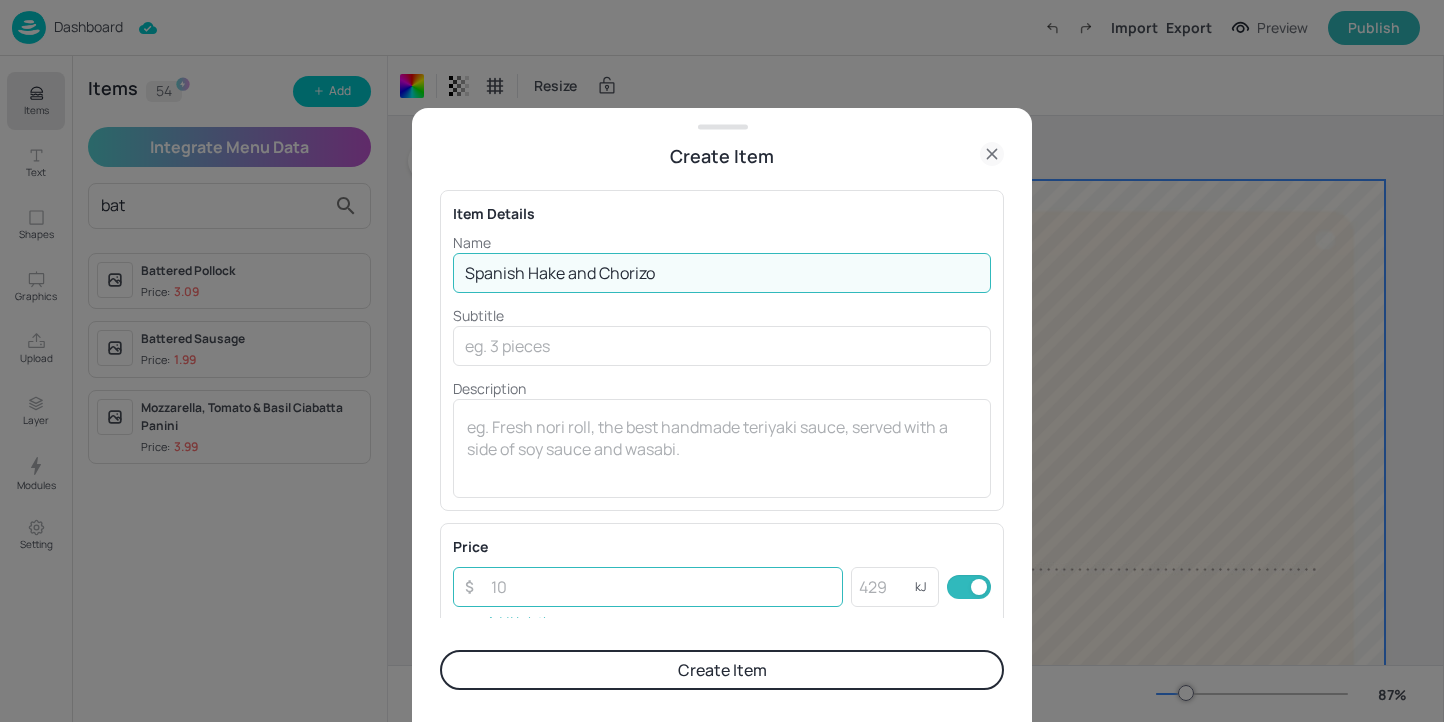 click at bounding box center (661, 587) 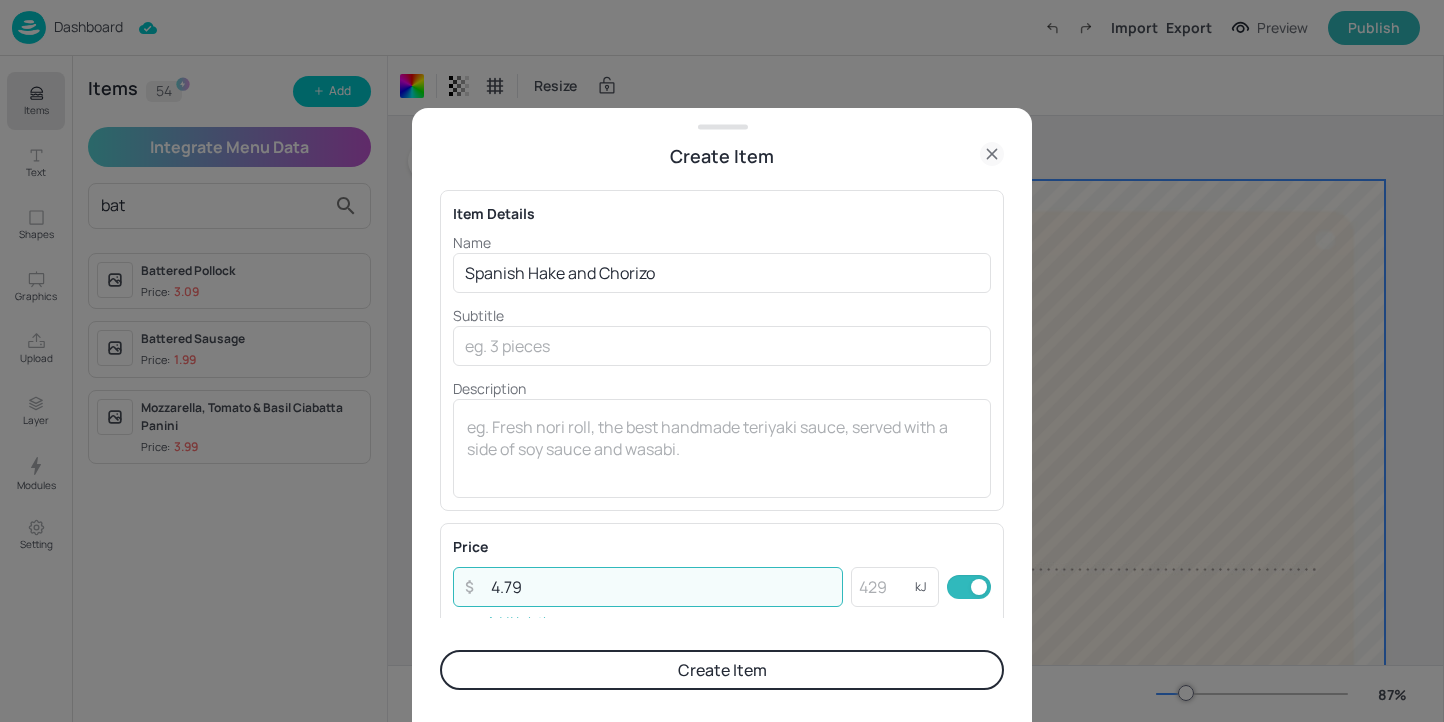 type on "4.79" 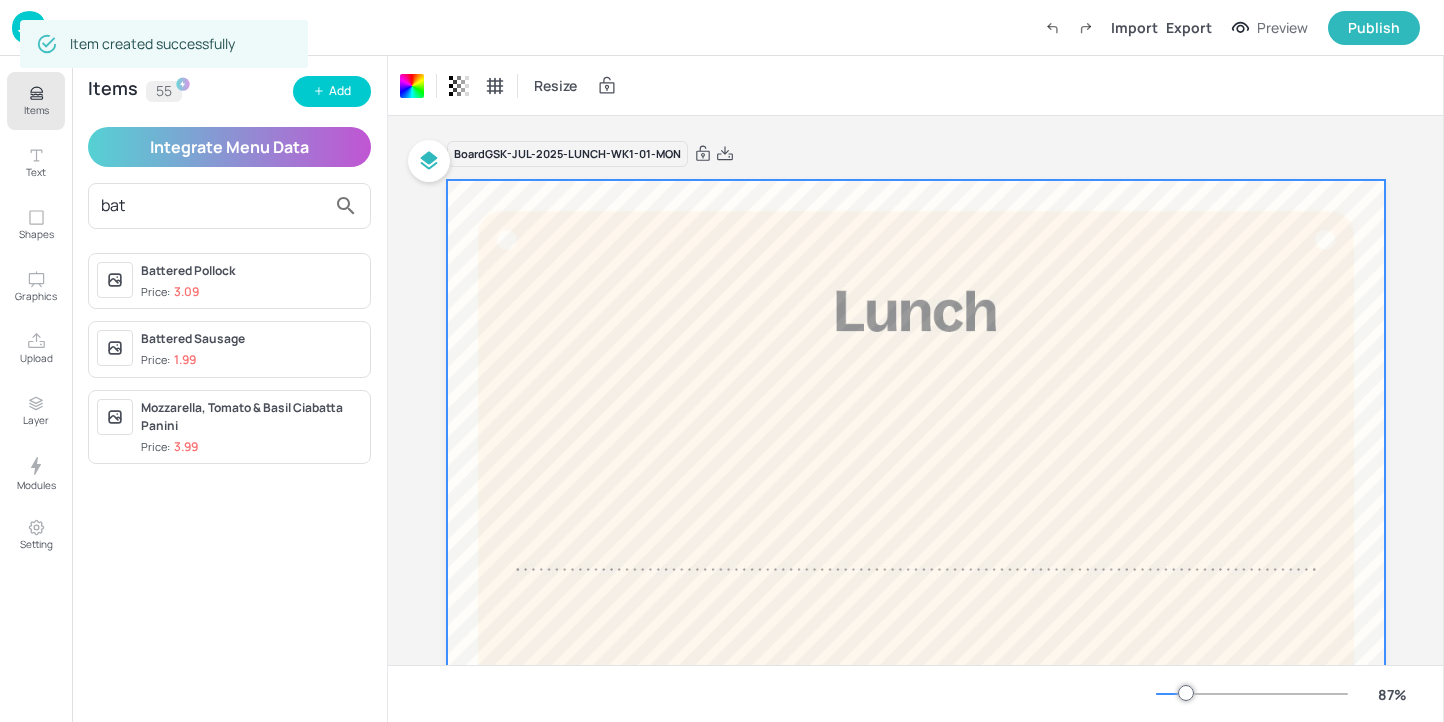 drag, startPoint x: 201, startPoint y: 213, endPoint x: 73, endPoint y: 180, distance: 132.18547 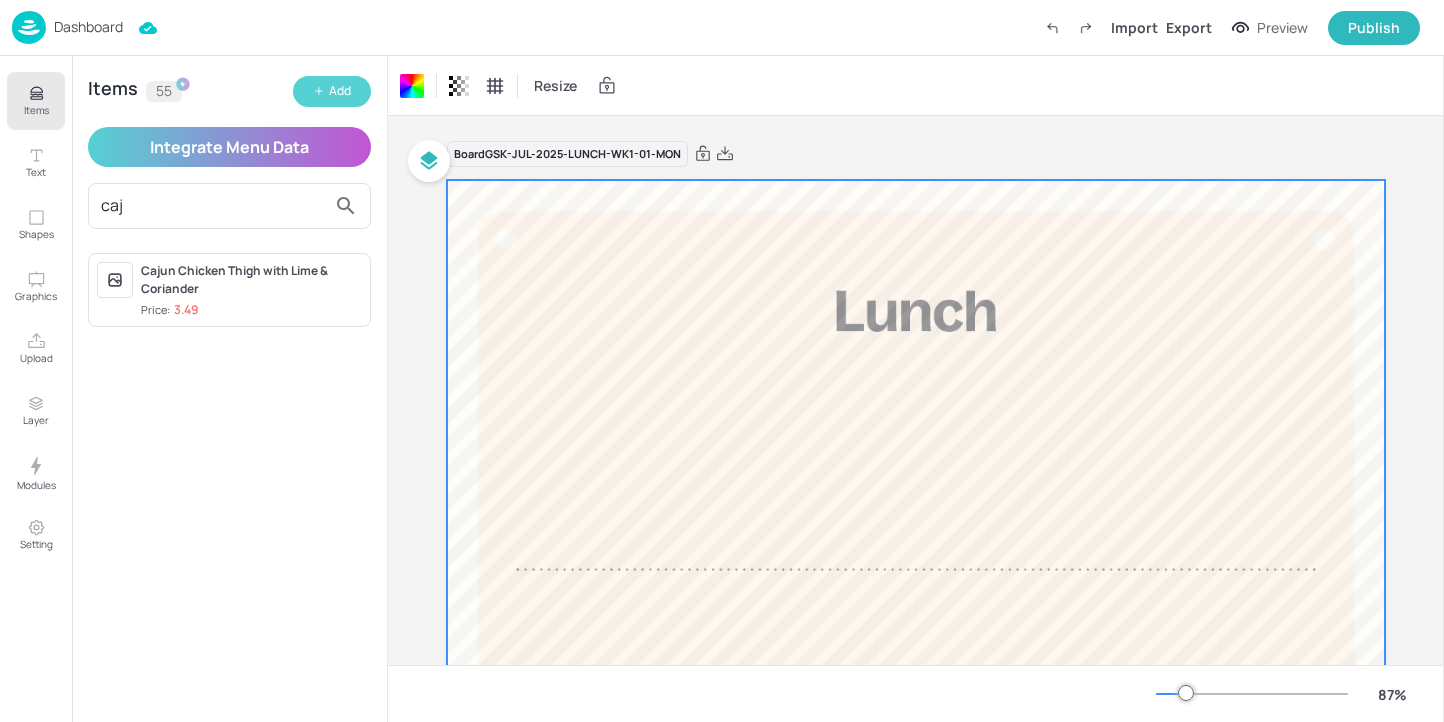 type on "caj" 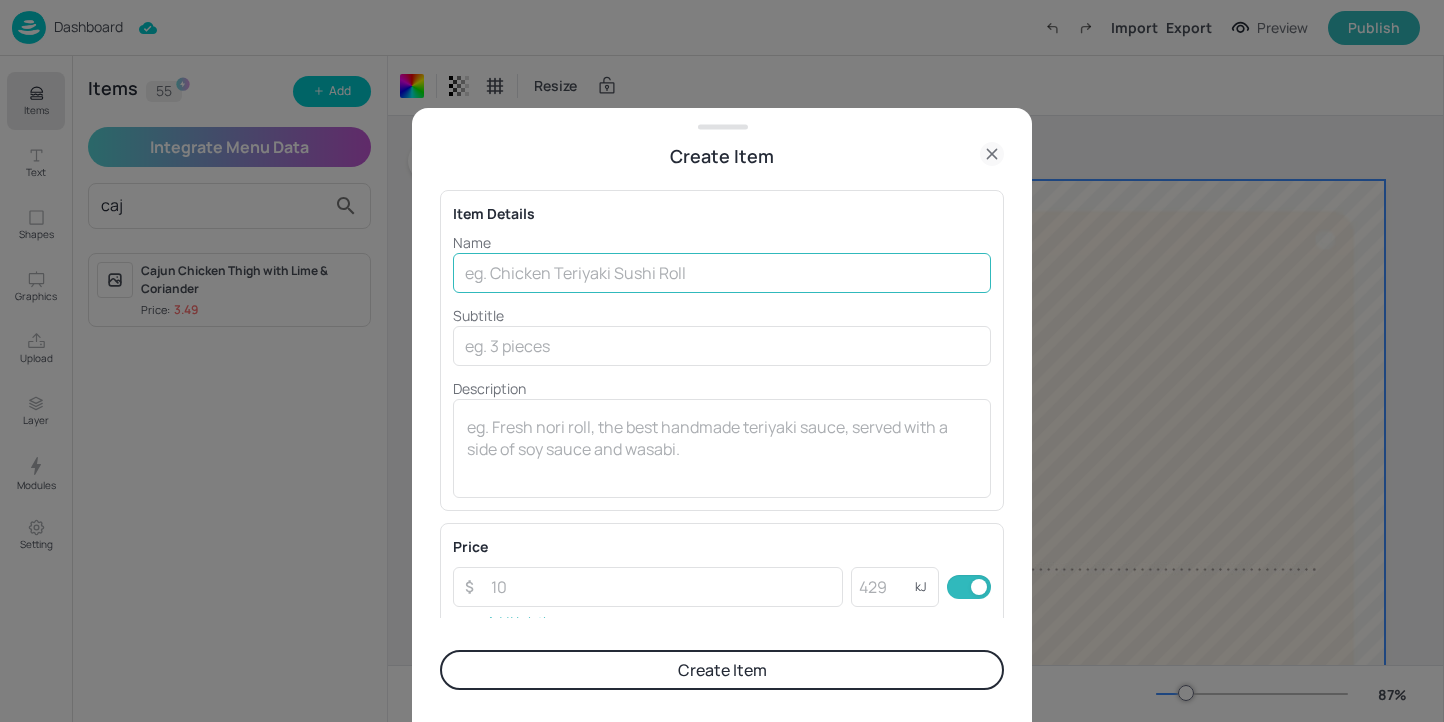click at bounding box center (722, 273) 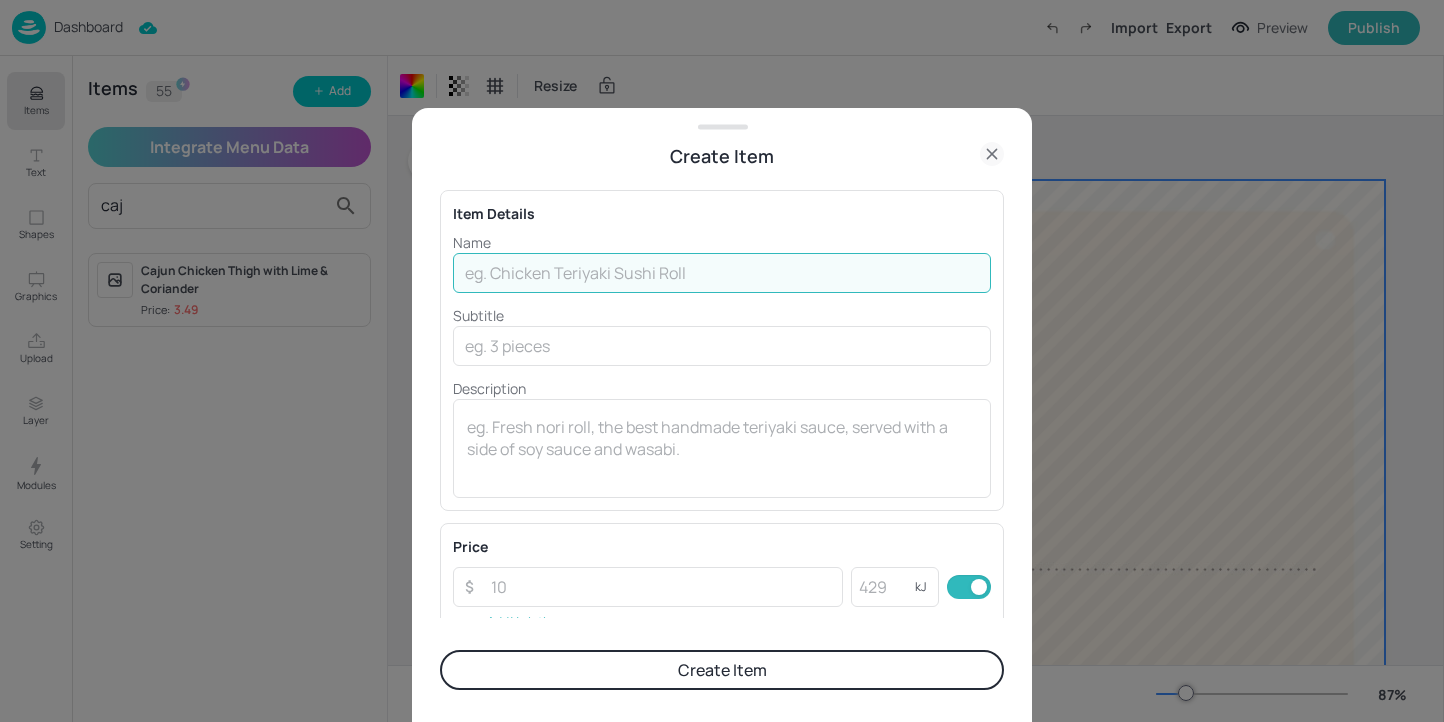 type on "h" 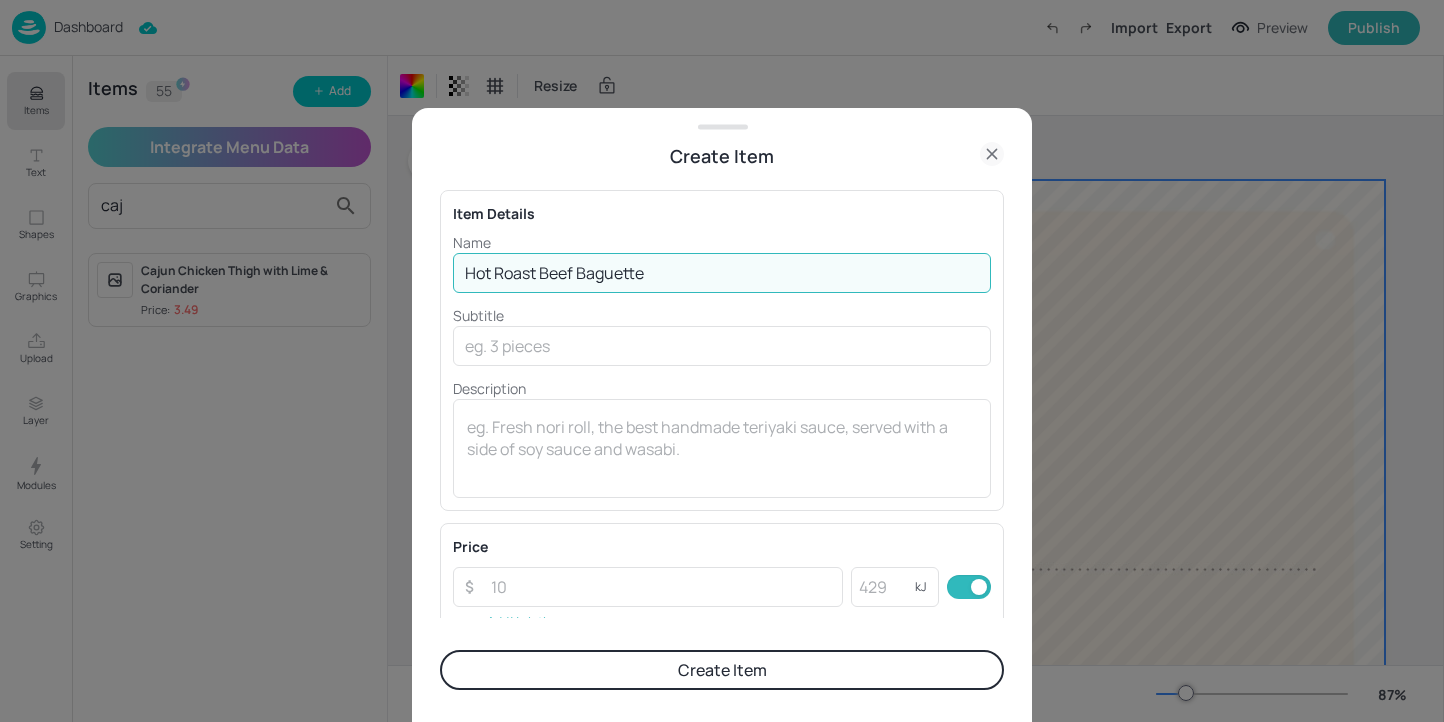 type on "Hot Roast Beef Baguette" 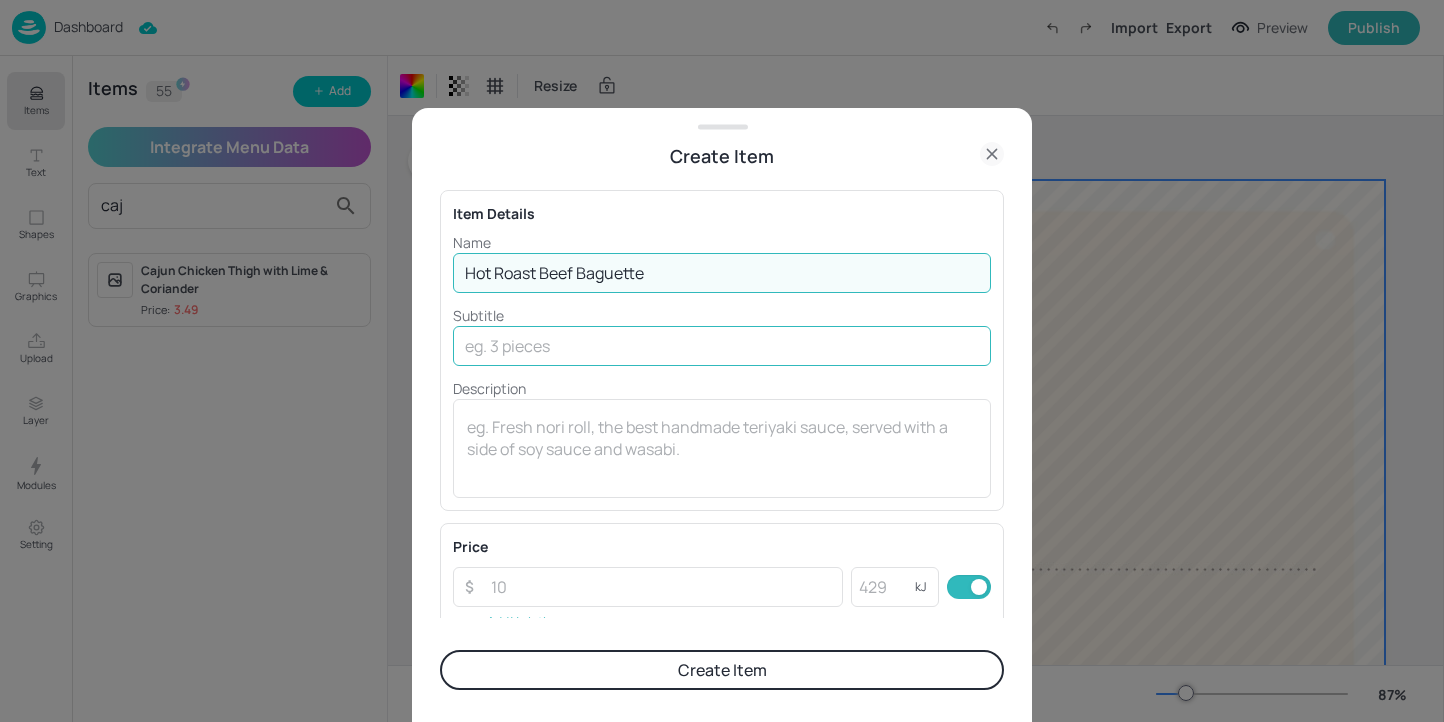 click at bounding box center (722, 346) 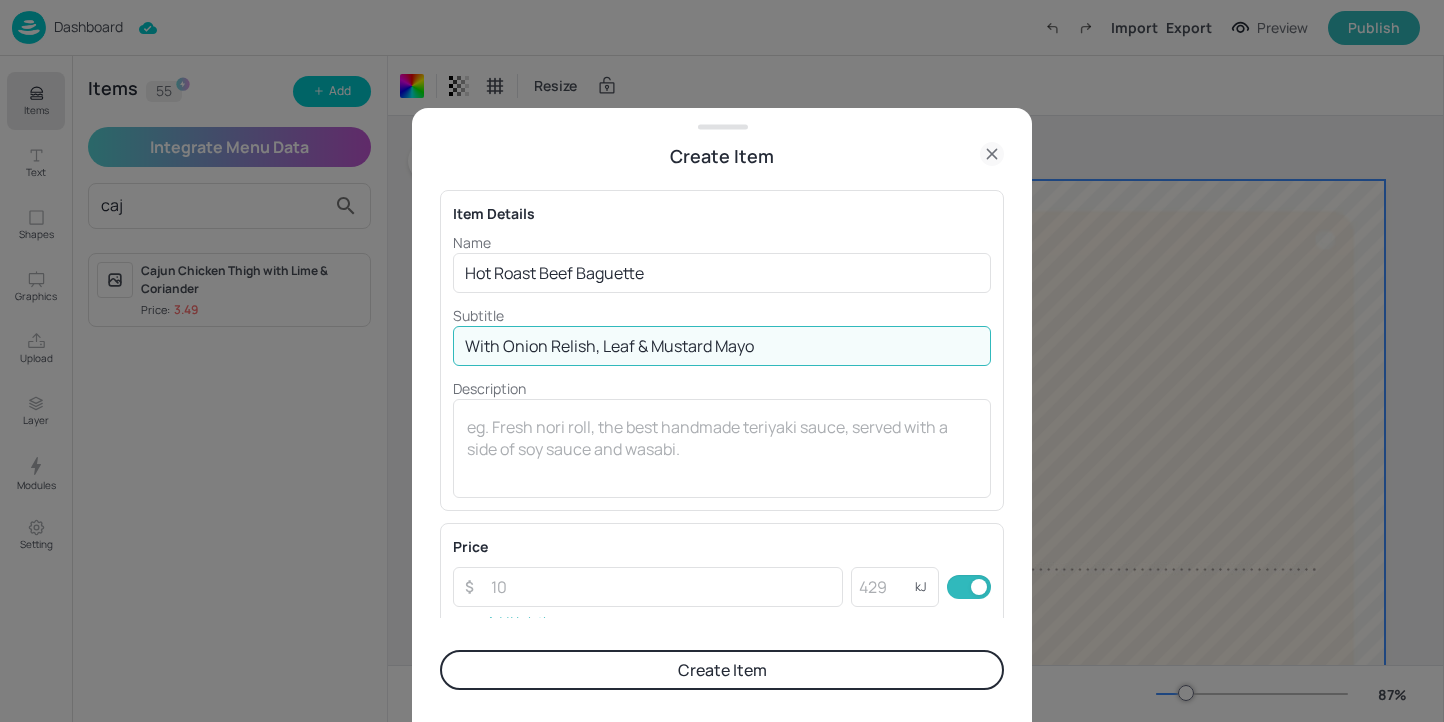 type on "With Onion Relish, Leaf & Mustard Mayo" 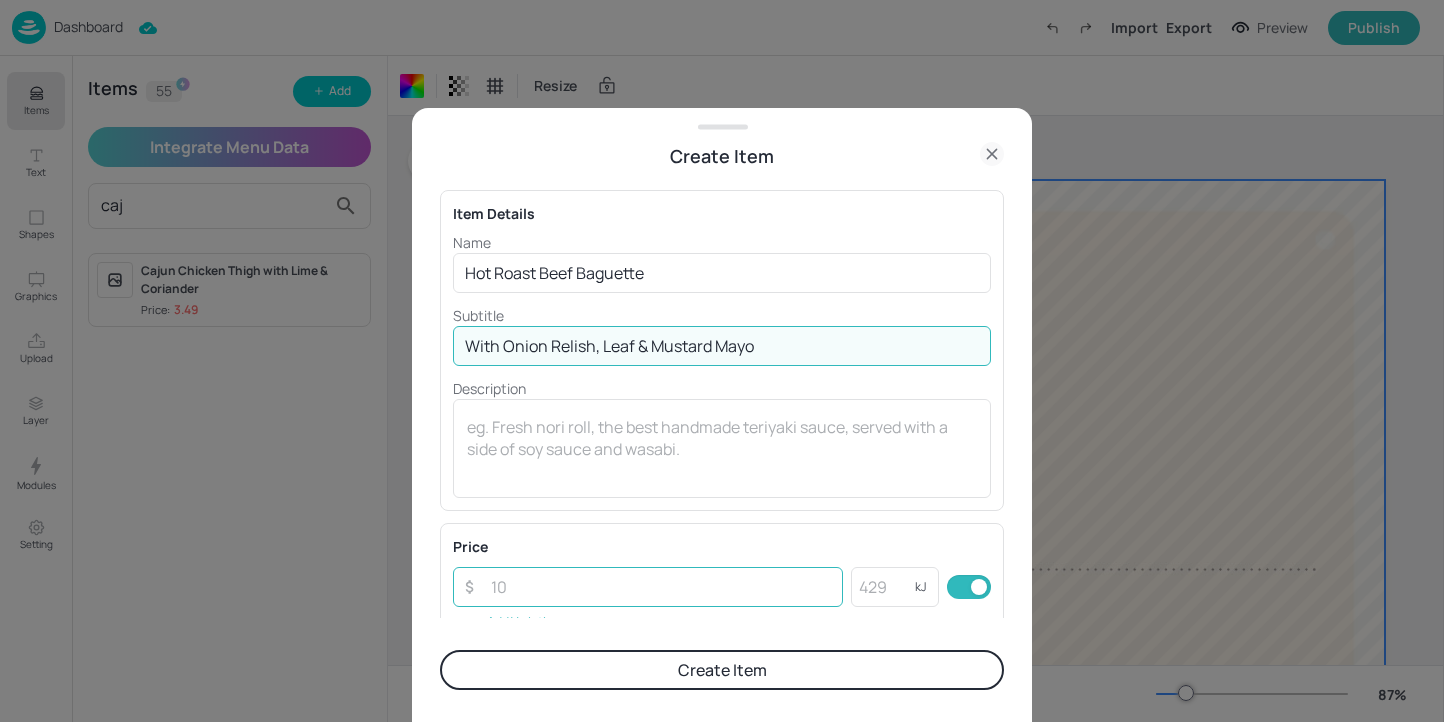 click at bounding box center (661, 587) 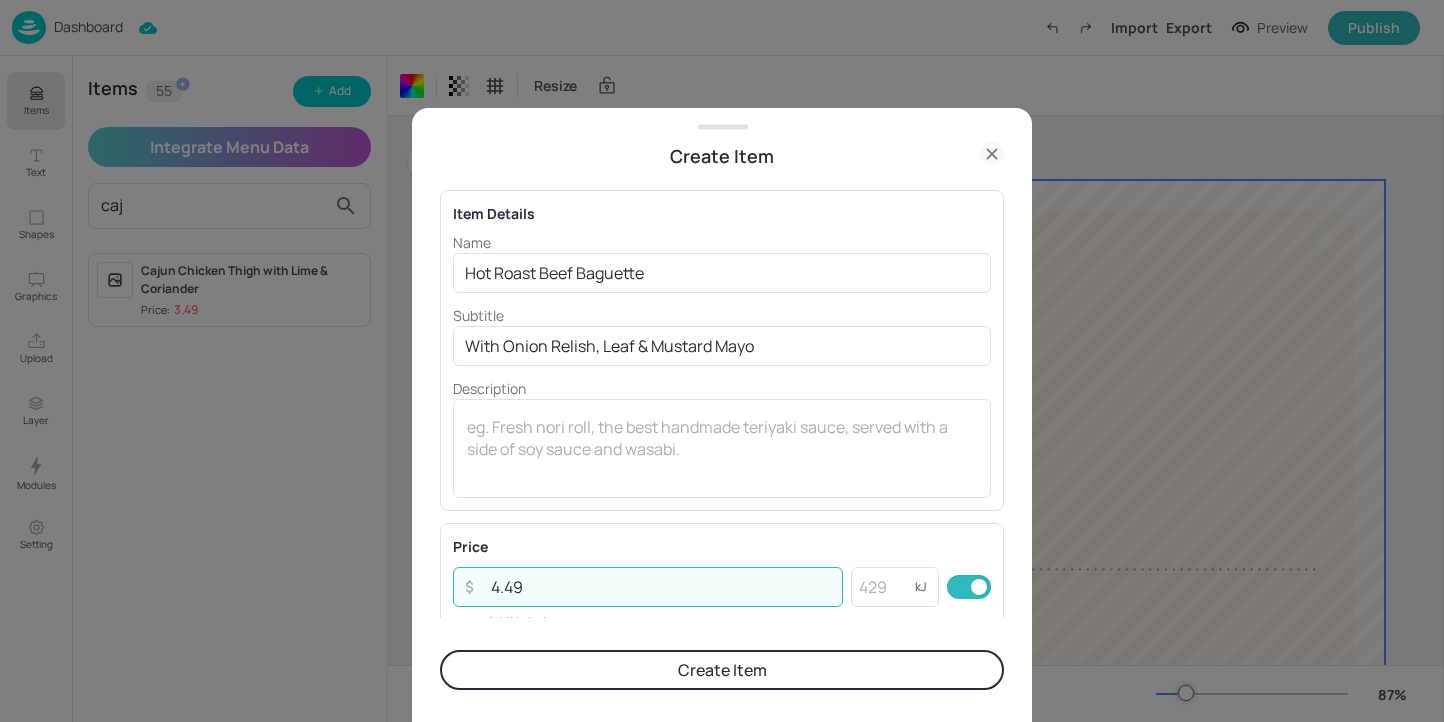 type on "4.49" 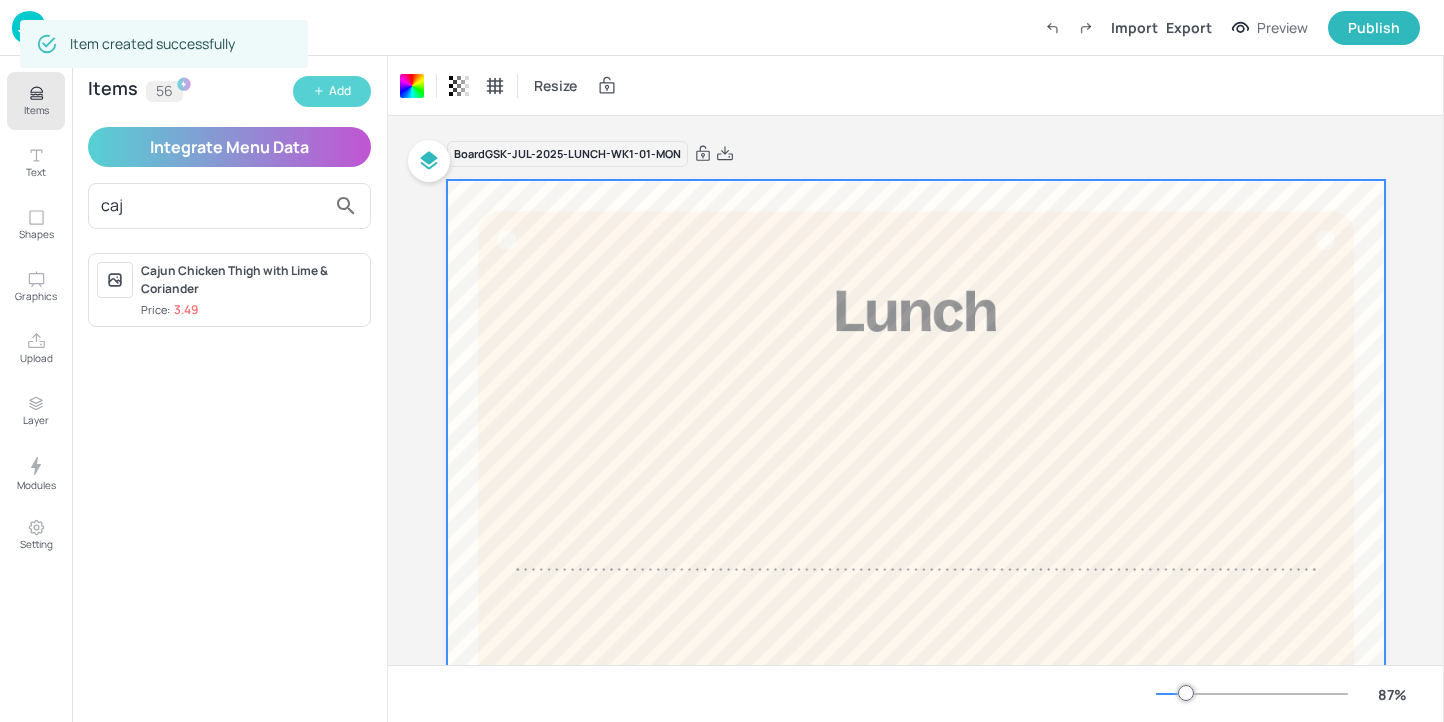 click on "Add" at bounding box center (340, 91) 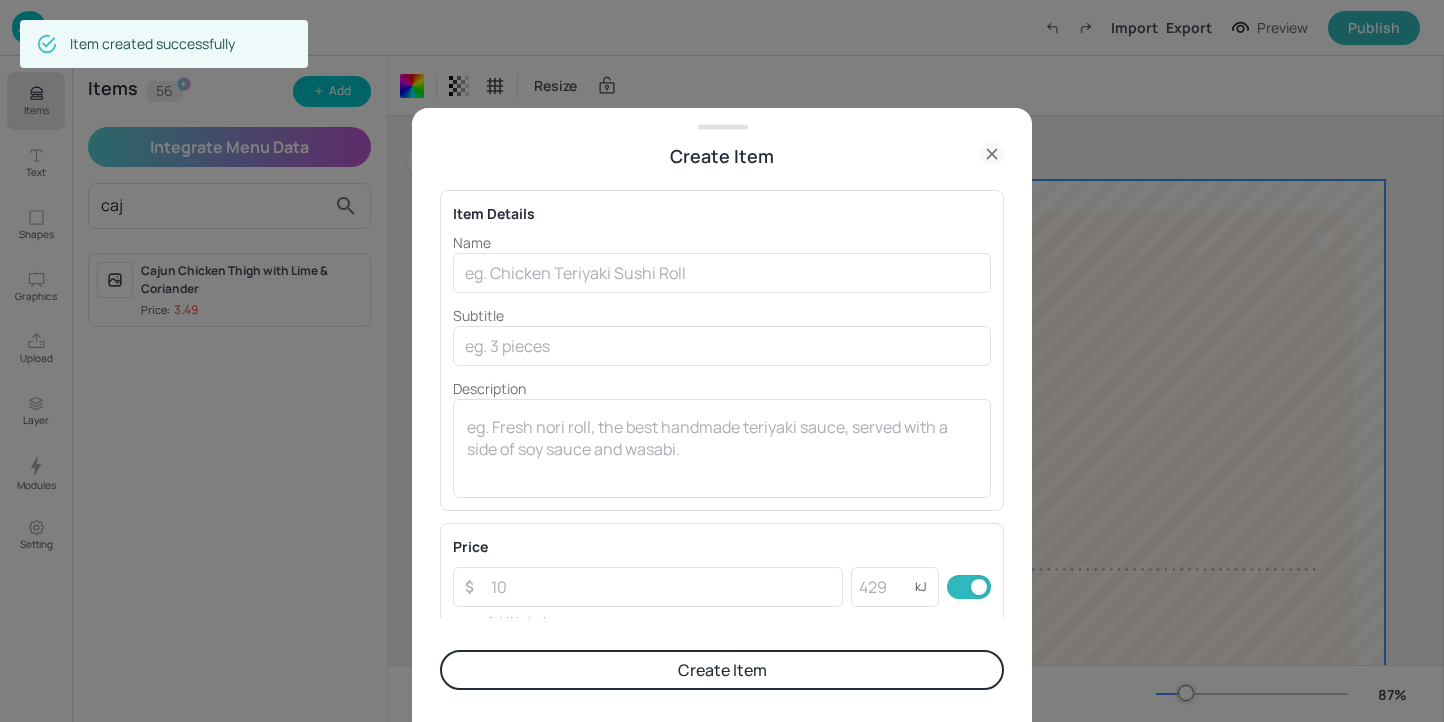 click at bounding box center [722, 361] 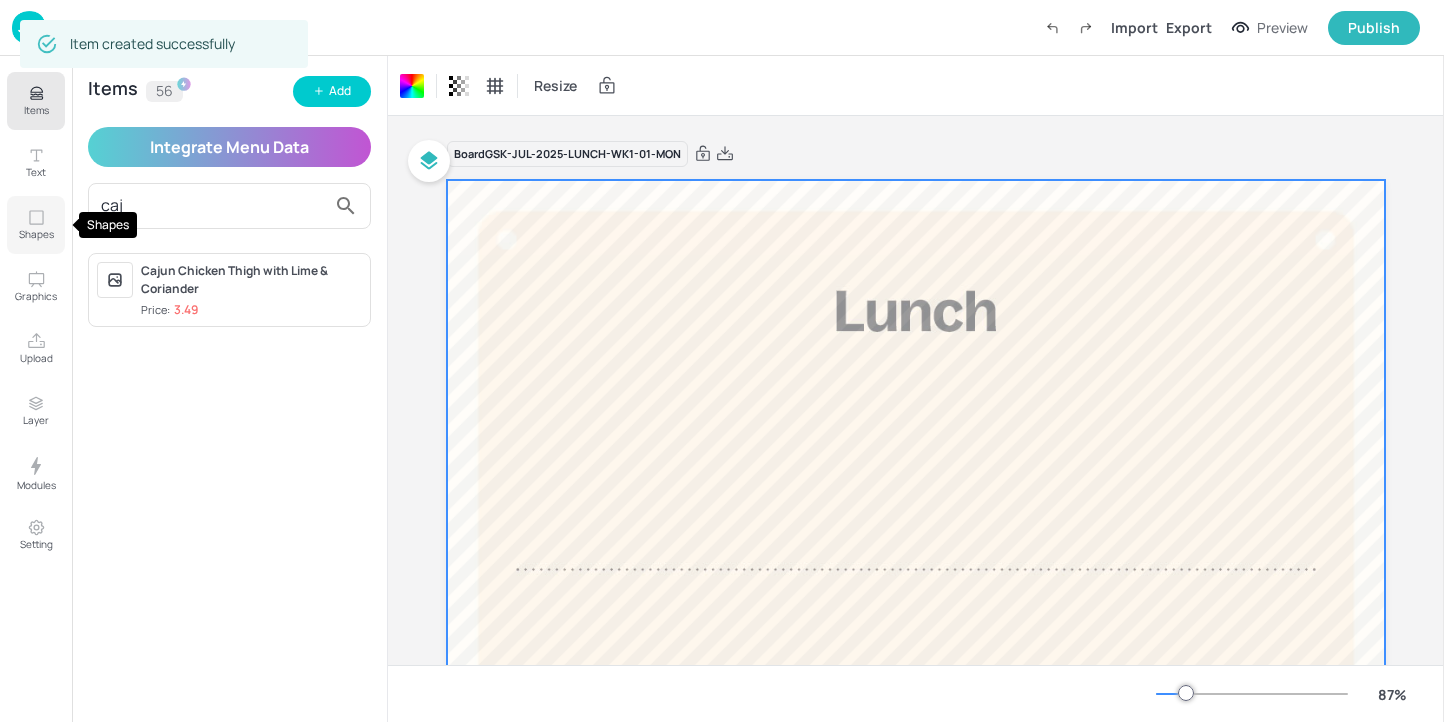 drag, startPoint x: 230, startPoint y: 202, endPoint x: 48, endPoint y: 202, distance: 182 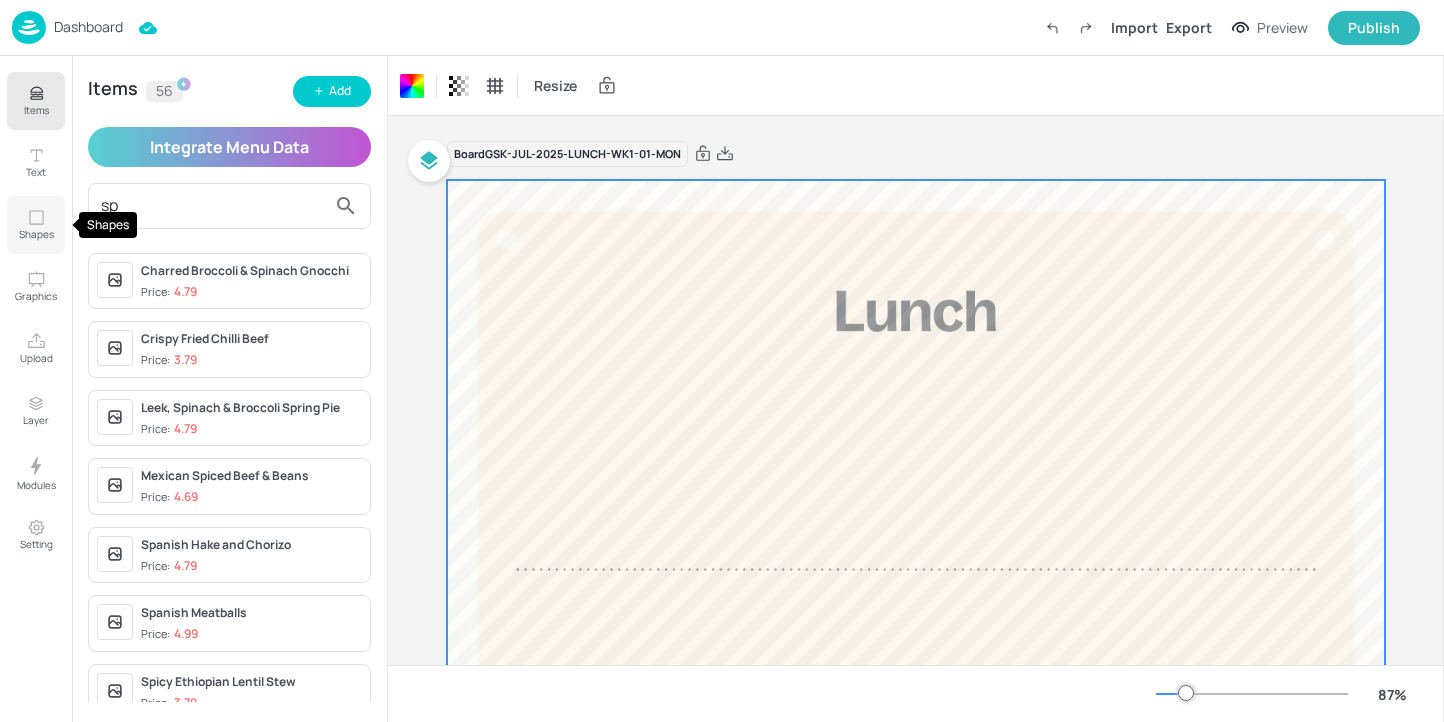 type on "s" 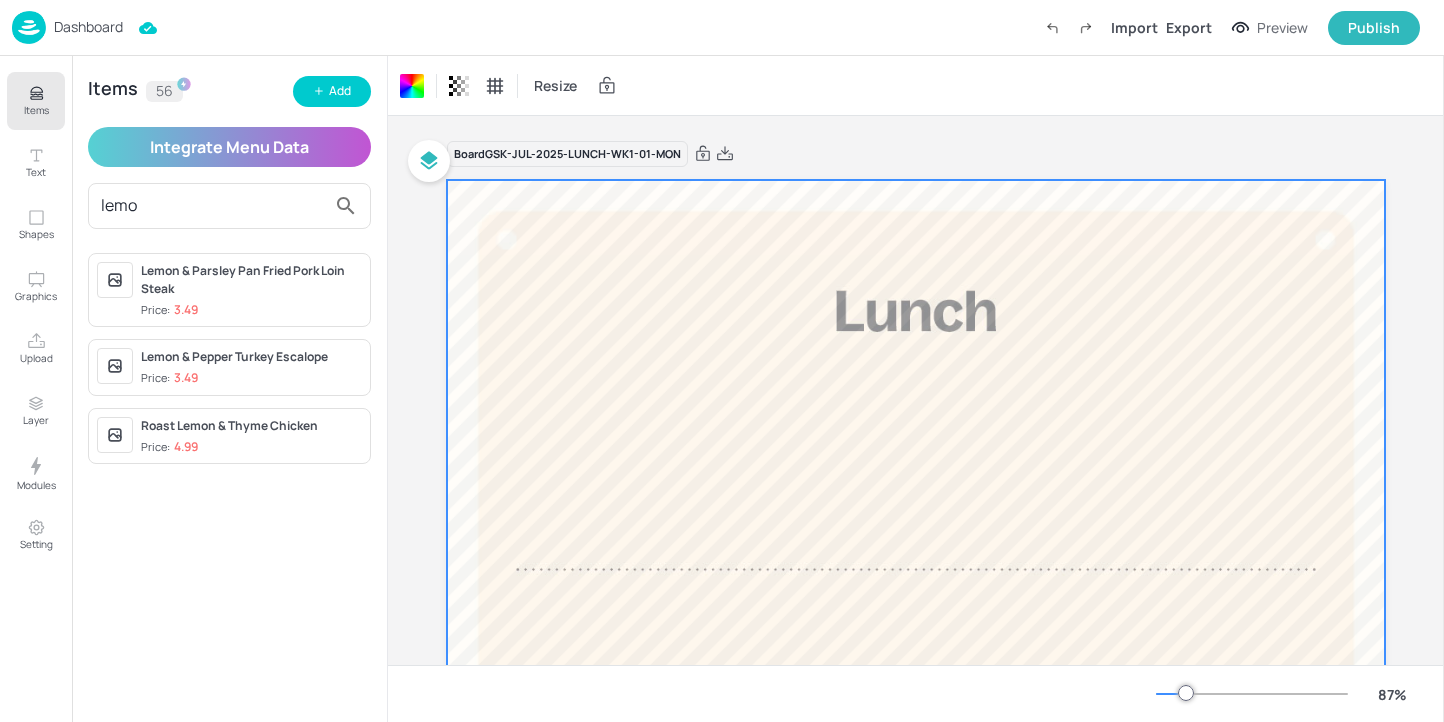 type on "lemo" 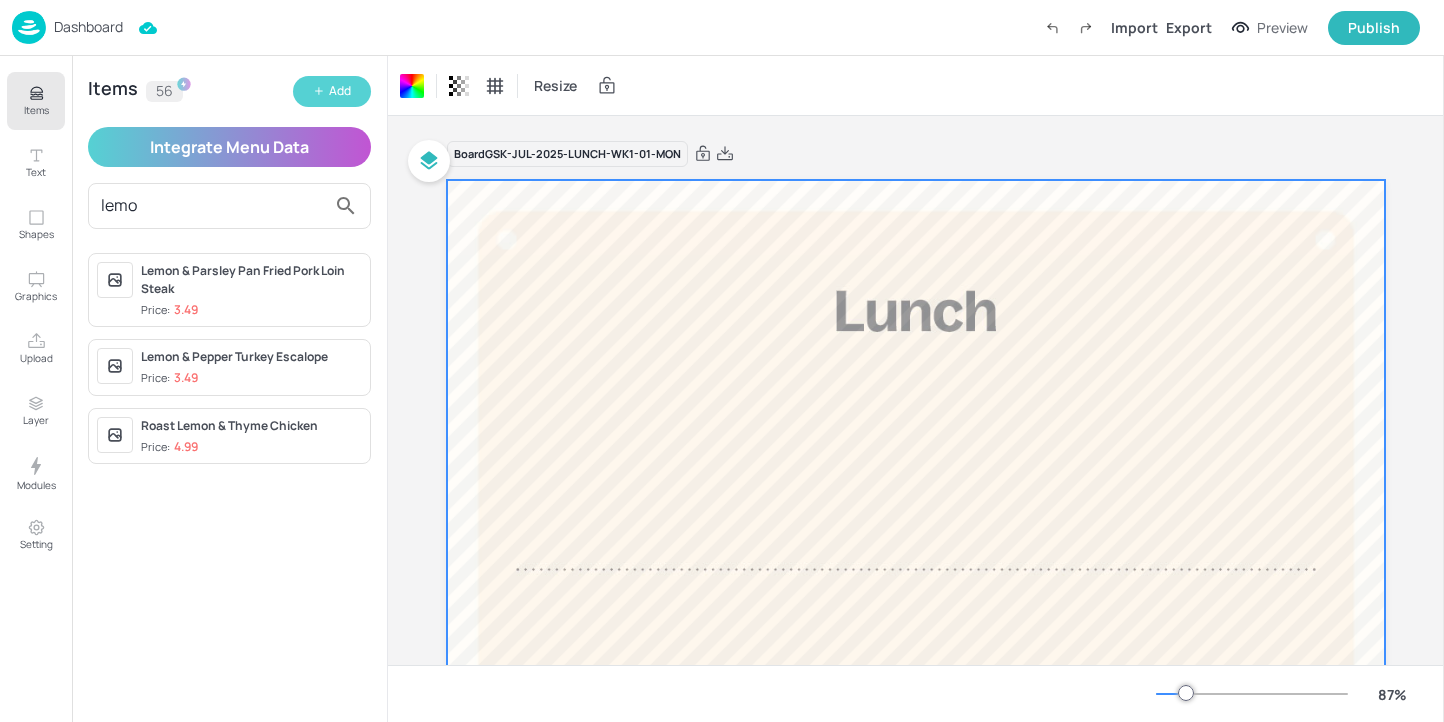 click on "Add" at bounding box center (340, 91) 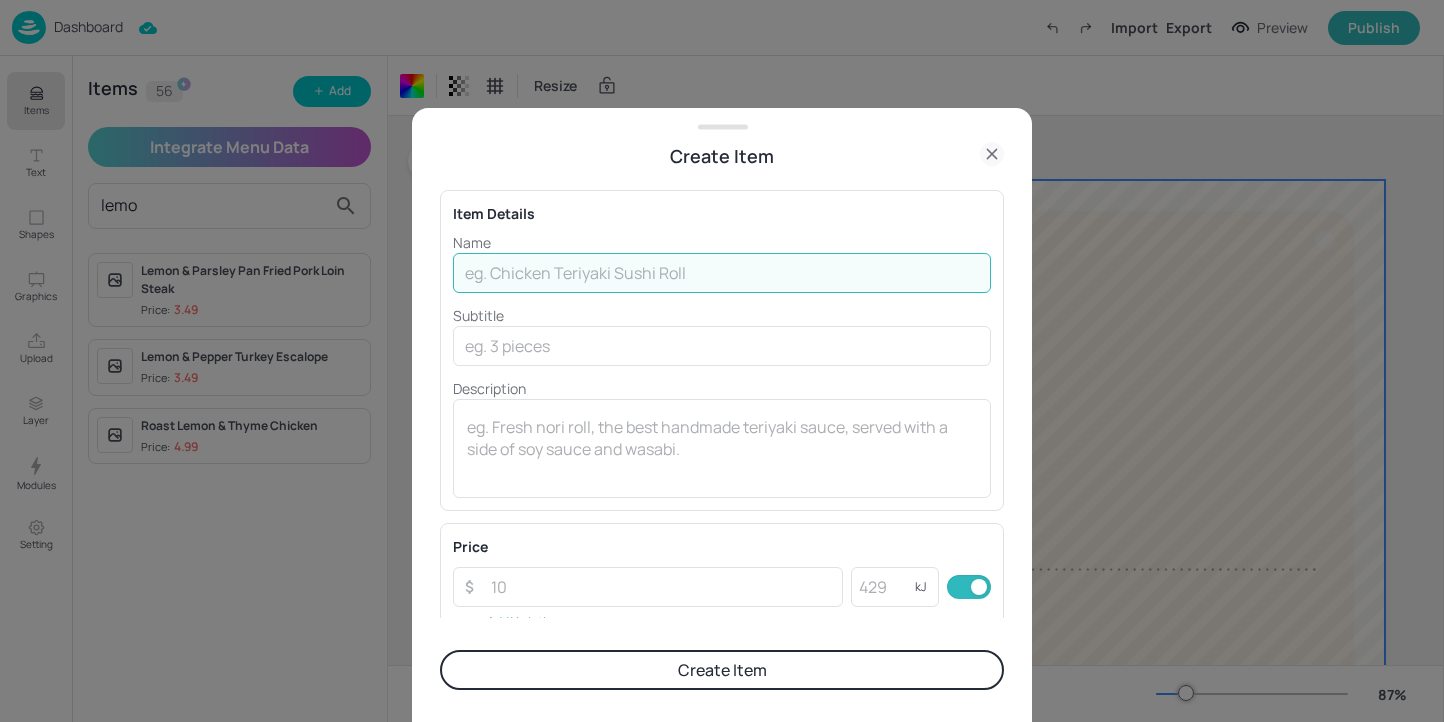 click at bounding box center (722, 273) 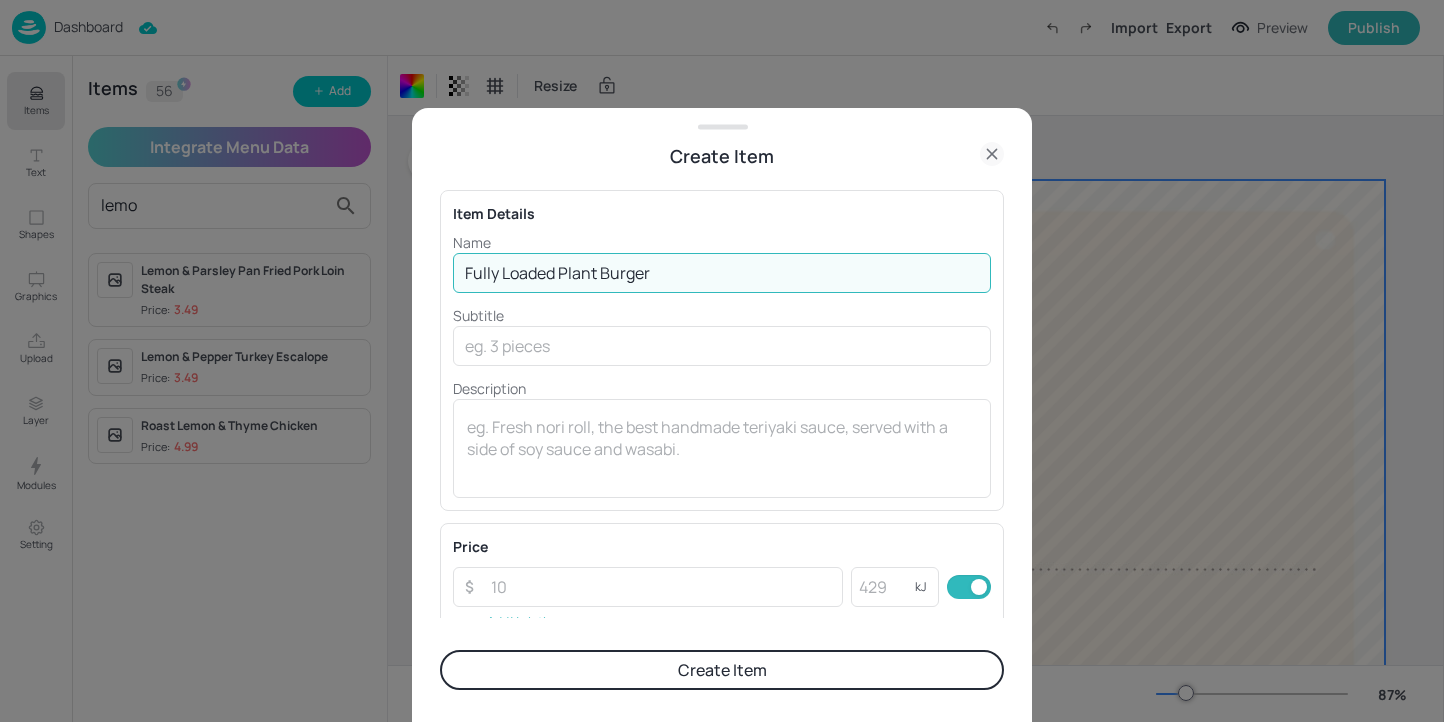 type on "Fully Loaded Plant Burger" 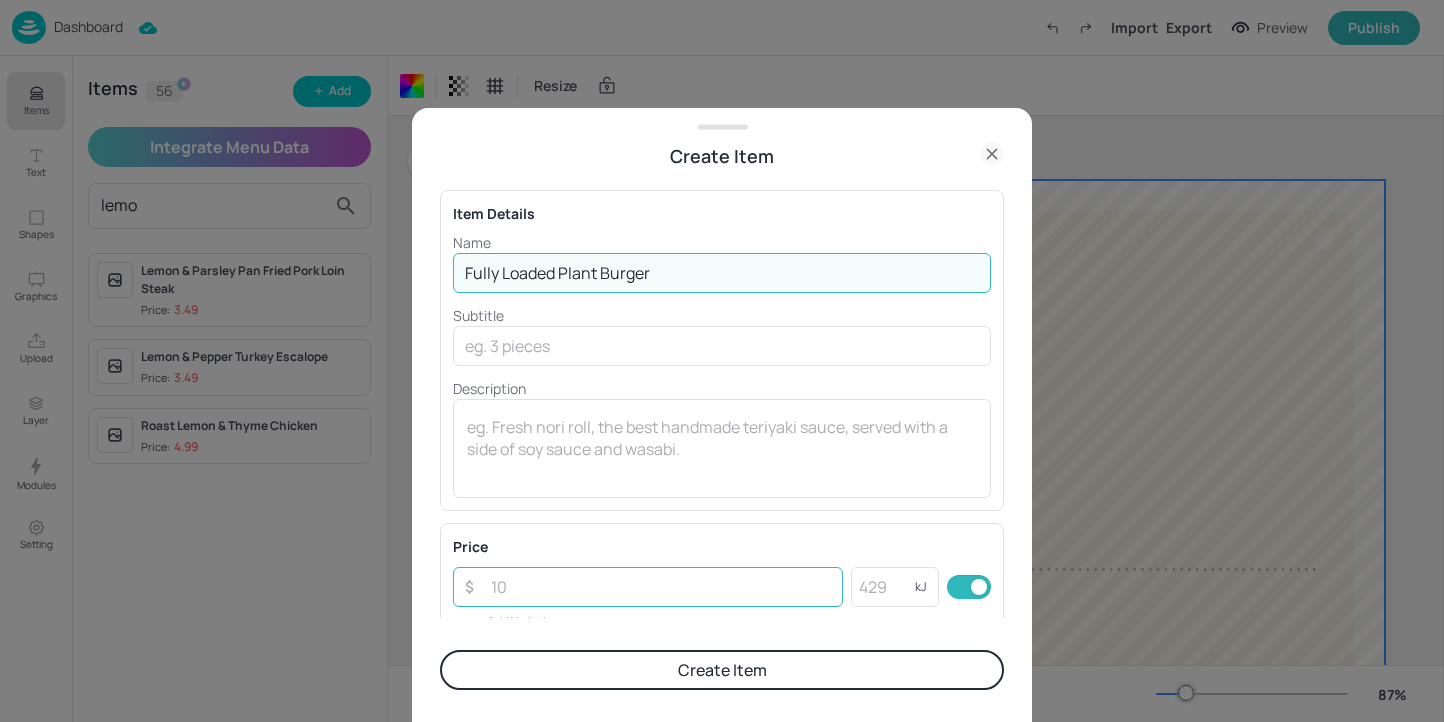click at bounding box center [661, 587] 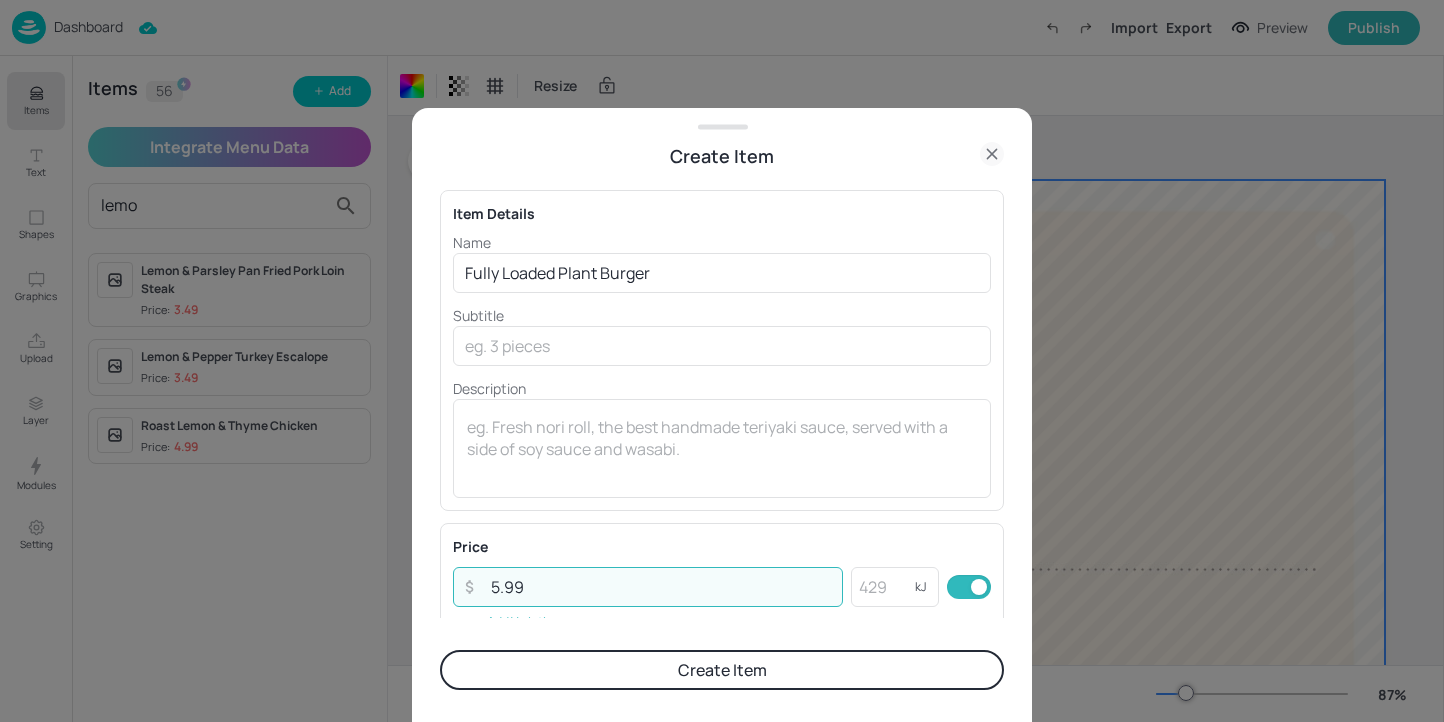 type on "5.99" 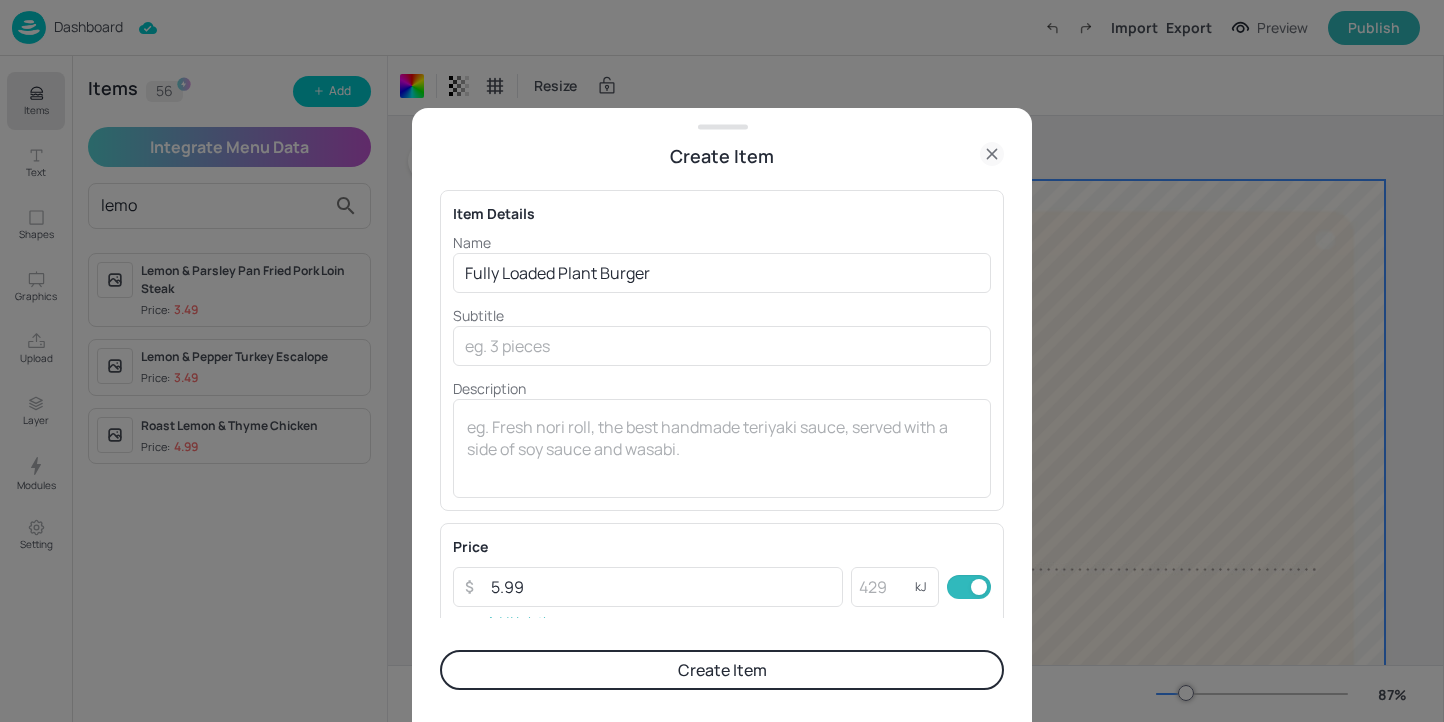 click on "Item Details Name Fully Loaded Plant Burger ​ Subtitle ​ Description x ​ Price ​ 5.99 ​ kJ ​  Add Variation Images Upload Image
To pick up a draggable item, press the space bar.
While dragging, use the arrow keys to move the item.
Press space again to drop the item in its new position, or press escape to cancel.
Icons
To pick up a draggable item, press the space bar.
While dragging, use the arrow keys to move the item.
Press space again to drop the item in its new position, or press escape to cancel.
Create Item" at bounding box center (722, 446) 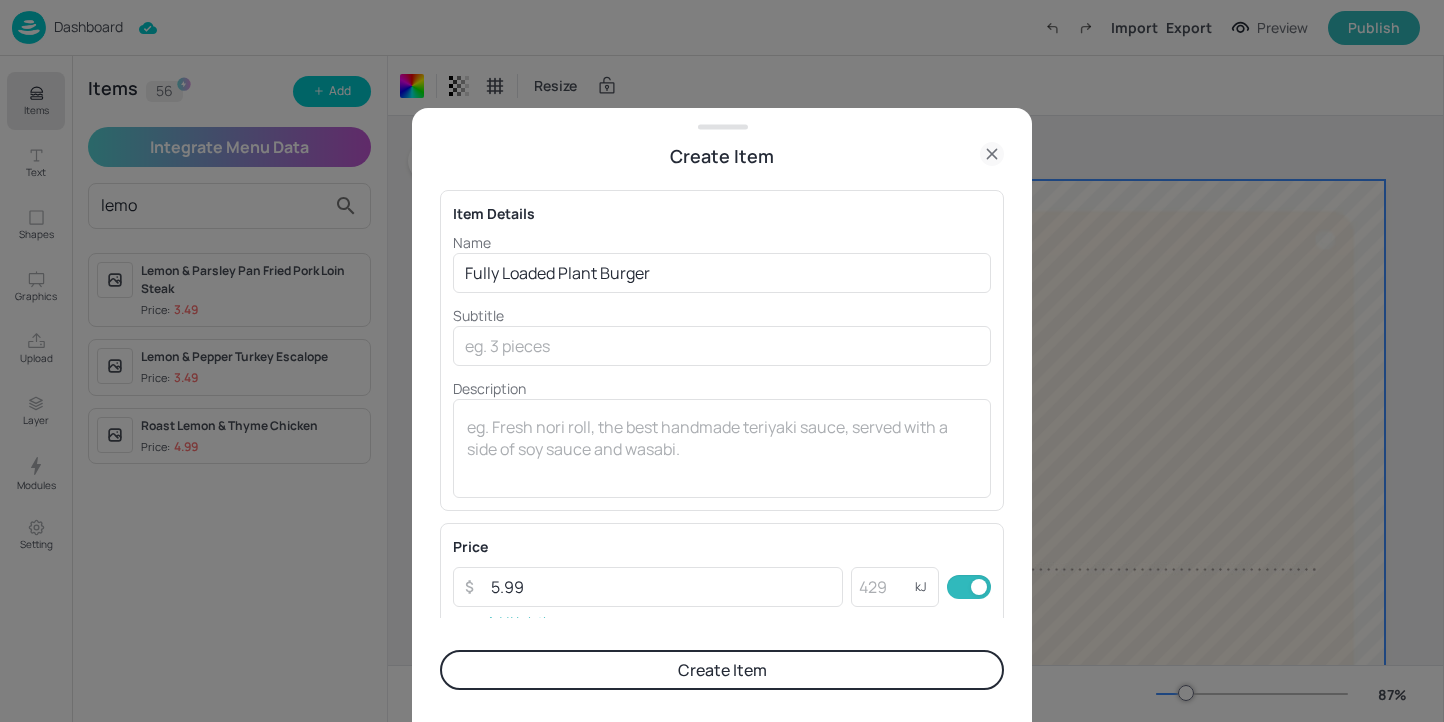 click on "Create Item" at bounding box center (722, 670) 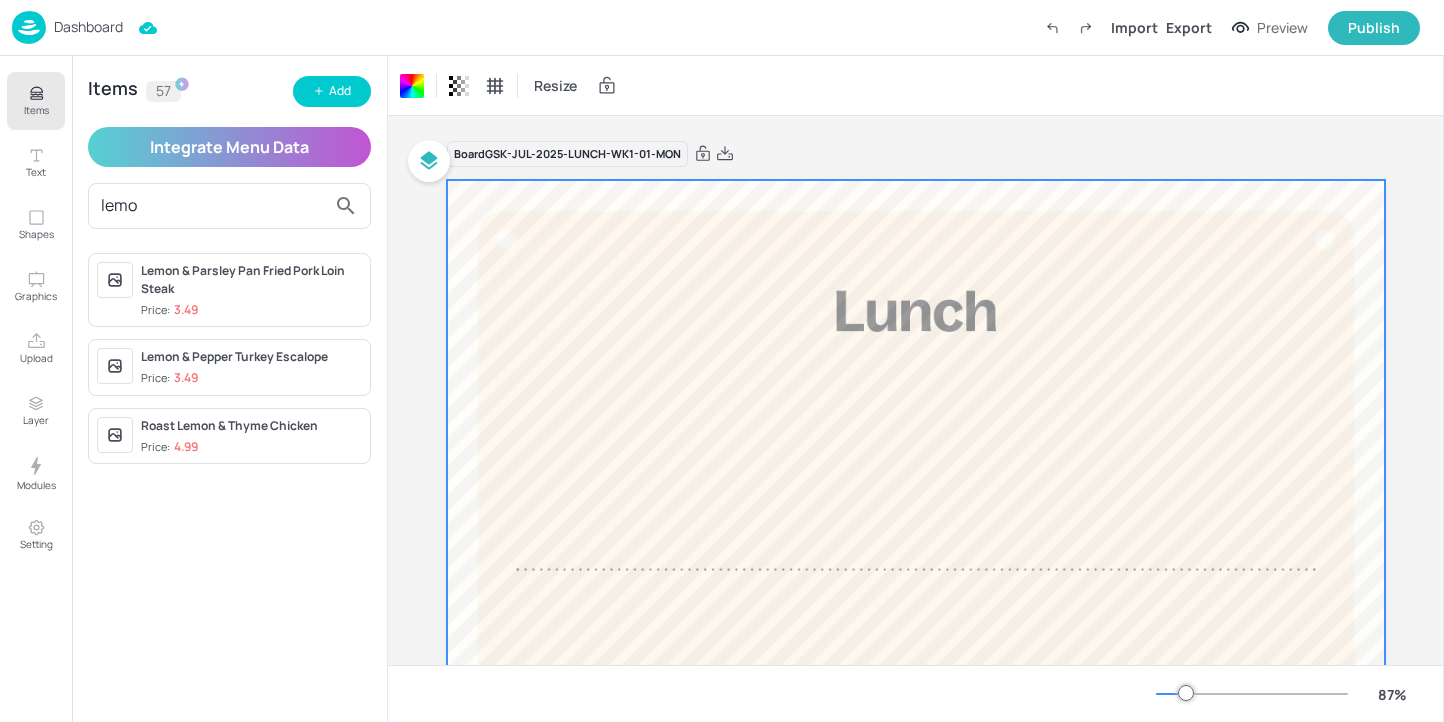 click on "Items 57 Add Integrate Menu Data lemo Lemon & Parsley Pan Fried Pork Loin Steak Price: 3.49 Lemon & Pepper Turkey Escalope Price: 3.49 Roast Lemon & Thyme Chicken Price: 4.99" at bounding box center (229, 389) 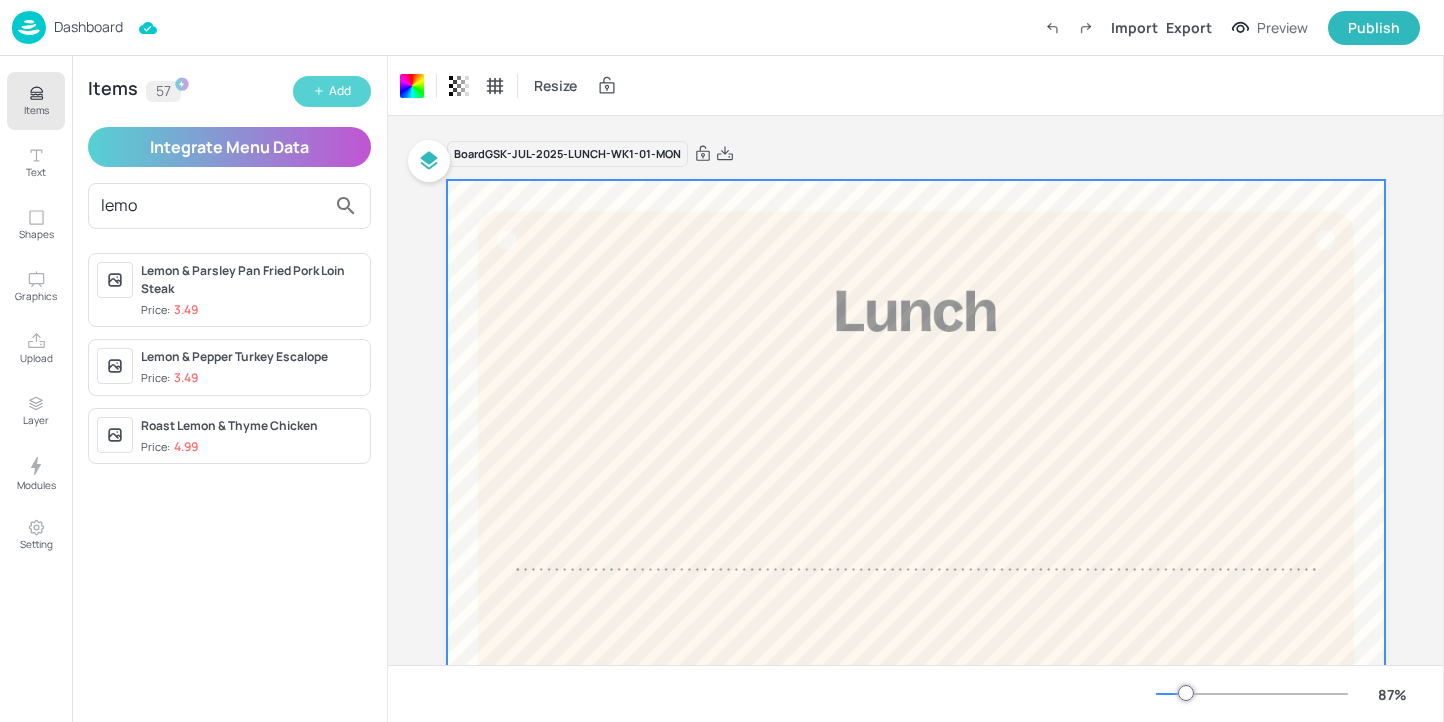 click on "Add" at bounding box center (332, 91) 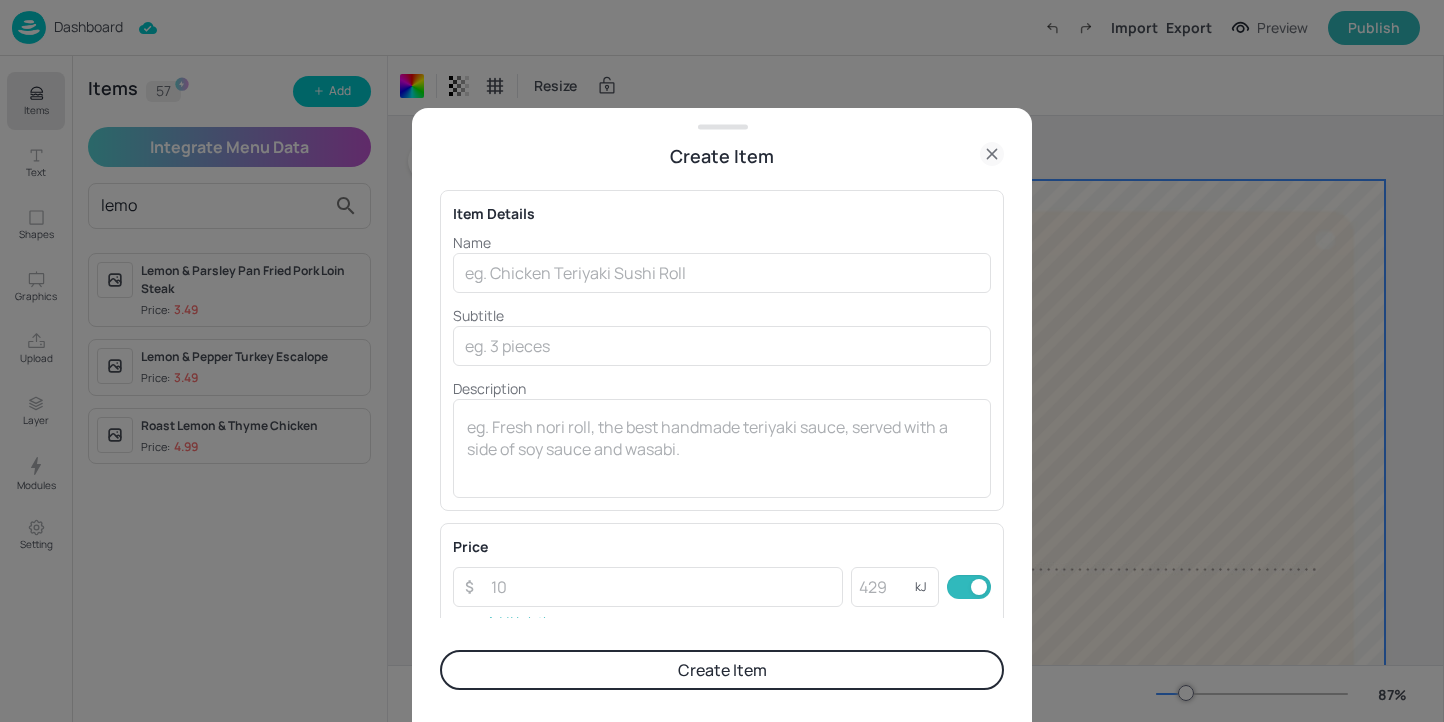 click on "Name" at bounding box center [722, 242] 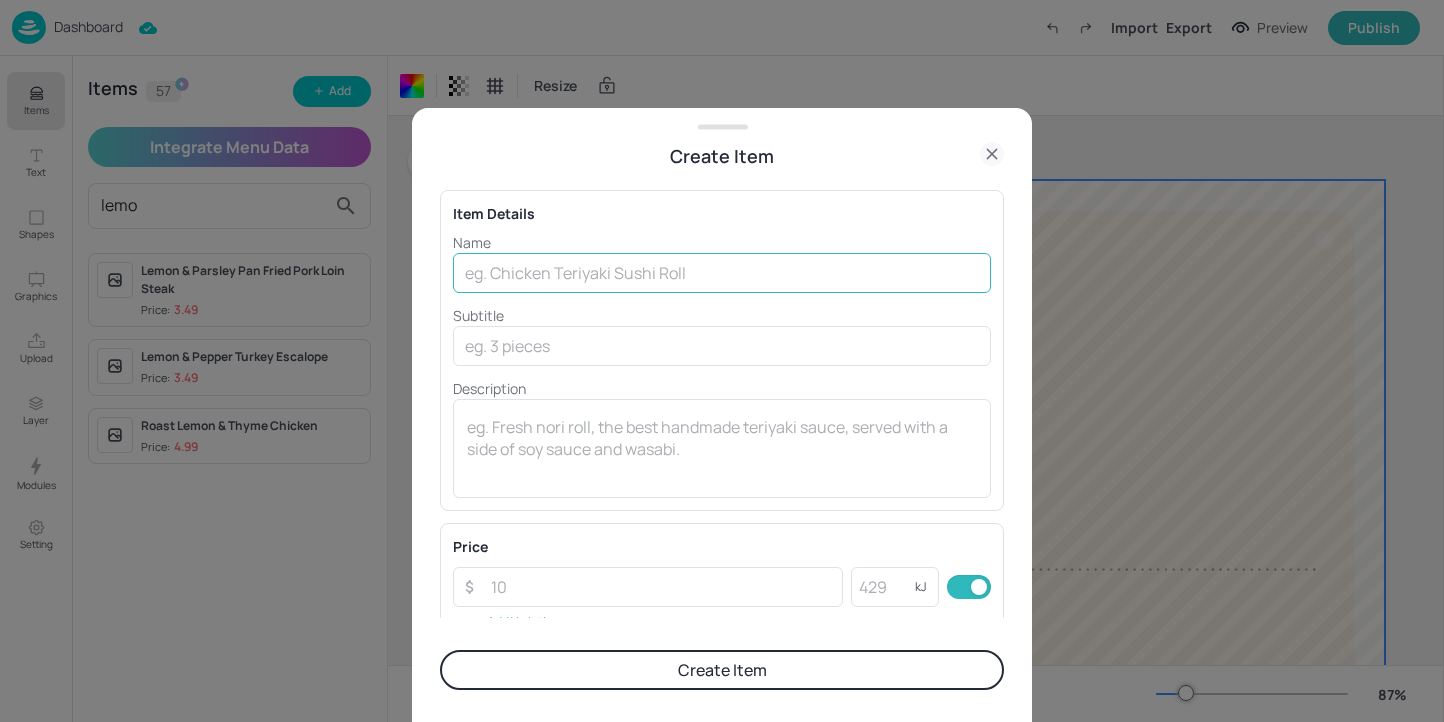 click at bounding box center (722, 273) 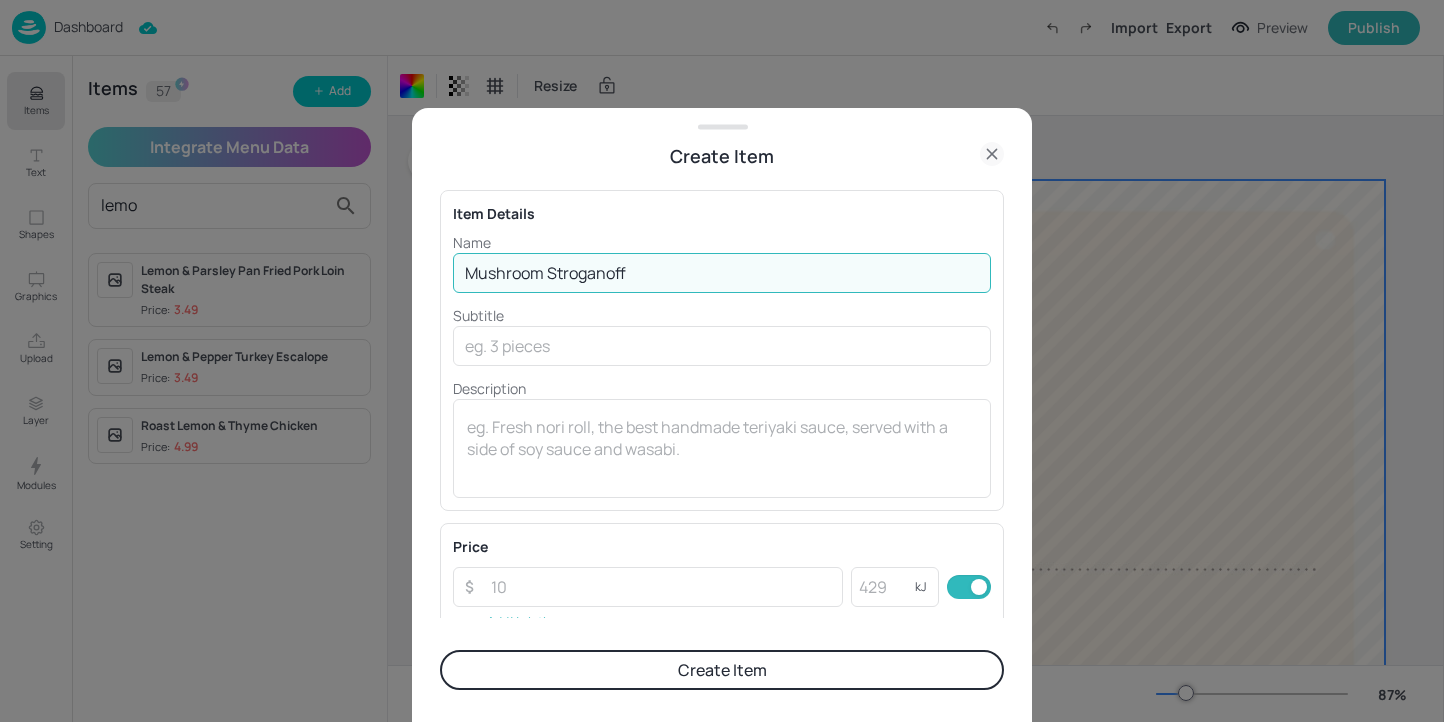 click on "Mushroom Stroganoff" at bounding box center [722, 273] 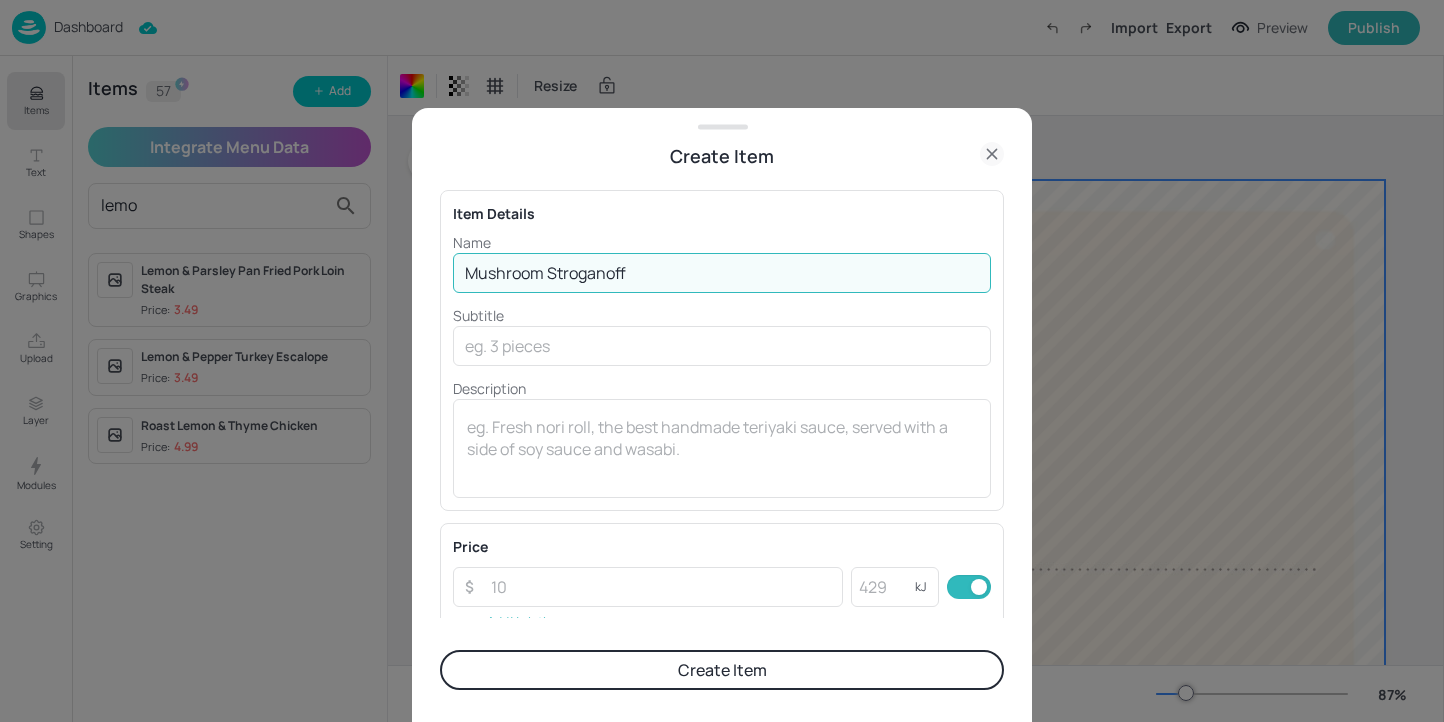type on "Mushroom Stroganoff Pasta" 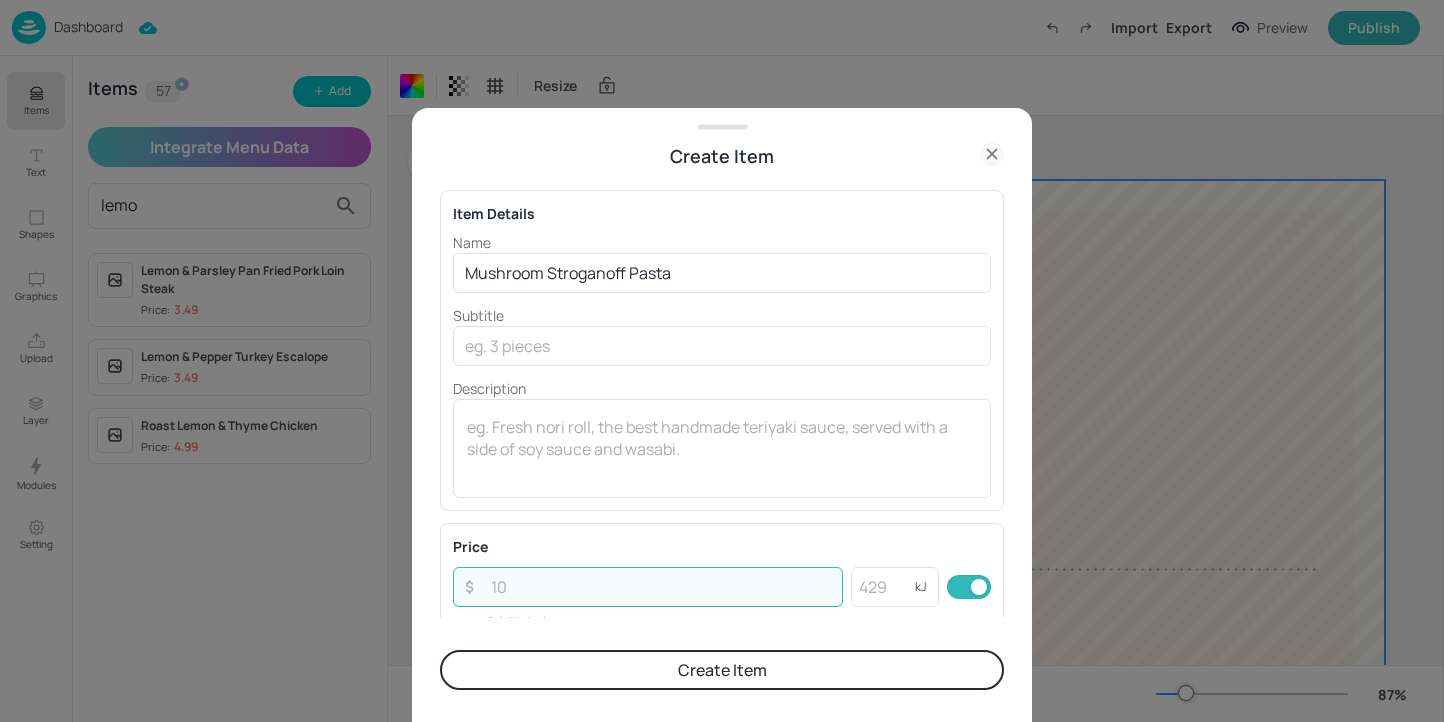 click at bounding box center (661, 587) 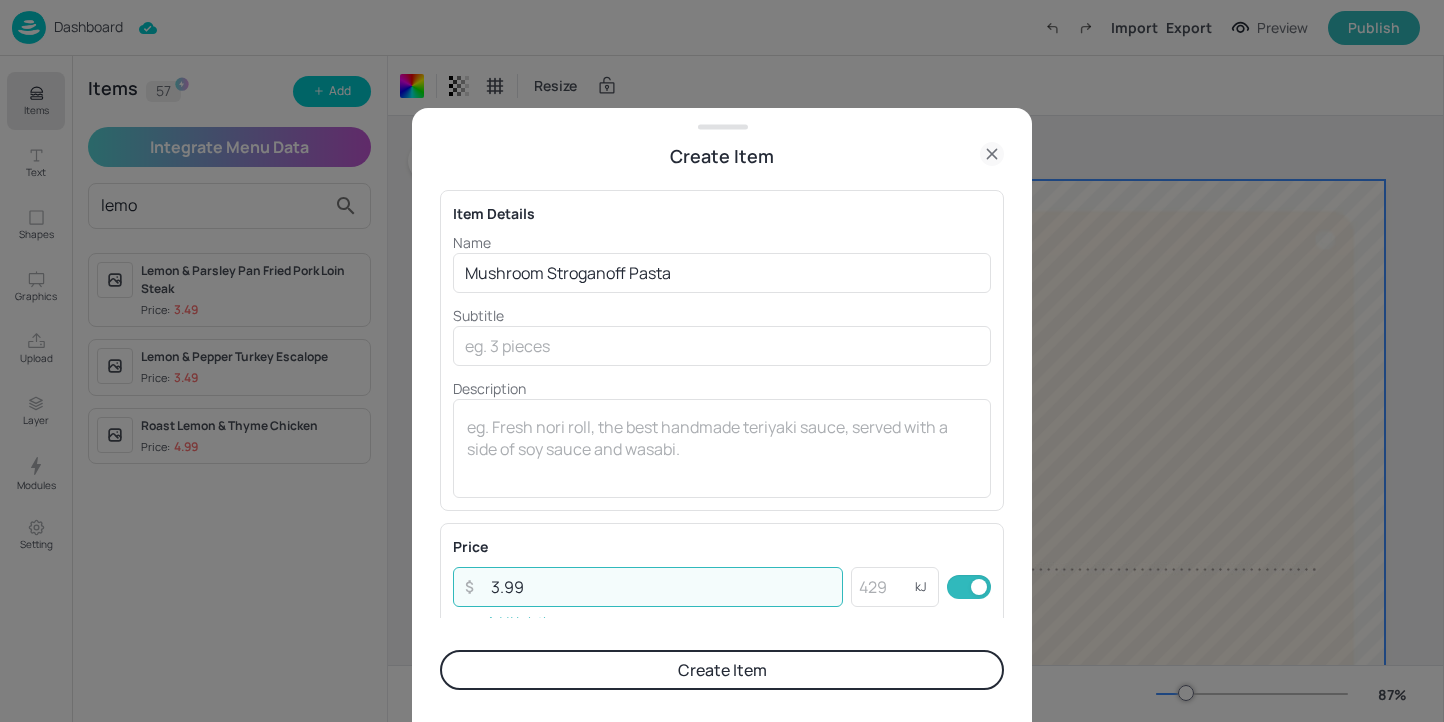 type on "3.99" 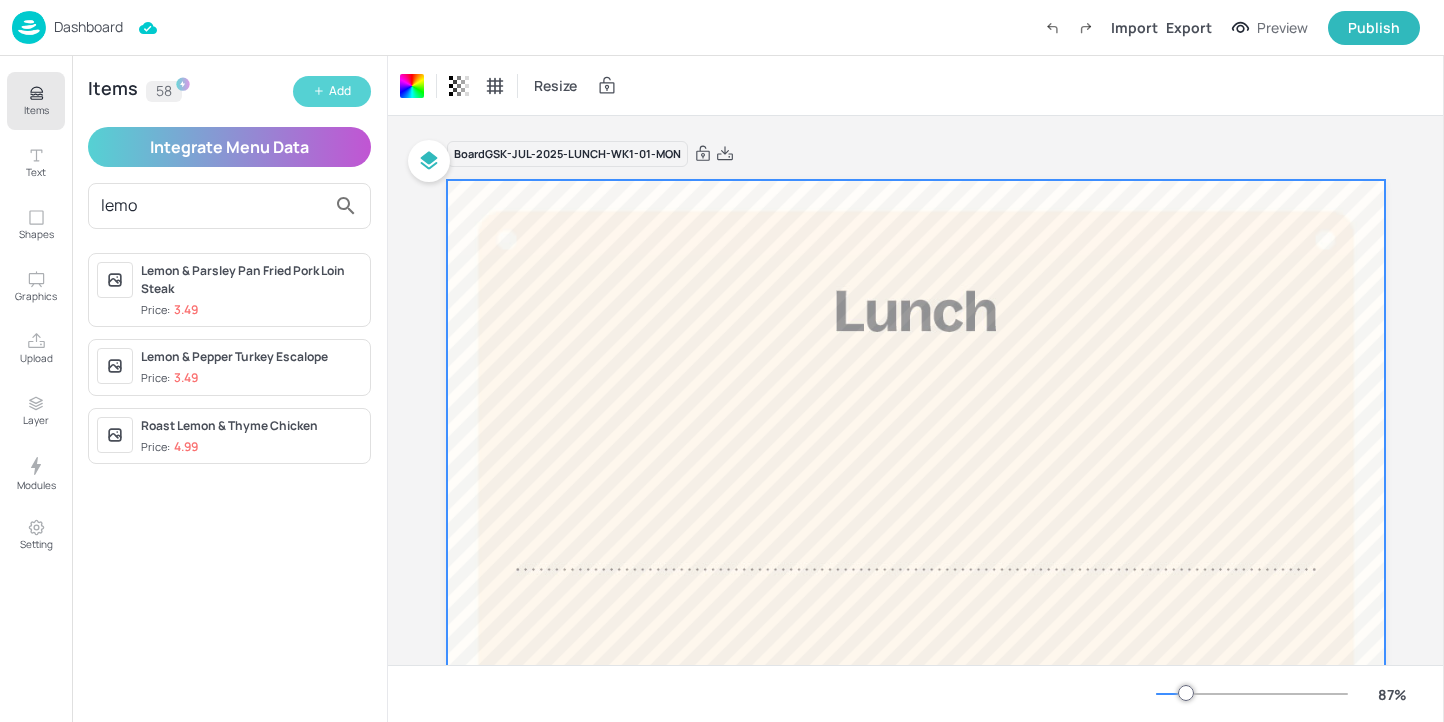 click on "Add" at bounding box center (332, 91) 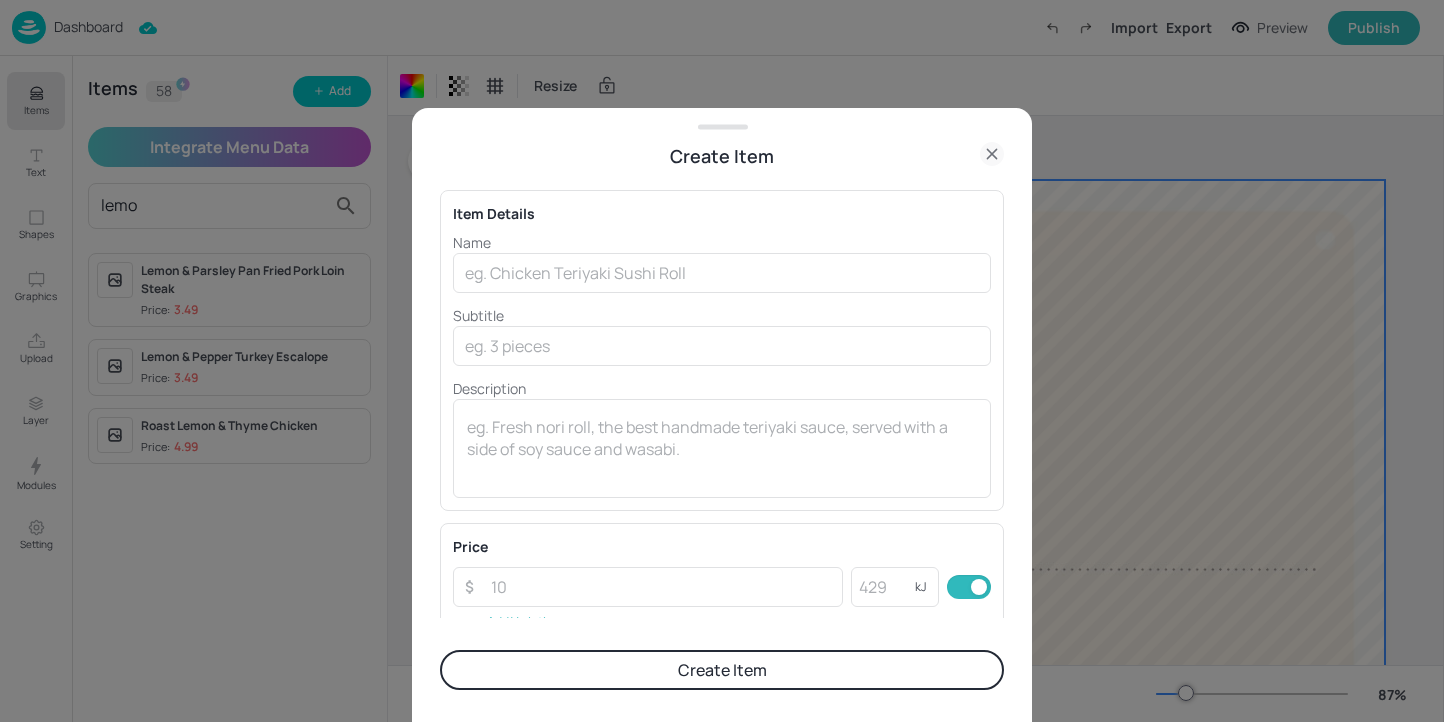 click at bounding box center (722, 361) 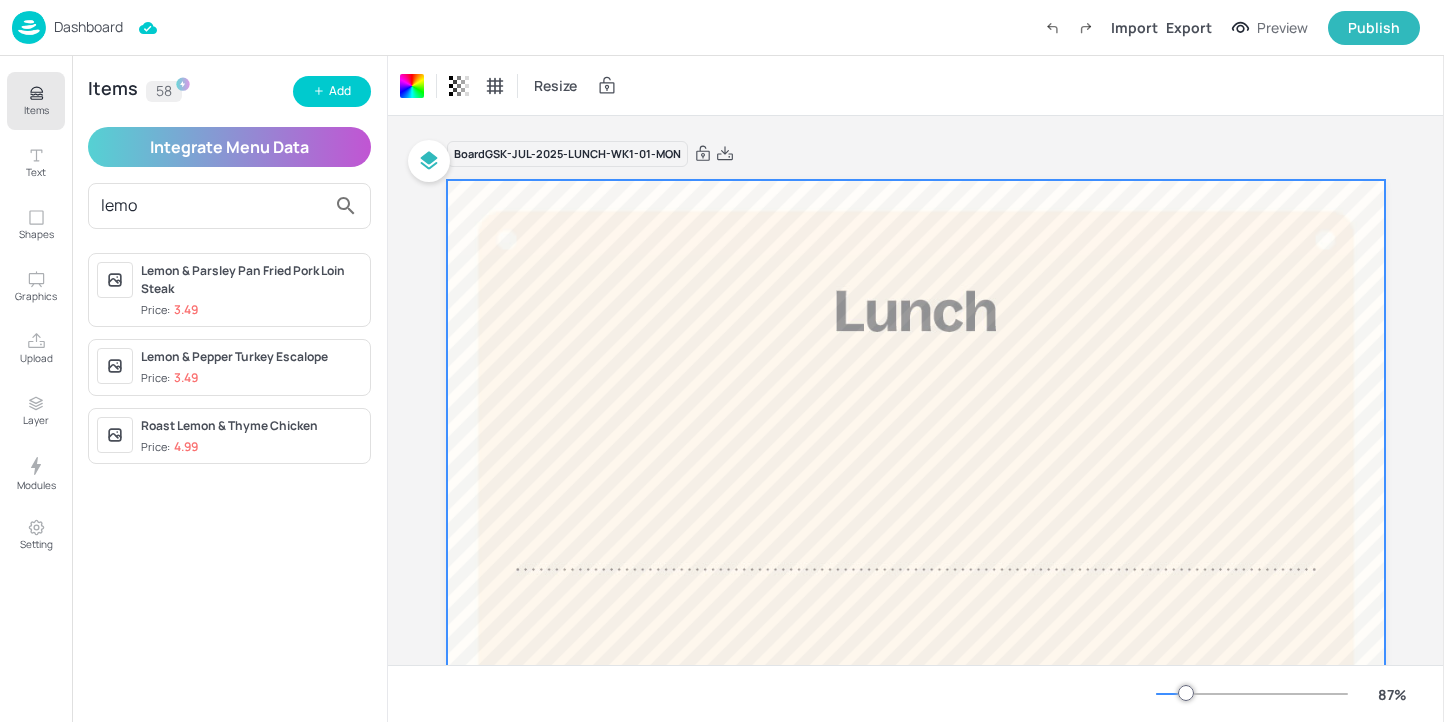 drag, startPoint x: 267, startPoint y: 211, endPoint x: 70, endPoint y: 190, distance: 198.11613 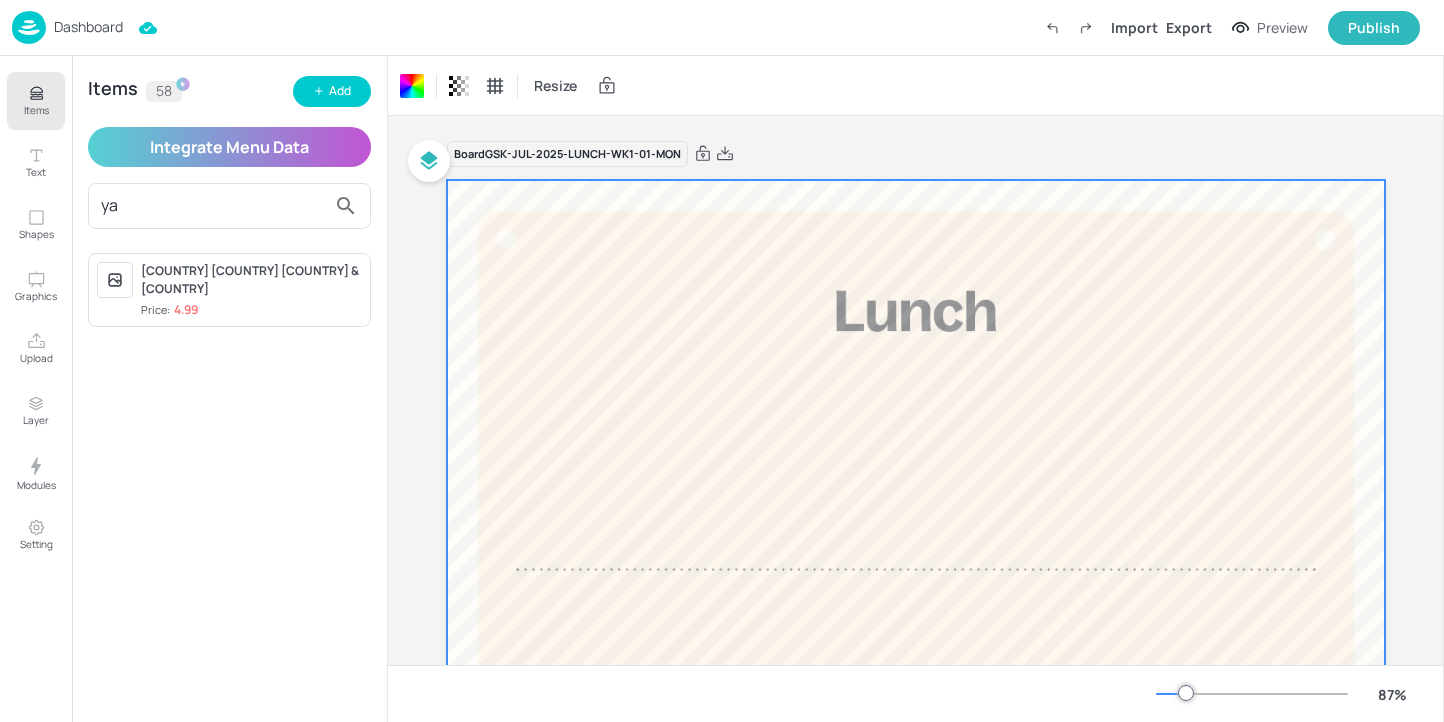 type on "ya" 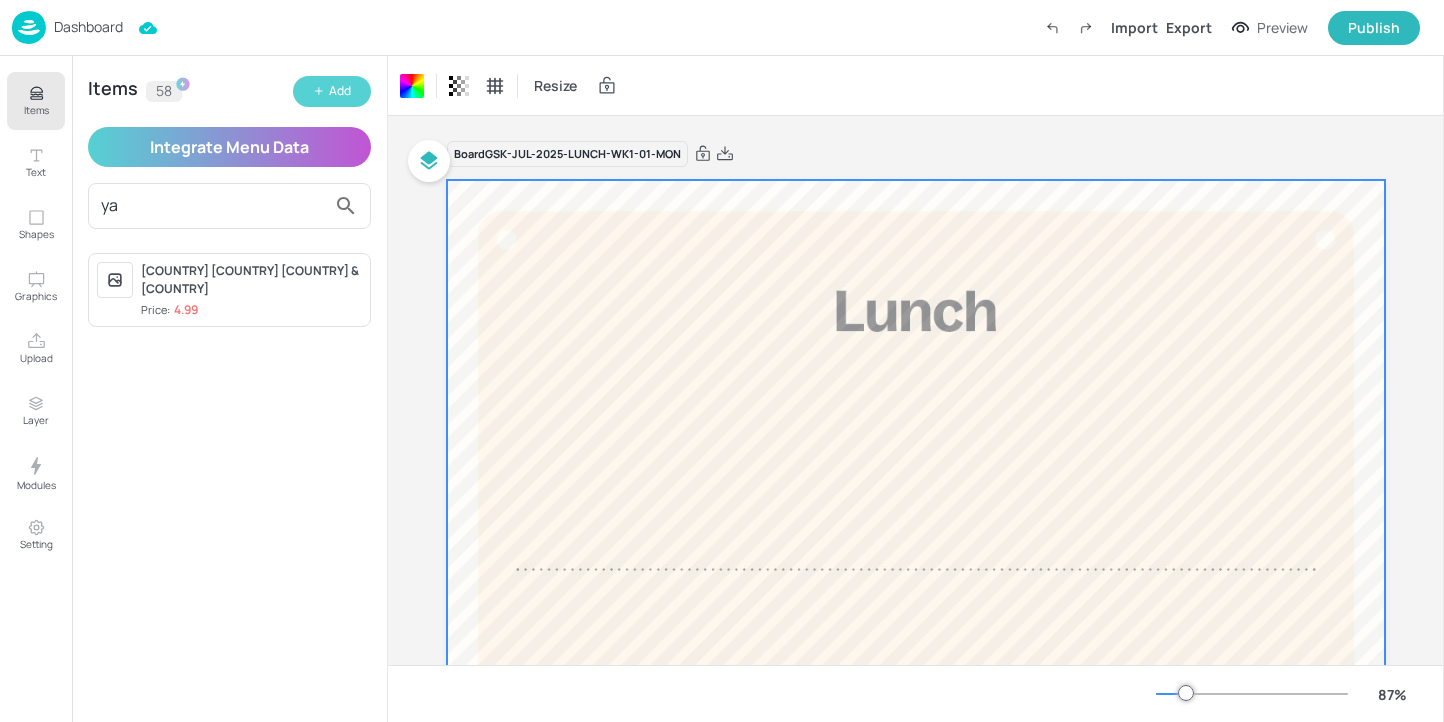 click on "Add" at bounding box center [332, 91] 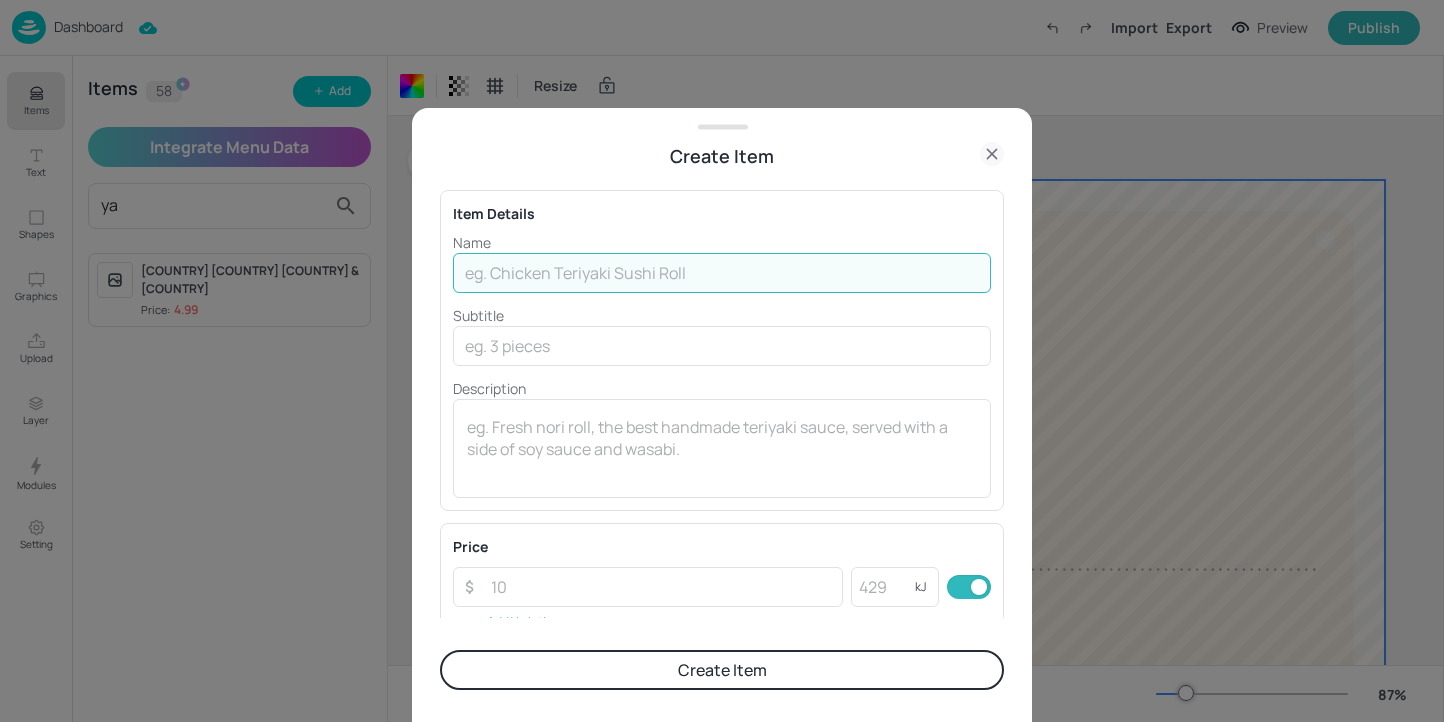 click at bounding box center [722, 273] 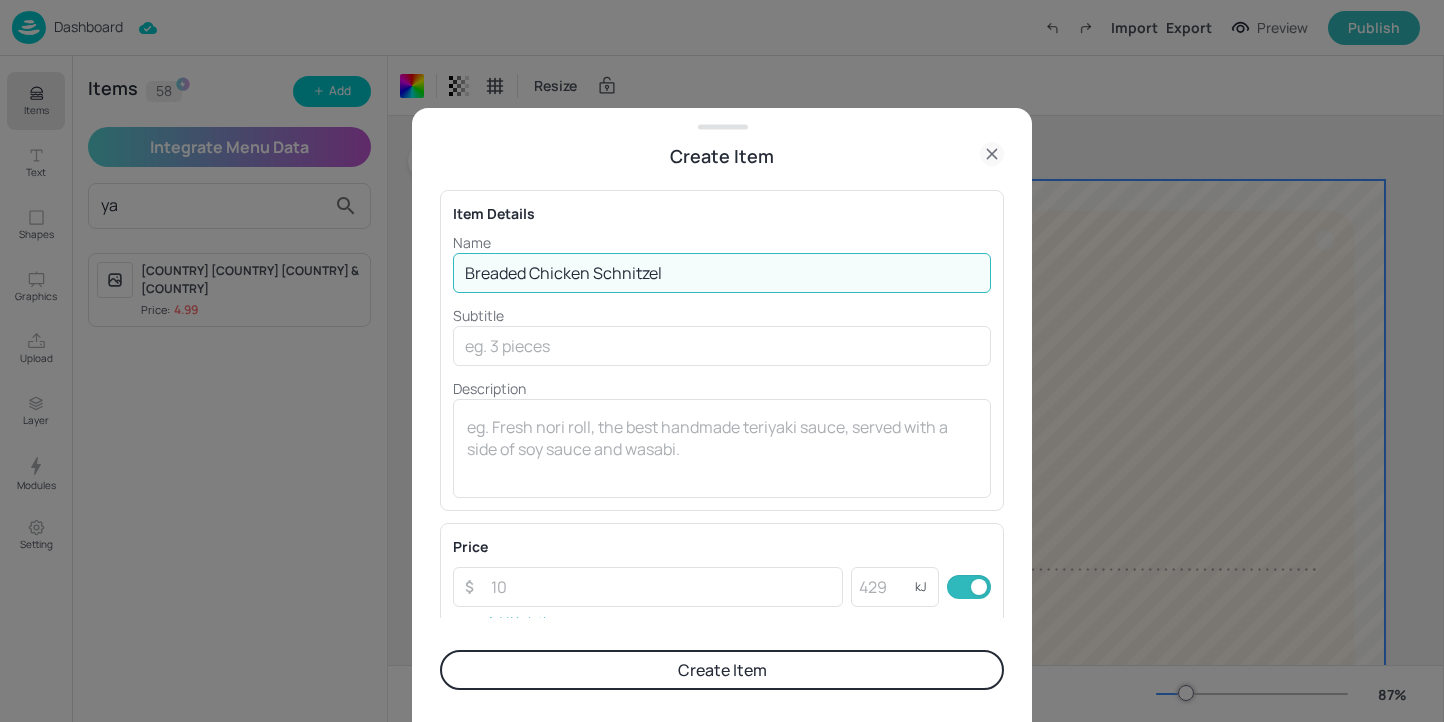 click on "Breaded Chicken Schnitzel" at bounding box center [722, 273] 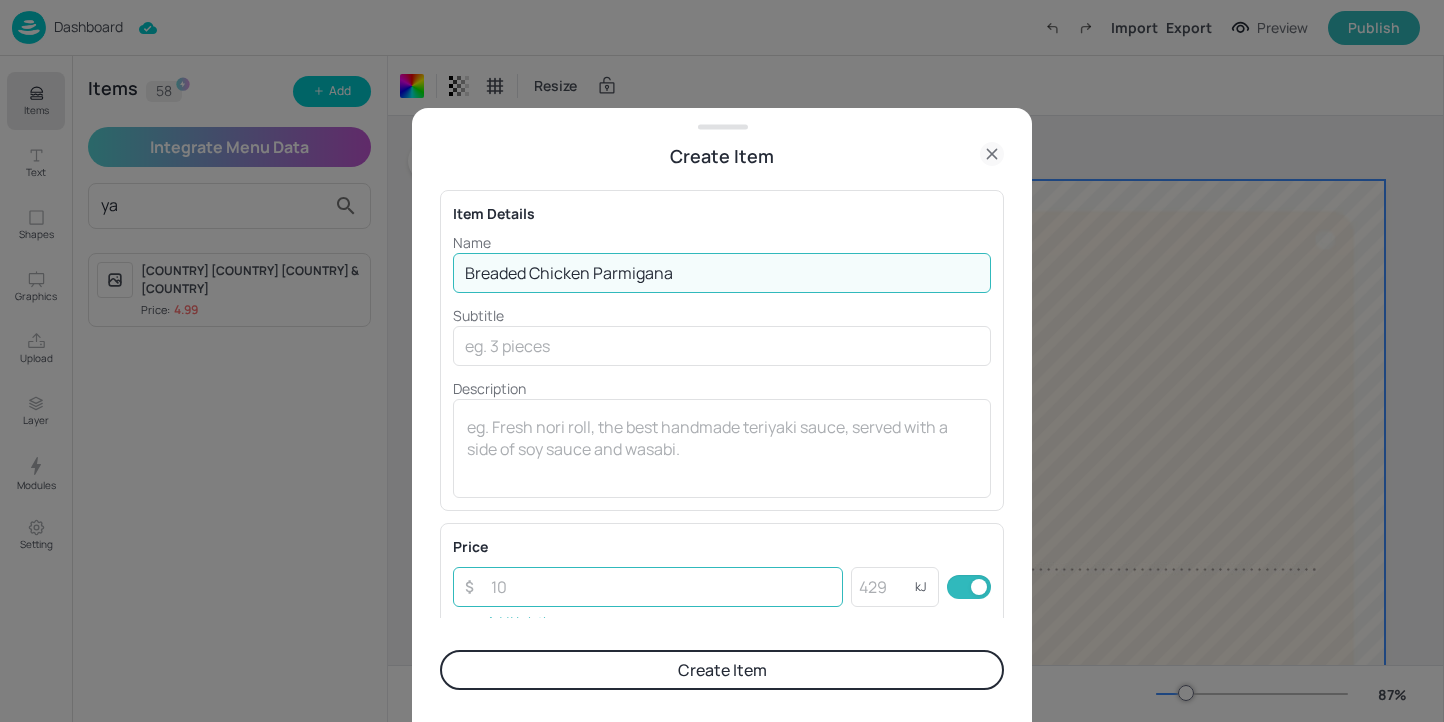 type on "Breaded Chicken Parmigana" 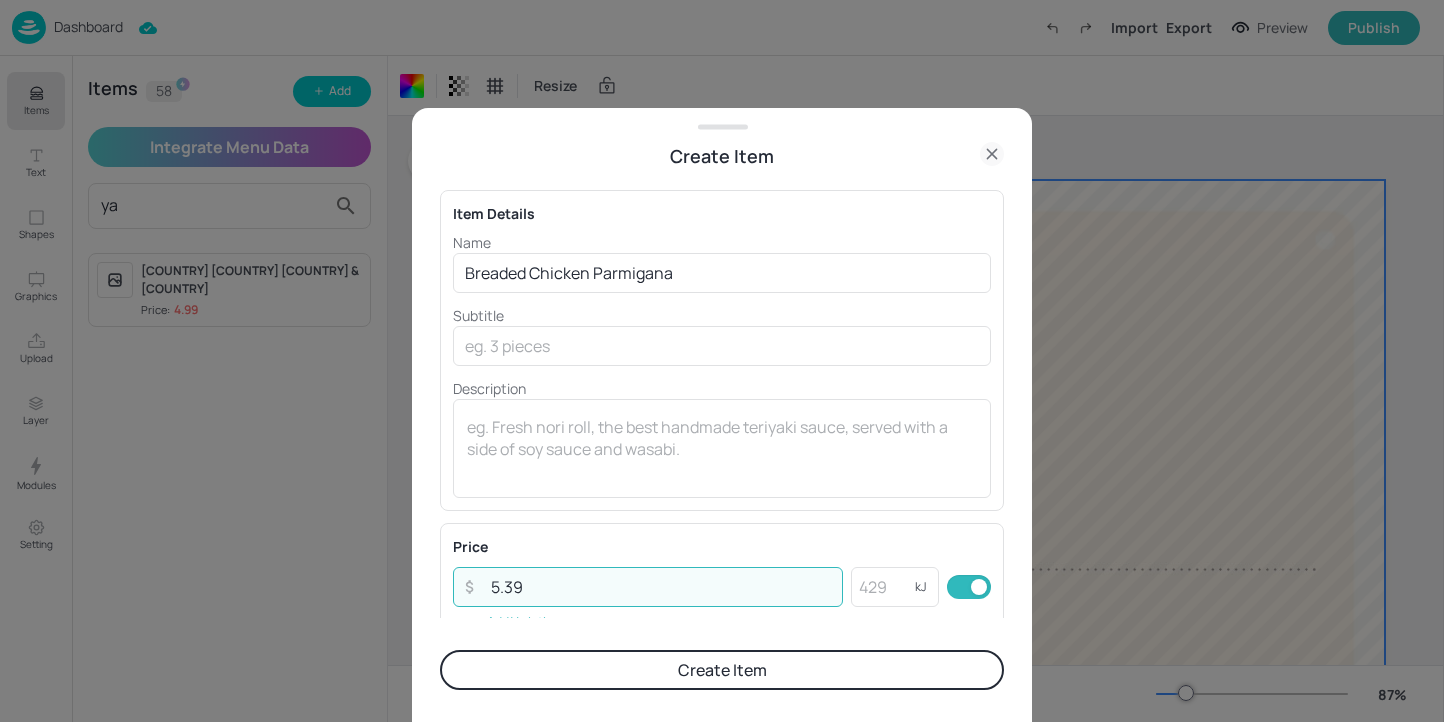 type on "5.39" 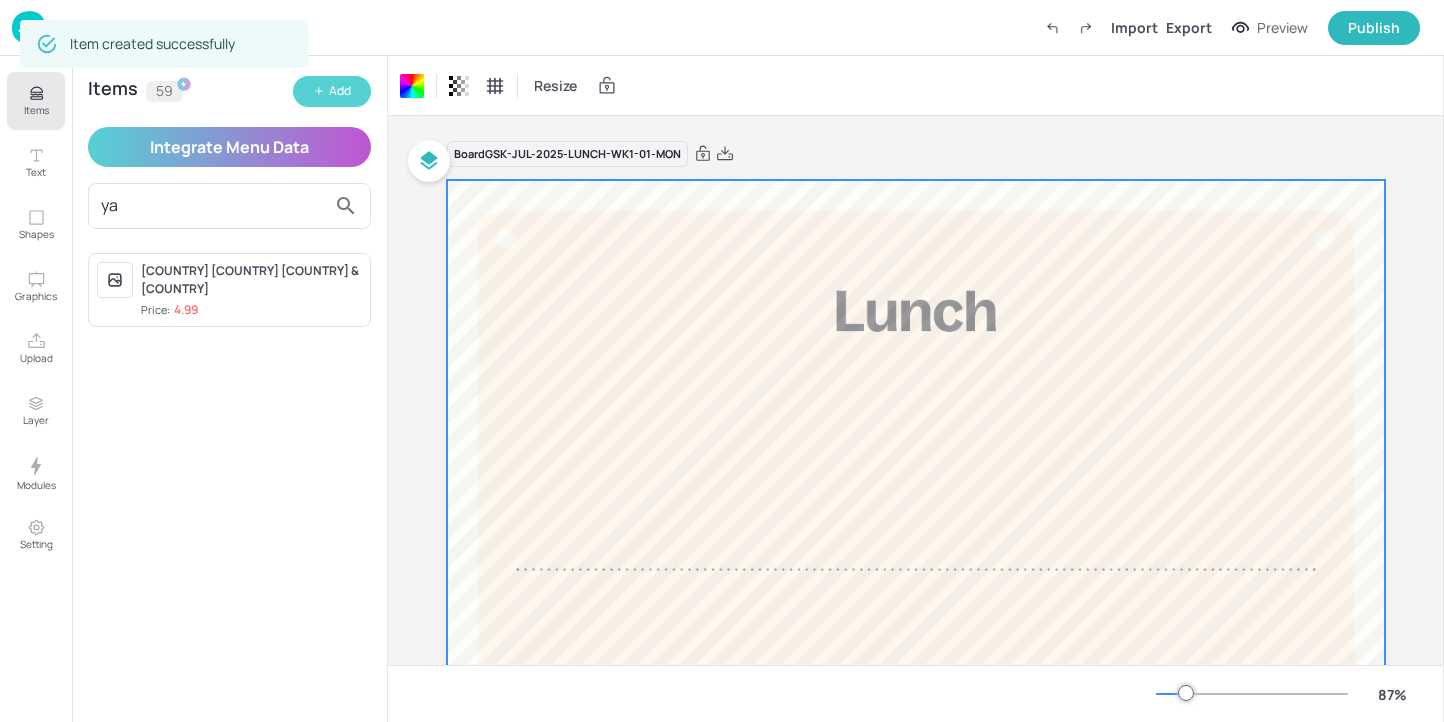 click on "Add" at bounding box center (332, 91) 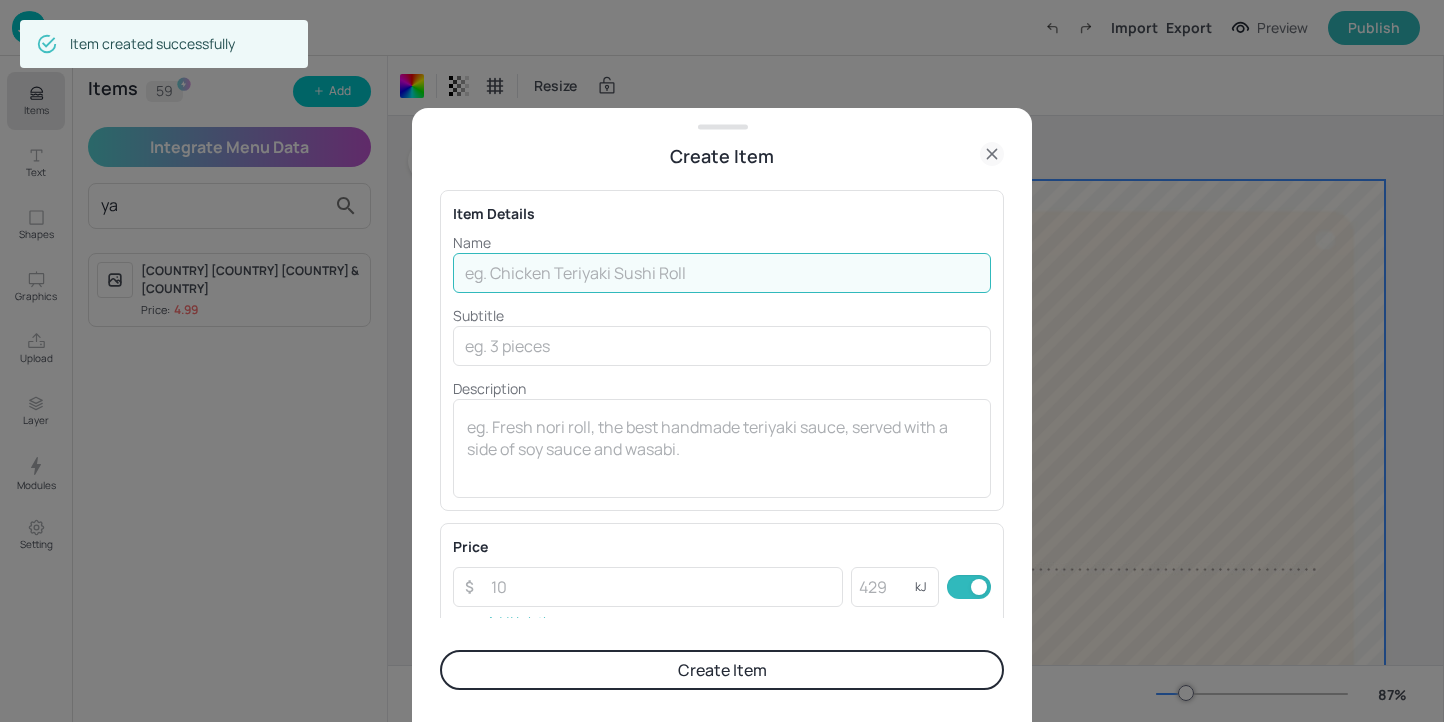 click at bounding box center [722, 273] 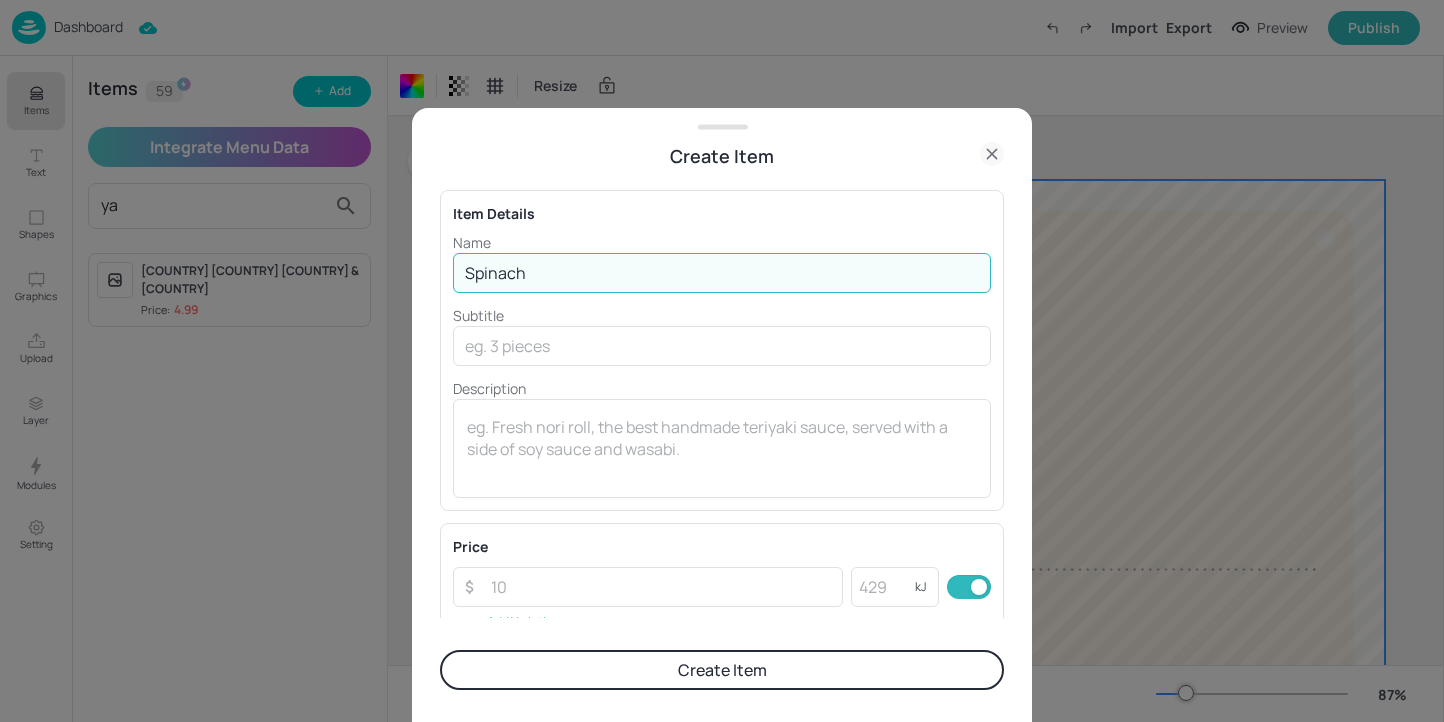 type on "Spinach & Ricotta Tortellini" 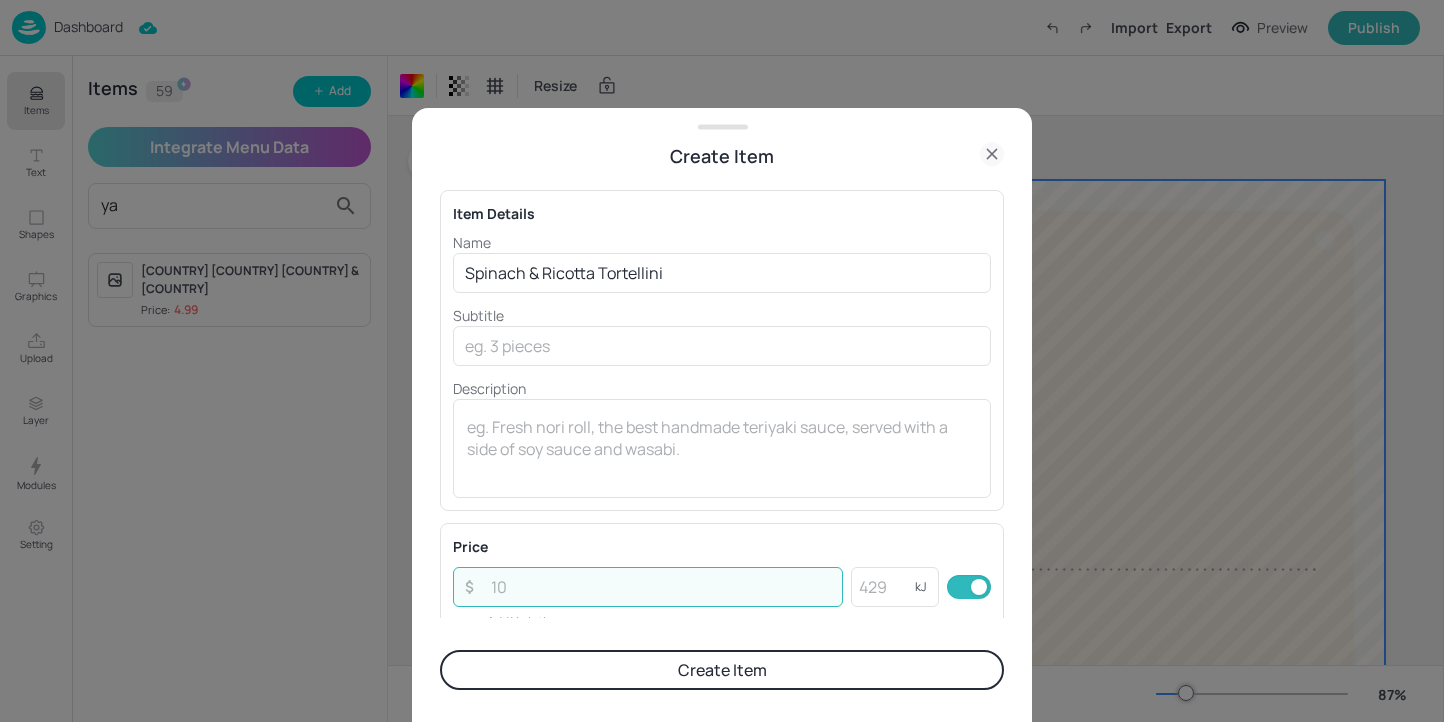 click at bounding box center [661, 587] 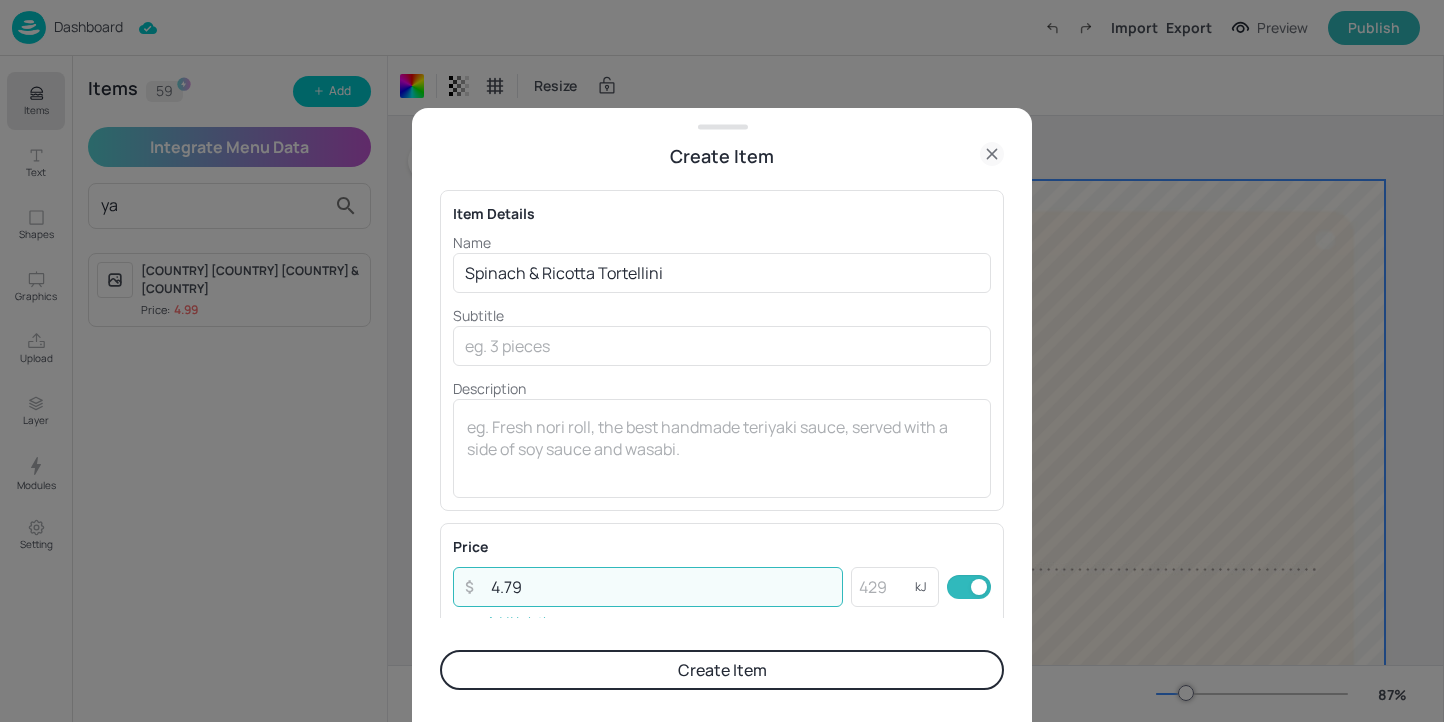 type on "4.79" 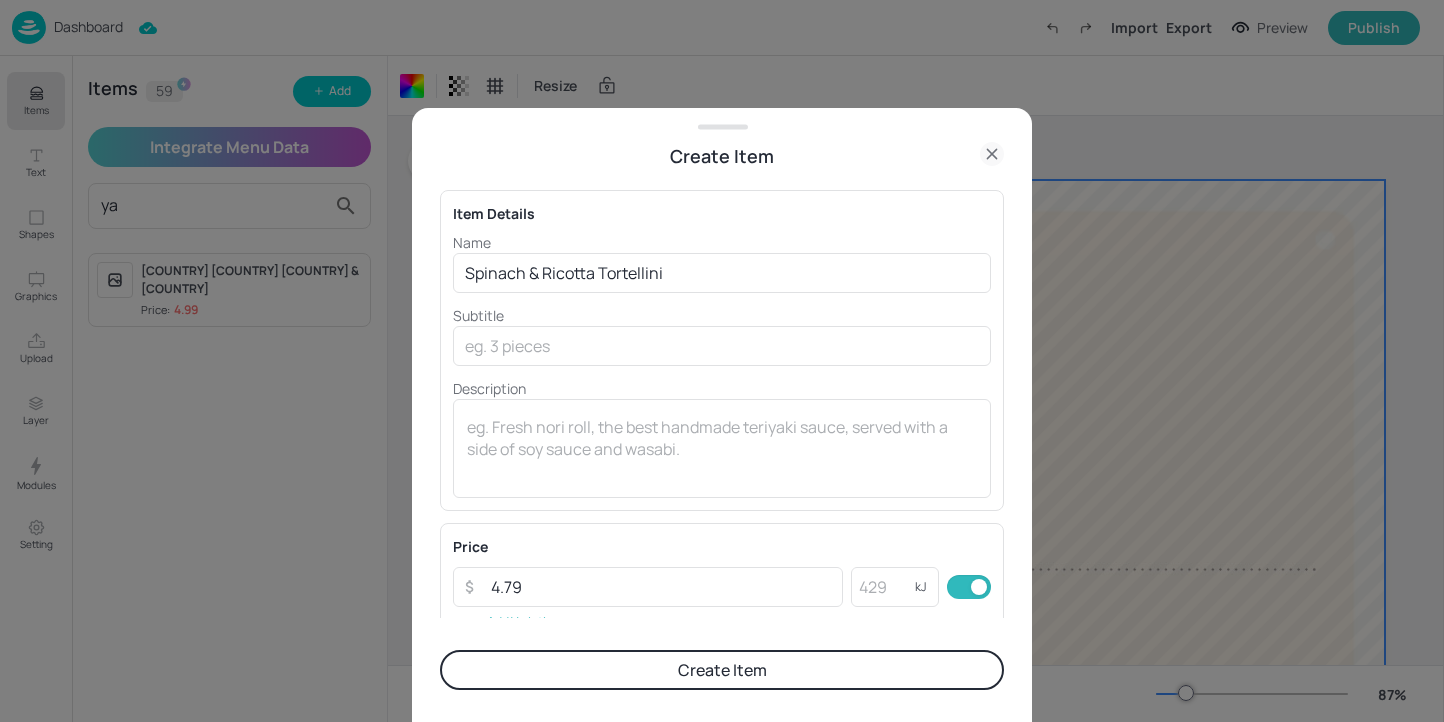 click on "Create Item" at bounding box center (722, 670) 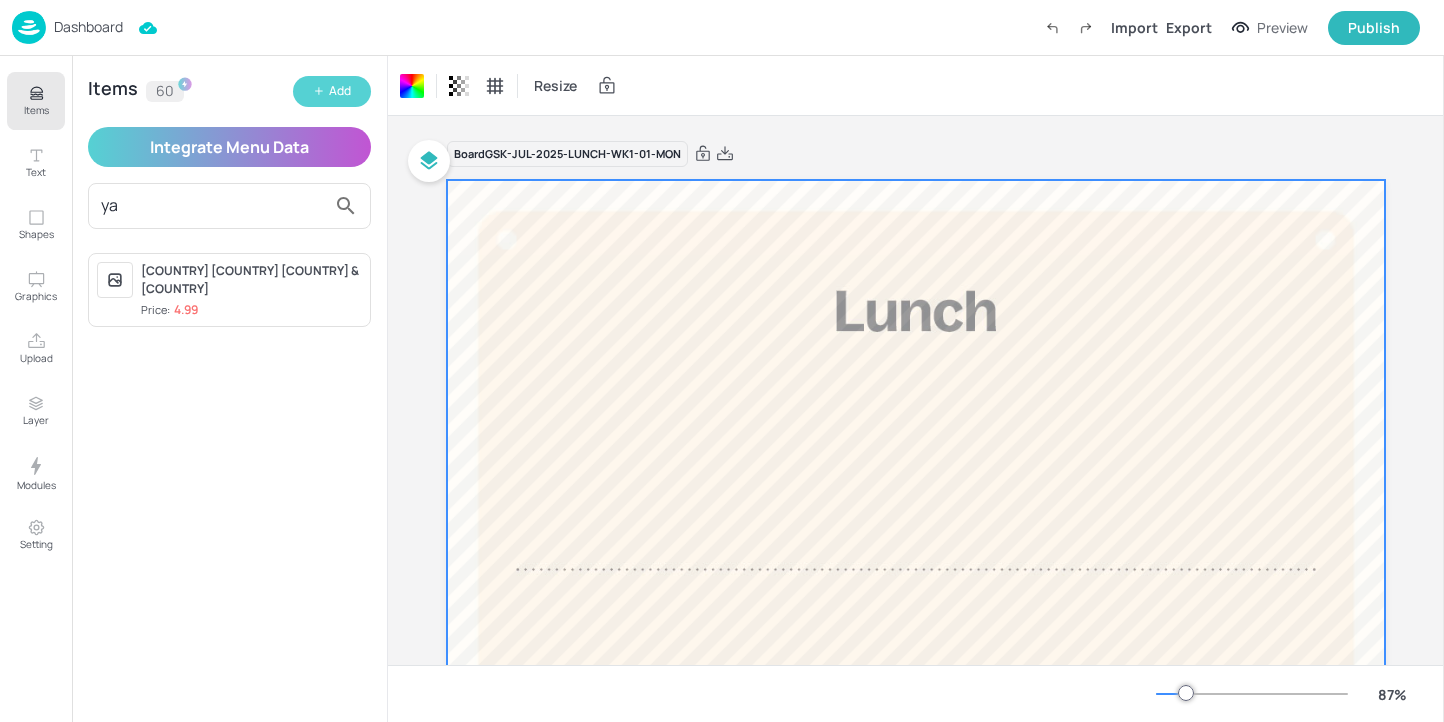 click on "Add" at bounding box center (340, 91) 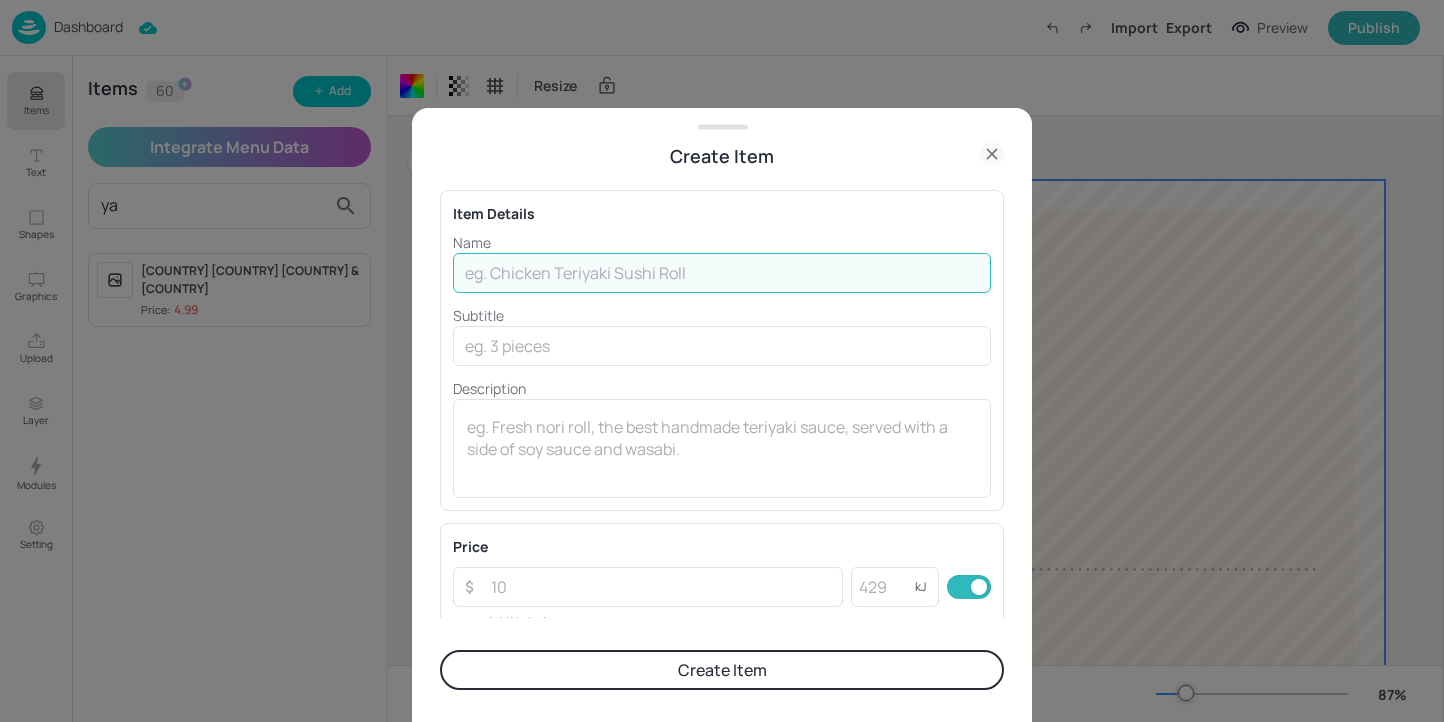 click at bounding box center [722, 273] 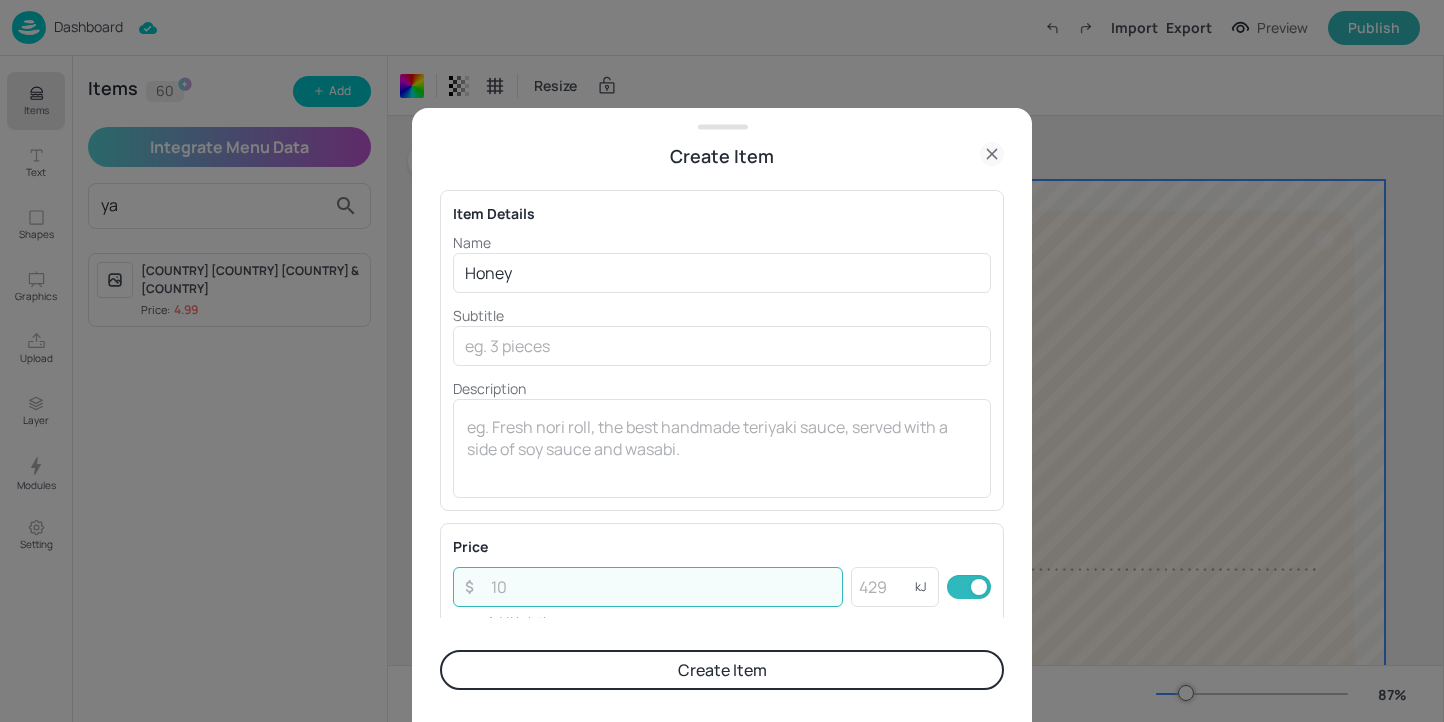 click at bounding box center (661, 587) 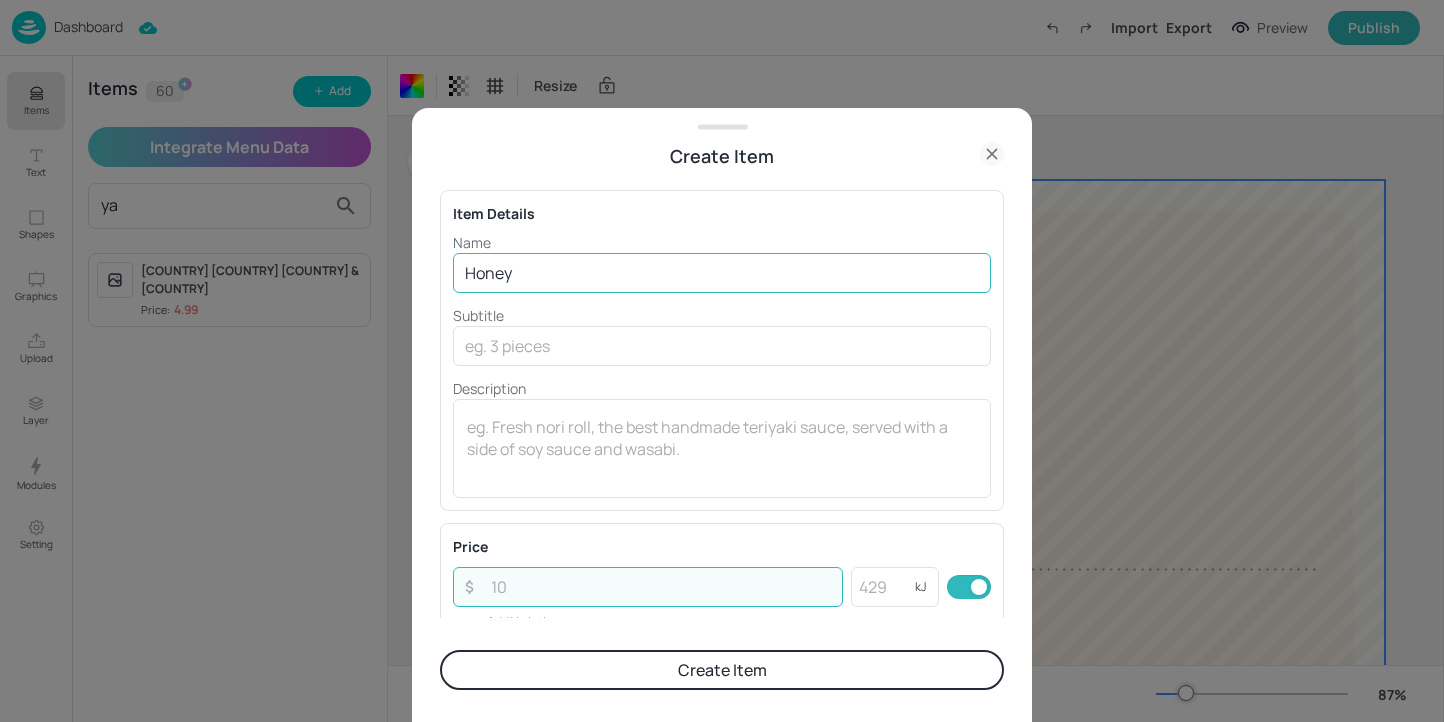 click on "Honey" at bounding box center [722, 273] 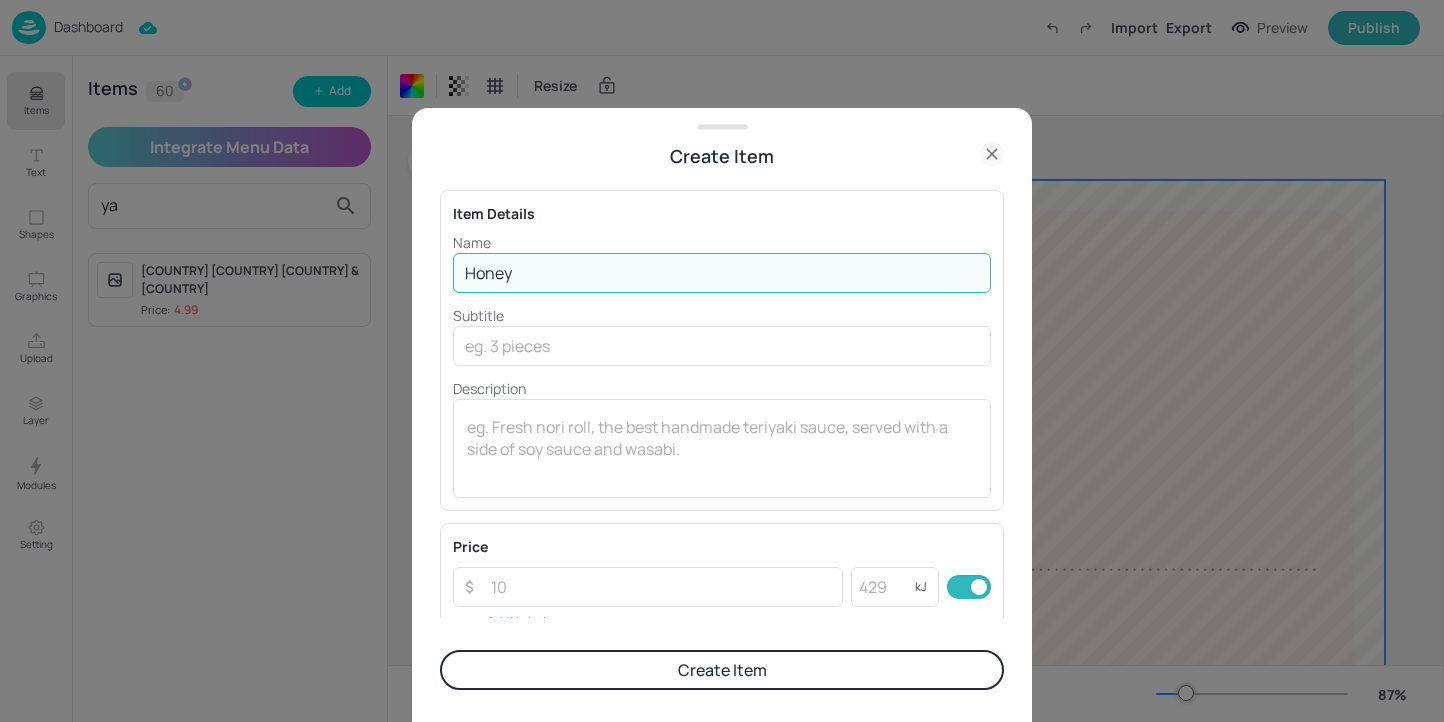 type on "Honey Roast Gammon" 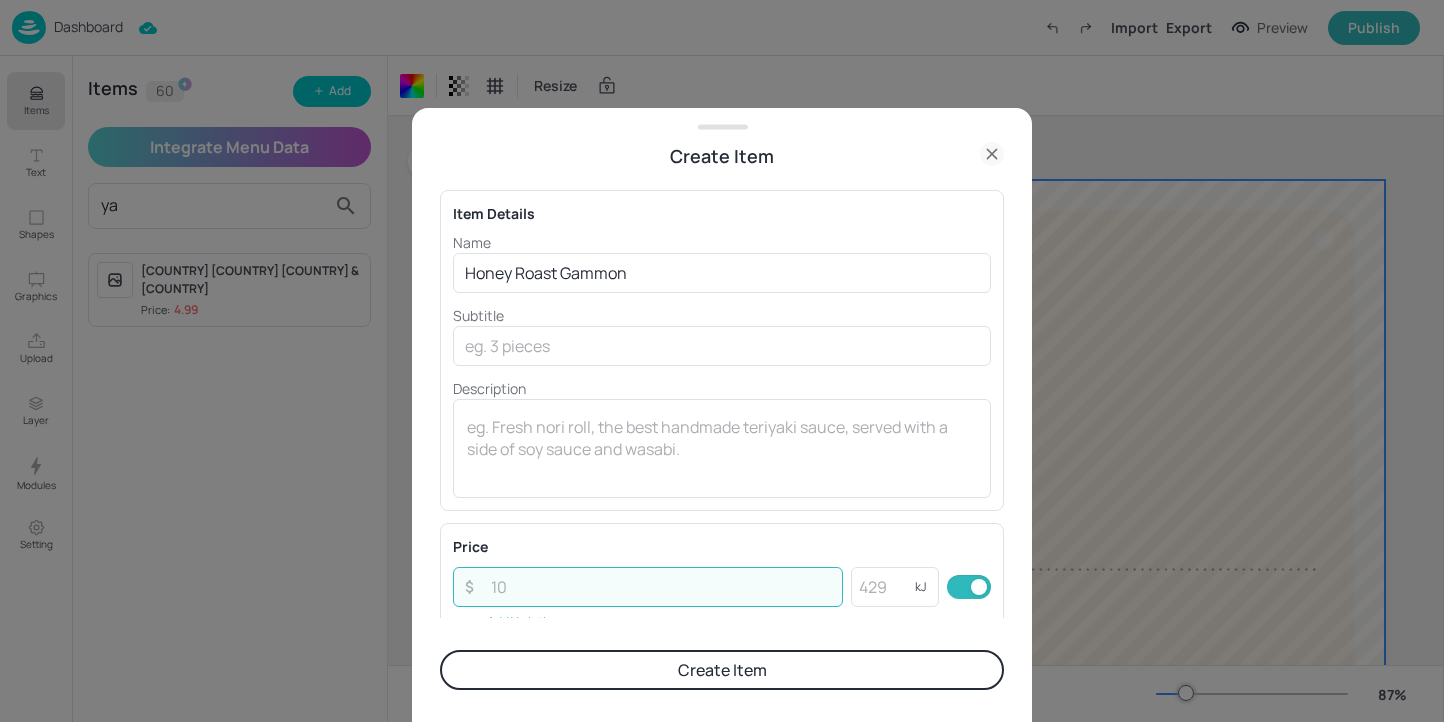 click at bounding box center (661, 587) 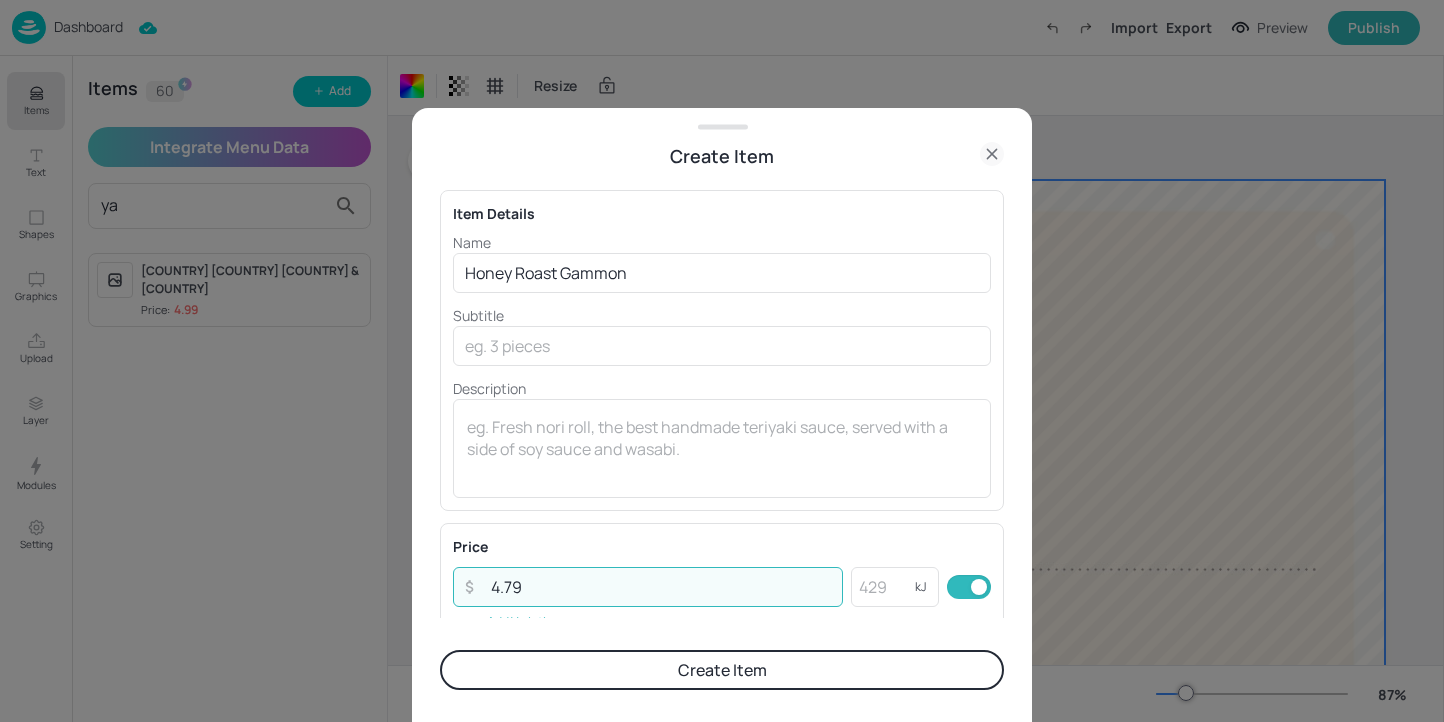 type on "4.79" 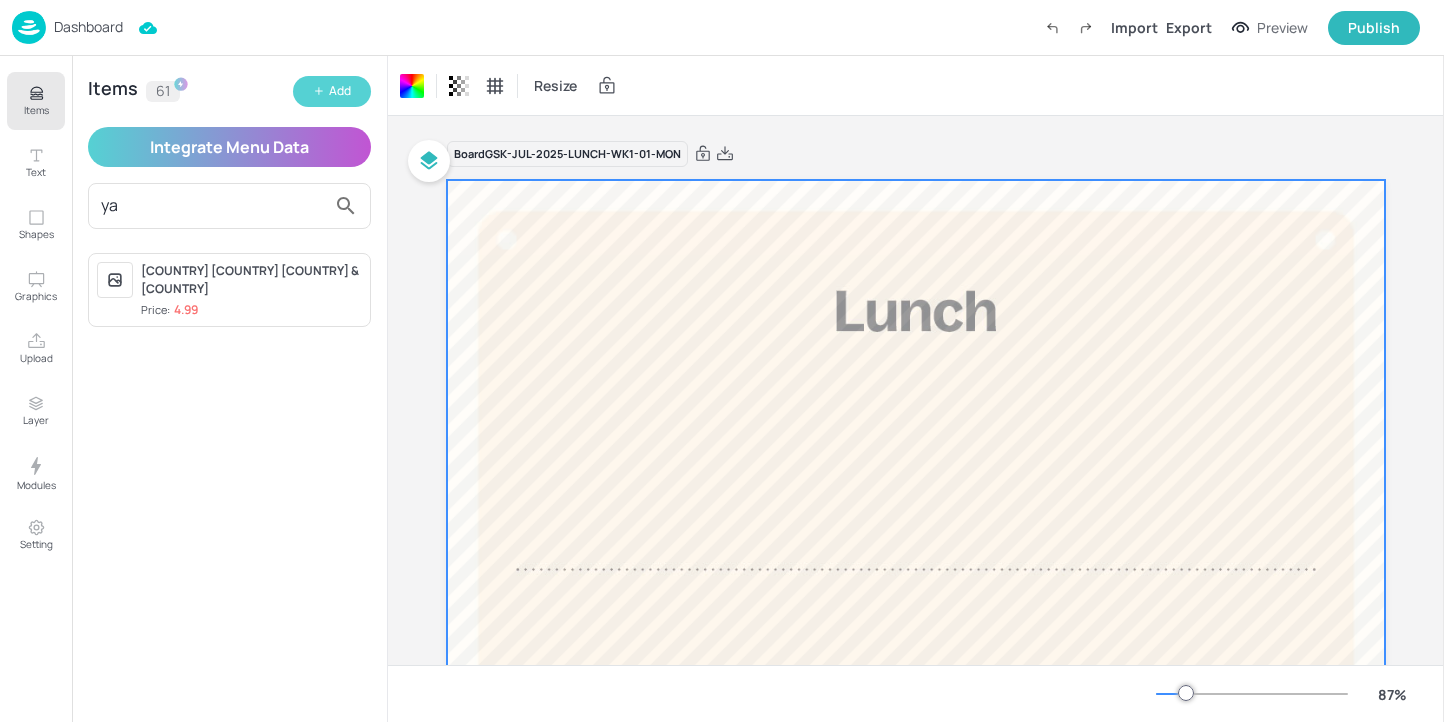 click on "Add" at bounding box center [340, 91] 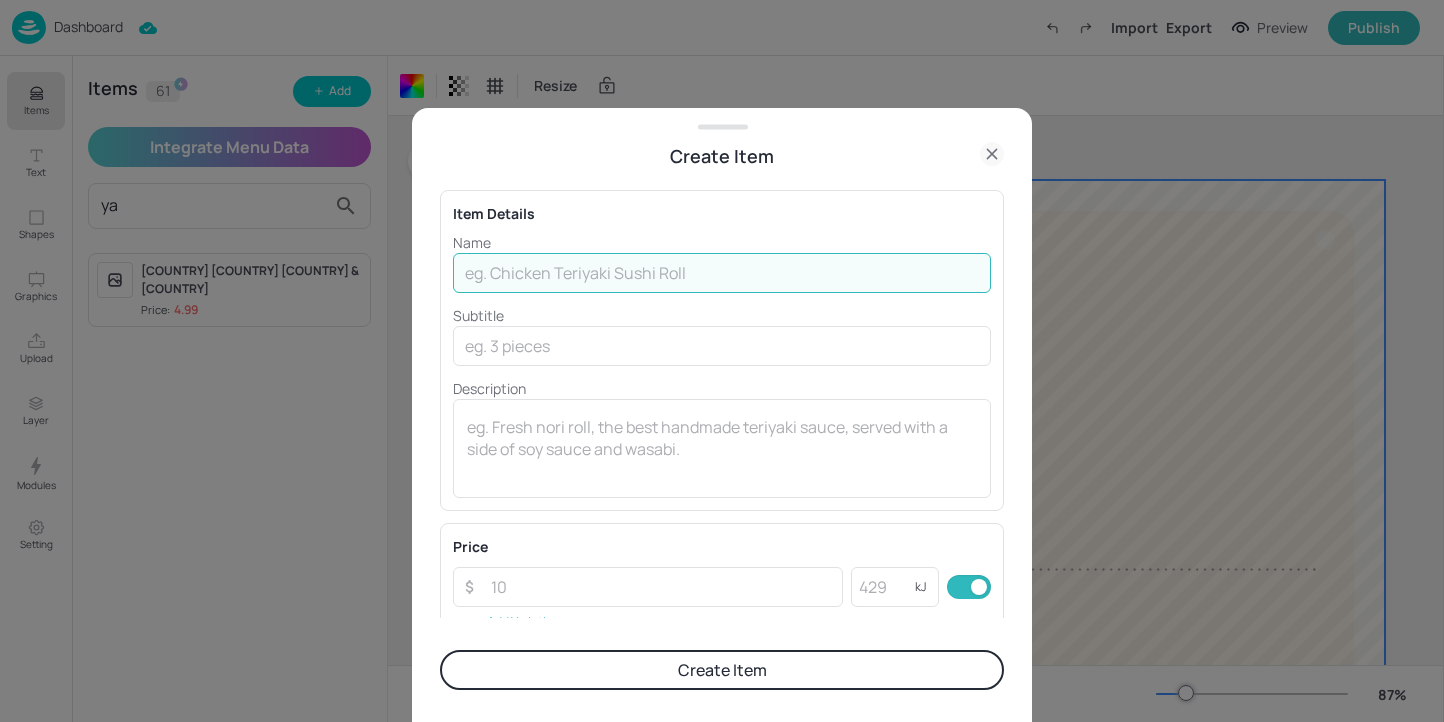 click at bounding box center [722, 273] 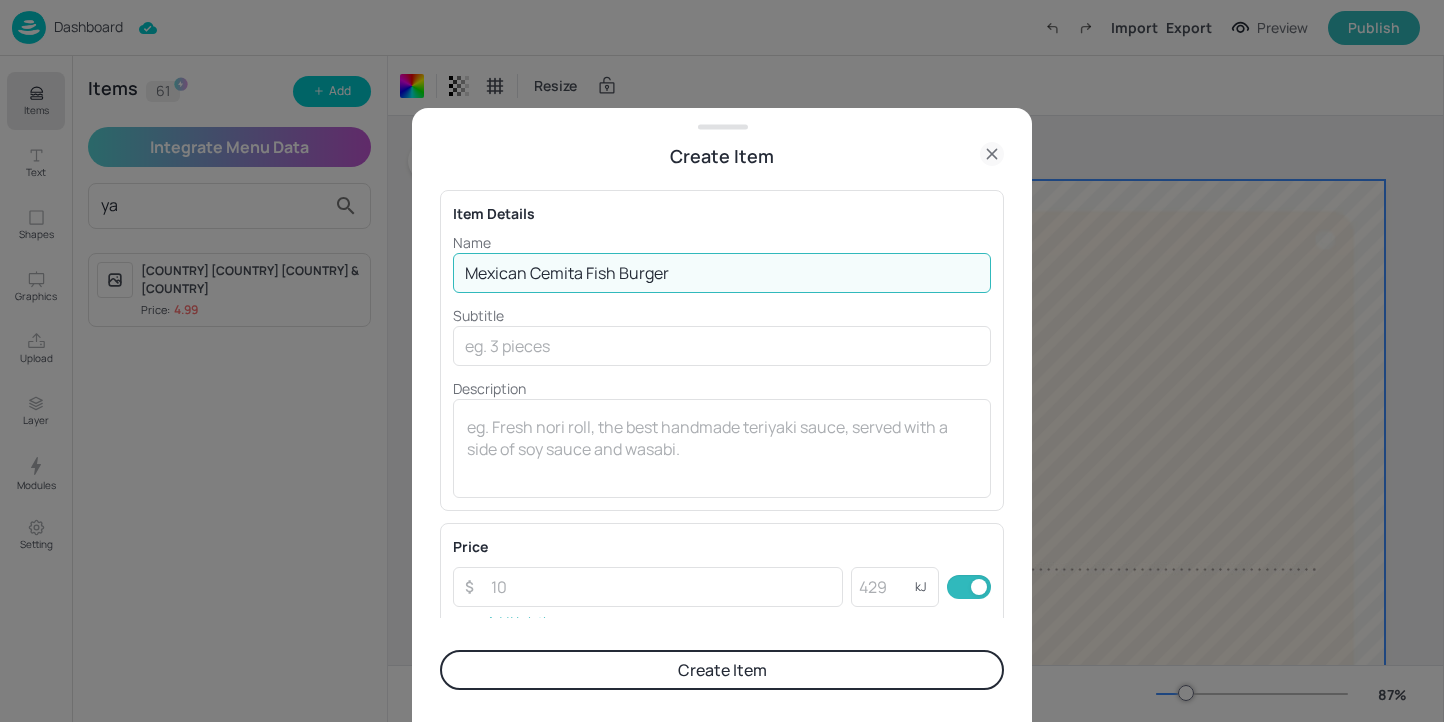 type on "Mexican Cemita Fish Burger" 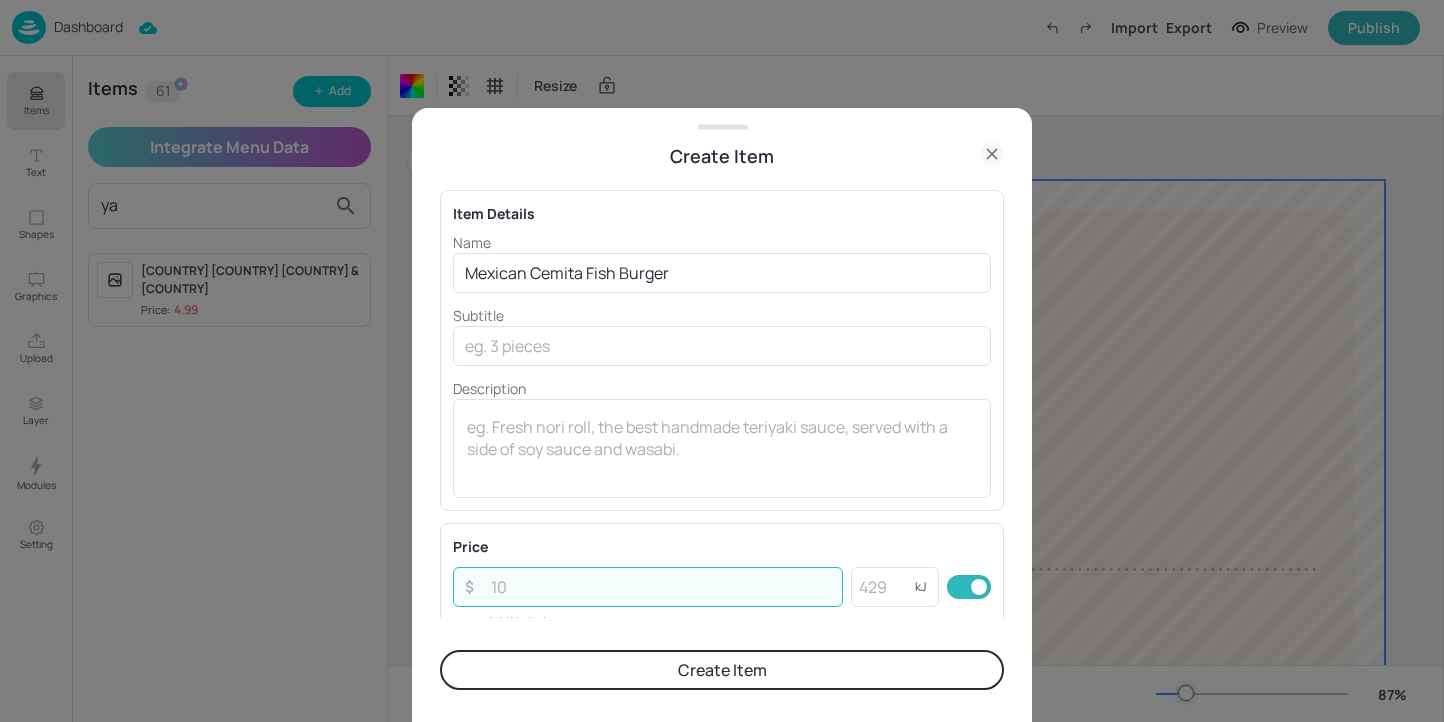 click at bounding box center (661, 587) 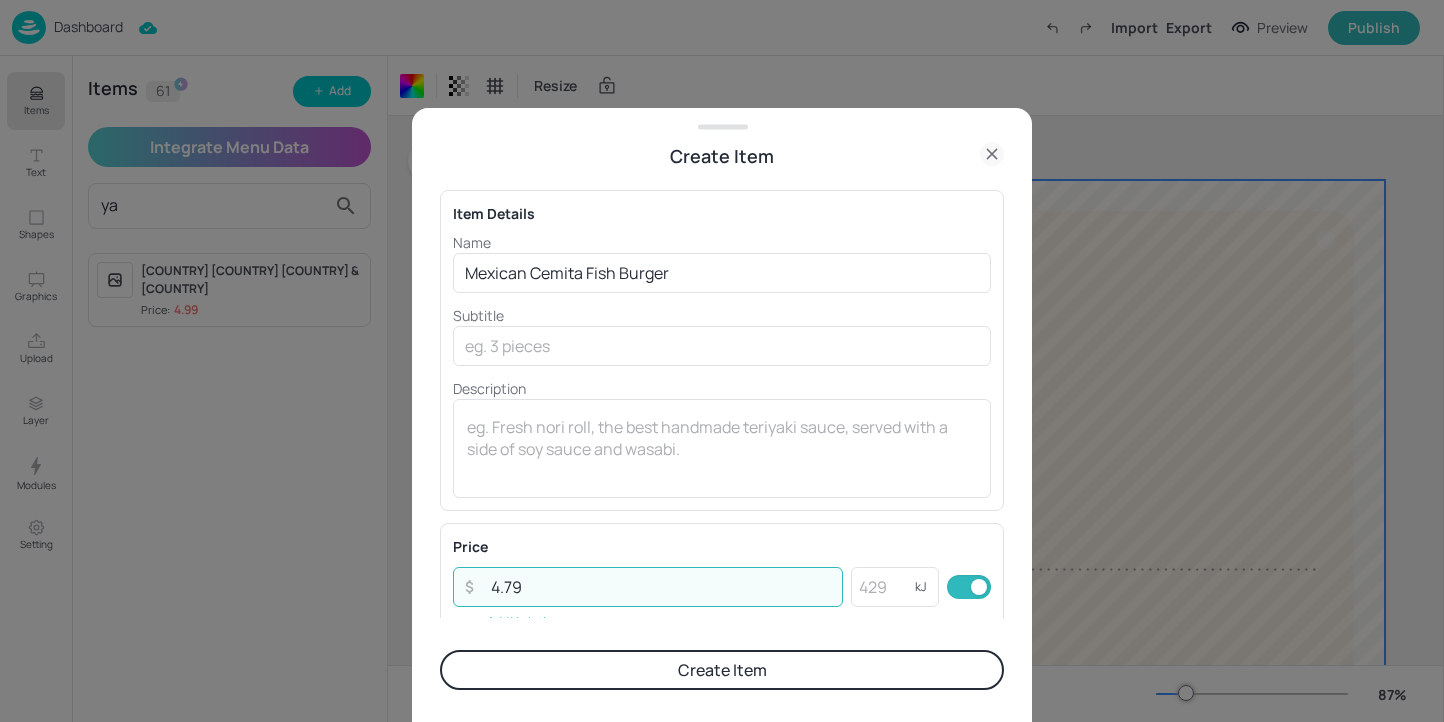 type on "4.79" 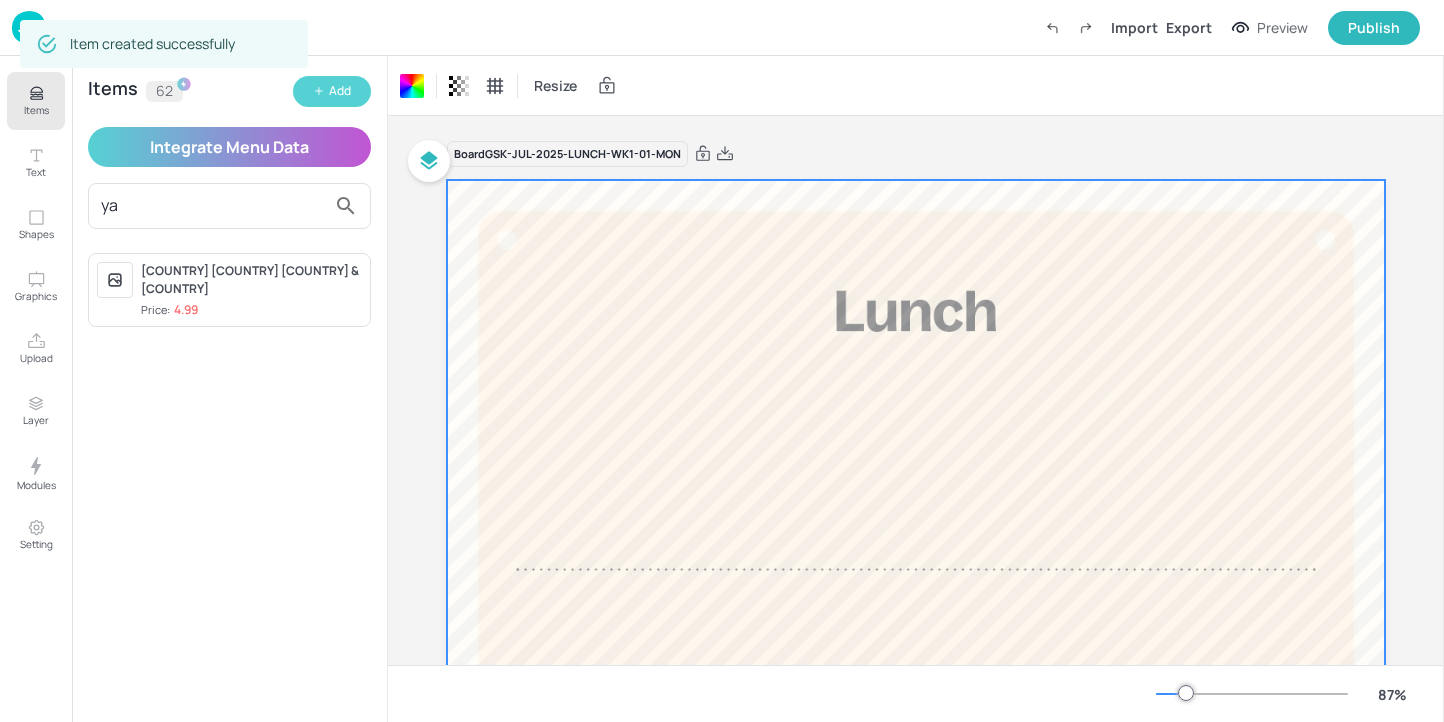 click on "Add" at bounding box center [340, 91] 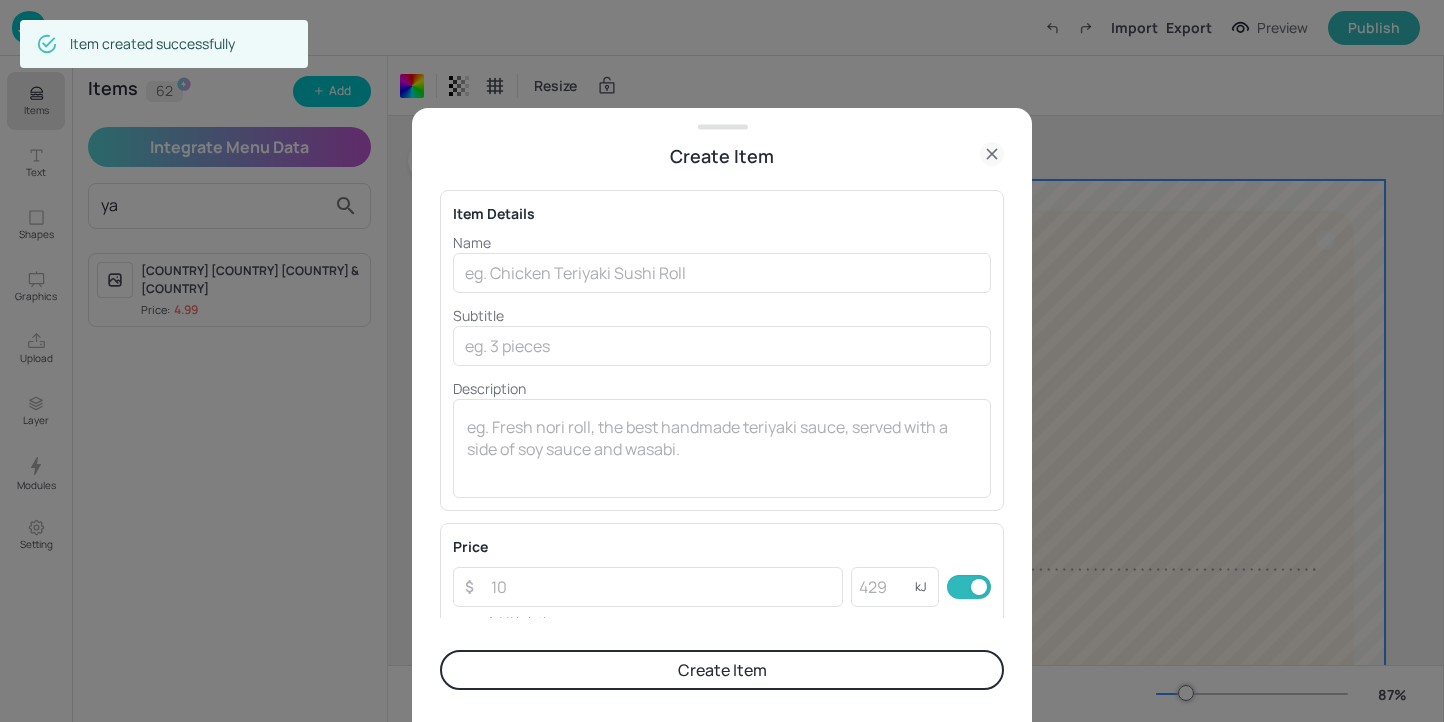 click on "Name ​ Subtitle ​ Description x ​" at bounding box center [722, 365] 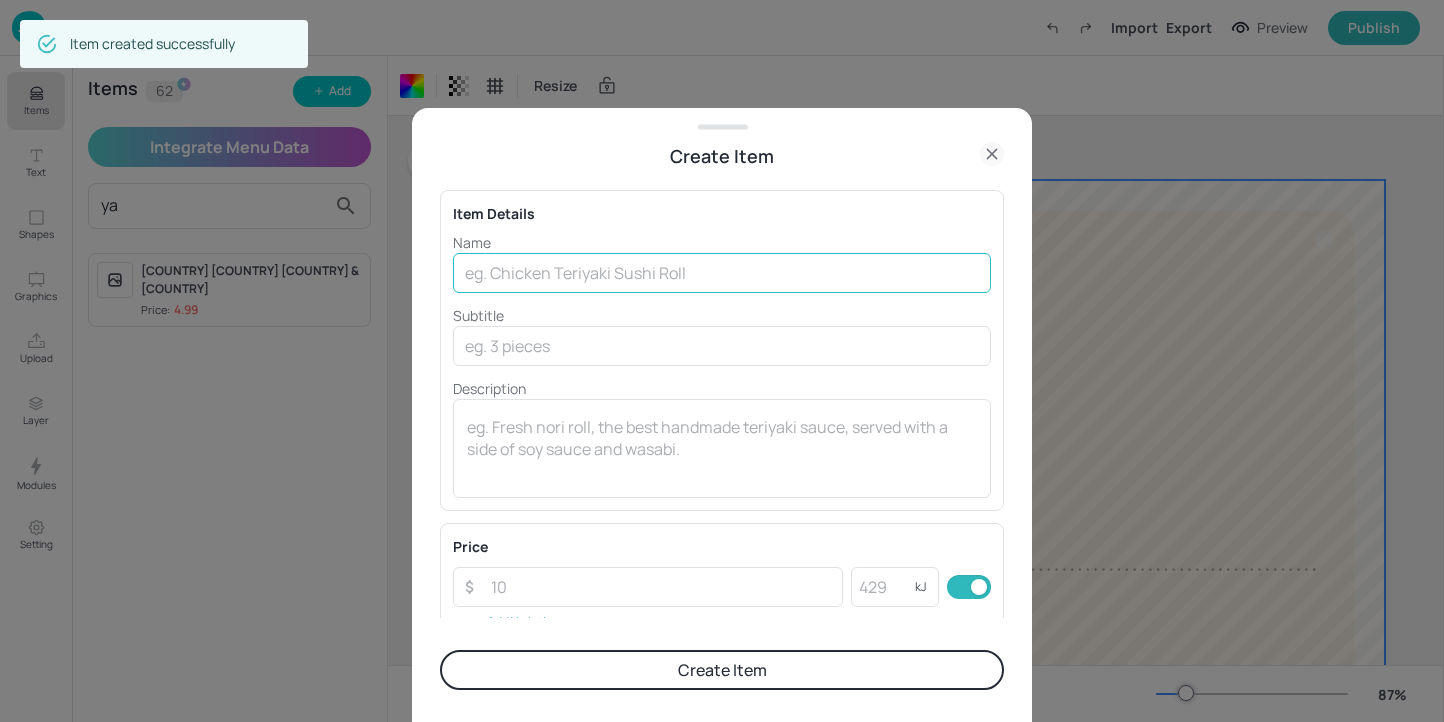 click at bounding box center [722, 273] 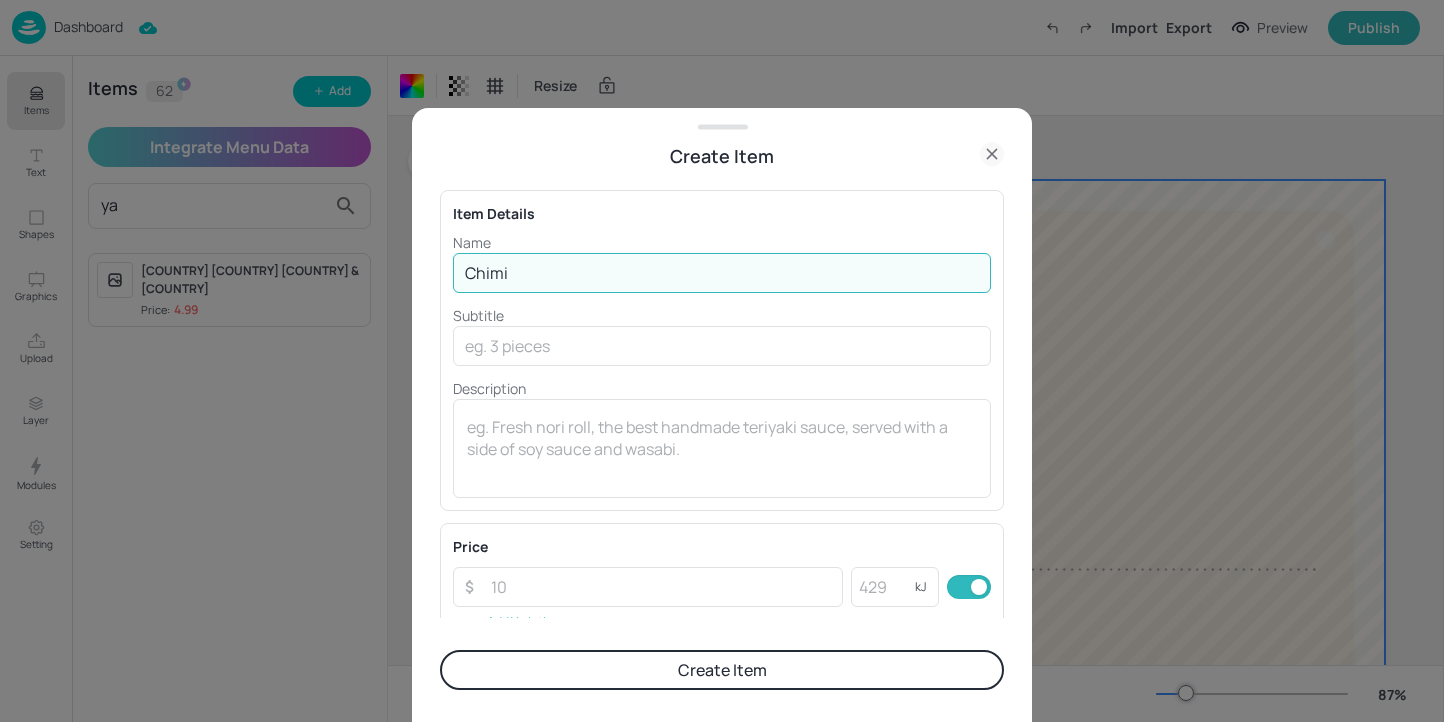 type on "Chimichurri Chicken Chimichangas" 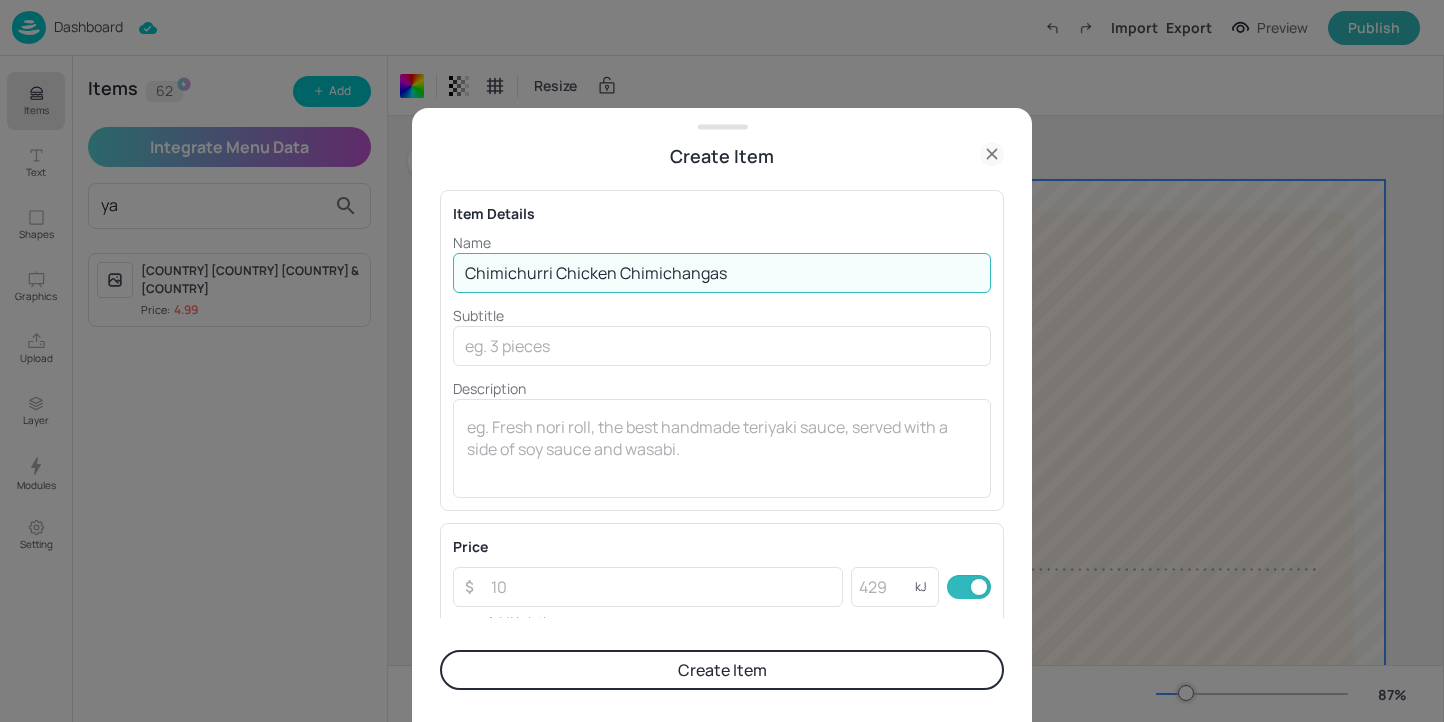 drag, startPoint x: 757, startPoint y: 255, endPoint x: 767, endPoint y: 319, distance: 64.77654 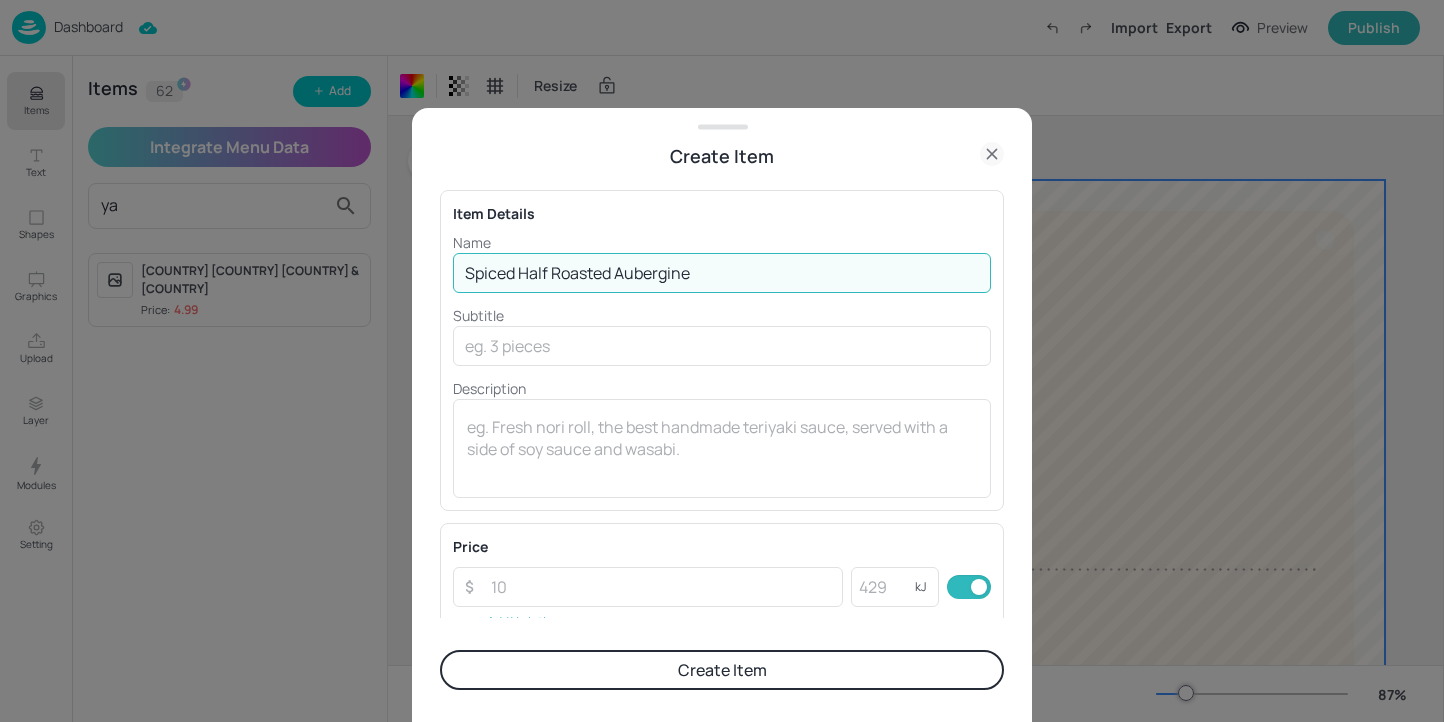 type on "Spiced Half Roasted Aubergine" 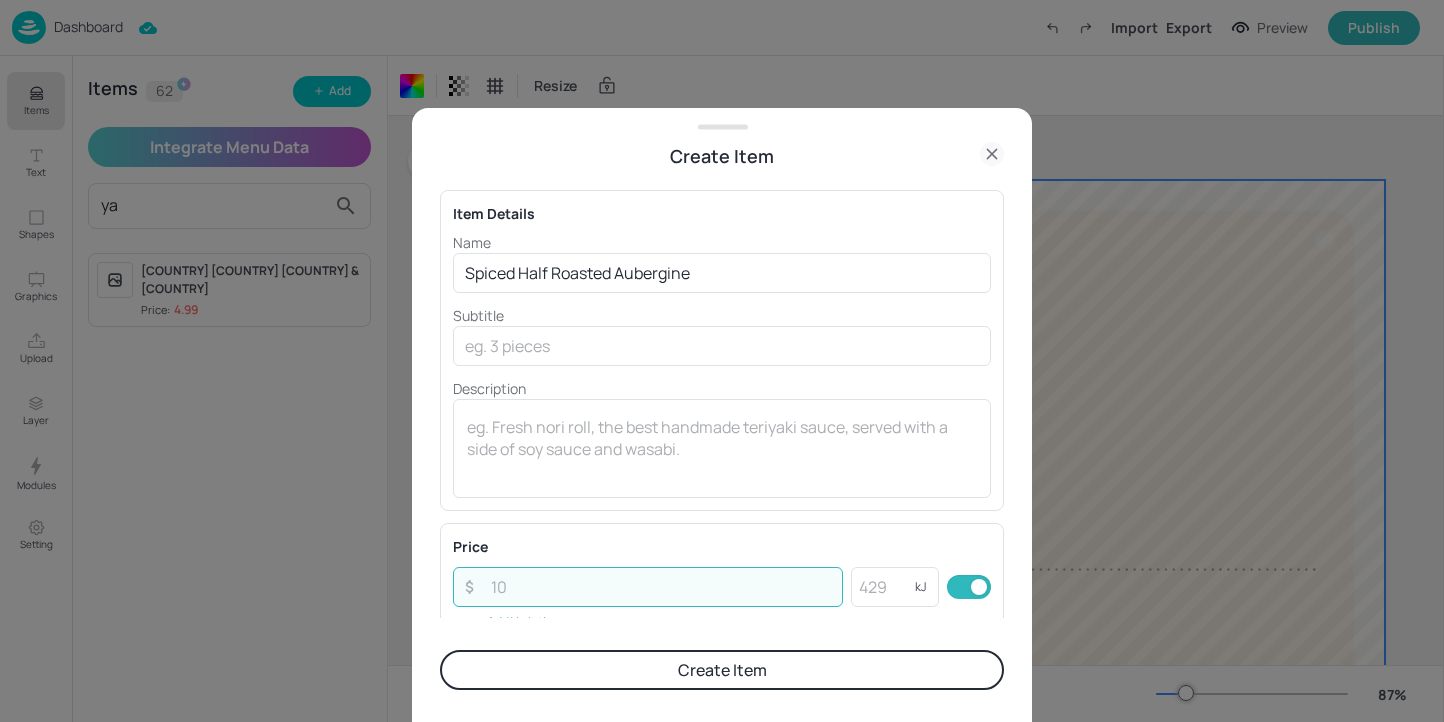 click at bounding box center [661, 587] 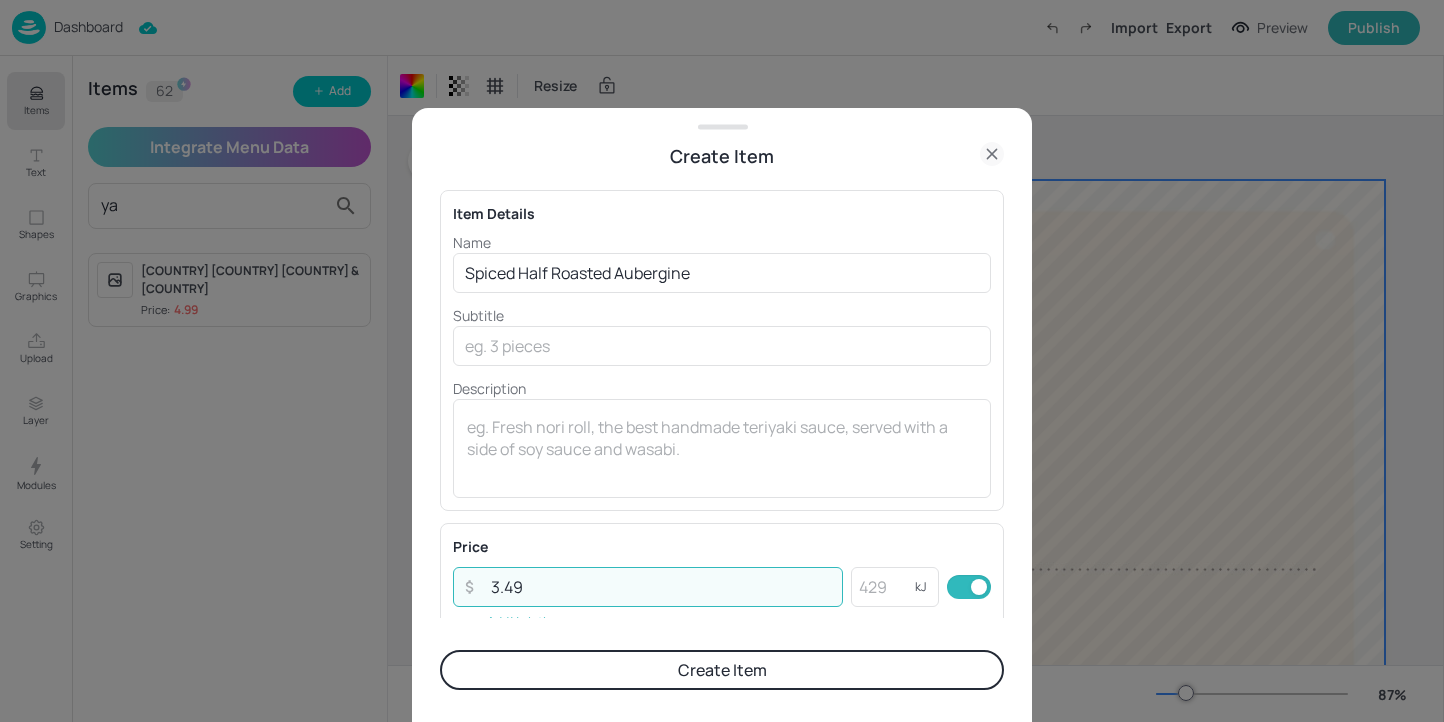 type on "3.49" 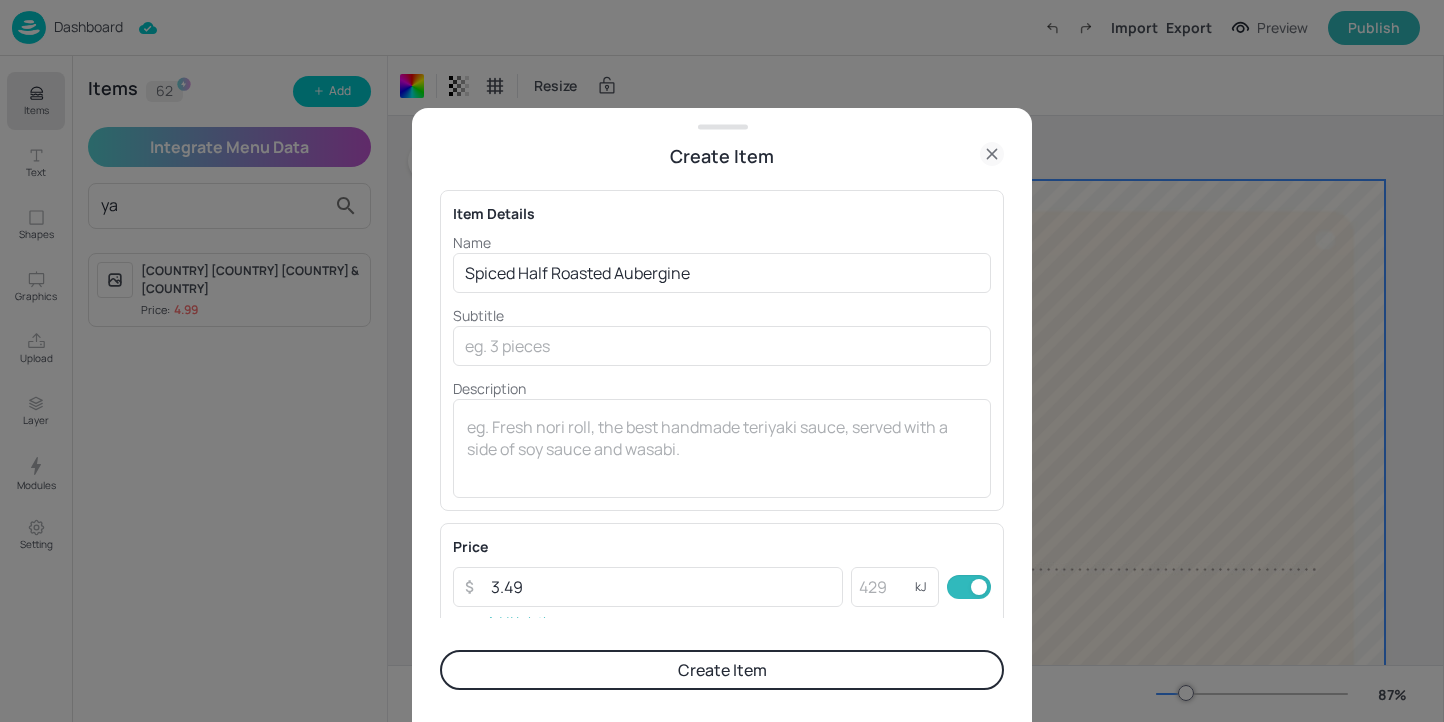 click on "Create Item" at bounding box center (722, 670) 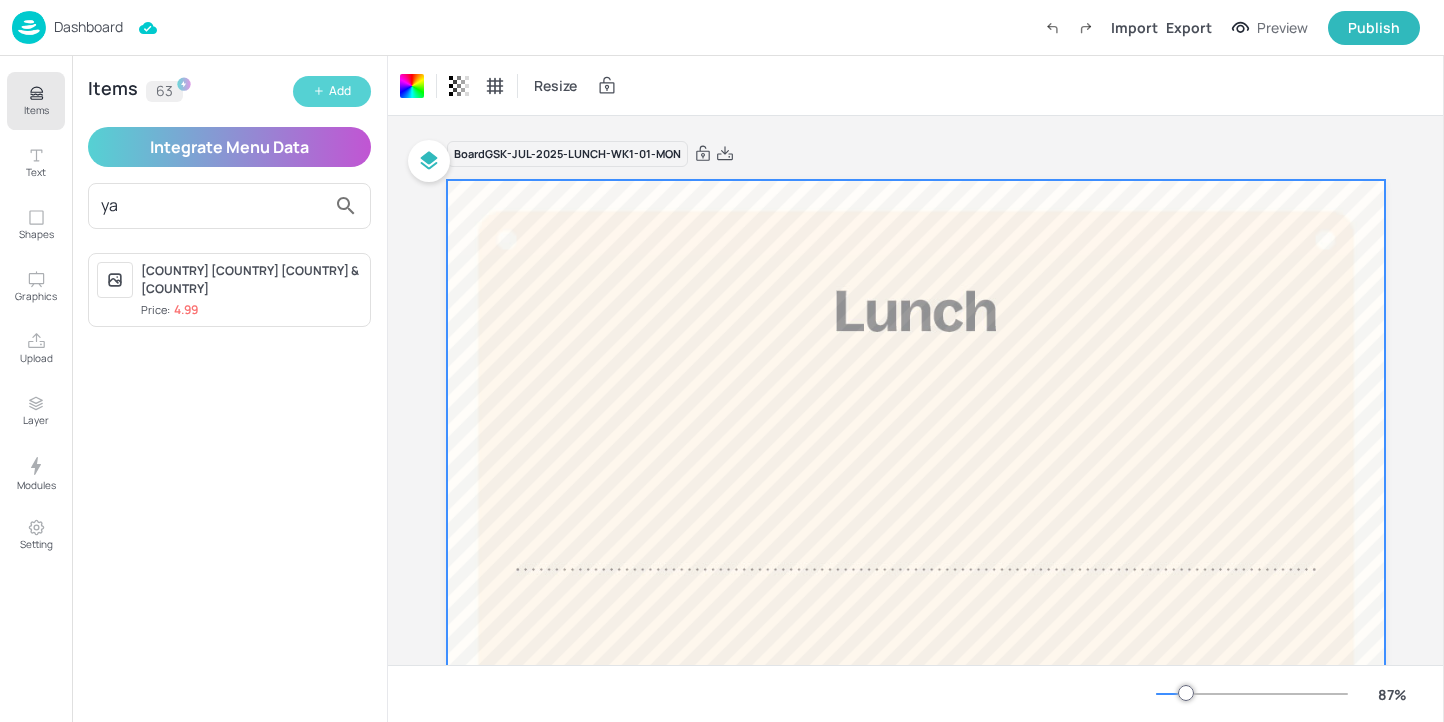 click on "Add" at bounding box center (332, 91) 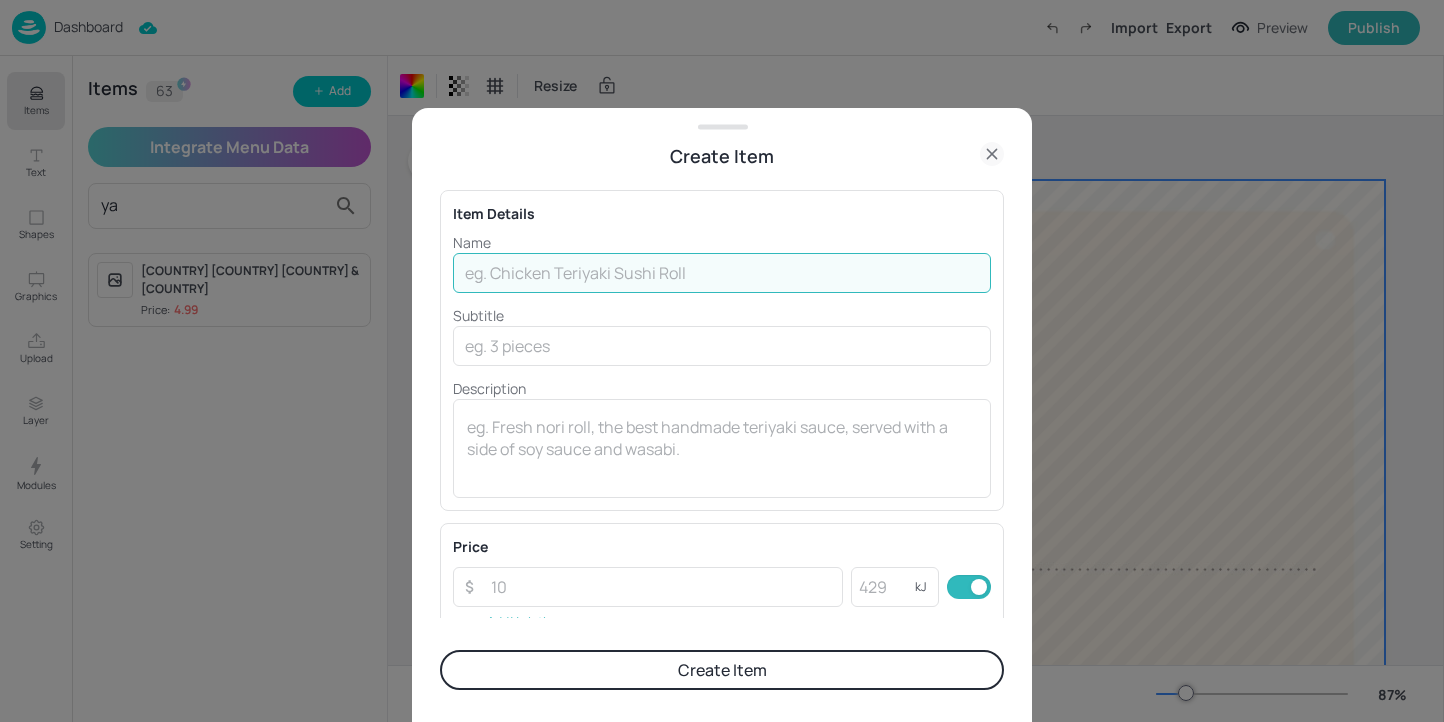 click at bounding box center [722, 273] 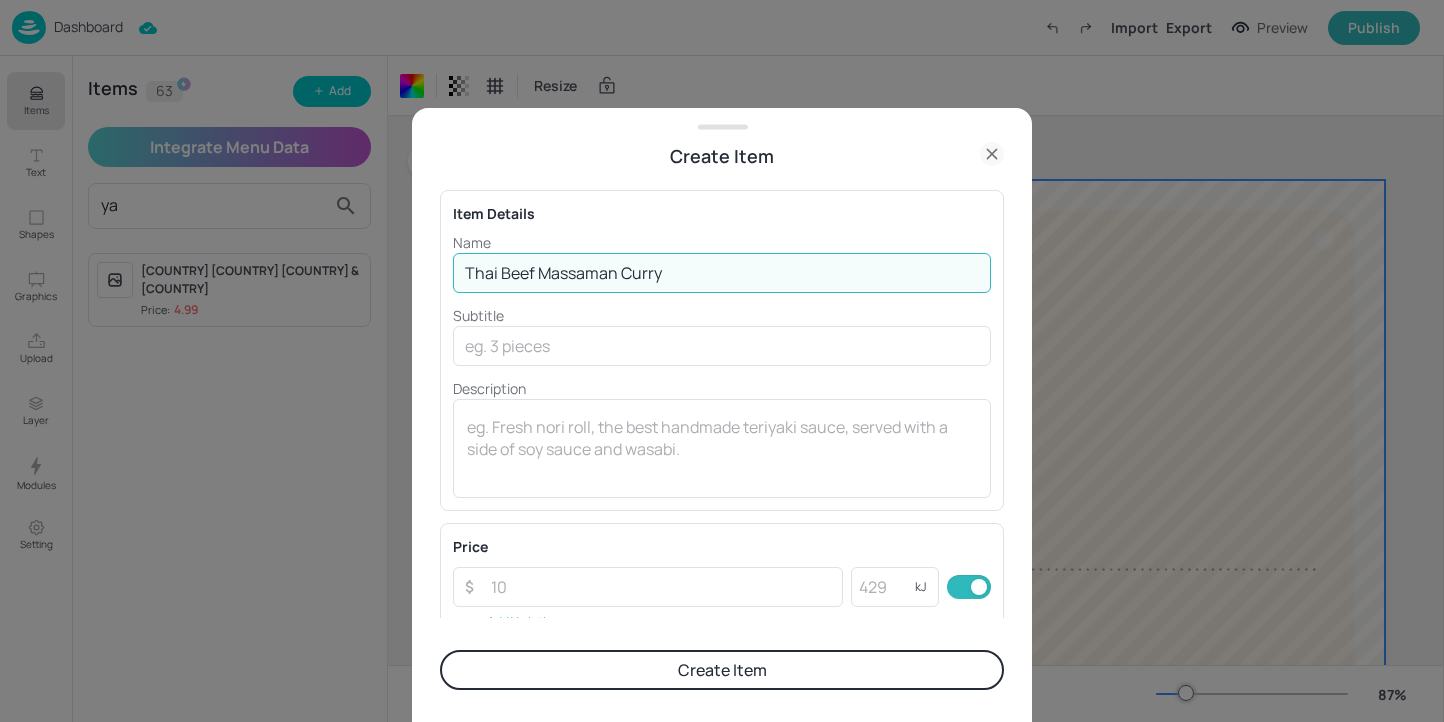 type on "Thai Beef Massaman Curry" 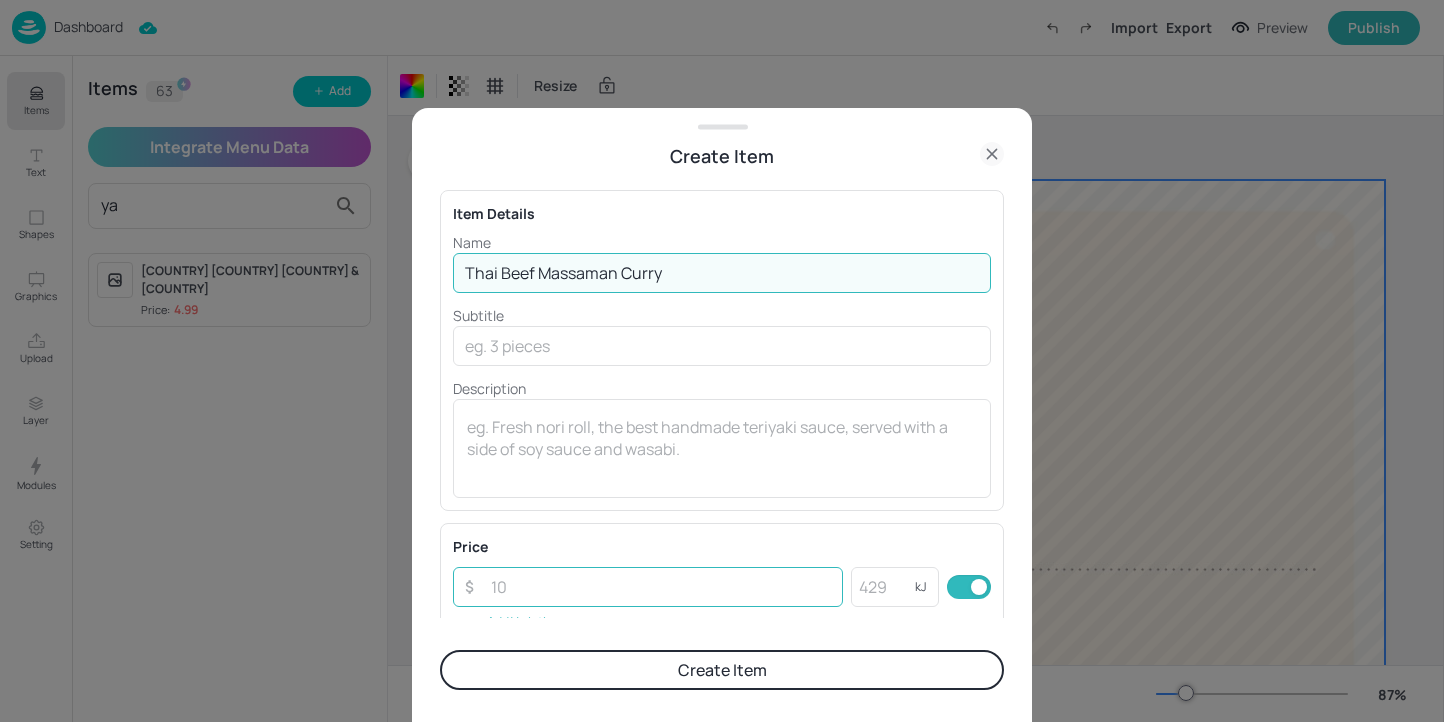 click at bounding box center (661, 587) 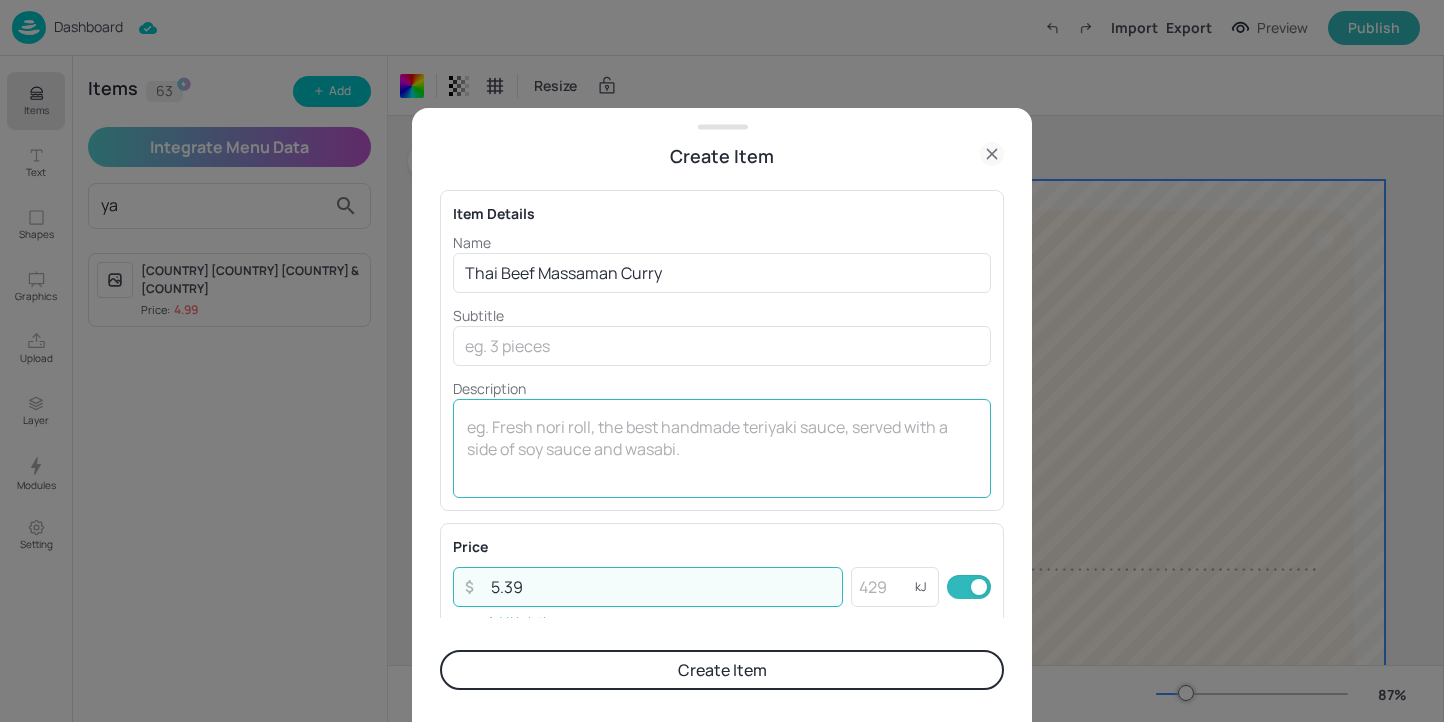 type on "5.39" 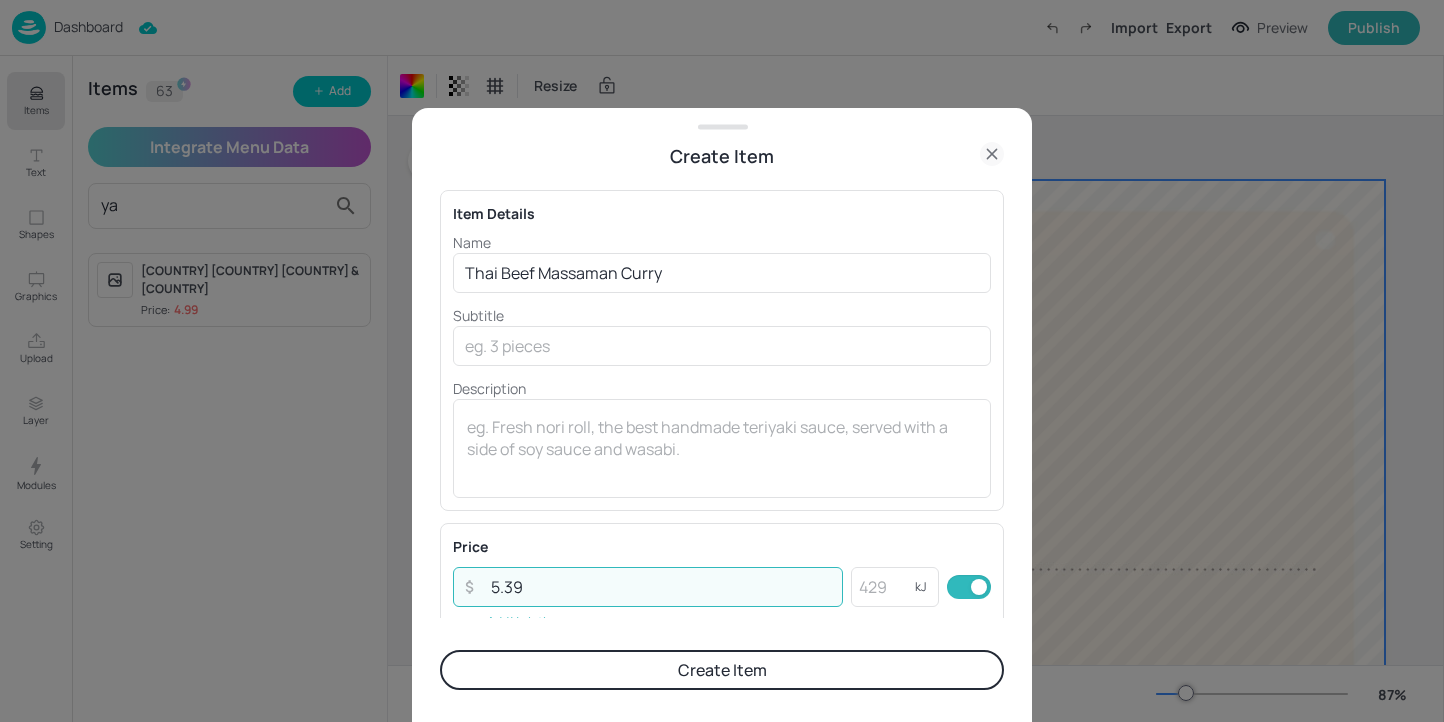 click on "Create Item" at bounding box center [722, 670] 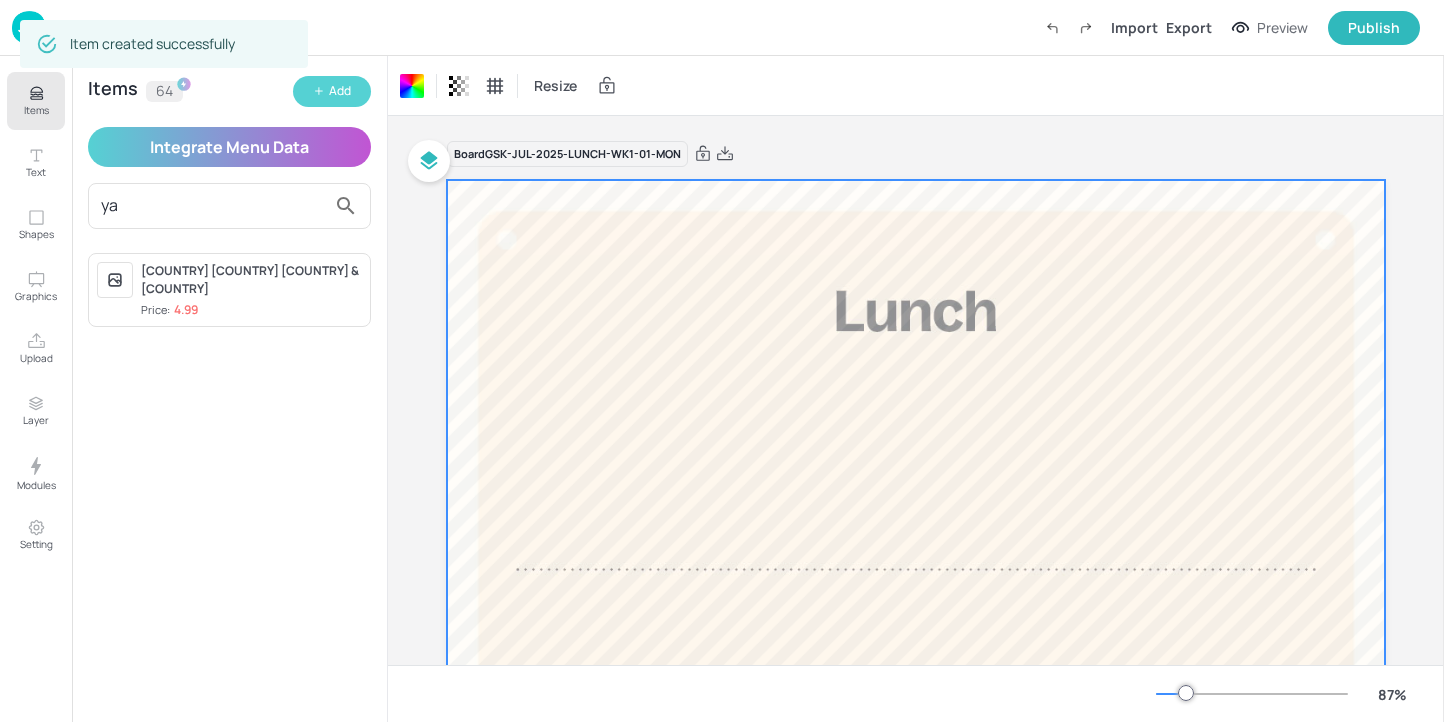 click on "Add" at bounding box center (340, 91) 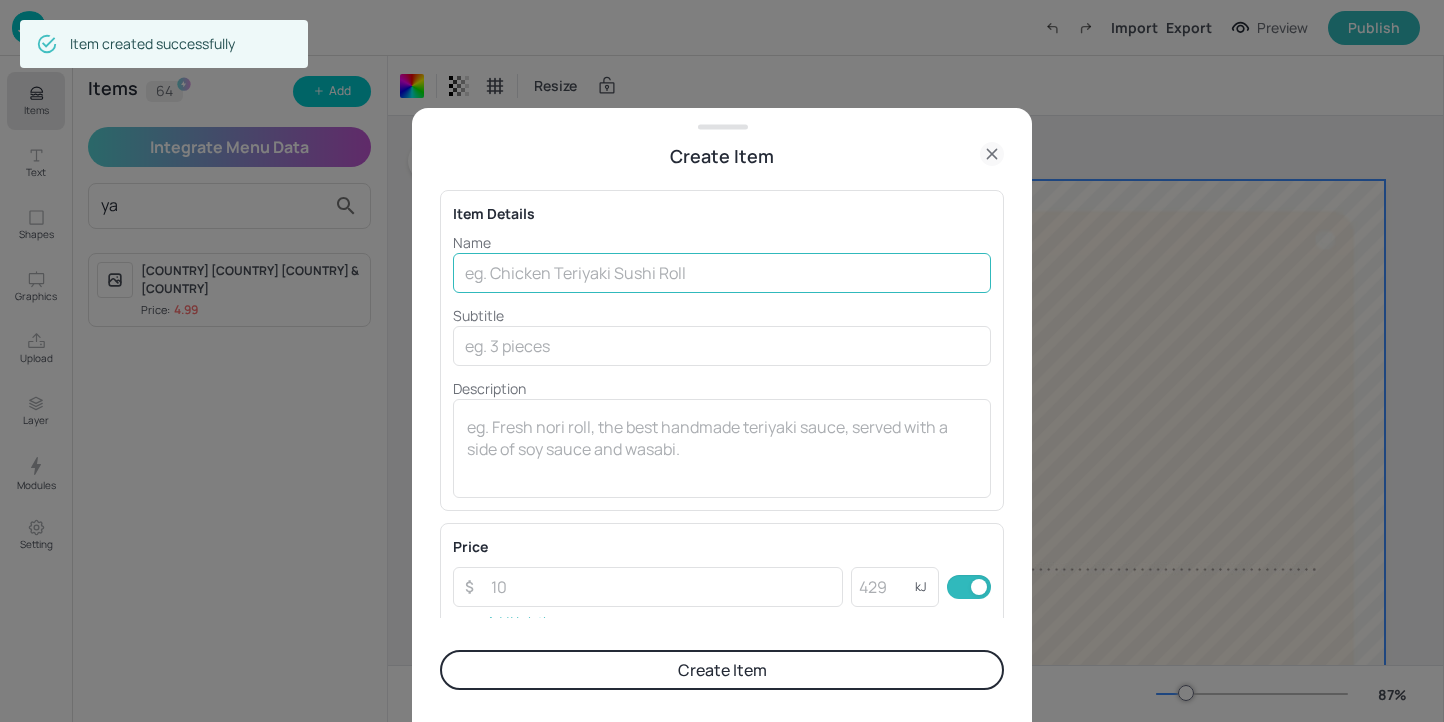 click at bounding box center (722, 273) 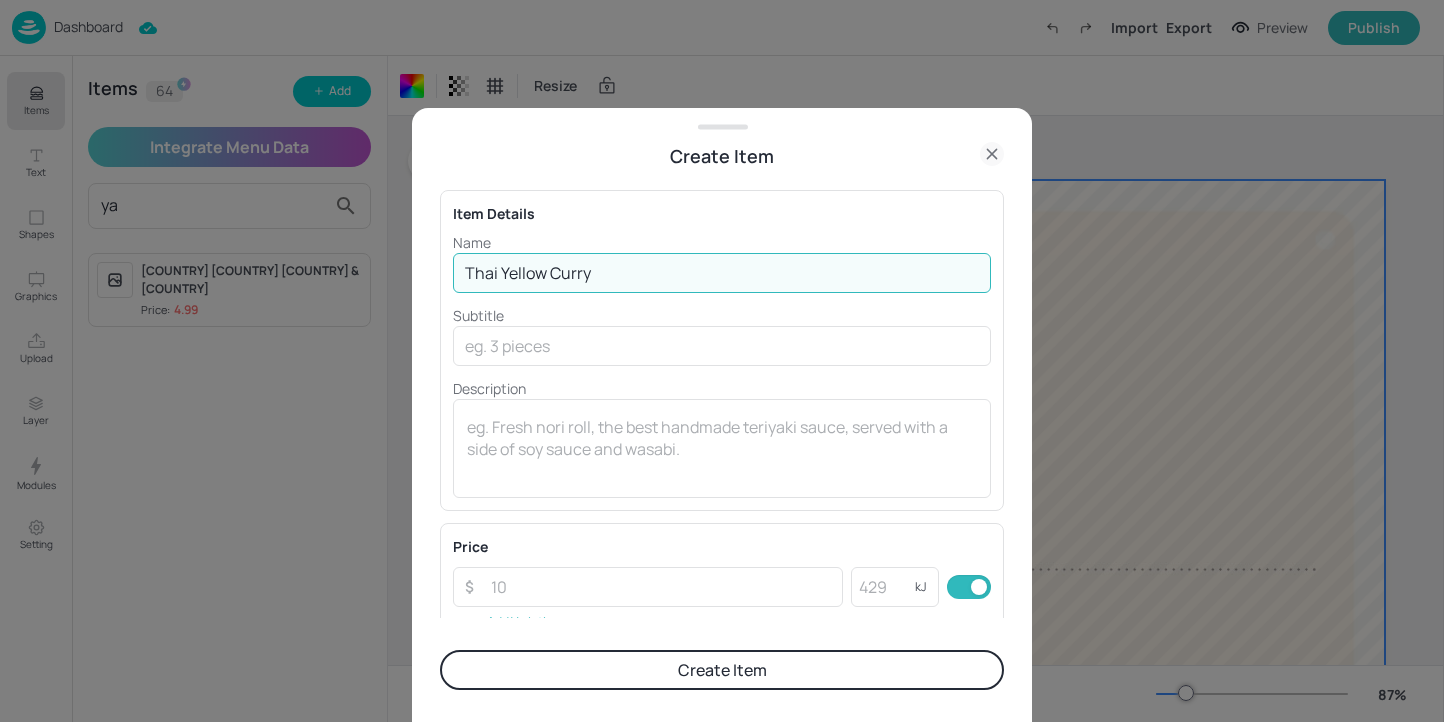 type on "Thai Yellow Curry" 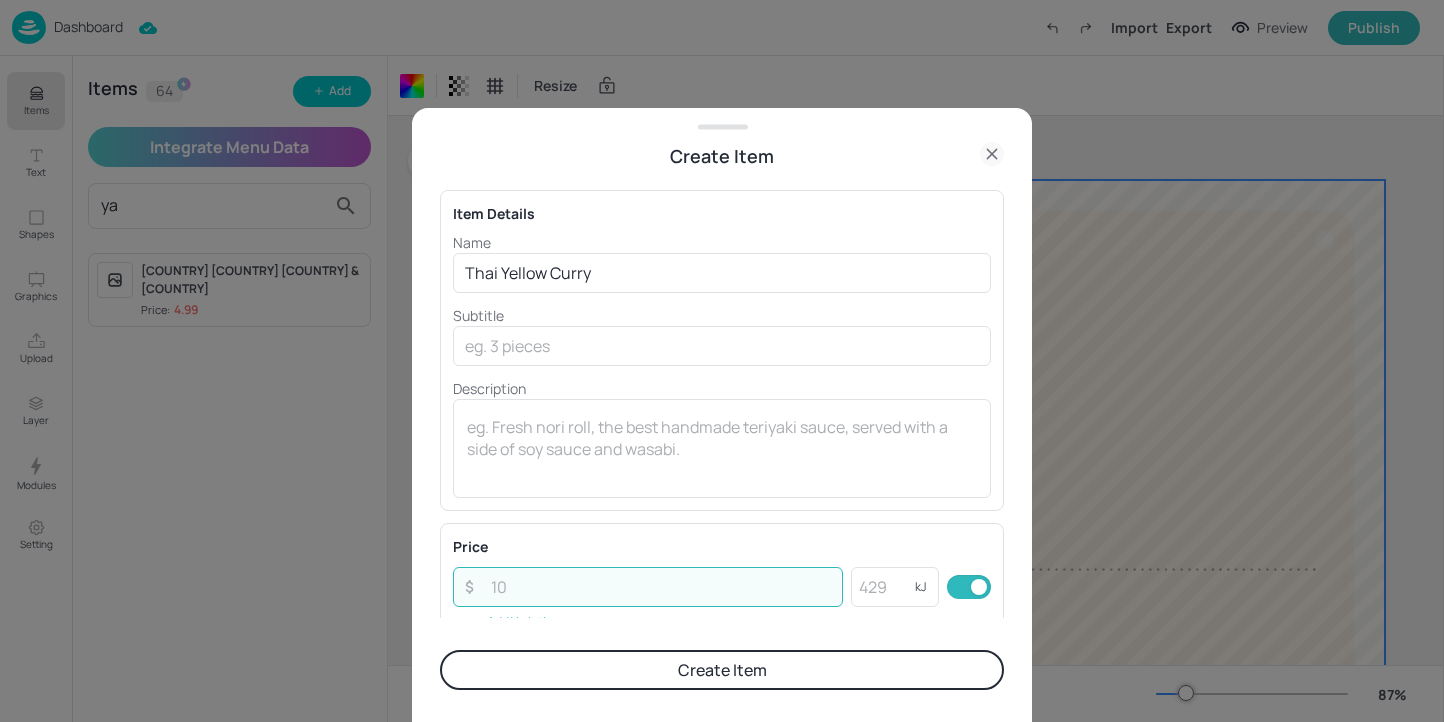 click at bounding box center (661, 587) 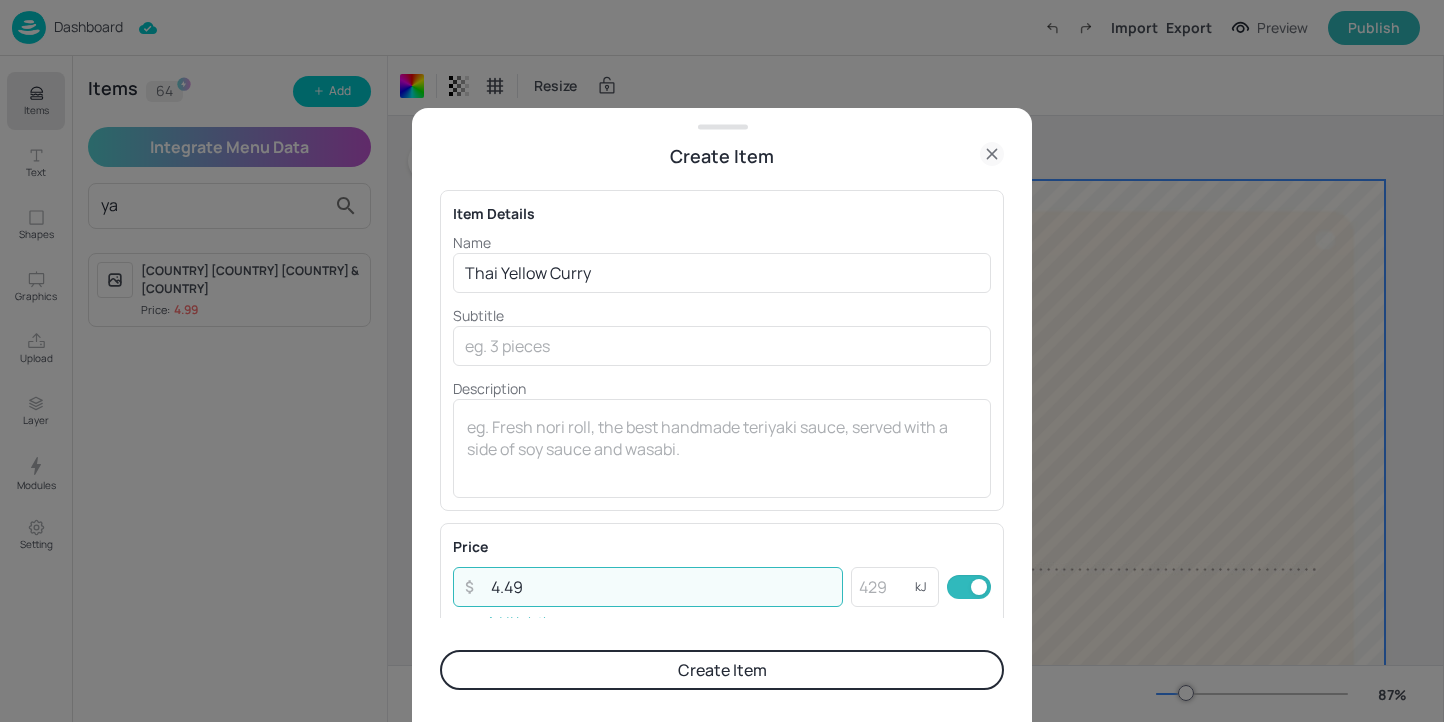 type on "4.49" 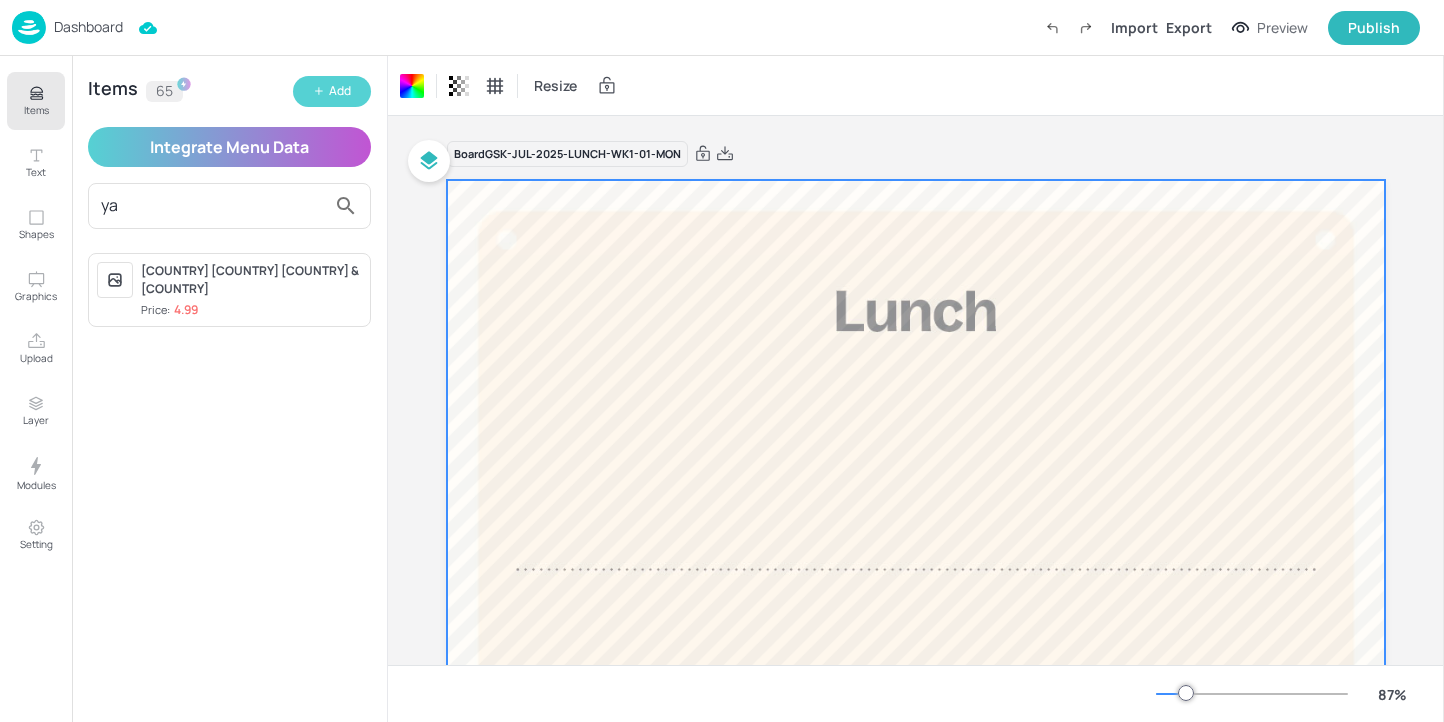 click on "Add" at bounding box center (332, 91) 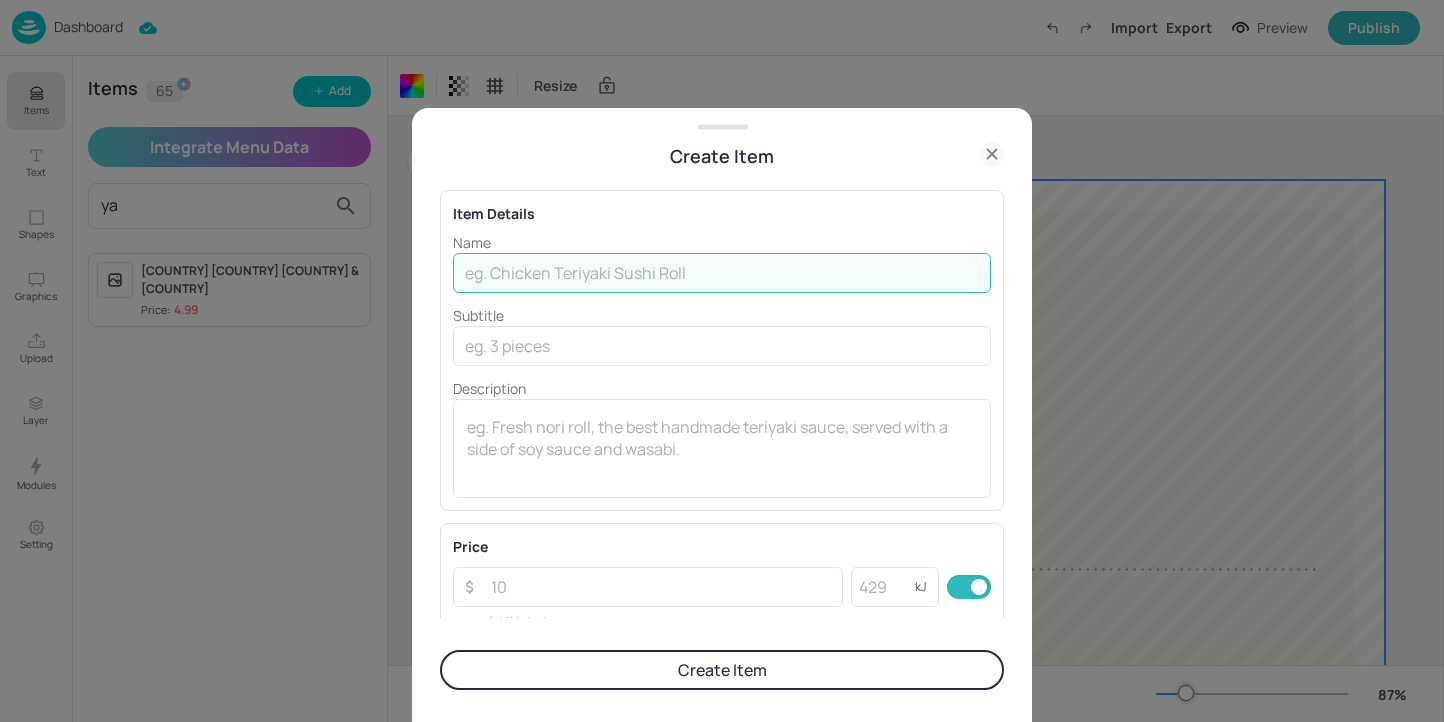 click at bounding box center [722, 273] 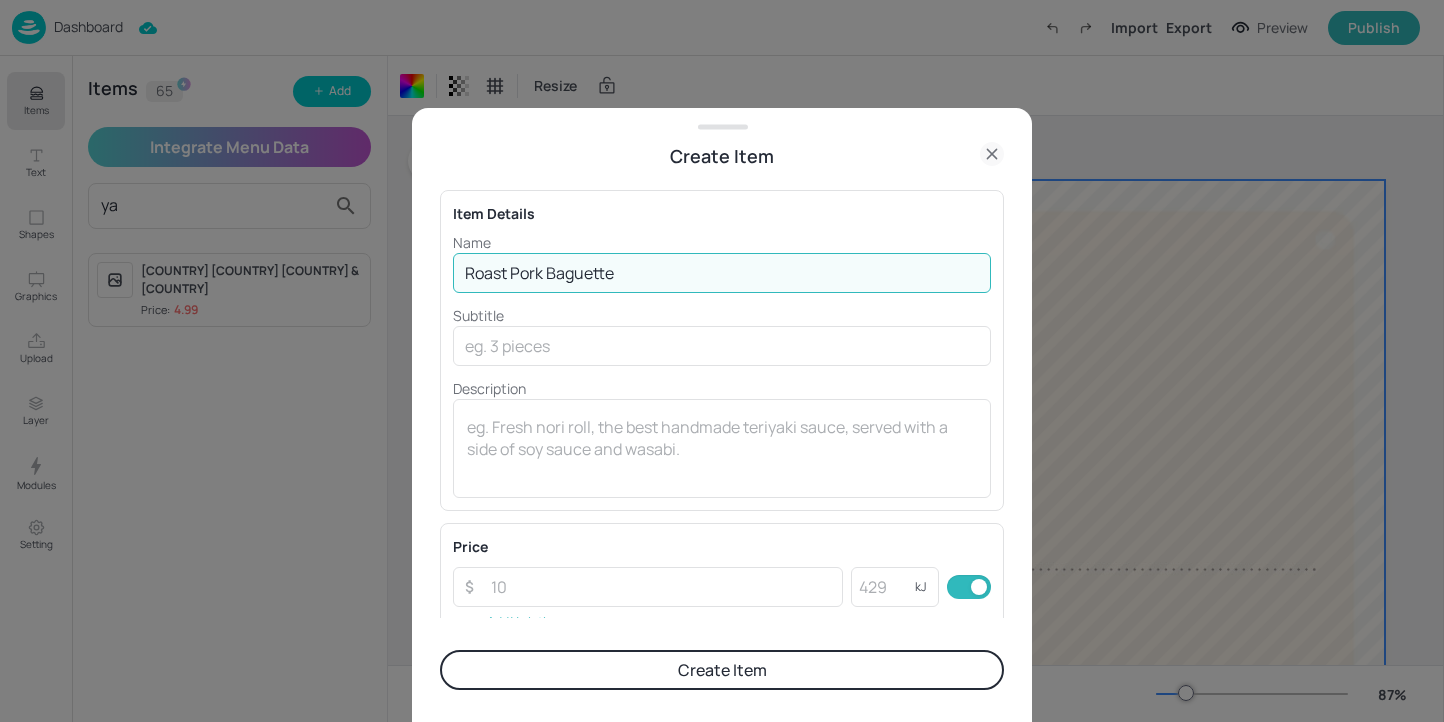 click on "Roast Pork Baguette" at bounding box center [722, 273] 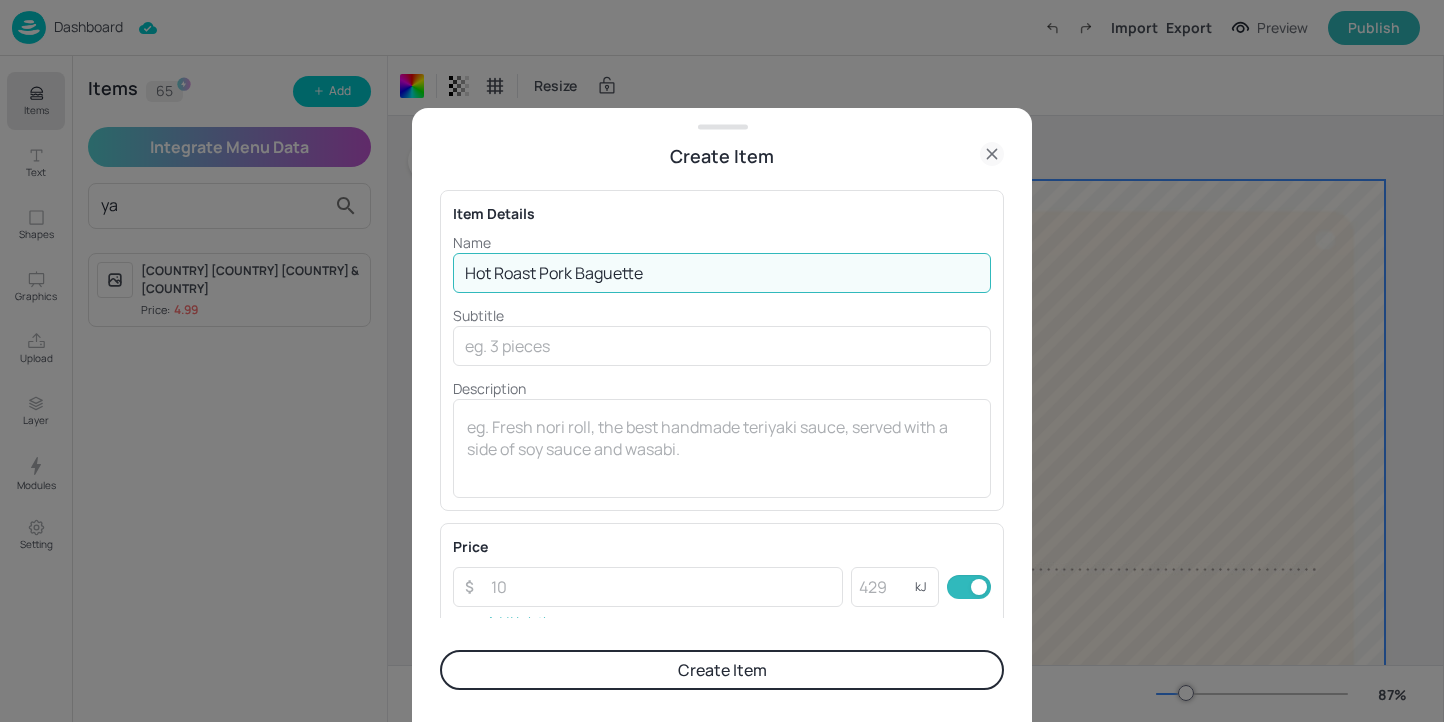 type on "Hot Roast Pork Baguette" 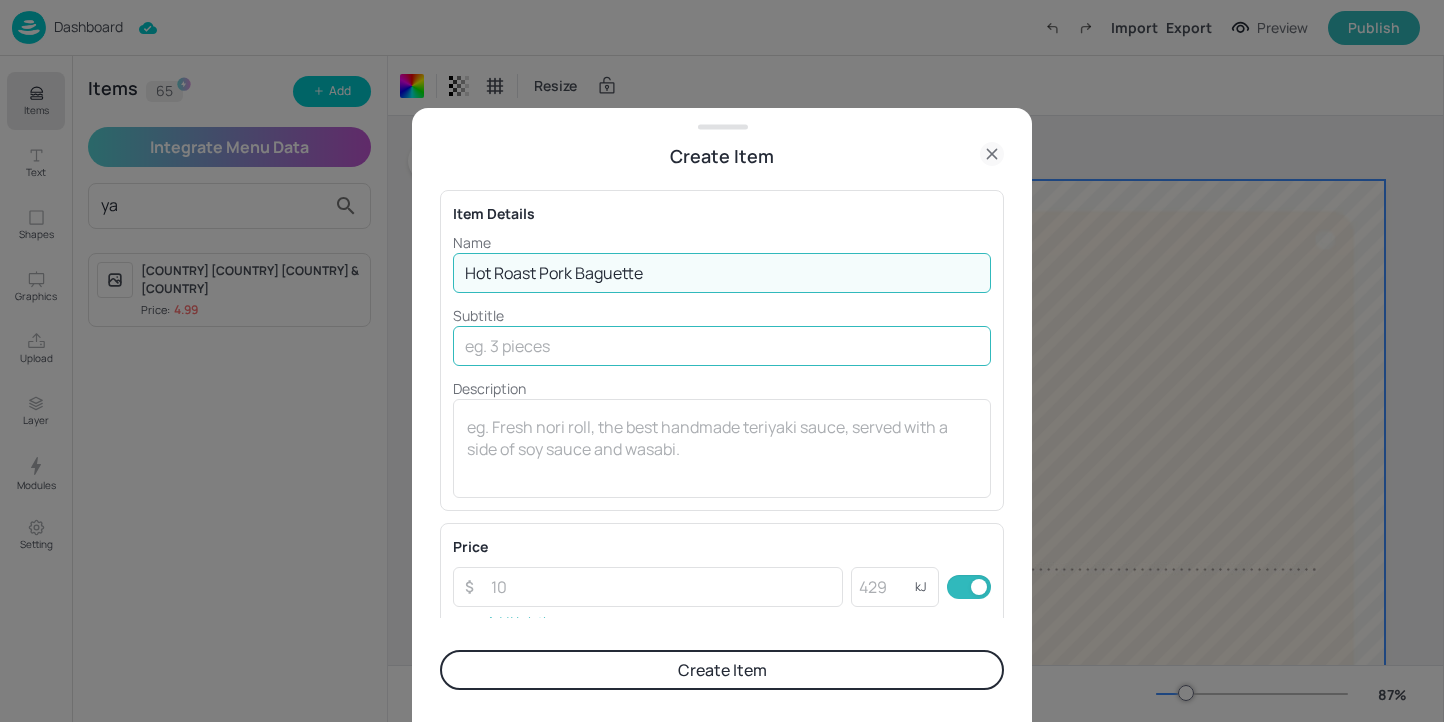 click at bounding box center [722, 346] 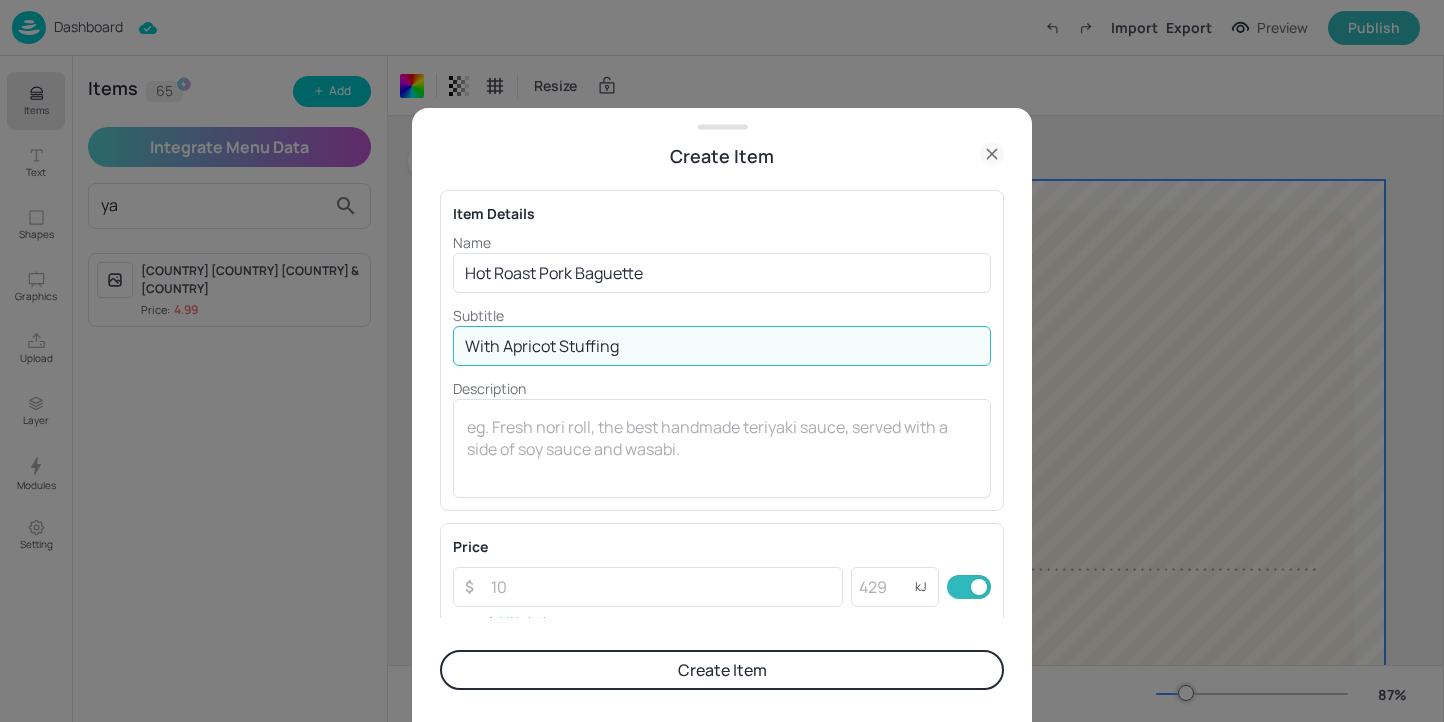 type on "With Apricot Stuffing" 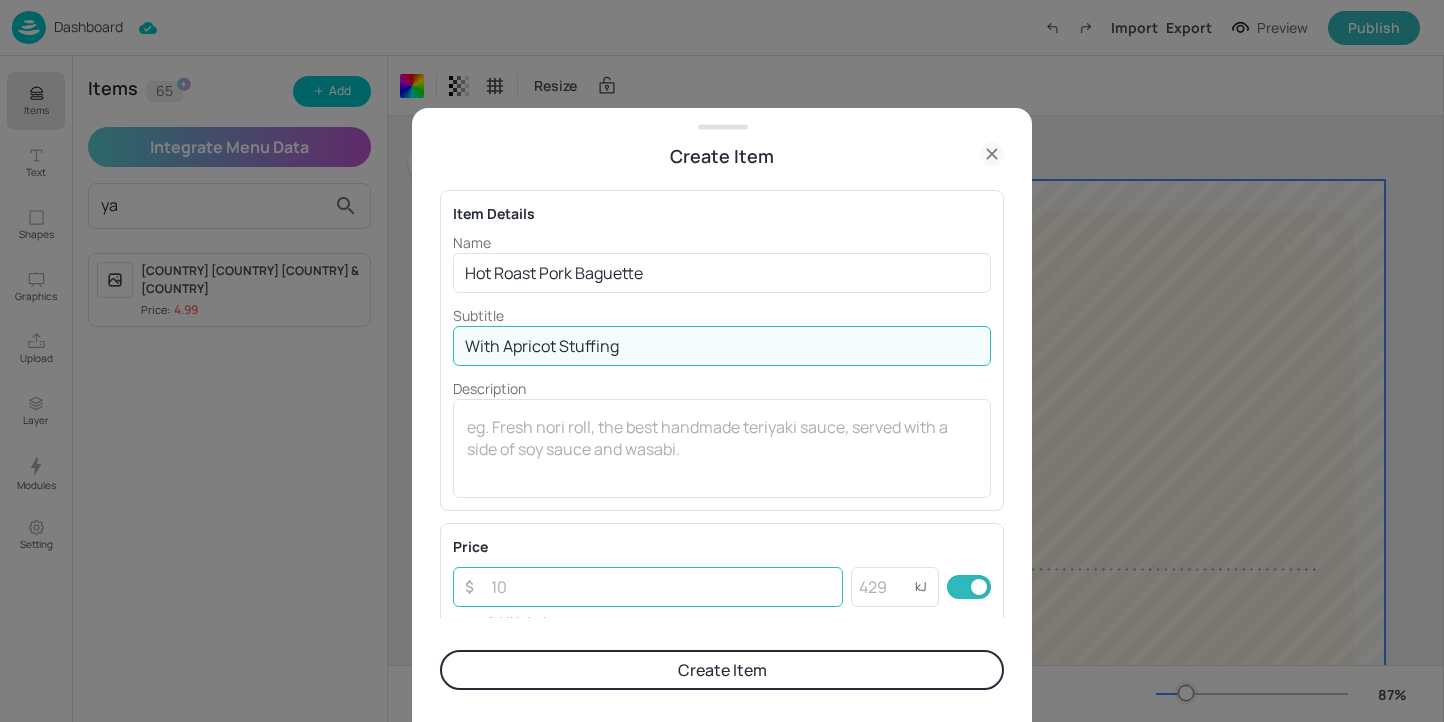 click at bounding box center (661, 587) 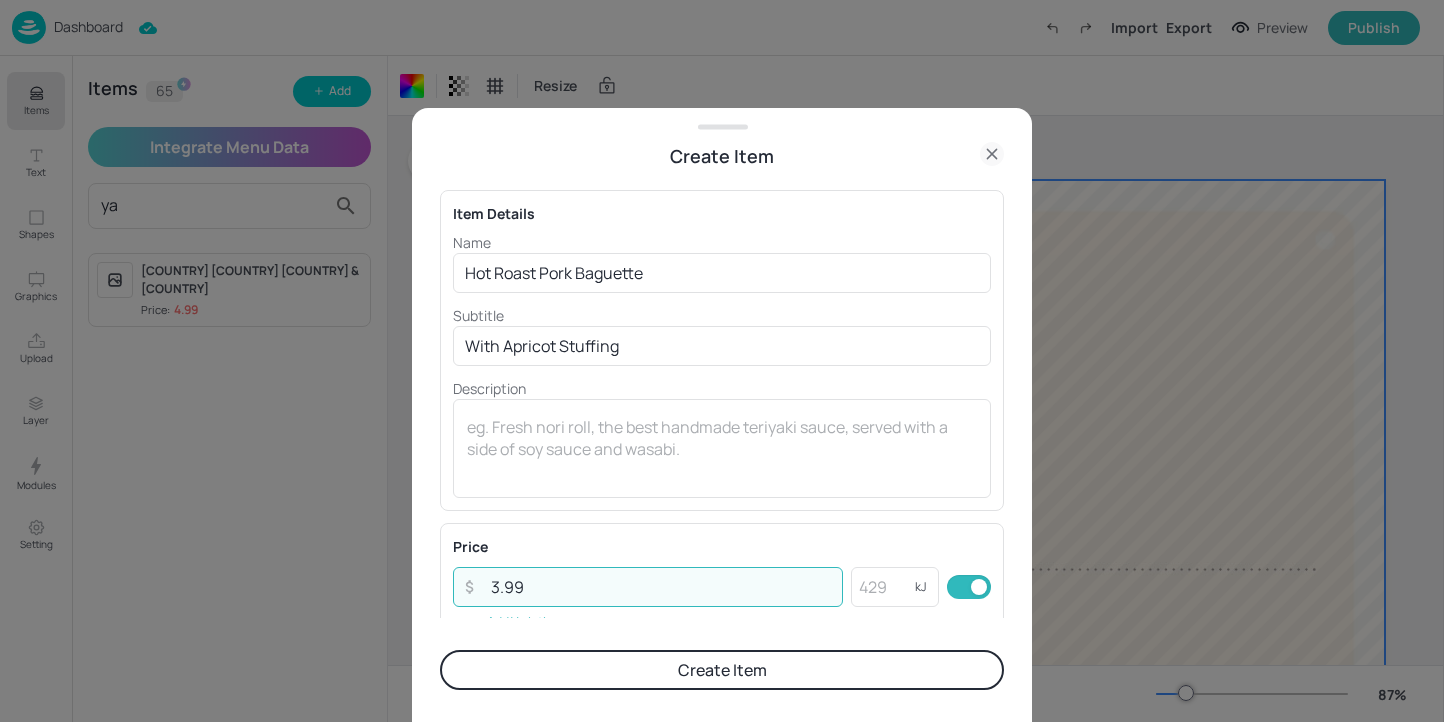 type on "3.99" 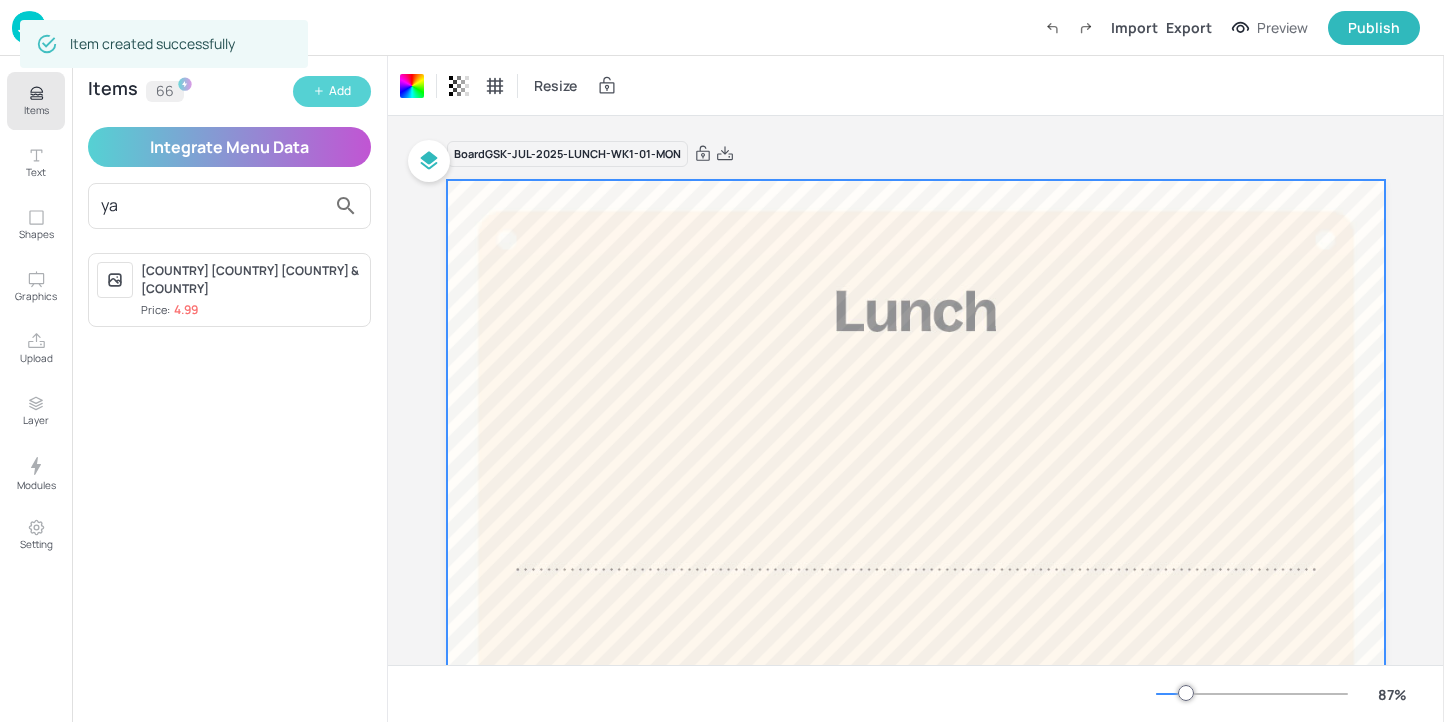 click on "Add" at bounding box center (340, 91) 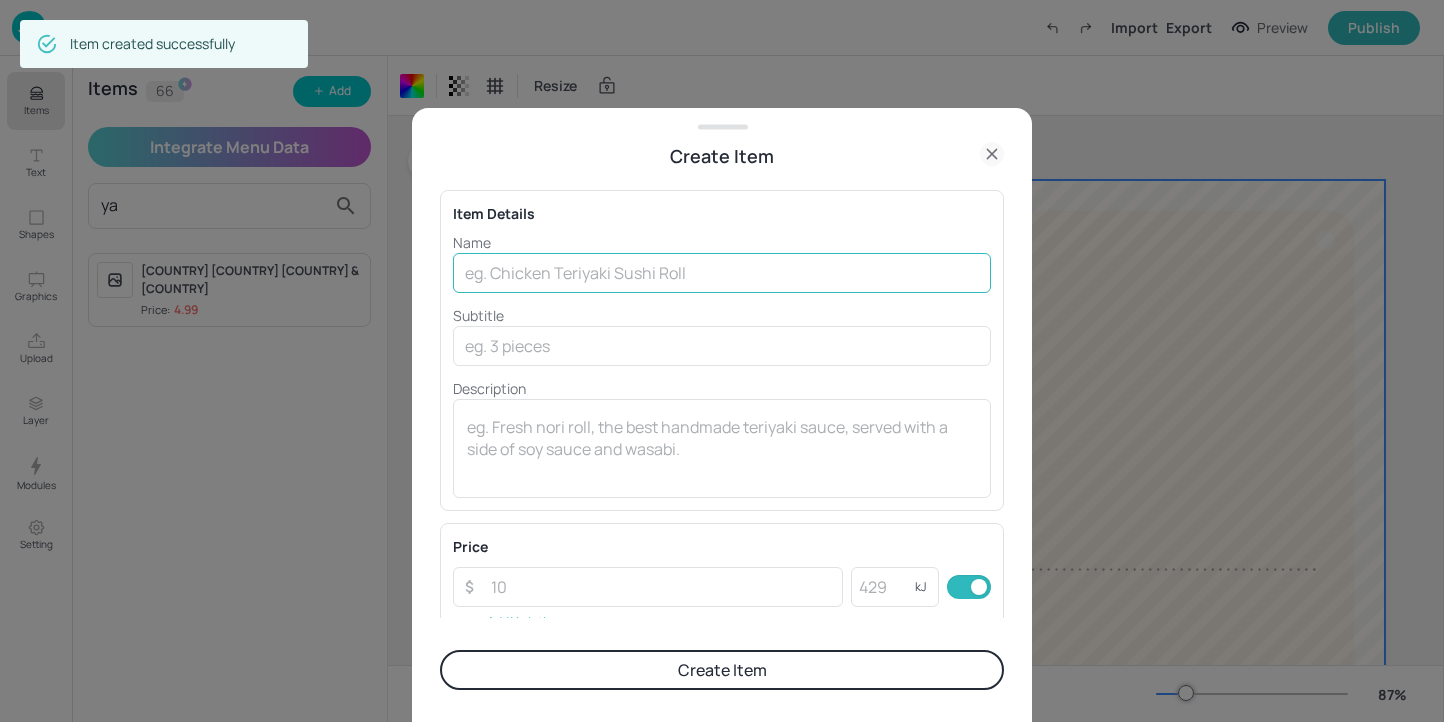 click at bounding box center (722, 273) 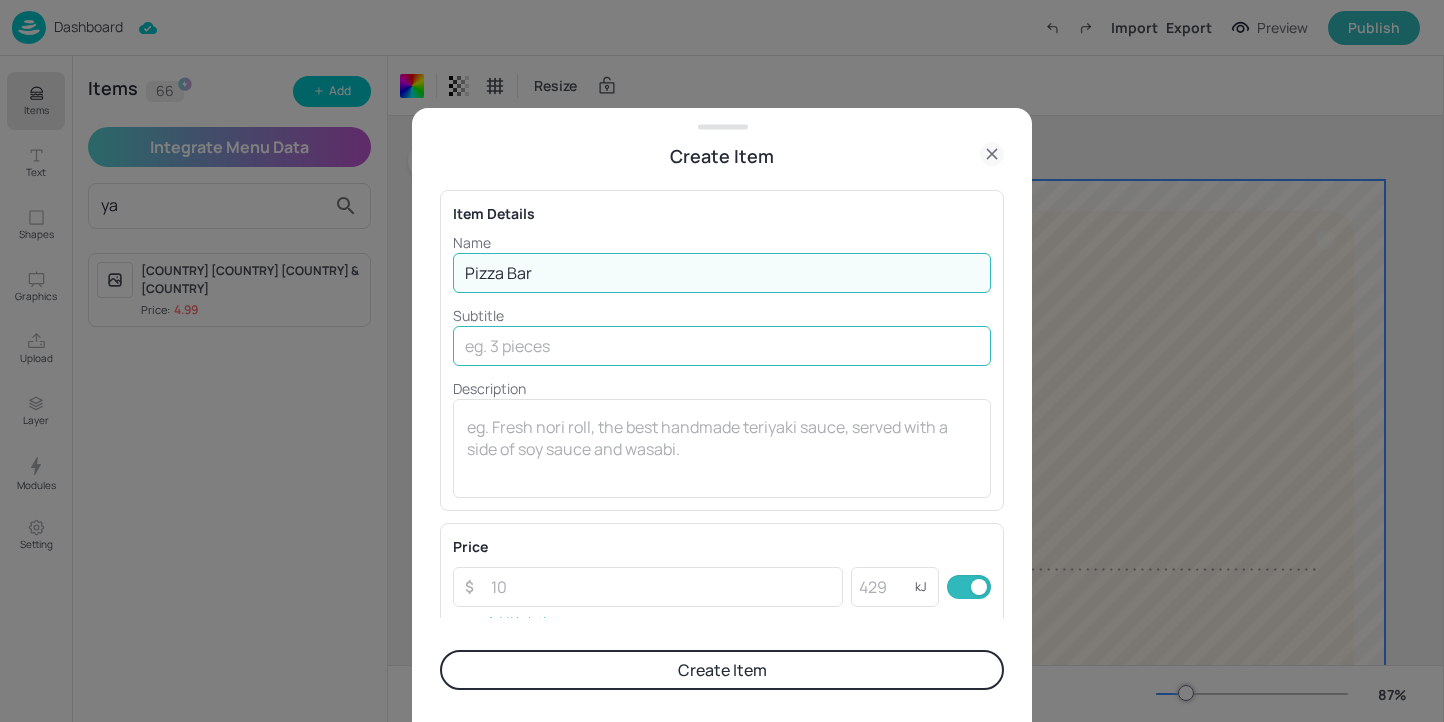 type on "Pizza Bar" 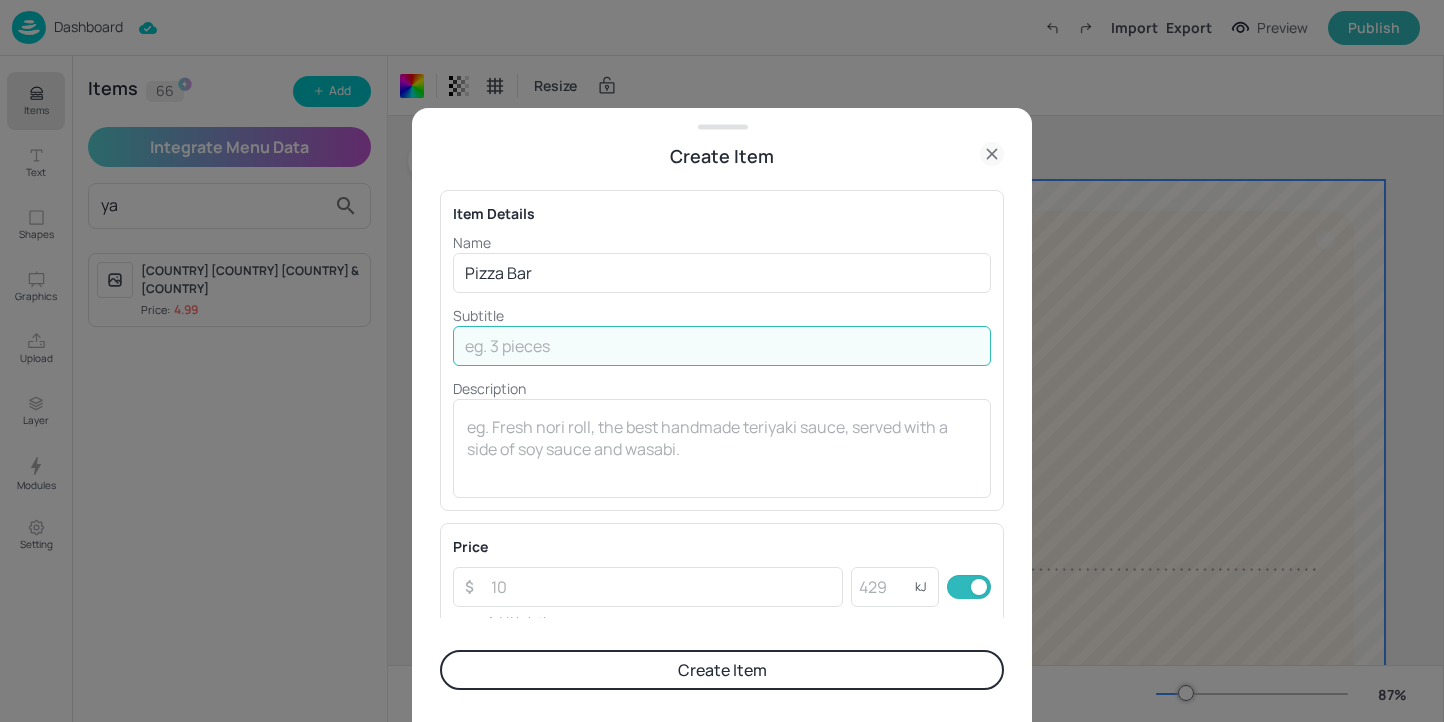 click at bounding box center (722, 346) 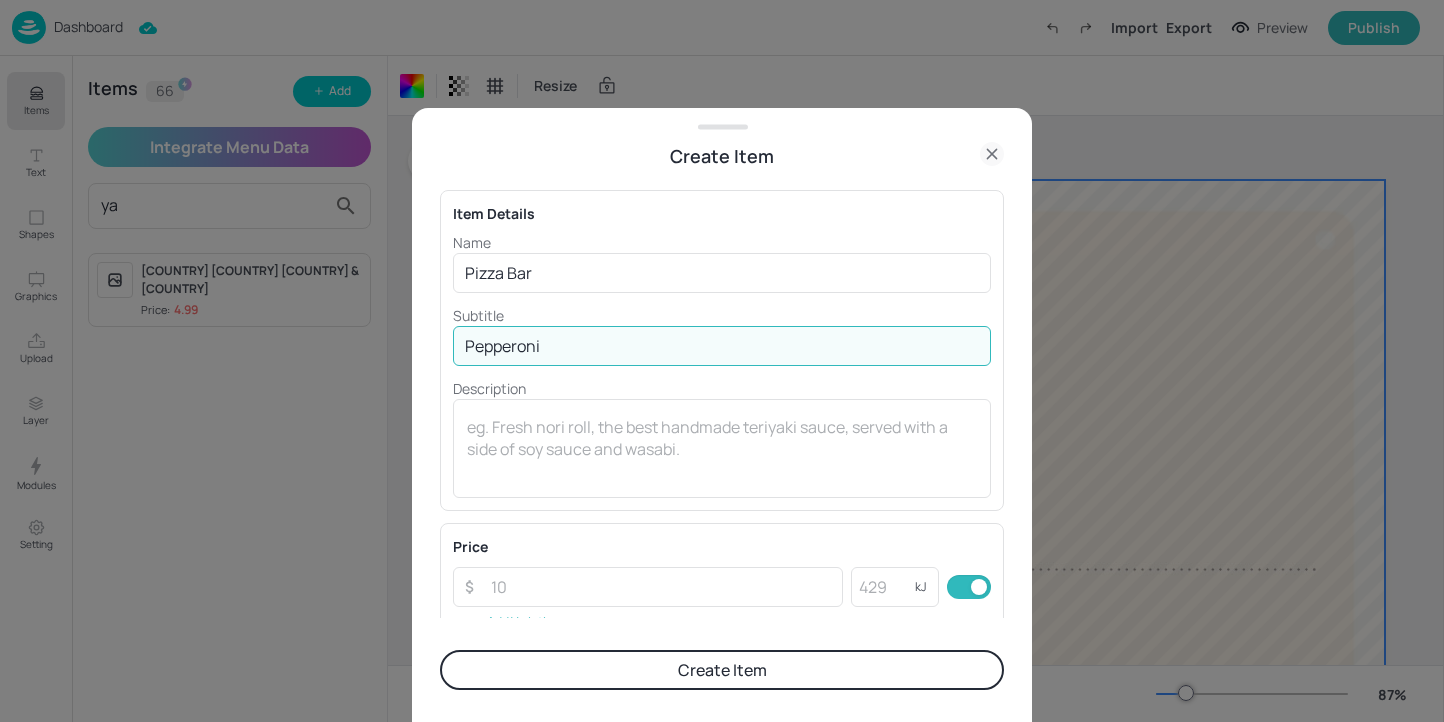type on "Pepperoni" 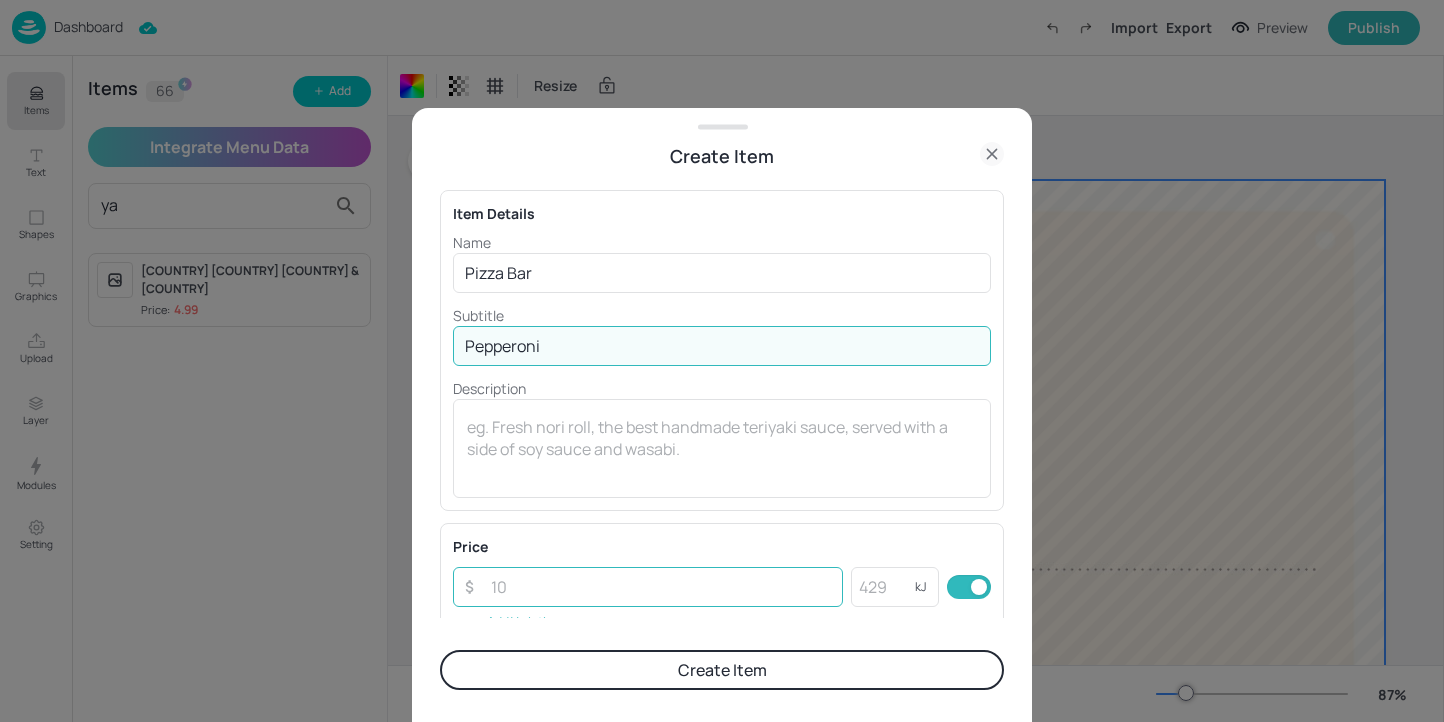 click at bounding box center [661, 587] 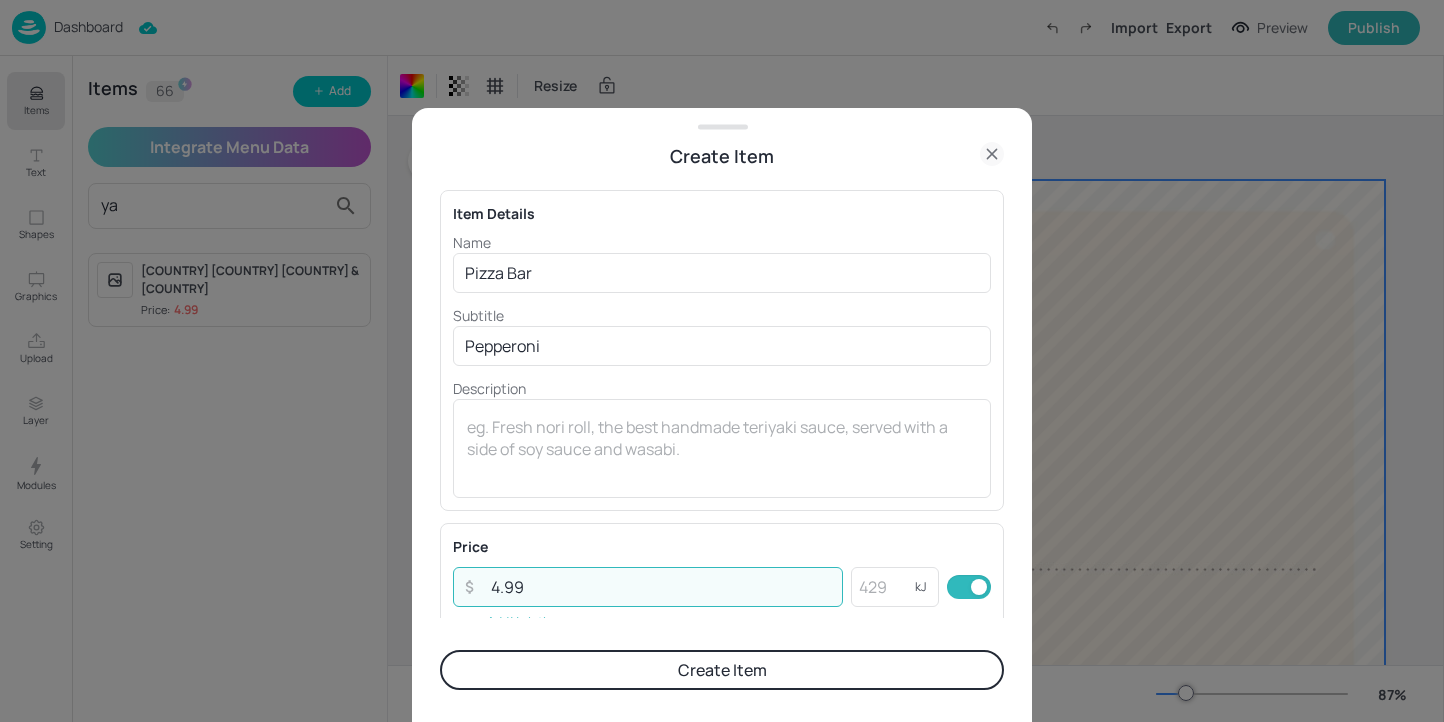 type on "4.99" 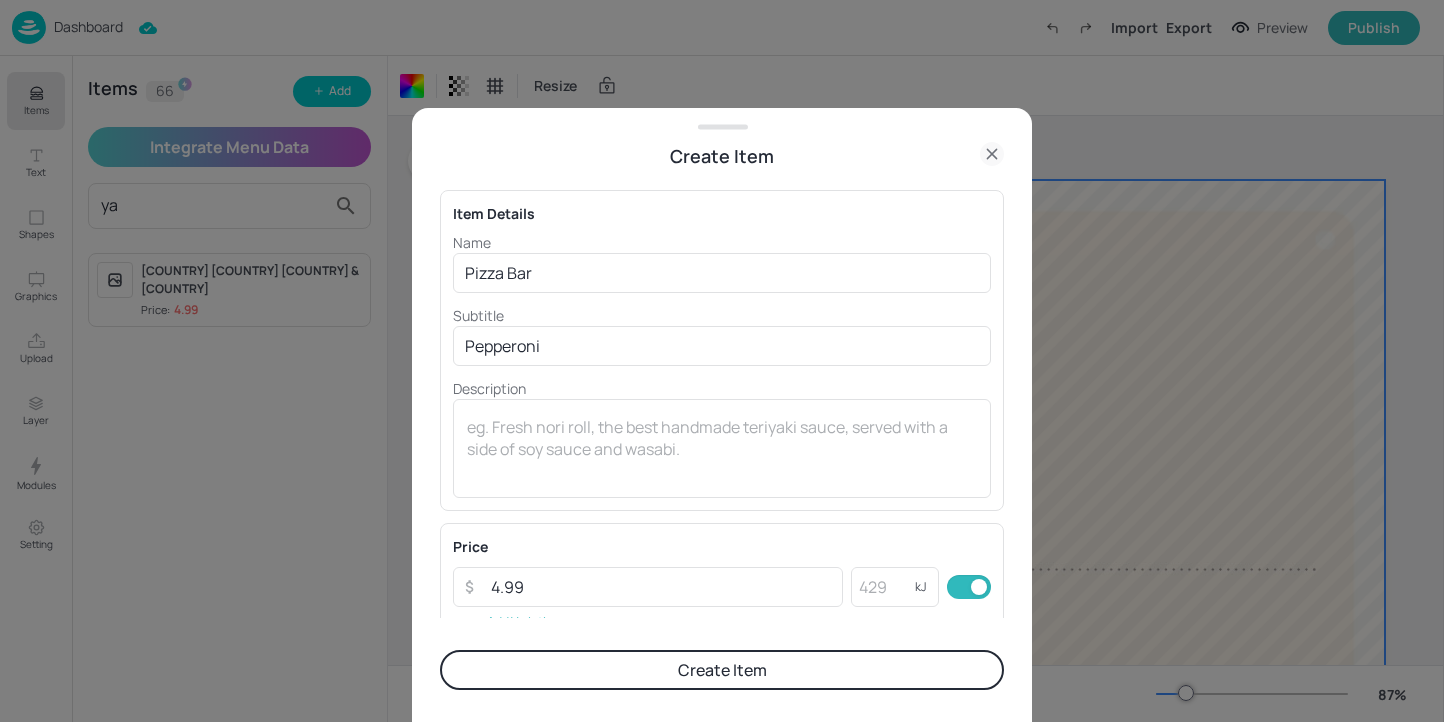 click on "Create Item" at bounding box center [722, 670] 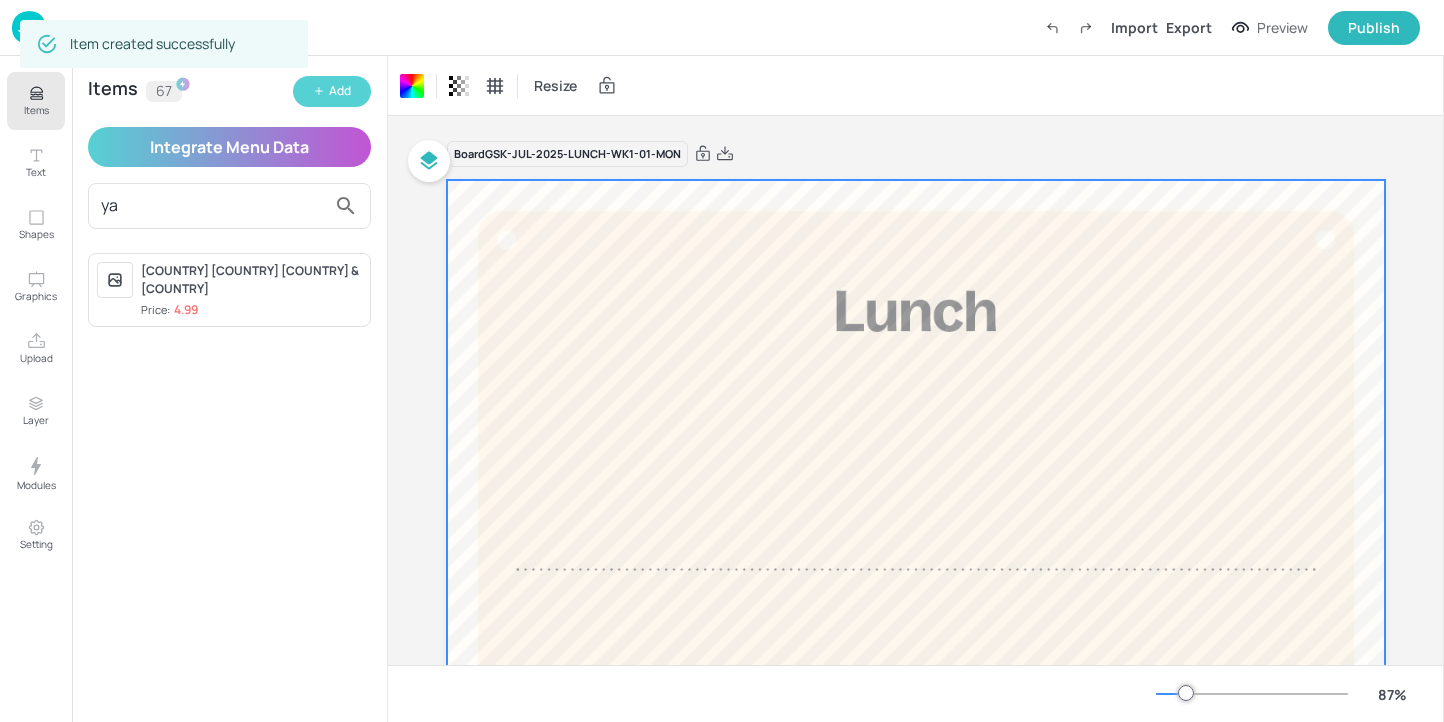 click on "Add" at bounding box center (332, 91) 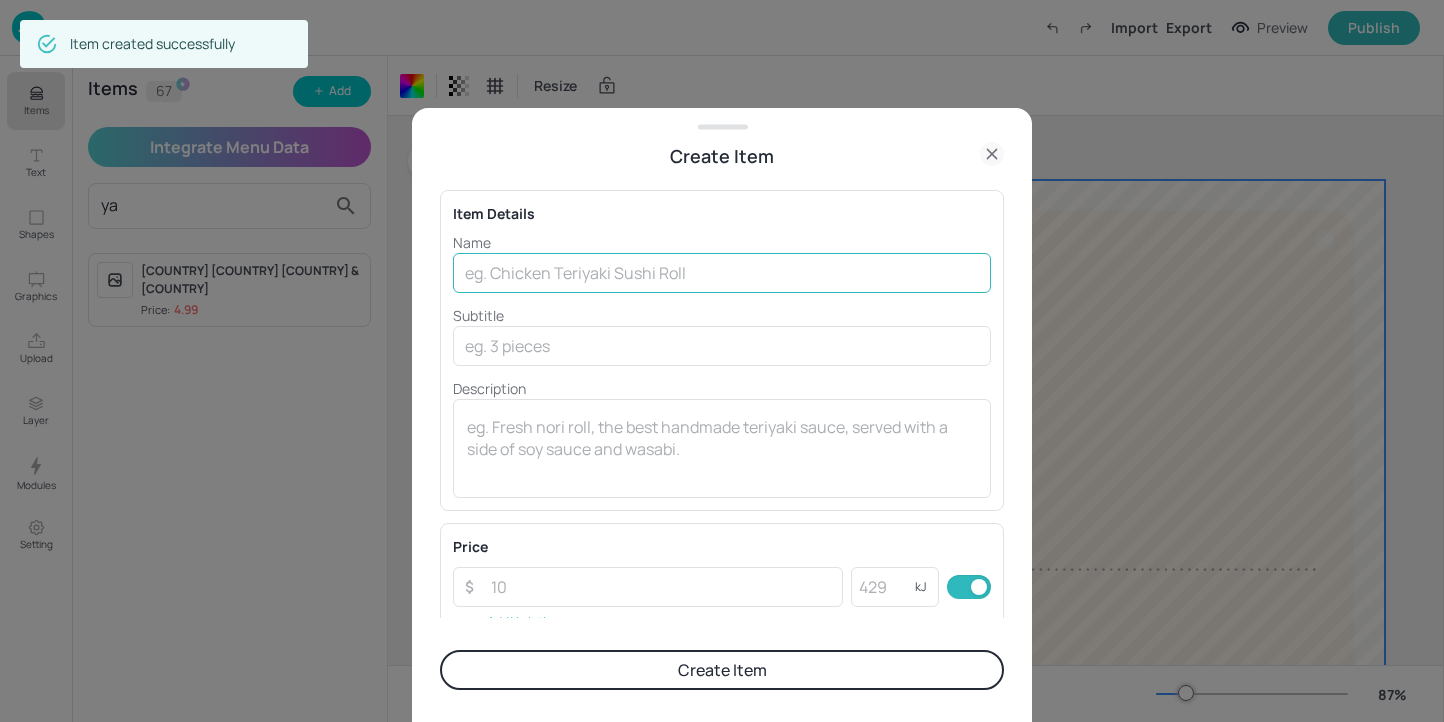 click at bounding box center (722, 273) 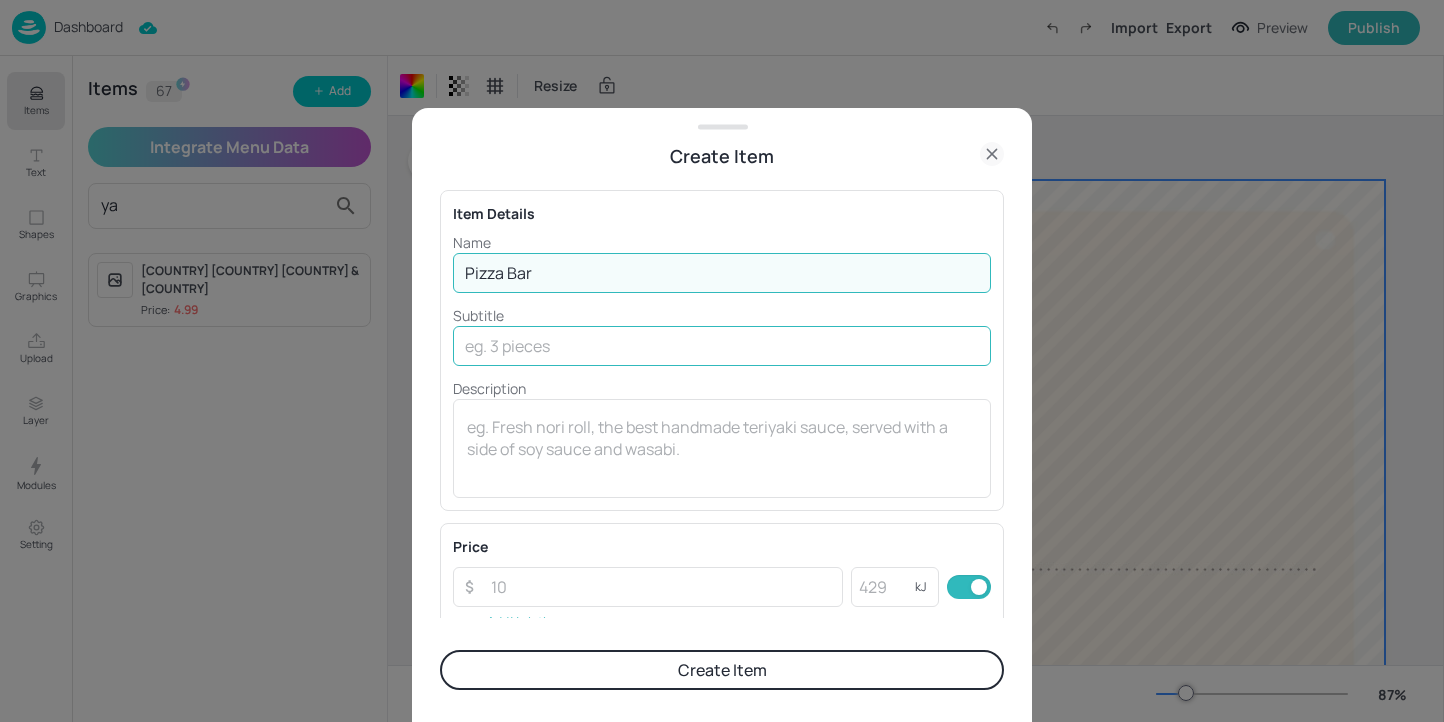 type on "Pizza Bar" 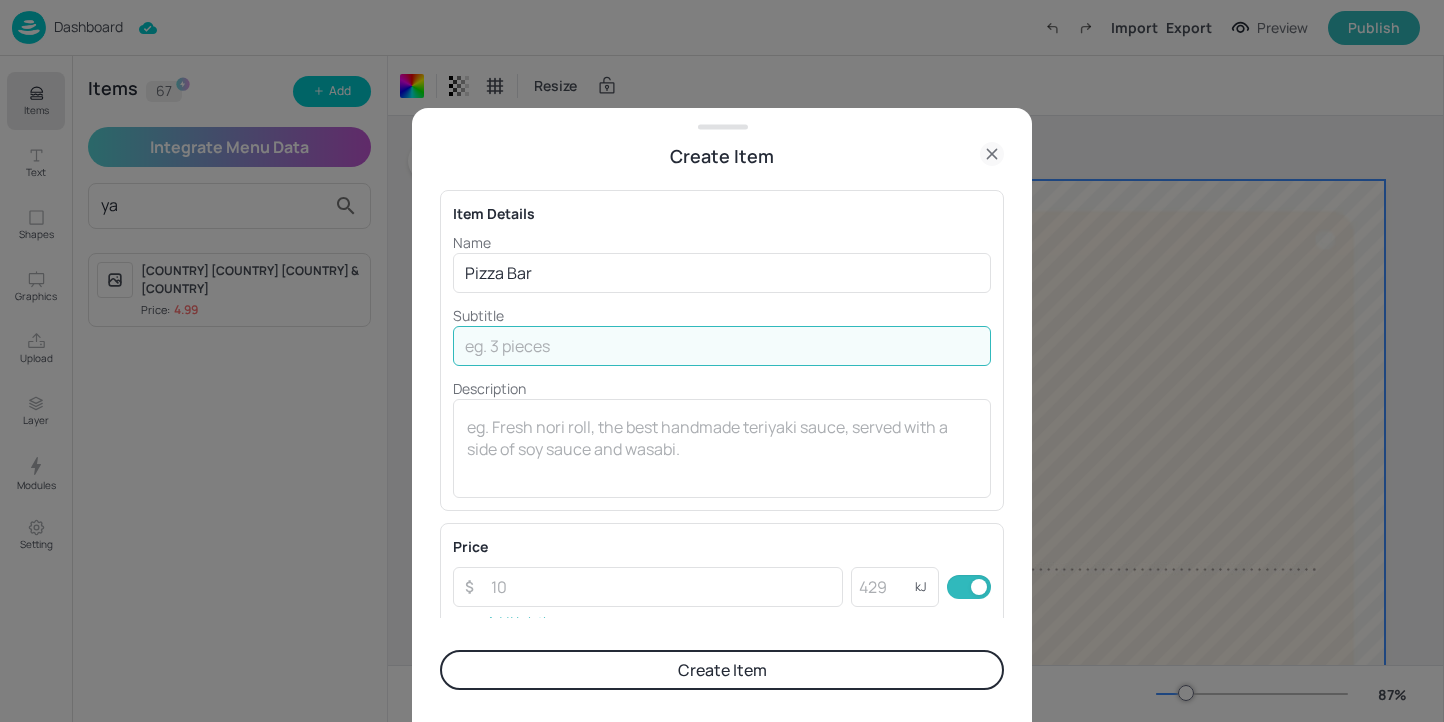 click at bounding box center (722, 346) 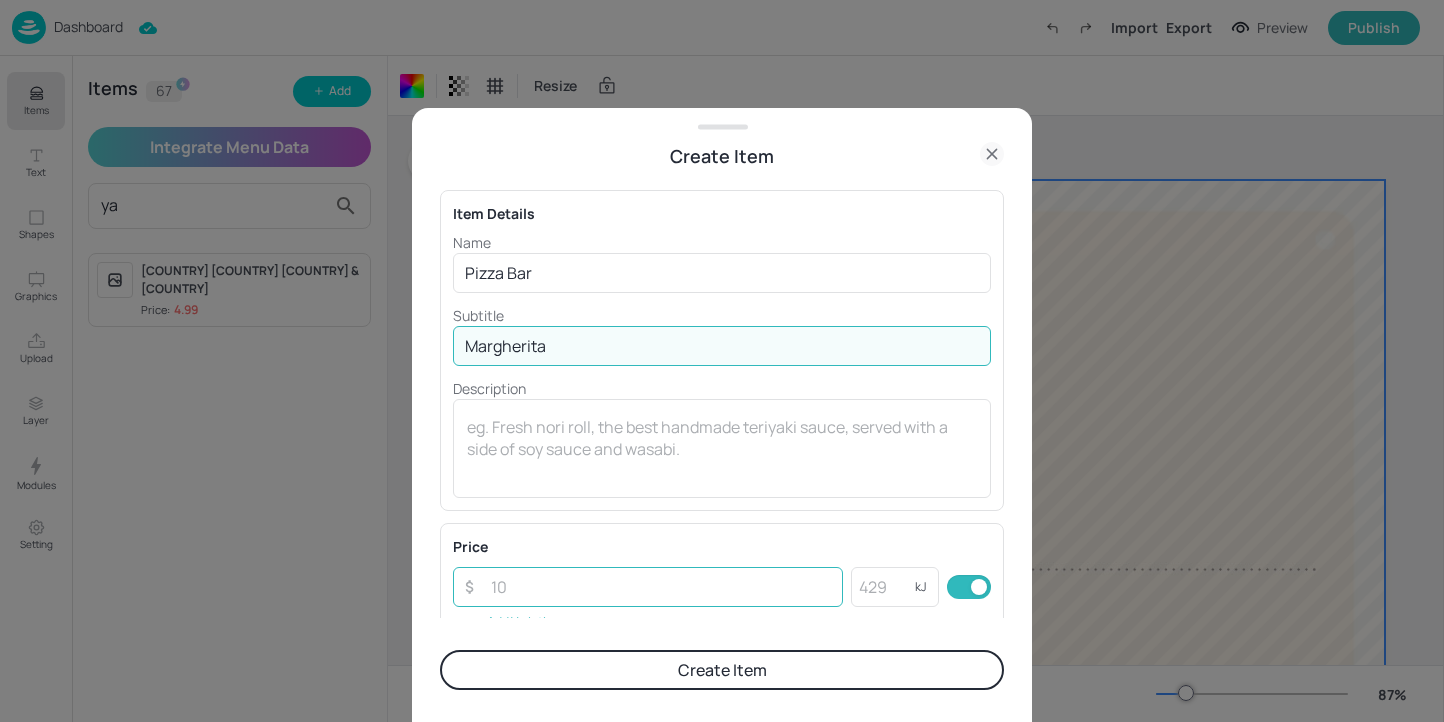 type on "Margherita" 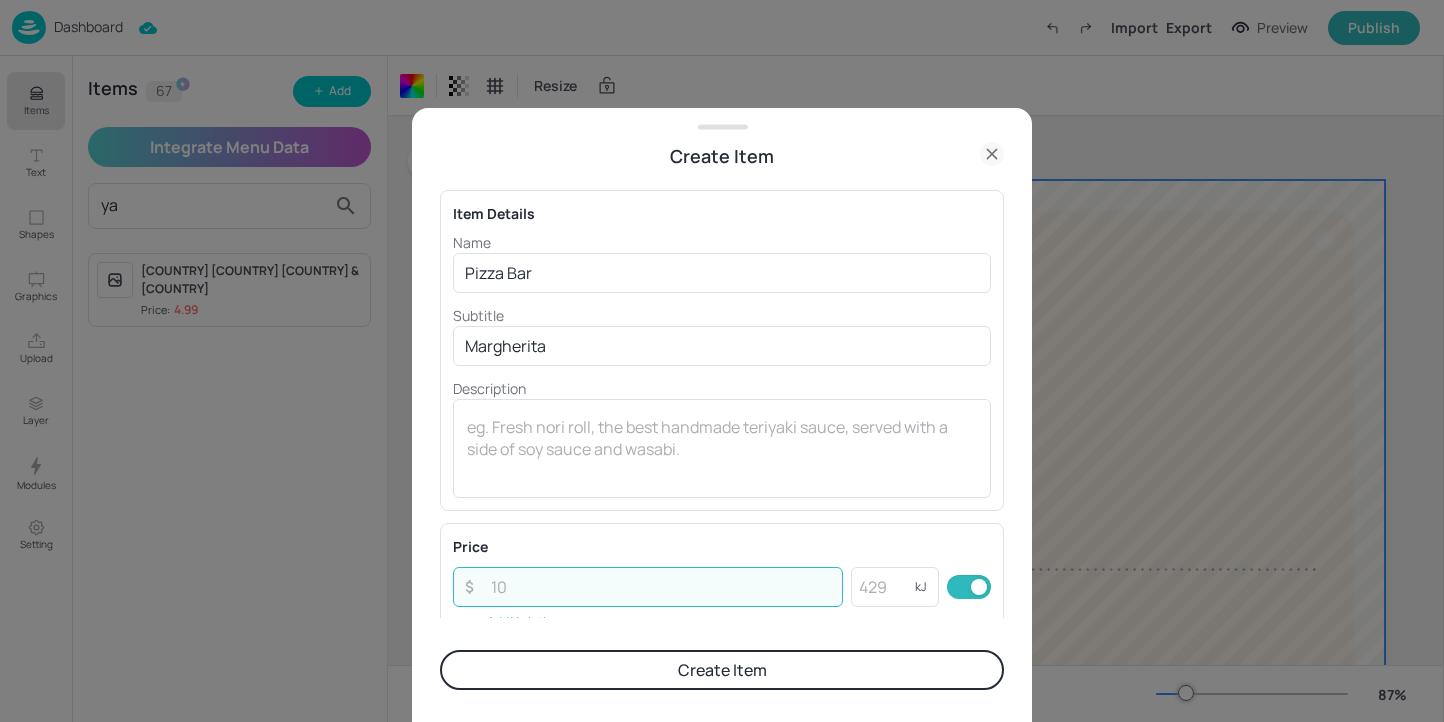 click at bounding box center (661, 587) 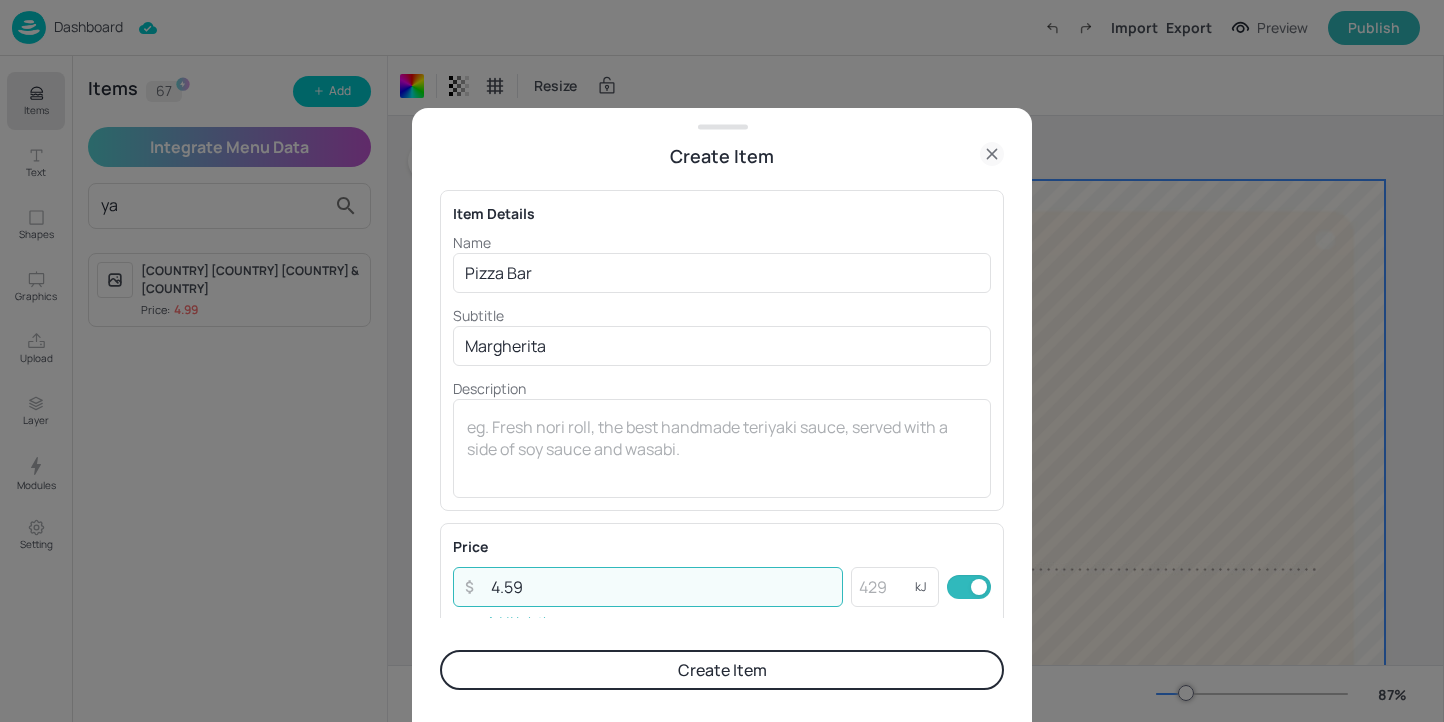 type on "4.59" 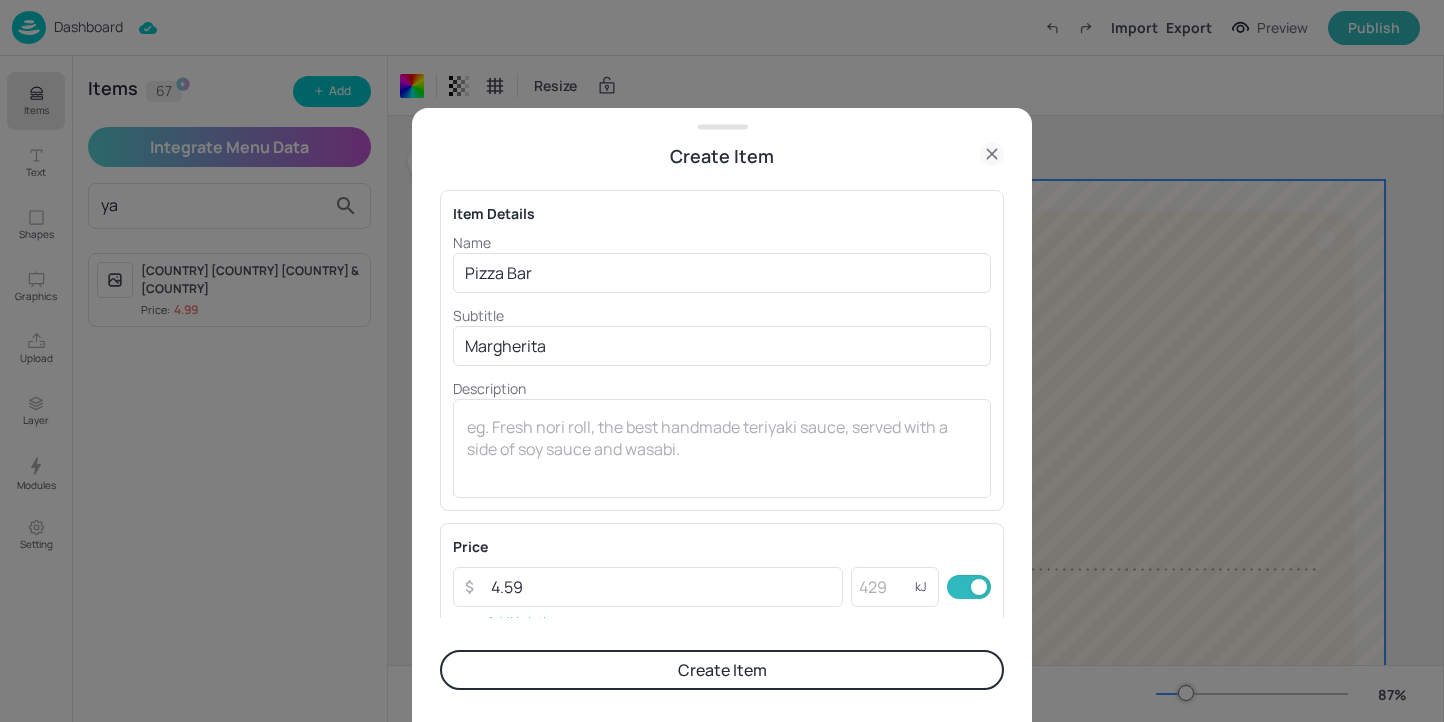 click on "Create Item" at bounding box center (722, 670) 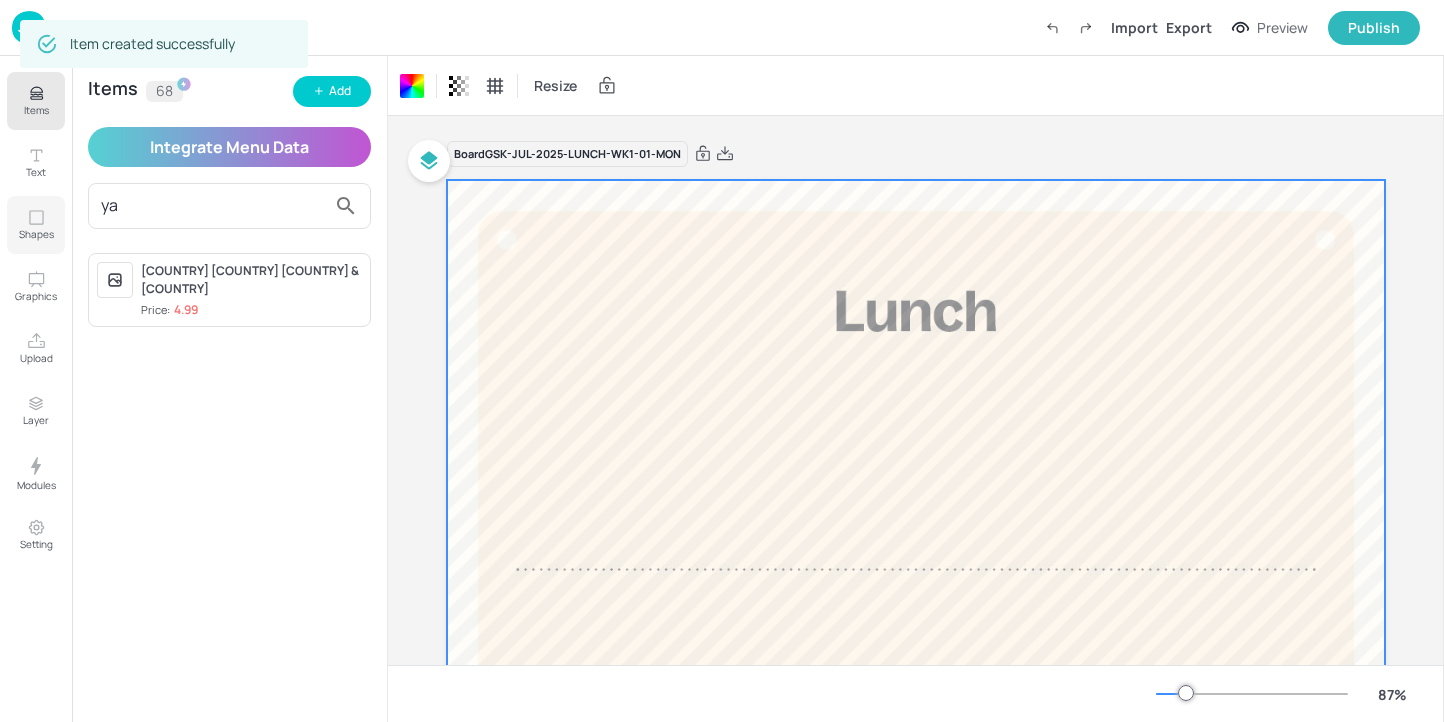 drag, startPoint x: 303, startPoint y: 201, endPoint x: 63, endPoint y: 204, distance: 240.01875 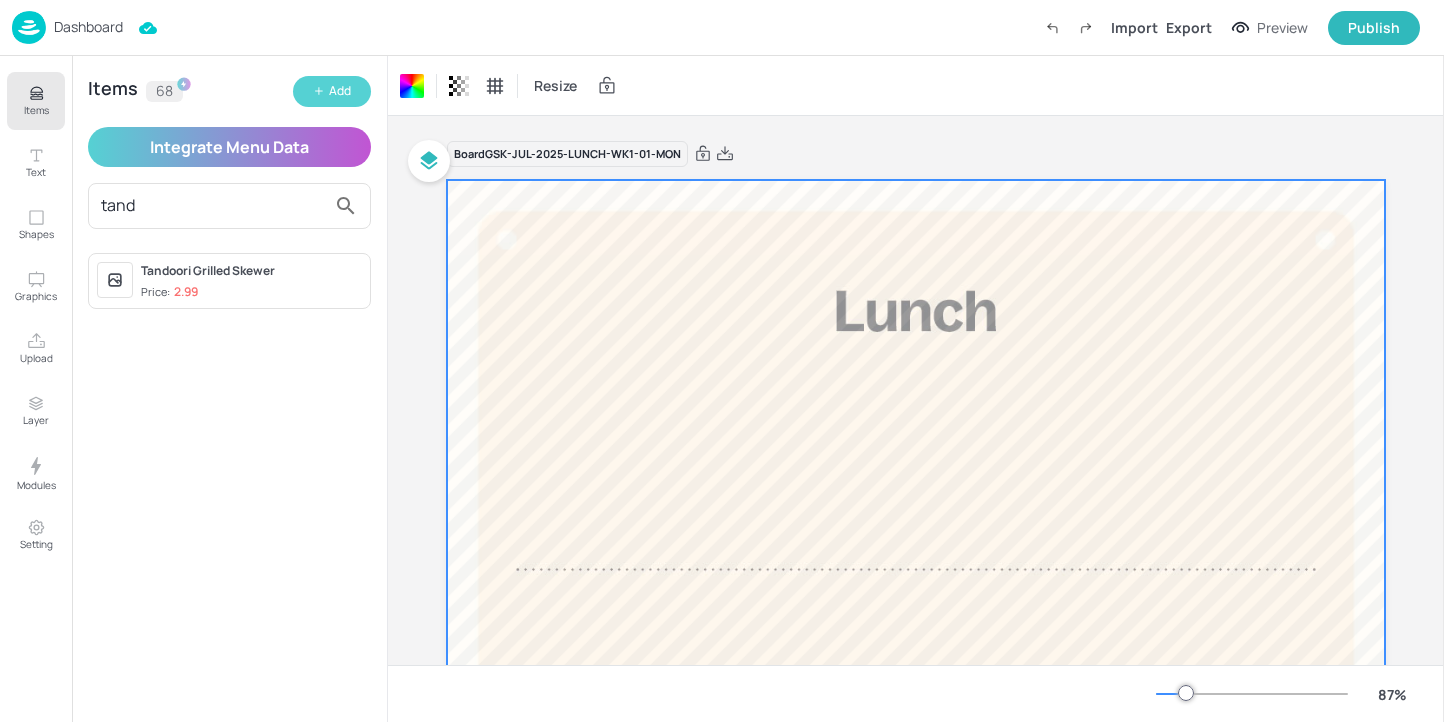 type on "tand" 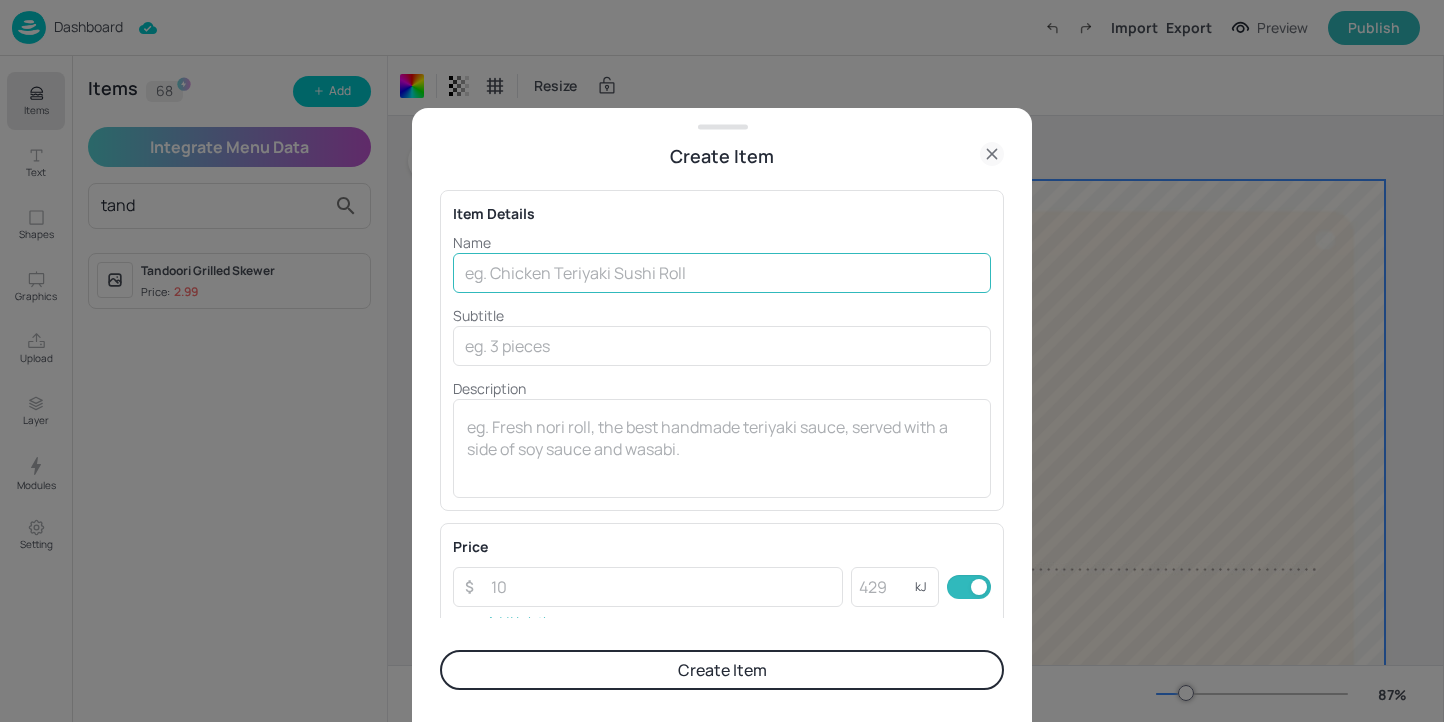 click at bounding box center (722, 273) 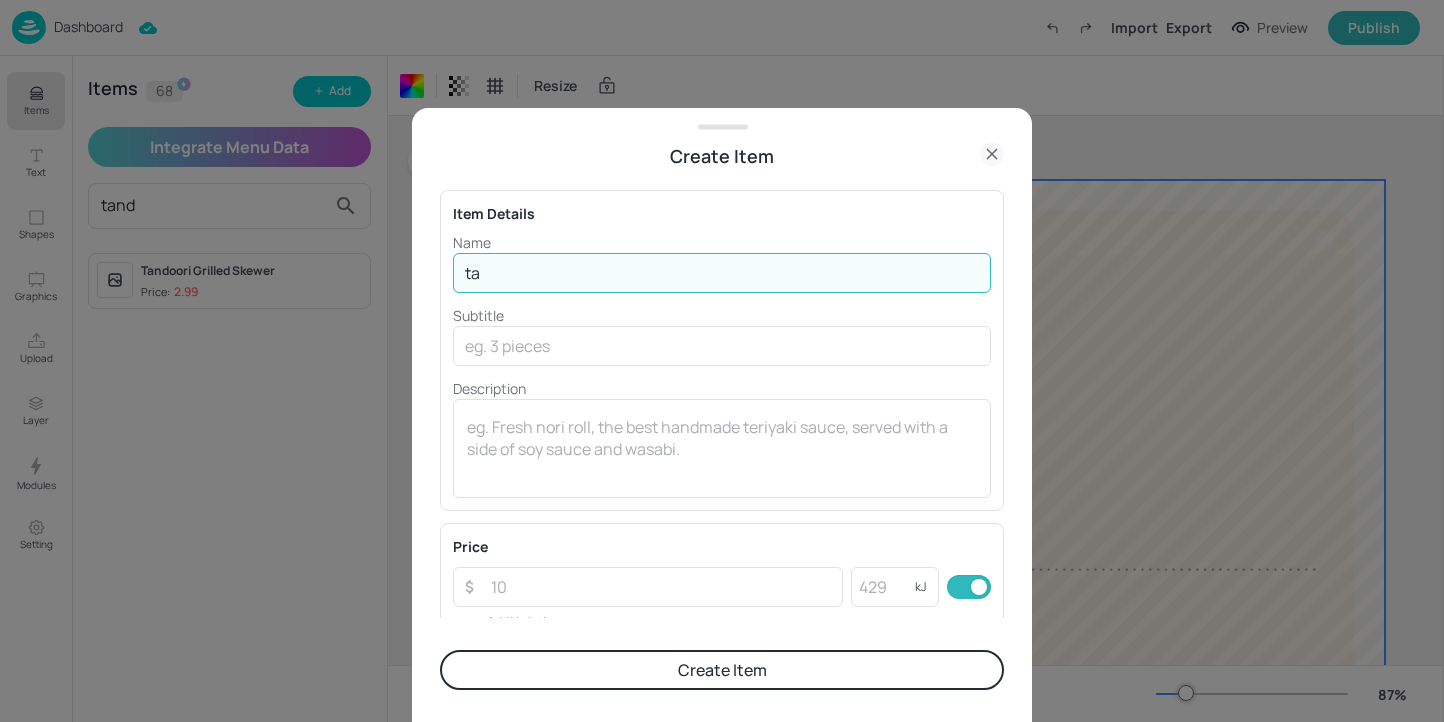 type on "t" 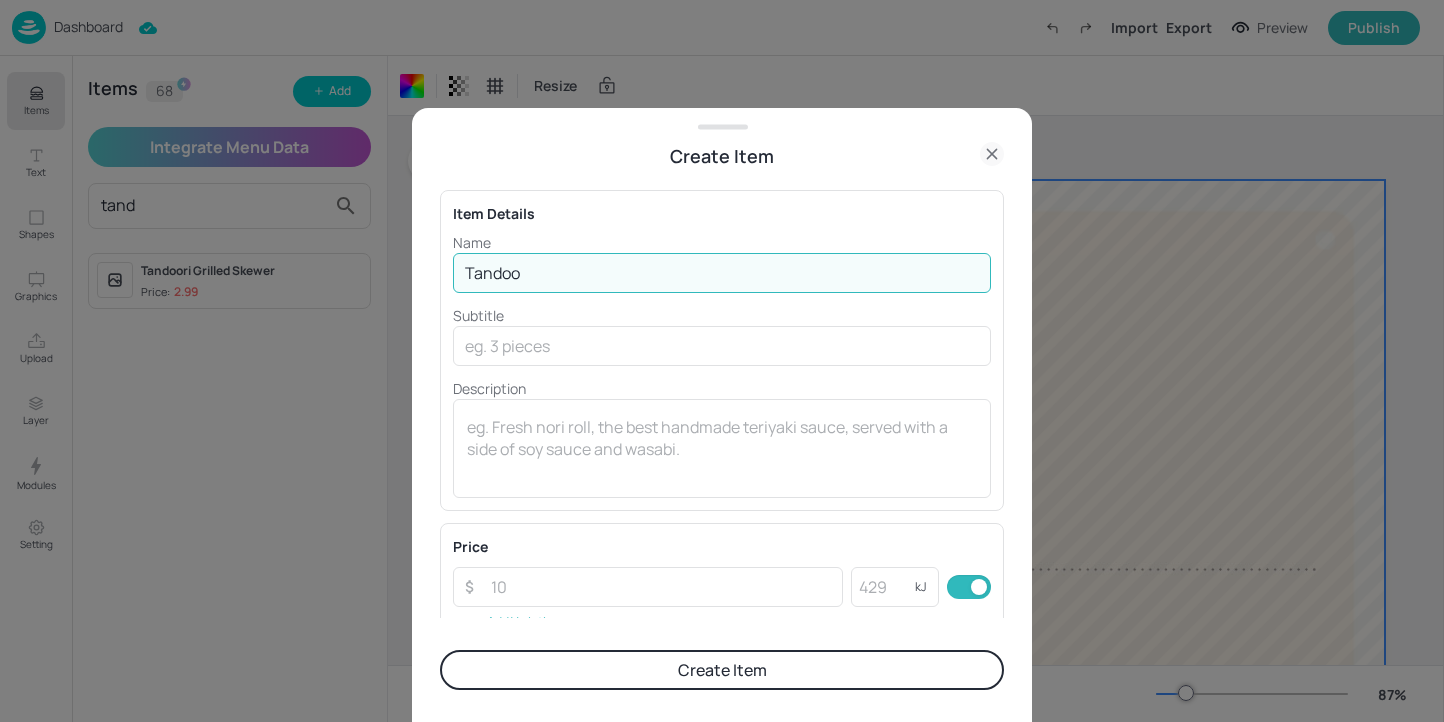 drag, startPoint x: 561, startPoint y: 271, endPoint x: 515, endPoint y: 271, distance: 46 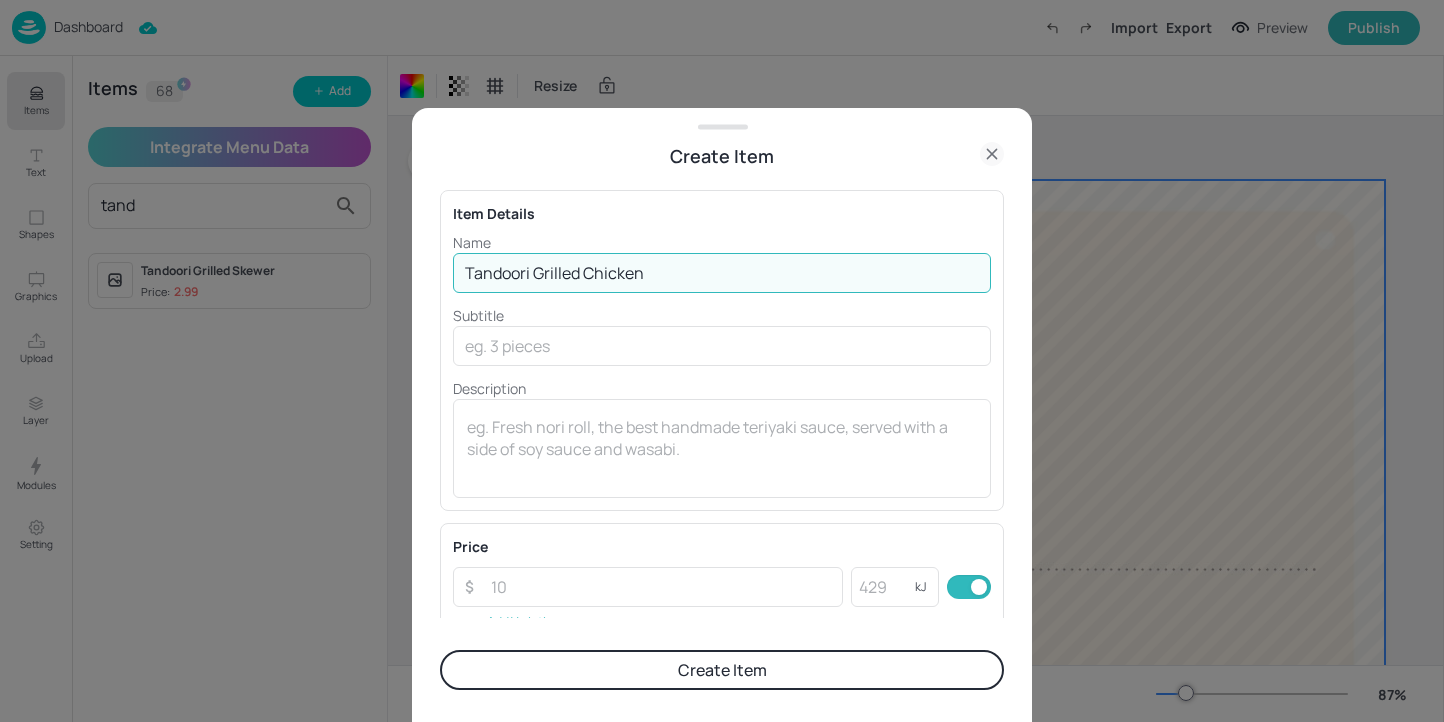 click on "Tandoori Grilled Chicken" at bounding box center [722, 273] 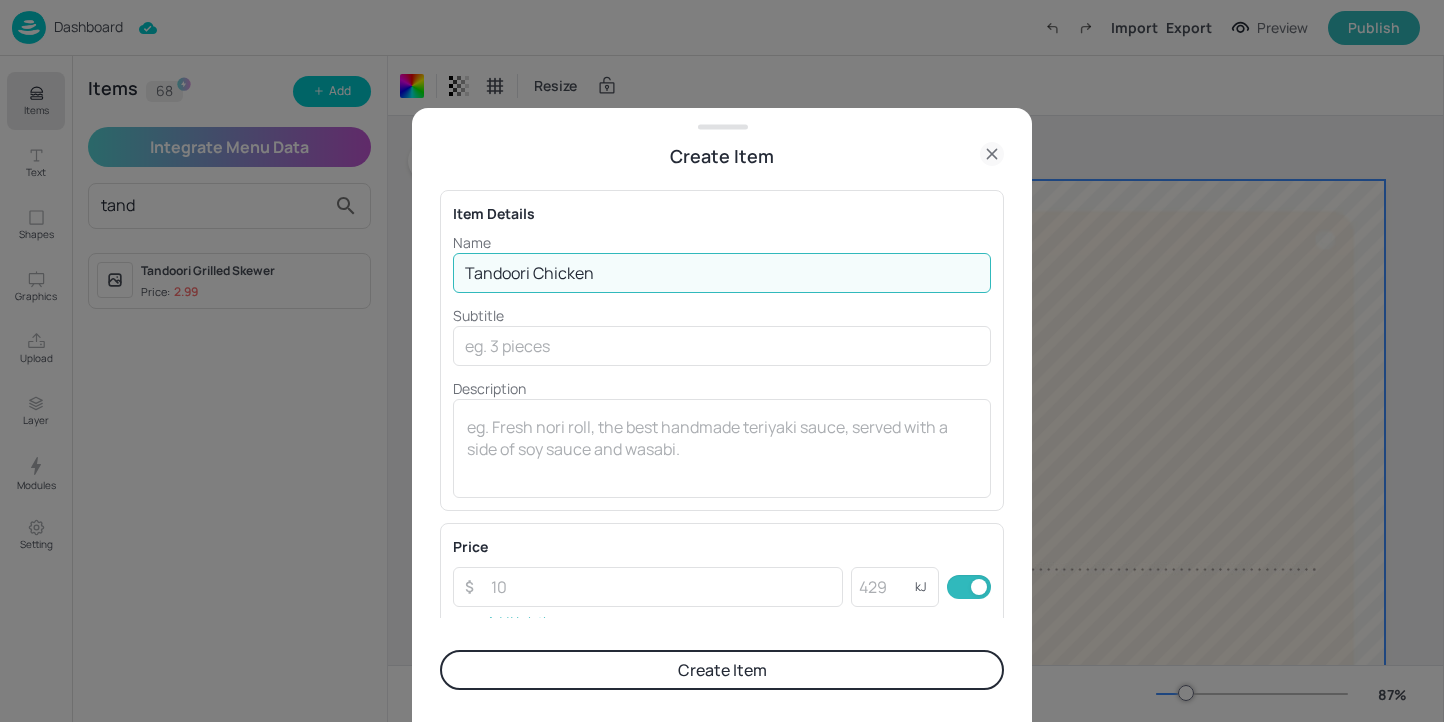 click on "Tandoori Chicken" at bounding box center [722, 273] 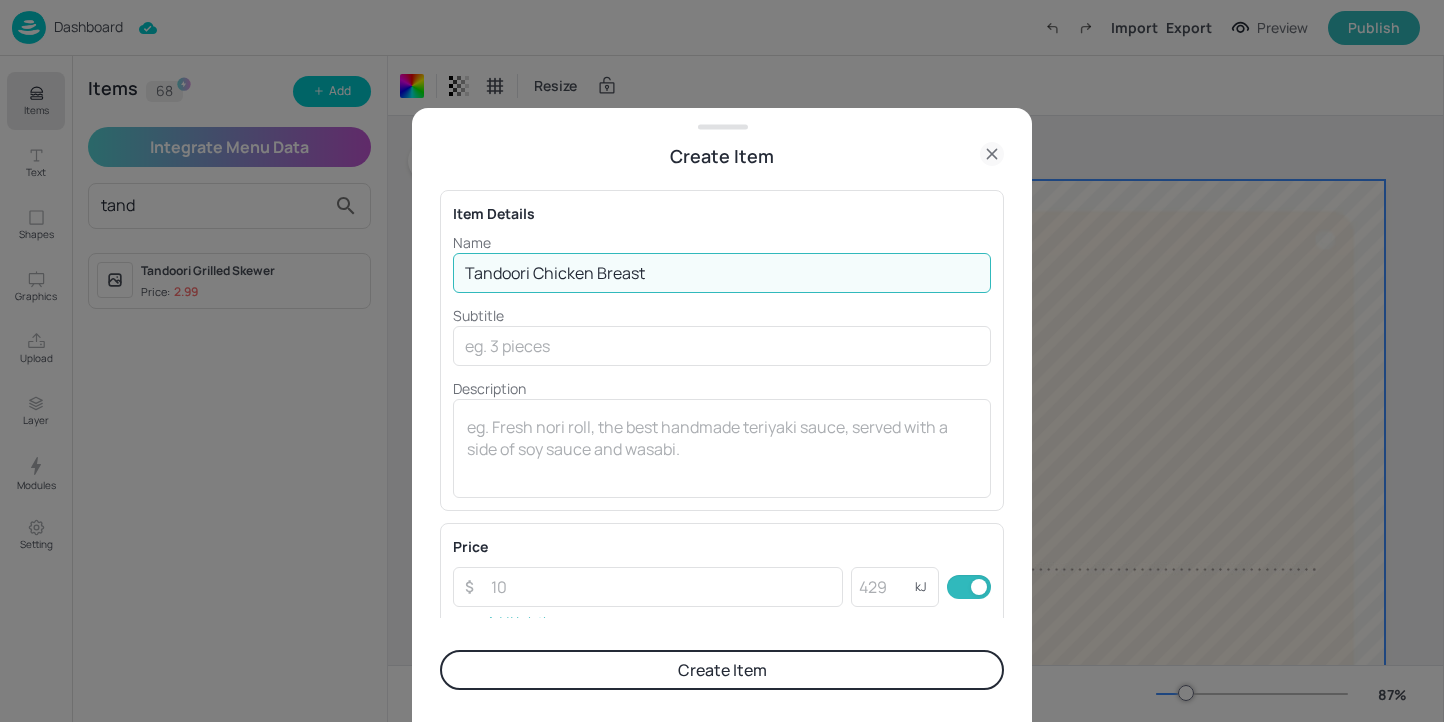 type on "Tandoori Chicken Breast" 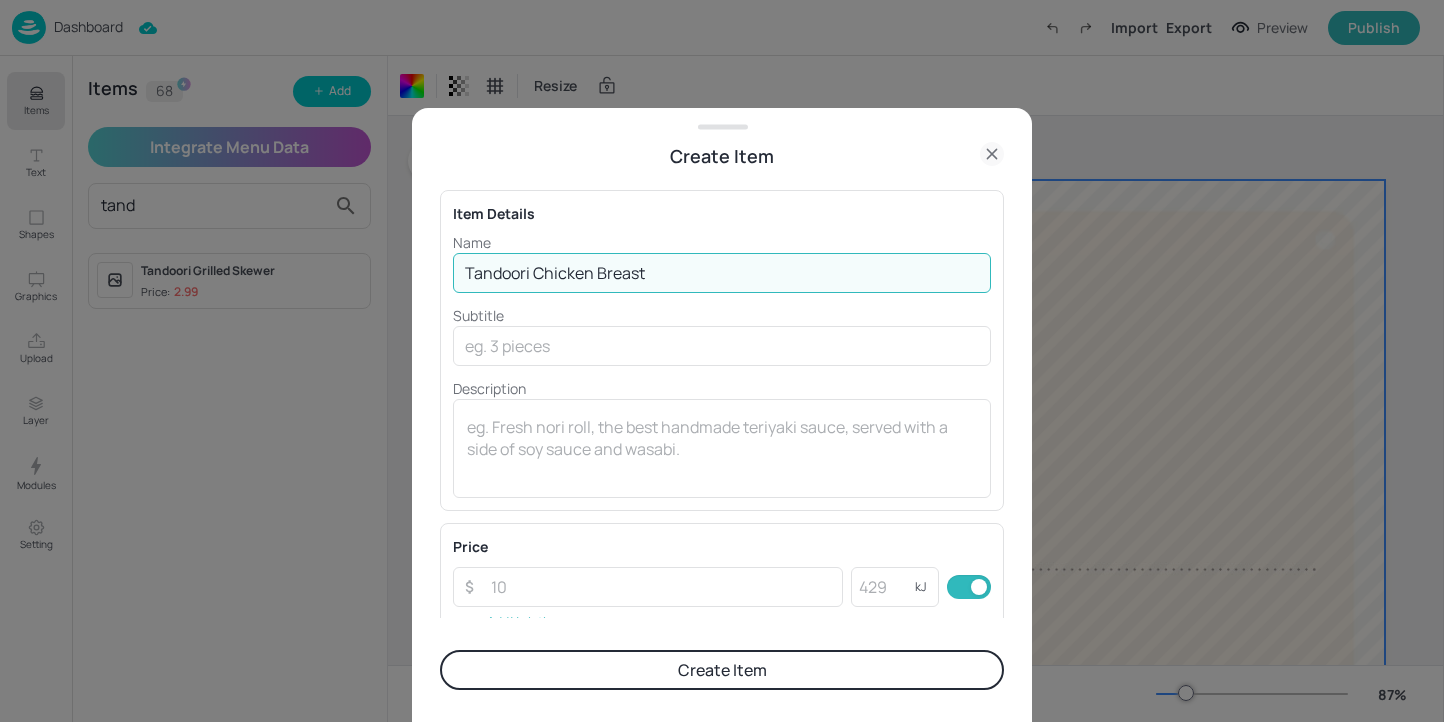 click on "Price ​ ​ kJ ​  Add Variation" at bounding box center (722, 586) 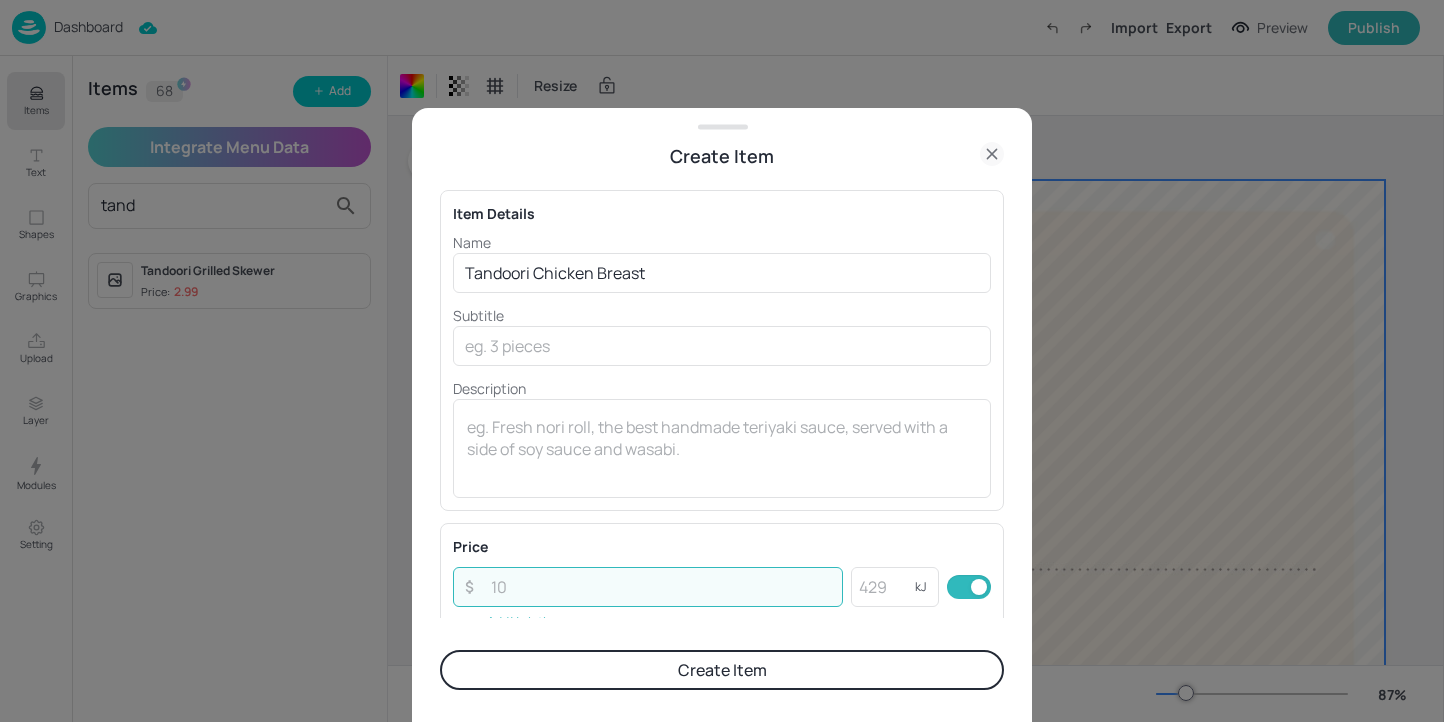 click at bounding box center [661, 587] 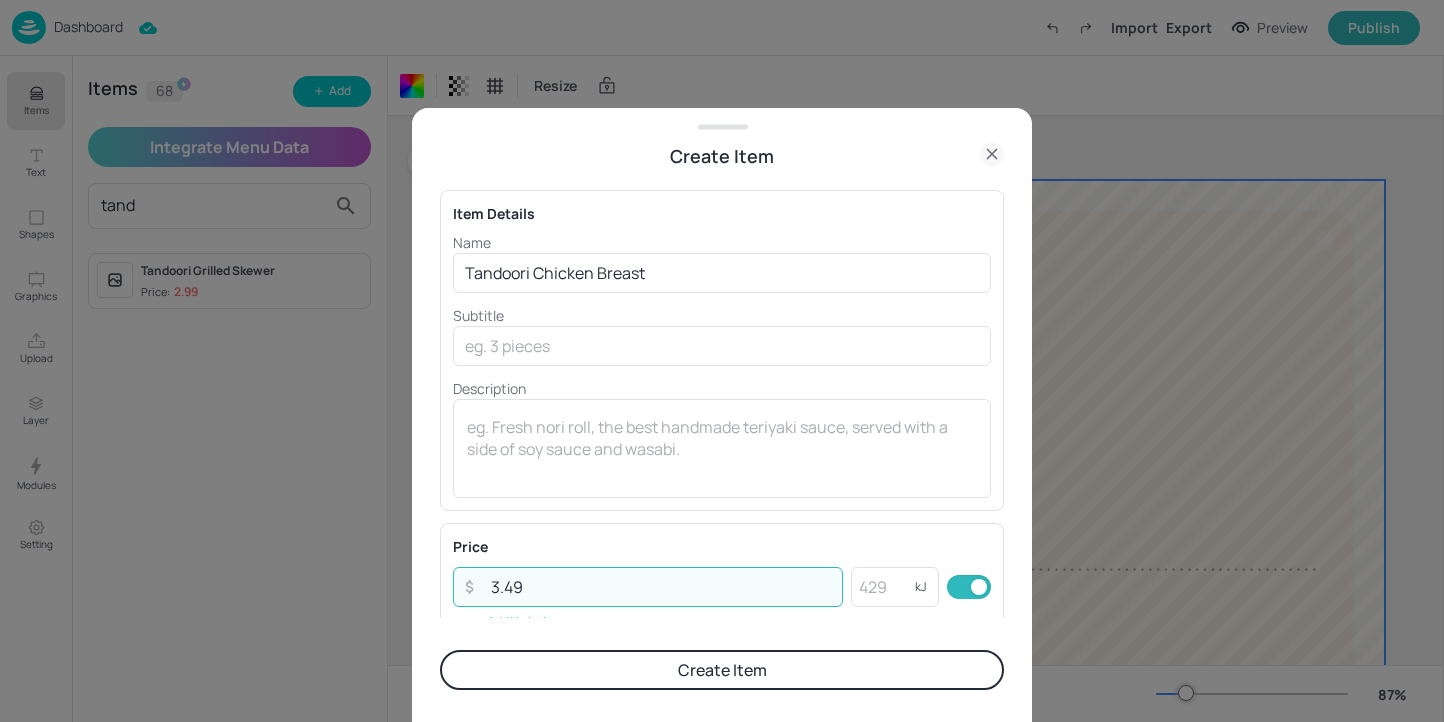 type on "3.49" 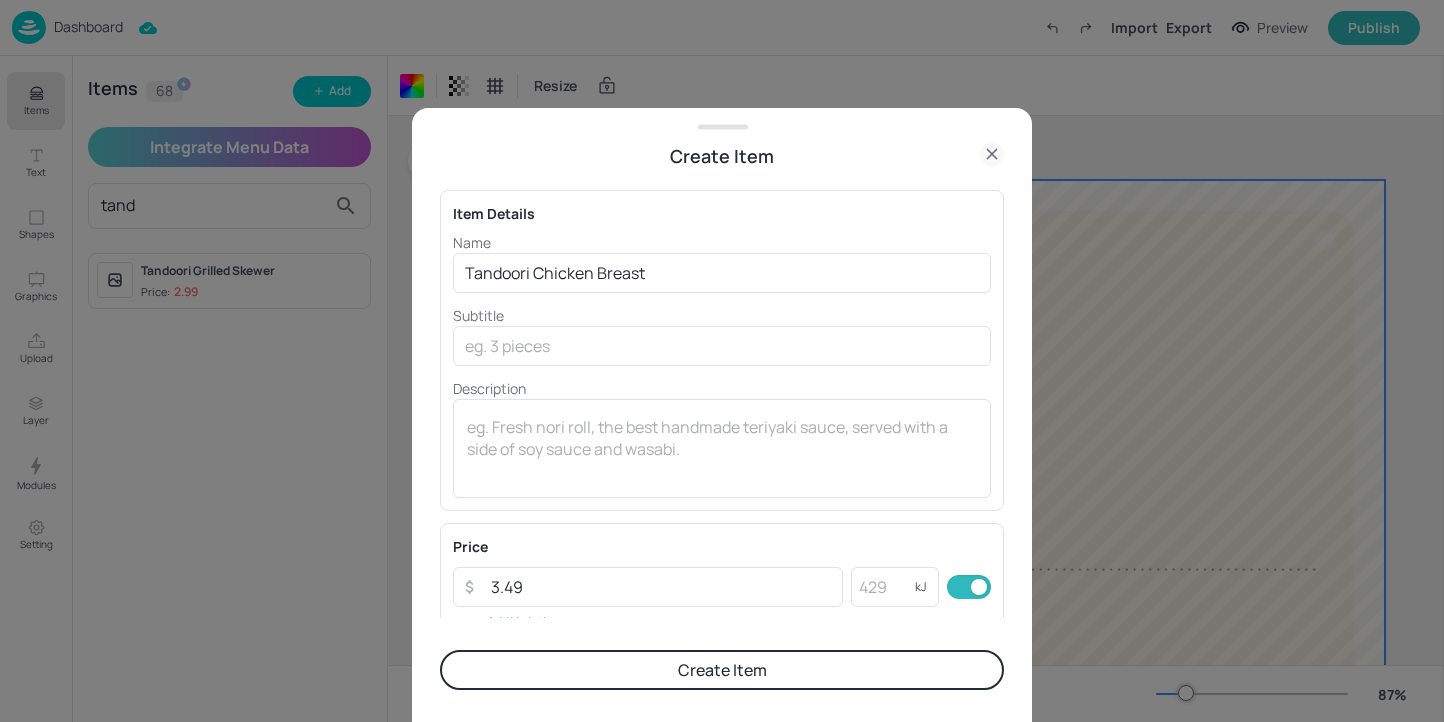 click on "Create Item" at bounding box center [722, 670] 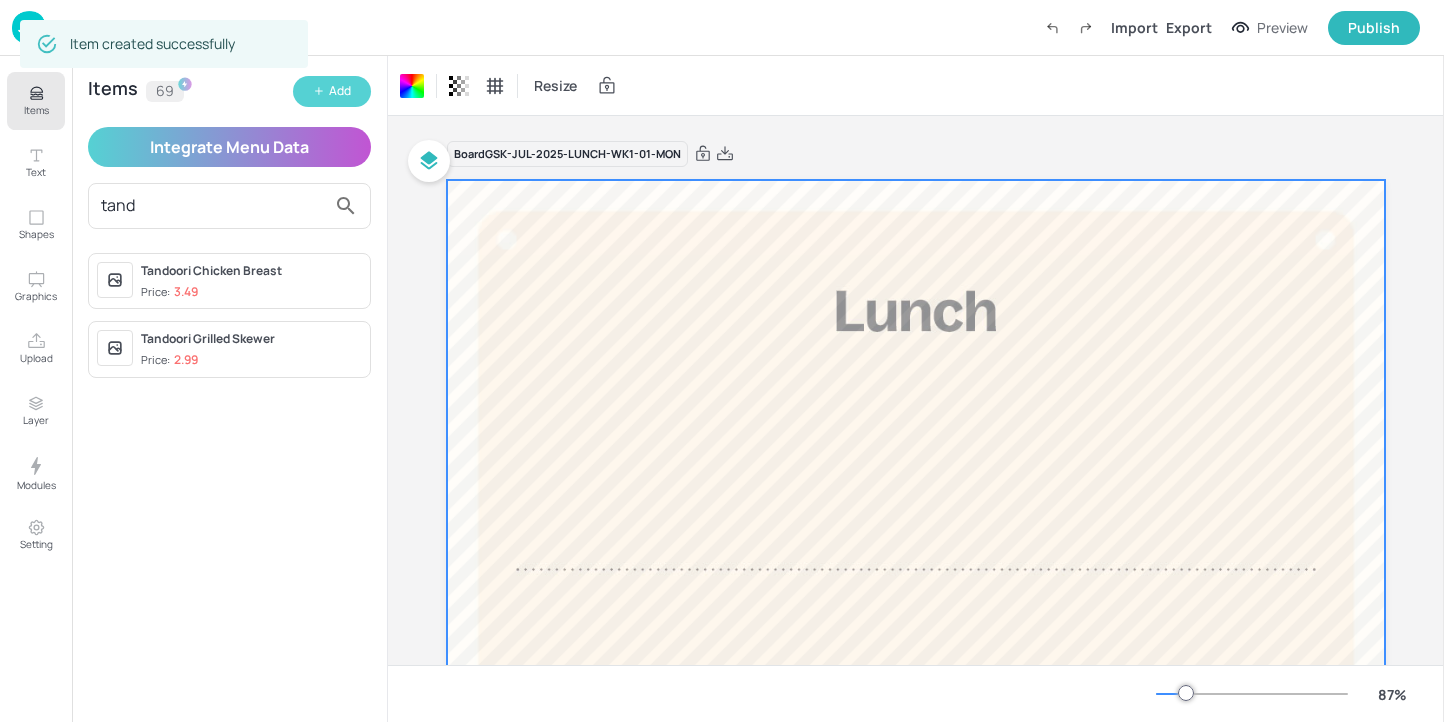 click on "Add" at bounding box center [340, 91] 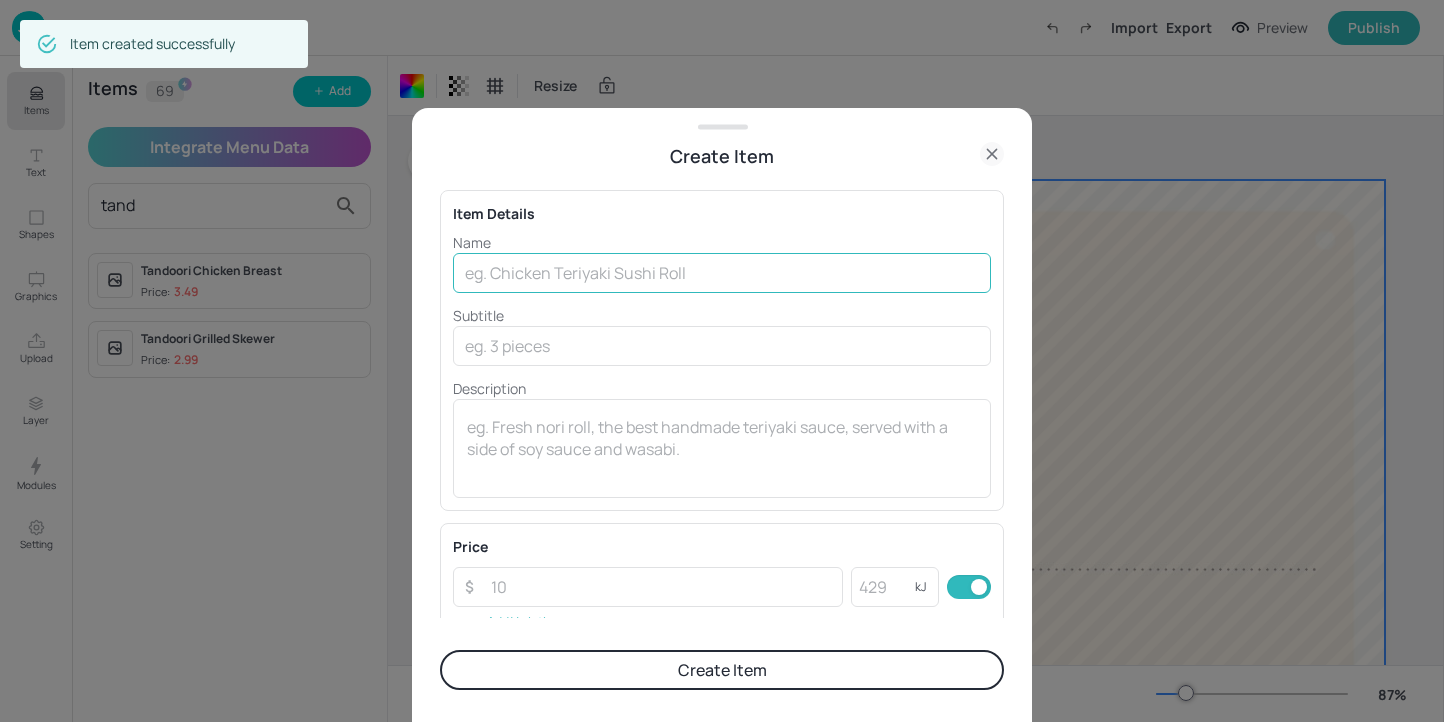 click at bounding box center (722, 273) 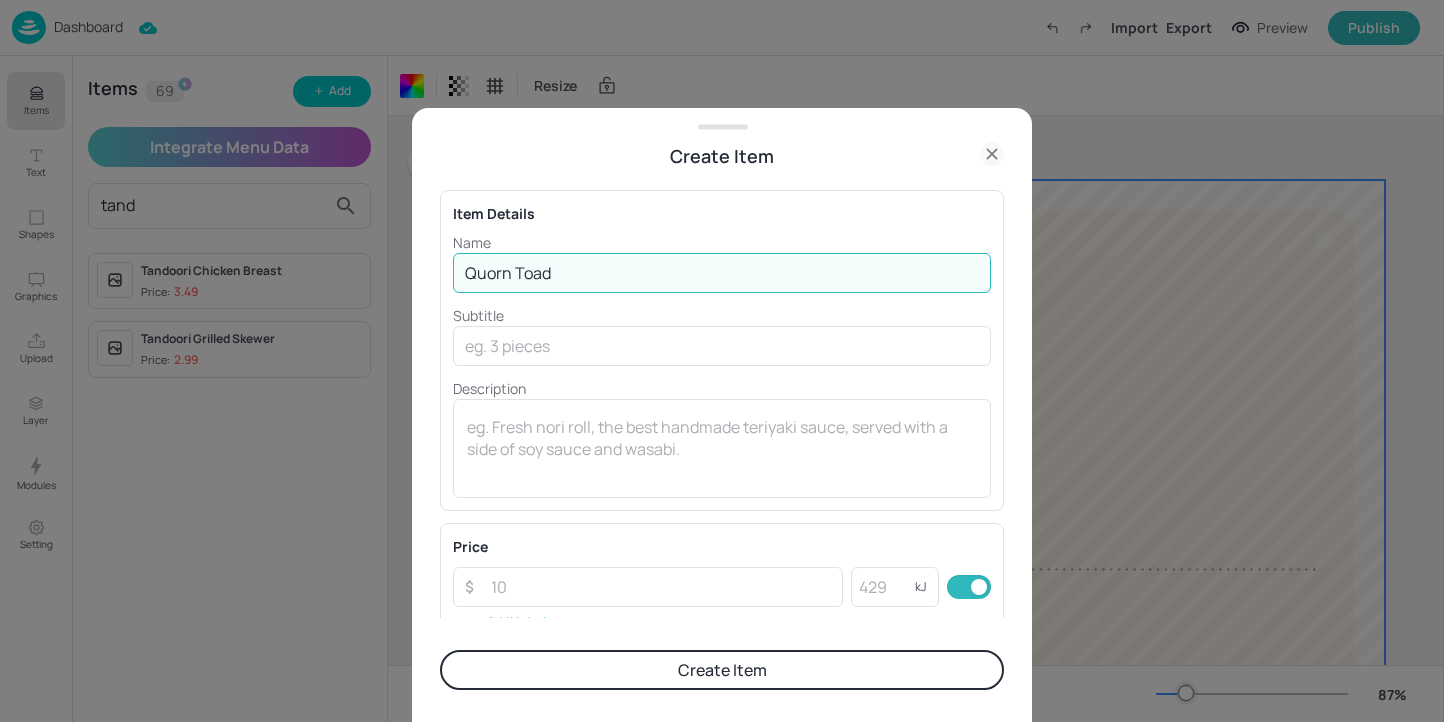 type on "Quorn Toad in a Hole" 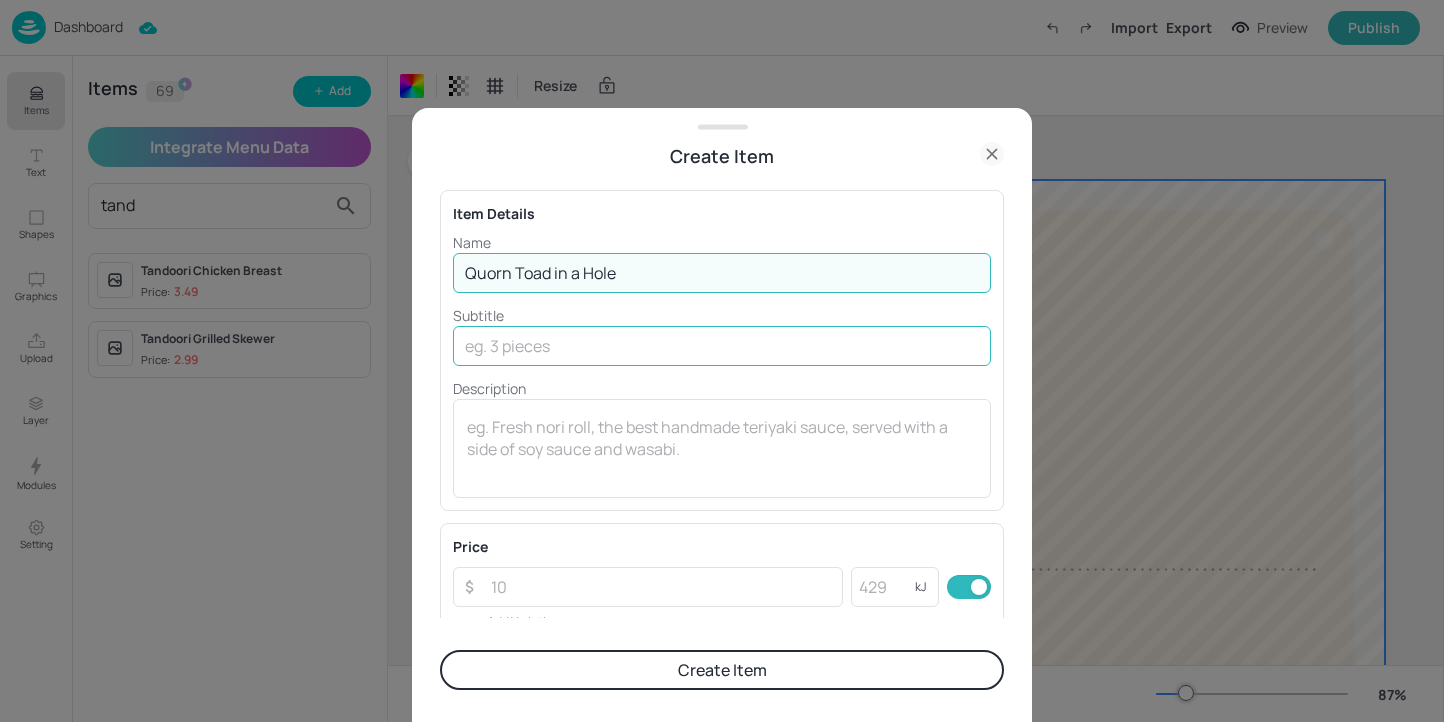 click at bounding box center (722, 346) 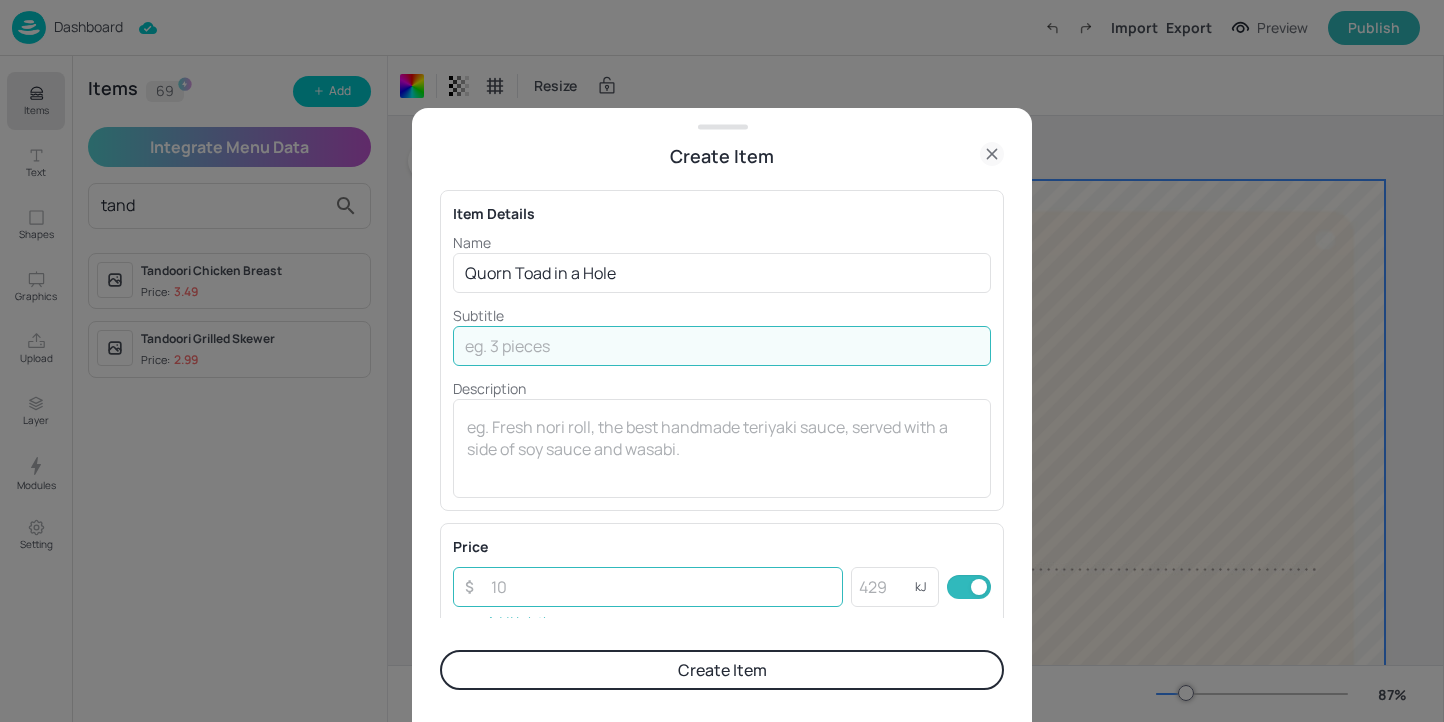 click at bounding box center (661, 587) 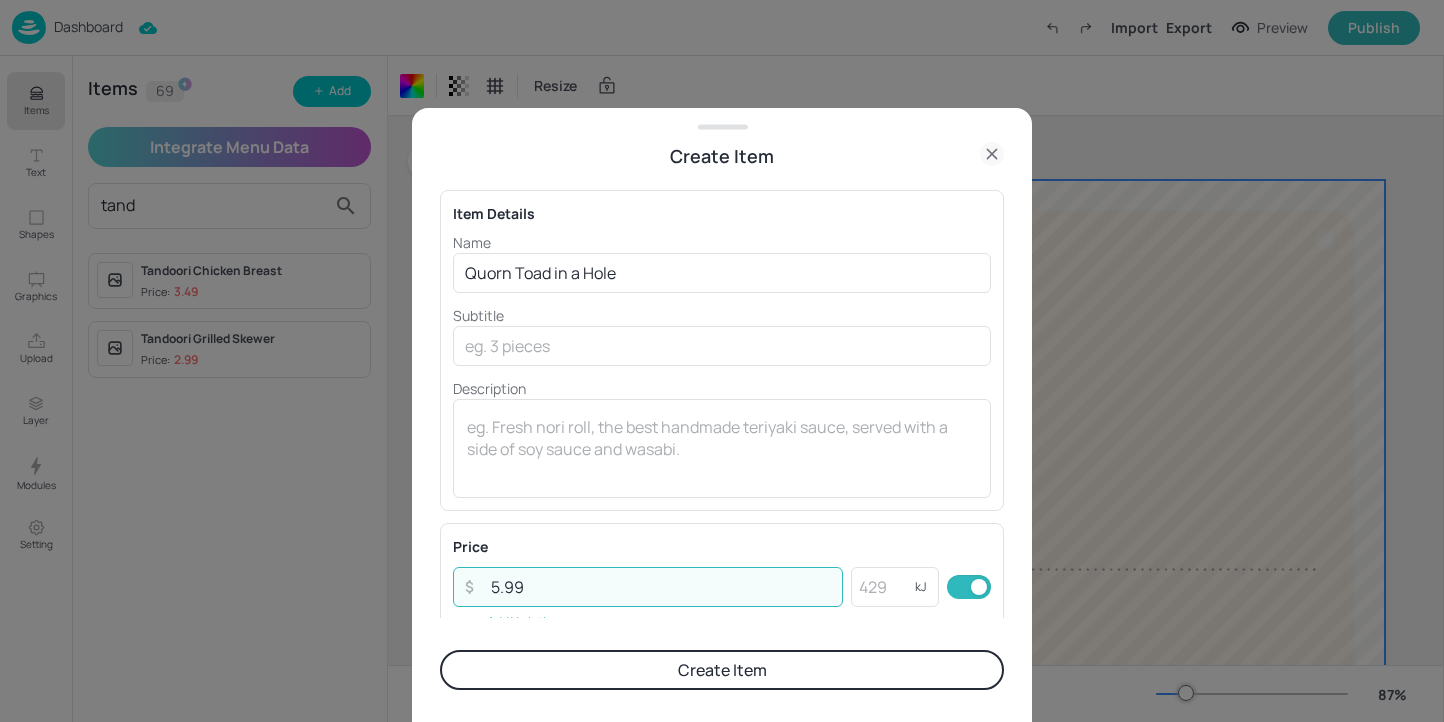type on "5.99" 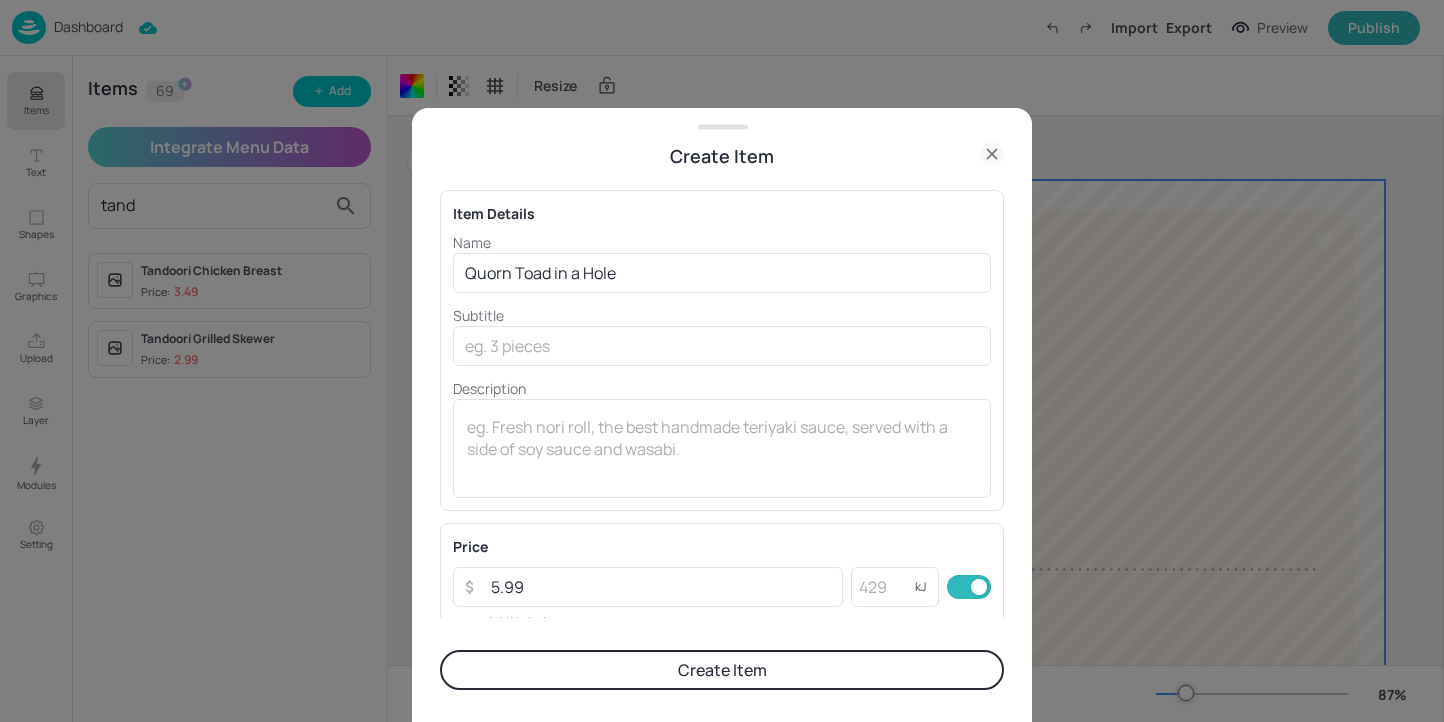 click on "Create Item" at bounding box center (722, 670) 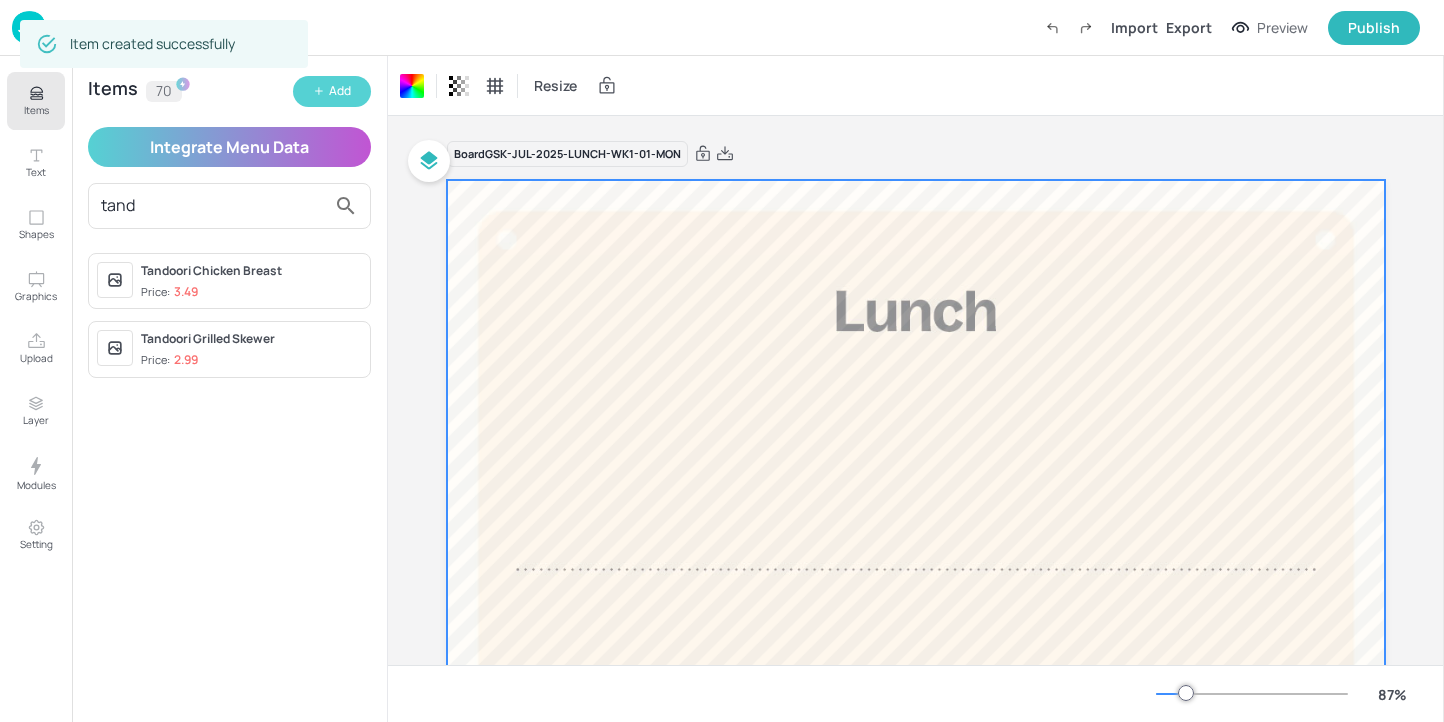 click on "Add" at bounding box center (332, 91) 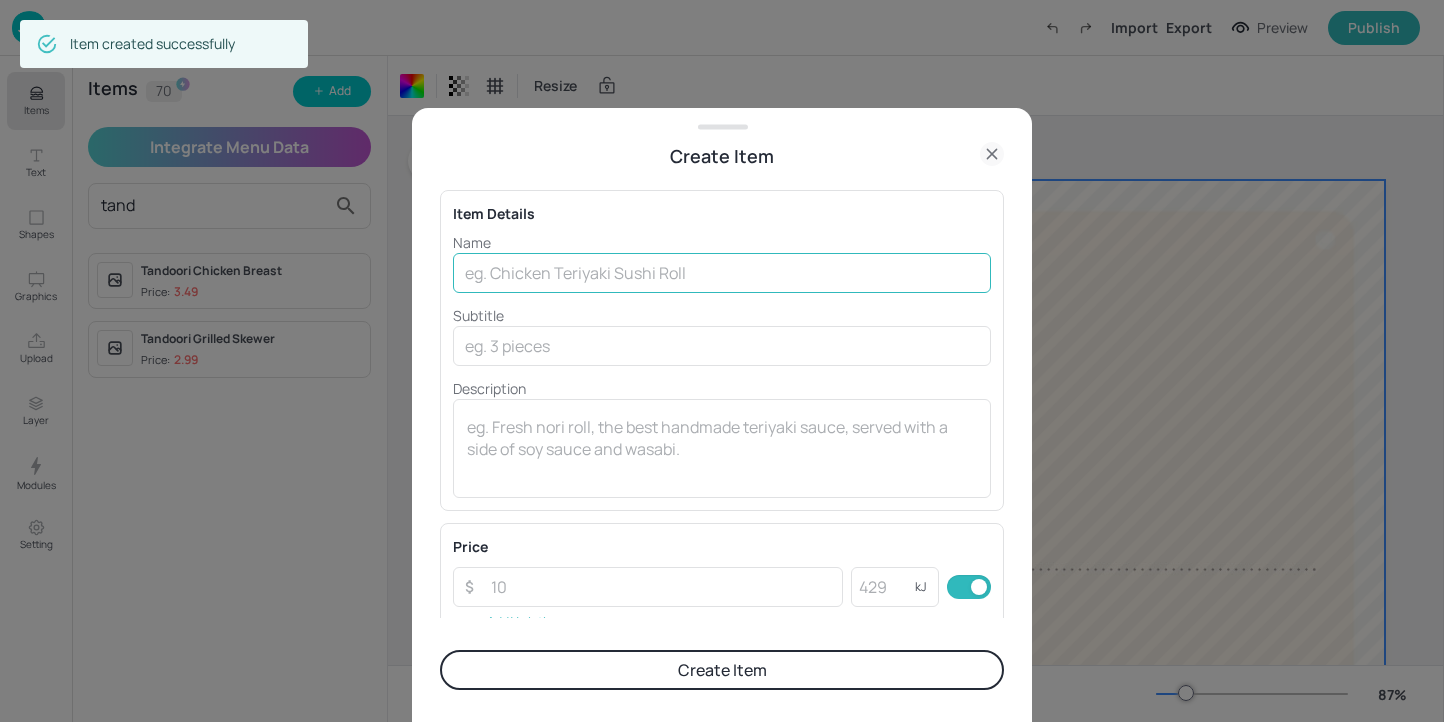 click at bounding box center (722, 273) 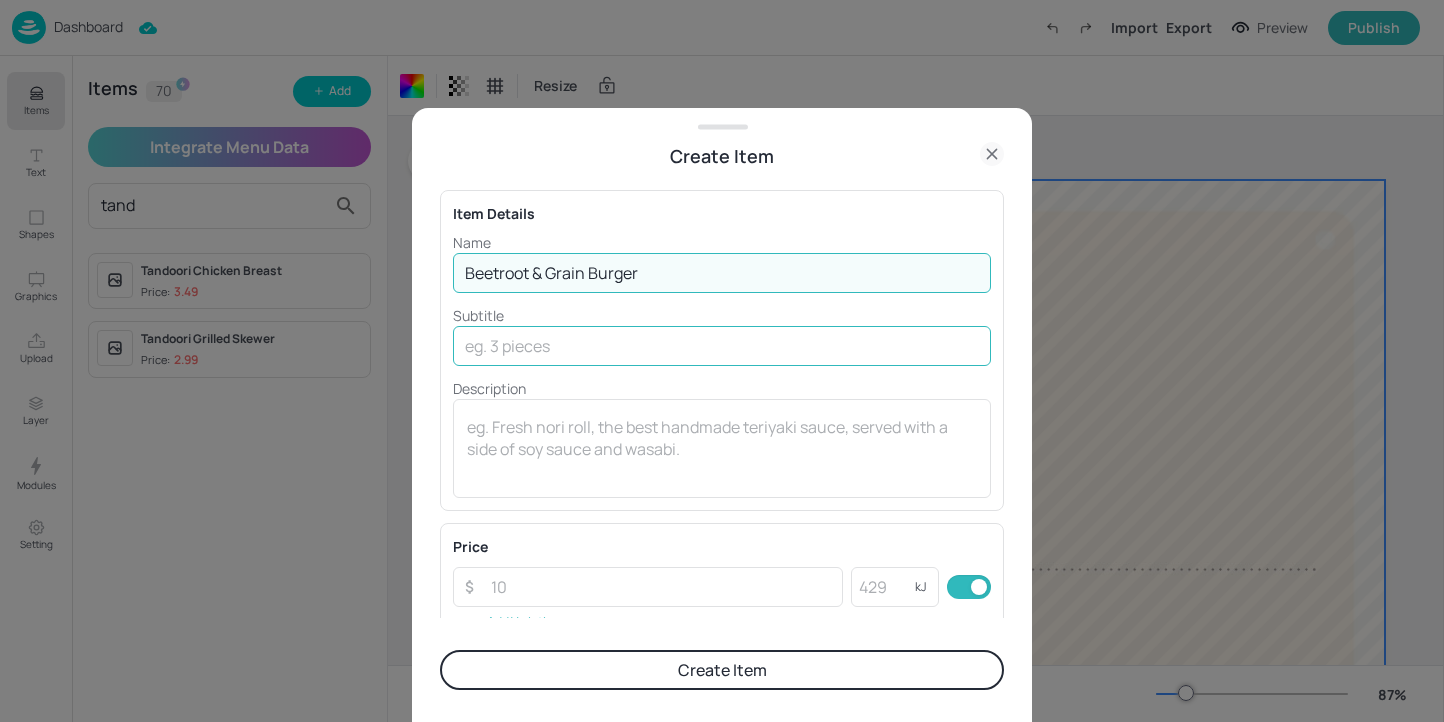 type on "Beetroot & Grain Burger" 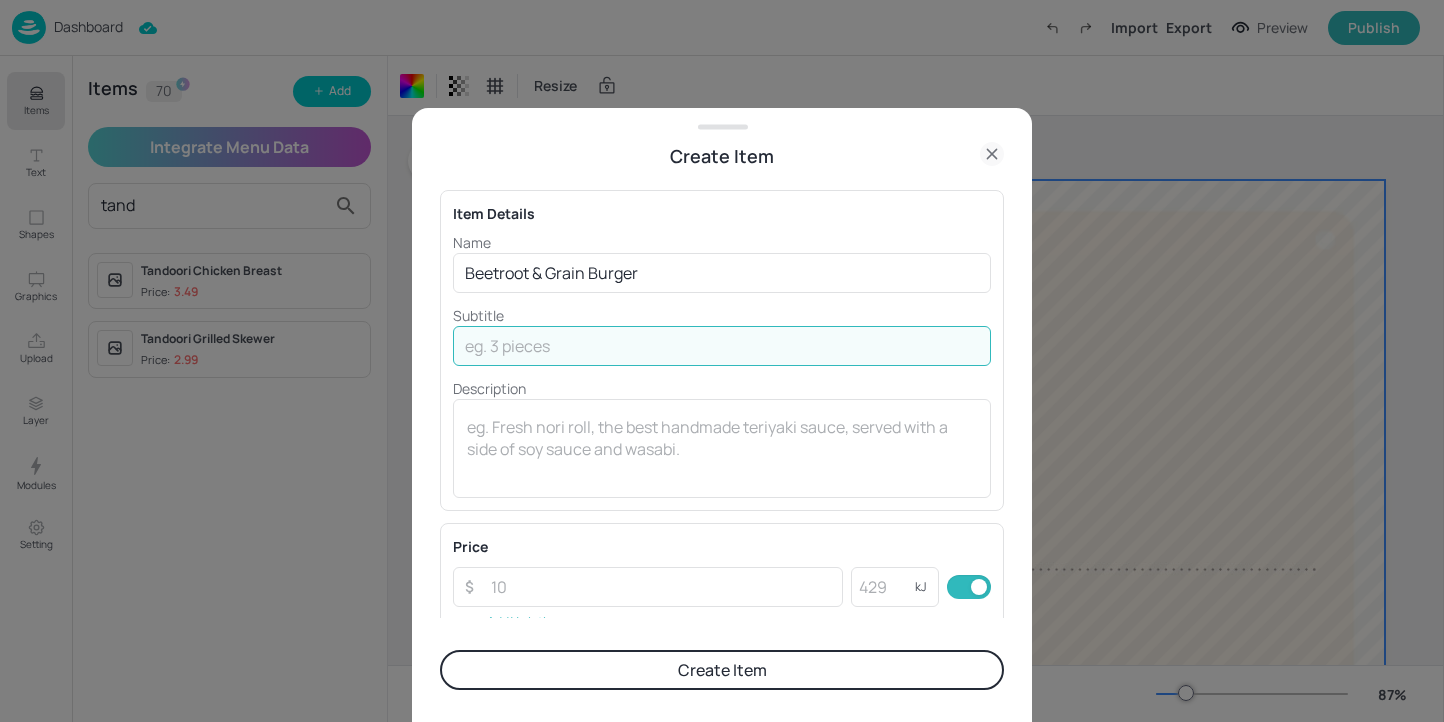 click at bounding box center (722, 346) 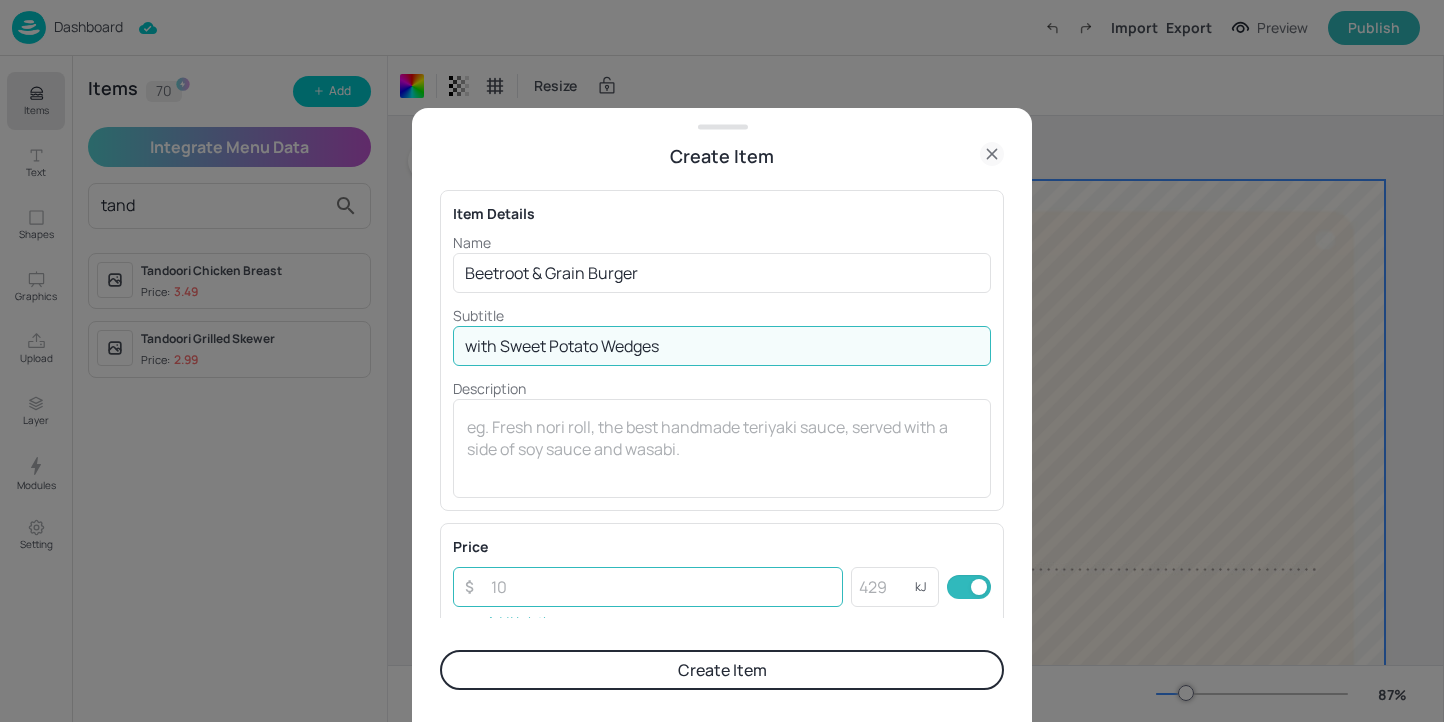 type on "with Sweet Potato Wedges" 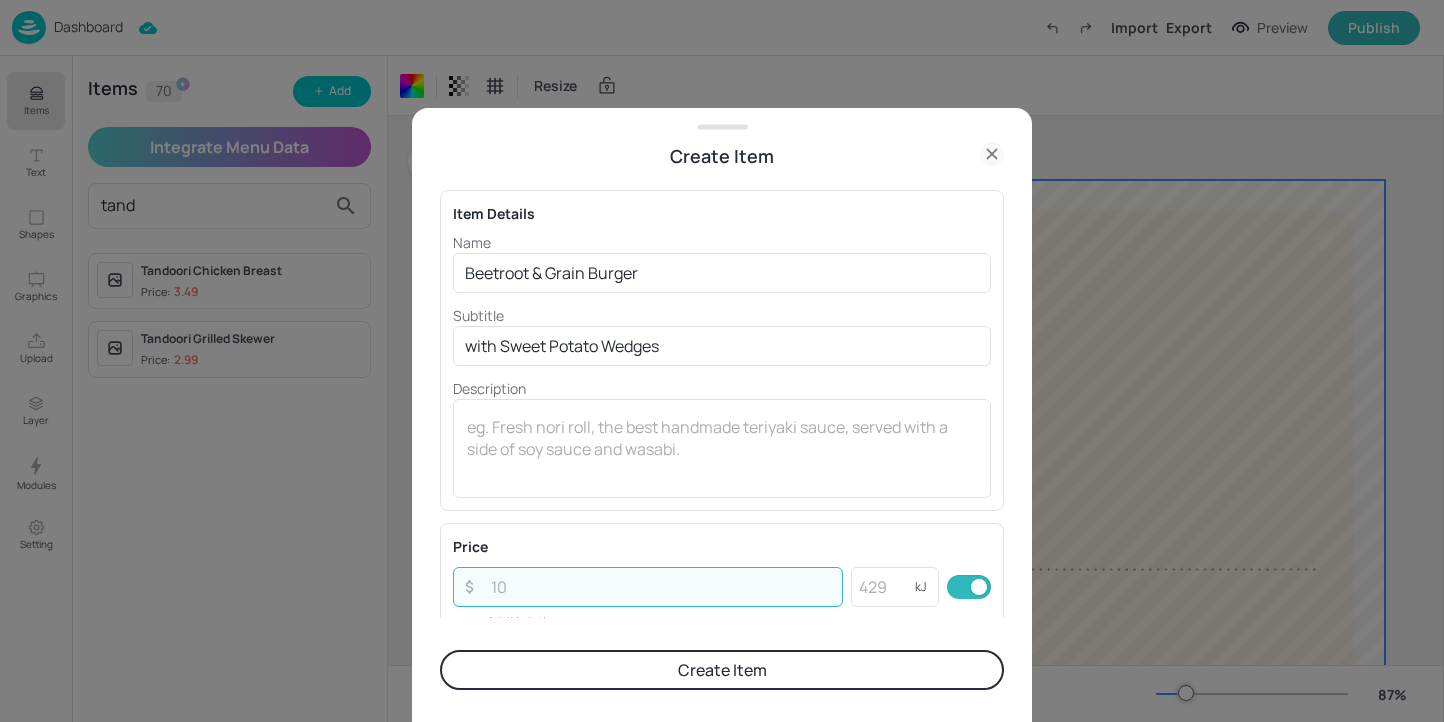 click at bounding box center [661, 587] 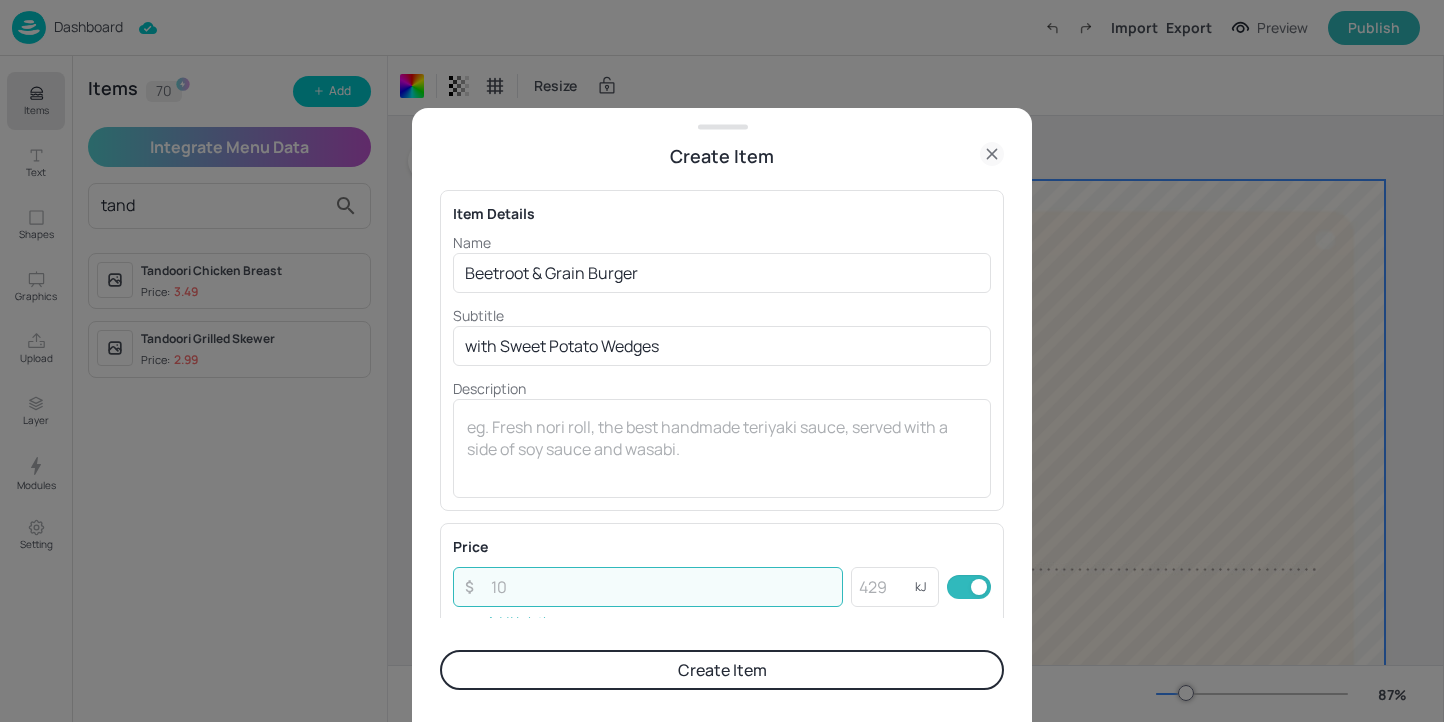 click at bounding box center (661, 587) 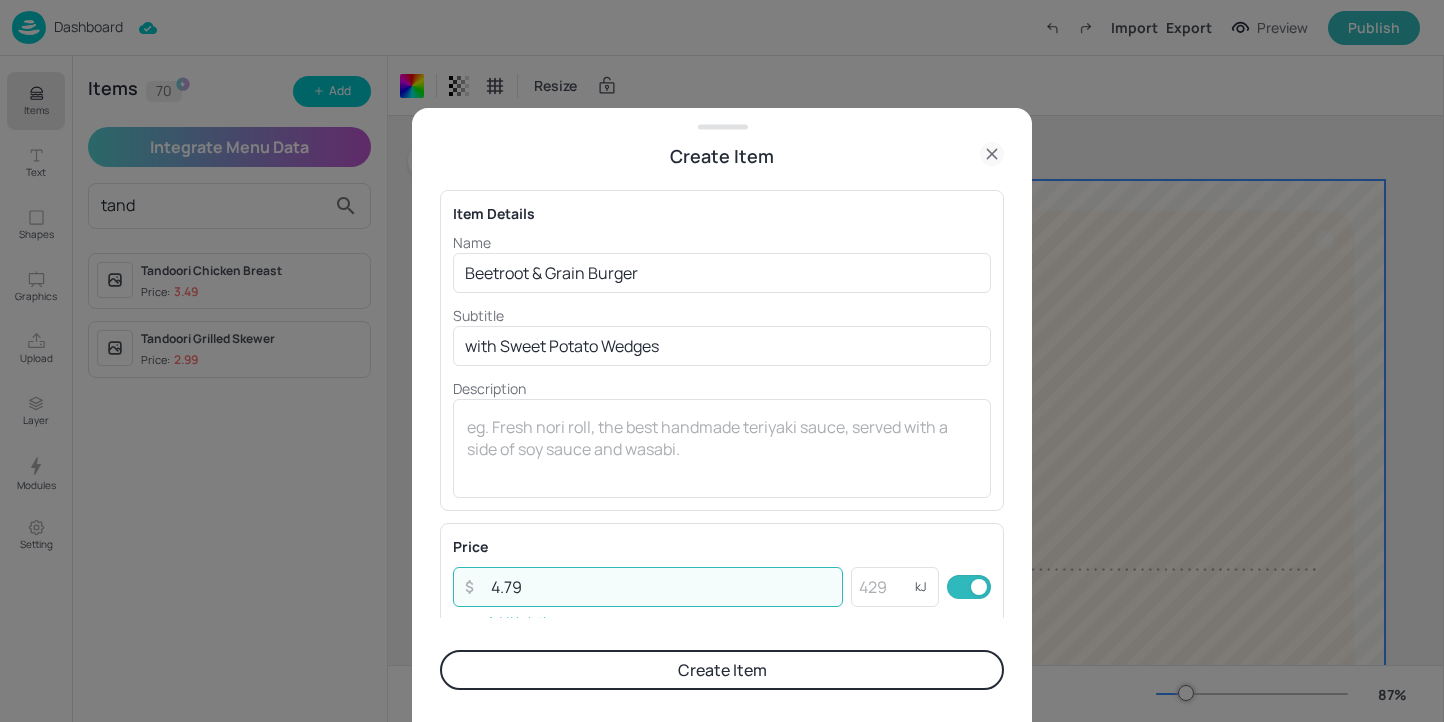 type on "4.79" 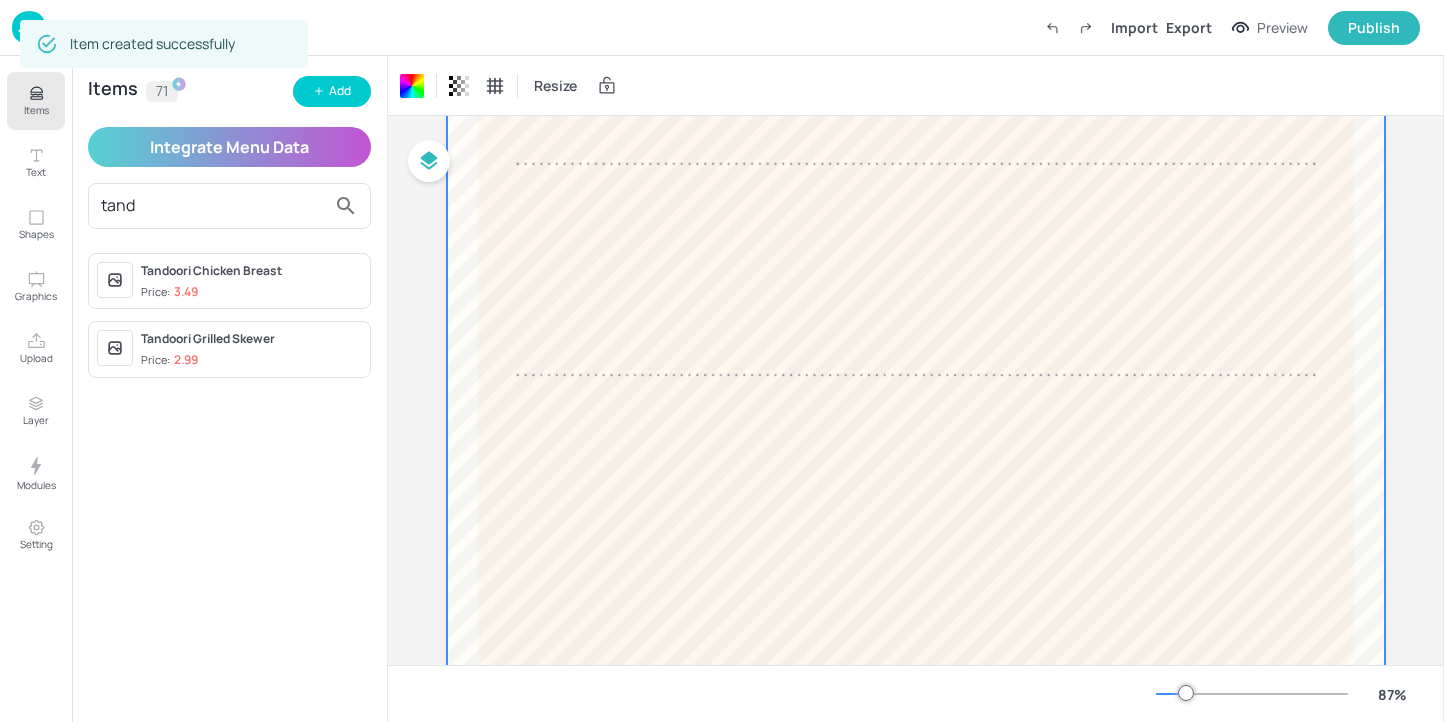 scroll, scrollTop: 630, scrollLeft: 0, axis: vertical 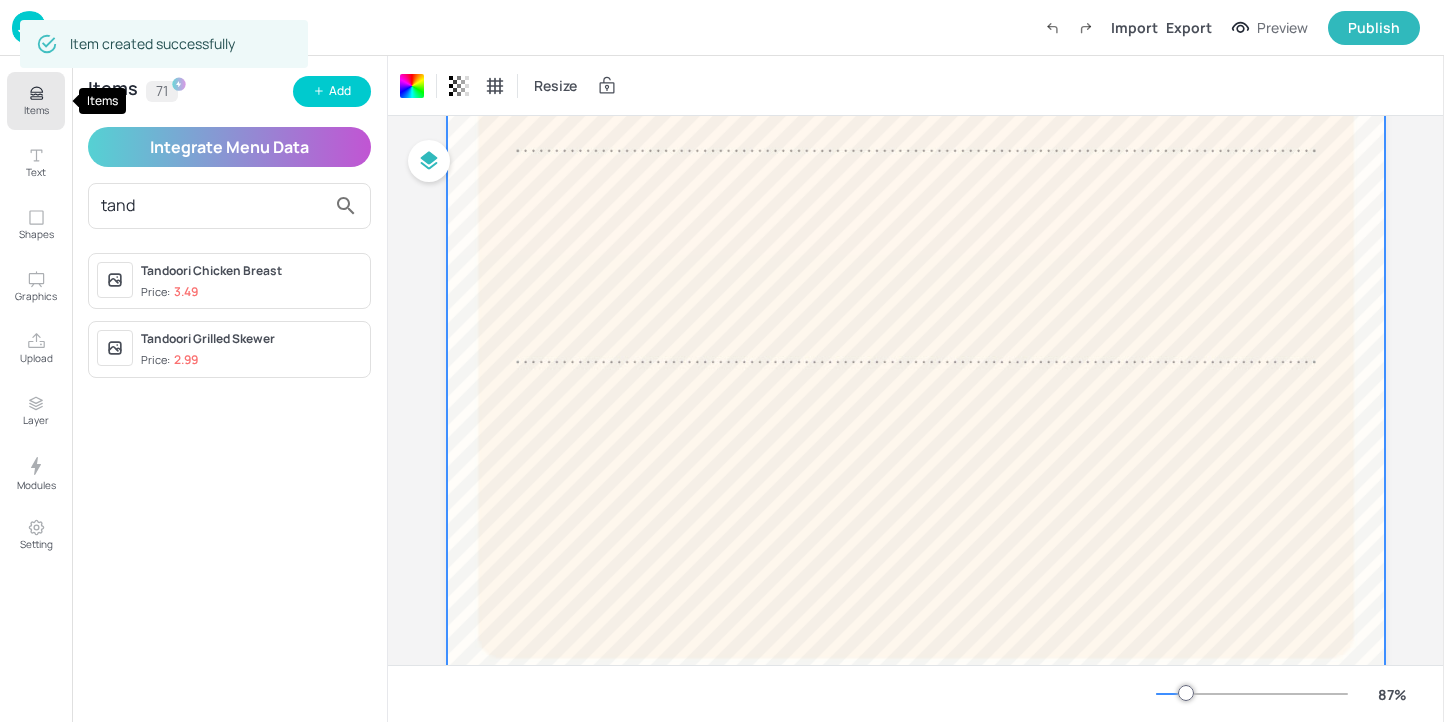 click 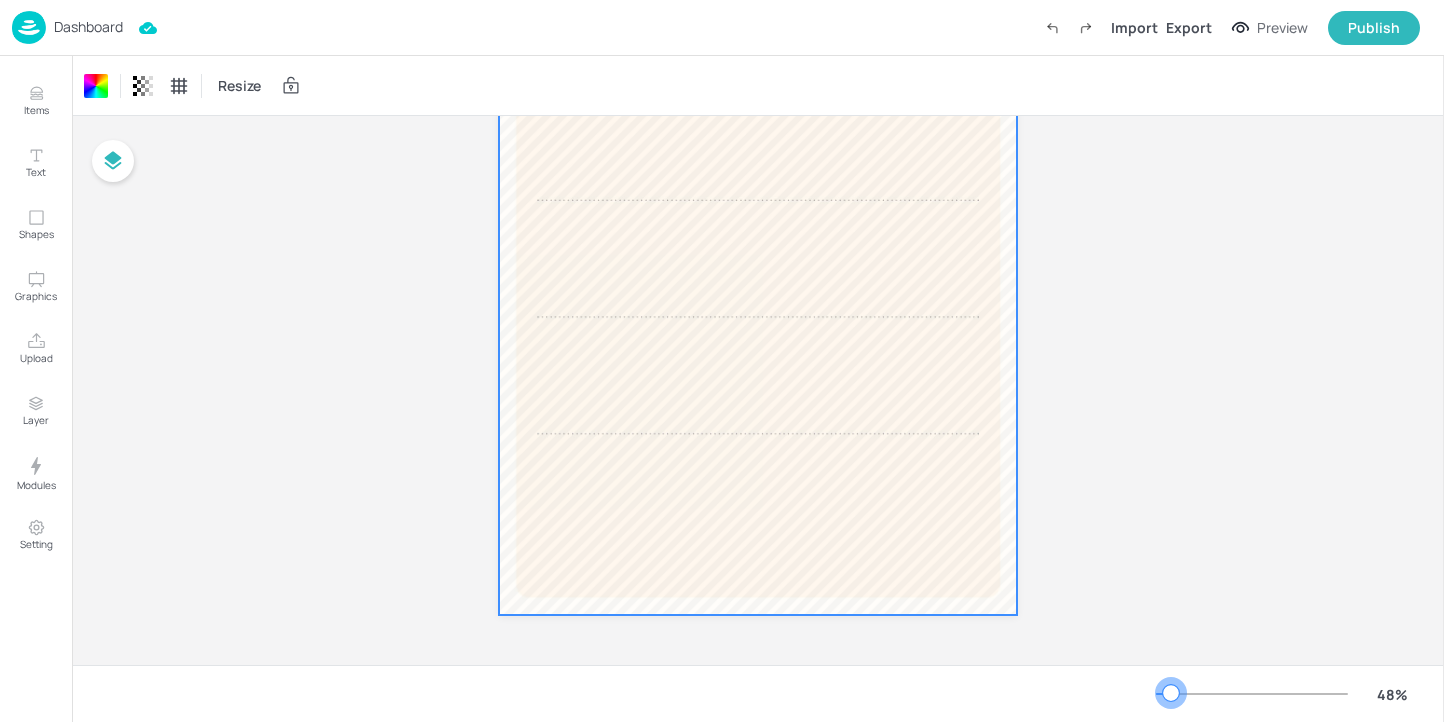 scroll, scrollTop: 0, scrollLeft: 0, axis: both 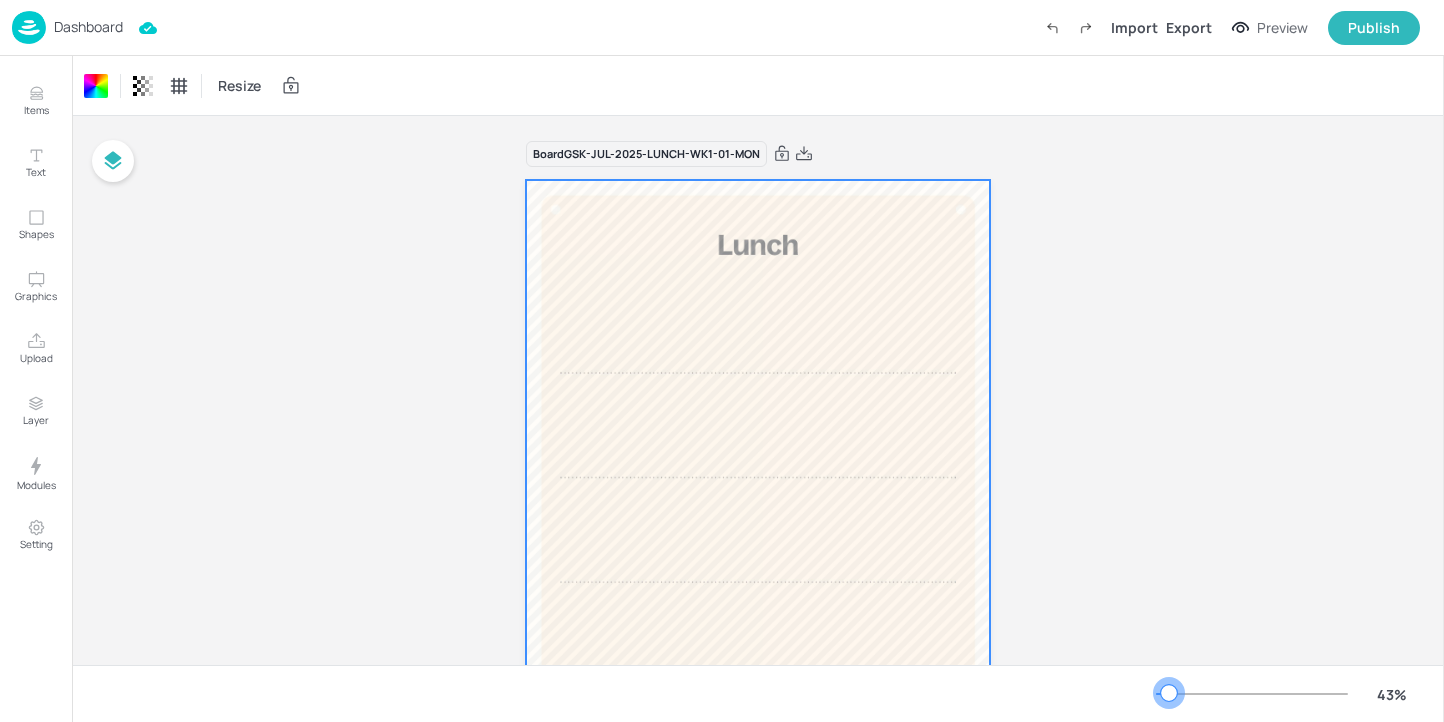 drag, startPoint x: 1186, startPoint y: 688, endPoint x: 1170, endPoint y: 688, distance: 16 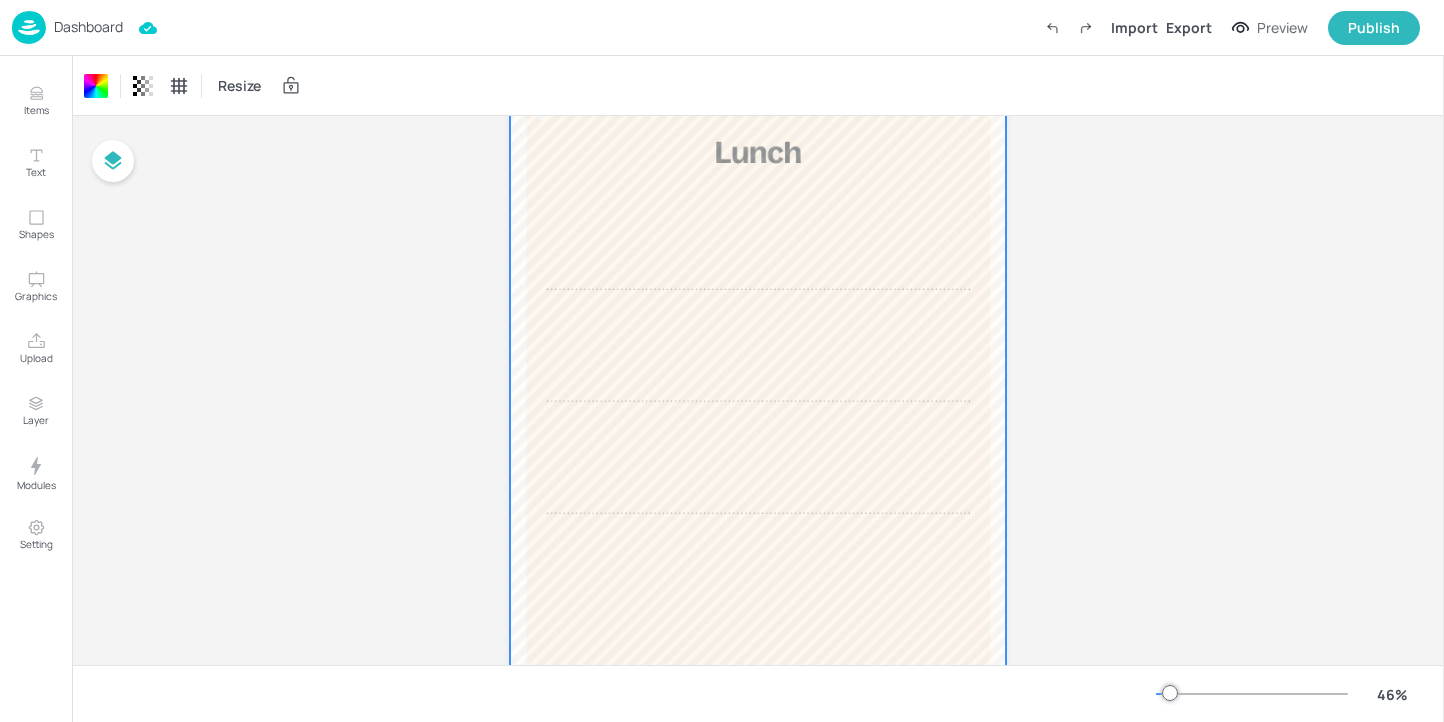 scroll, scrollTop: 91, scrollLeft: 0, axis: vertical 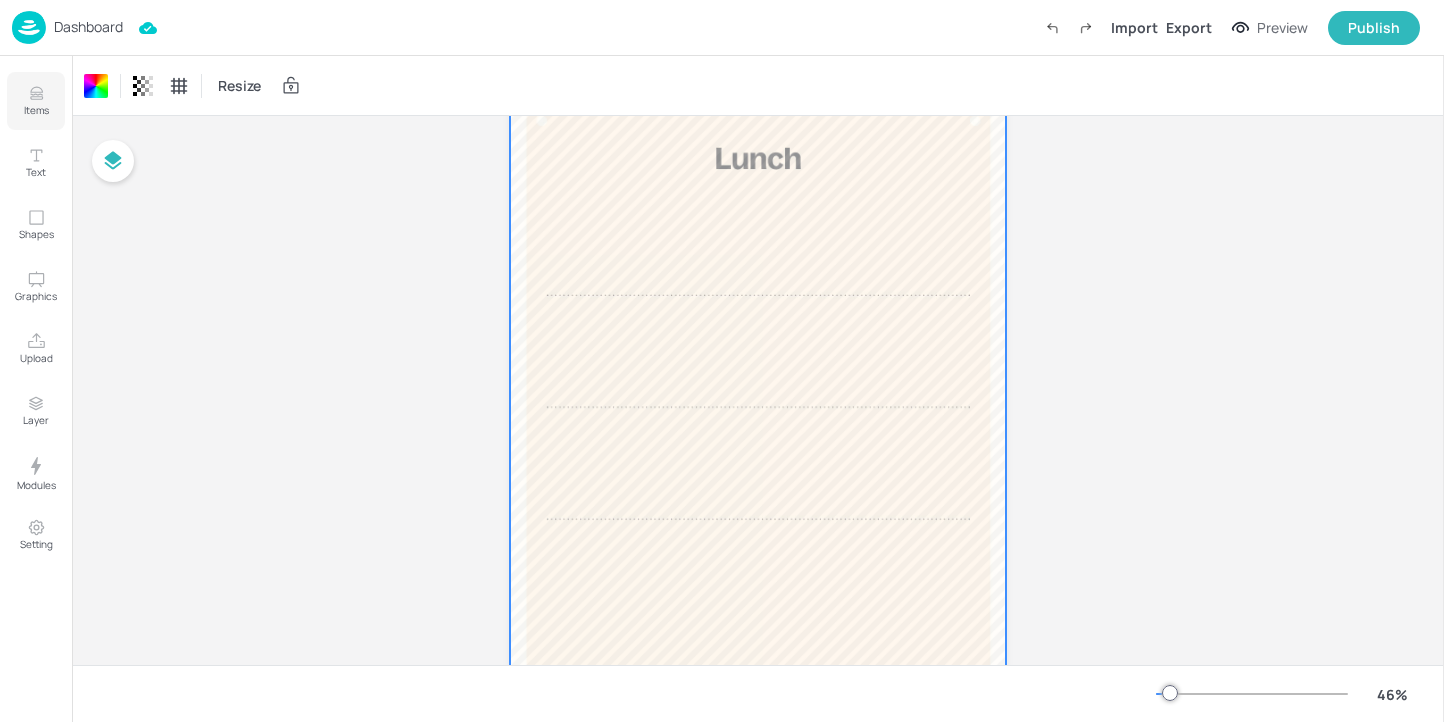 click on "Items" at bounding box center (36, 101) 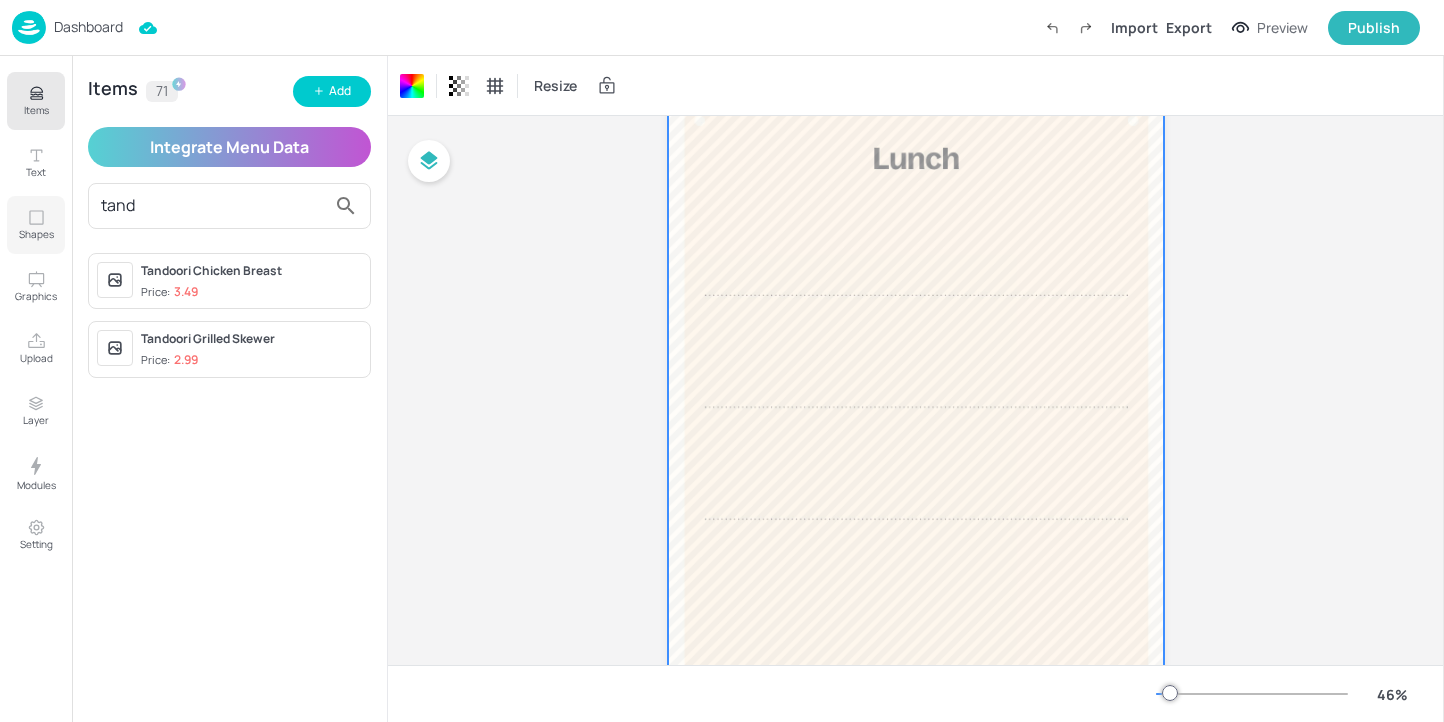 drag, startPoint x: 253, startPoint y: 201, endPoint x: 56, endPoint y: 201, distance: 197 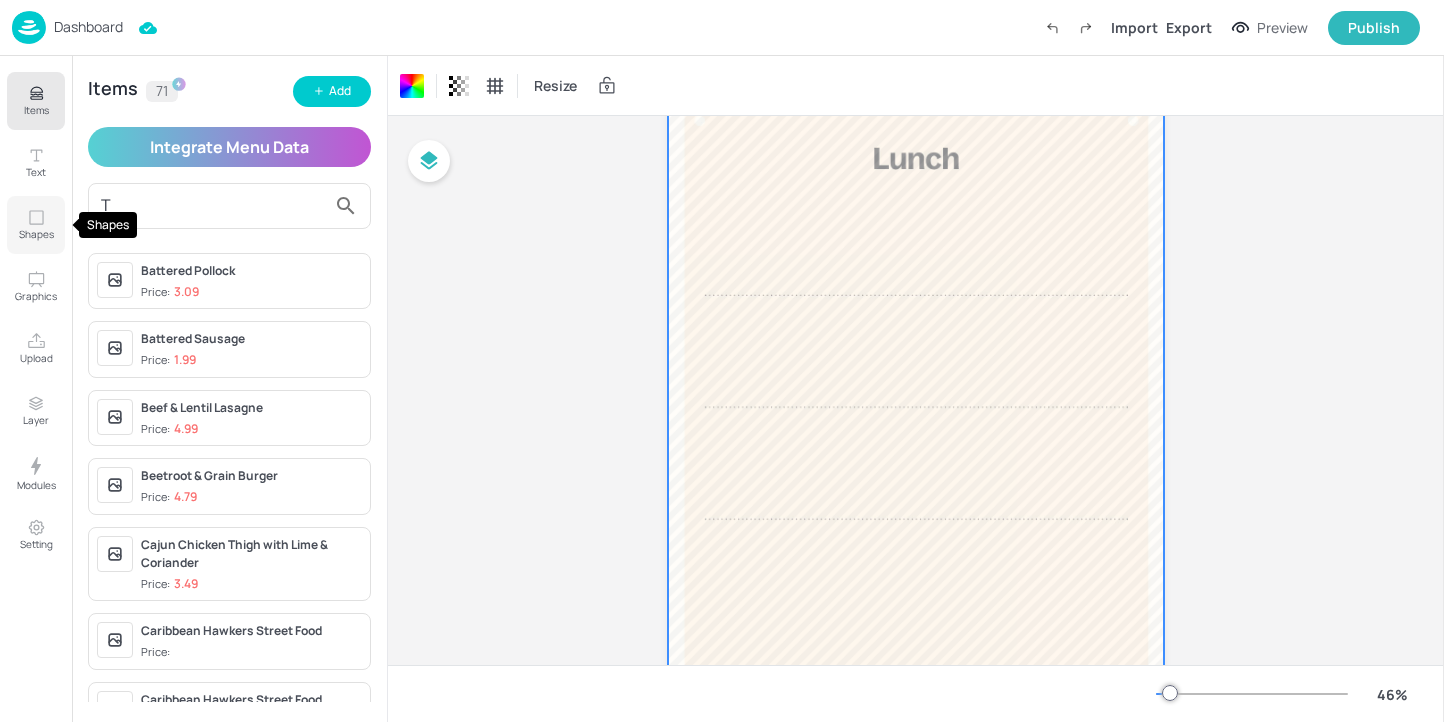 type on "Th" 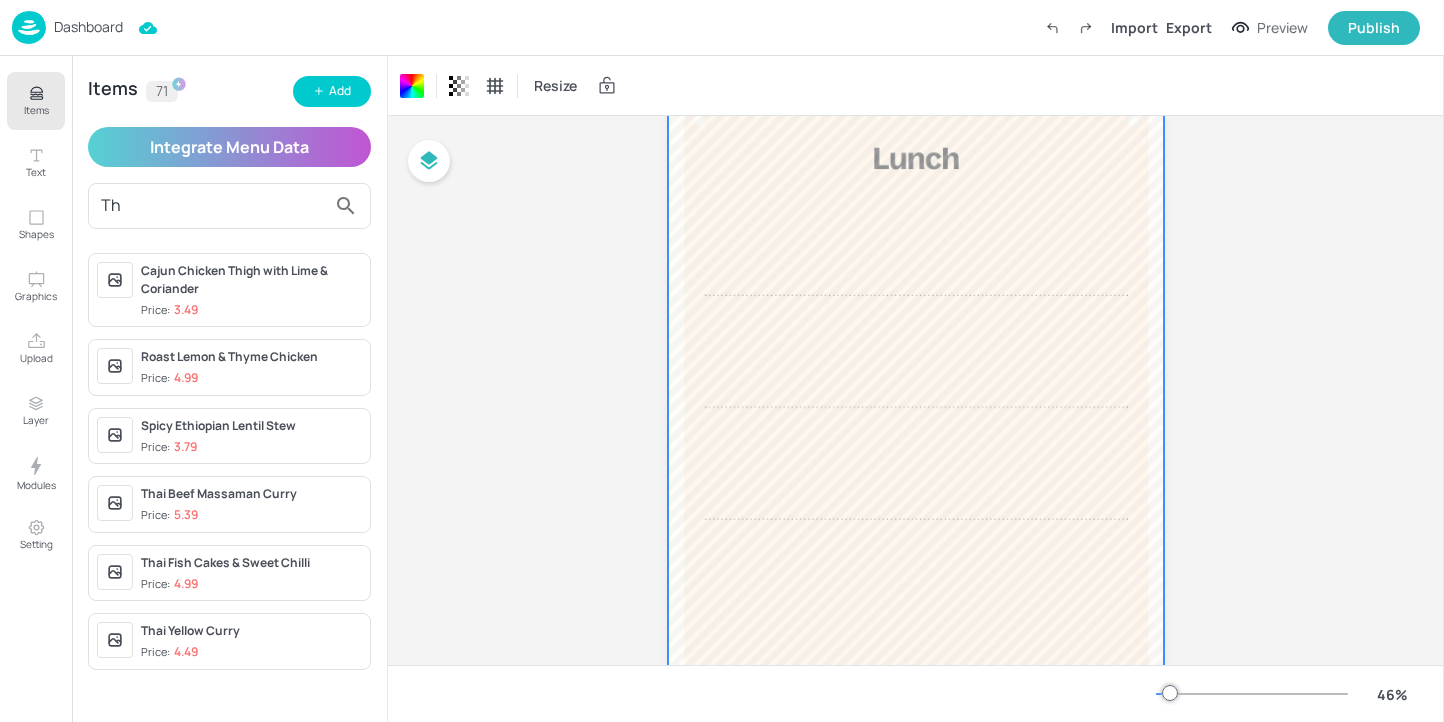 click on "Thai Fish Cakes & Sweet Chilli" at bounding box center (251, 563) 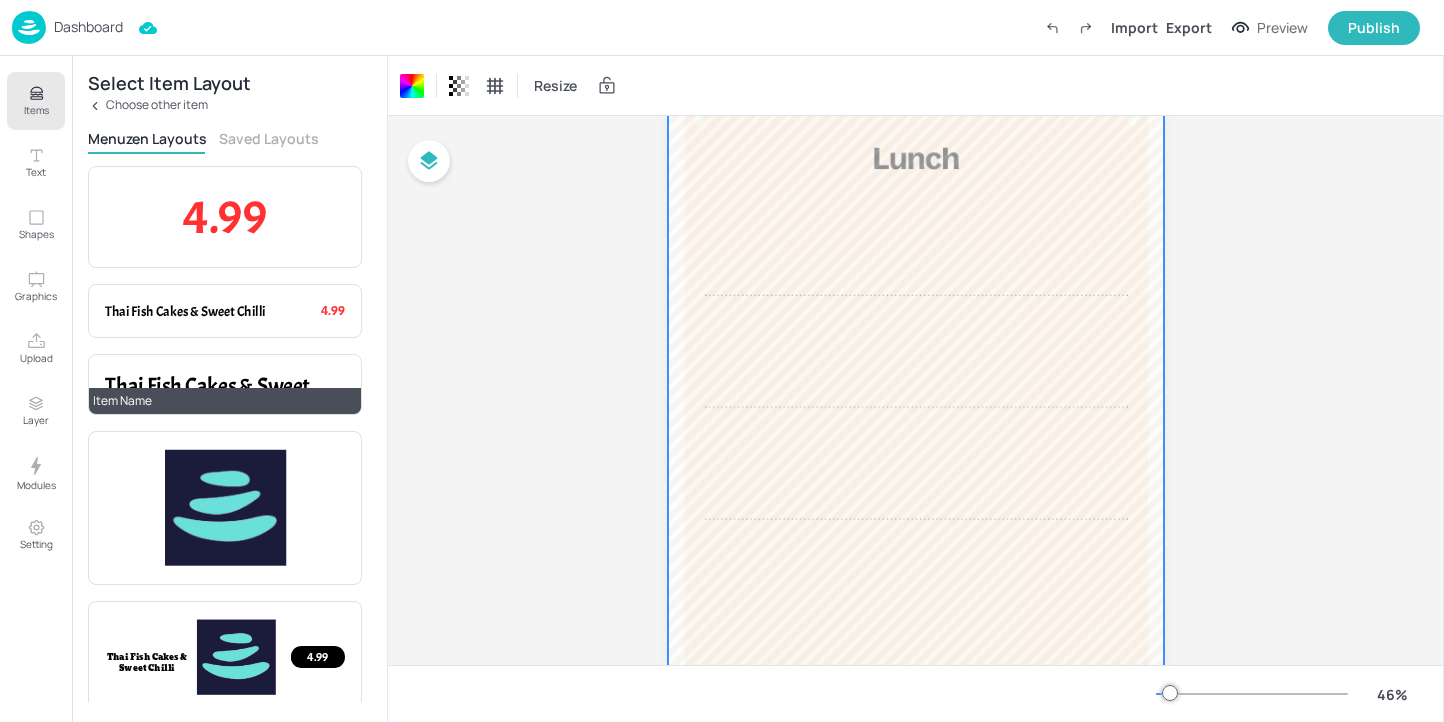click on "Thai Fish Cakes & Sweet Chilli" at bounding box center (225, 402) 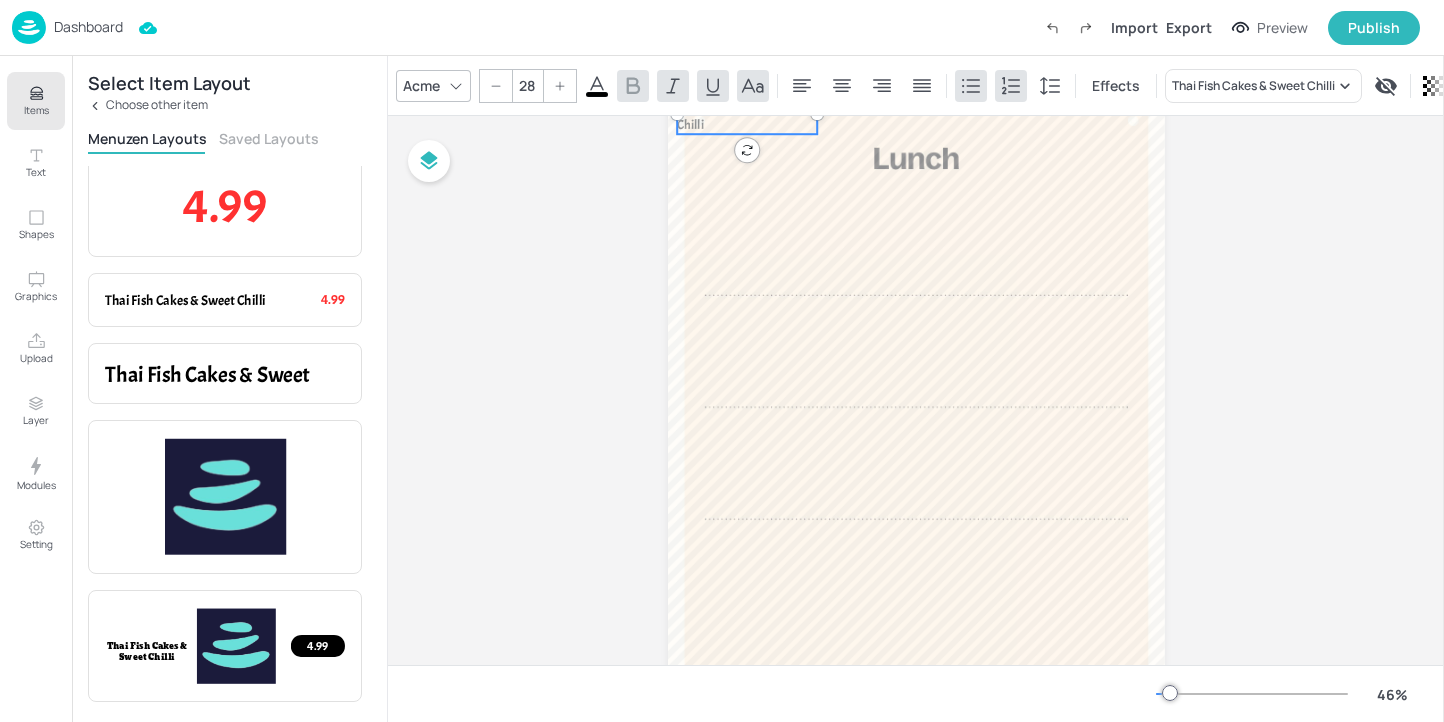 scroll, scrollTop: 0, scrollLeft: 0, axis: both 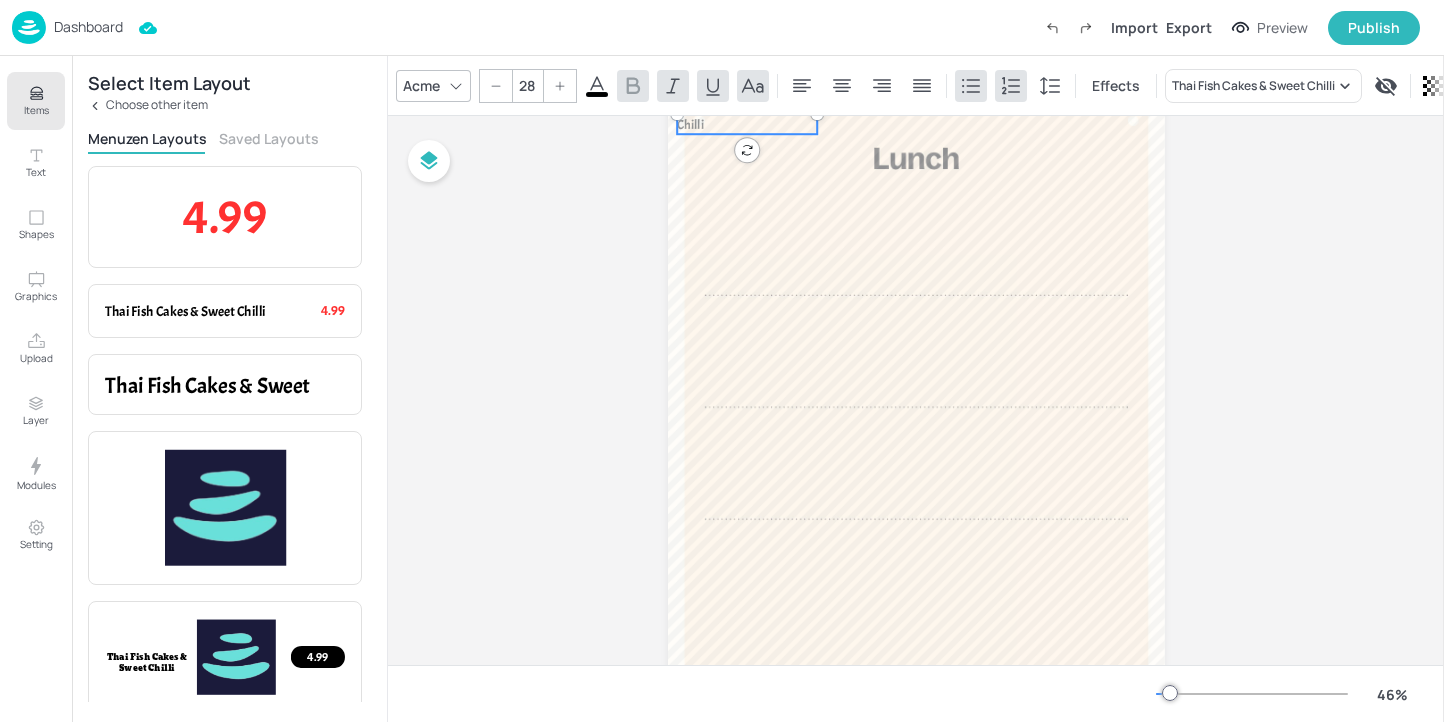 click on "Thai Fish Cakes & Sweet Chilli" at bounding box center [747, 116] 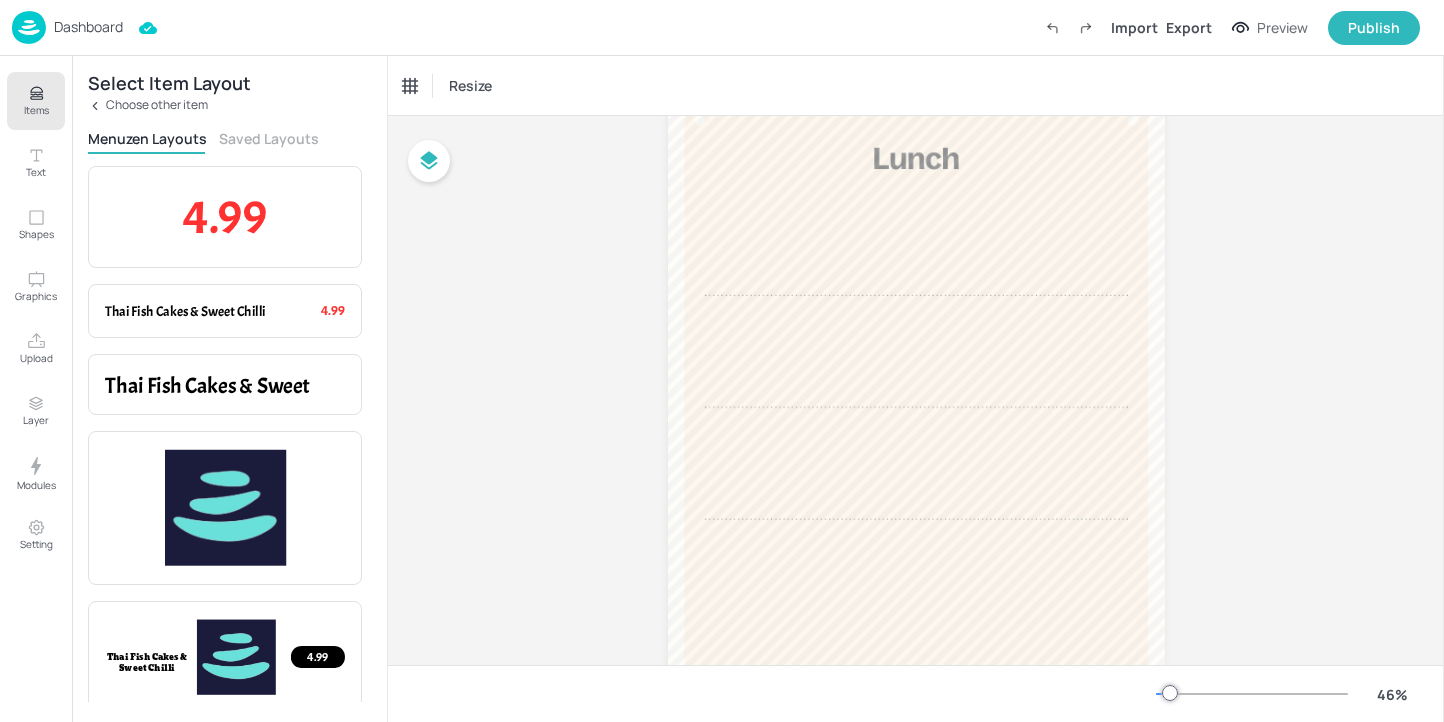 click on "Choose other item" at bounding box center (157, 105) 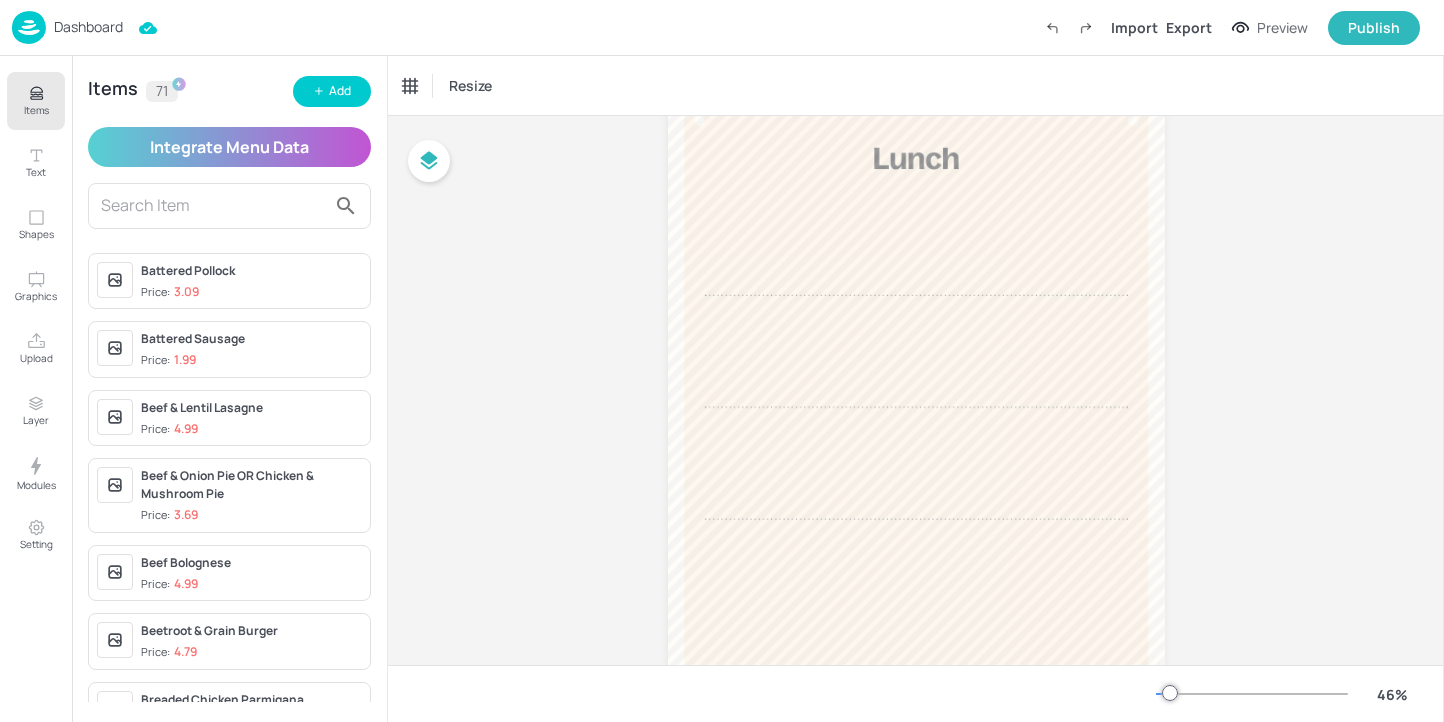 click at bounding box center (213, 206) 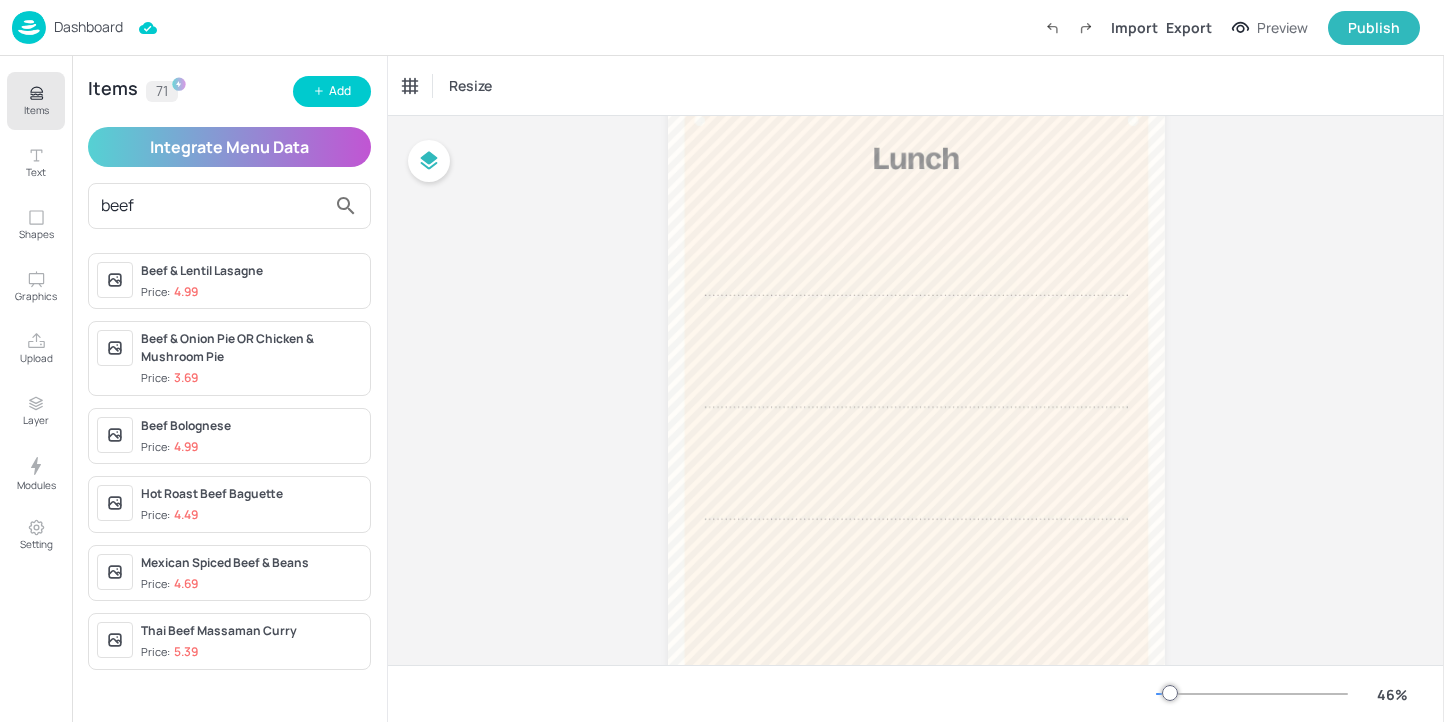 type on "beef" 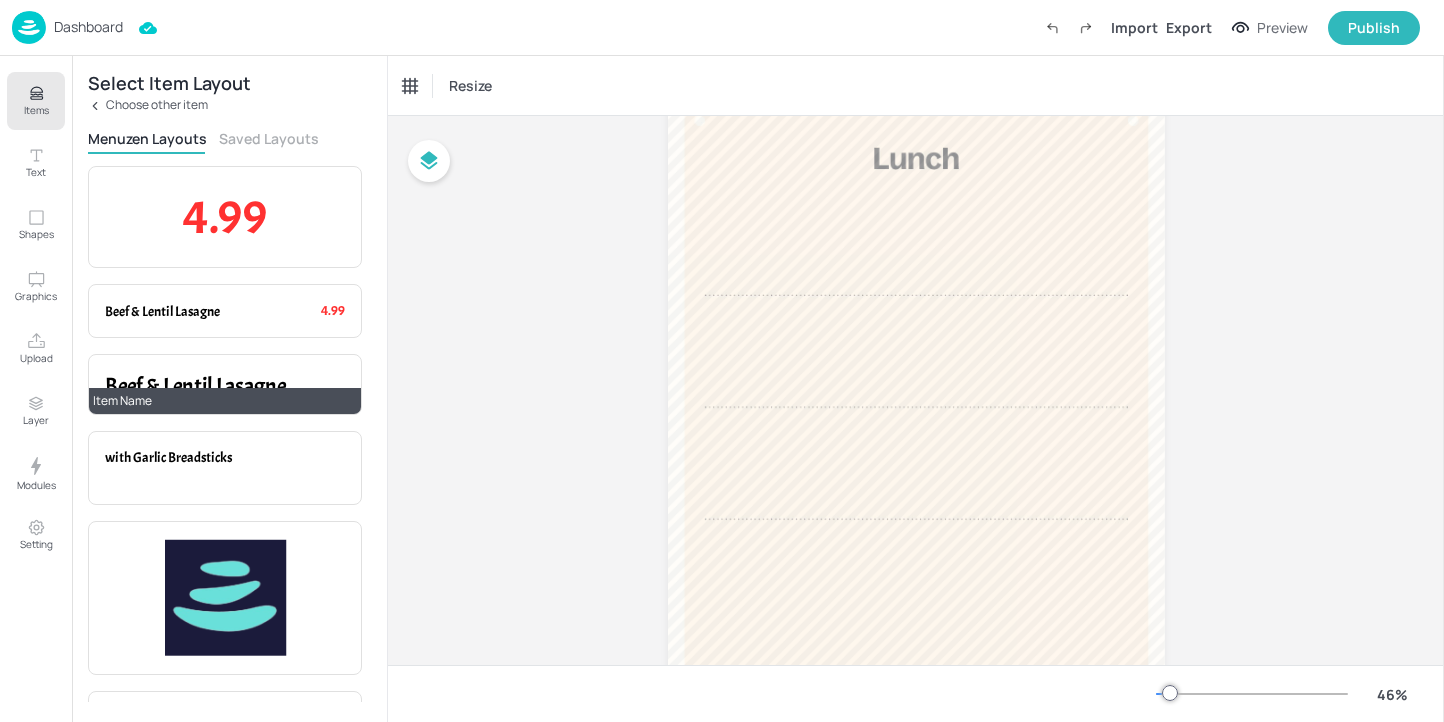 scroll, scrollTop: 35, scrollLeft: 0, axis: vertical 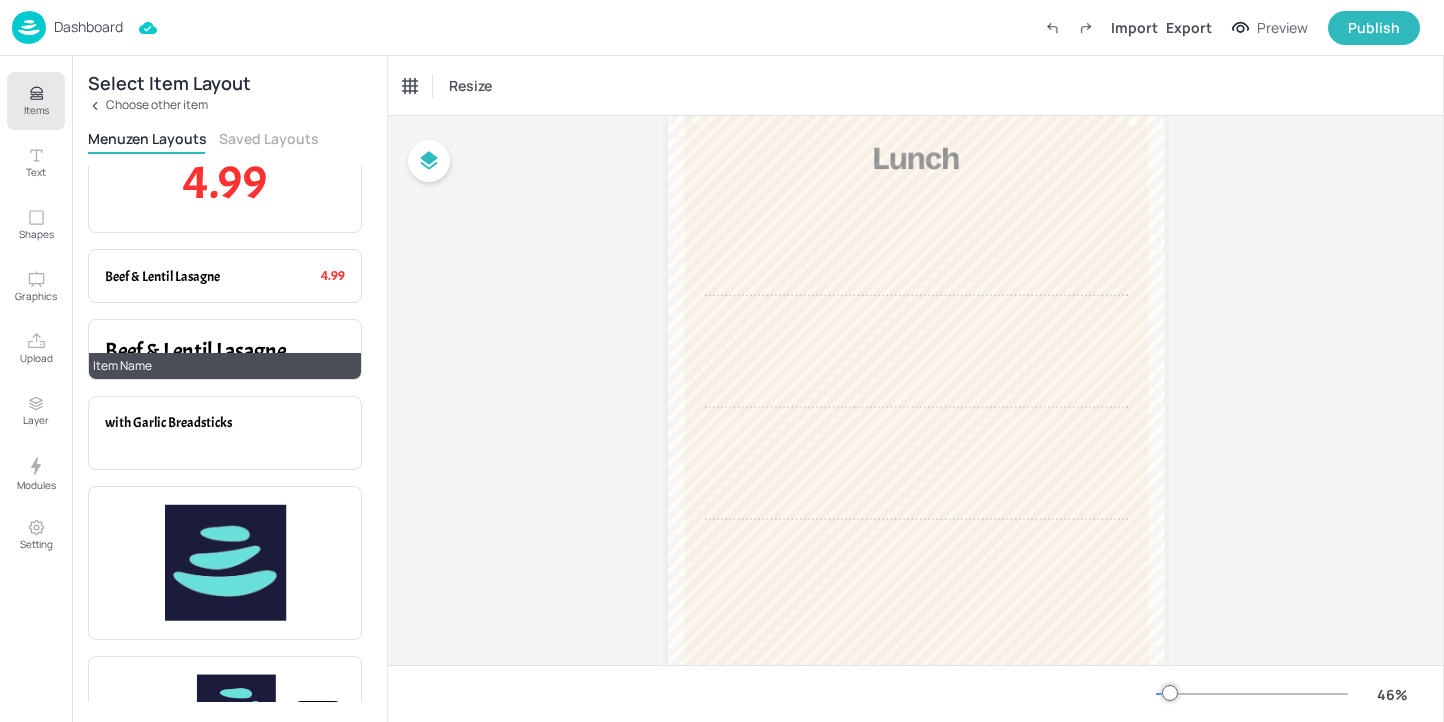 click on "Beef & Lentil Lasagne Item Name" at bounding box center (225, 349) 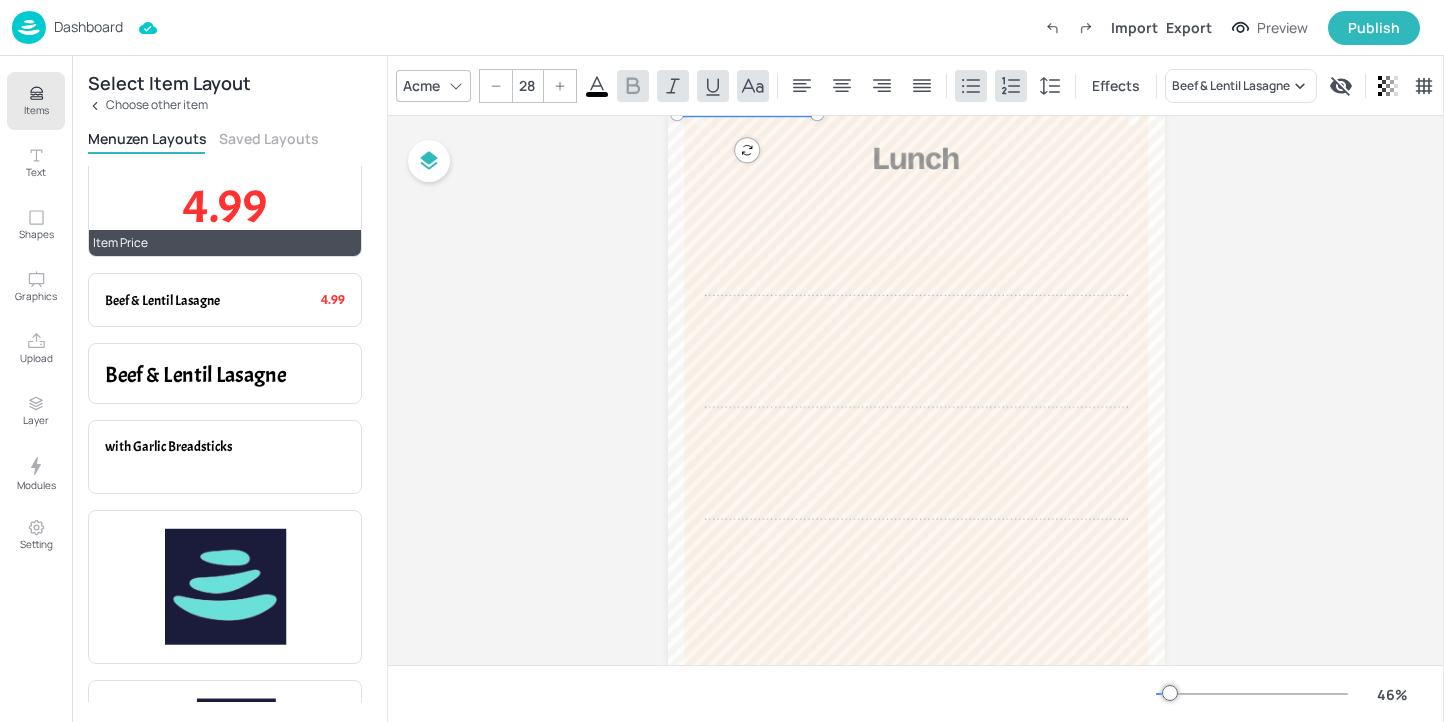 scroll, scrollTop: 0, scrollLeft: 0, axis: both 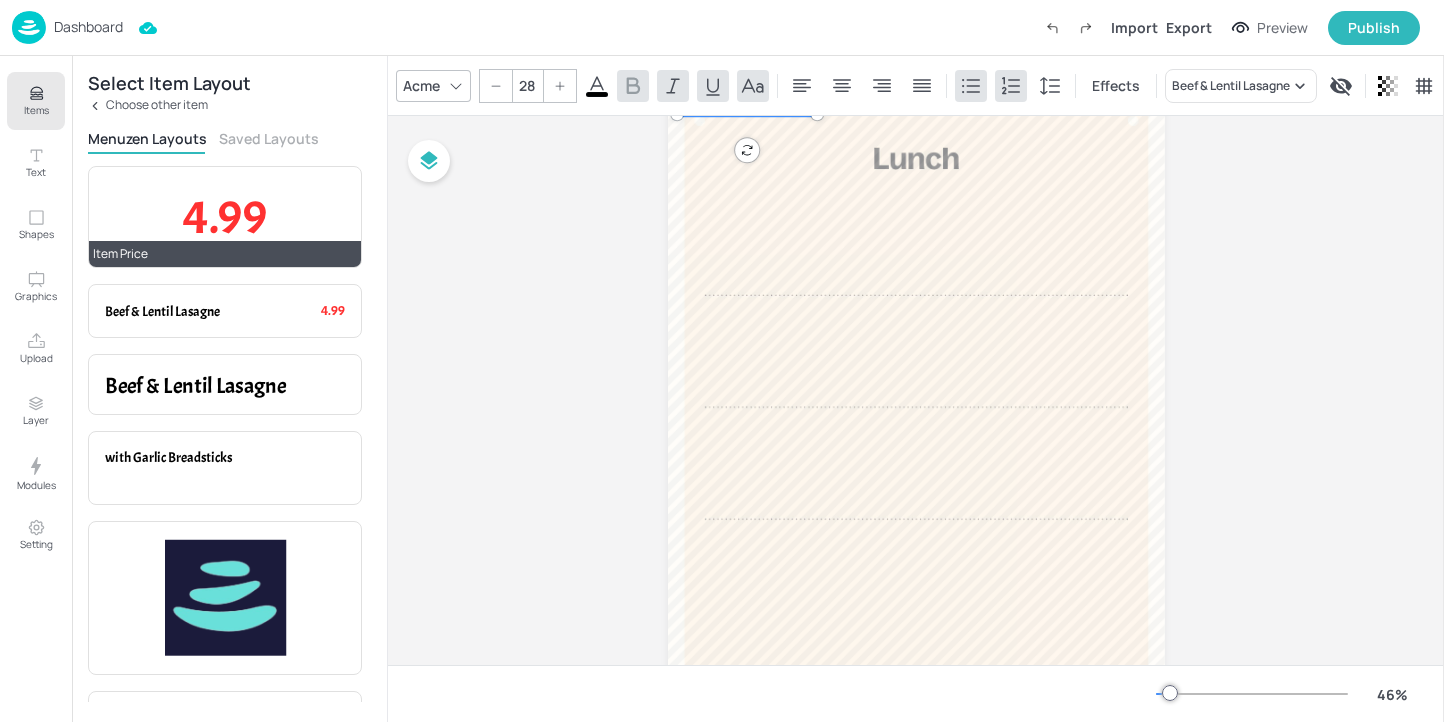 click on "4.99" at bounding box center (225, 217) 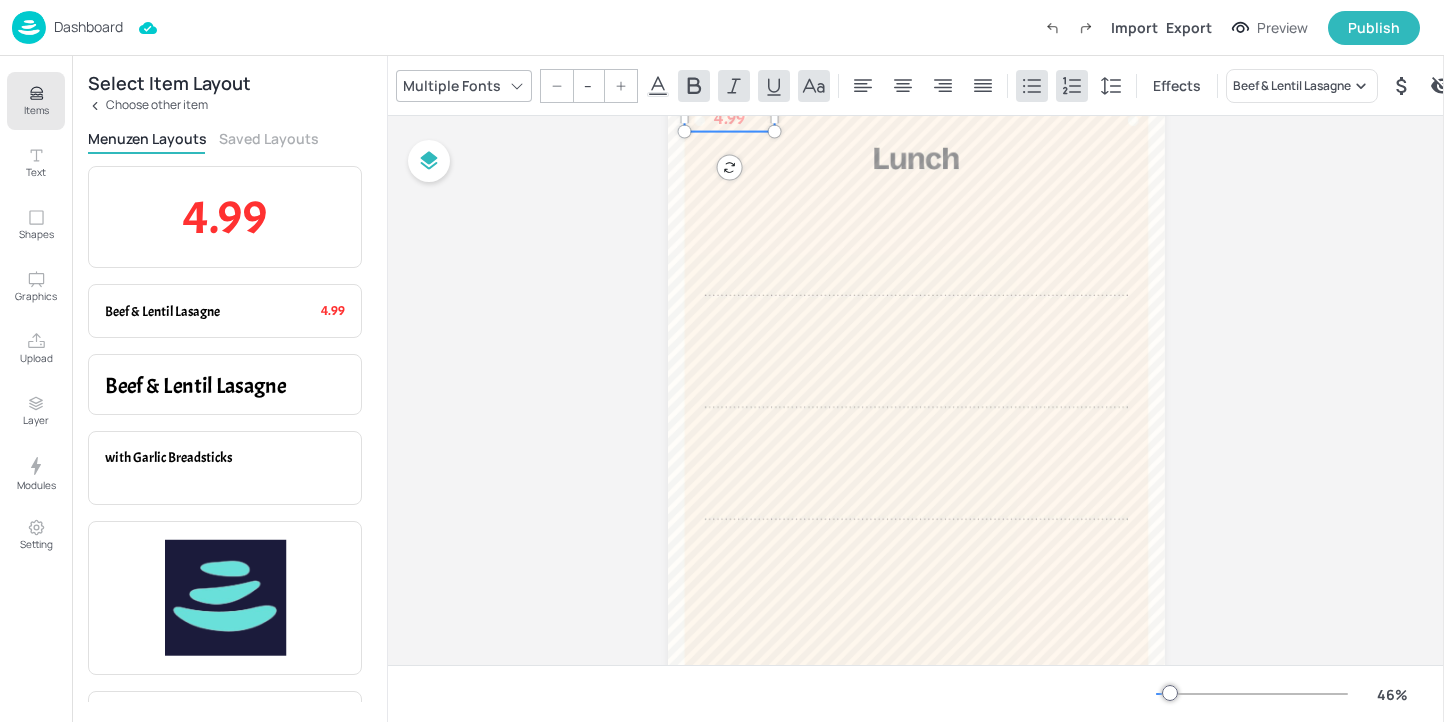 scroll, scrollTop: 0, scrollLeft: 0, axis: both 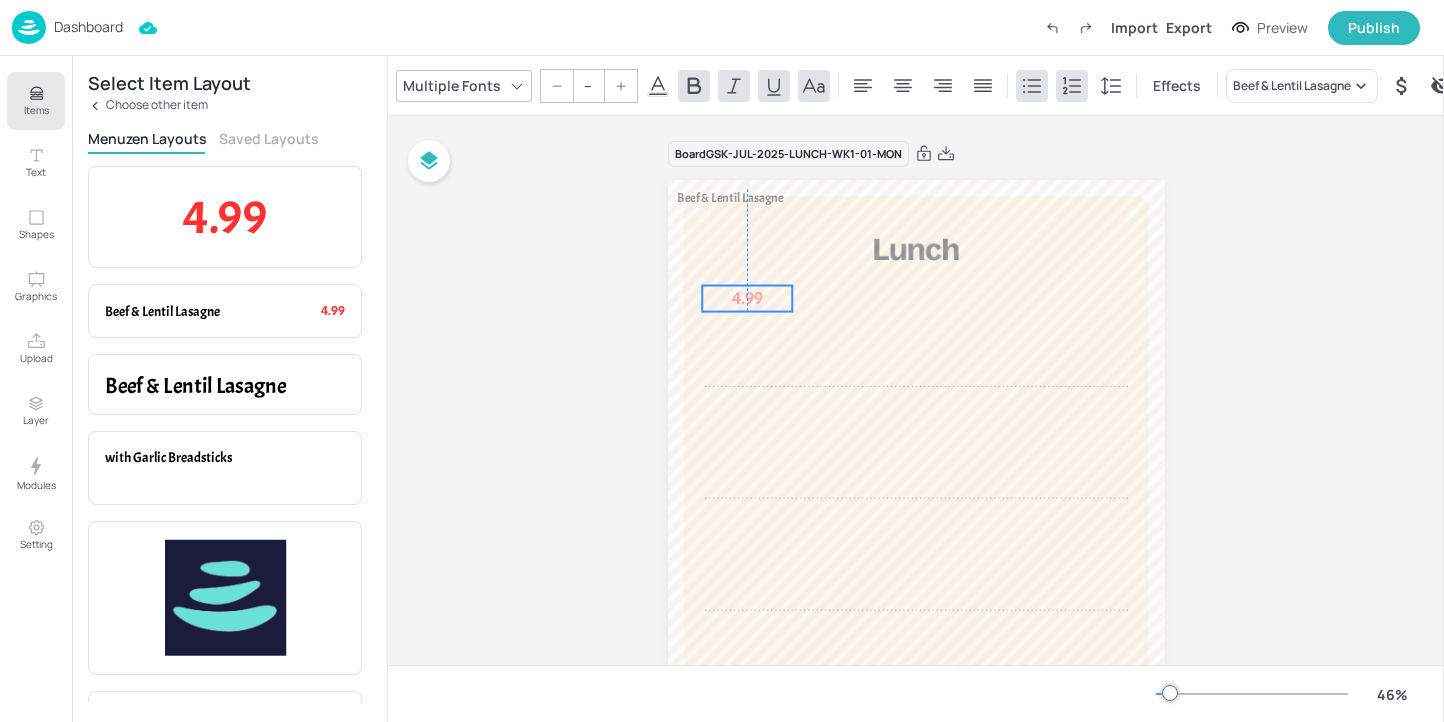 drag, startPoint x: 734, startPoint y: 210, endPoint x: 749, endPoint y: 297, distance: 88.28363 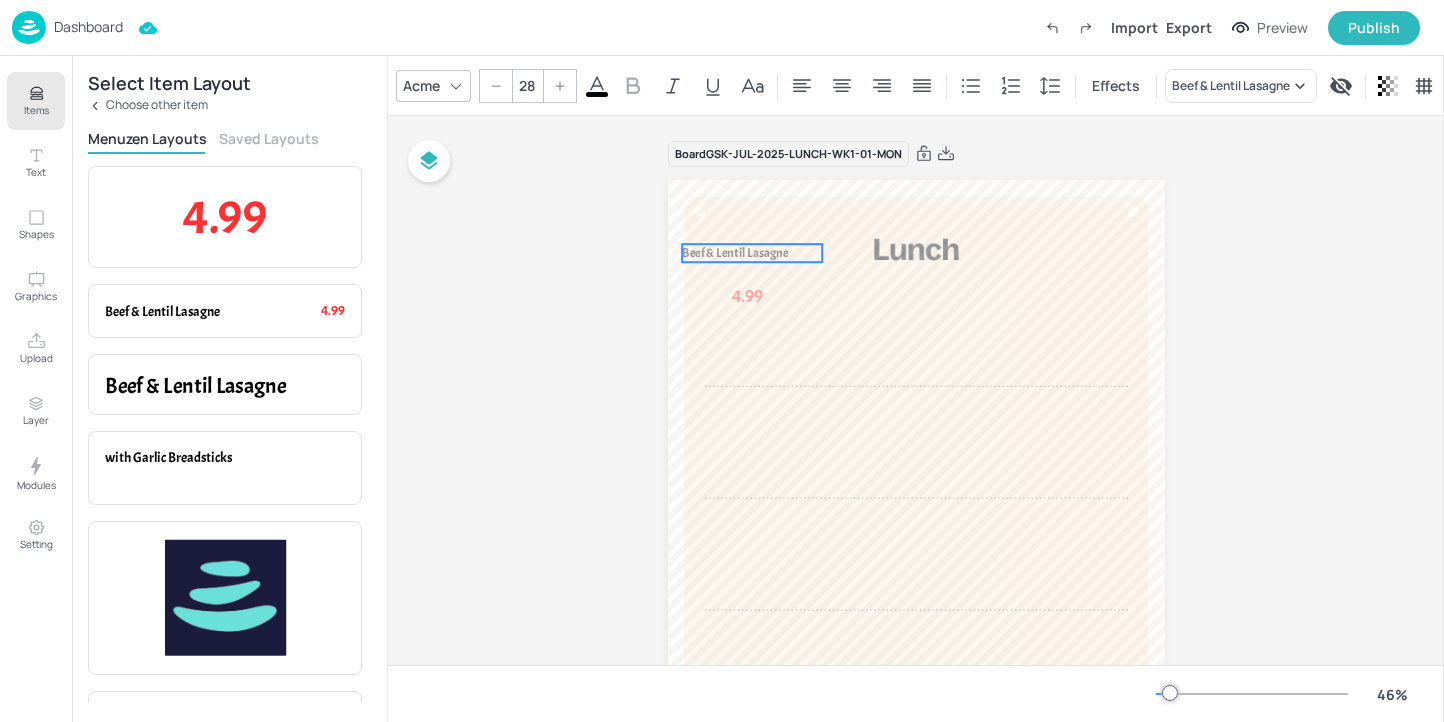 drag, startPoint x: 722, startPoint y: 194, endPoint x: 726, endPoint y: 248, distance: 54.147945 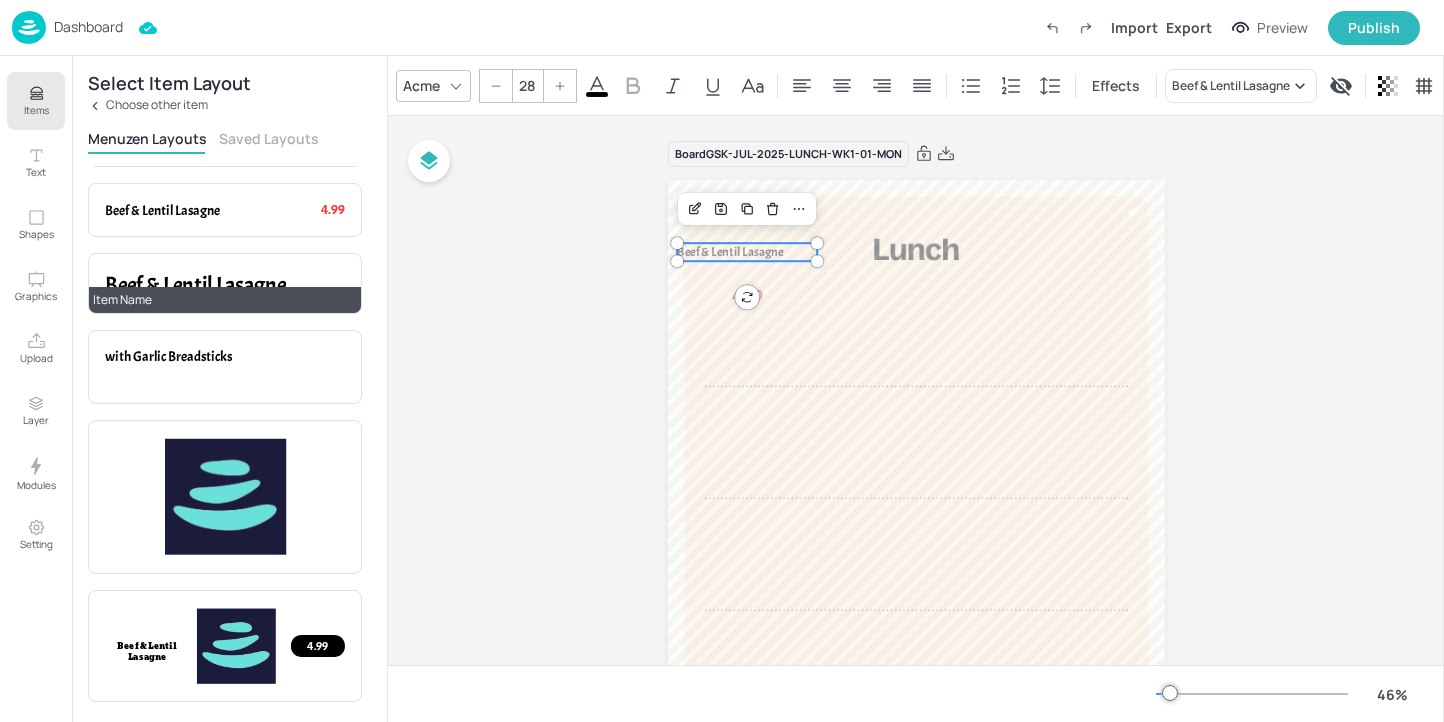 scroll, scrollTop: 101, scrollLeft: 0, axis: vertical 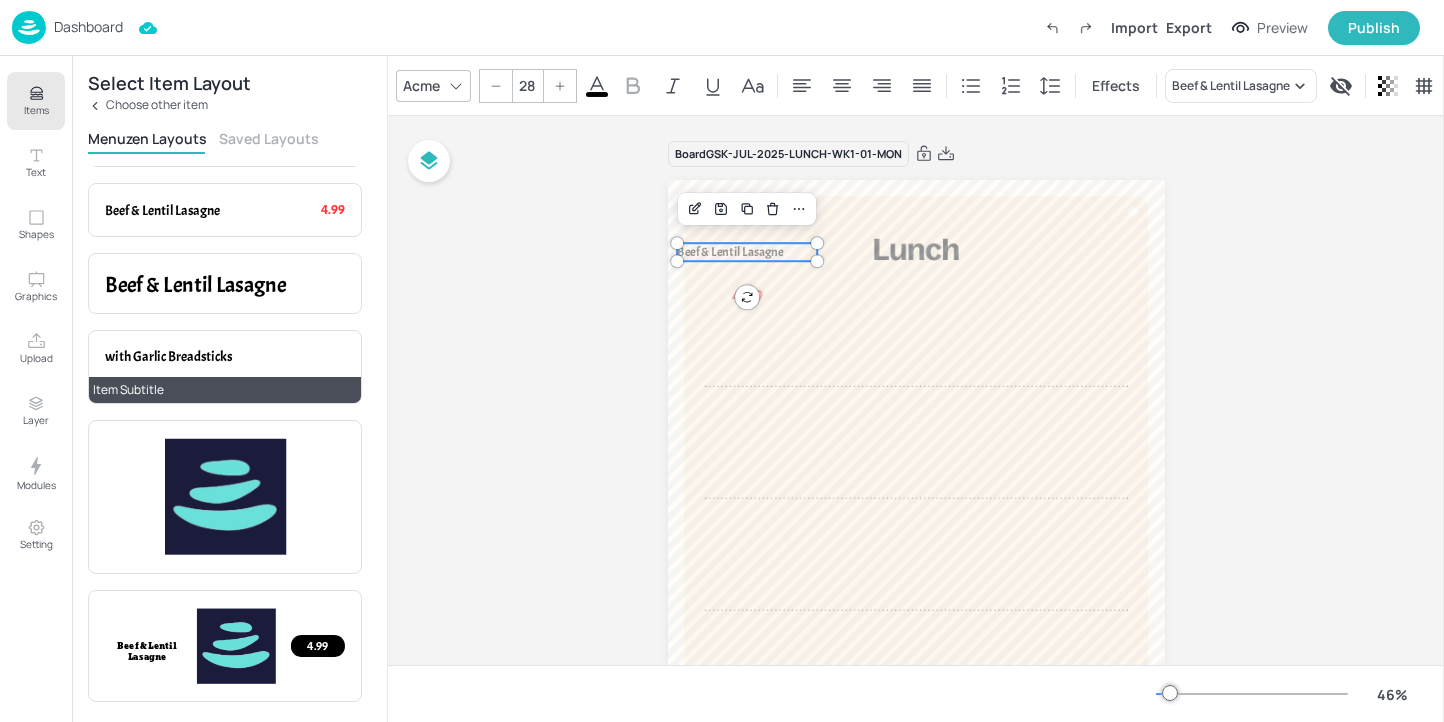 click on "with Garlic Breadsticks Item Subtitle" at bounding box center [225, 367] 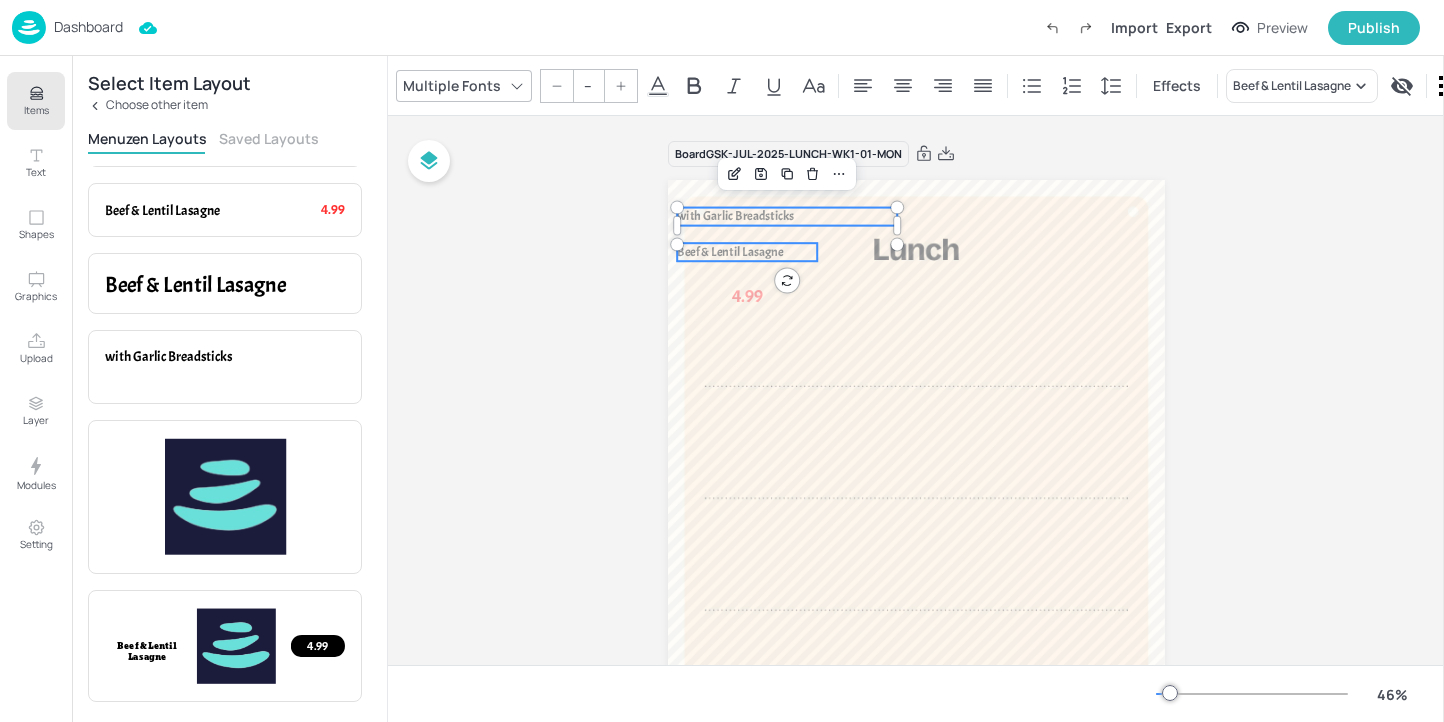 type on "28" 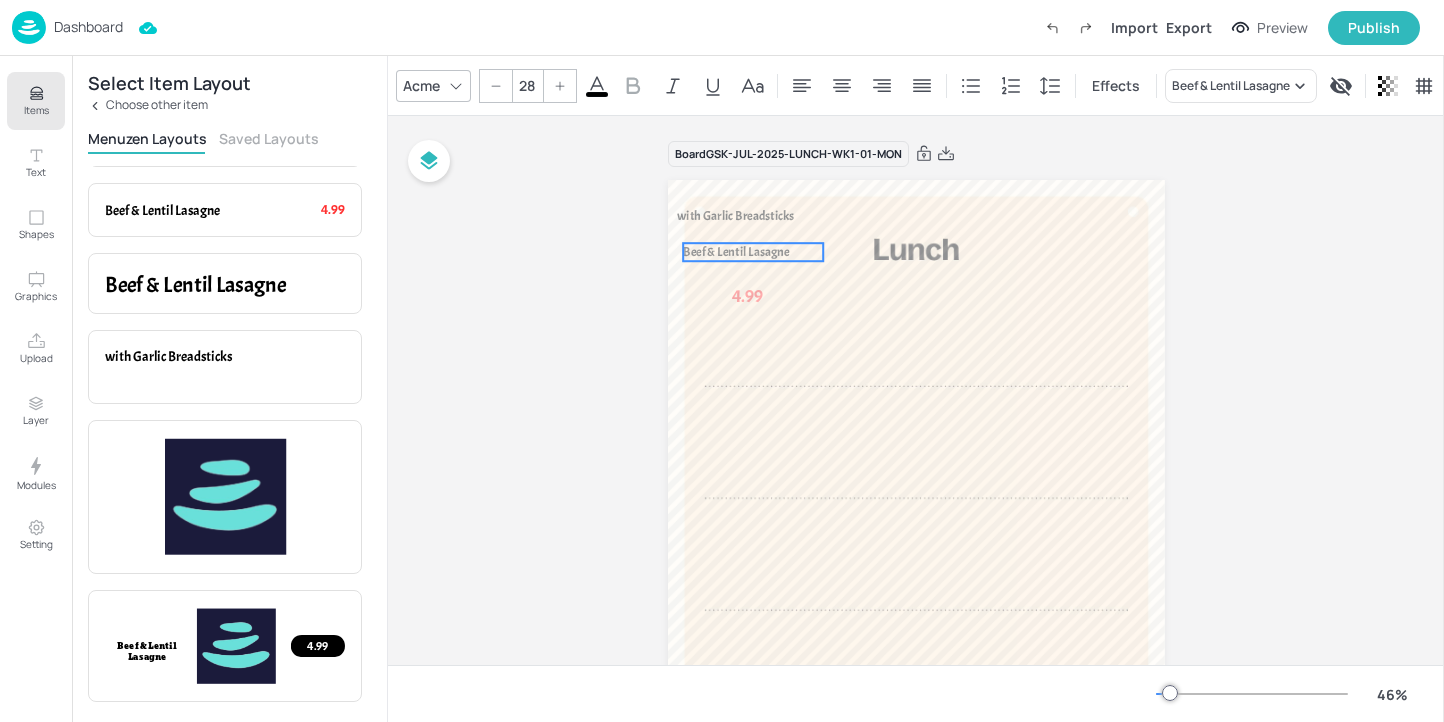 click on "Beef & Lentil Lasagne" at bounding box center (736, 252) 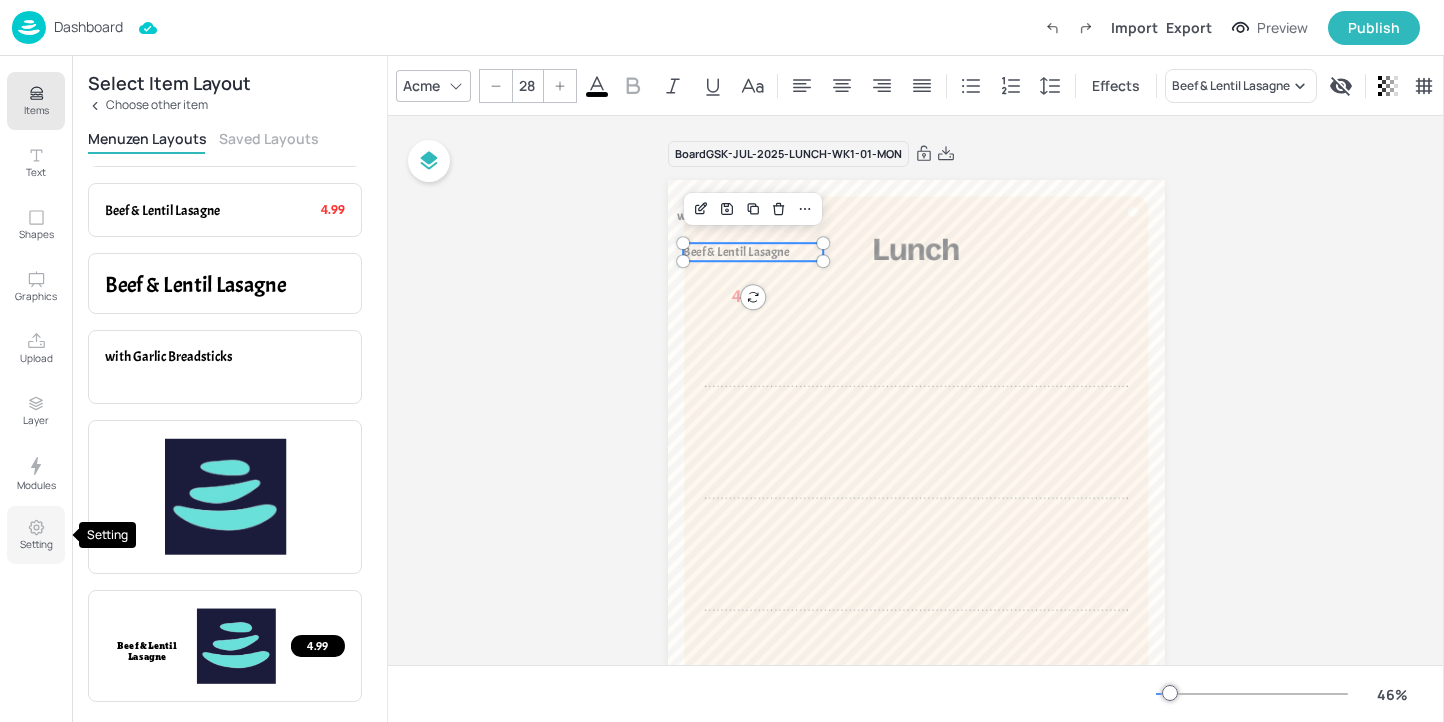 click on "Setting" at bounding box center (36, 535) 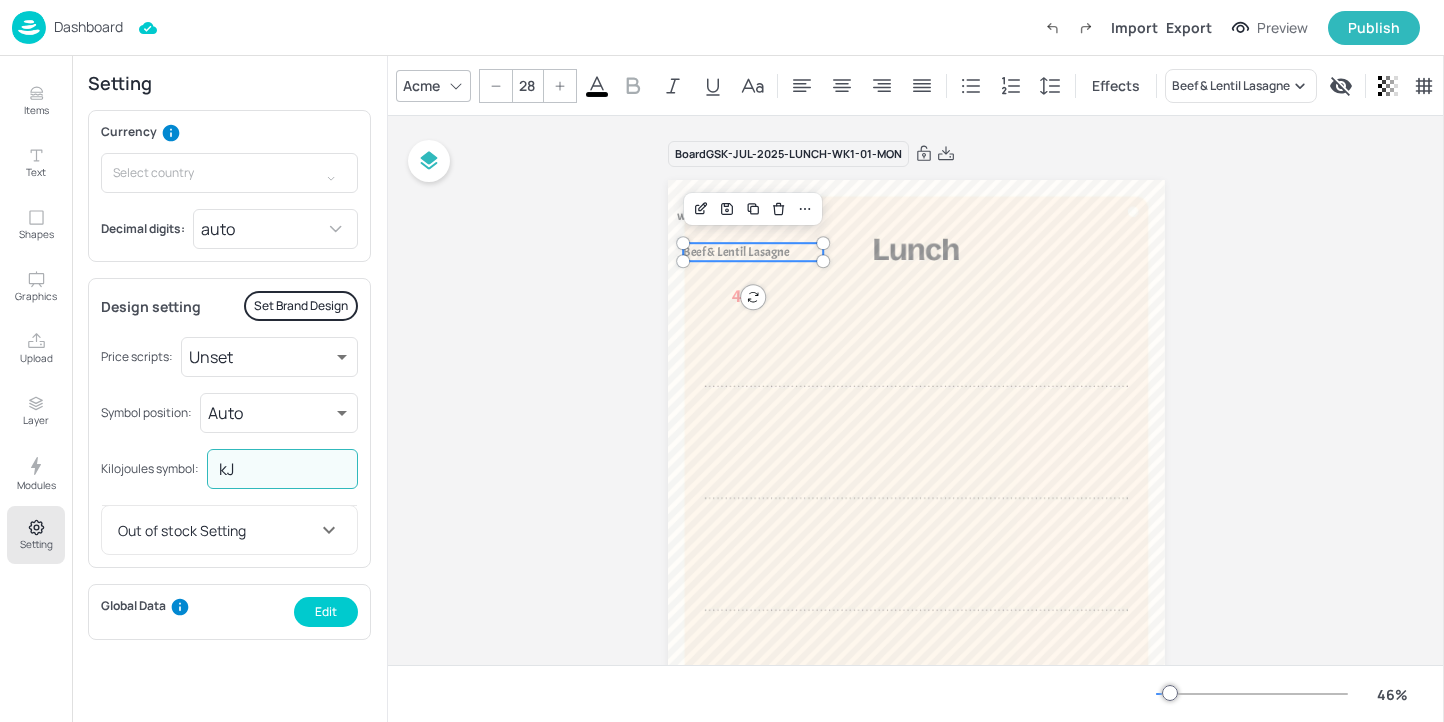 click on "kJ" at bounding box center (282, 469) 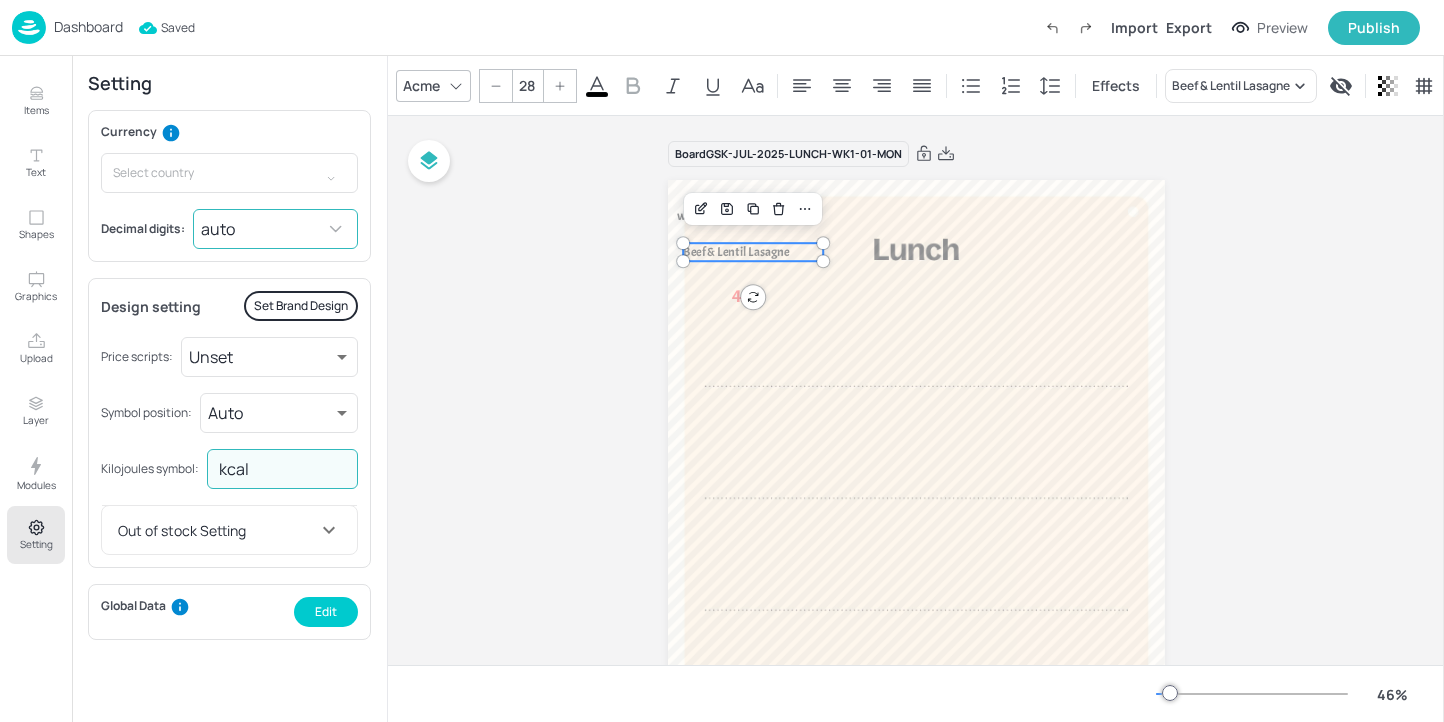 type on "kcal" 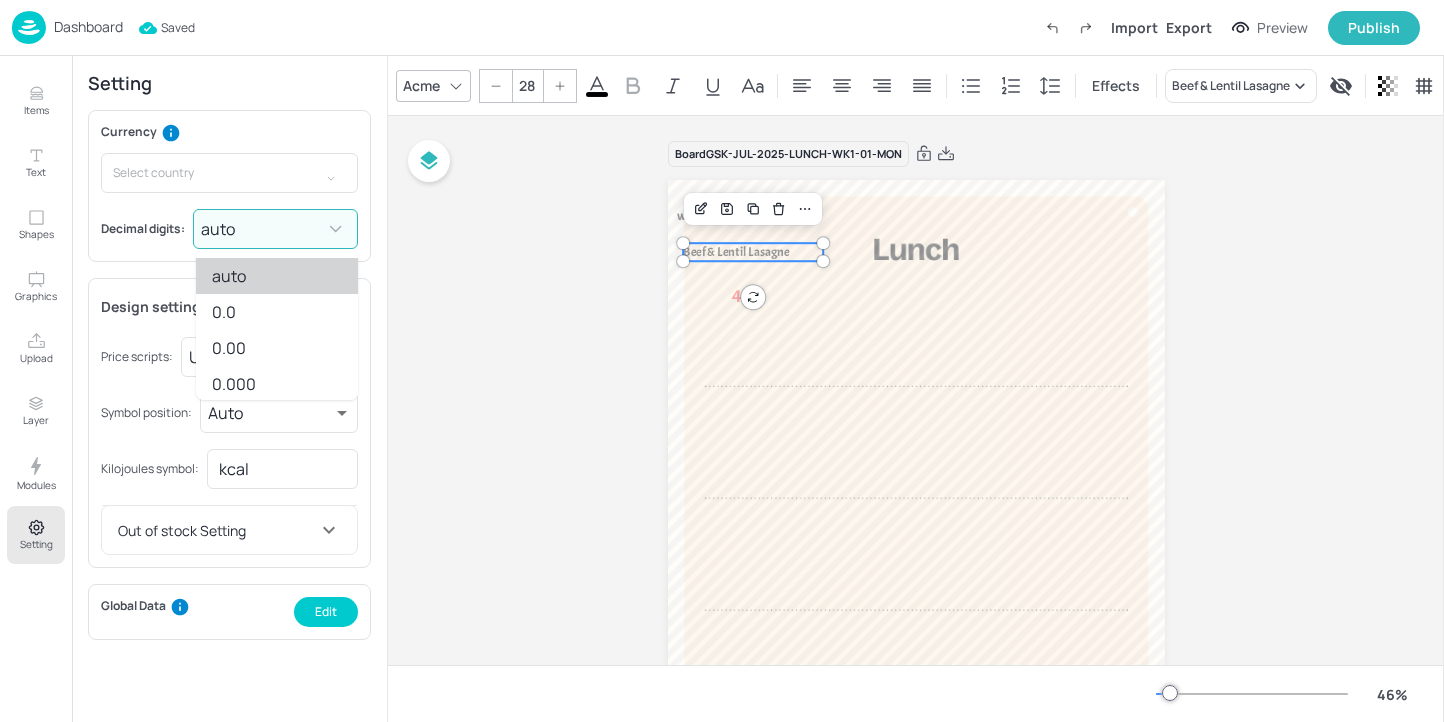 click on "Dashboard Saved Import Export Preview Publish Items Text Shapes Graphics Upload Layer Modules Setting Select Item Layout Choose other item Menuzen Layouts Saved Layouts 4.99 Item Price Beef & Lentil Lasagne 4.99 Item Name + Item Price Beef & Lentil Lasagne Item Name with Garlic Breadsticks Item Subtitle Item Image Beef & Lentil Lasagne 4.99 Shape + Item Name + Item Price + Item Image Add a text box Default text styles Add a heading Add a subheading Add a little bit of body text Shapes Graphics Layer with Garlic Breadsticks 4.99 Beef & Lentil Lasagne
To pick up a draggable item, press the space bar.
While dragging, use the arrow keys to move the item.
Press space again to drop the item in its new position, or press escape to cancel.
Modules Animations Coming Soon Specials Coming Soon Order Confirmation Ticker Text Max Price Total Price Setting Currency ​ Decimal digits: auto -1 ​ Design setting Set Brand Design Price scripts: Unset   normal ​ Symbol position: ​" at bounding box center (722, 361) 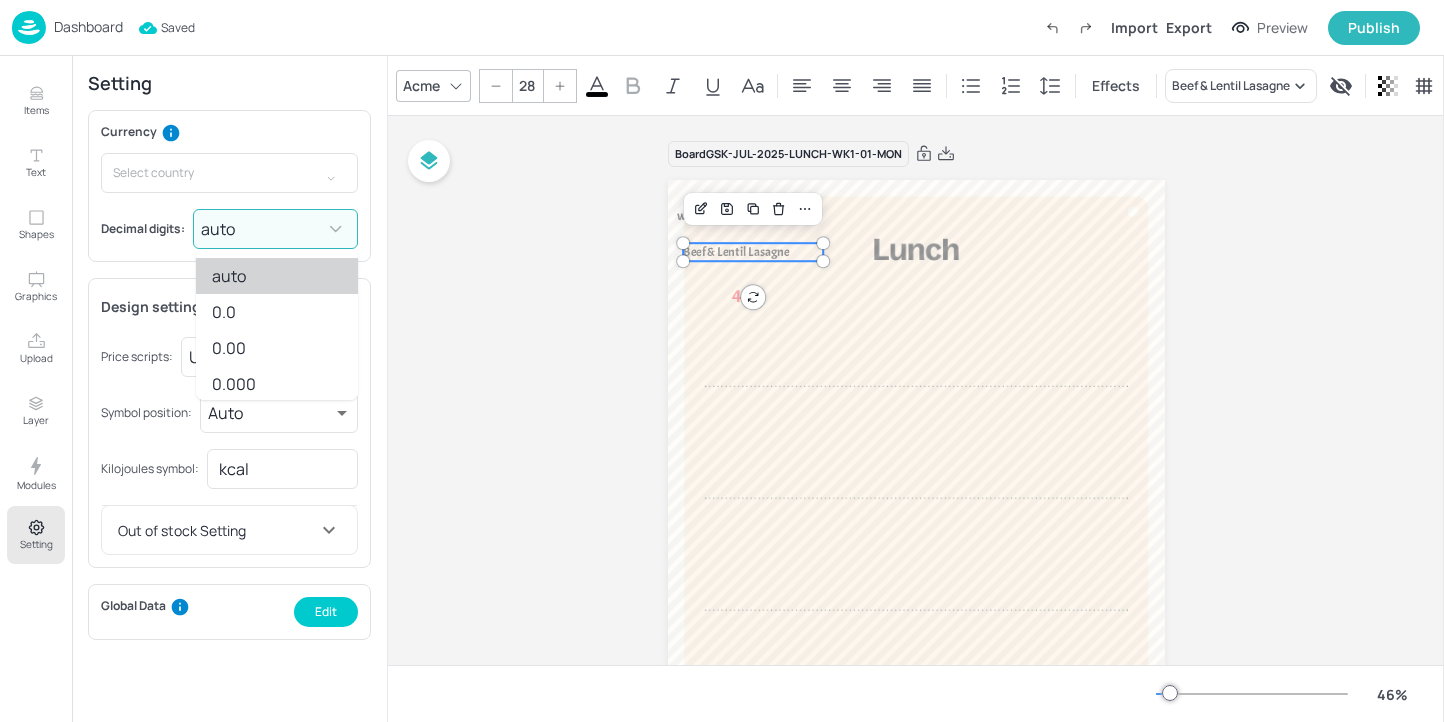 click at bounding box center [722, 361] 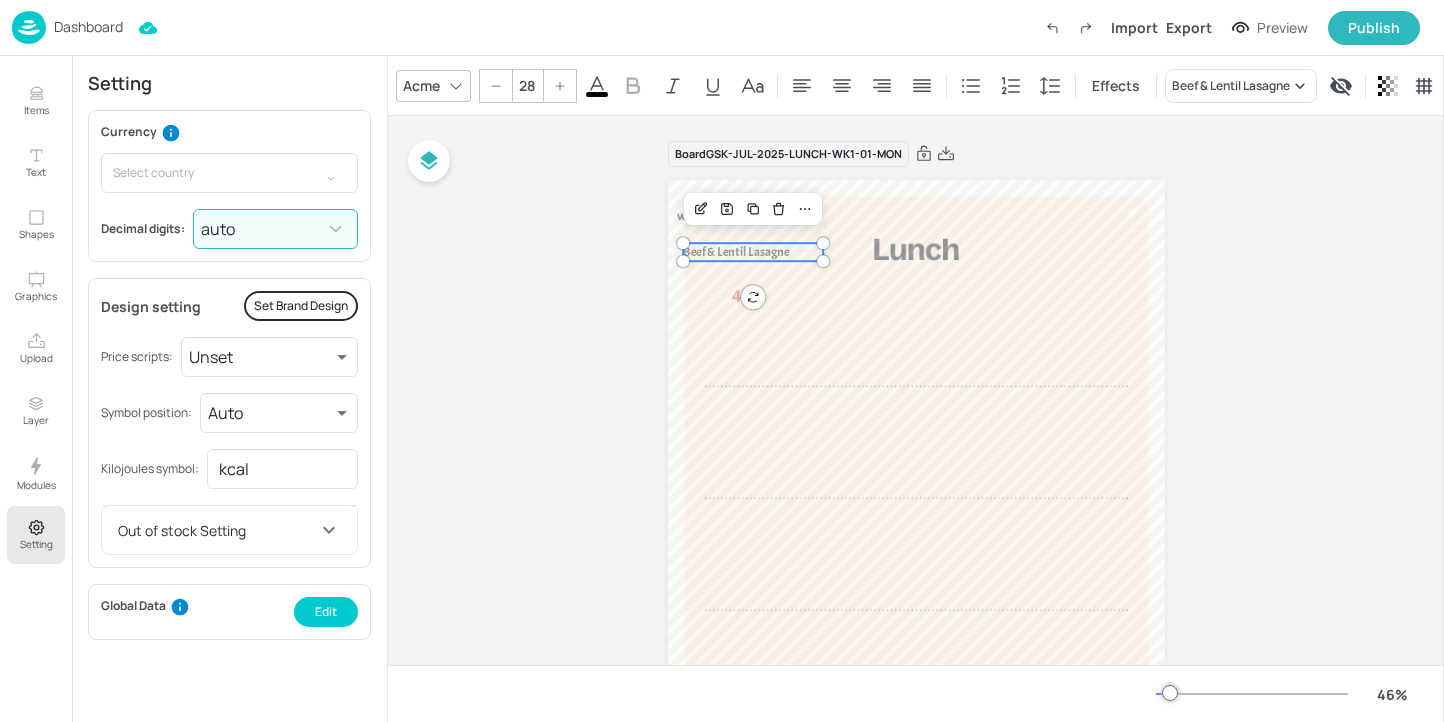 click at bounding box center (210, 173) 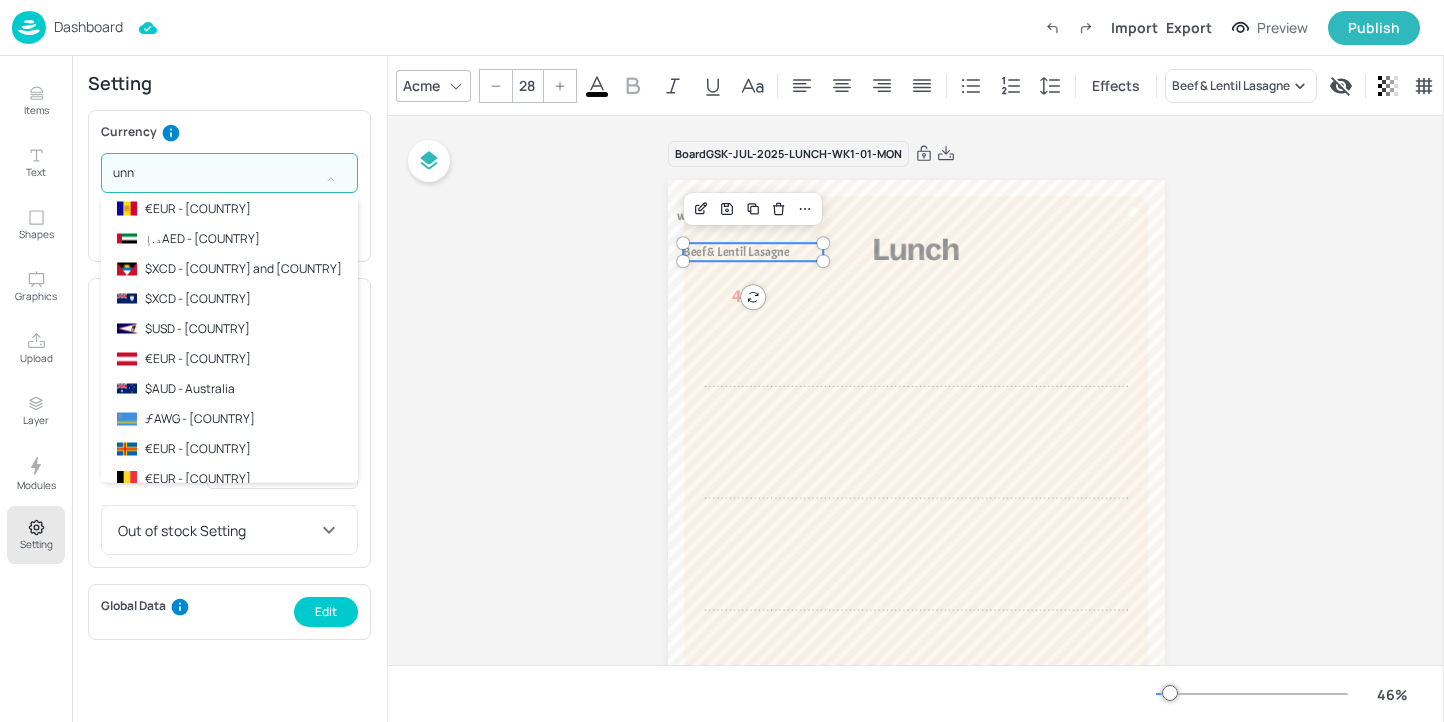 scroll, scrollTop: 0, scrollLeft: 0, axis: both 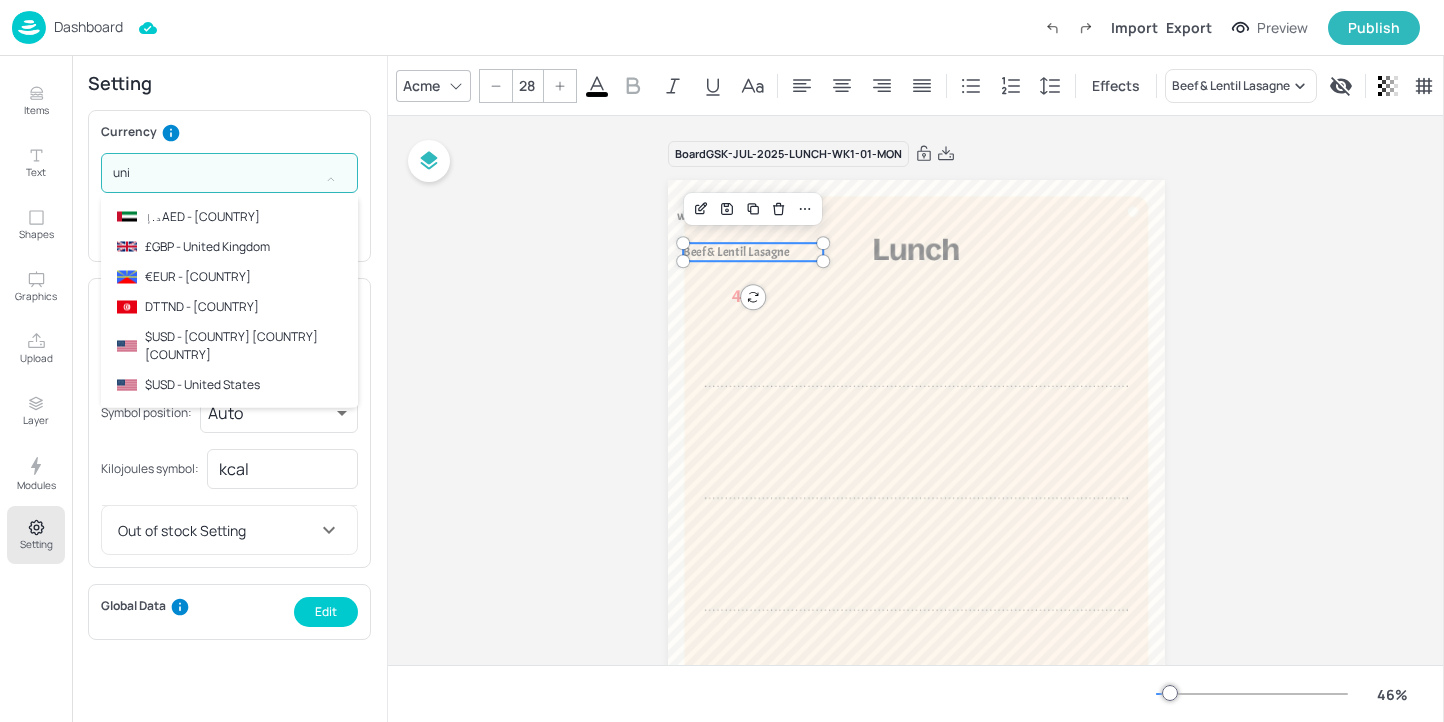 click on "£GBP - United Kingdom" at bounding box center [207, 247] 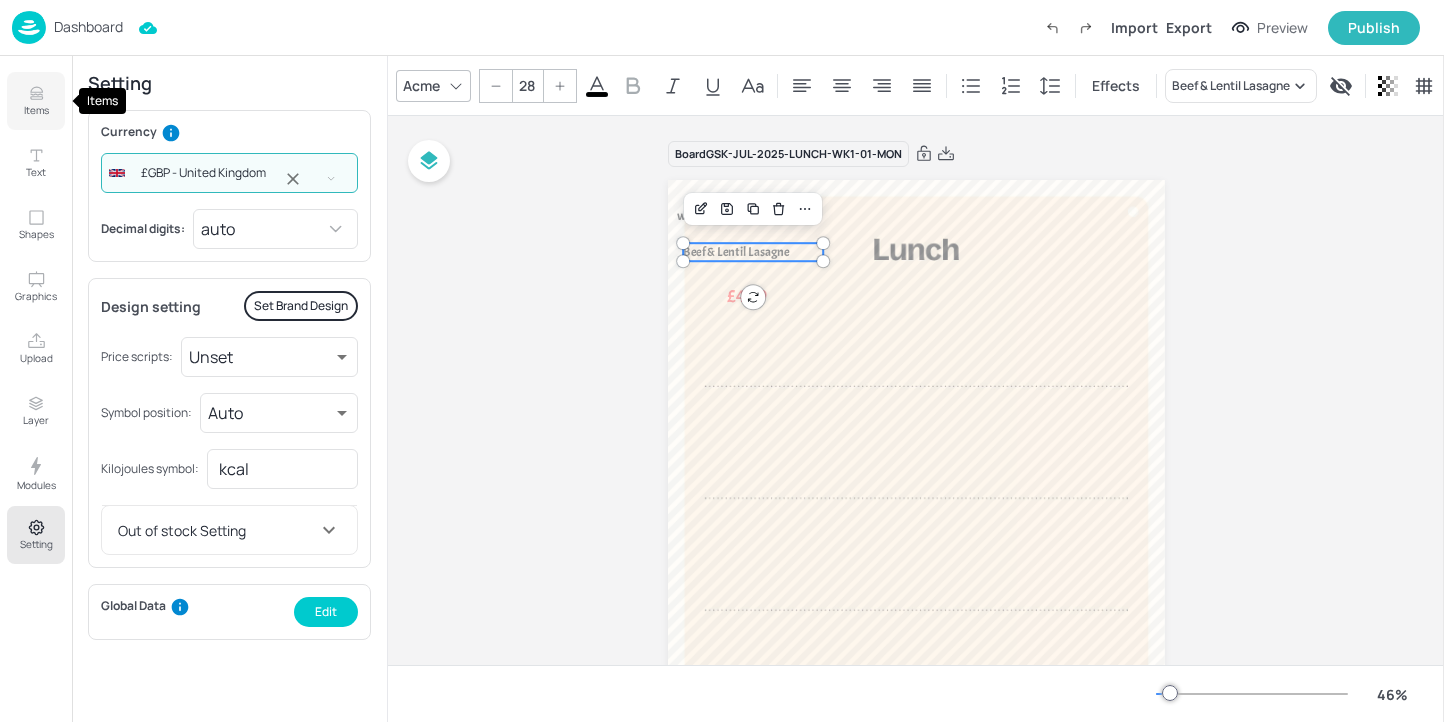 type on "£GBP - United Kingdom" 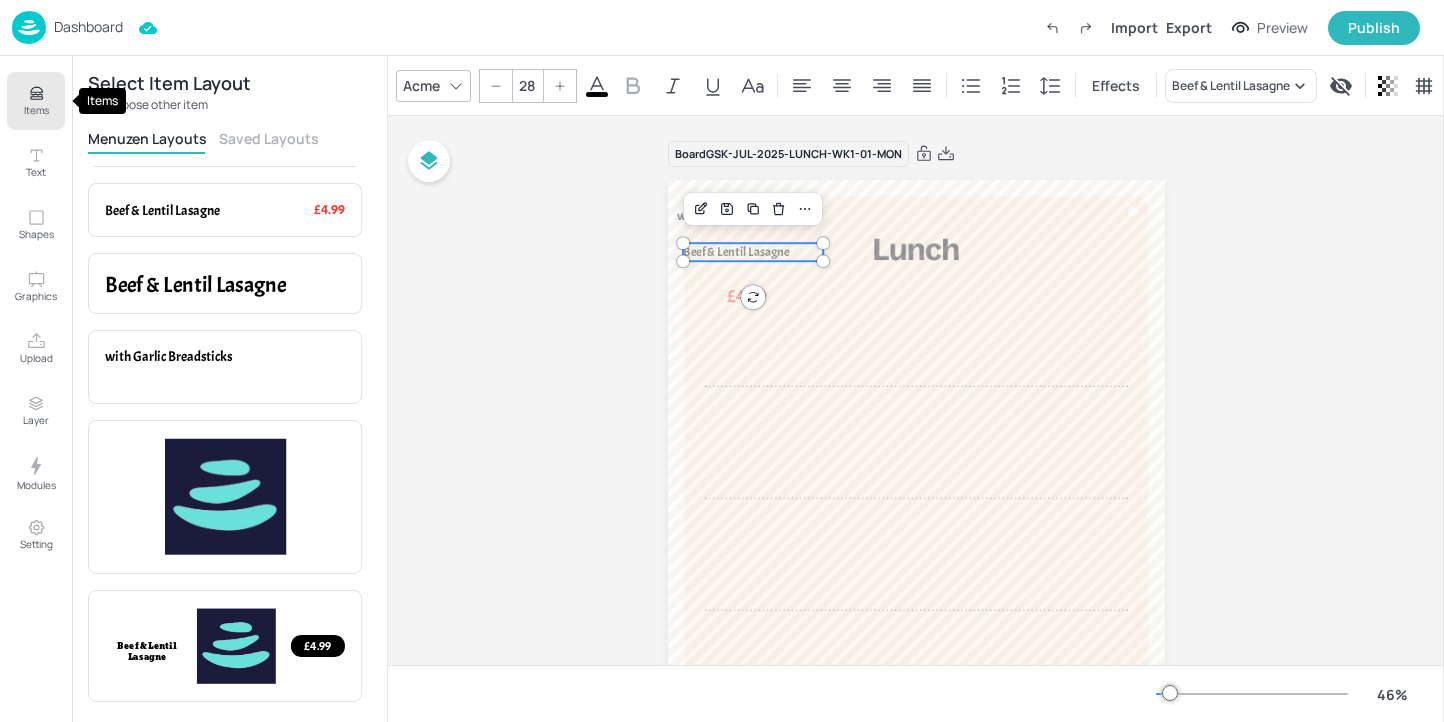 click on "Items" at bounding box center [36, 110] 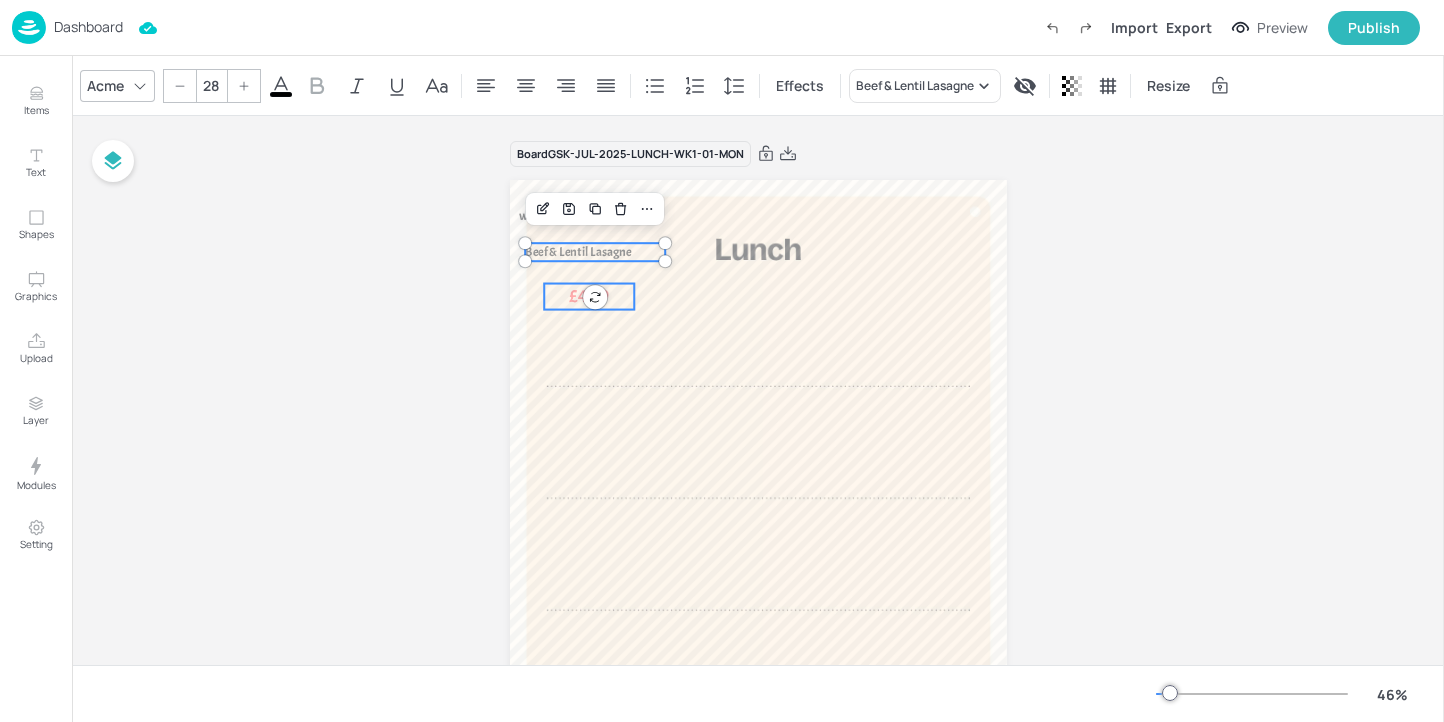 type on "40" 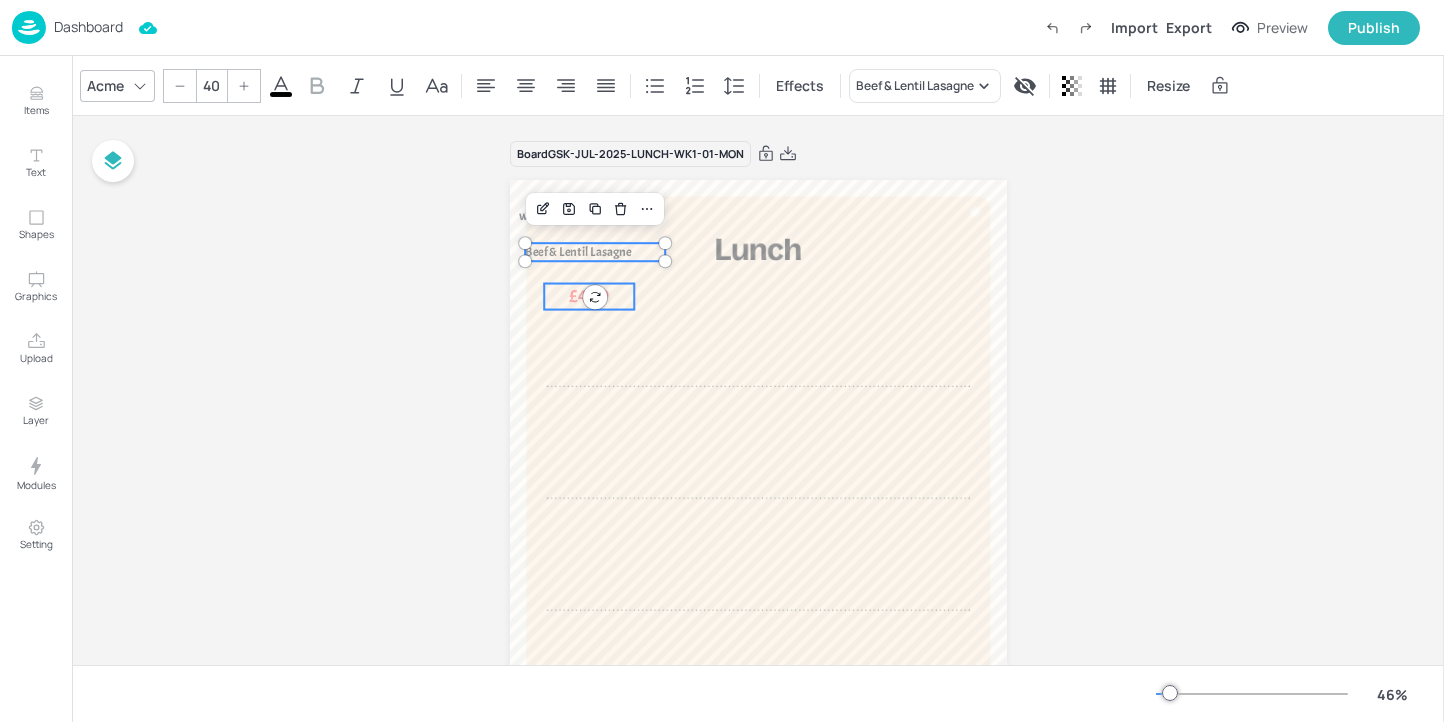 click on "£4.99" at bounding box center [589, 297] 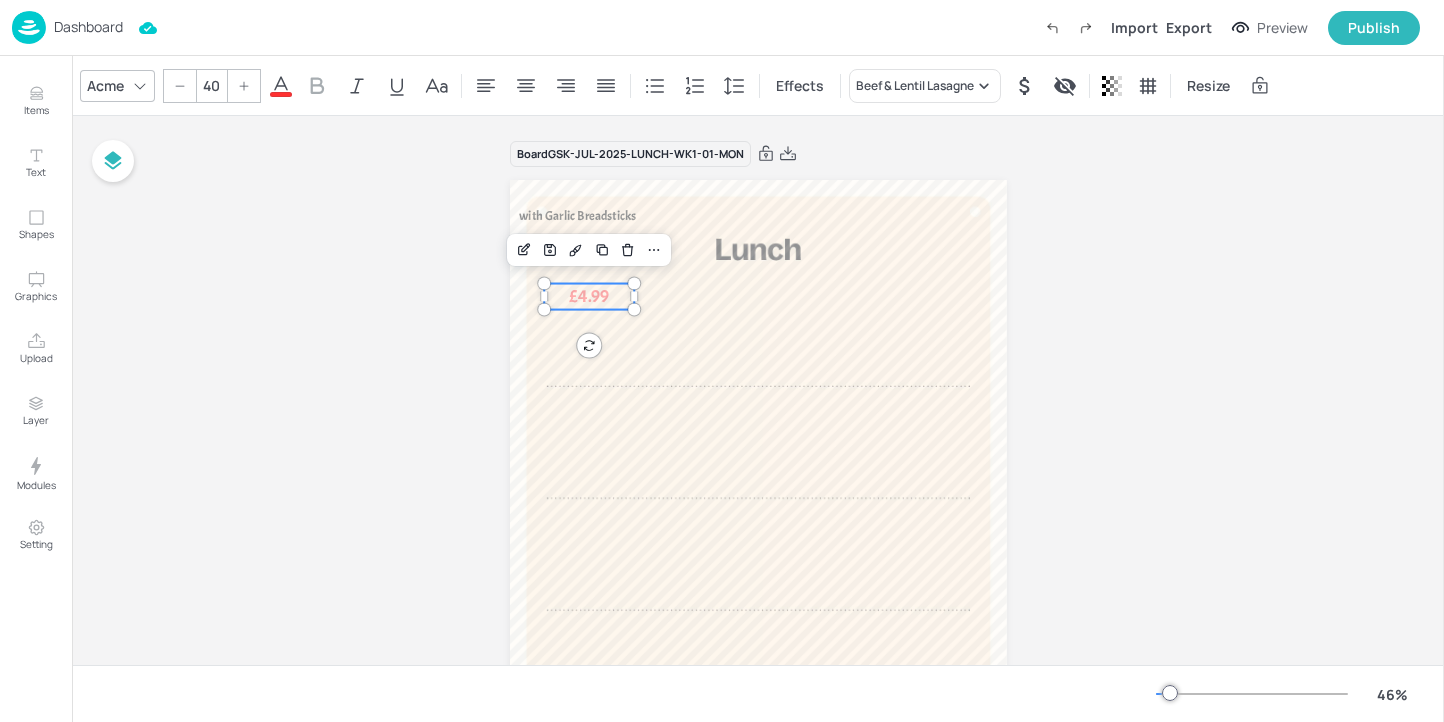 click 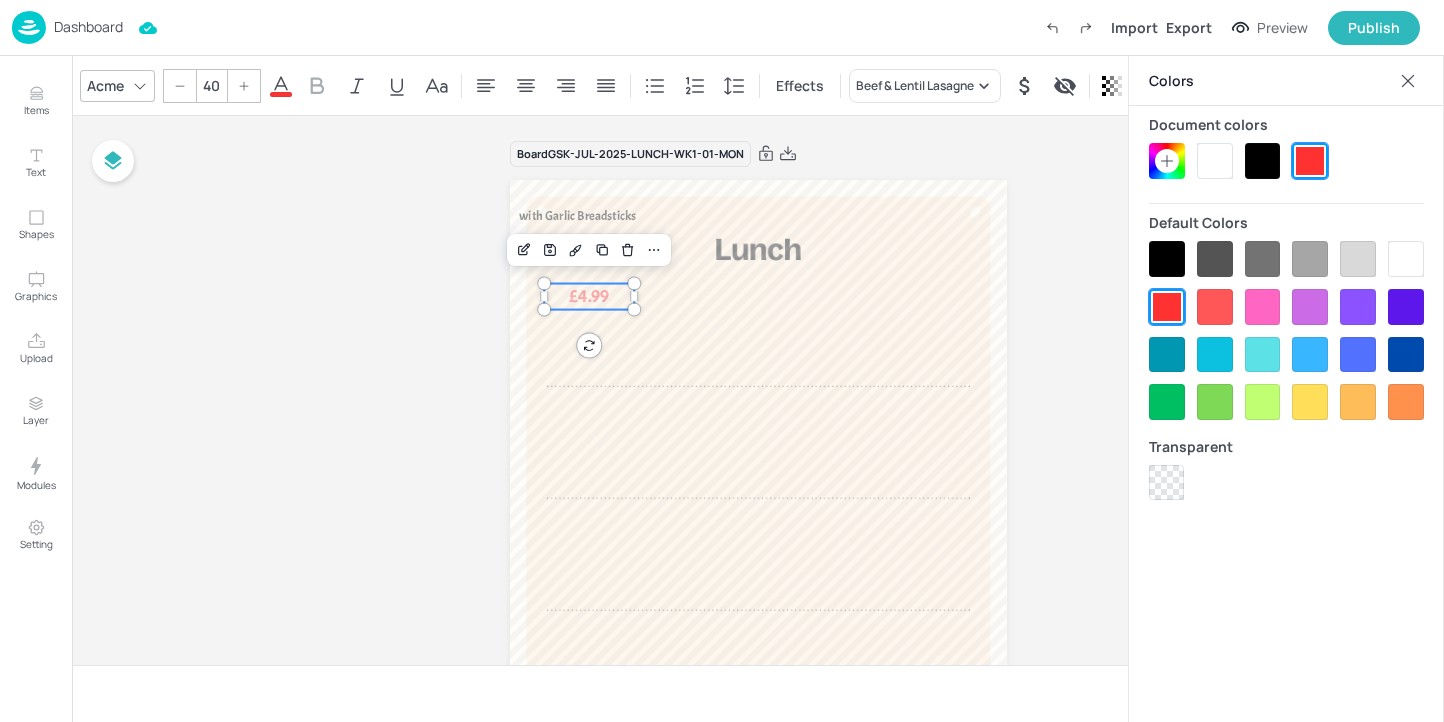 click 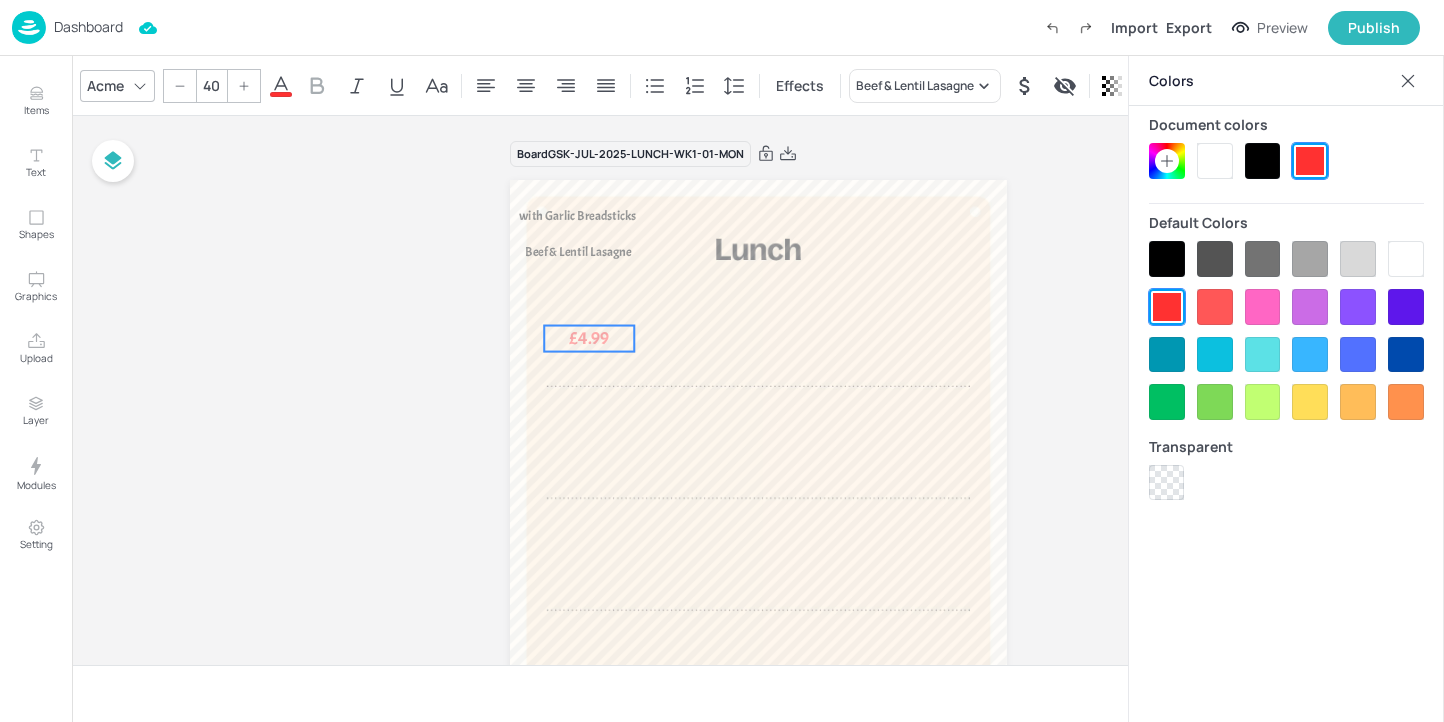 drag, startPoint x: 602, startPoint y: 298, endPoint x: 601, endPoint y: 339, distance: 41.01219 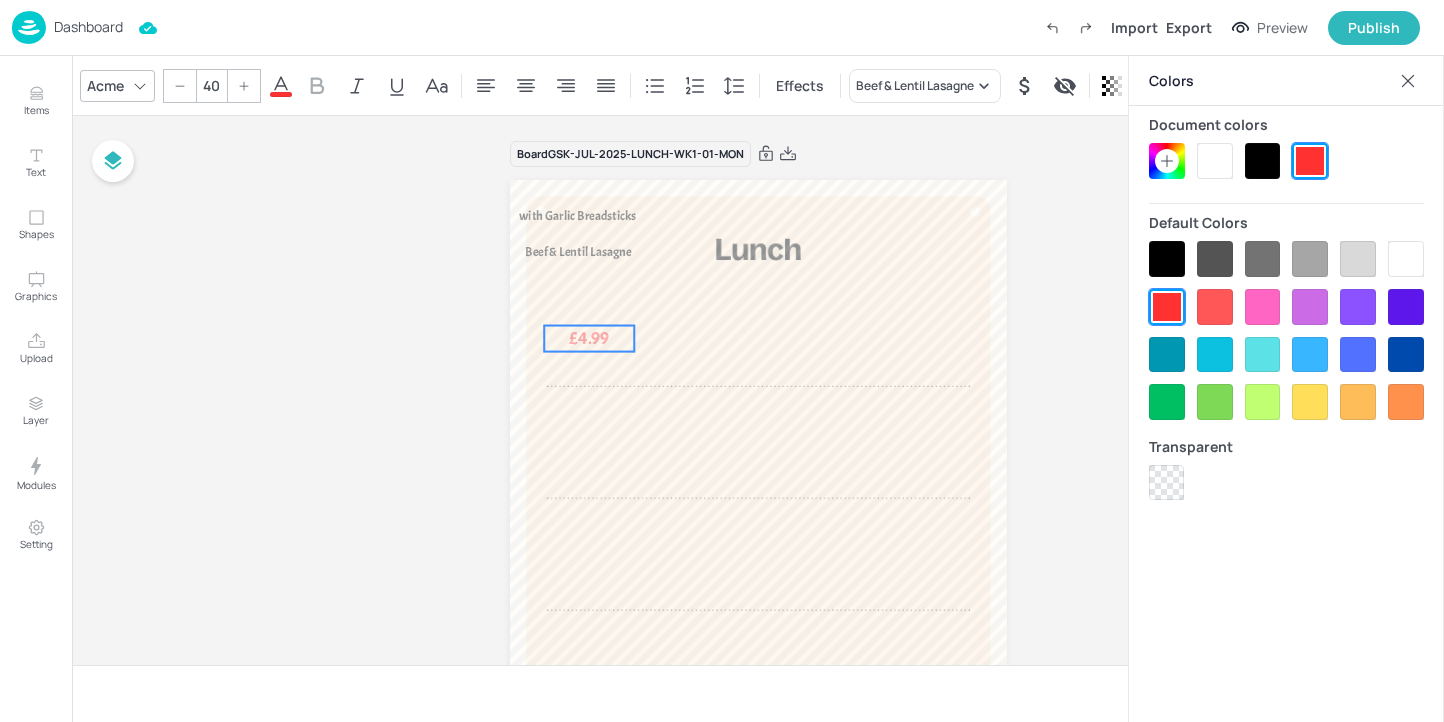 click on "£4.99" at bounding box center (589, 338) 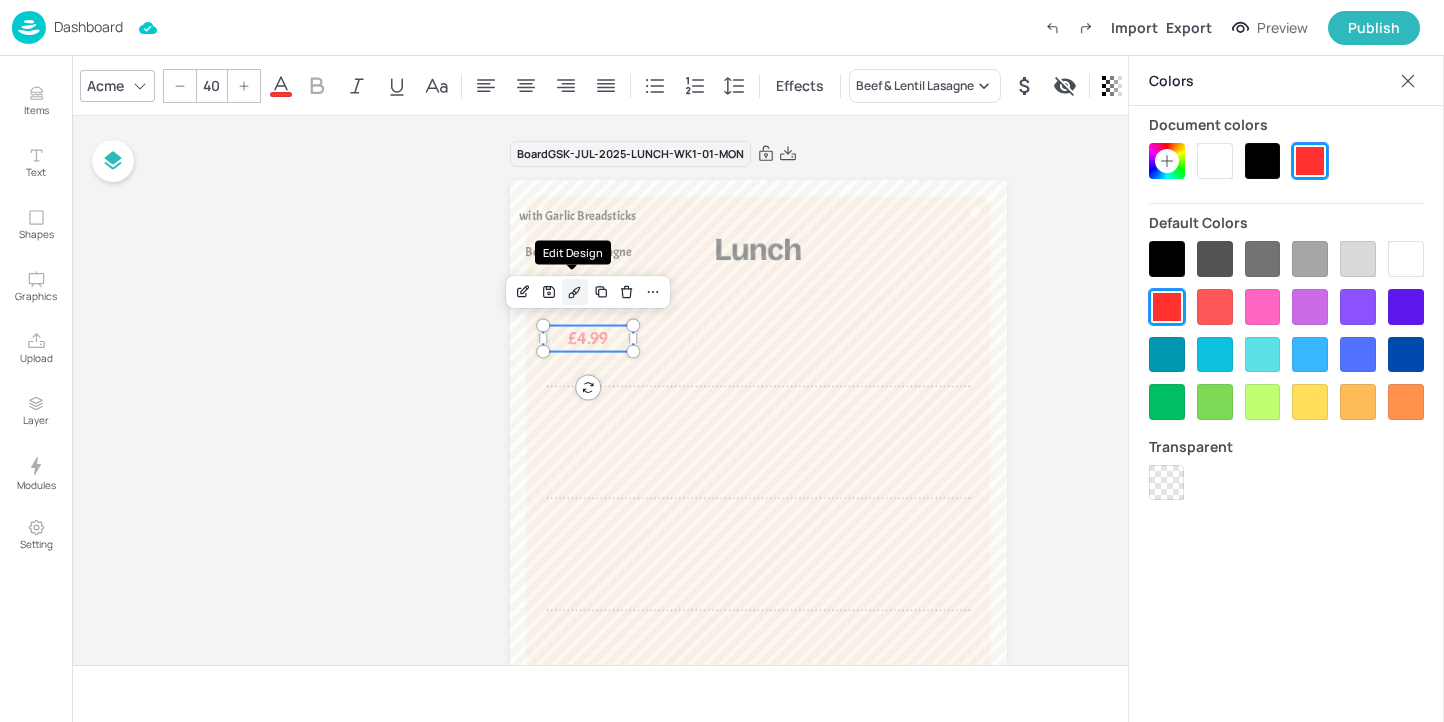 click 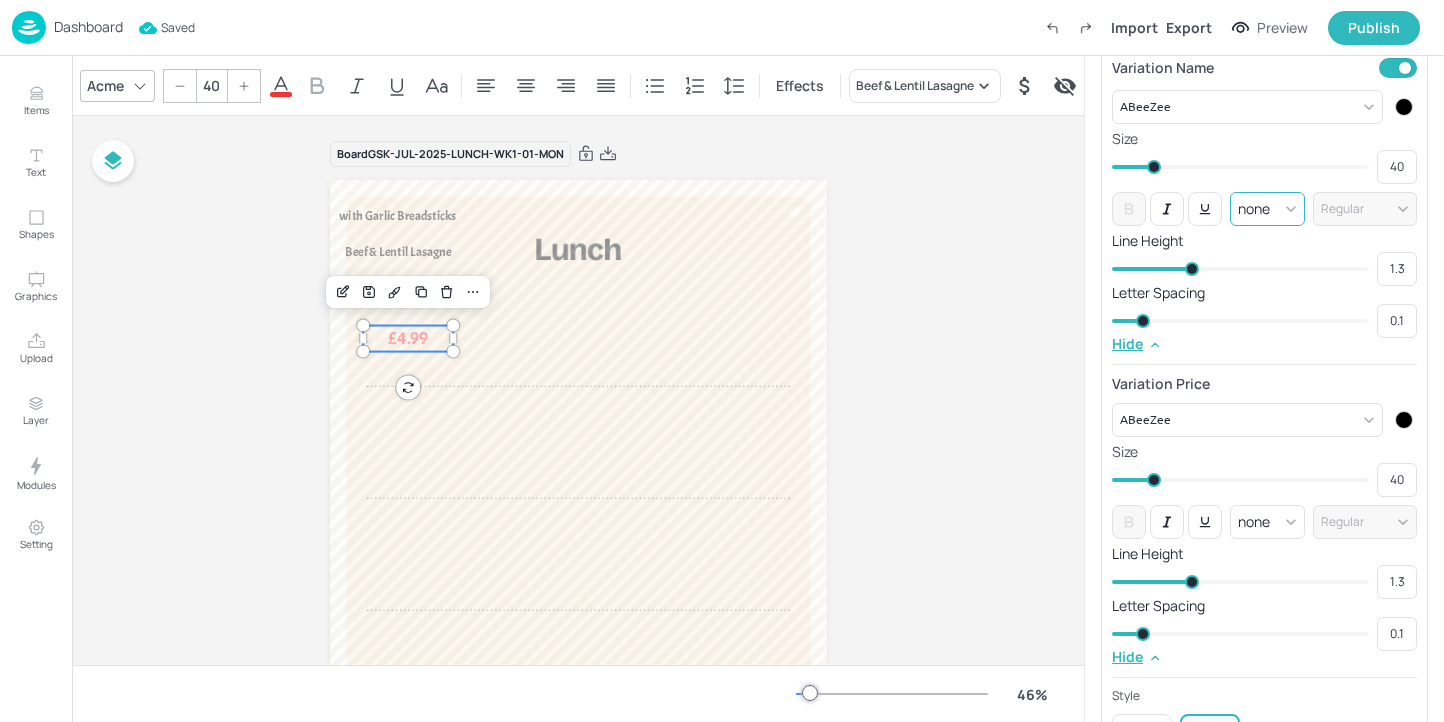scroll, scrollTop: 0, scrollLeft: 0, axis: both 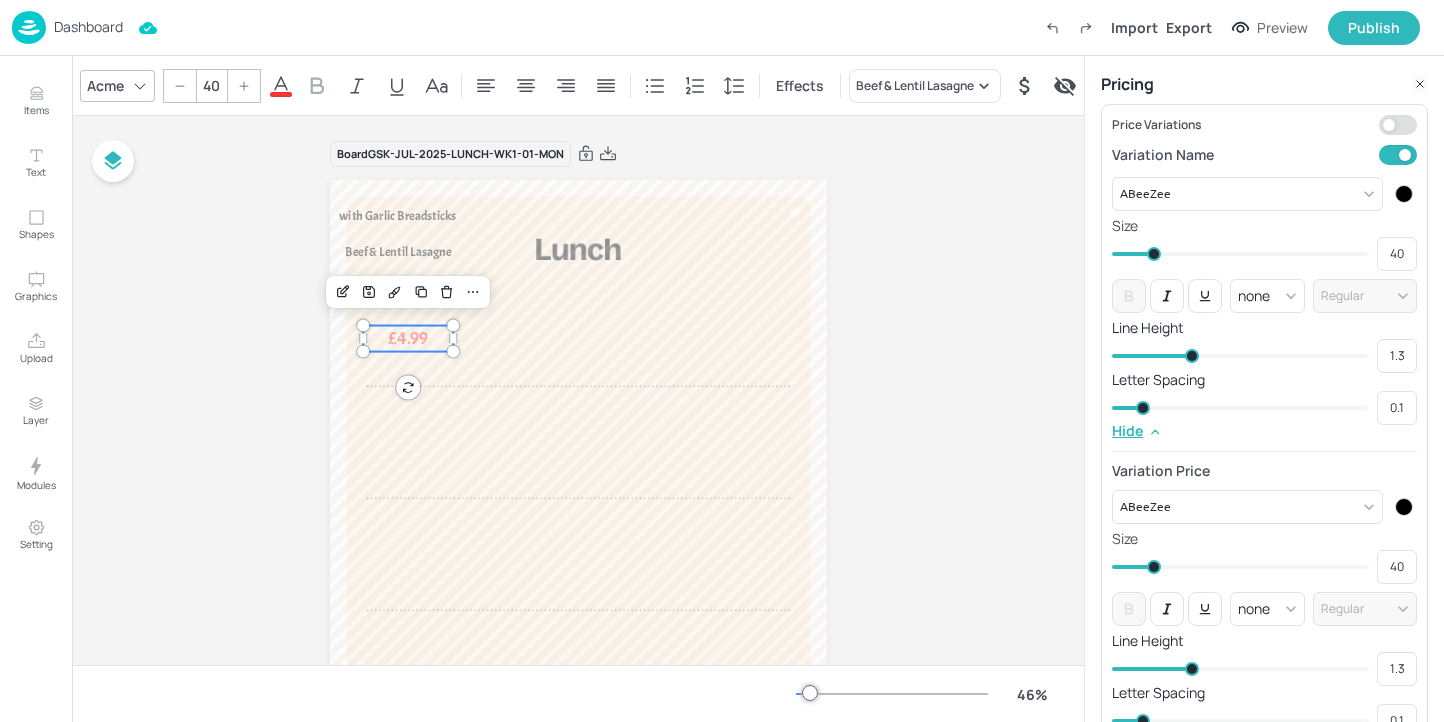 click at bounding box center [1389, 125] 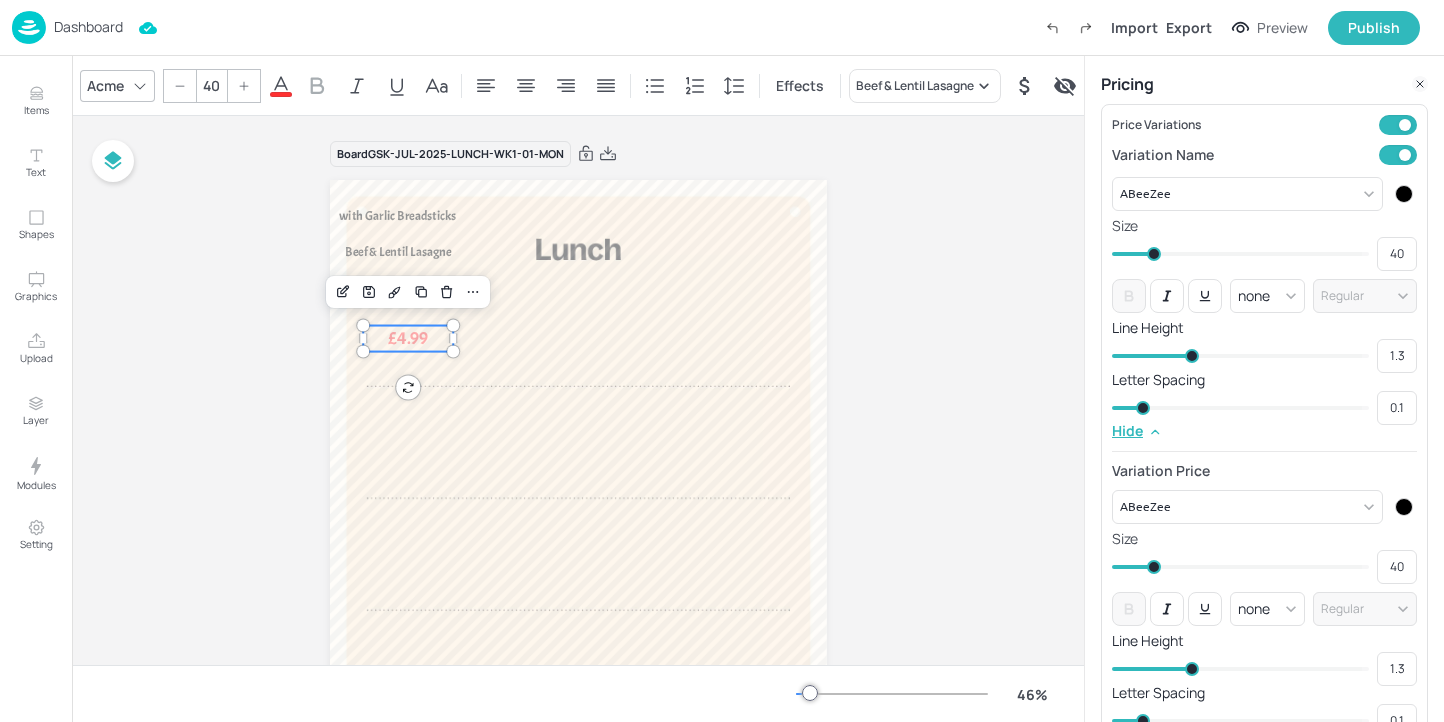 click at bounding box center [1405, 125] 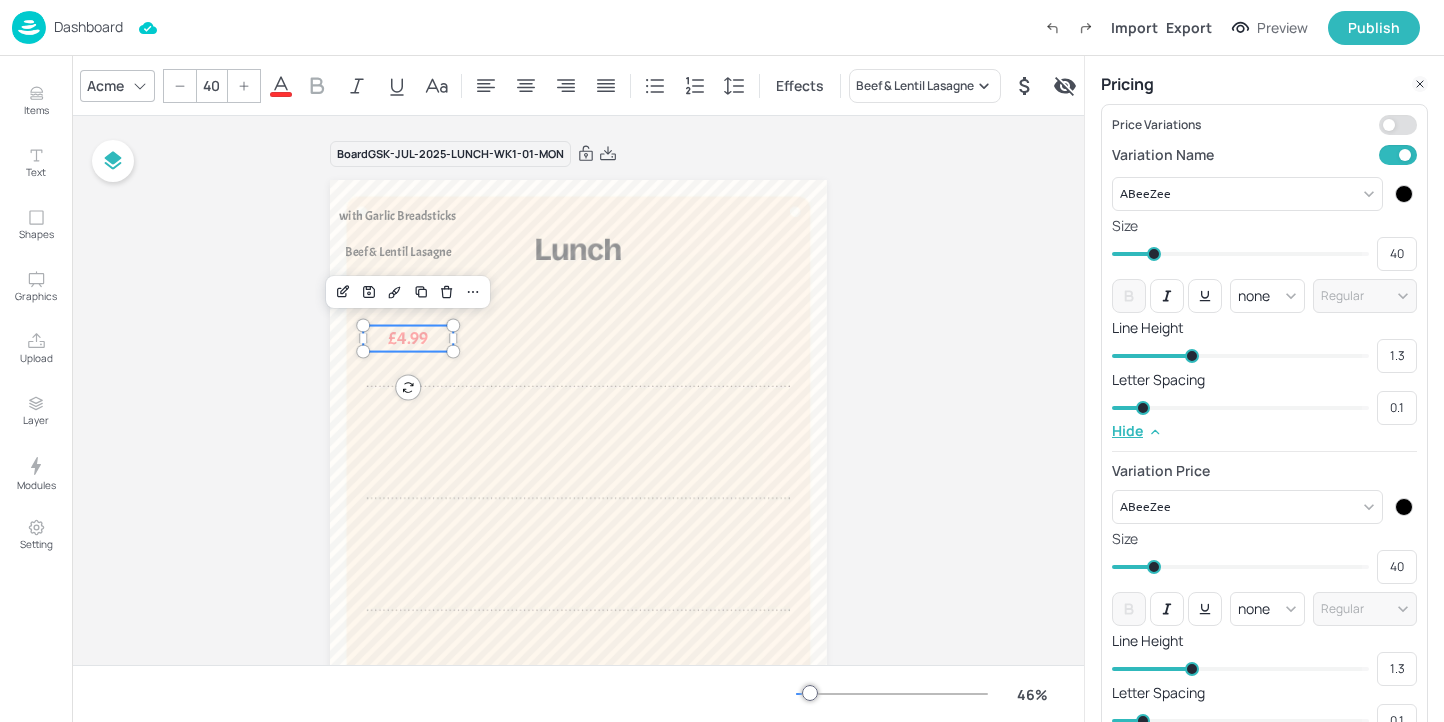 click at bounding box center [1404, 194] 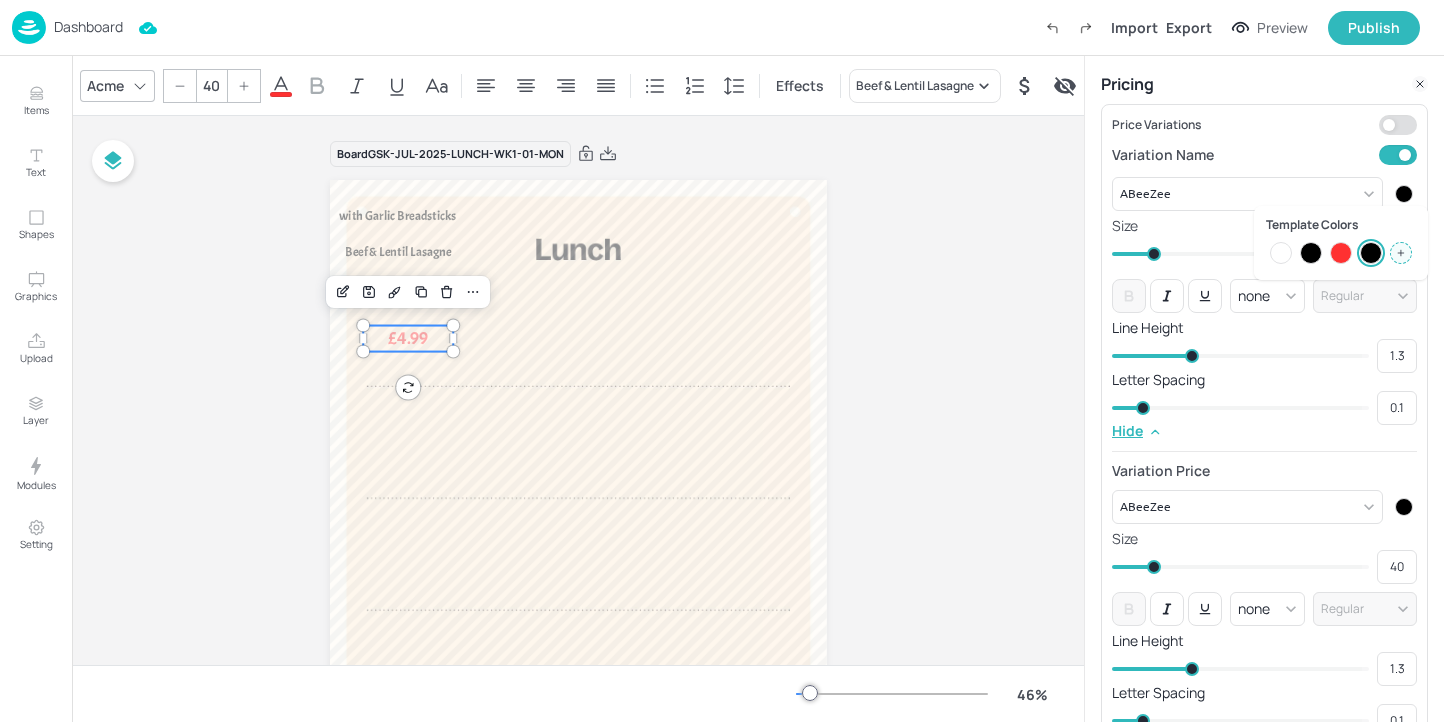 click at bounding box center (1311, 253) 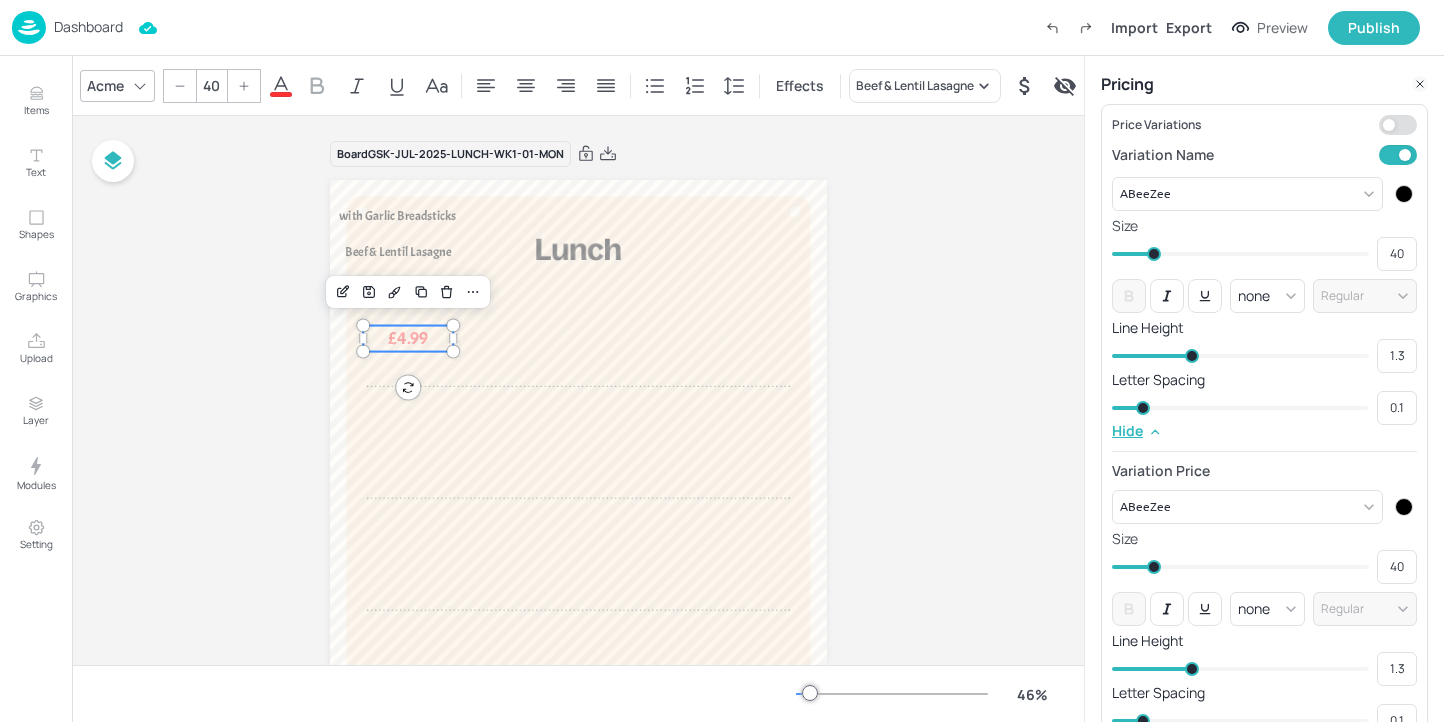 click at bounding box center [1404, 194] 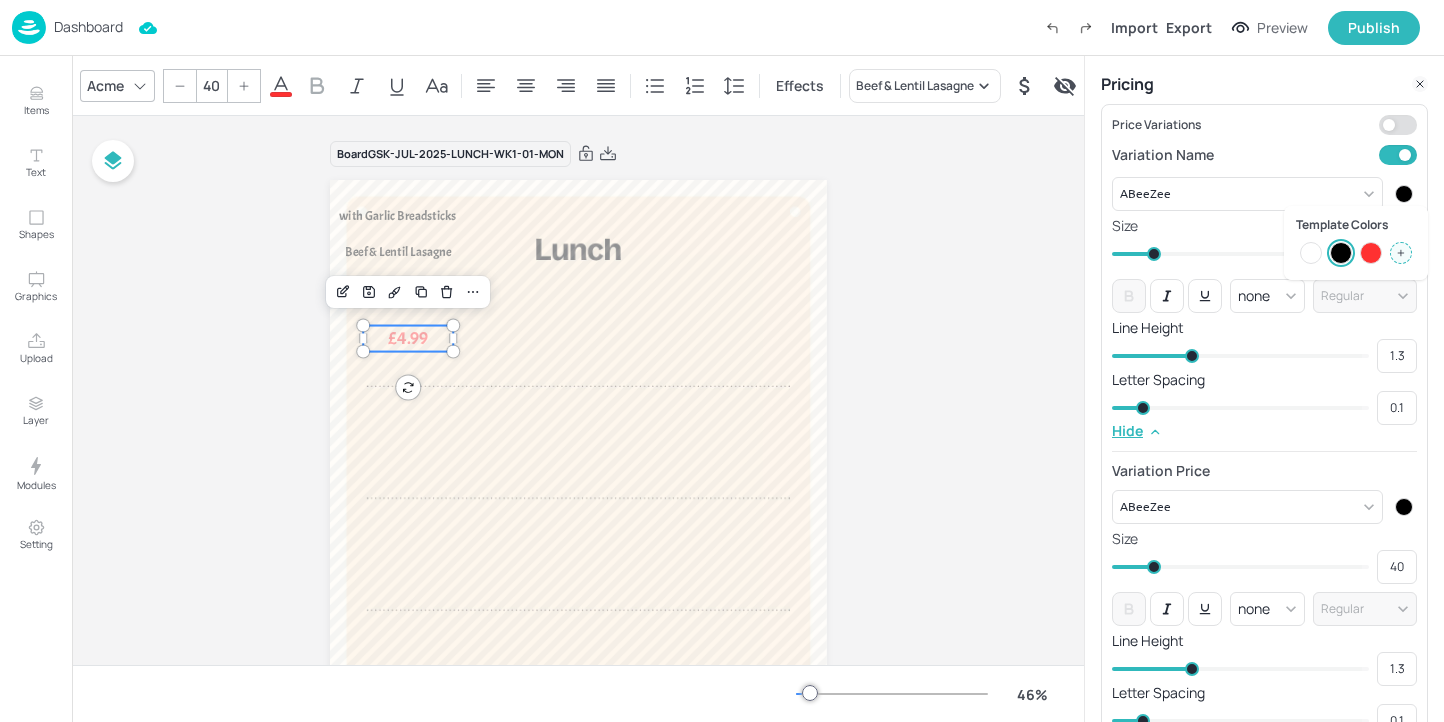 click at bounding box center [1341, 253] 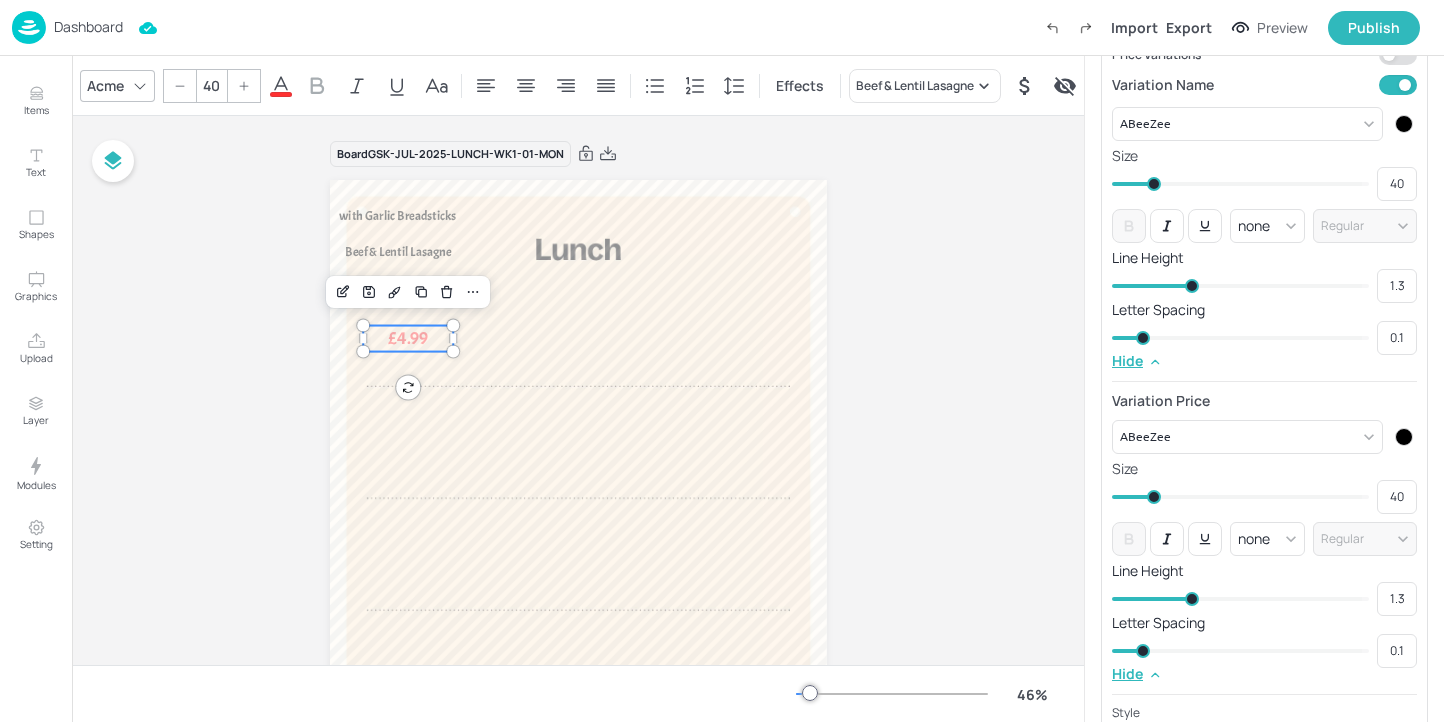 scroll, scrollTop: 0, scrollLeft: 0, axis: both 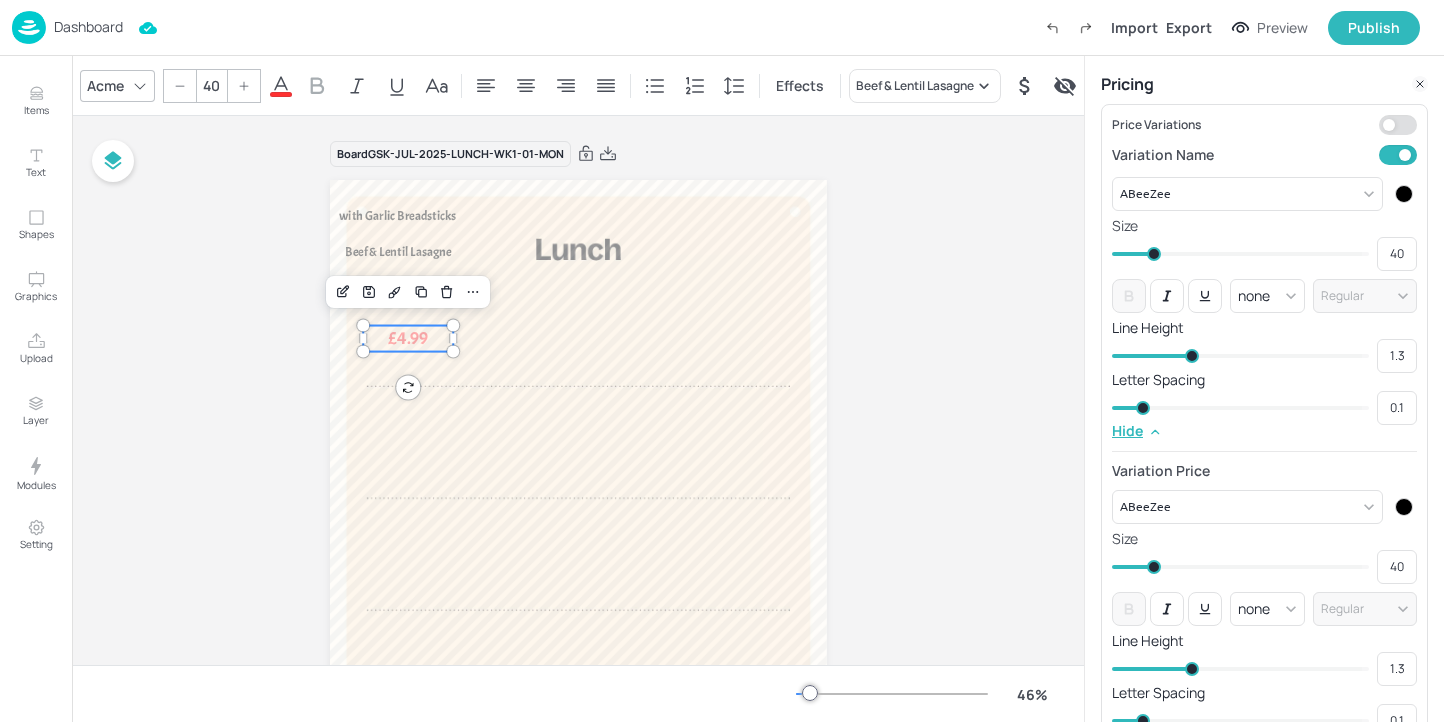 click 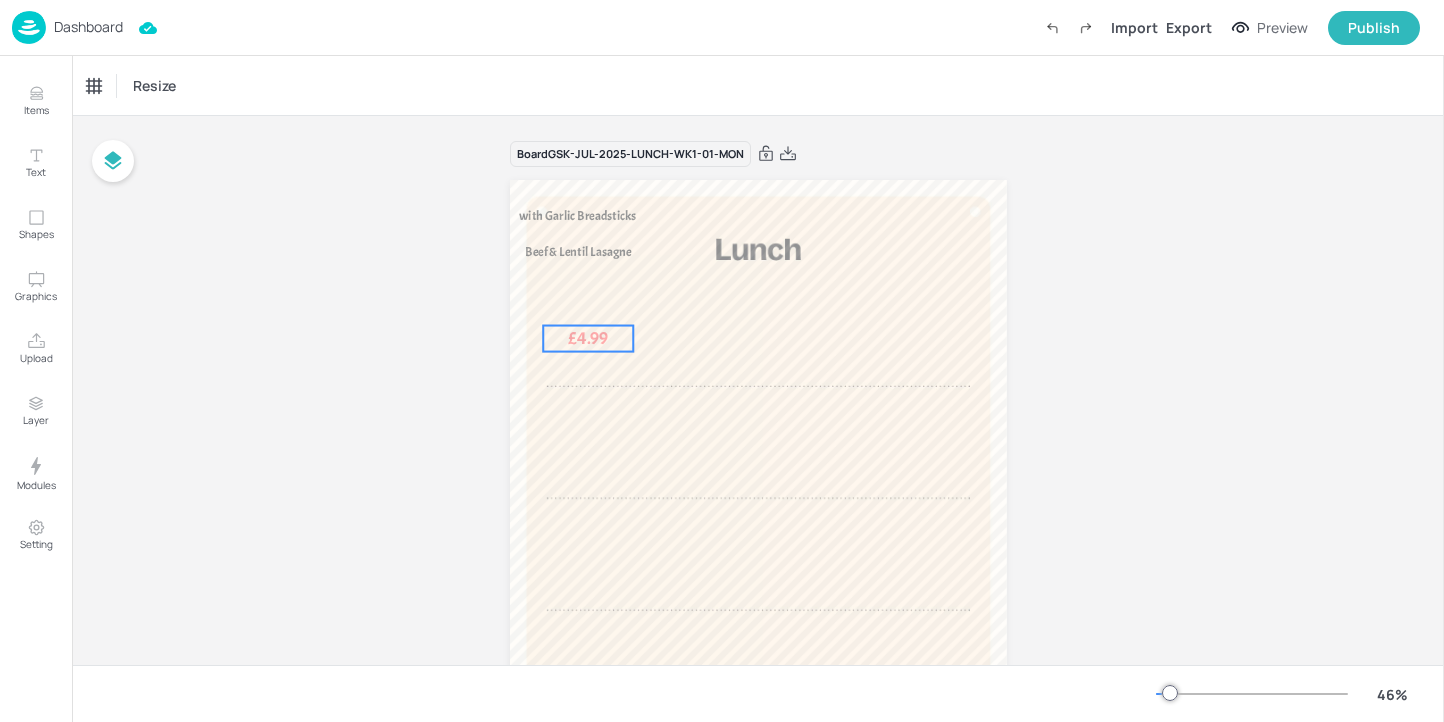 click on "£4.99" at bounding box center [588, 338] 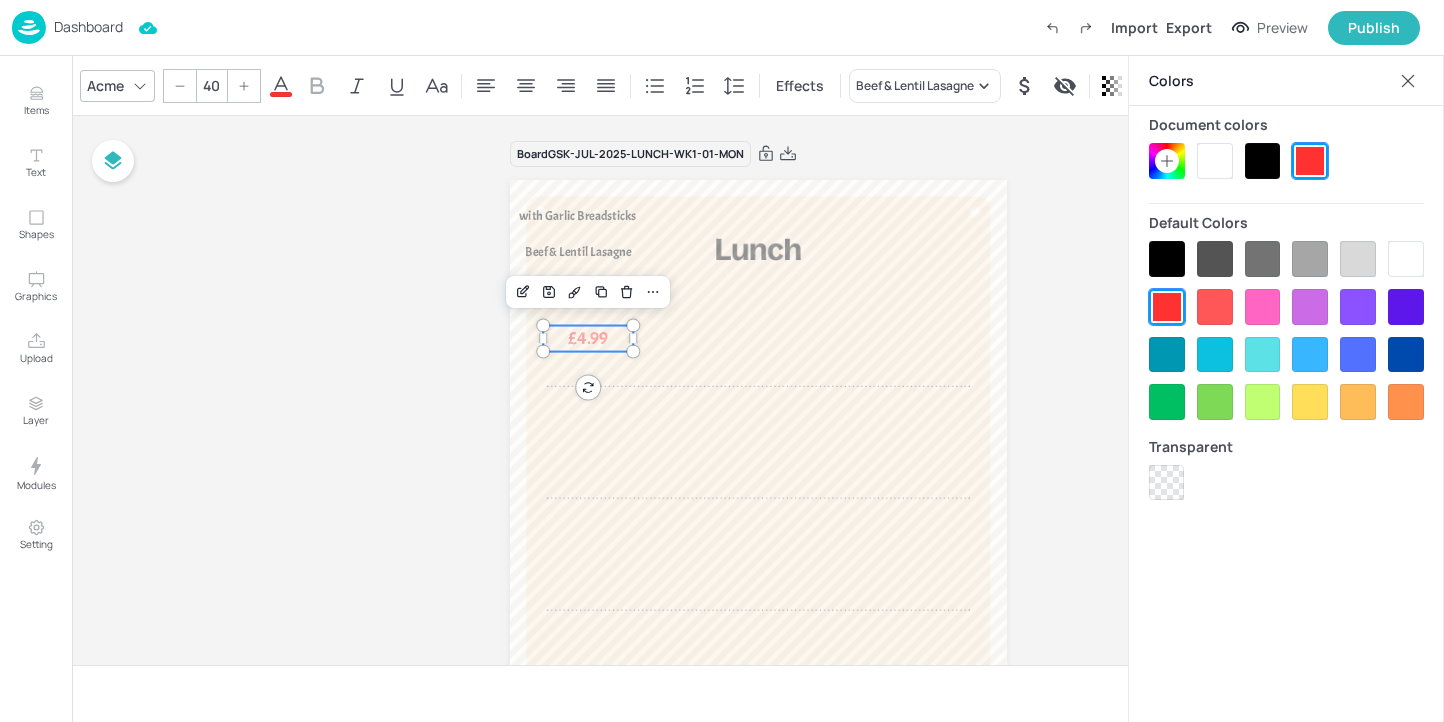 click 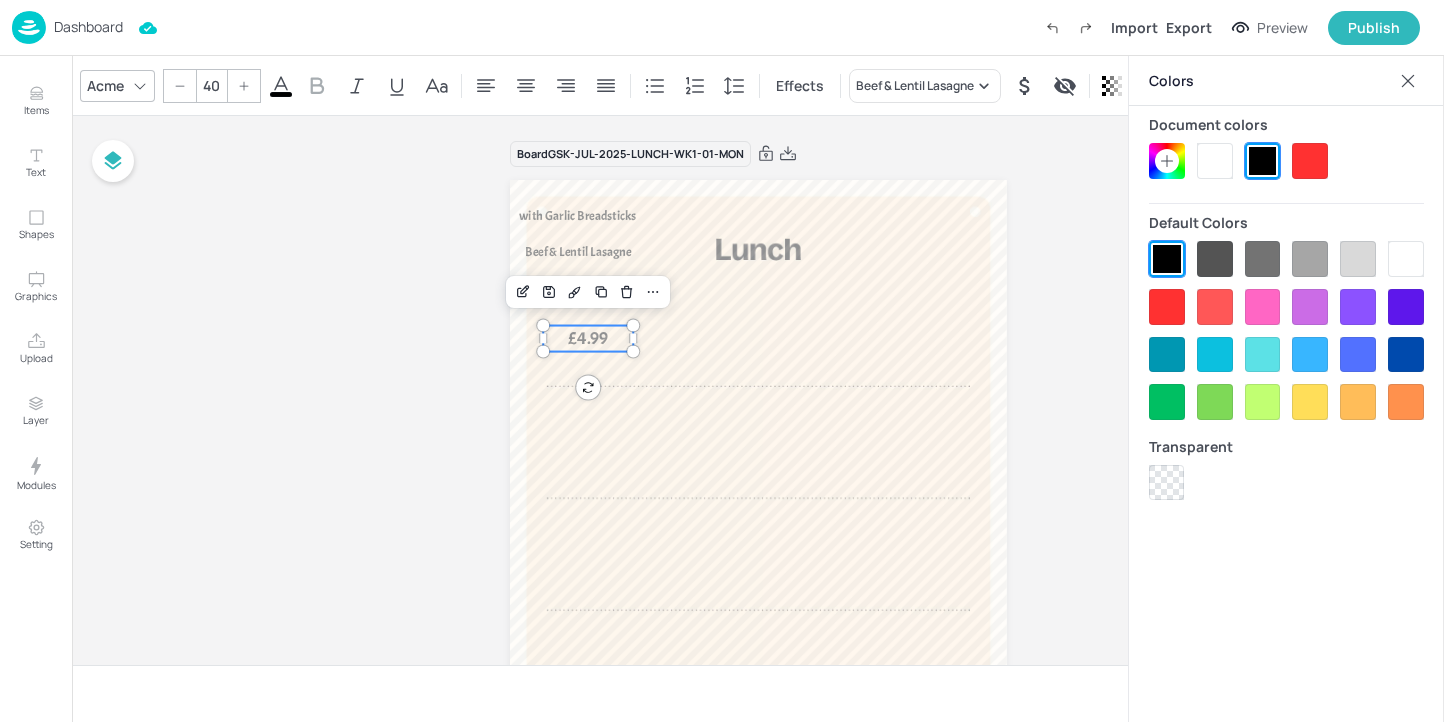 click 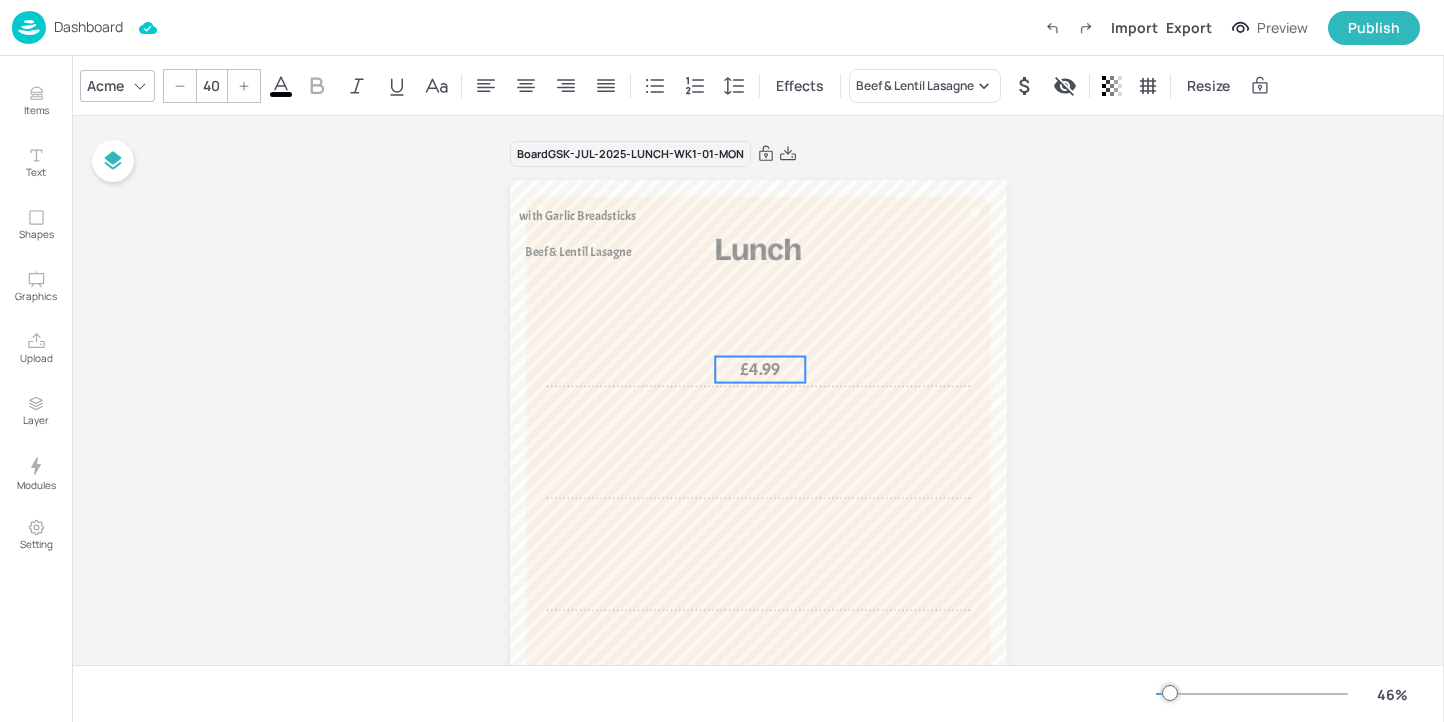 drag, startPoint x: 576, startPoint y: 334, endPoint x: 748, endPoint y: 365, distance: 174.77129 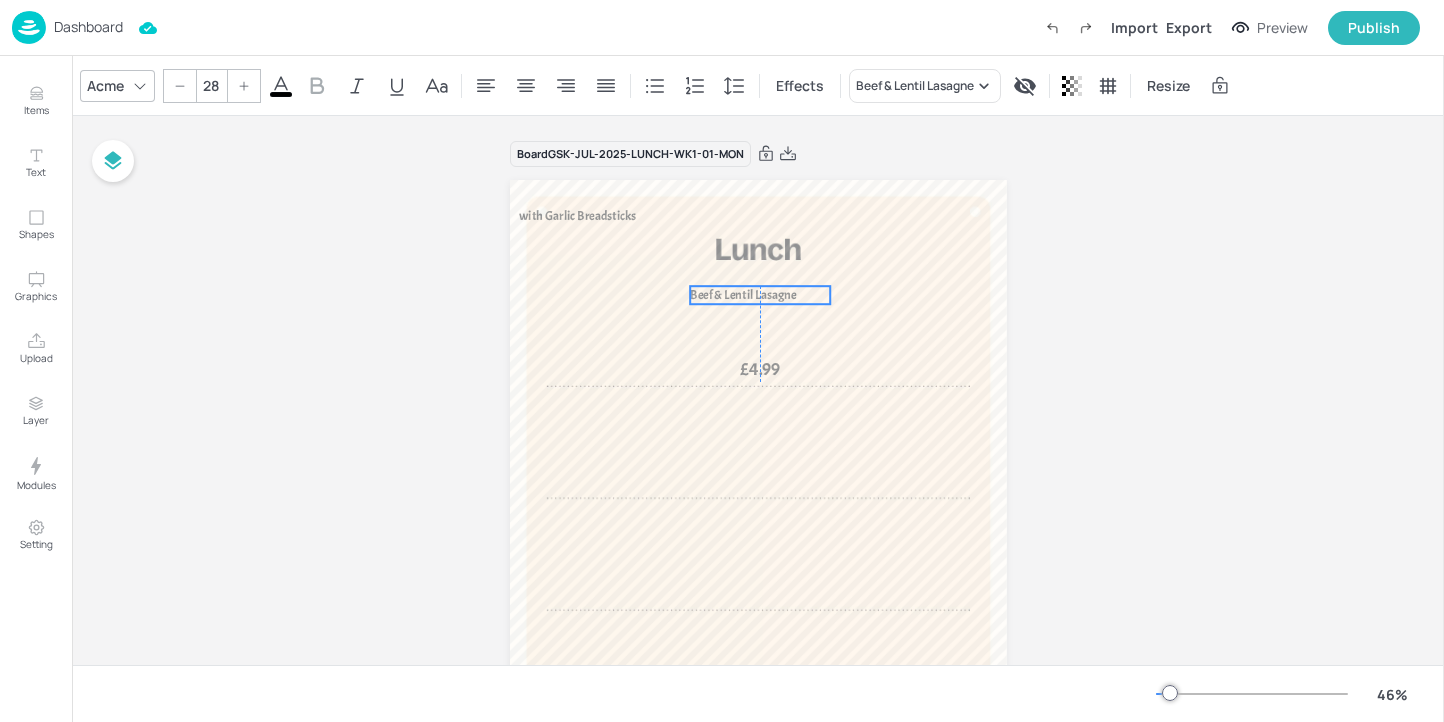 drag, startPoint x: 577, startPoint y: 252, endPoint x: 741, endPoint y: 295, distance: 169.5435 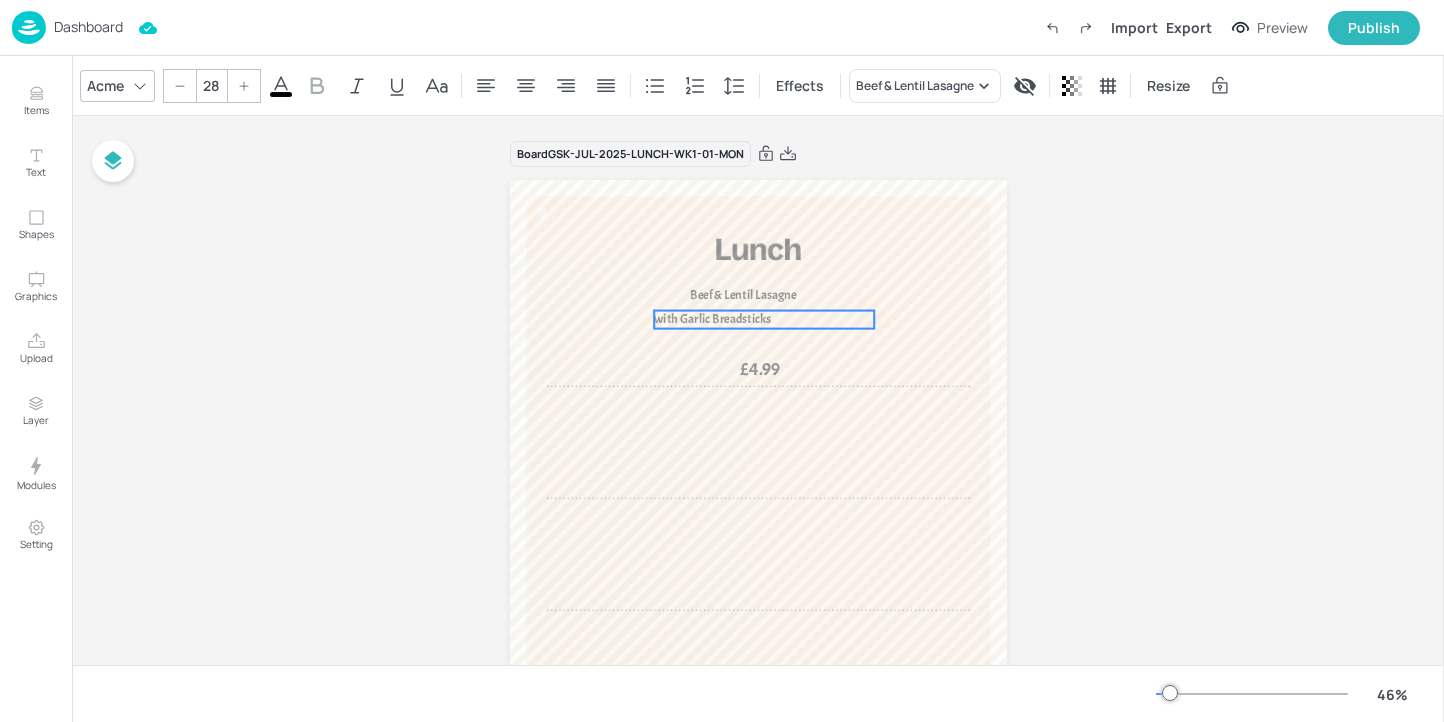 drag, startPoint x: 605, startPoint y: 217, endPoint x: 740, endPoint y: 320, distance: 169.80577 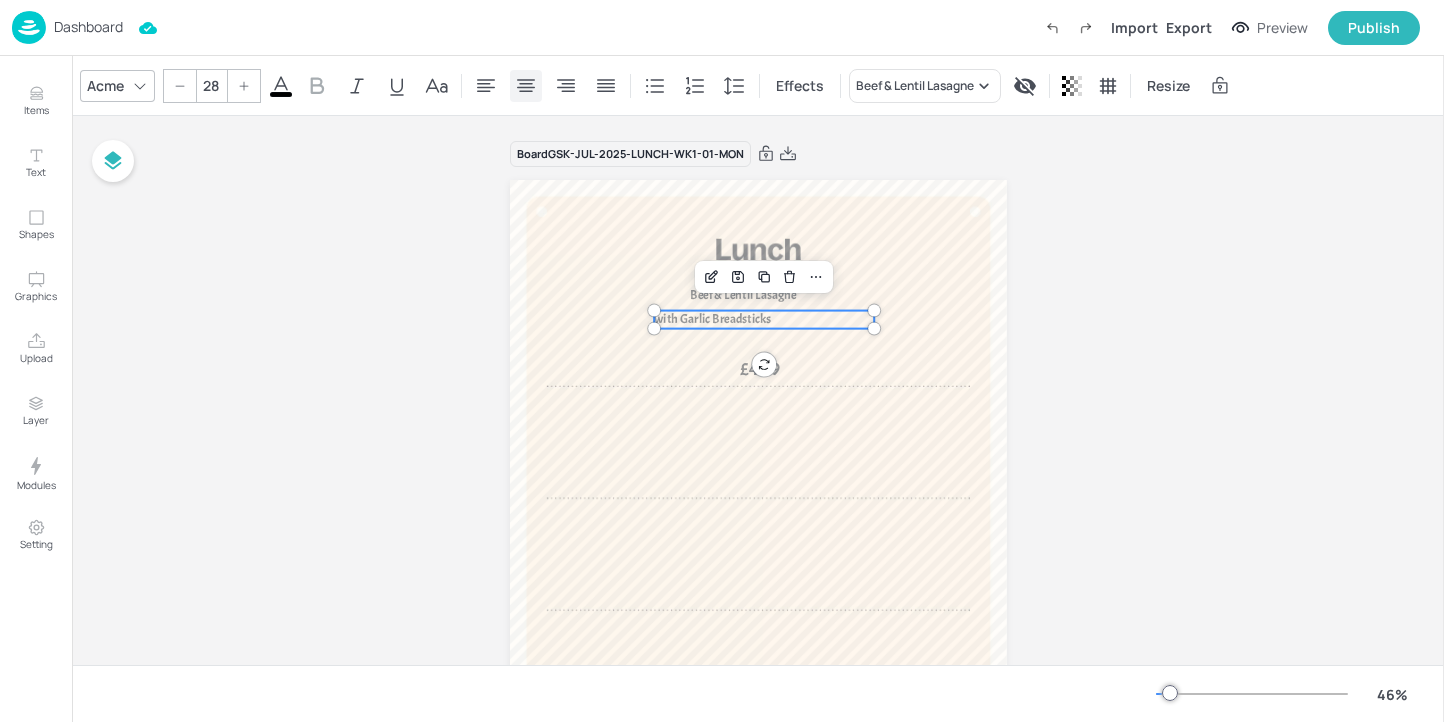 click 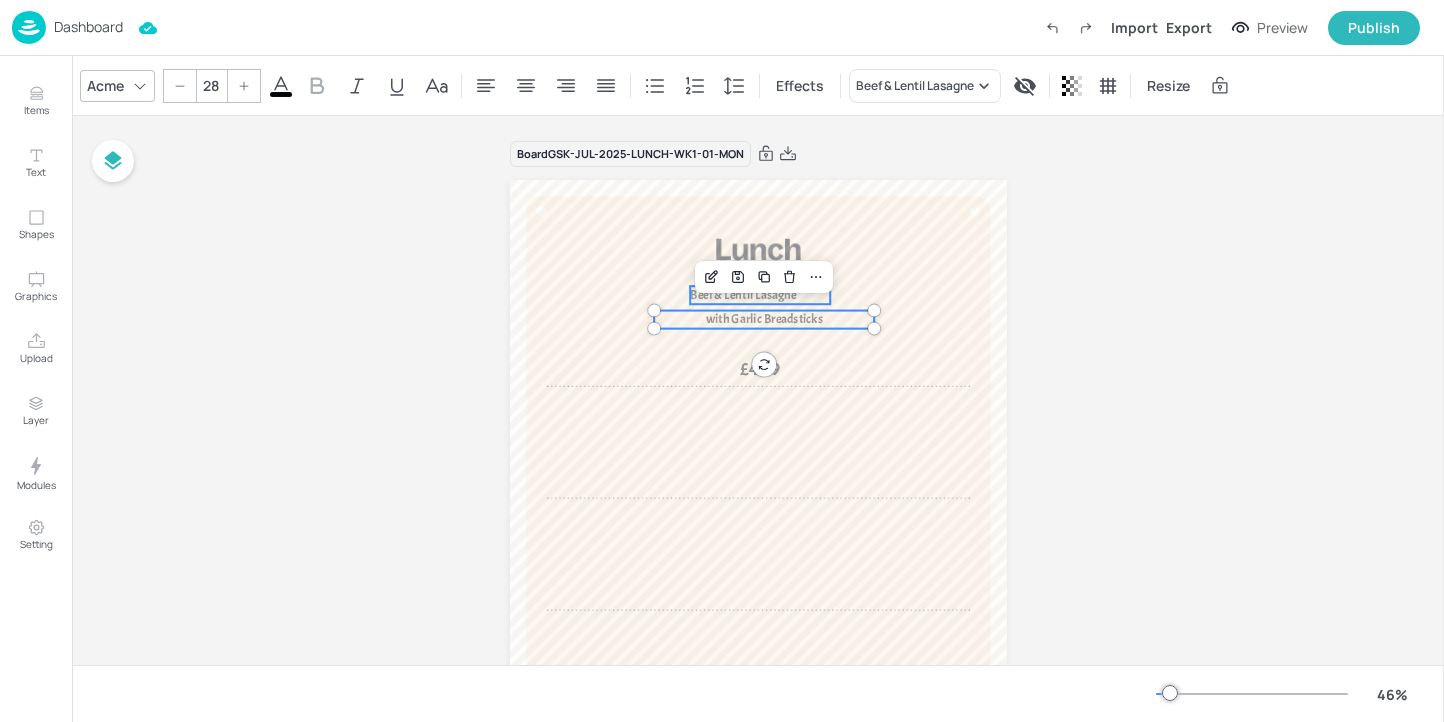 click on "Beef & Lentil Lasagne" at bounding box center [743, 295] 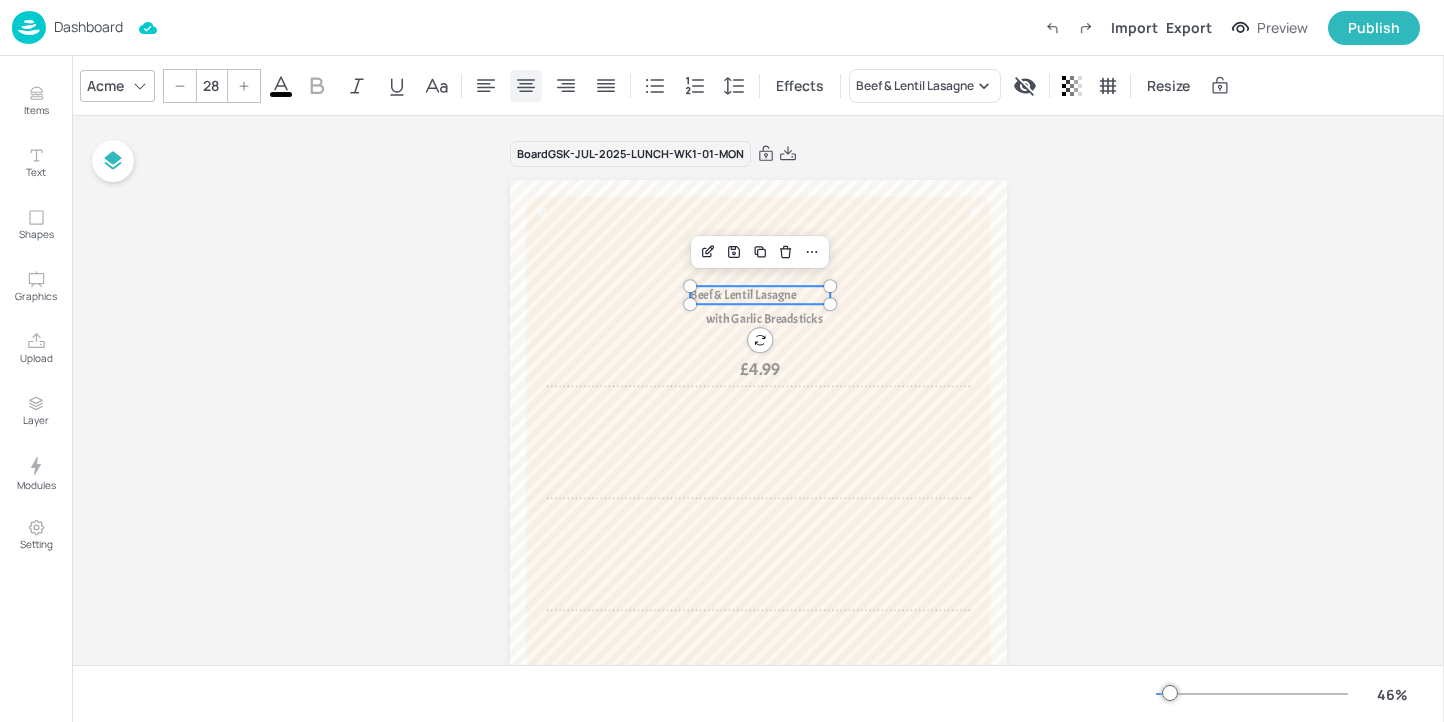 click 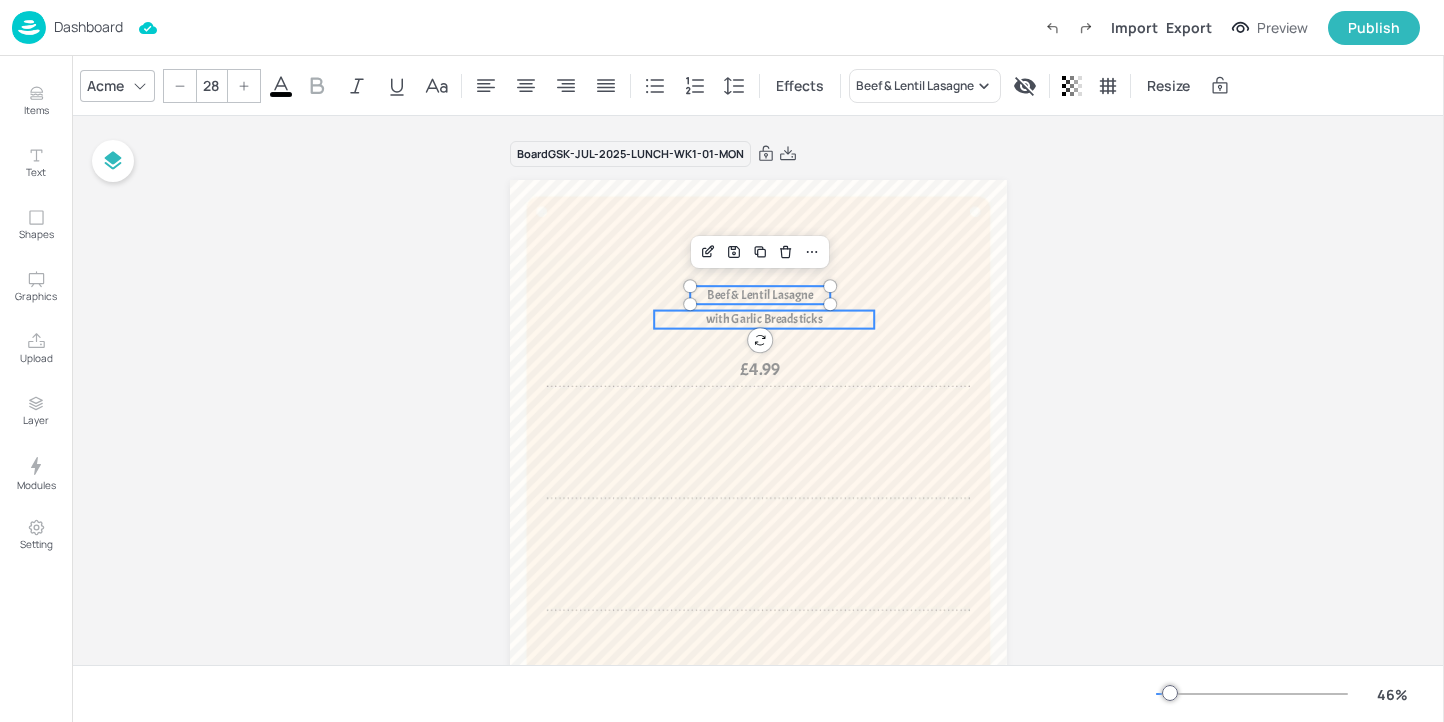 type on "28" 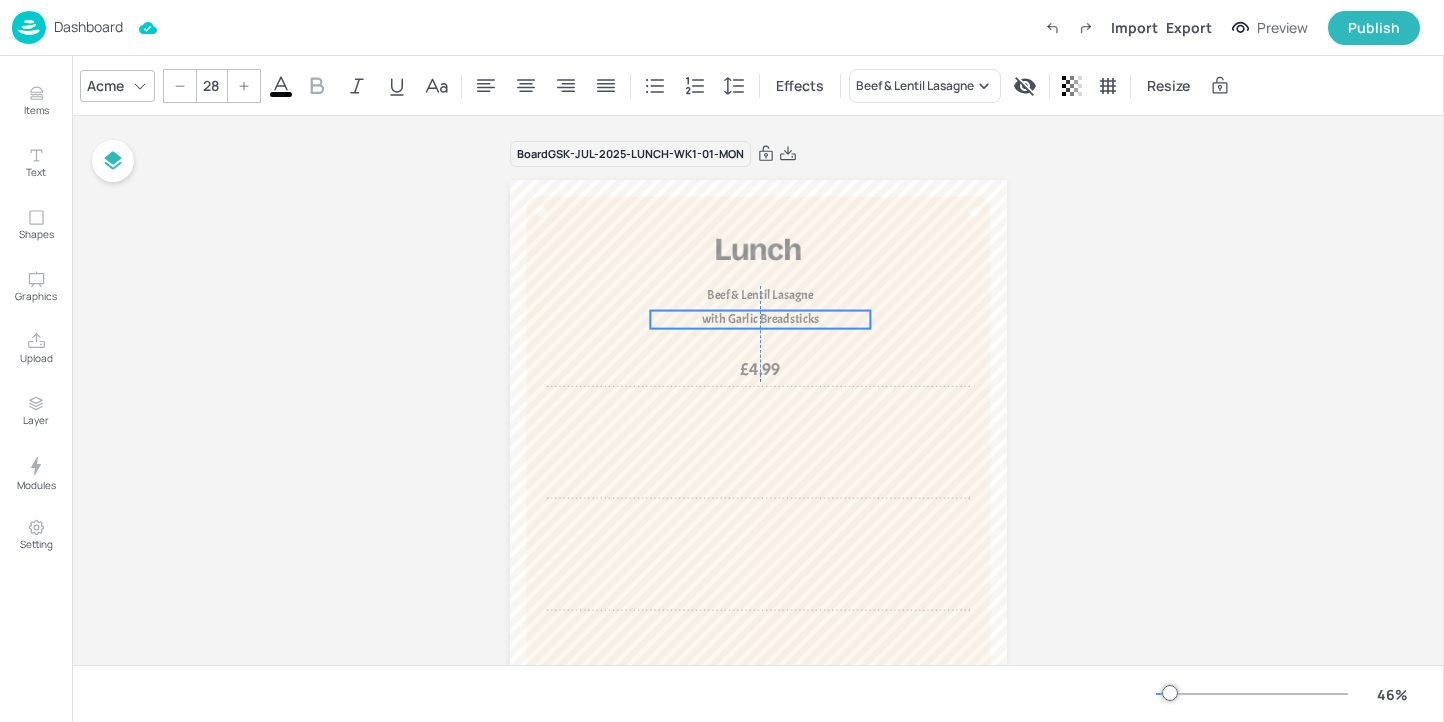 click on "with Garlic Breadsticks" at bounding box center [760, 320] 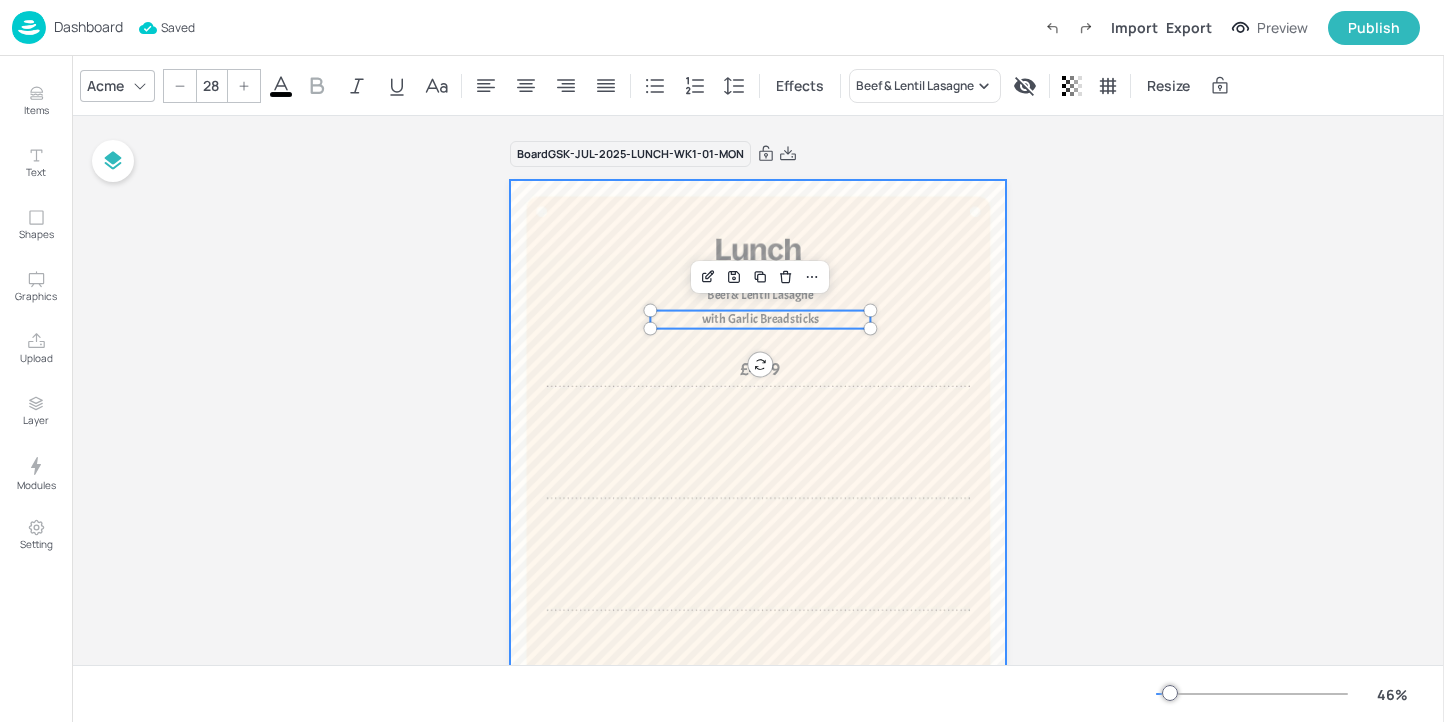click at bounding box center [758, 482] 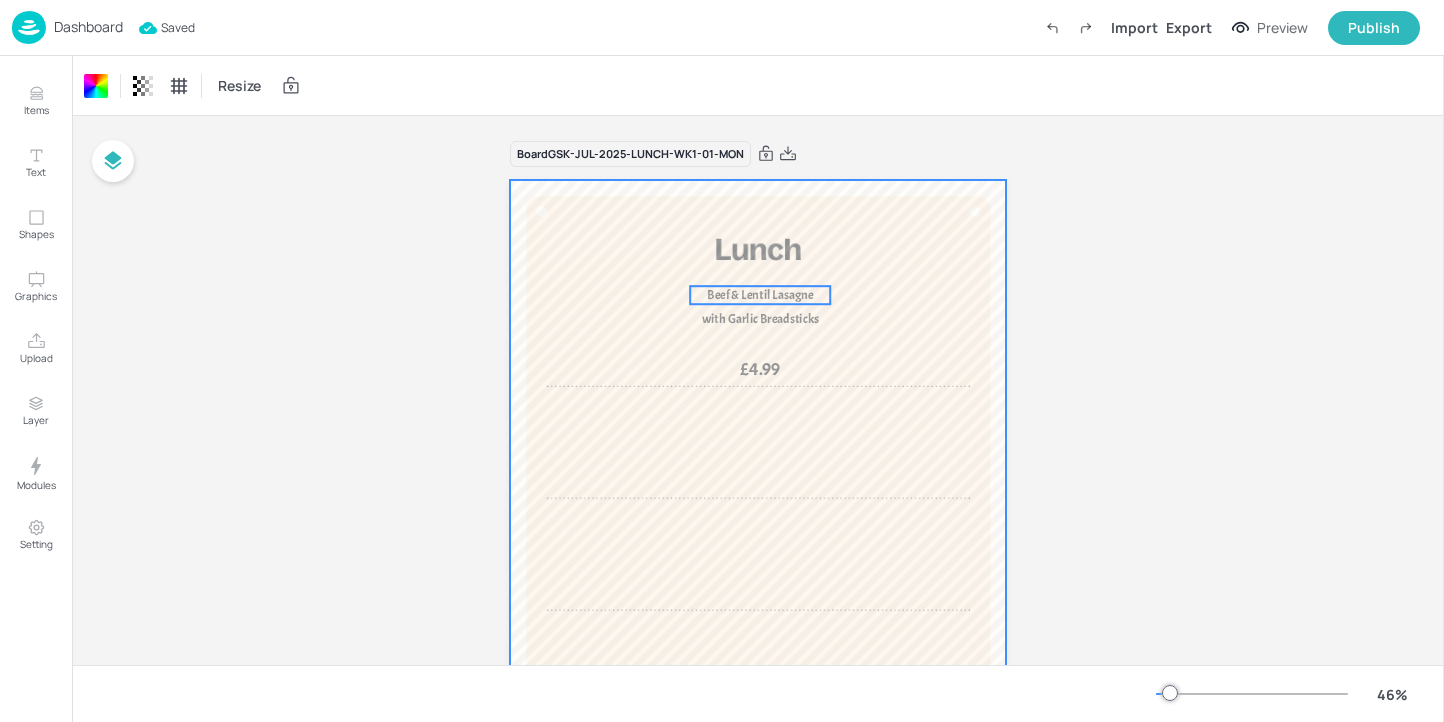 click on "Beef & Lentil Lasagne" at bounding box center (760, 295) 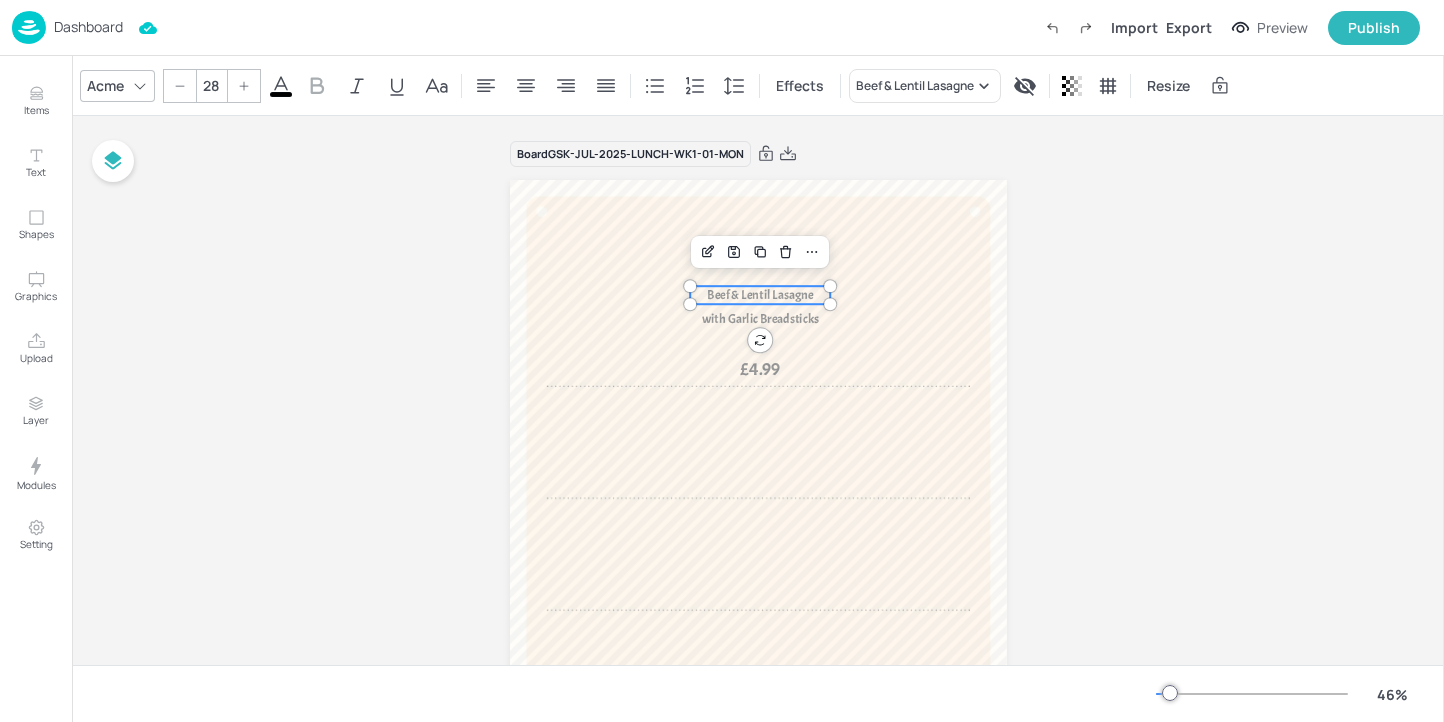 click at bounding box center (244, 86) 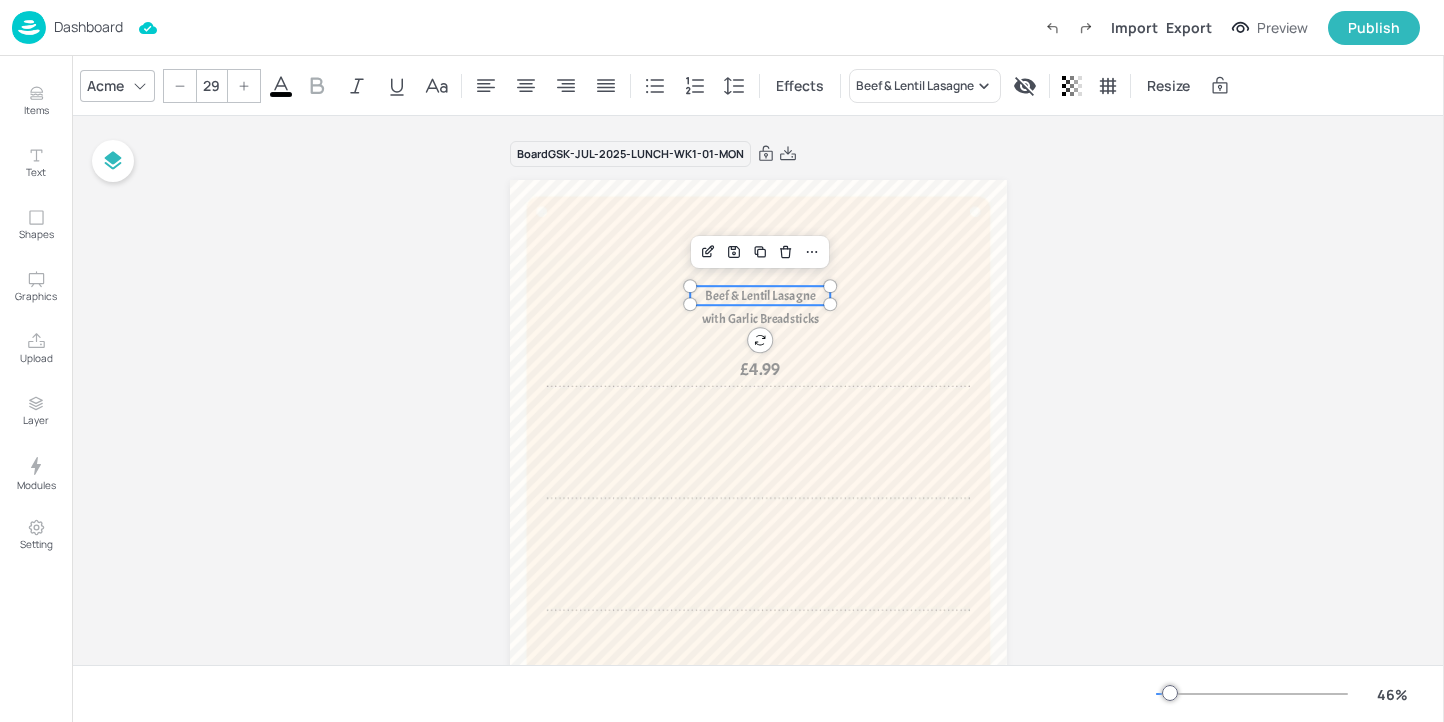 click at bounding box center [244, 86] 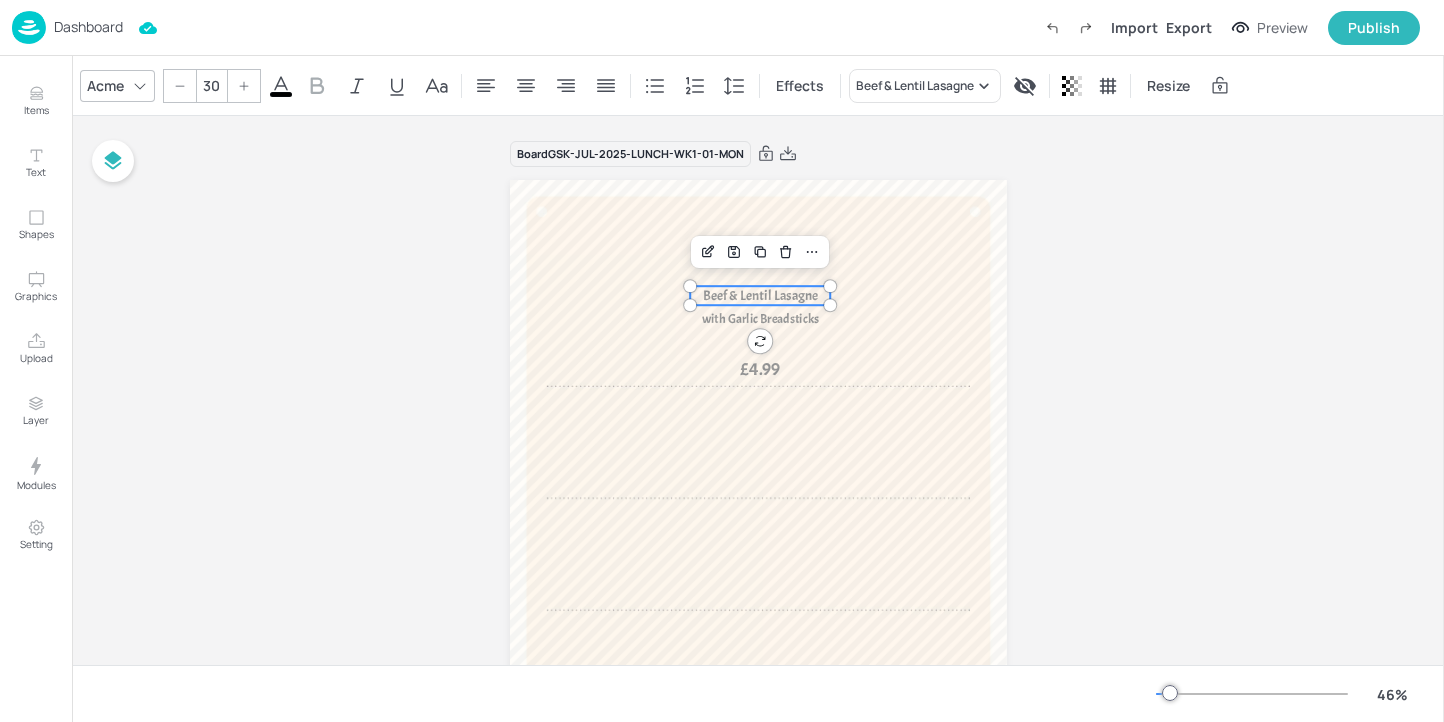 click at bounding box center [244, 86] 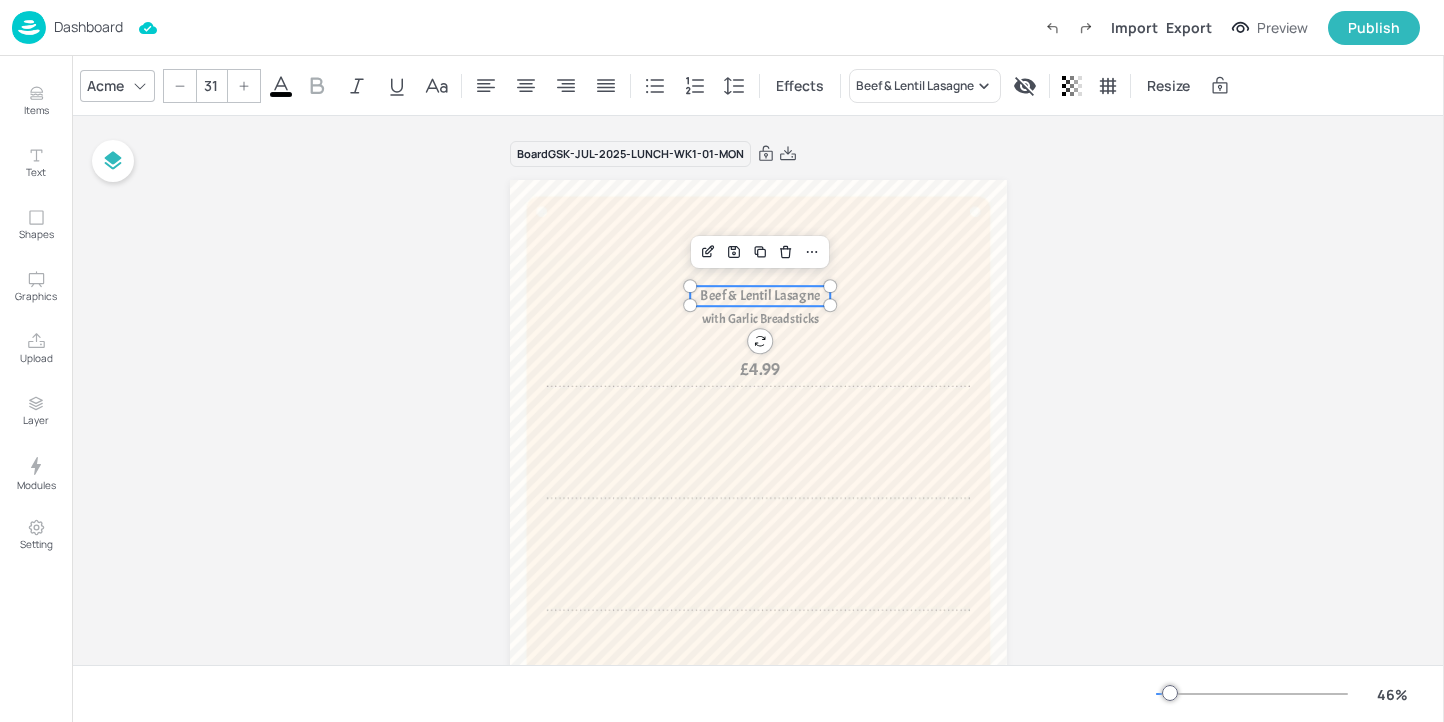 click at bounding box center [244, 86] 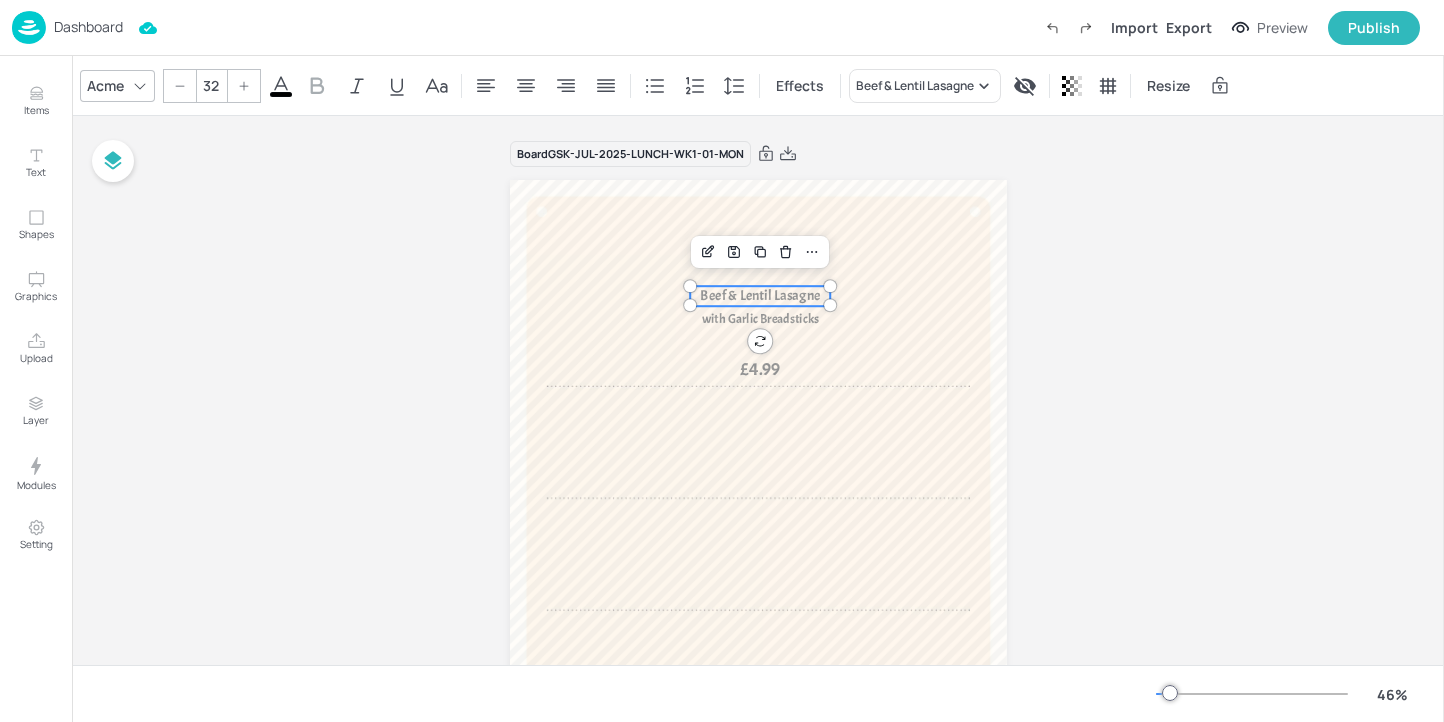 click at bounding box center [244, 86] 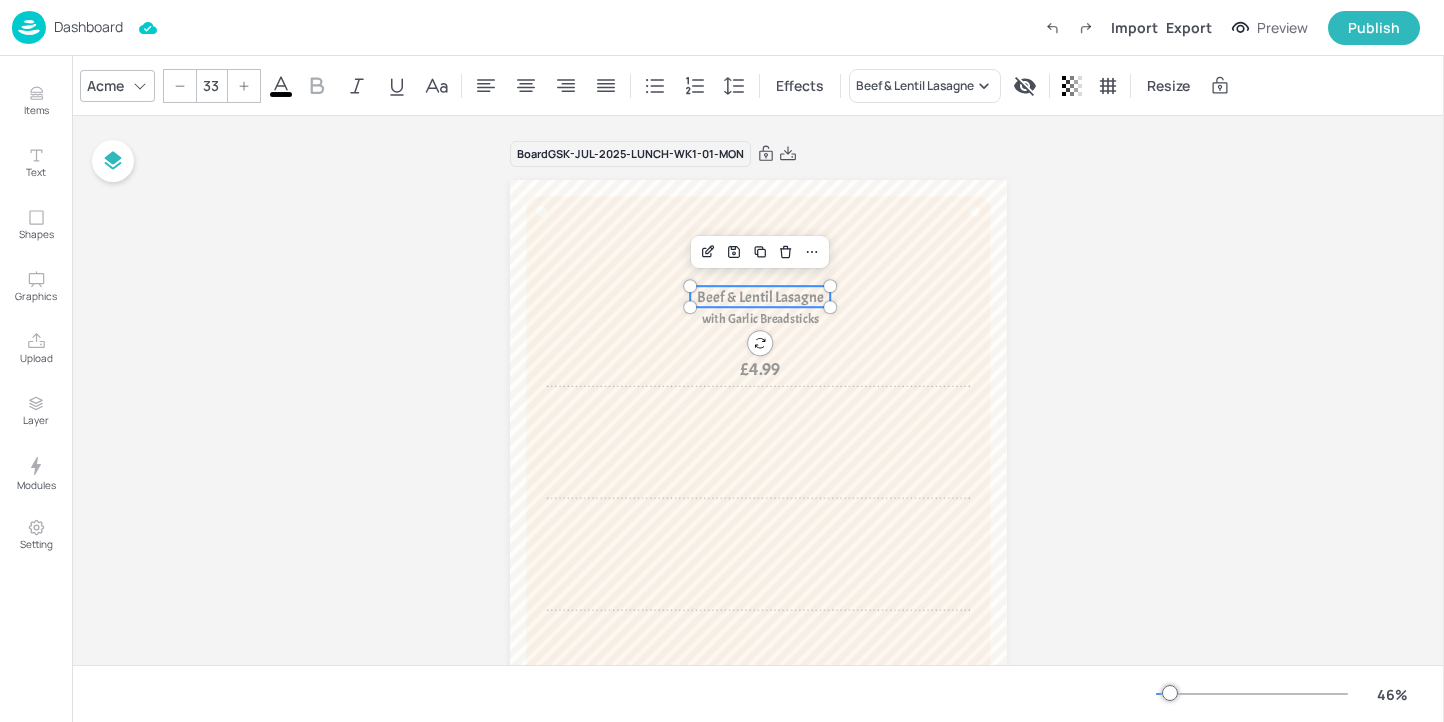 click at bounding box center (244, 86) 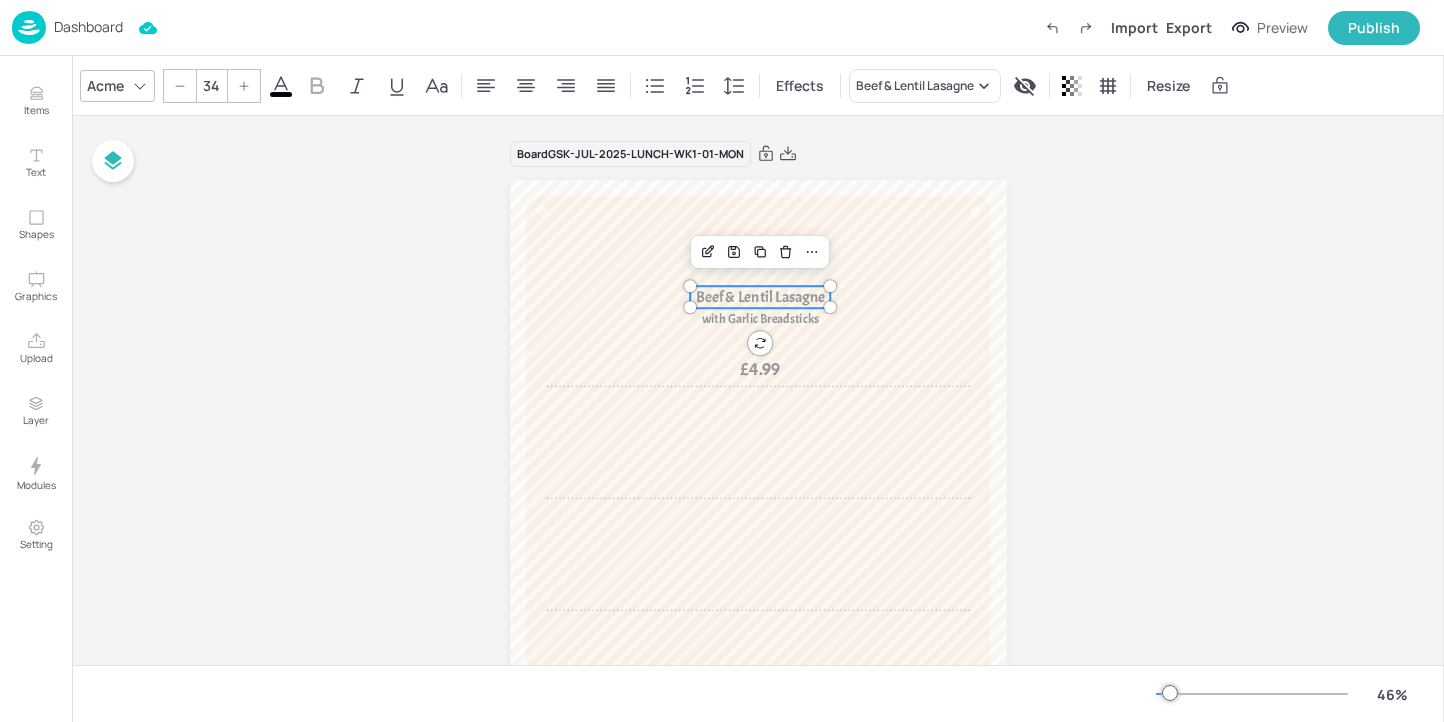 click at bounding box center [244, 86] 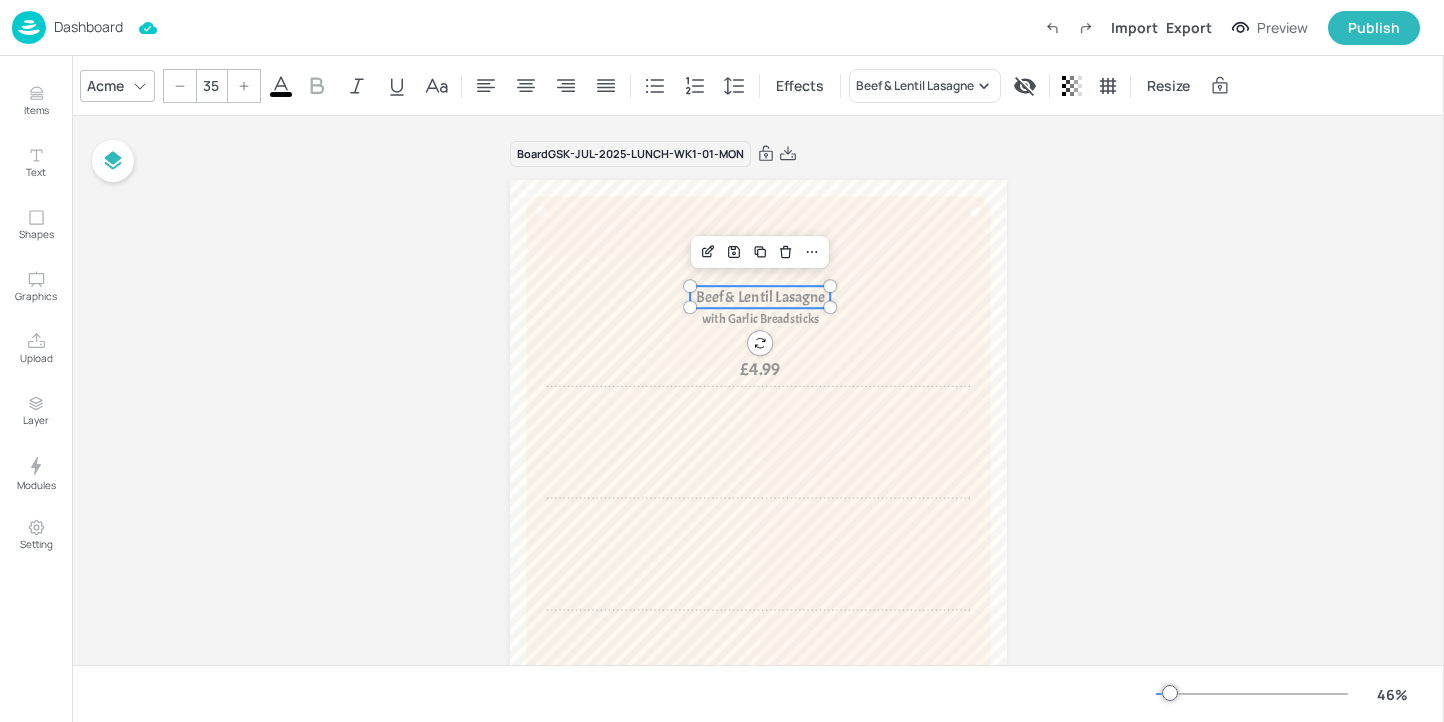 click at bounding box center (244, 86) 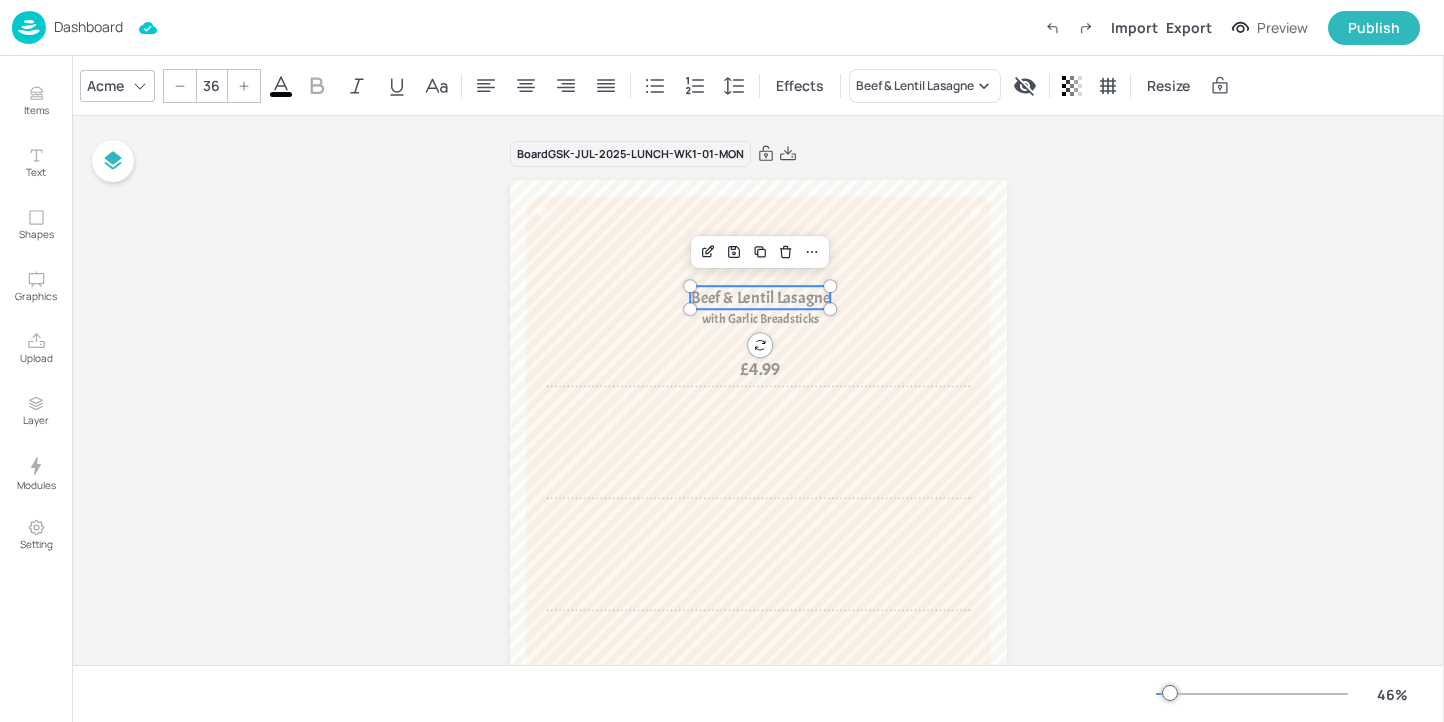 click at bounding box center (244, 86) 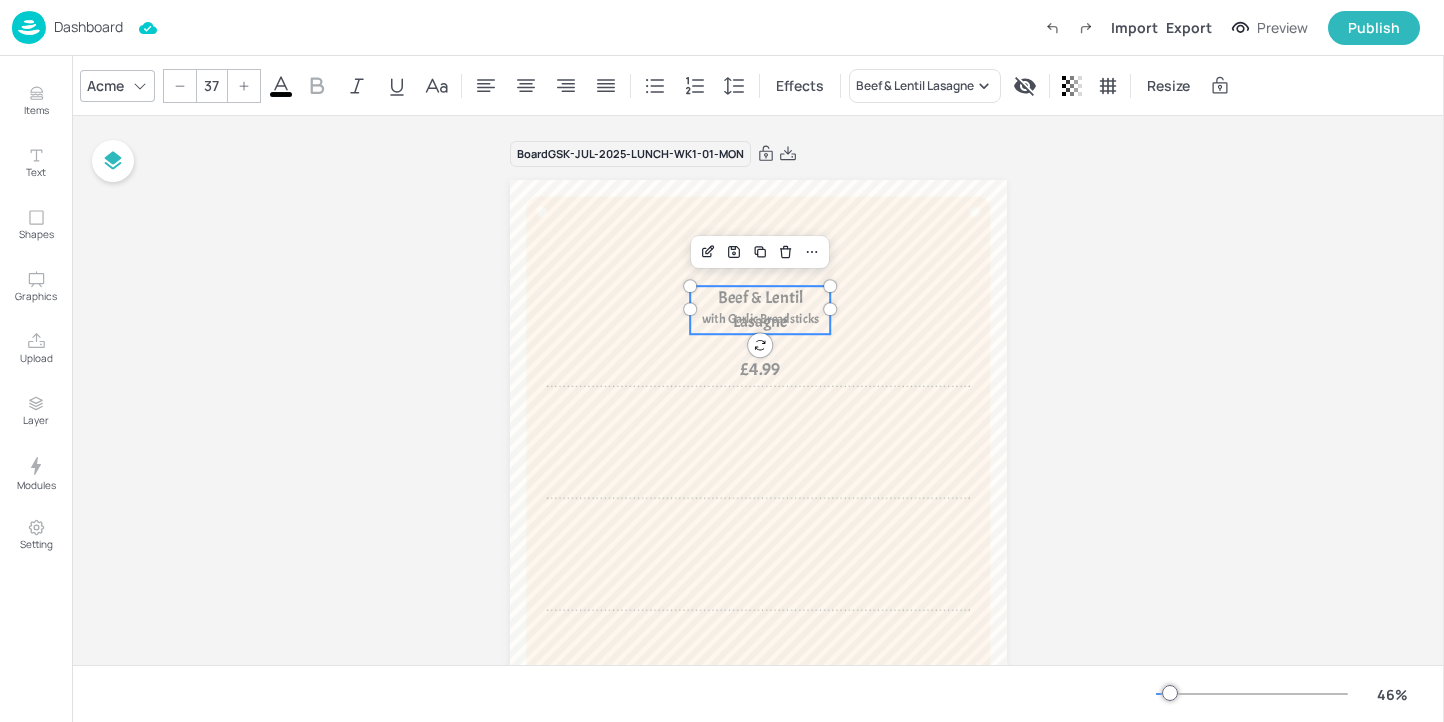 click at bounding box center [244, 86] 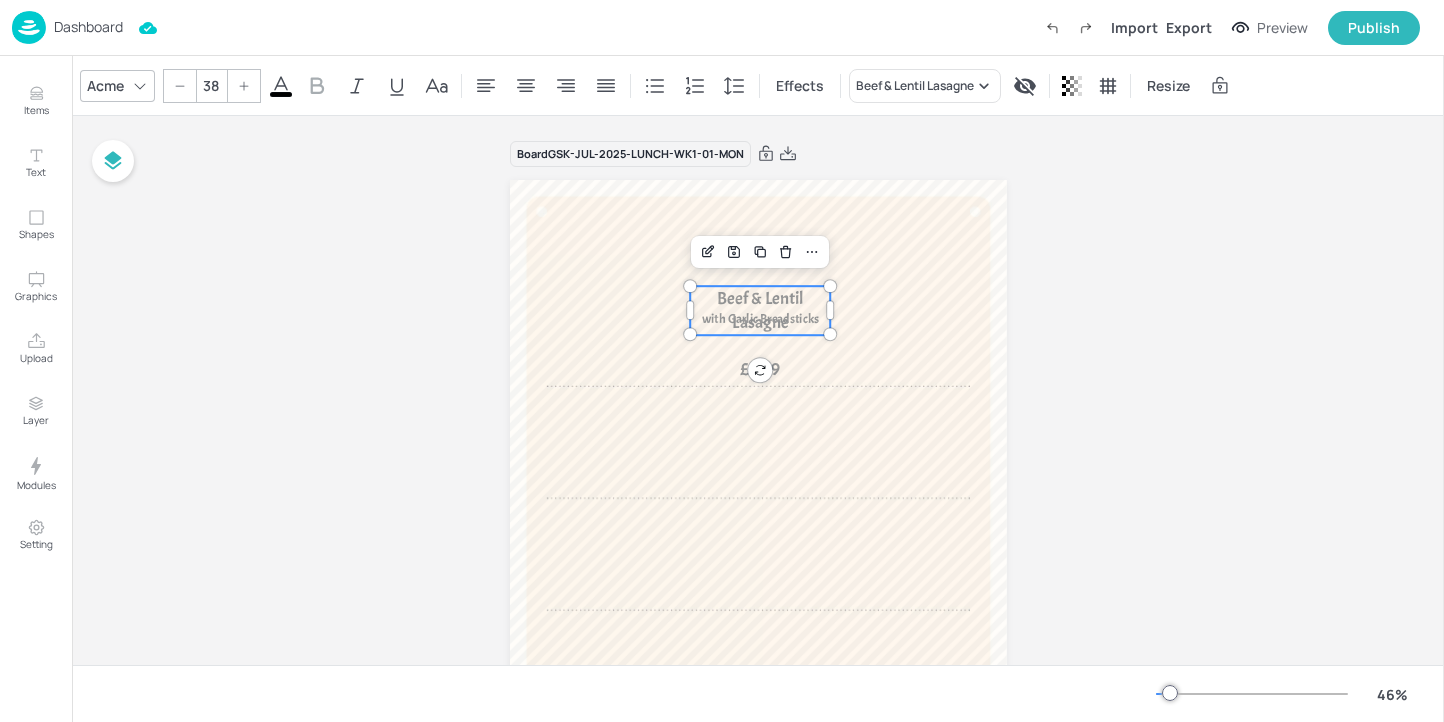 click at bounding box center [244, 86] 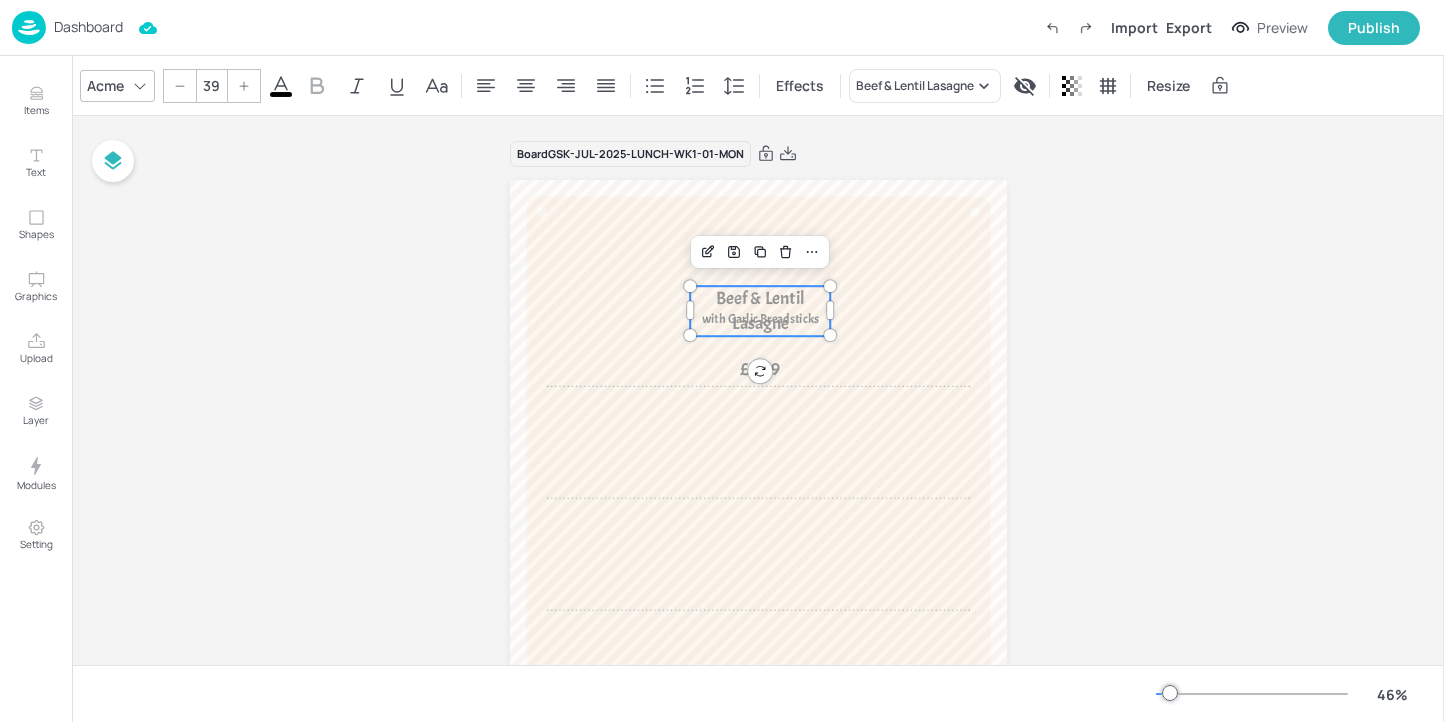 click at bounding box center (244, 86) 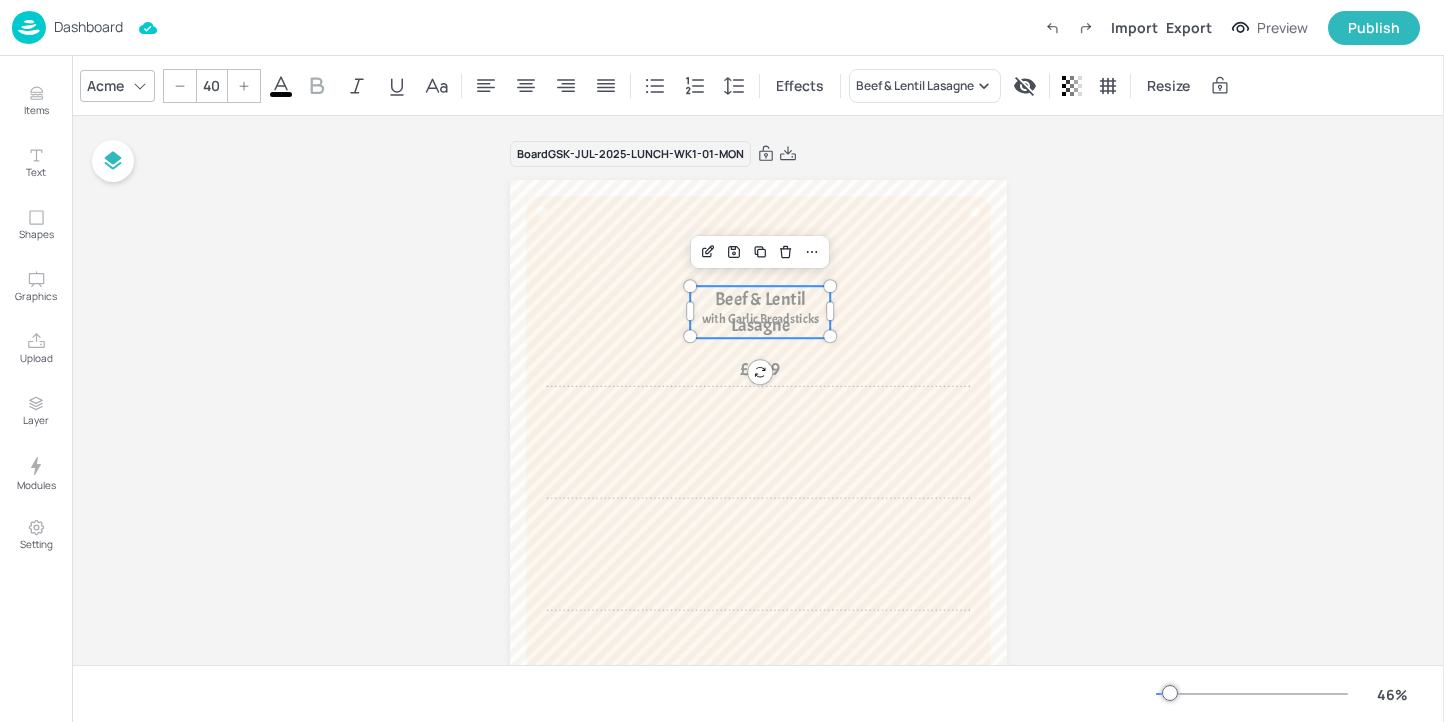 click 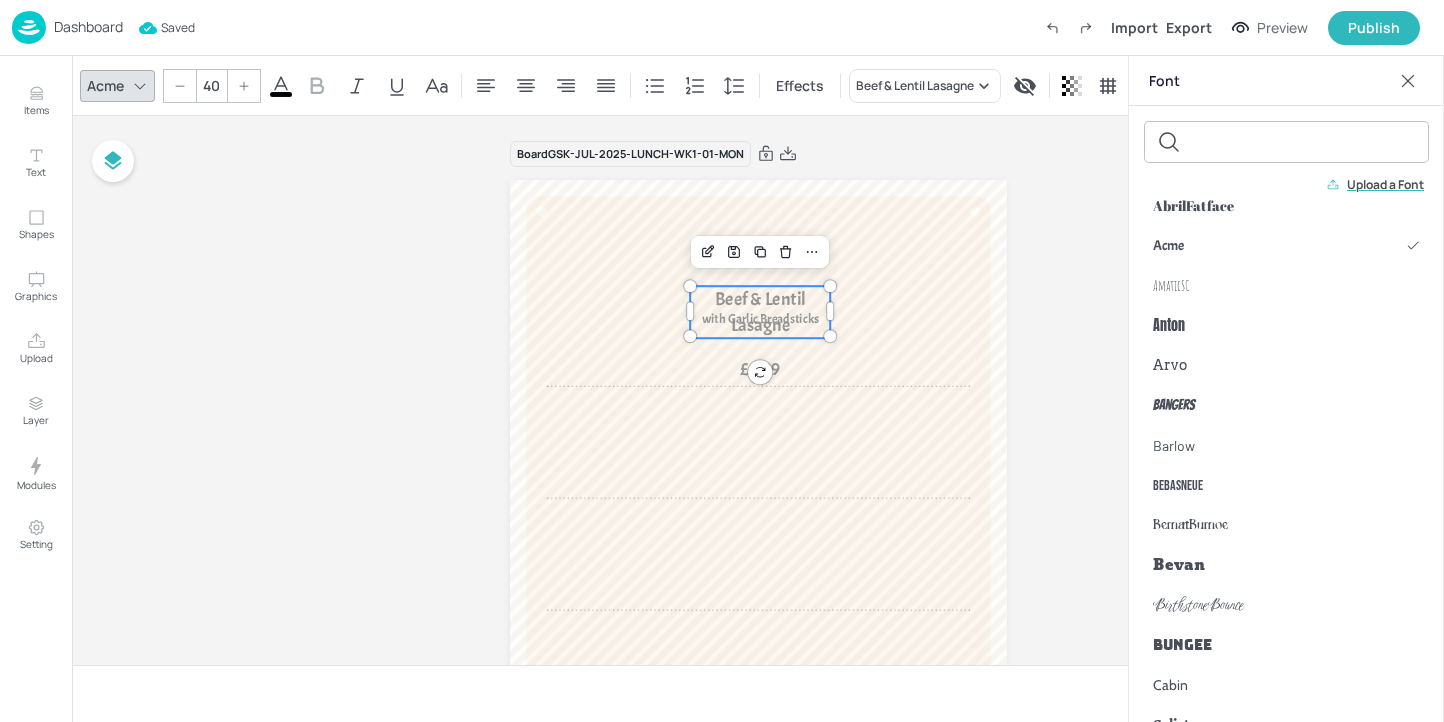 scroll, scrollTop: 0, scrollLeft: 0, axis: both 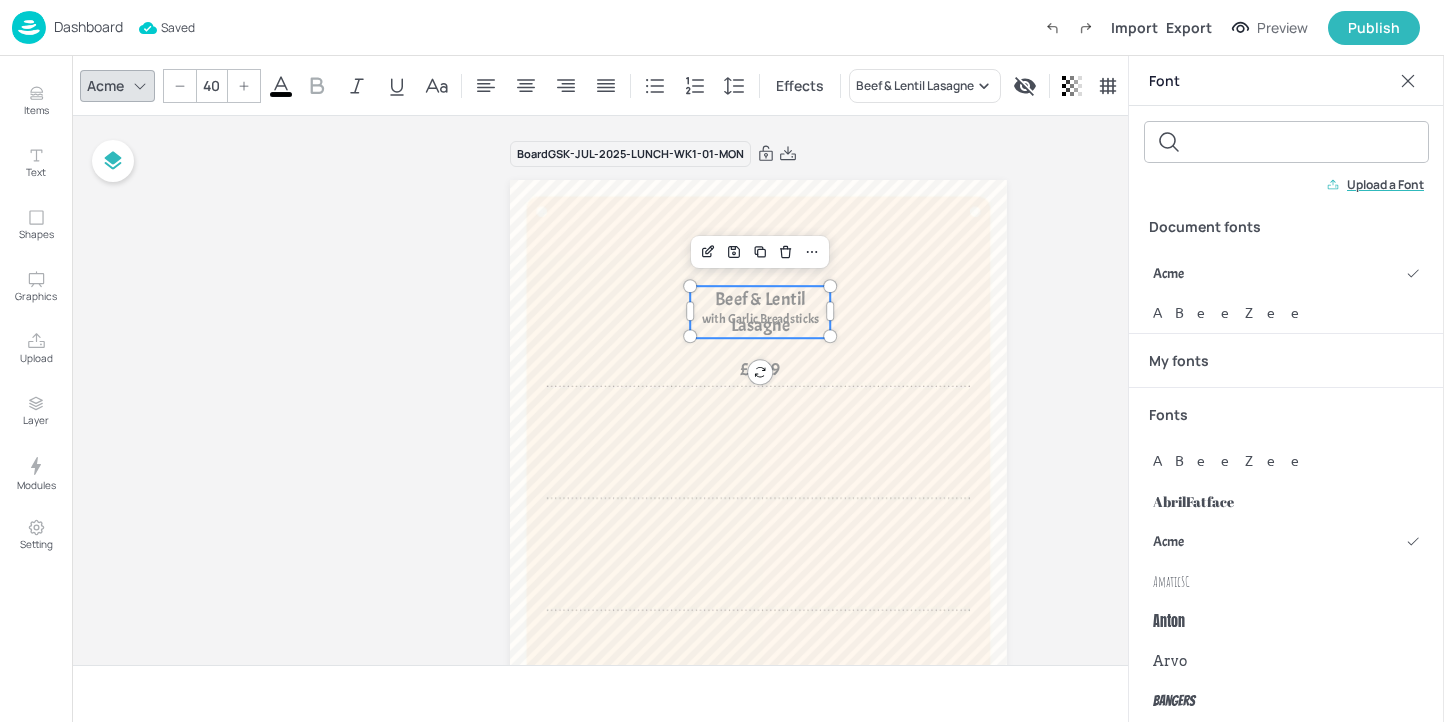 click on "Upload a Font" at bounding box center [1385, 185] 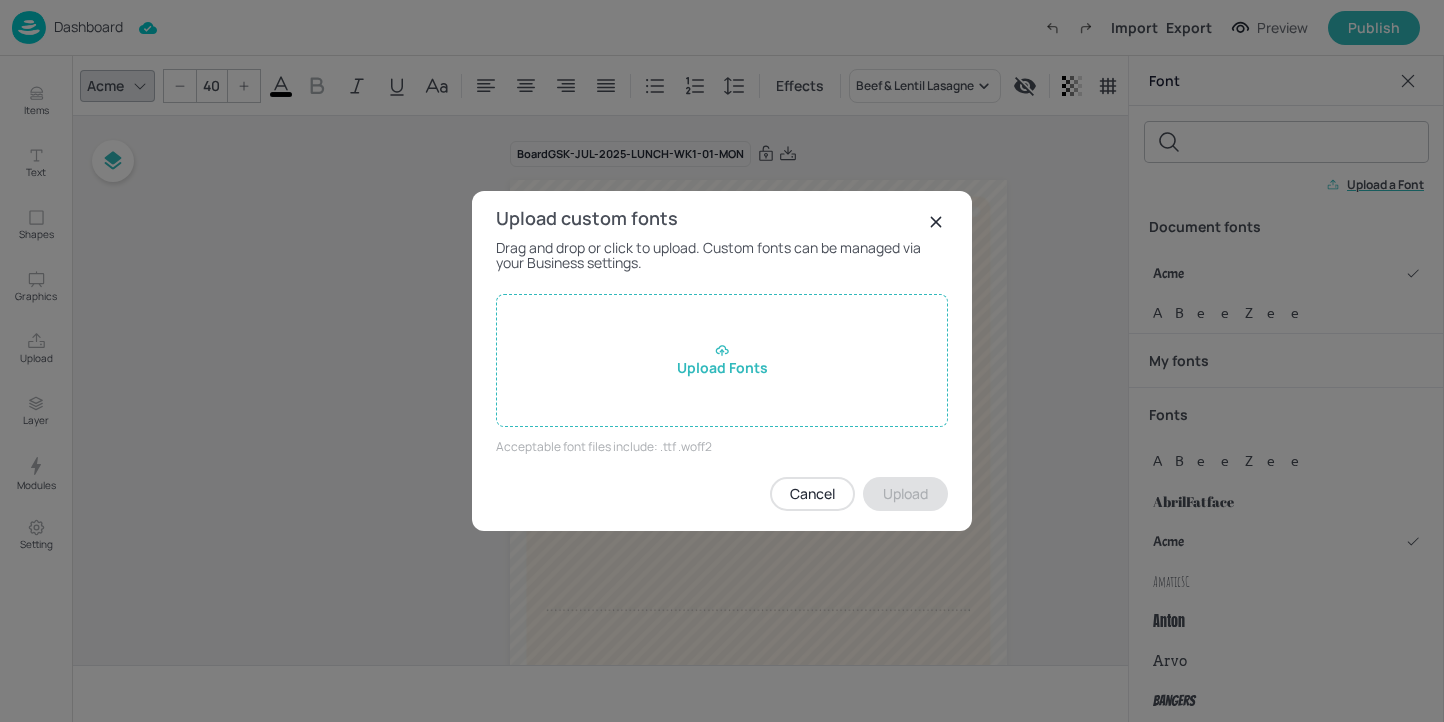 click on "Upload Fonts" at bounding box center (722, 360) 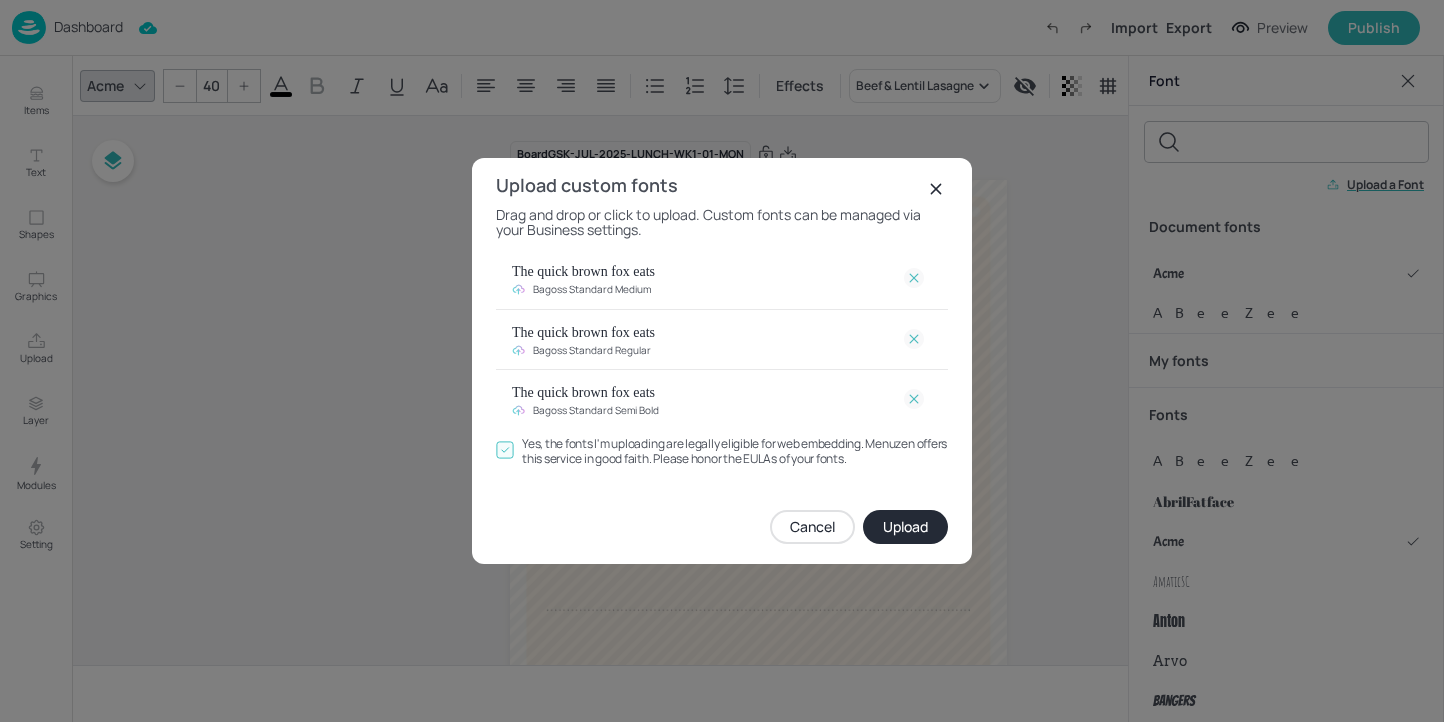 click on "Upload" at bounding box center (905, 527) 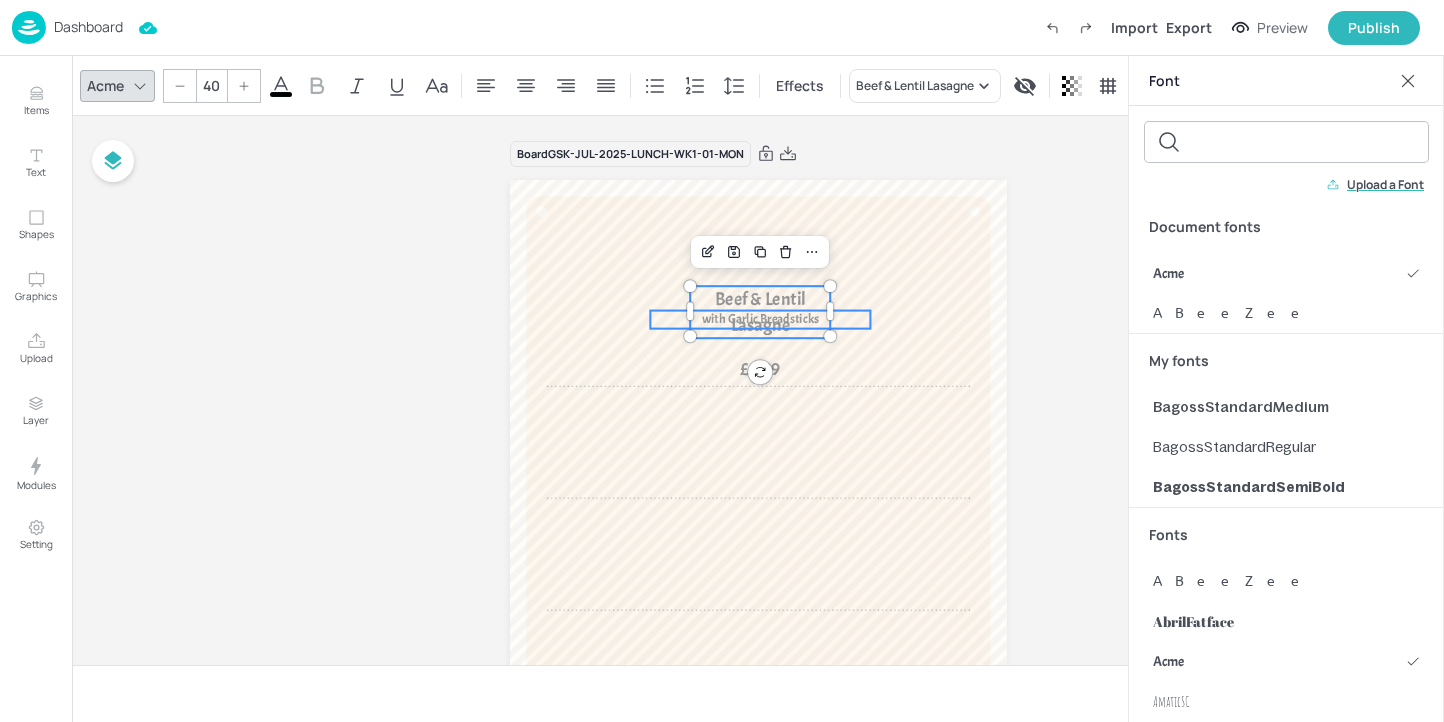 click on "with Garlic Breadsticks" at bounding box center [760, 320] 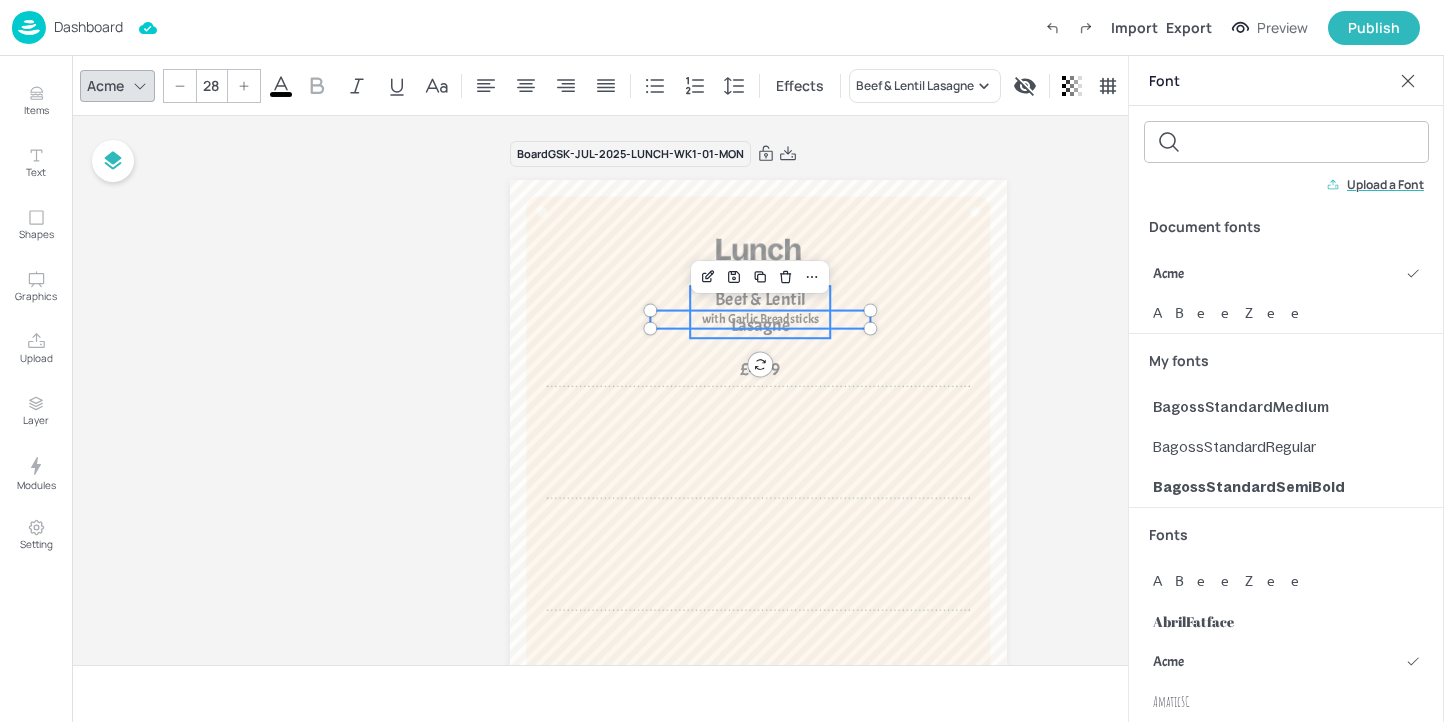click on "Beef & Lentil Lasagne" at bounding box center (760, 312) 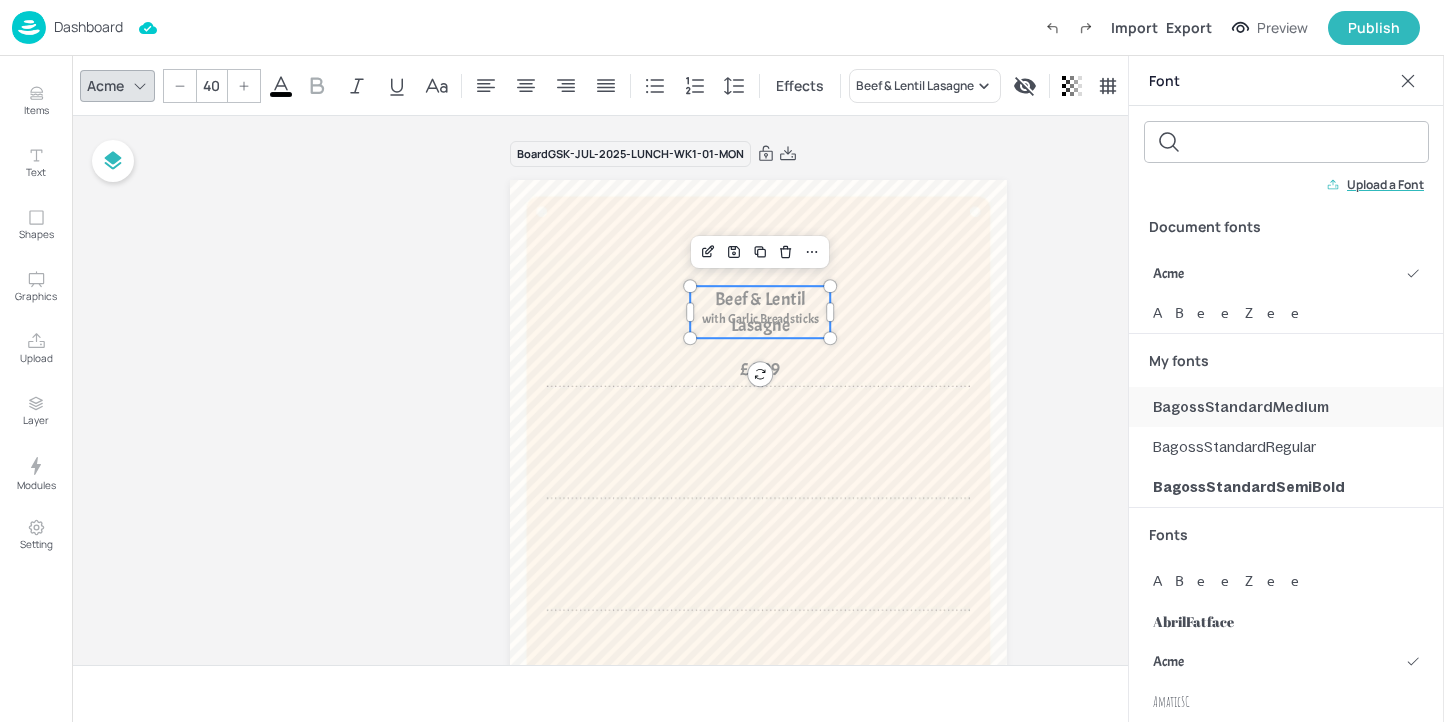 click on "BagossStandardMedium" at bounding box center (1241, 407) 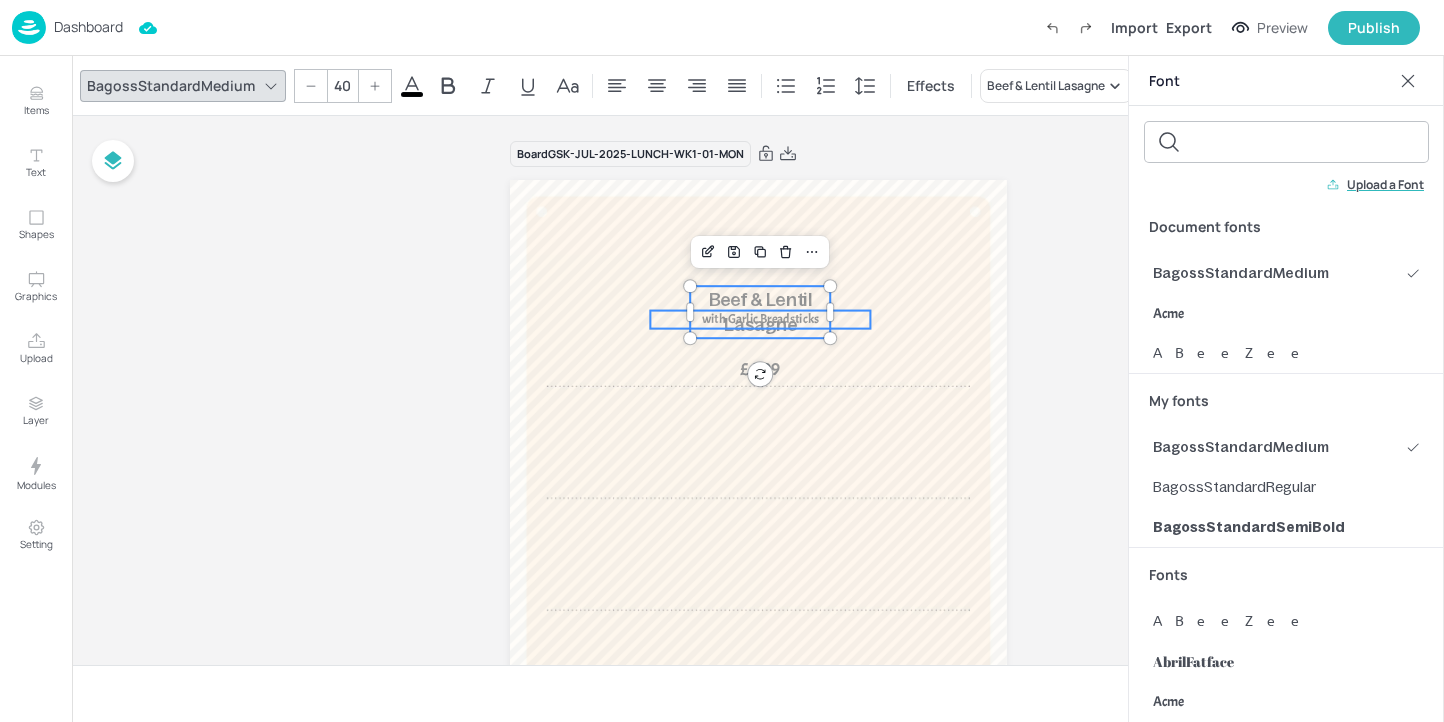 click on "with Garlic Breadsticks" at bounding box center [760, 320] 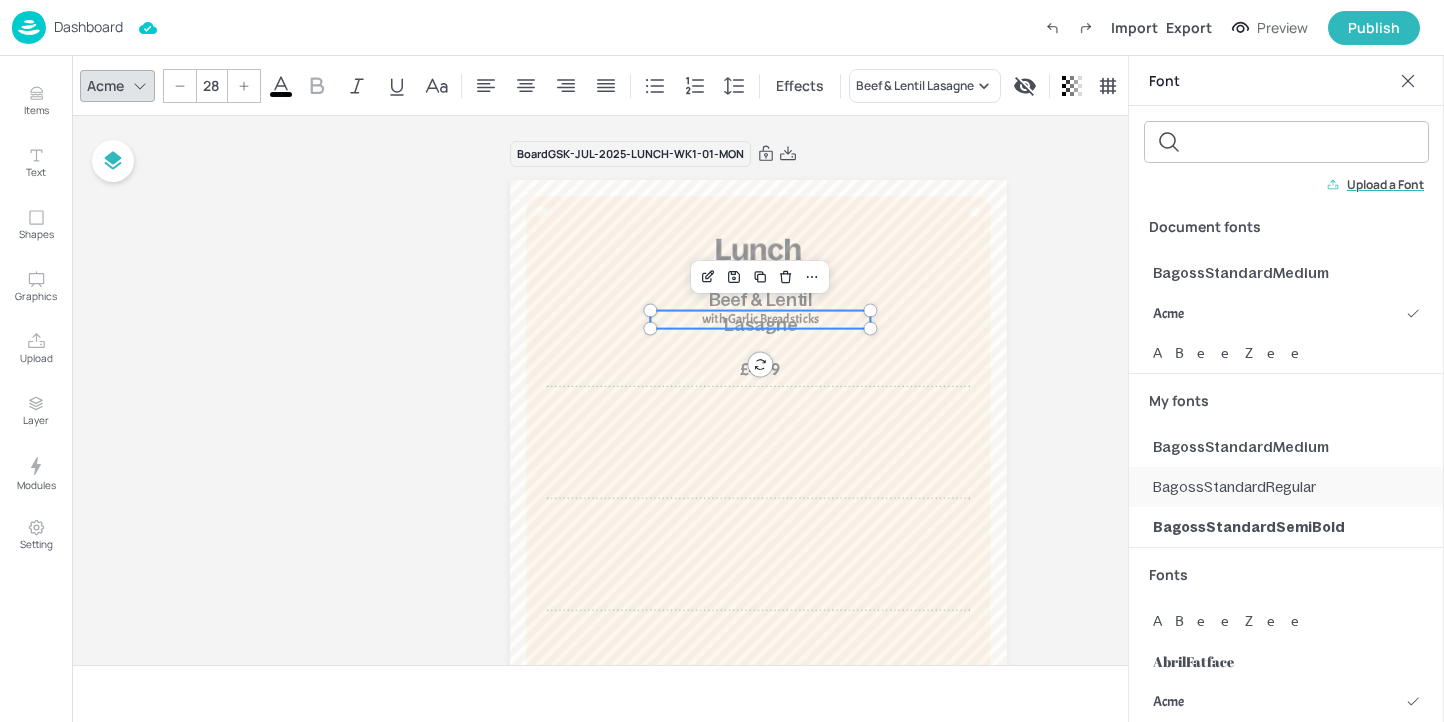 click on "BagossStandardRegular" at bounding box center [1234, 487] 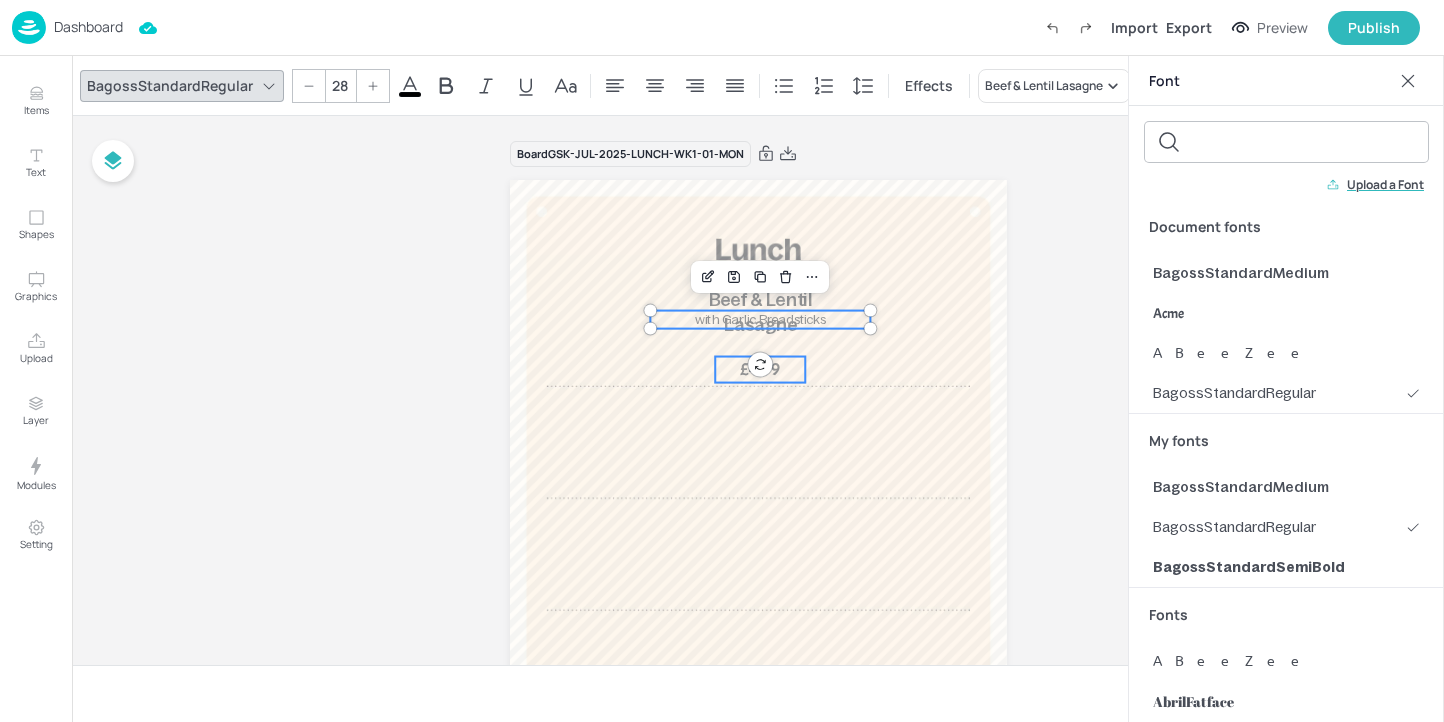 click on "£4.99" at bounding box center [760, 370] 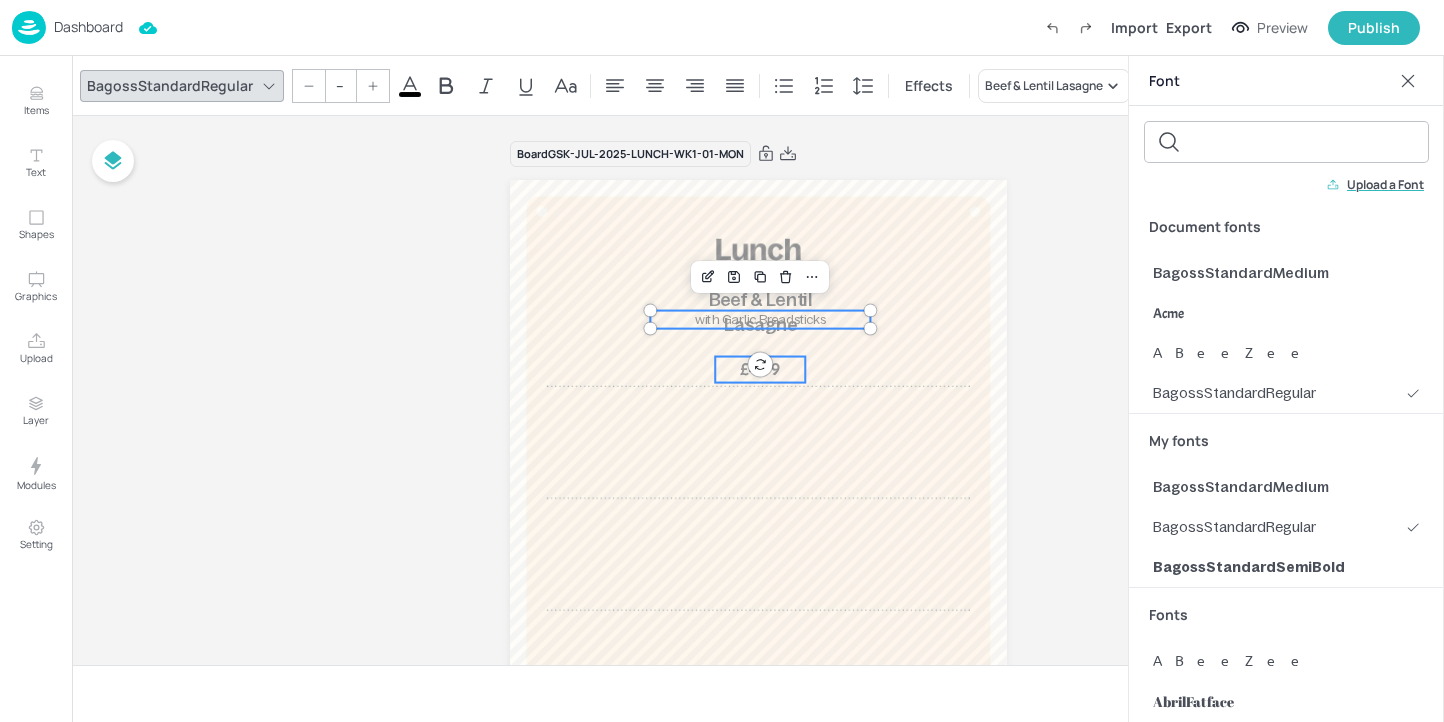 type on "40" 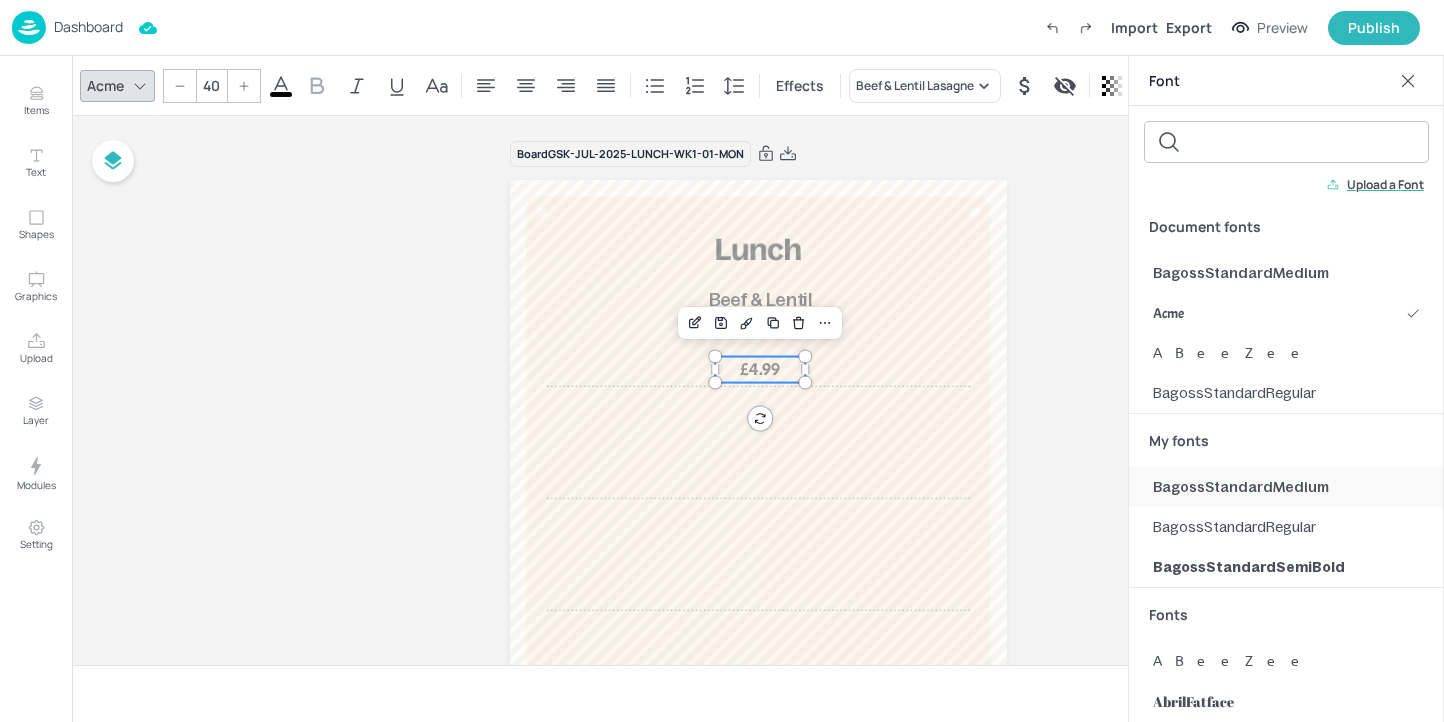 click on "BagossStandardMedium" at bounding box center [1241, 487] 